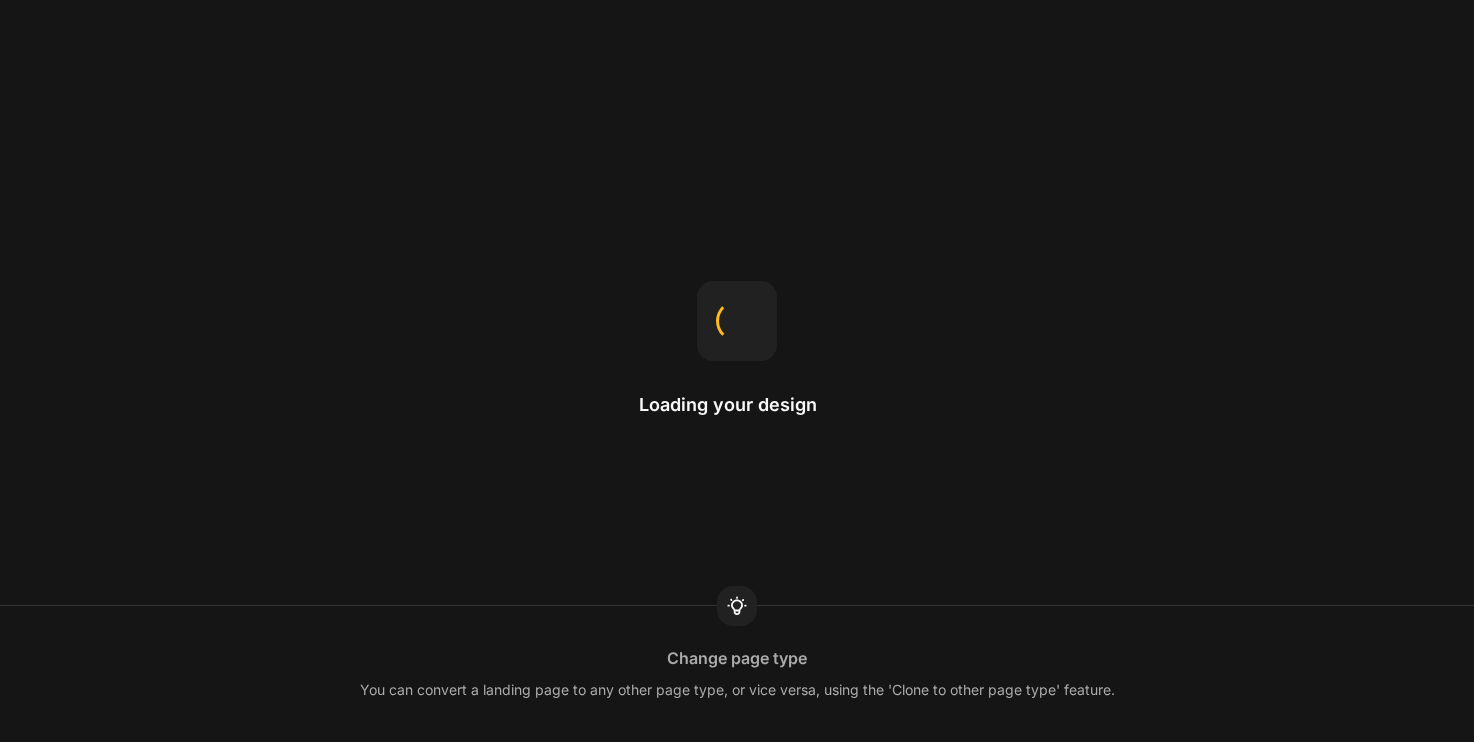 scroll, scrollTop: 0, scrollLeft: 0, axis: both 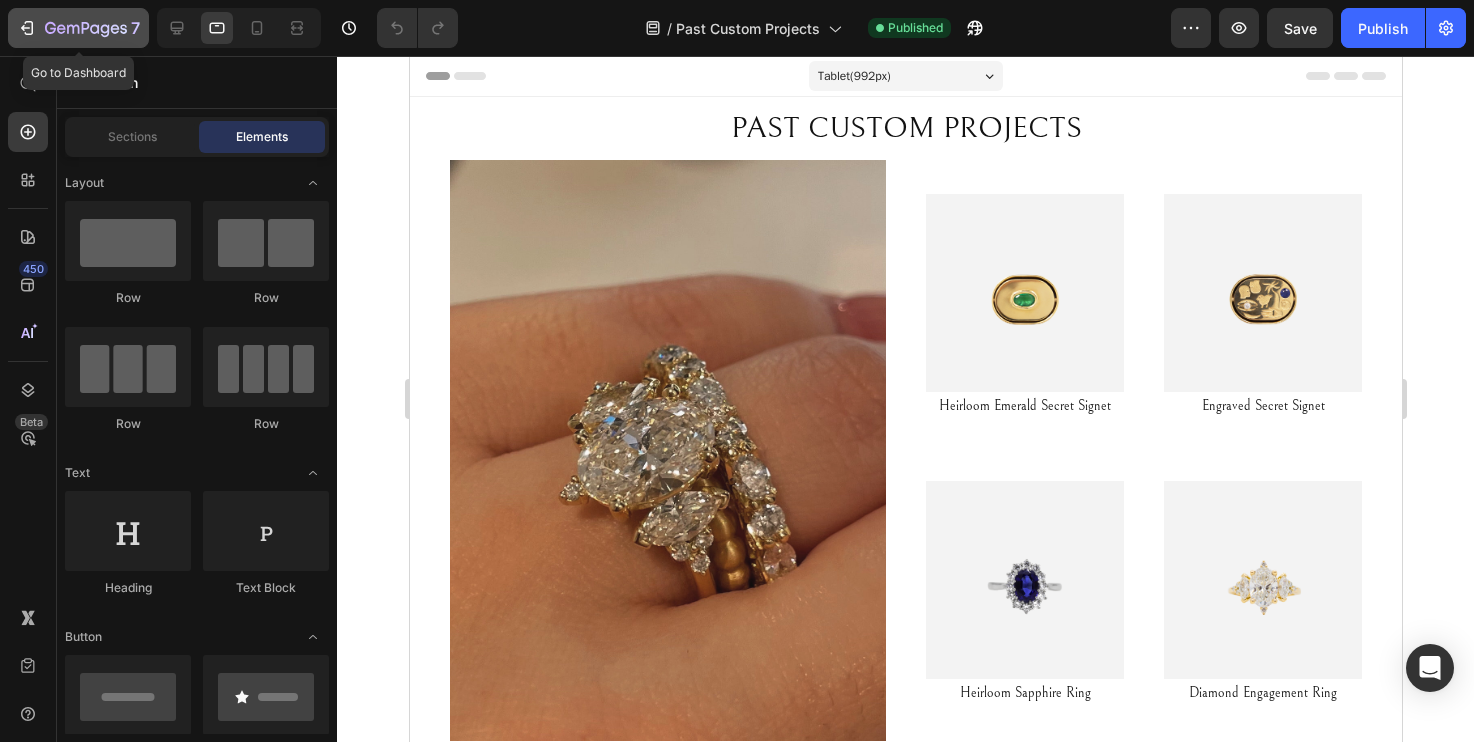 click 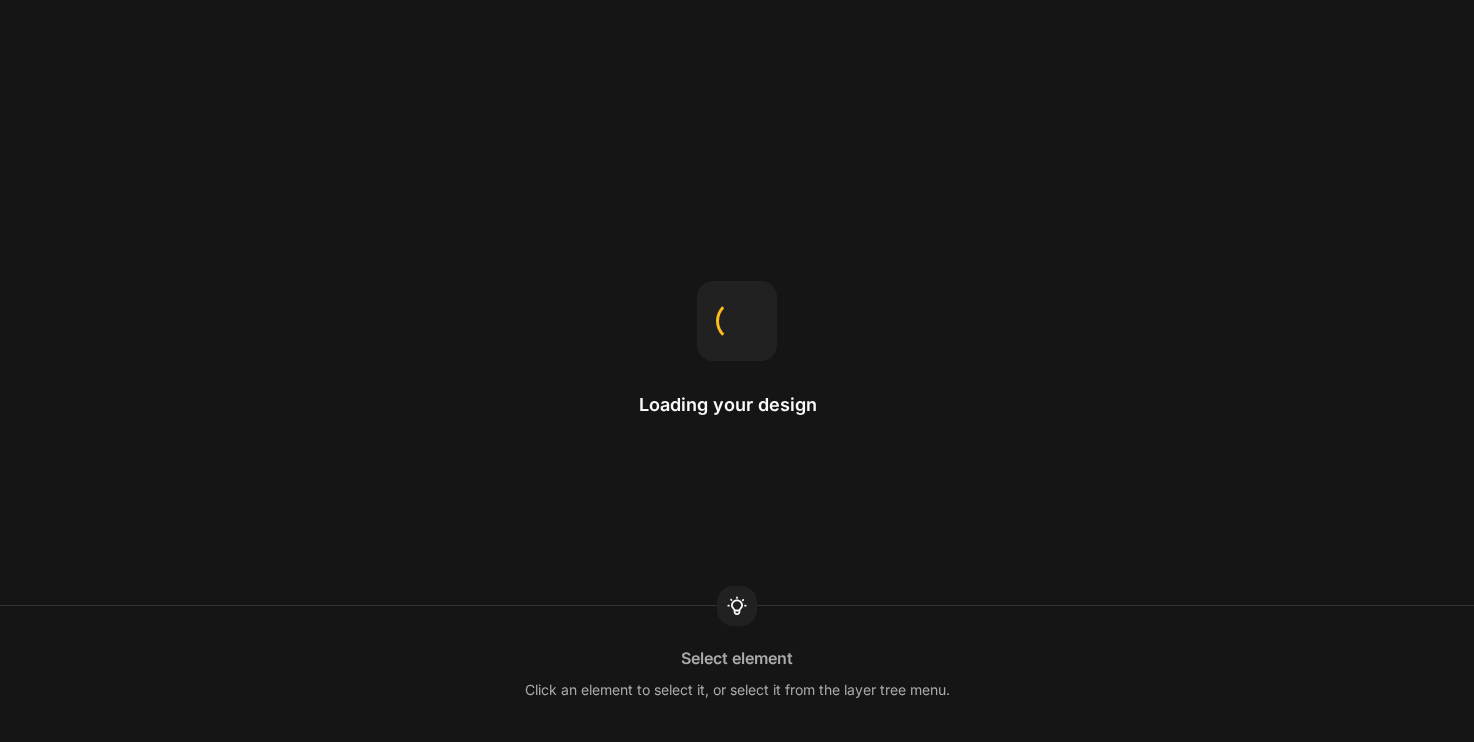 scroll, scrollTop: 0, scrollLeft: 0, axis: both 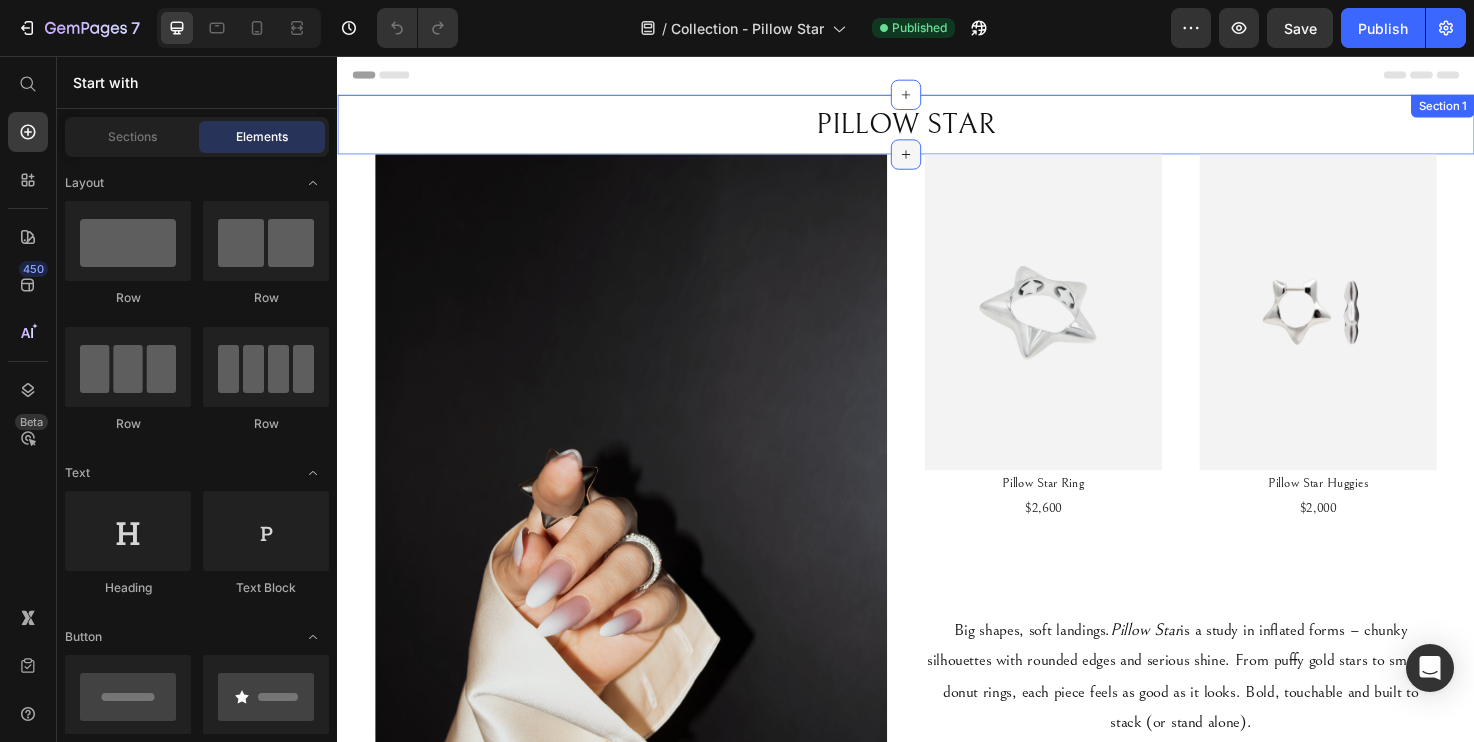 click 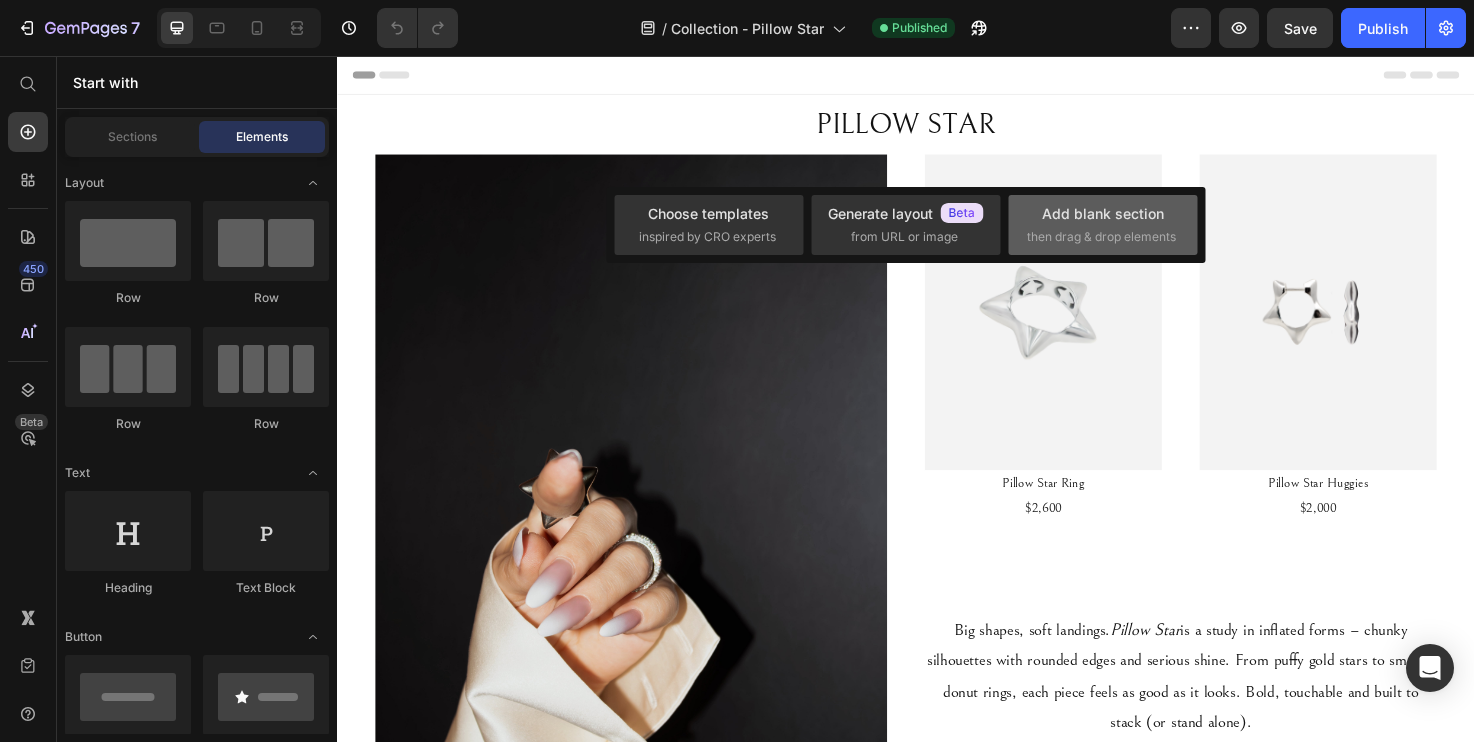 click on "Add blank section" at bounding box center (1103, 213) 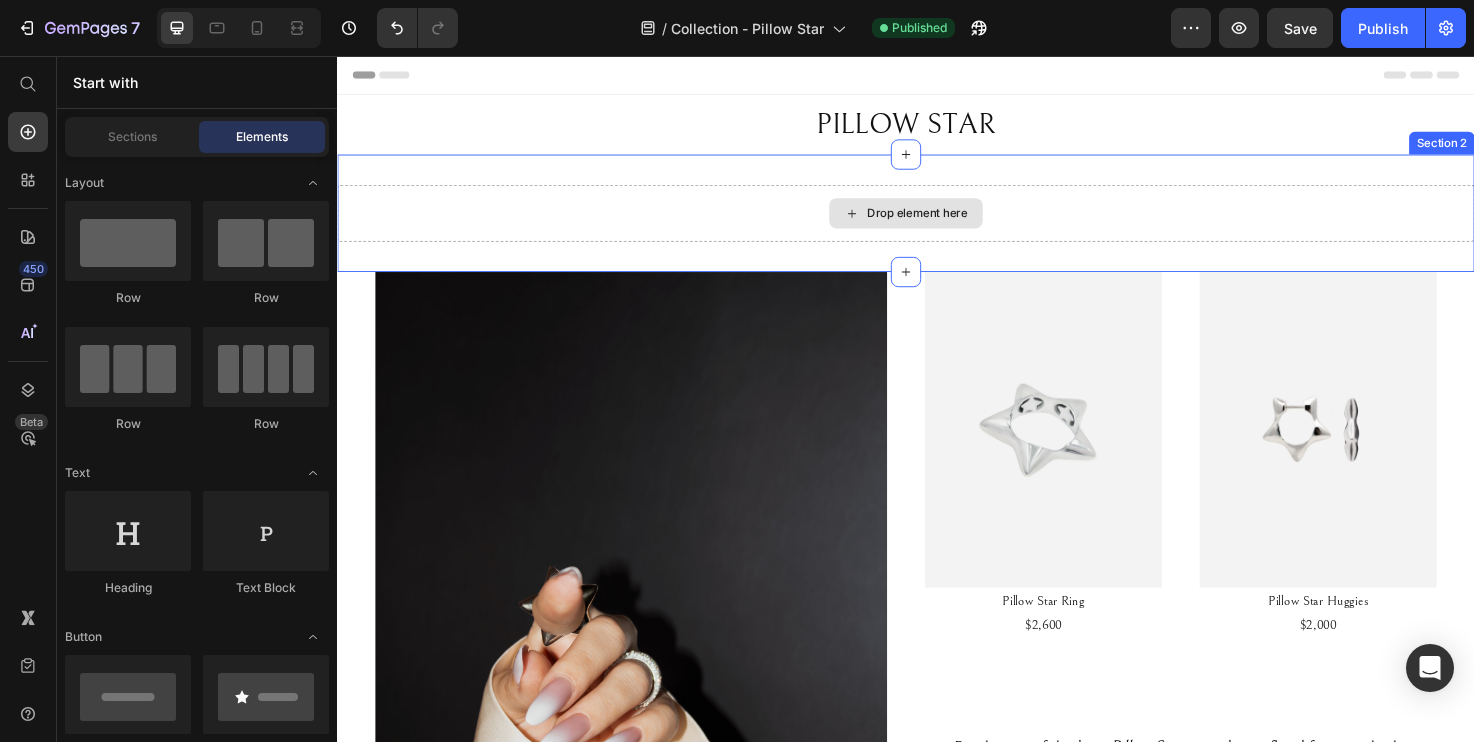 click on "Drop element here" at bounding box center [937, 222] 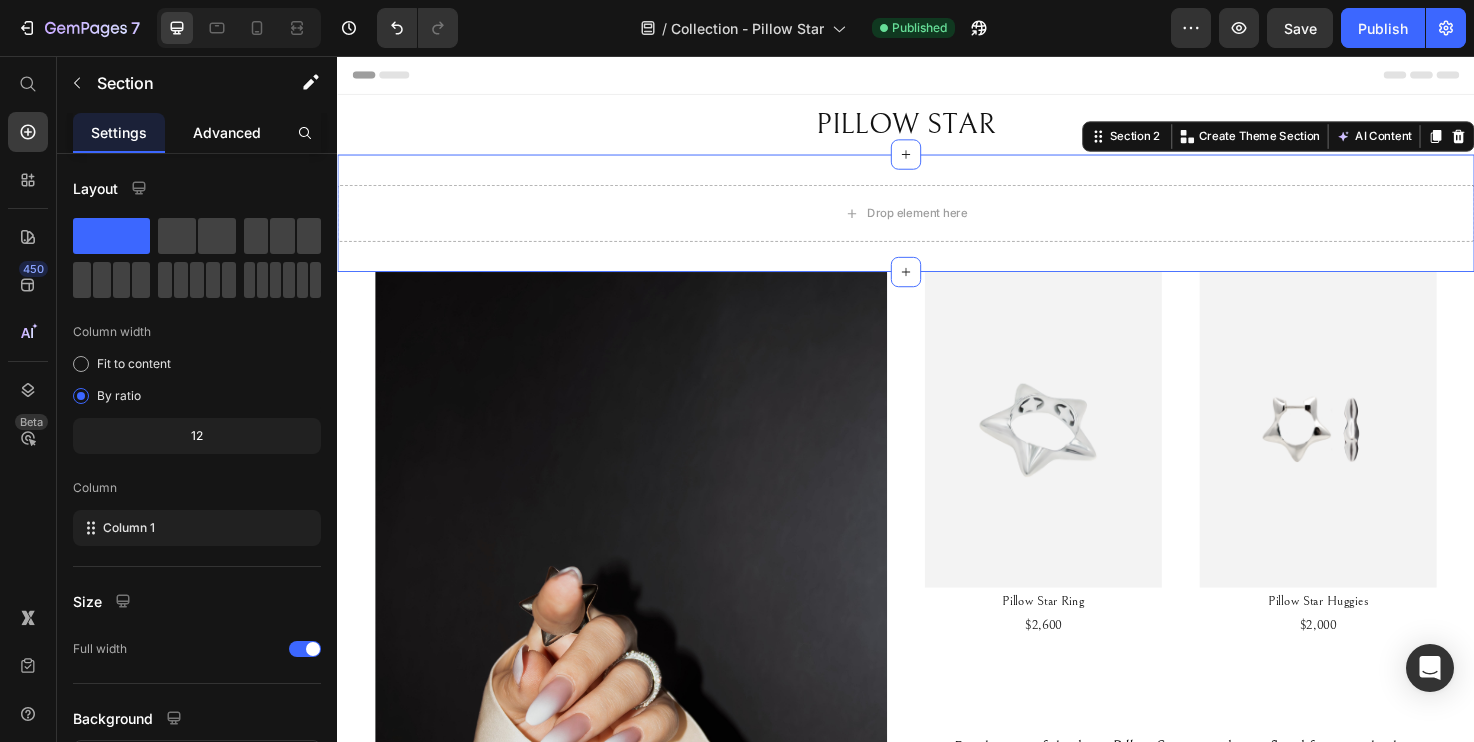 click on "Advanced" at bounding box center (227, 132) 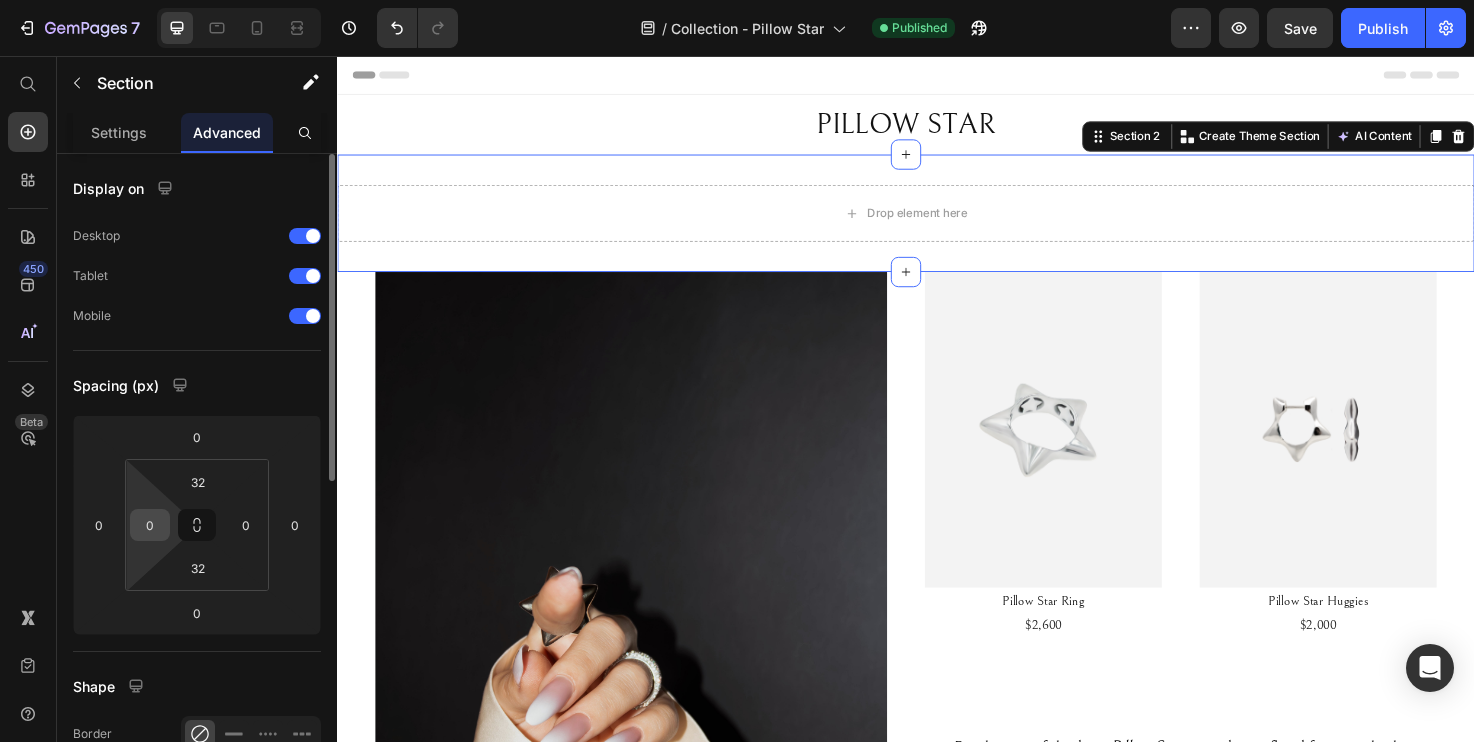 click on "0" at bounding box center (150, 525) 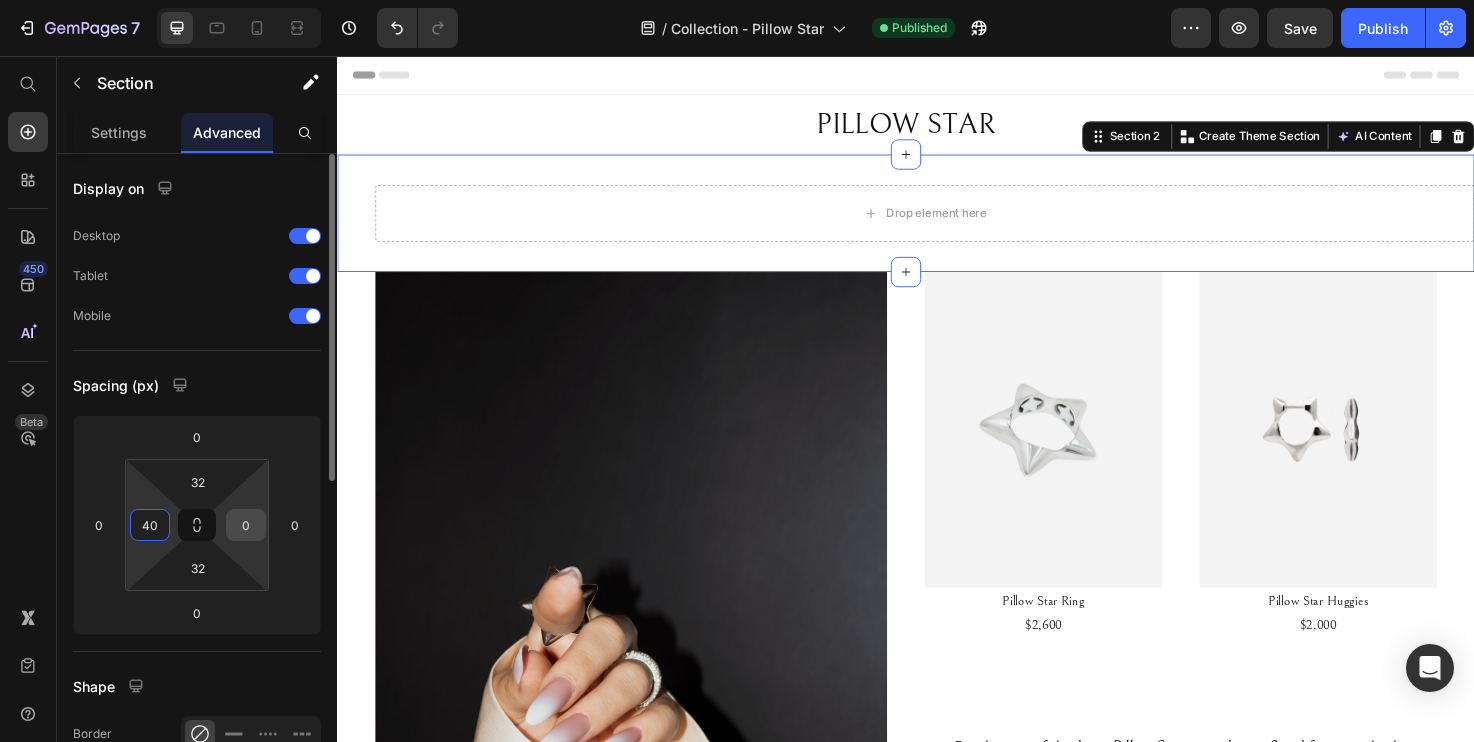 type on "40" 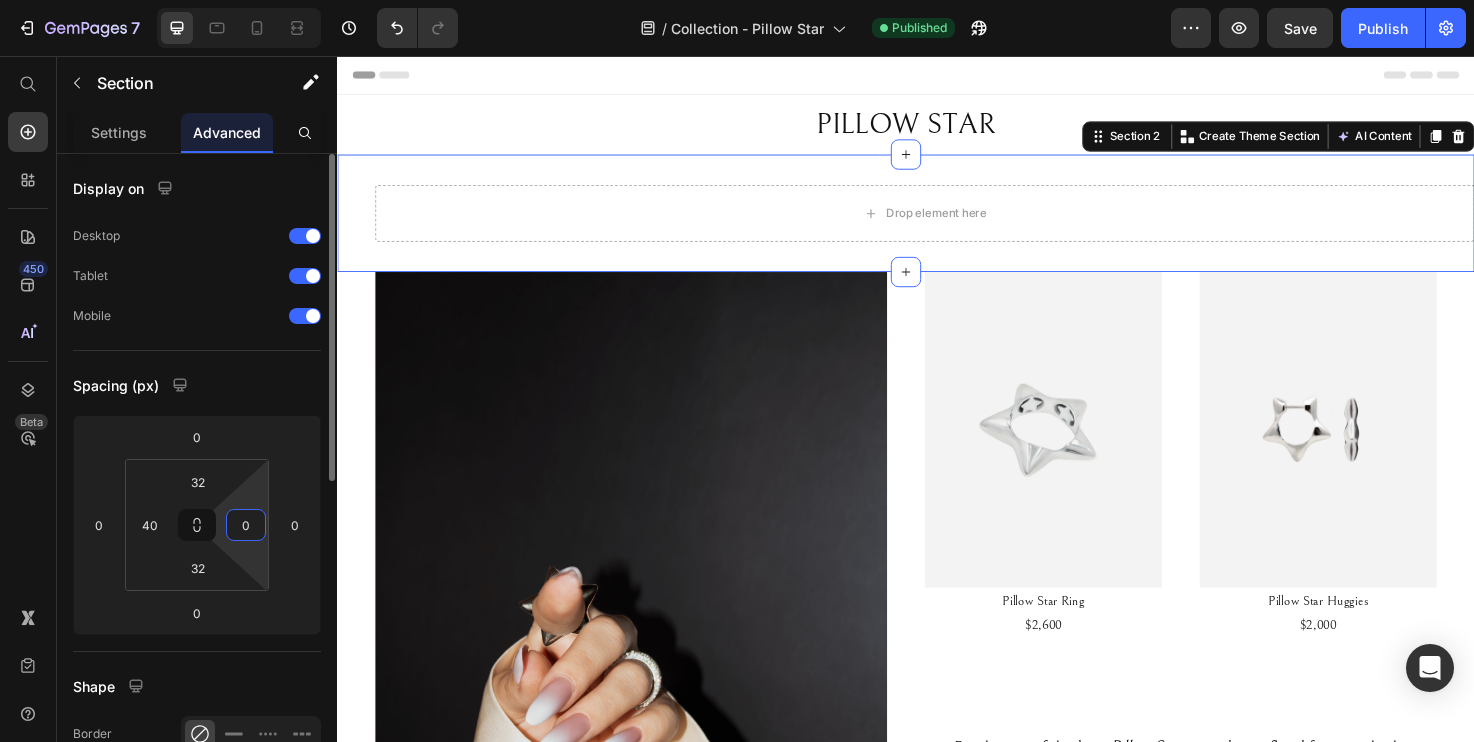 click on "0" at bounding box center [246, 525] 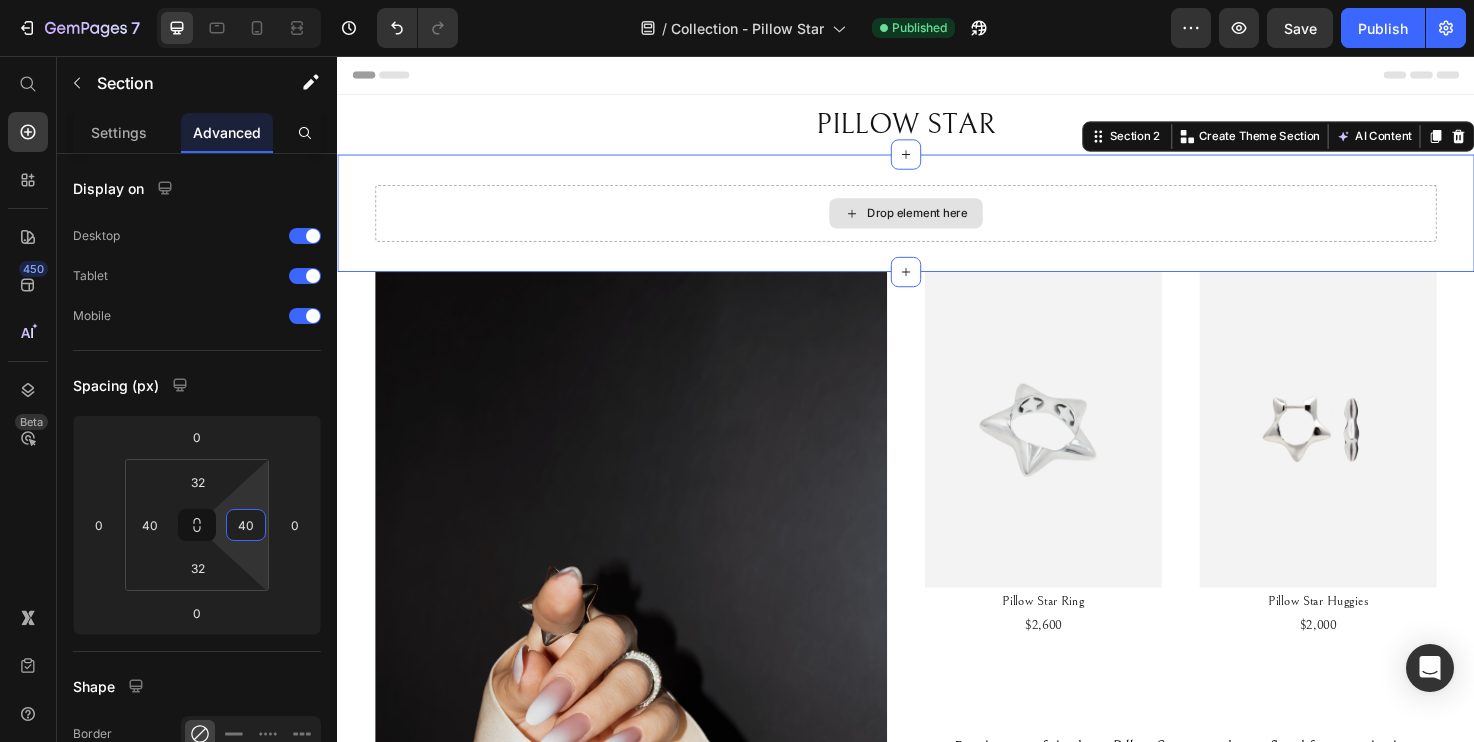 type on "40" 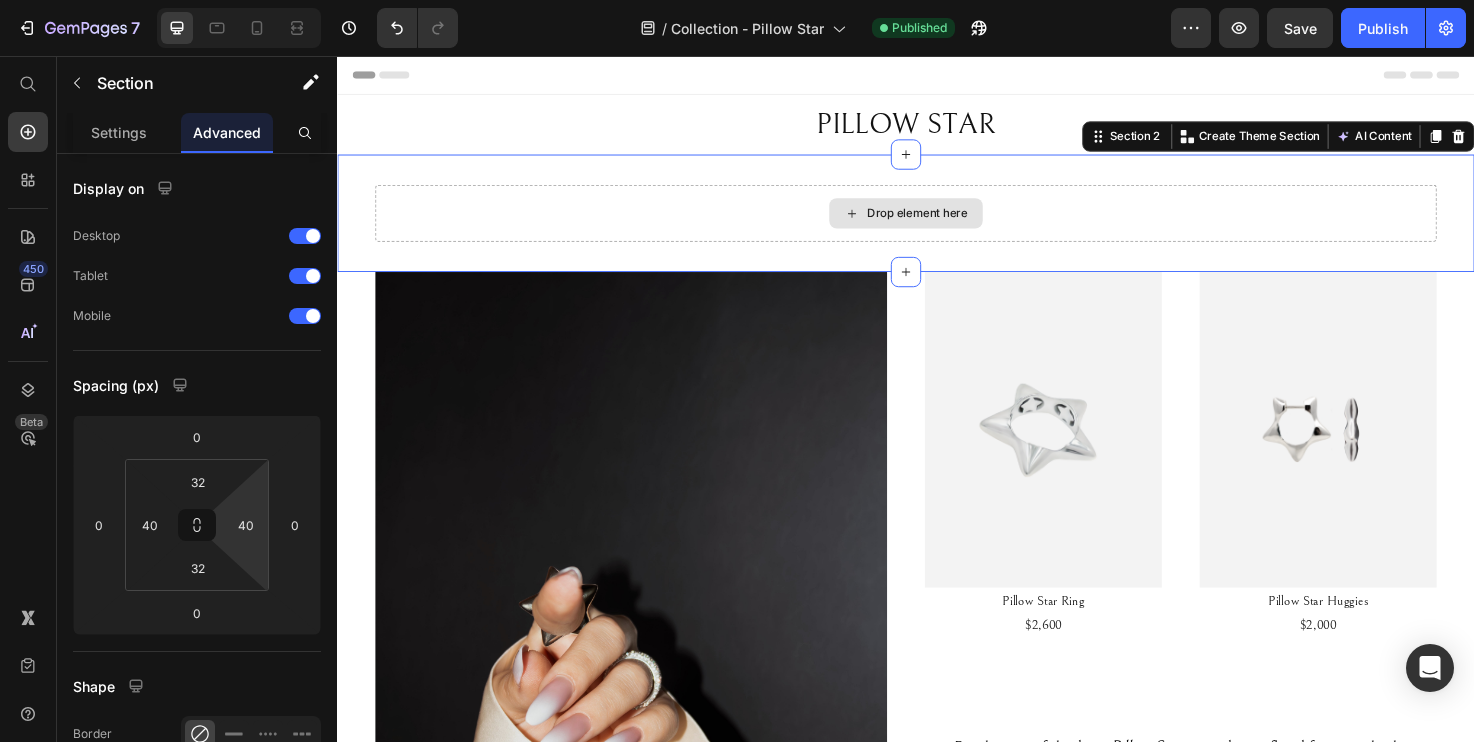 click on "Drop element here" at bounding box center (937, 222) 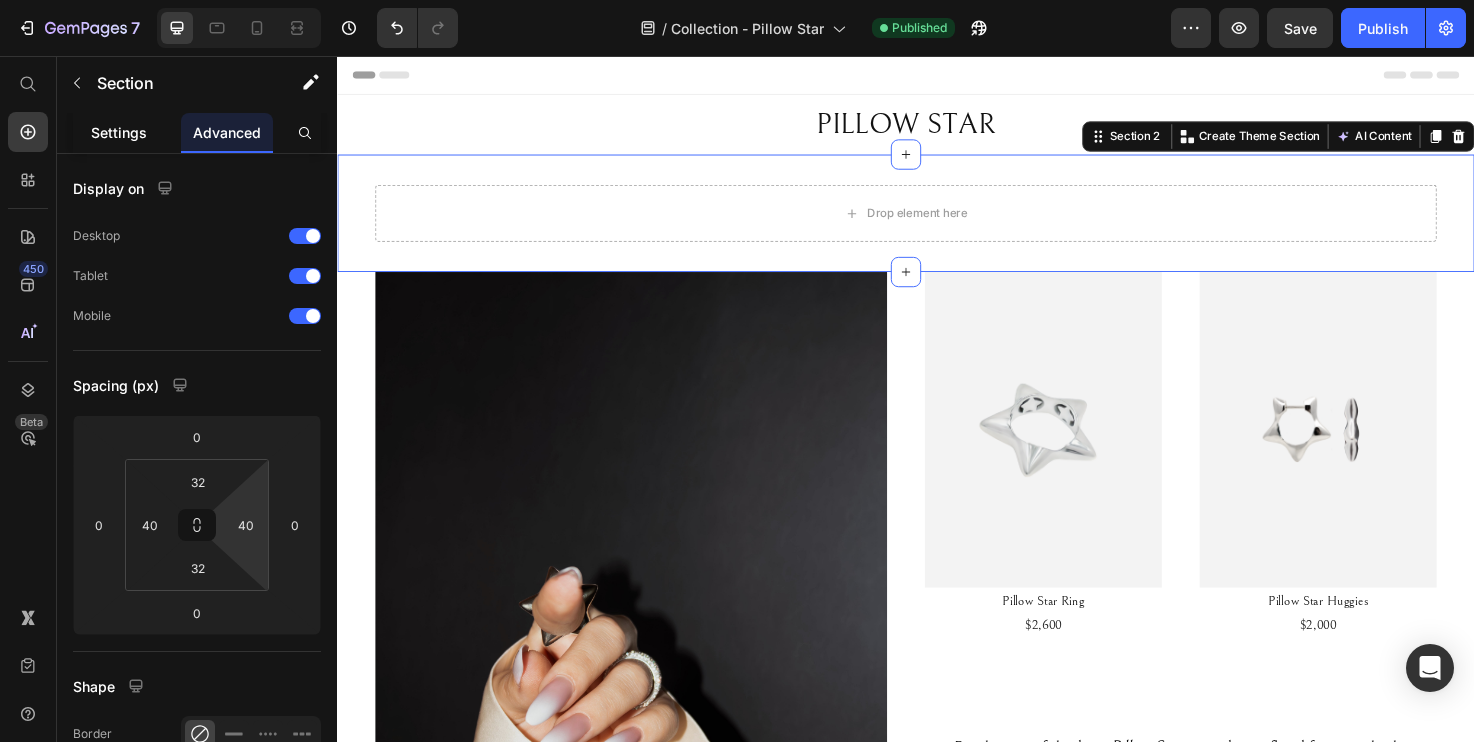 click on "Settings" at bounding box center [119, 132] 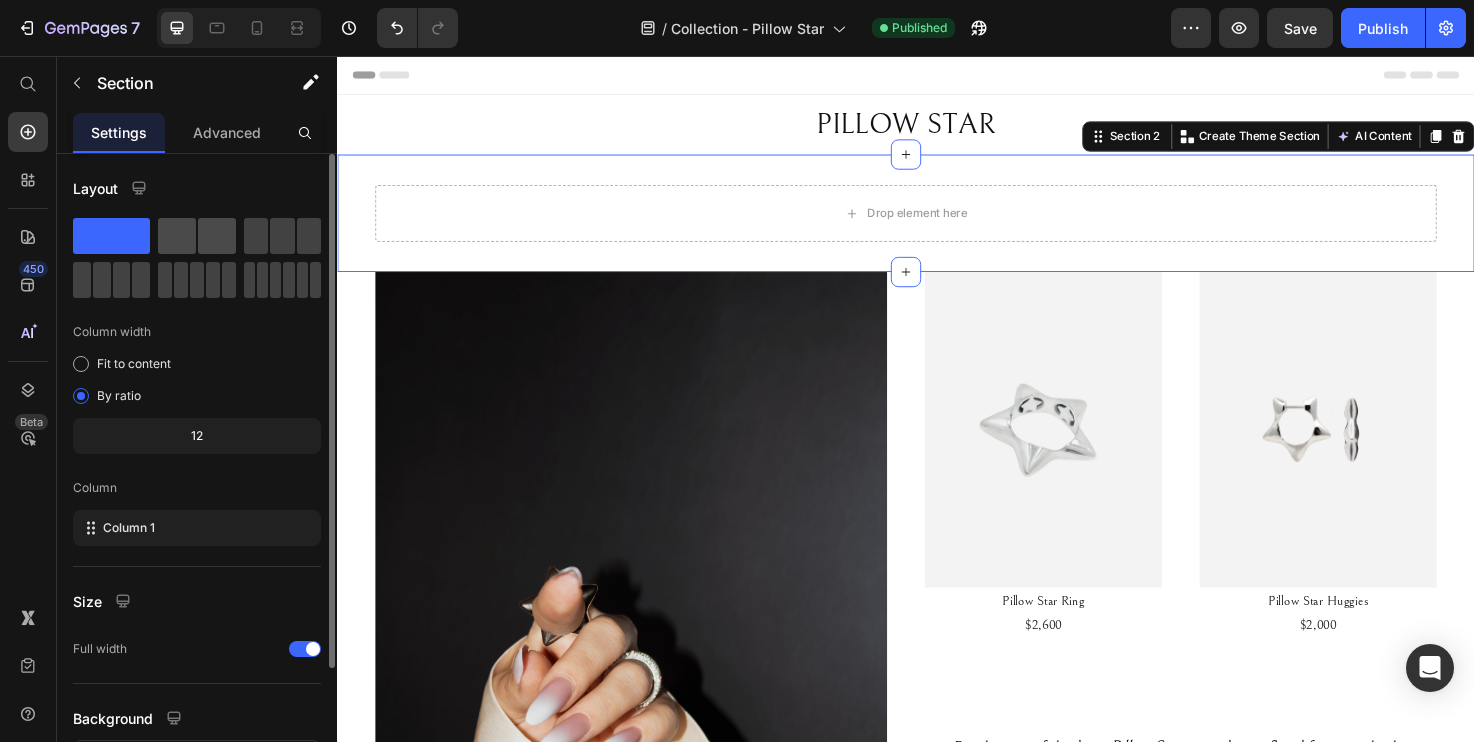 click 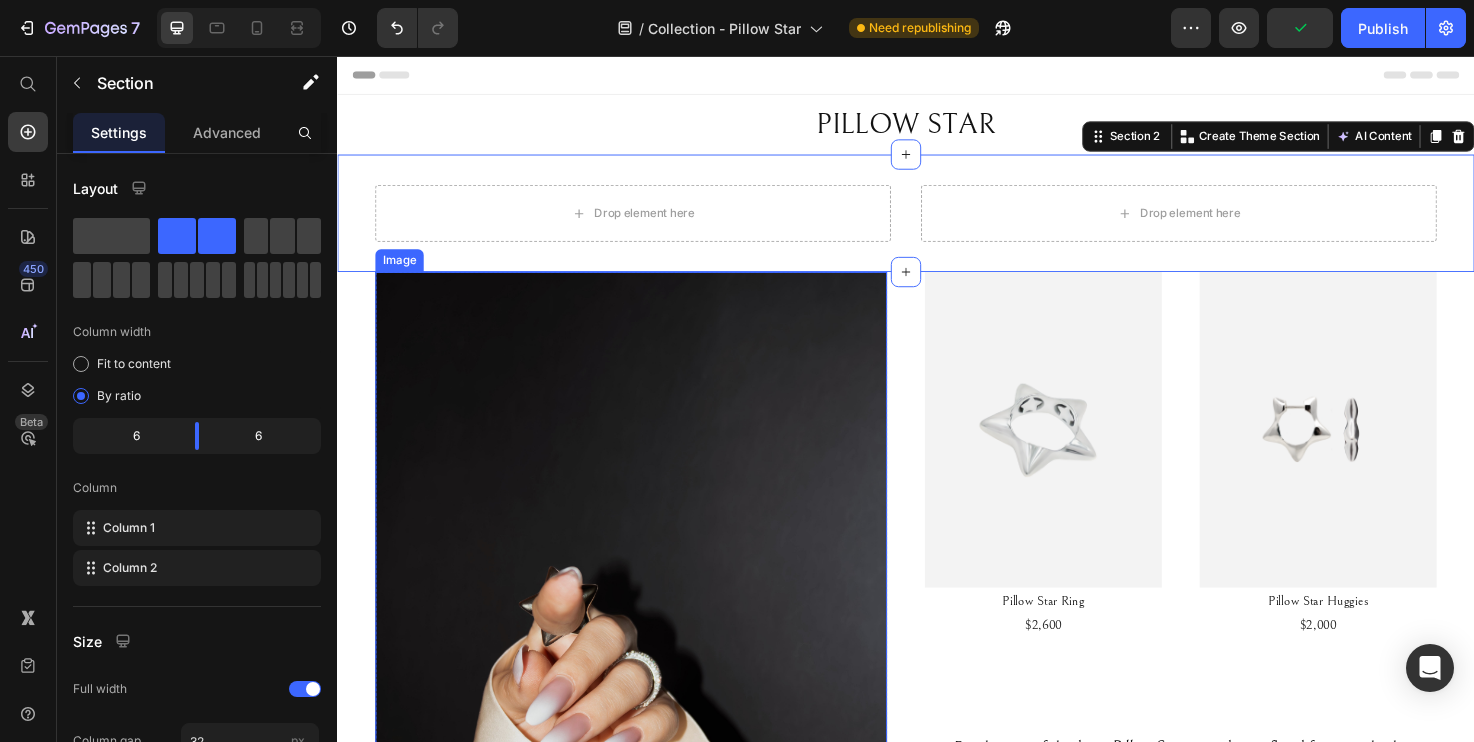 click at bounding box center (647, 644) 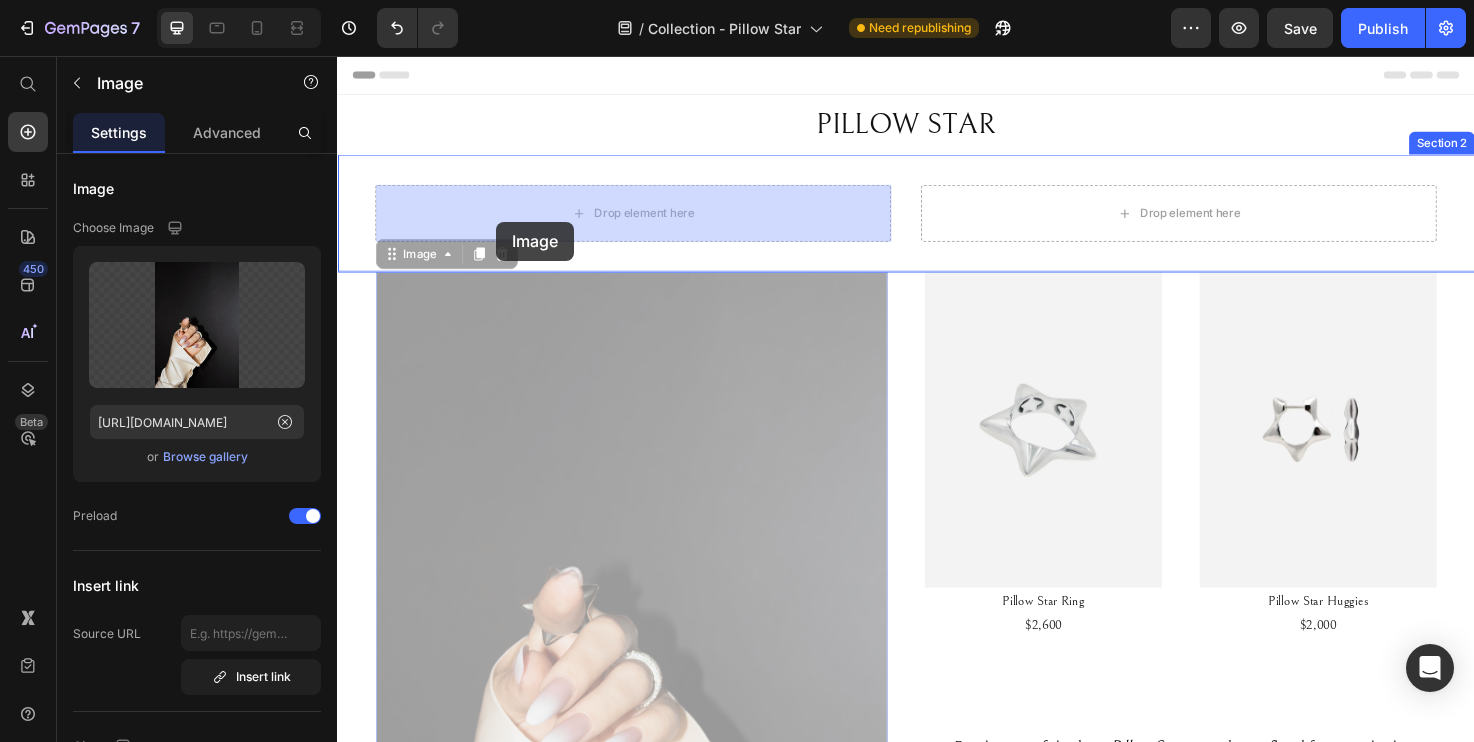 drag, startPoint x: 386, startPoint y: 272, endPoint x: 486, endPoint y: 246, distance: 103.32473 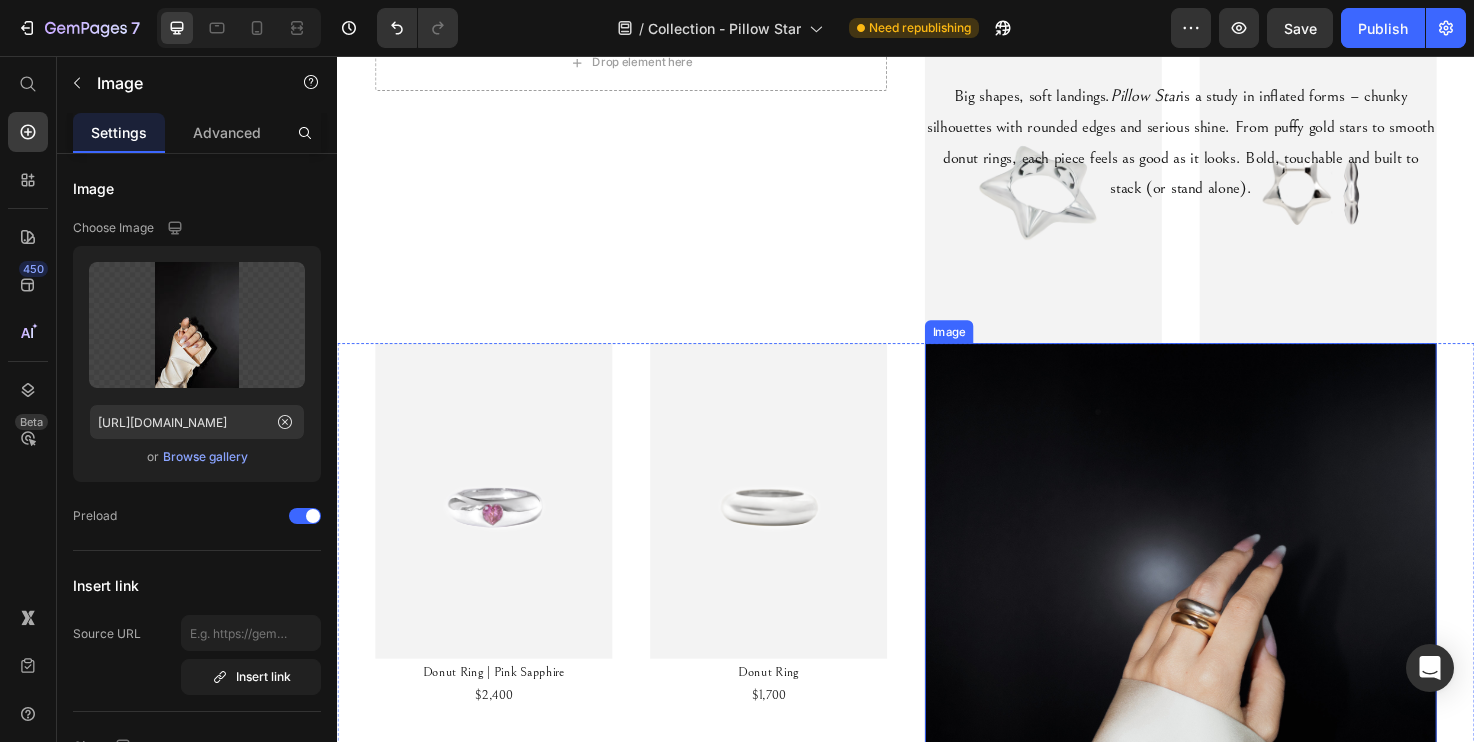 click at bounding box center [1227, 629] 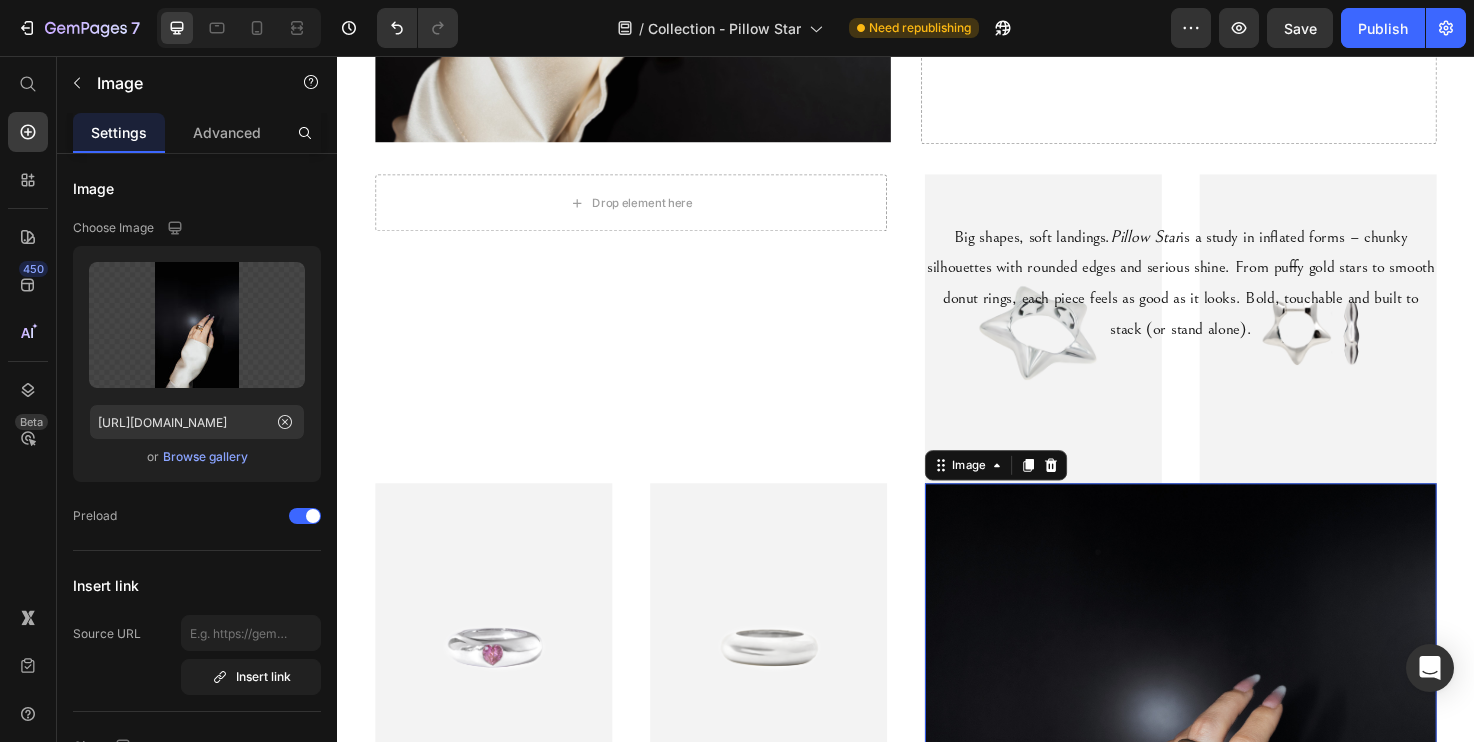 scroll, scrollTop: 734, scrollLeft: 0, axis: vertical 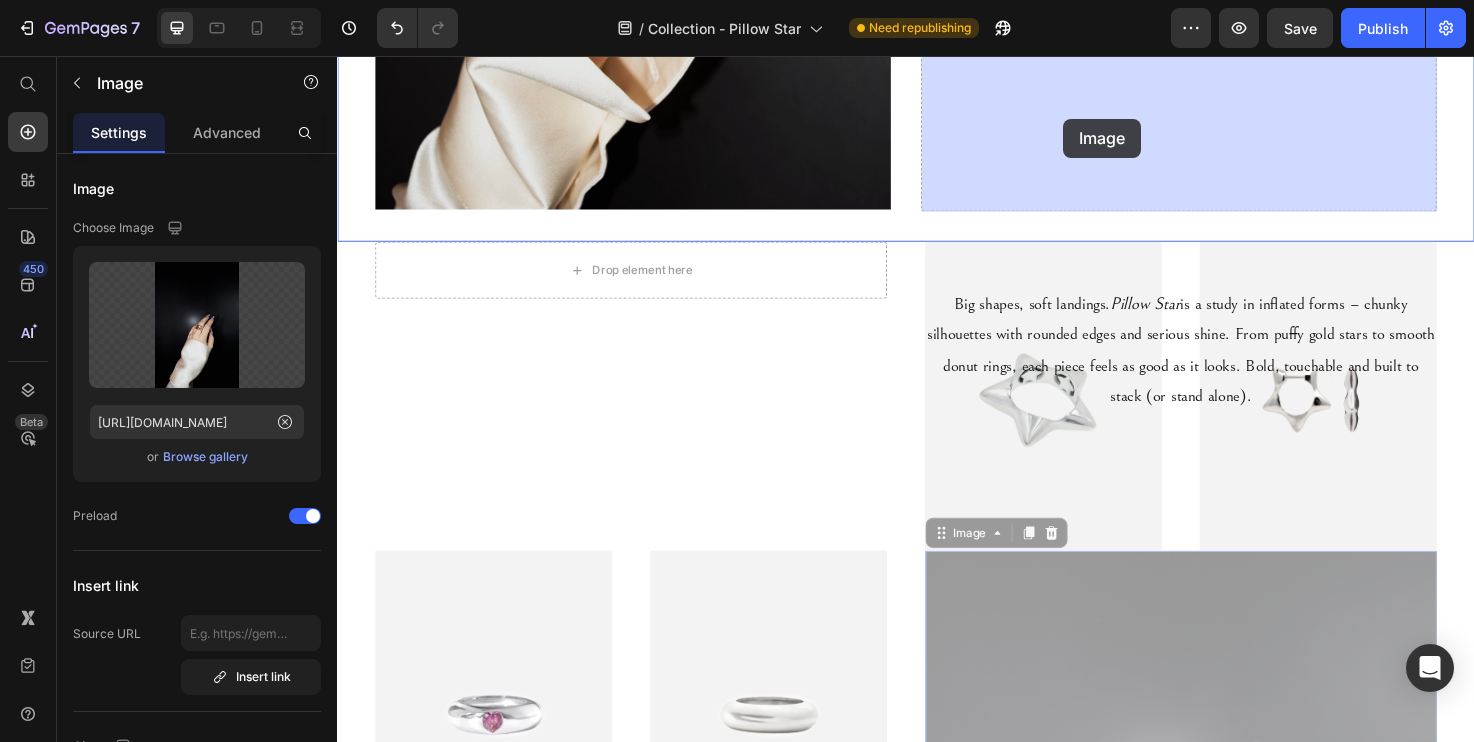 drag, startPoint x: 973, startPoint y: 529, endPoint x: 1103, endPoint y: 122, distance: 427.25754 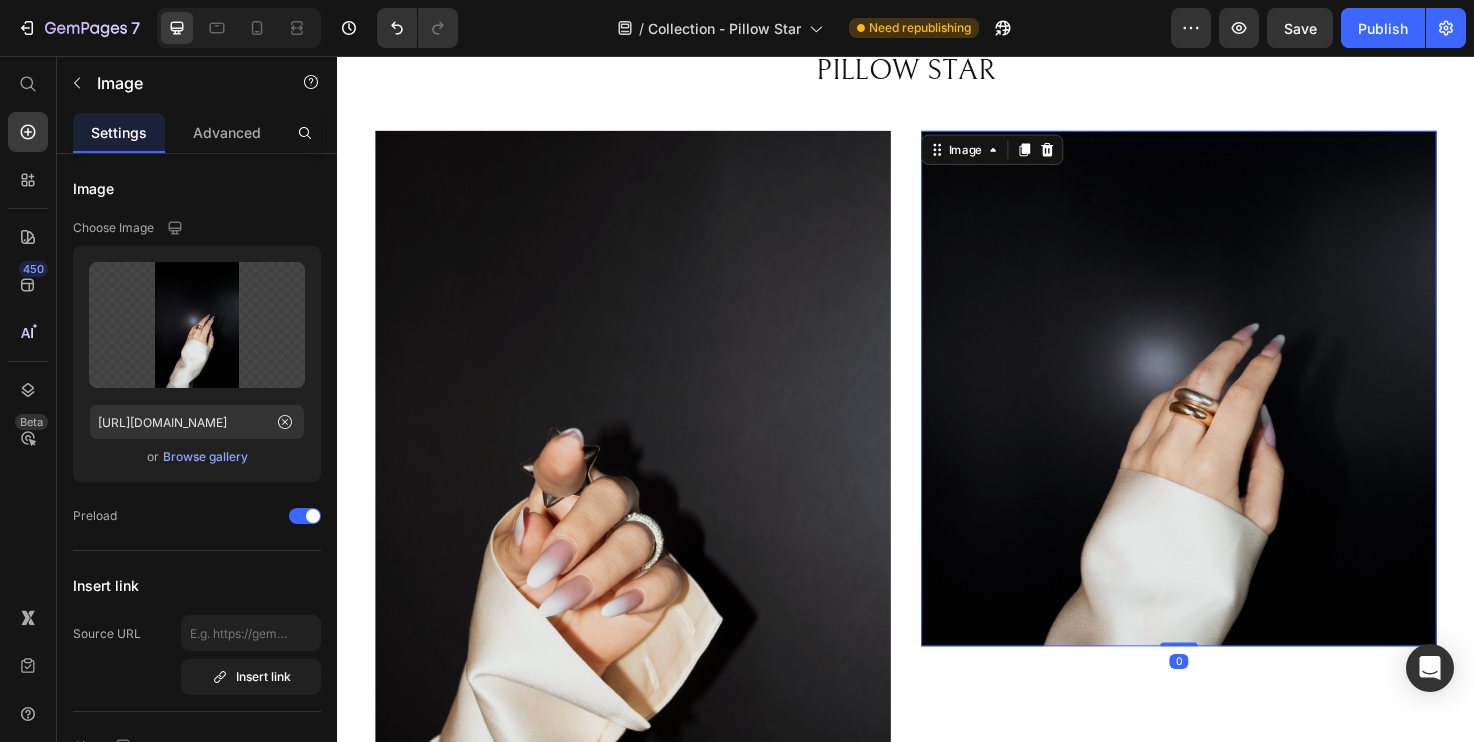 scroll, scrollTop: 37, scrollLeft: 0, axis: vertical 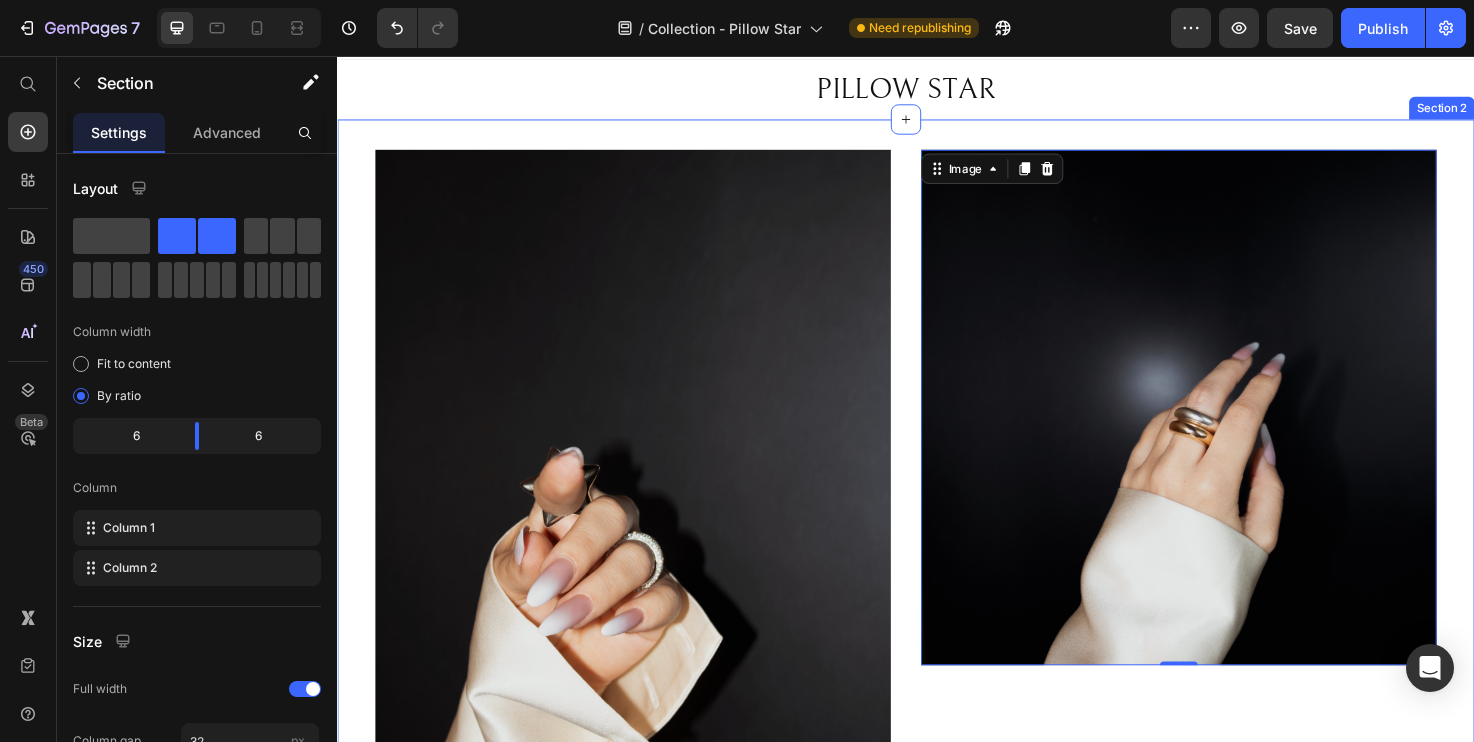 click on "Image Image   0 Section 2" at bounding box center (937, 518) 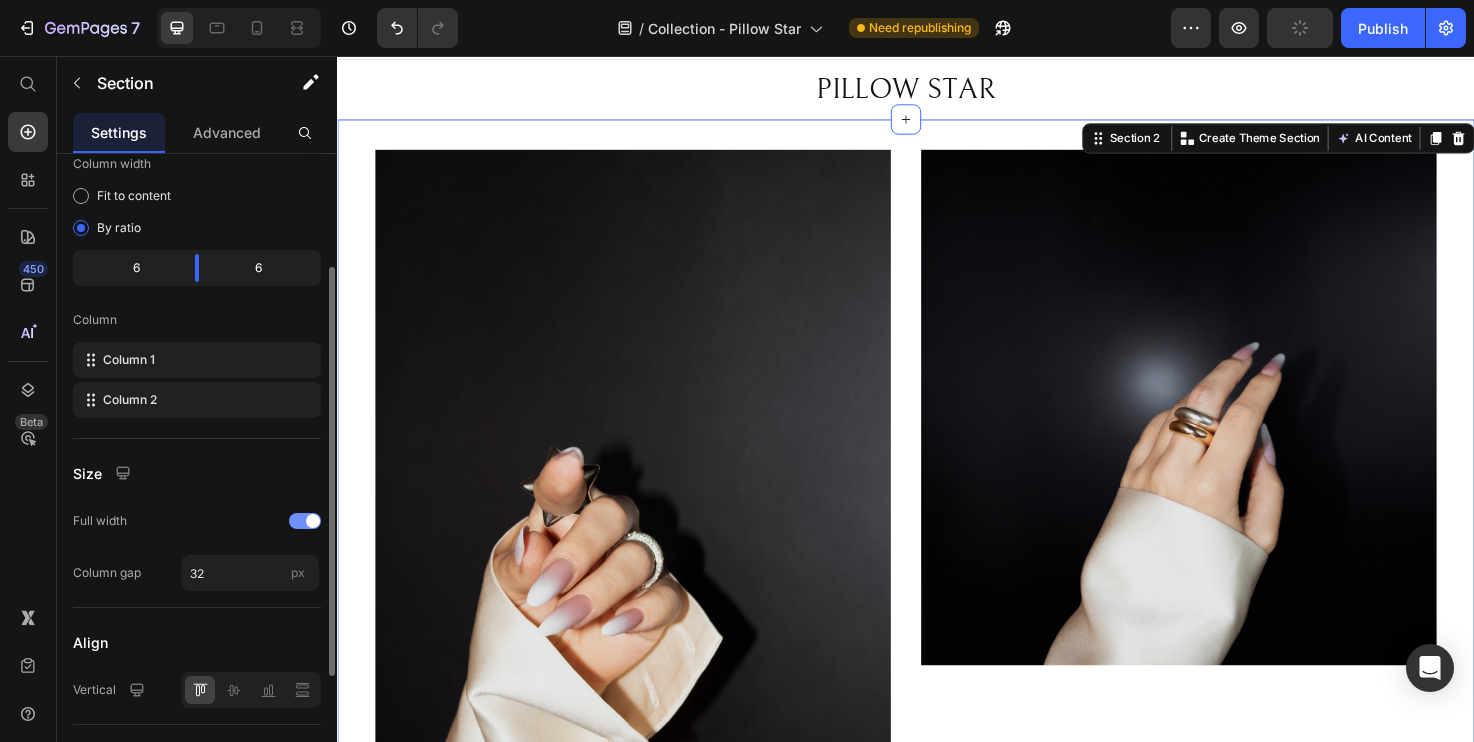 scroll, scrollTop: 172, scrollLeft: 0, axis: vertical 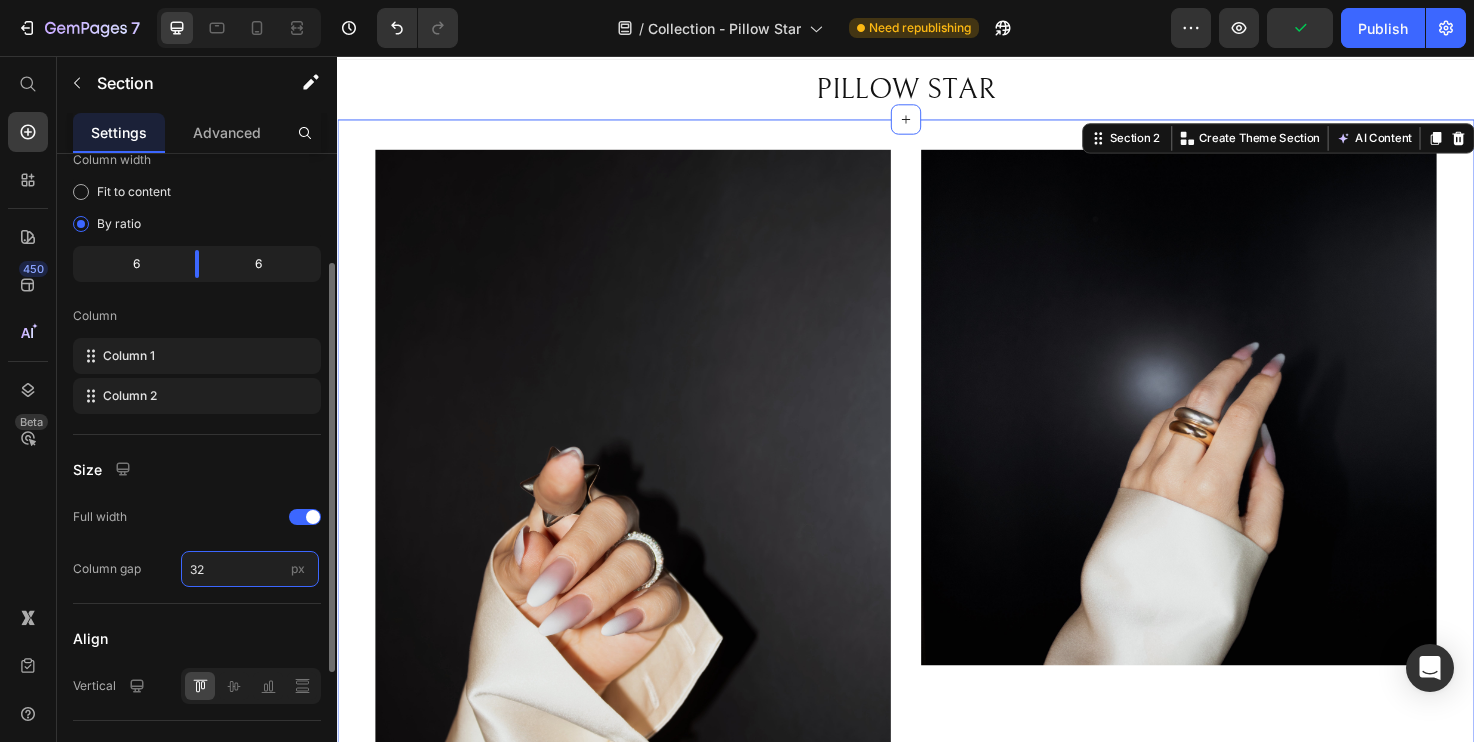 click on "32" at bounding box center (250, 569) 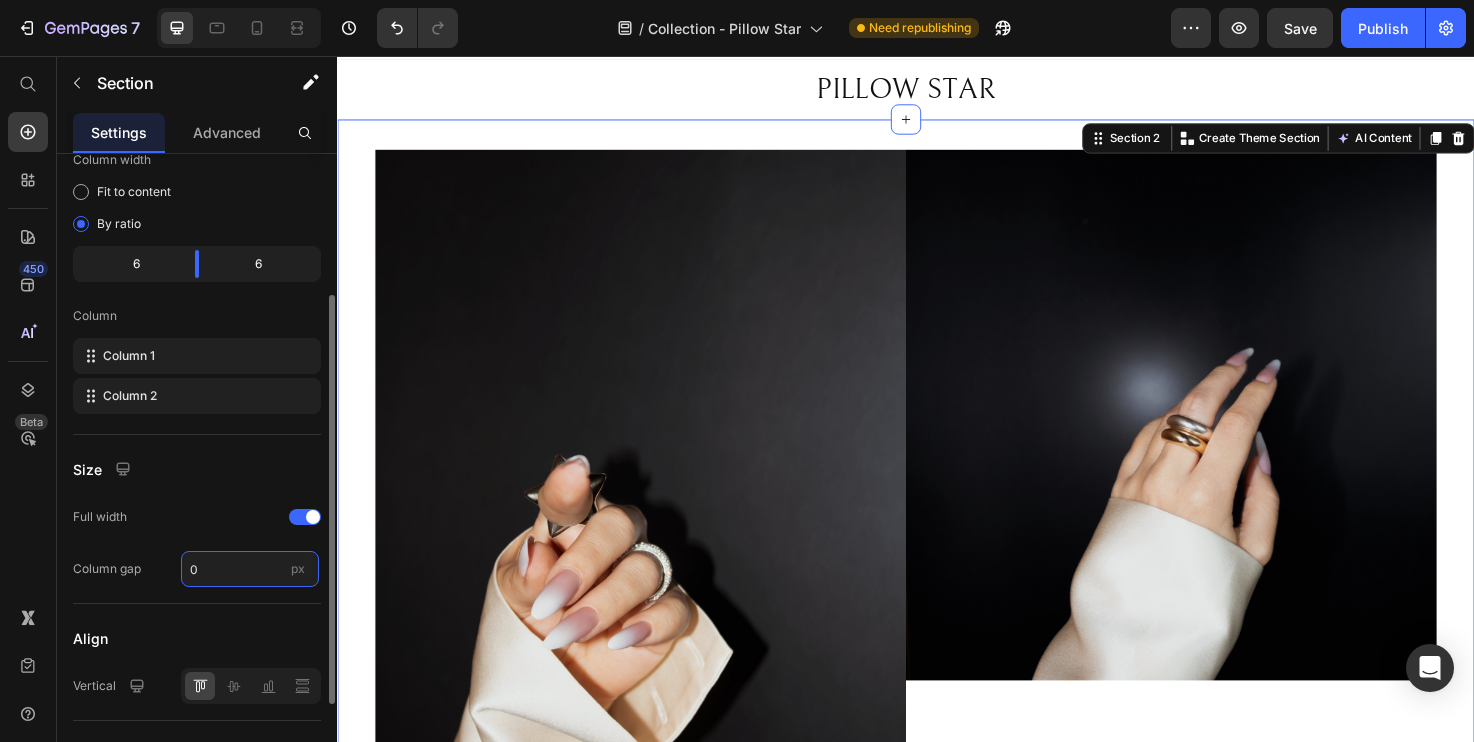 scroll, scrollTop: 372, scrollLeft: 0, axis: vertical 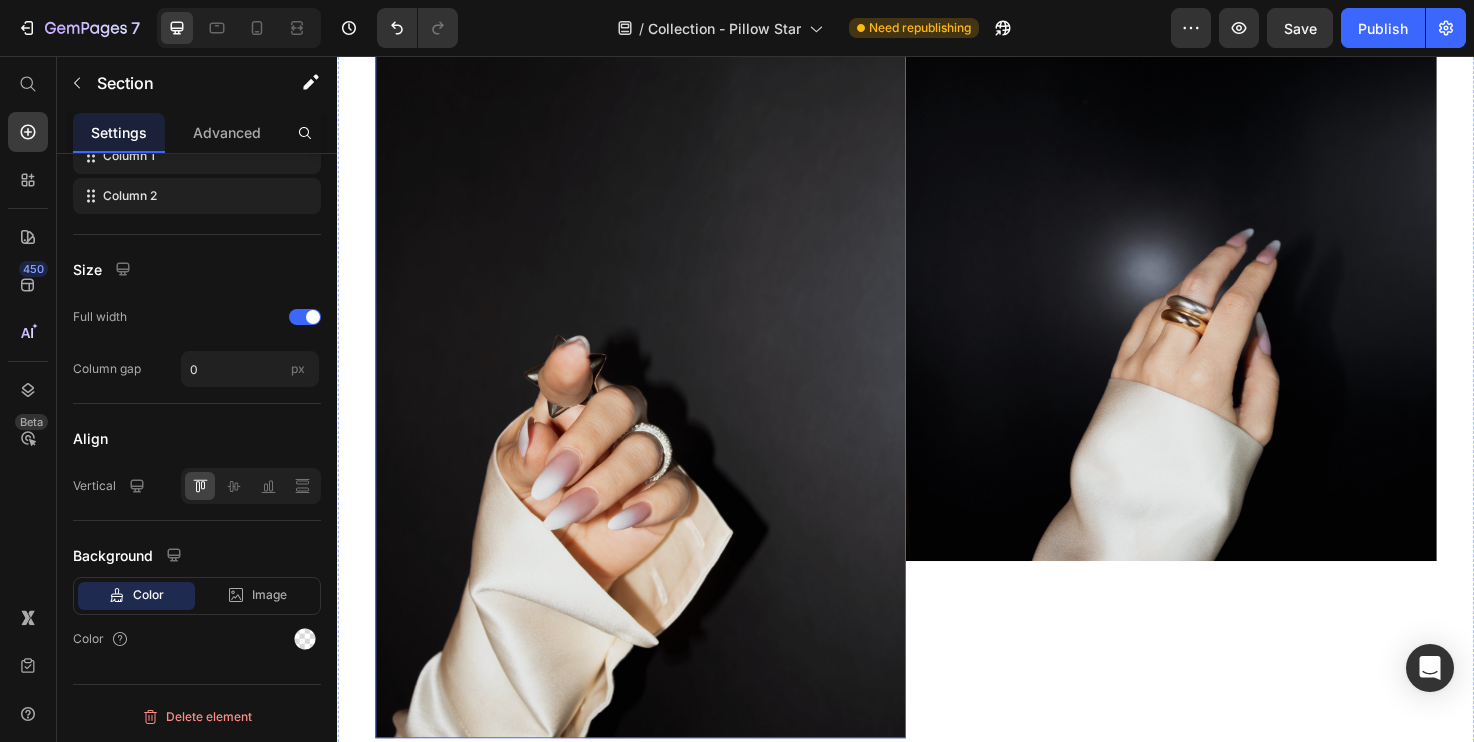 click at bounding box center (657, 402) 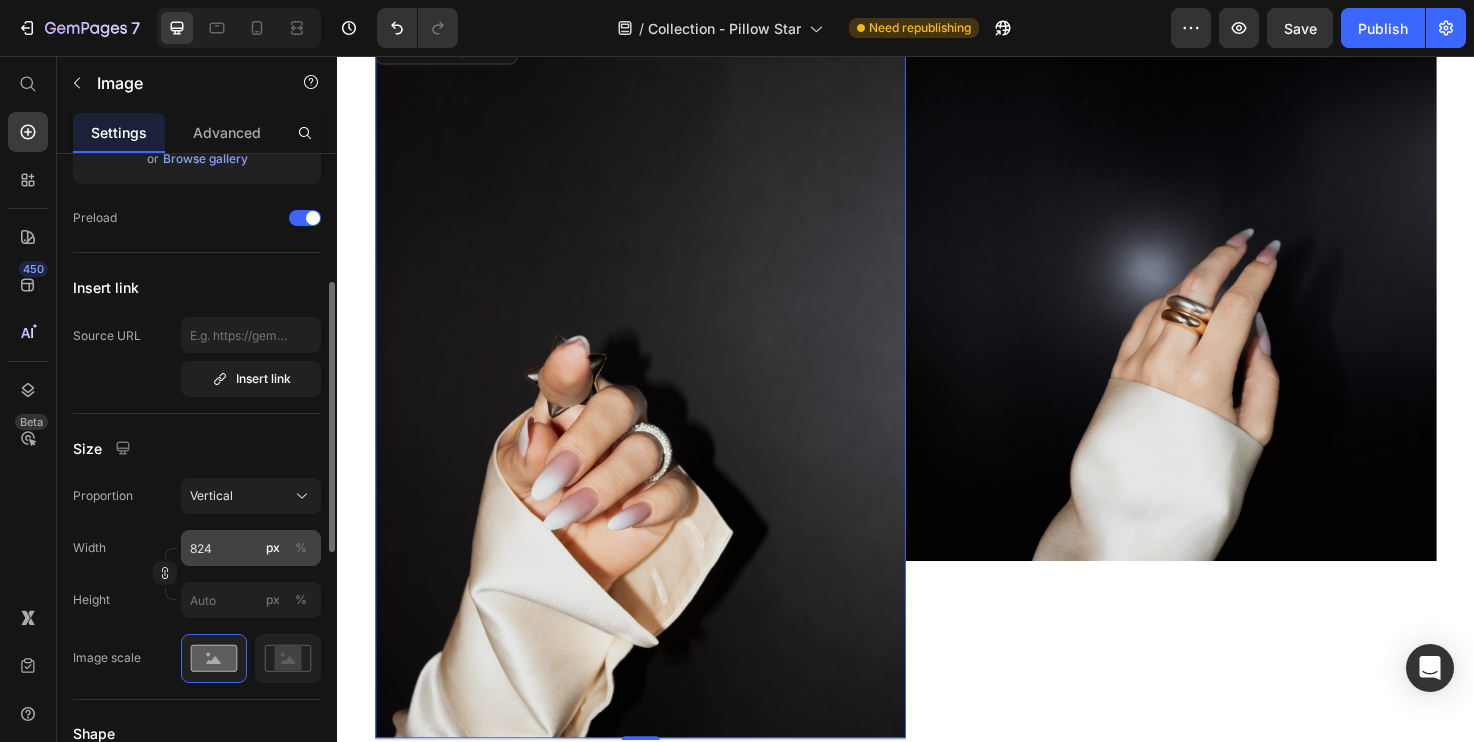 scroll, scrollTop: 300, scrollLeft: 0, axis: vertical 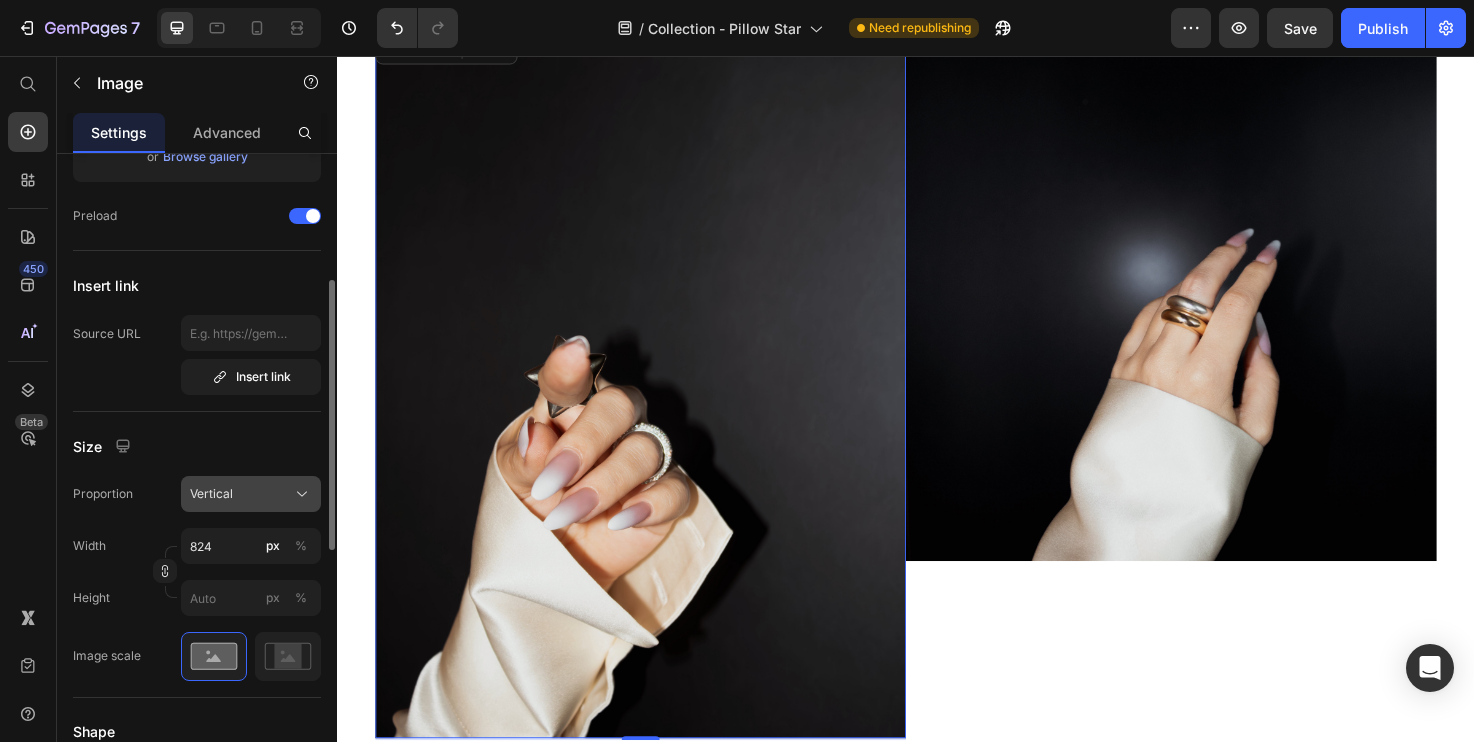 click on "Vertical" 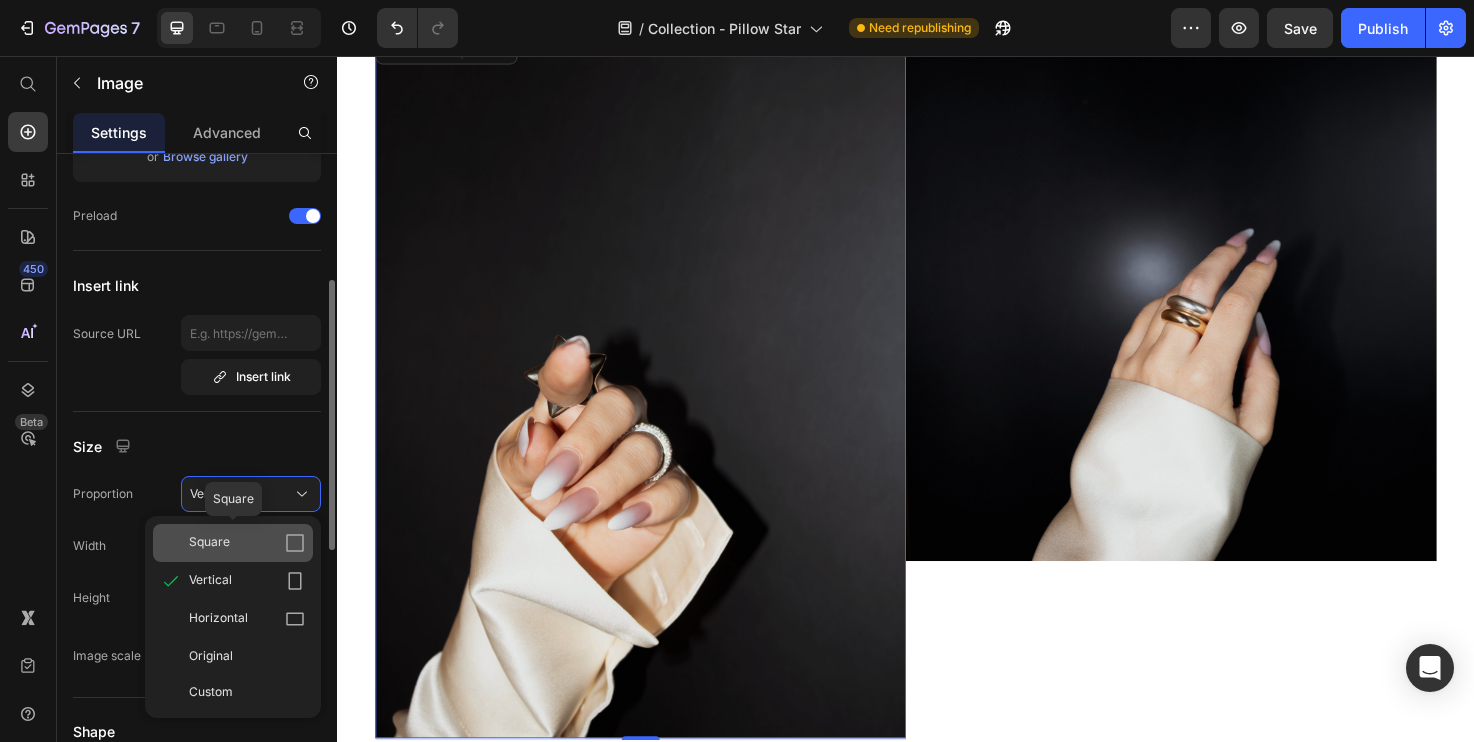 click on "Square" 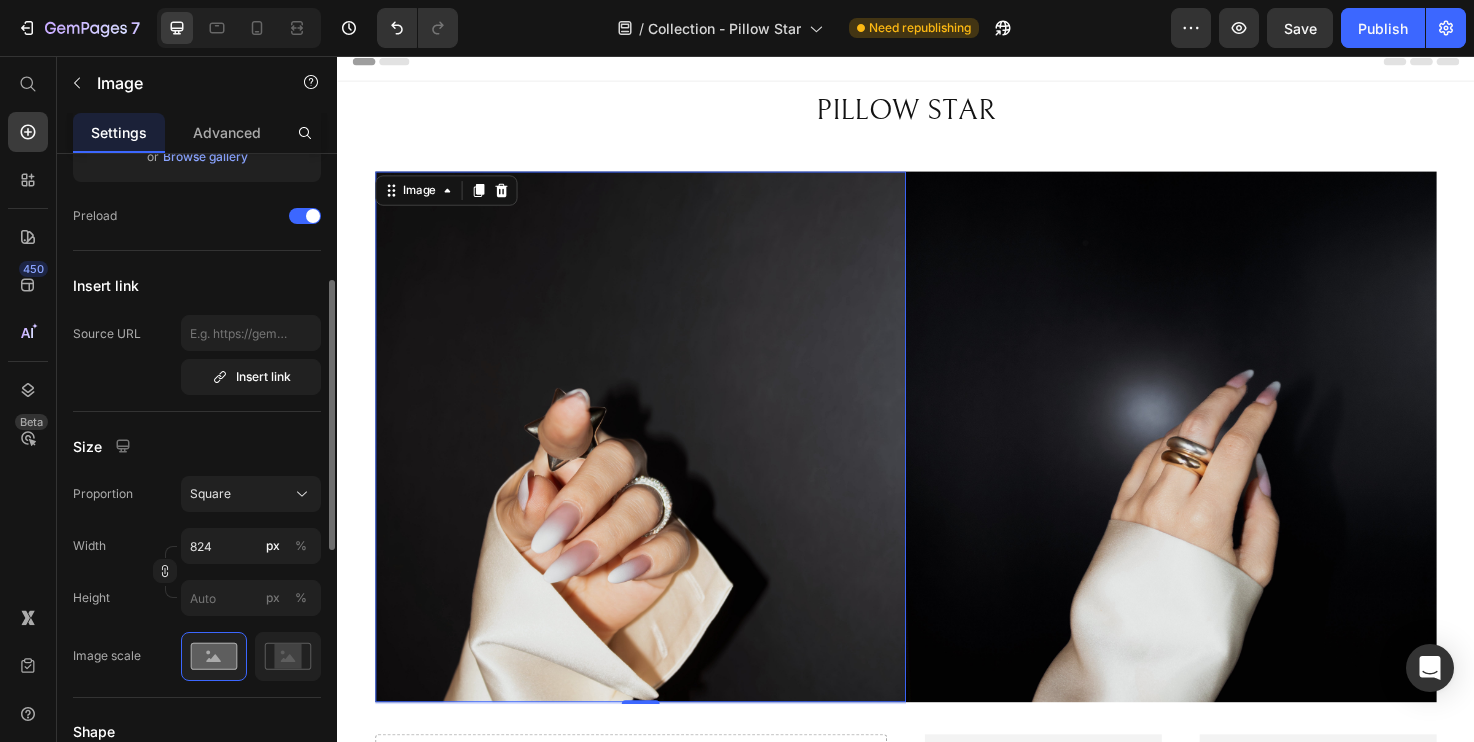 scroll, scrollTop: 8, scrollLeft: 0, axis: vertical 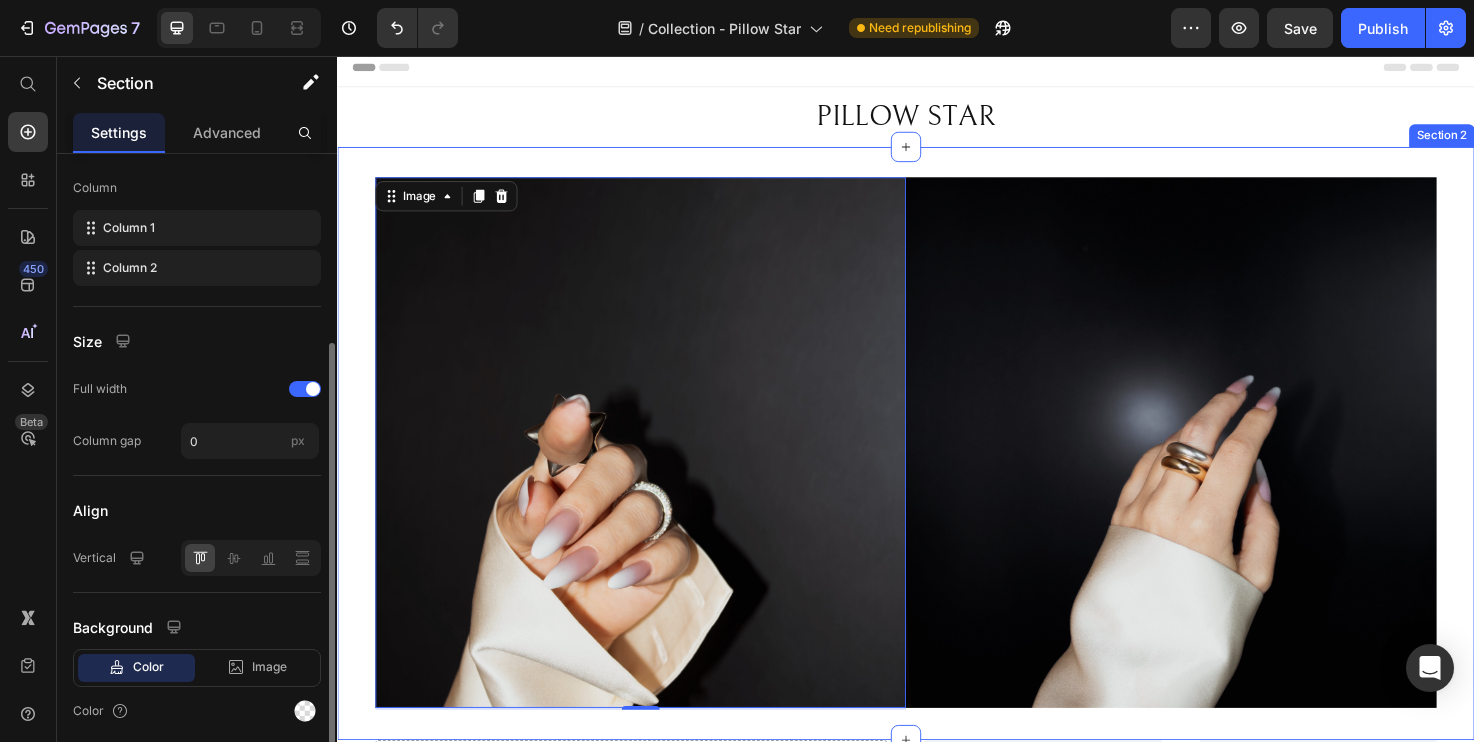 click on "Image   2 Image Section 2" at bounding box center [937, 465] 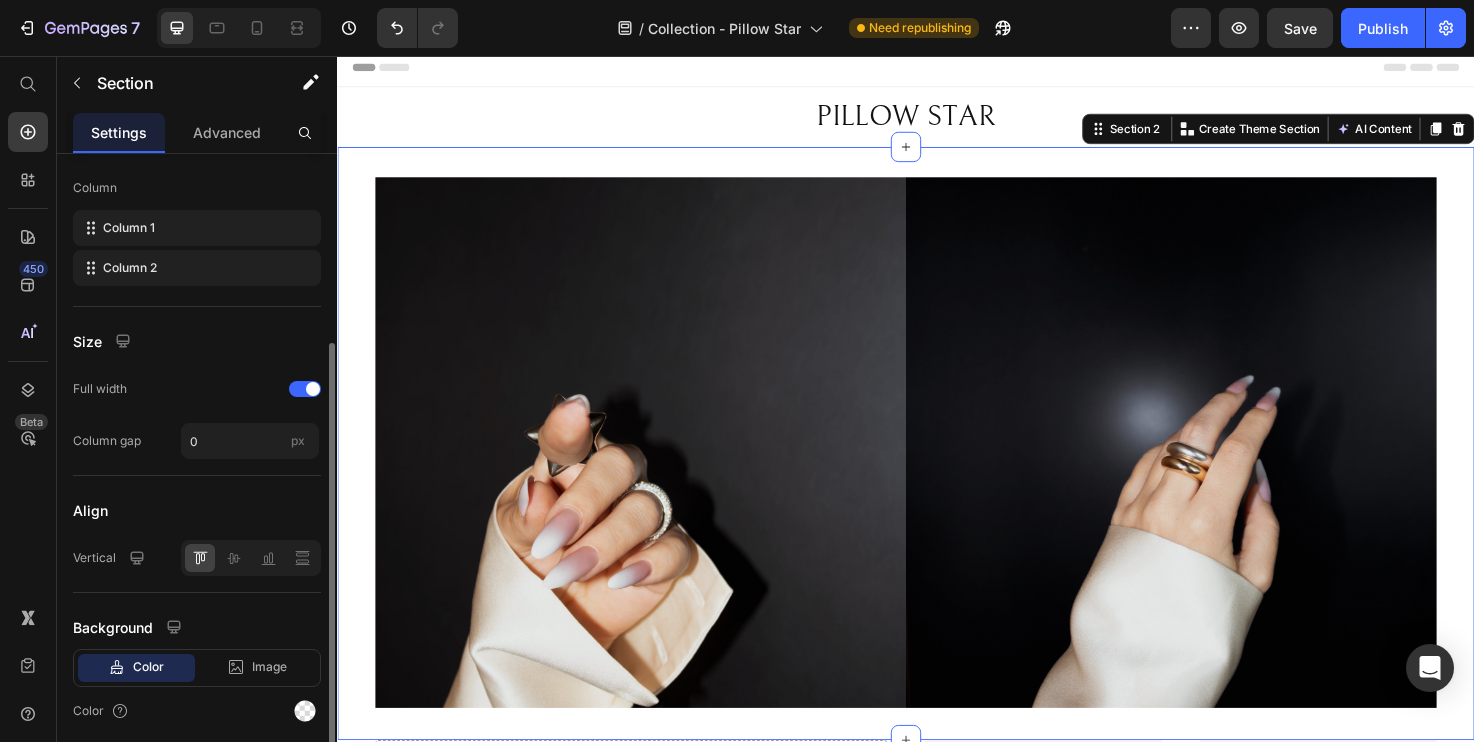 scroll, scrollTop: 0, scrollLeft: 0, axis: both 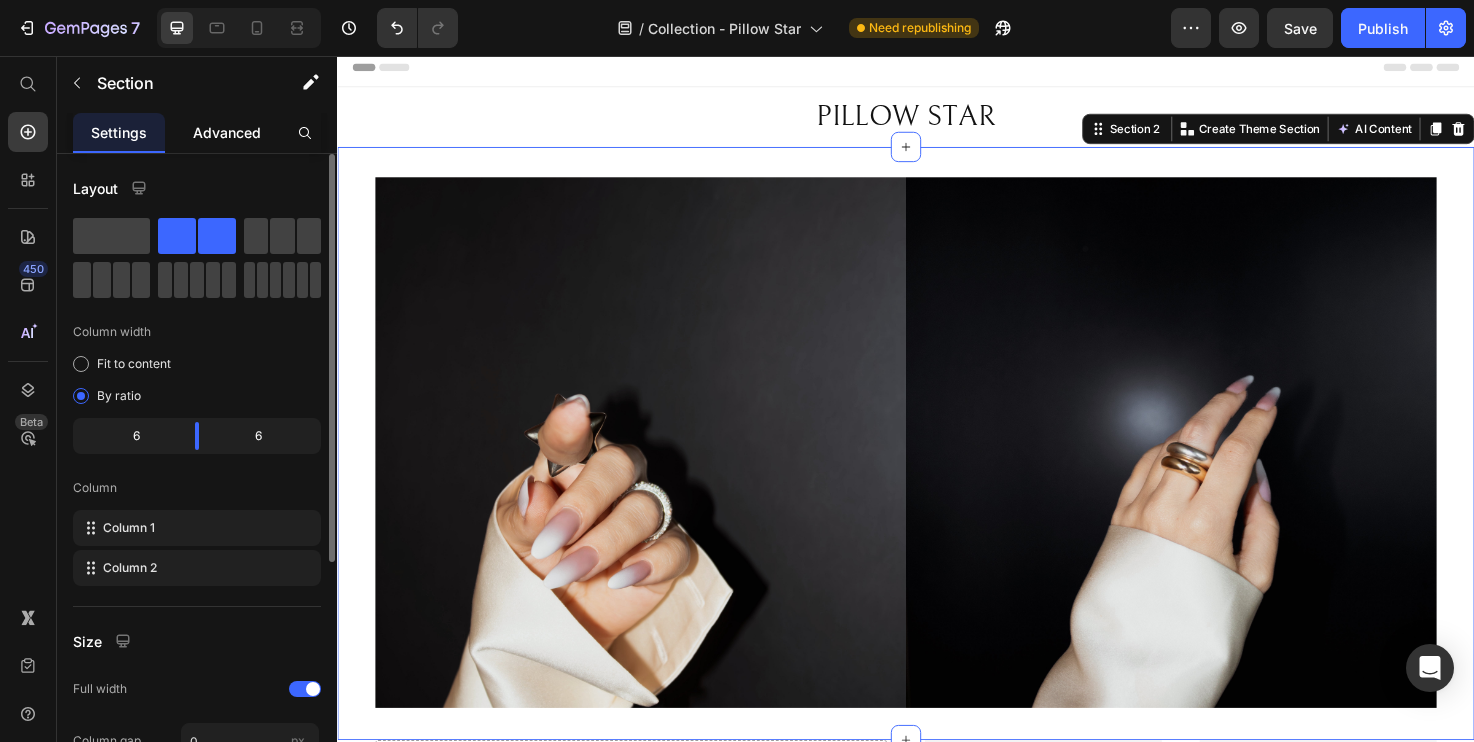 click on "Advanced" at bounding box center (227, 132) 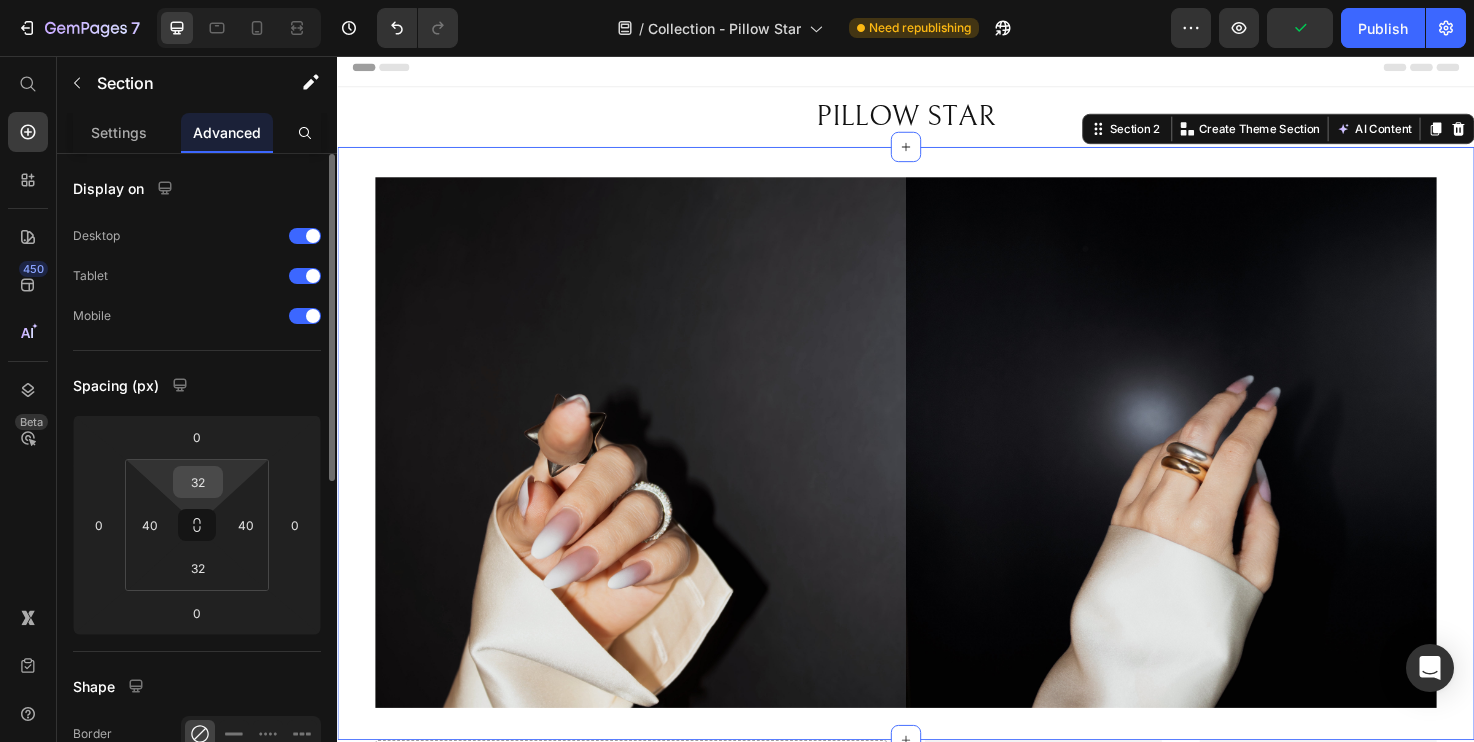 click on "32" at bounding box center (198, 482) 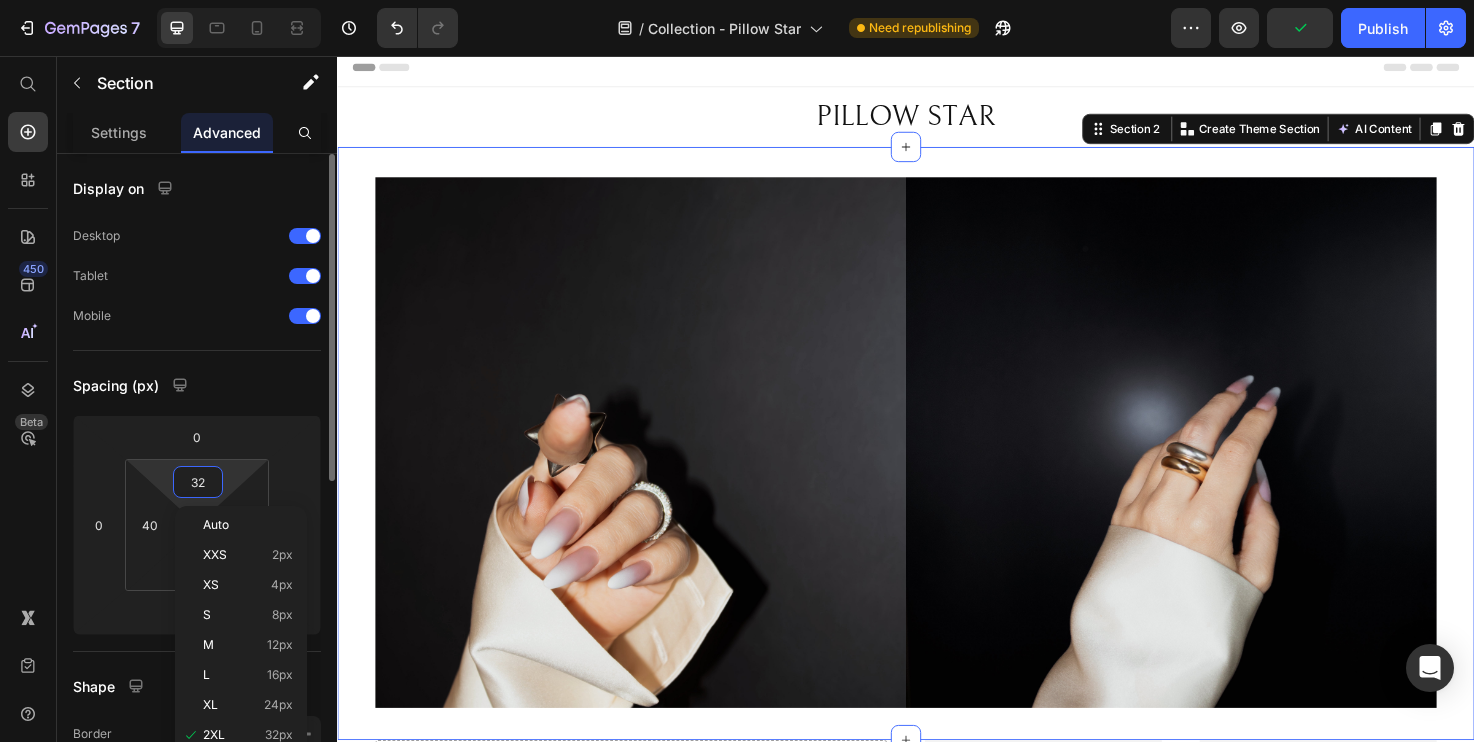 type on "0" 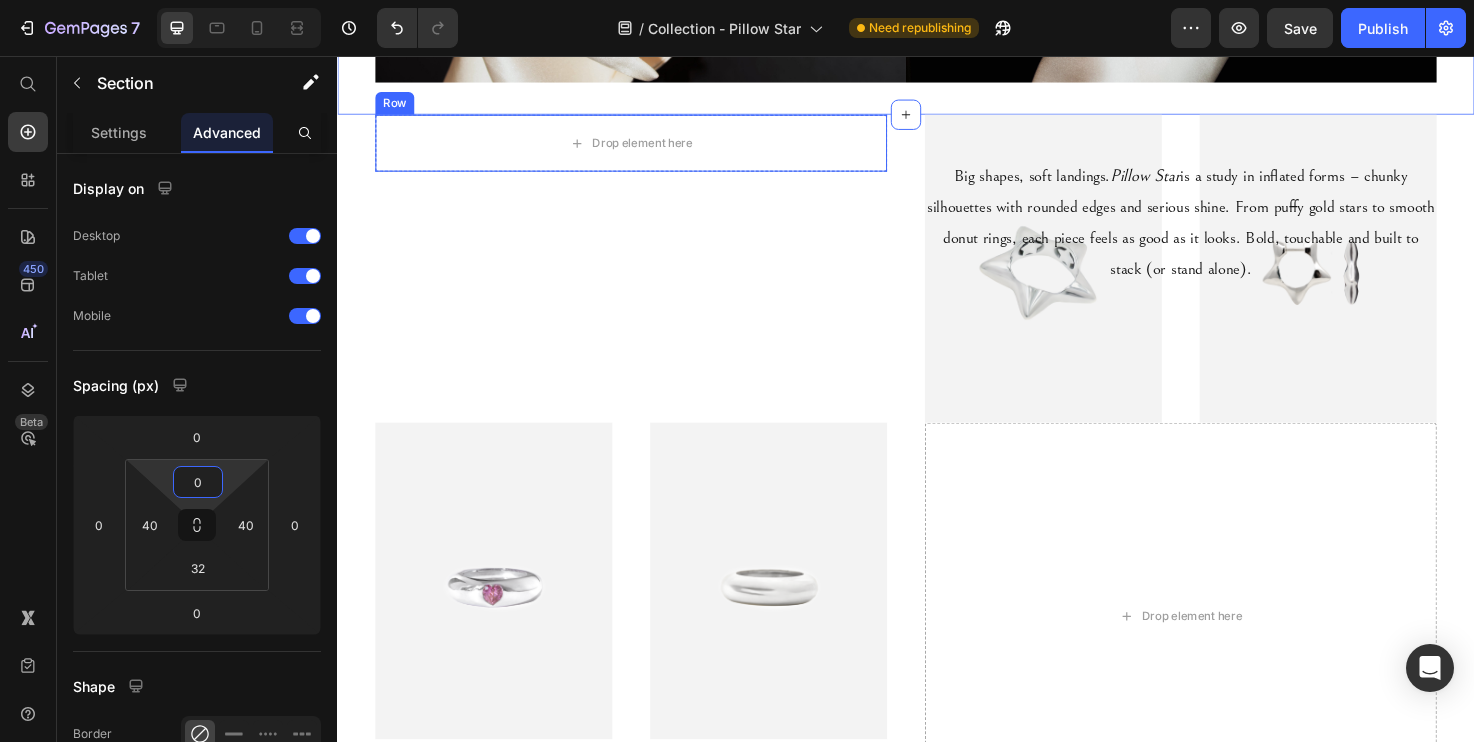 scroll, scrollTop: 620, scrollLeft: 0, axis: vertical 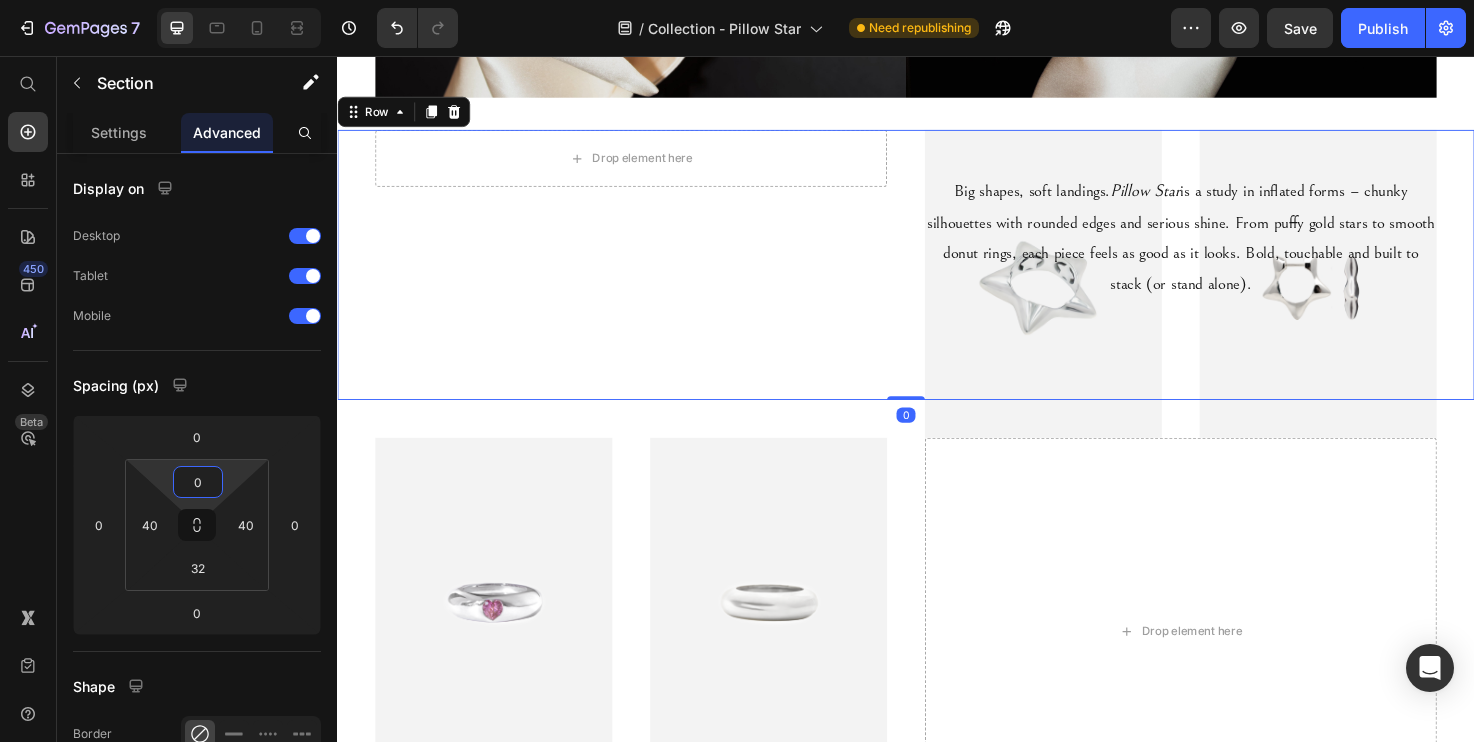 click on "Drop element here Row Row" at bounding box center [647, 276] 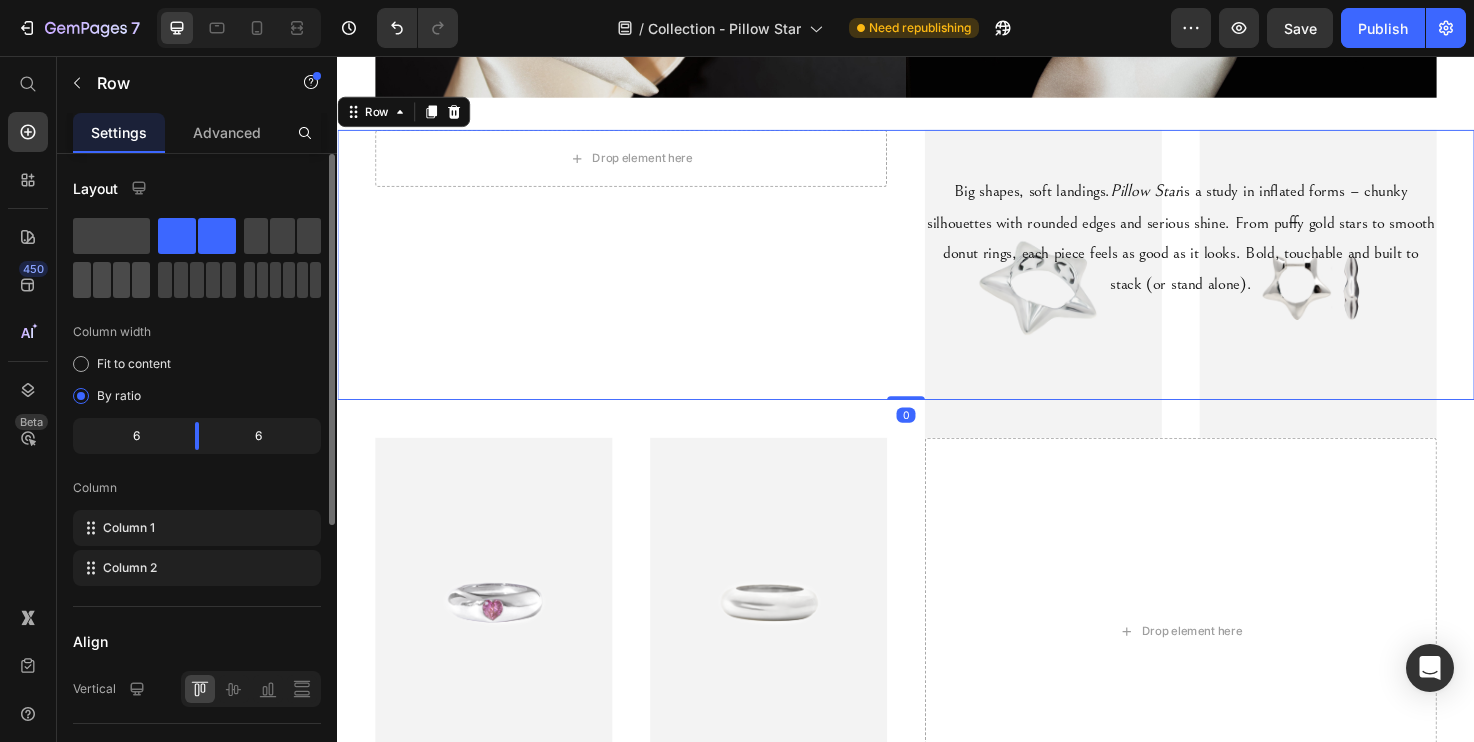 click 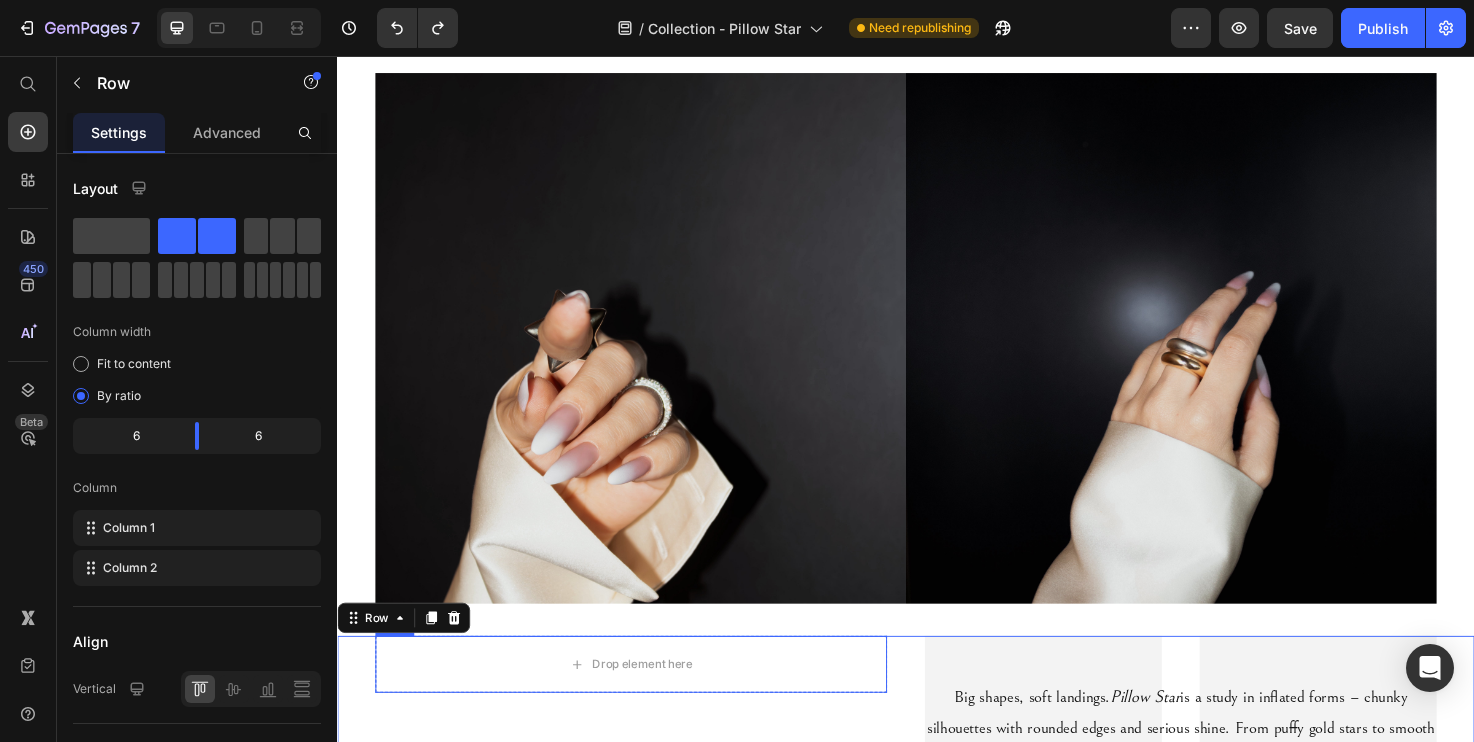 scroll, scrollTop: 0, scrollLeft: 0, axis: both 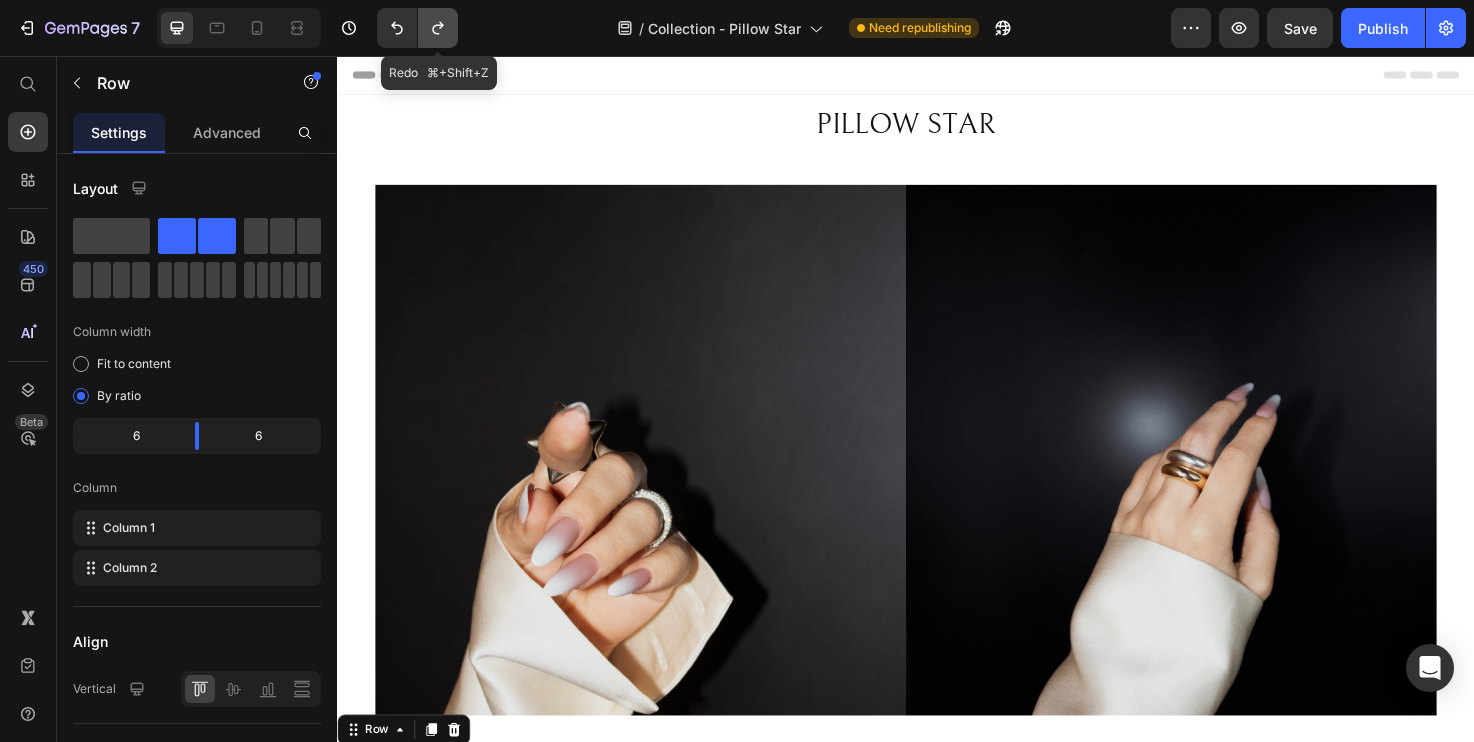 click 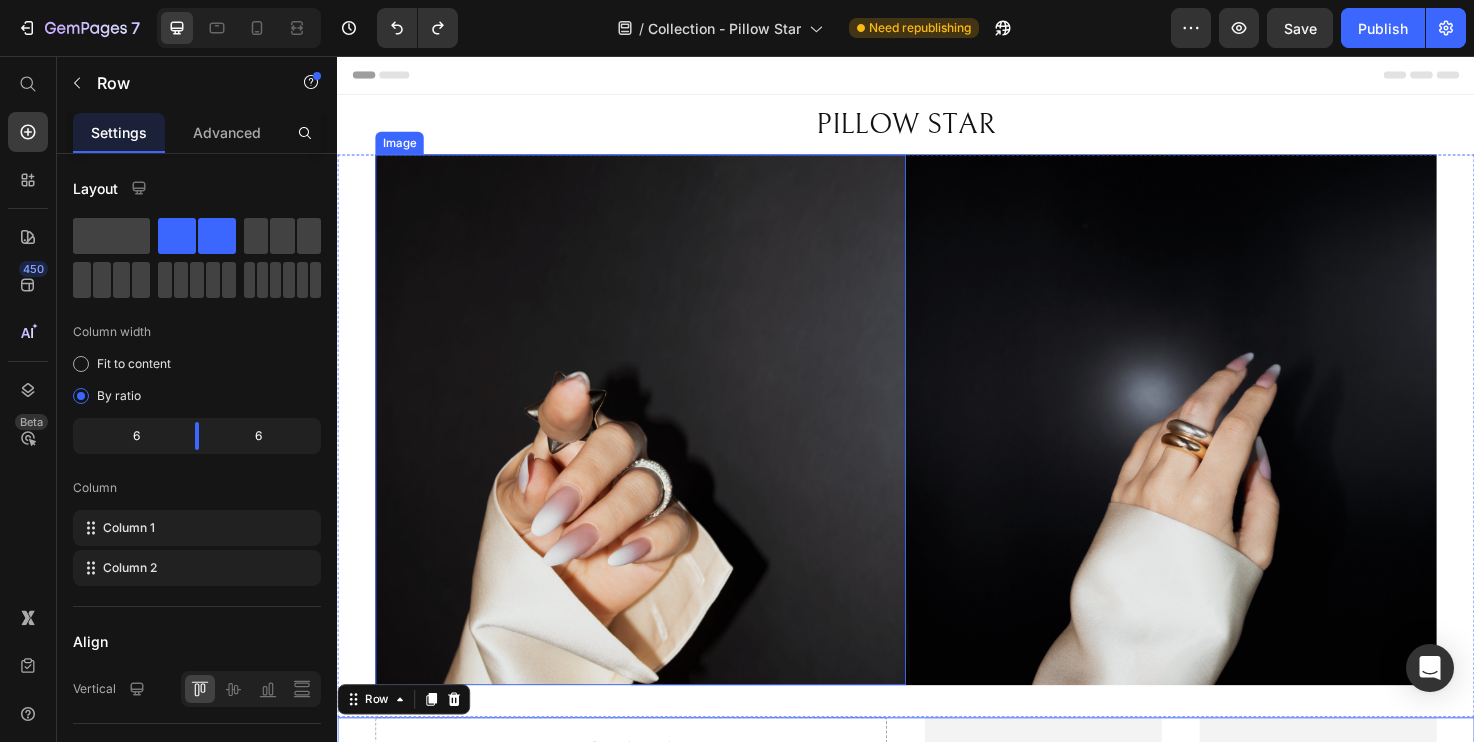 scroll, scrollTop: 169, scrollLeft: 0, axis: vertical 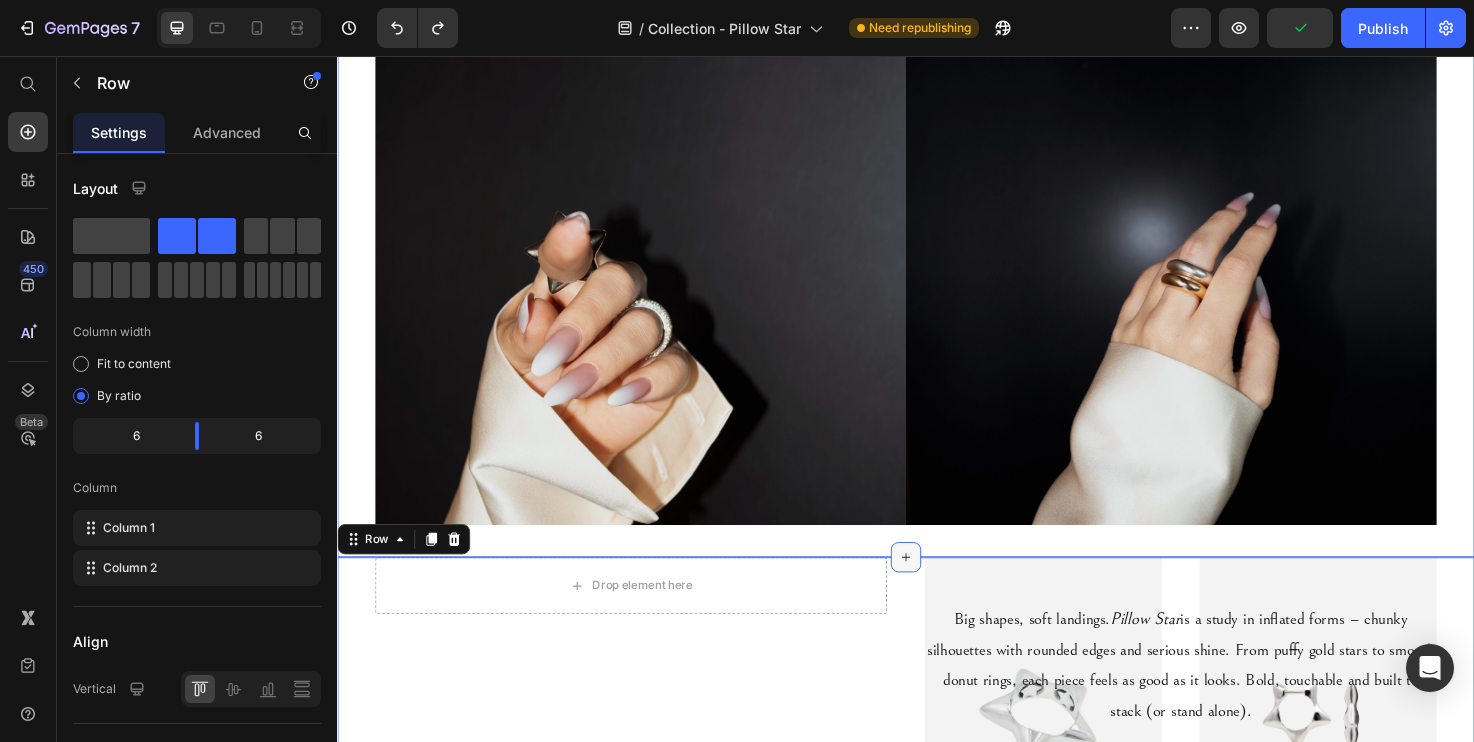 click 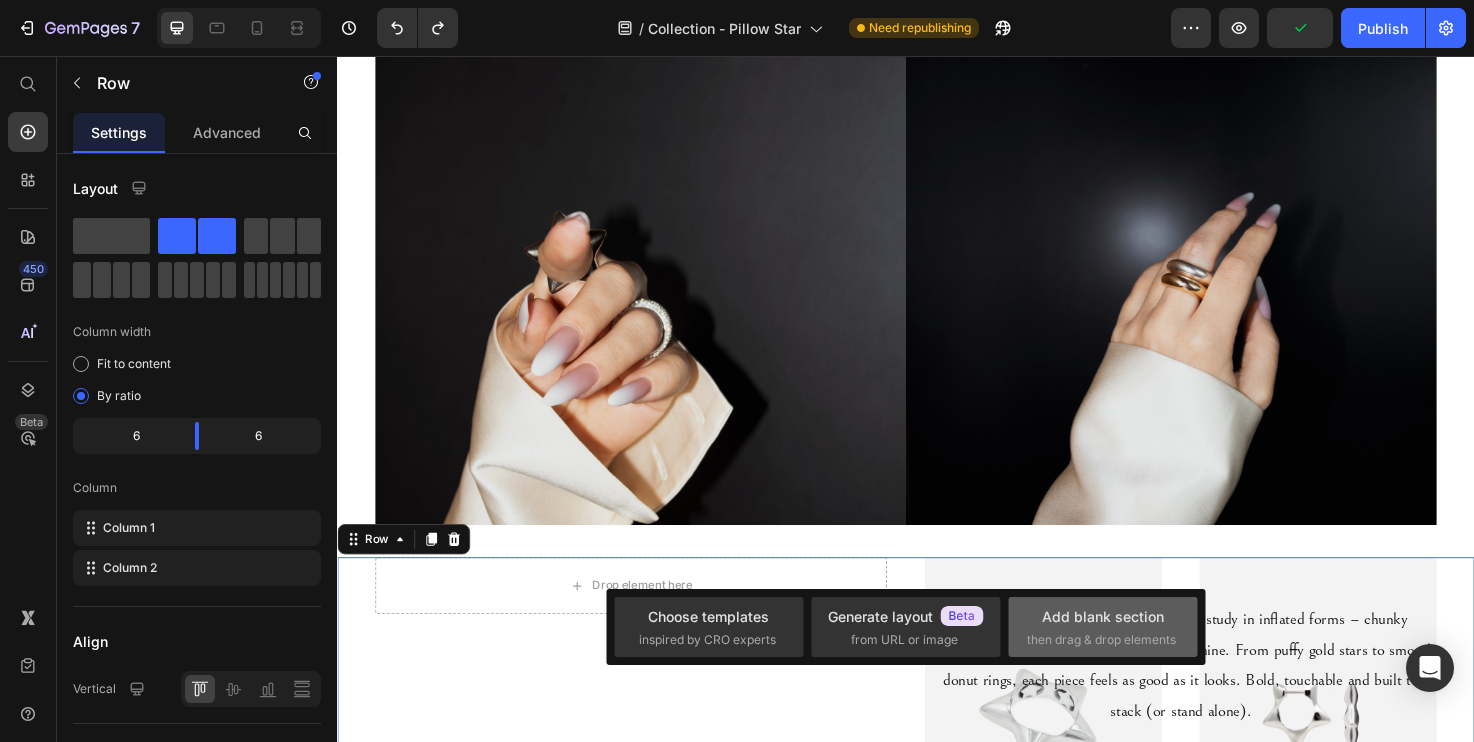 click on "Add blank section  then drag & drop elements" at bounding box center (1103, 627) 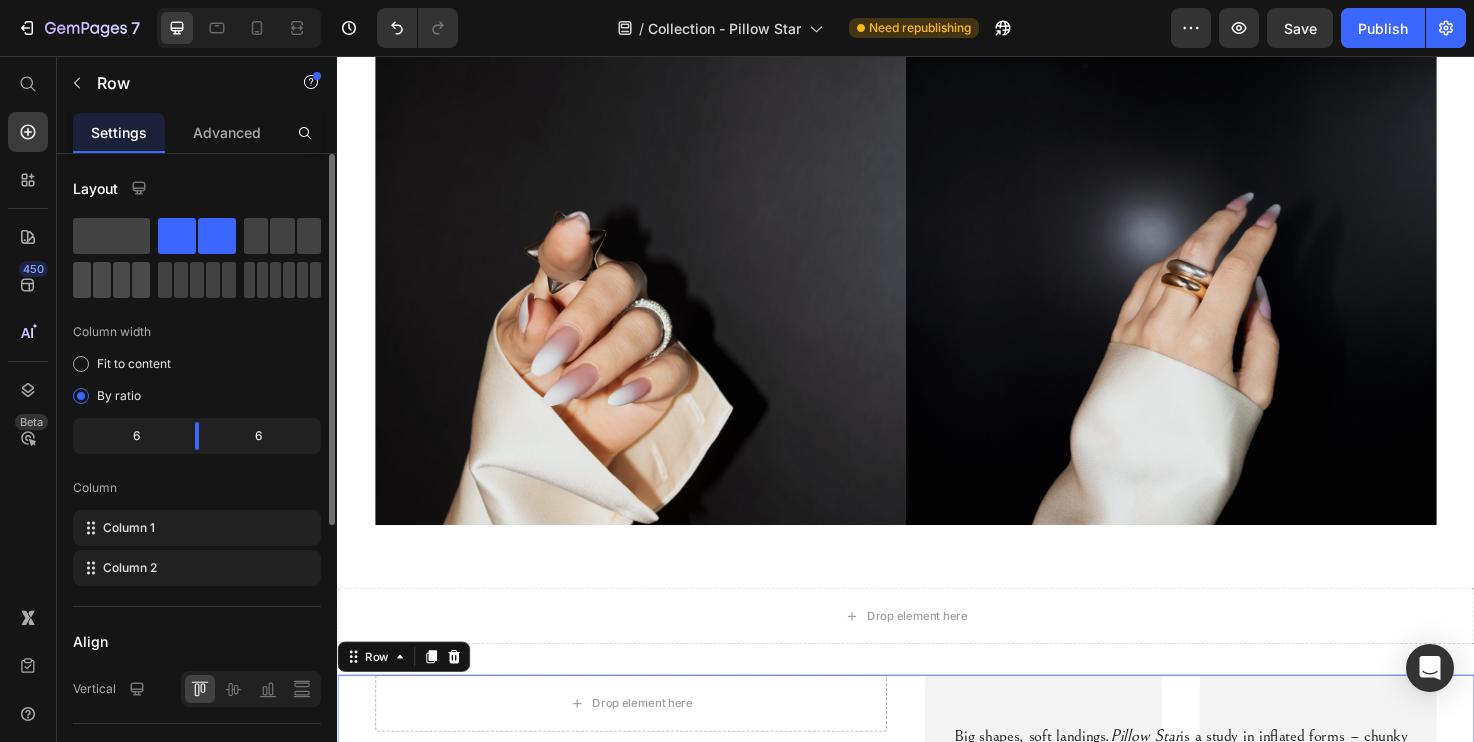 click 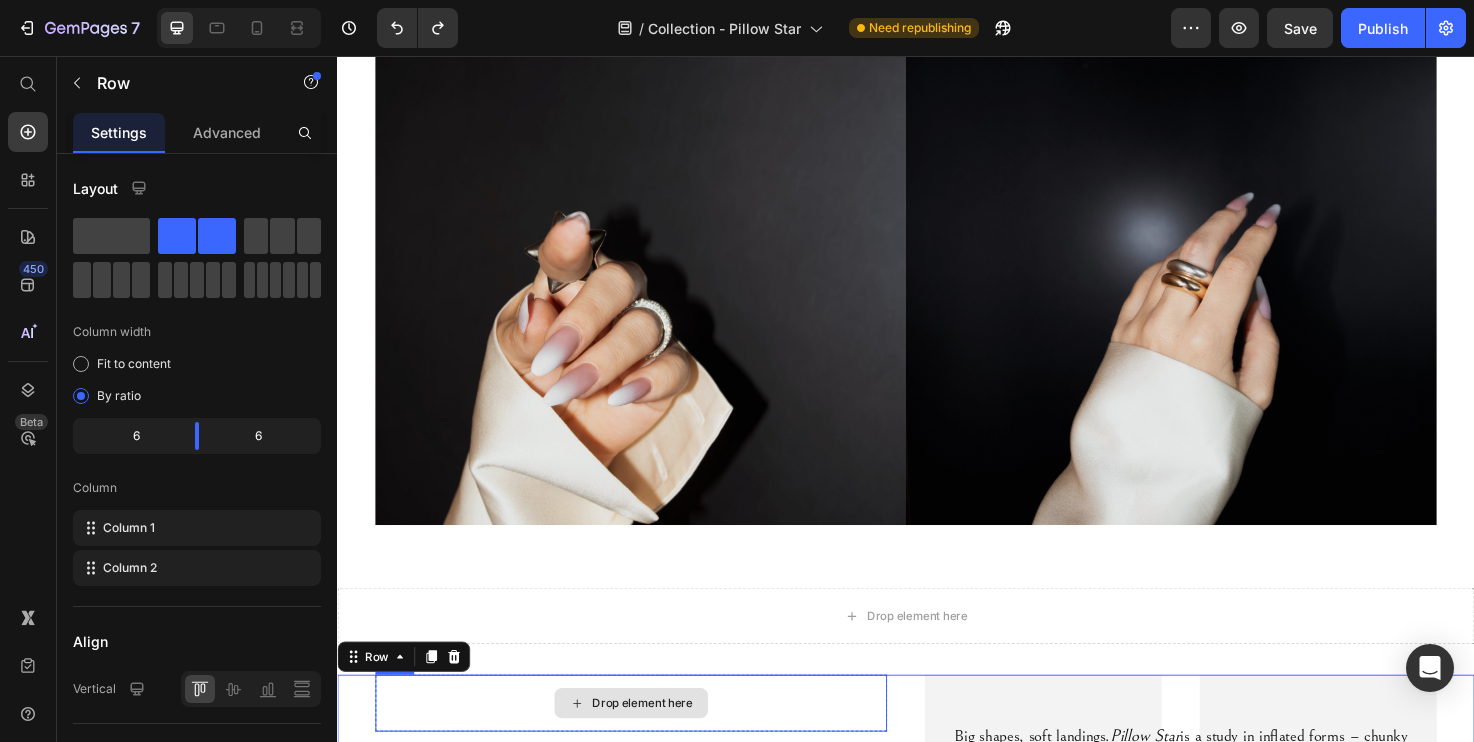click on "Drop element here" at bounding box center (937, 647) 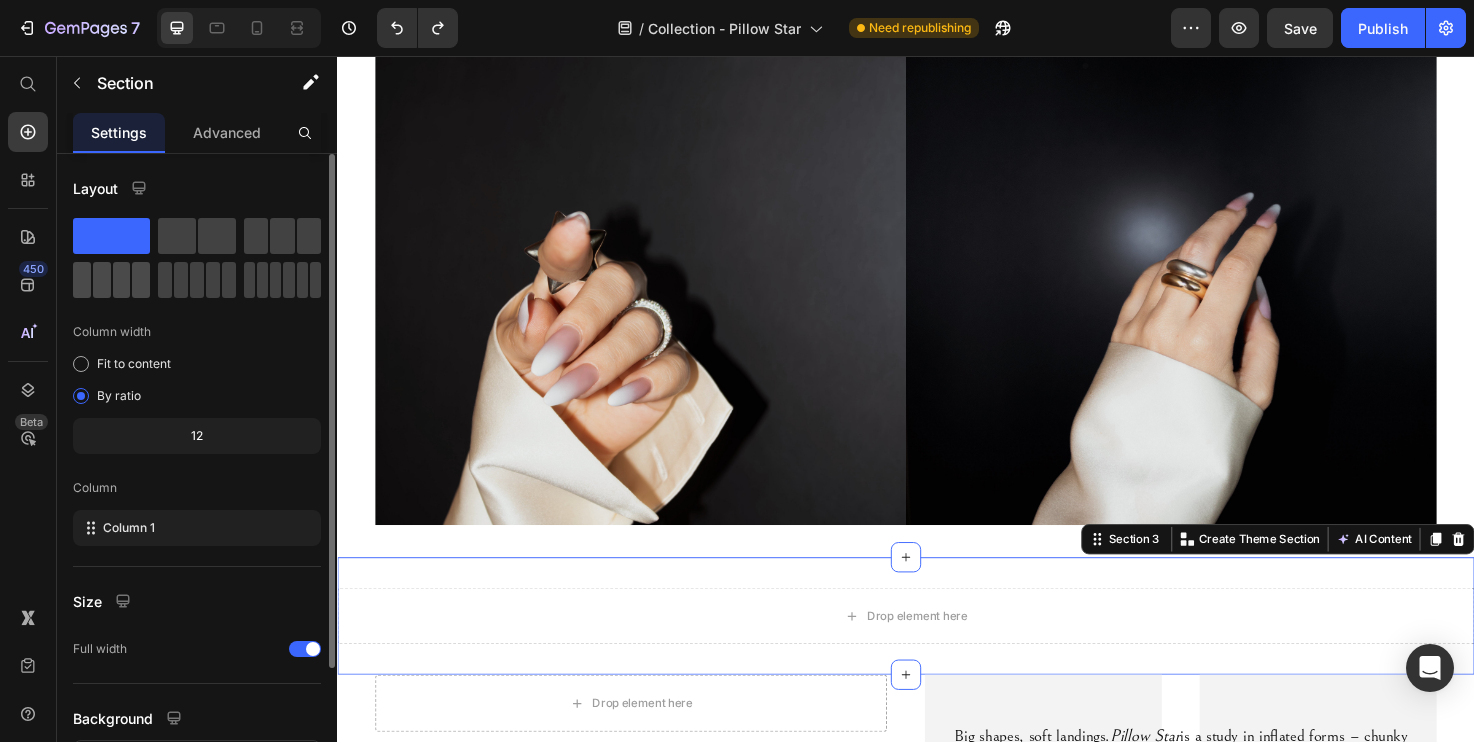 click 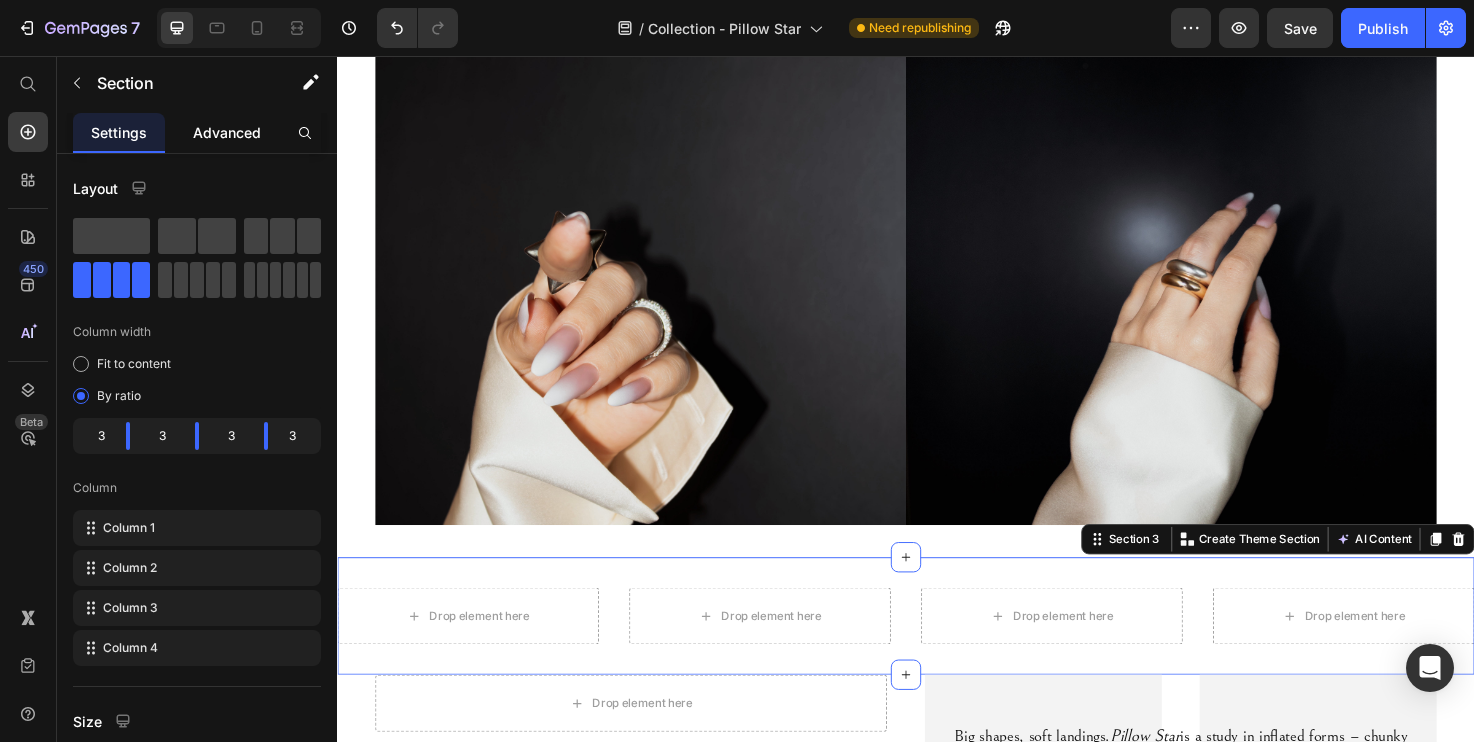click on "Advanced" at bounding box center [227, 132] 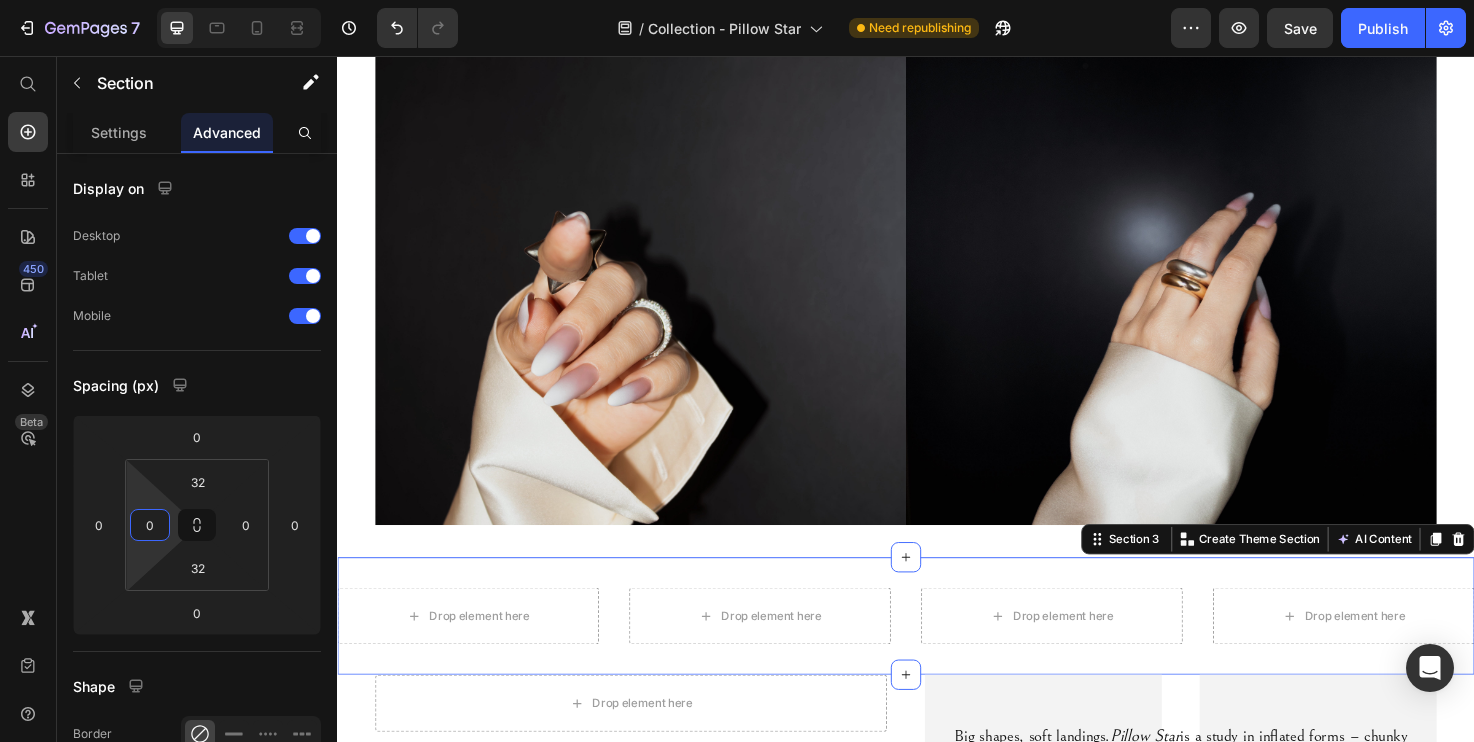 click on "7  Version history  /  Collection - Pillow Star Need republishing Preview  Save   Publish  450 Beta Start with Sections Elements Hero Section Product Detail Brands Trusted Badges Guarantee Product Breakdown How to use Testimonials Compare Bundle FAQs Social Proof Brand Story Product List Collection Blog List Contact Sticky Add to Cart Custom Footer Browse Library 450 Layout
Row
Row
Row
Row Text
Heading
Text Block Button
Button
Button
Sticky Back to top Media
Image" at bounding box center [737, 0] 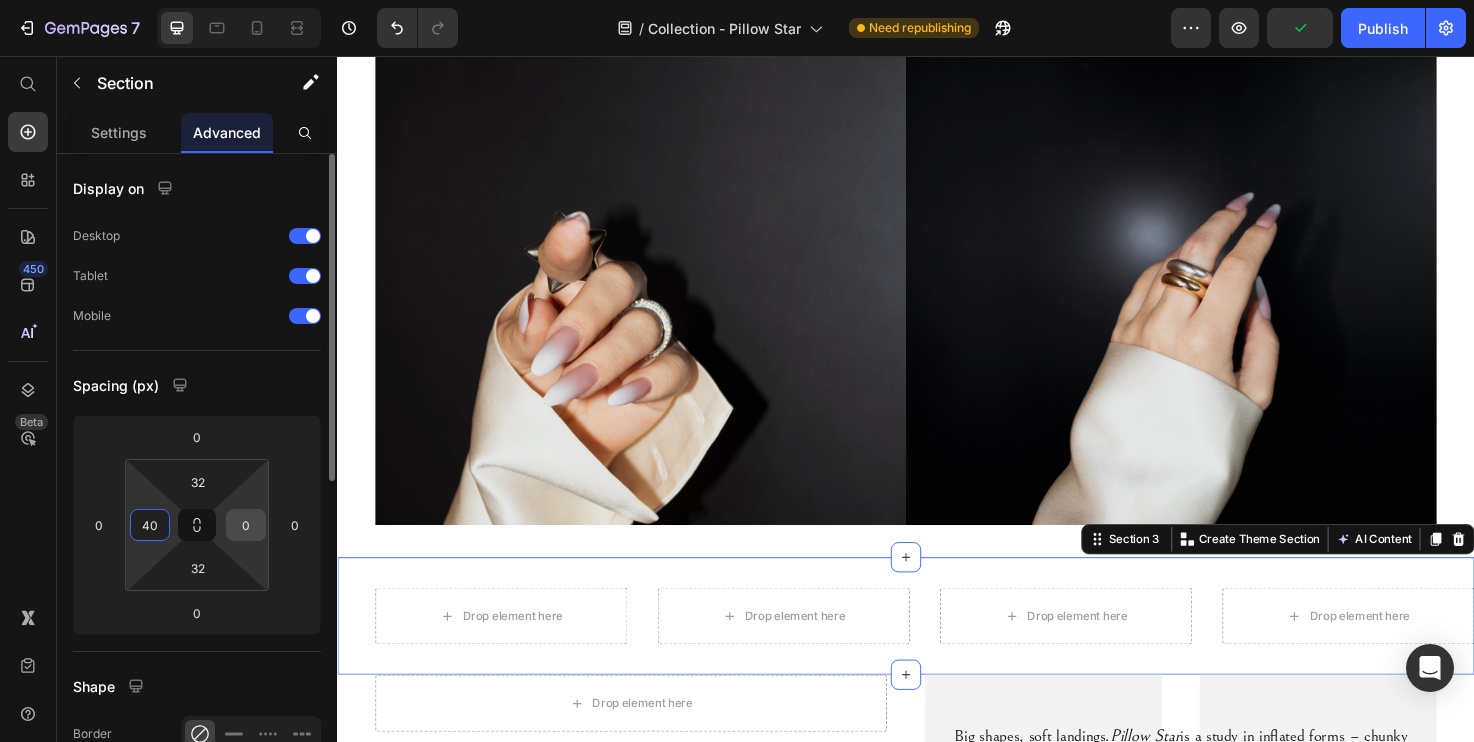 type on "40" 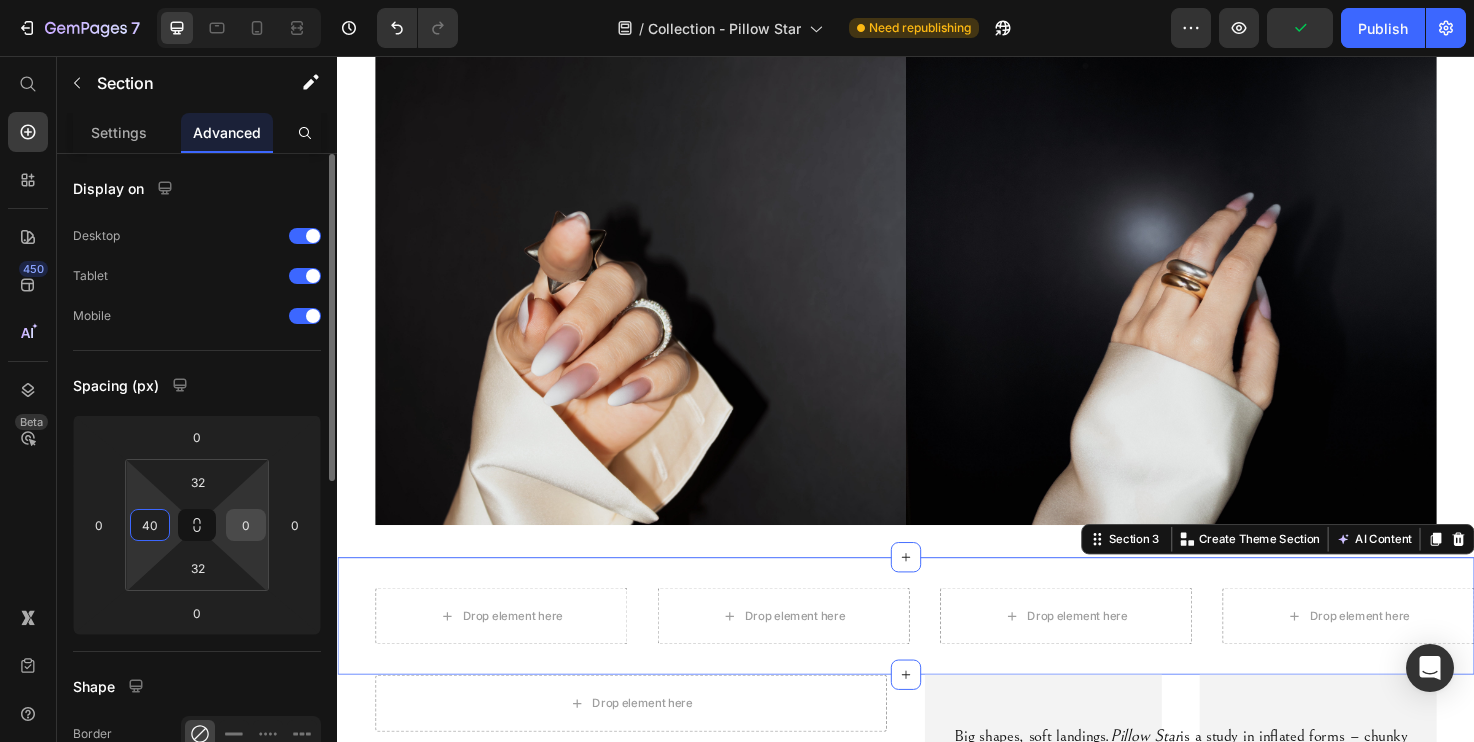 click on "0" at bounding box center (246, 525) 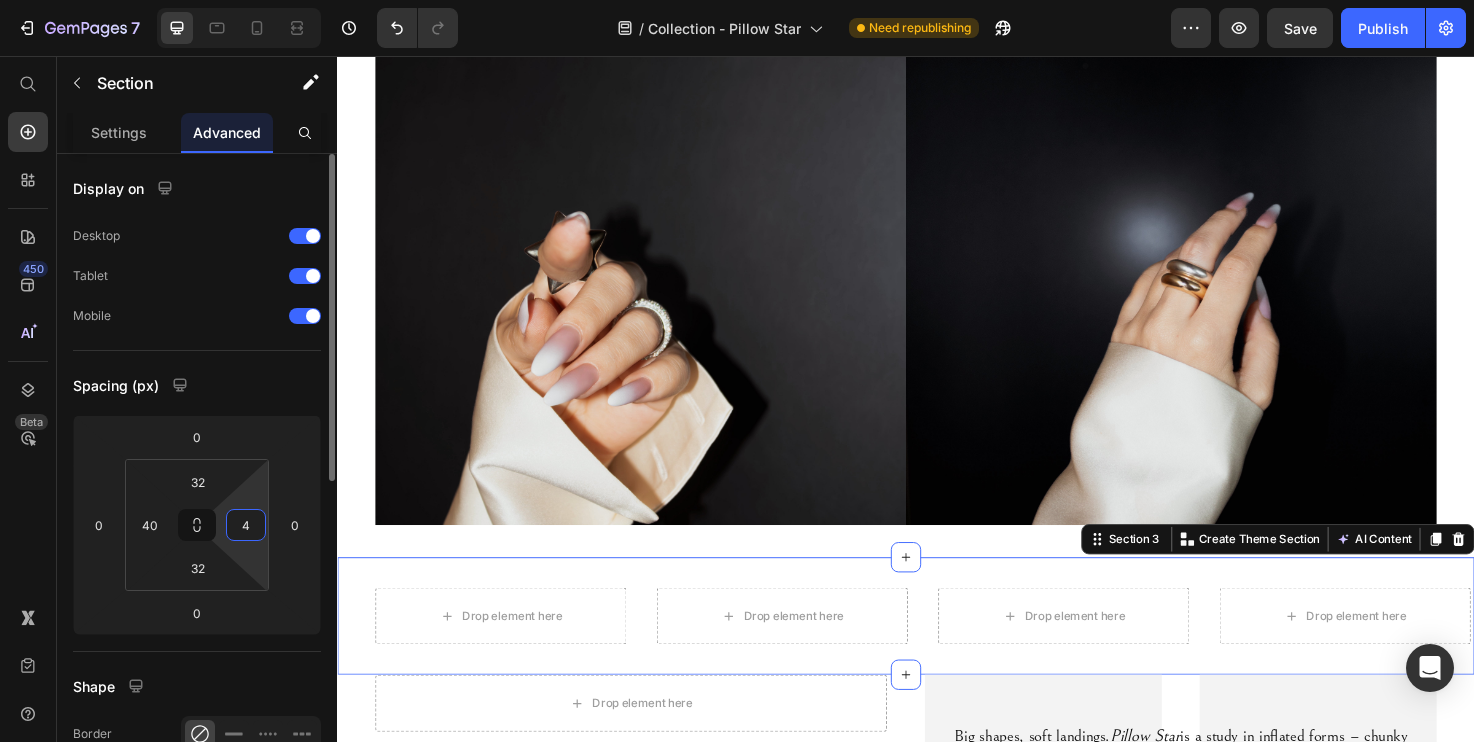 type on "40" 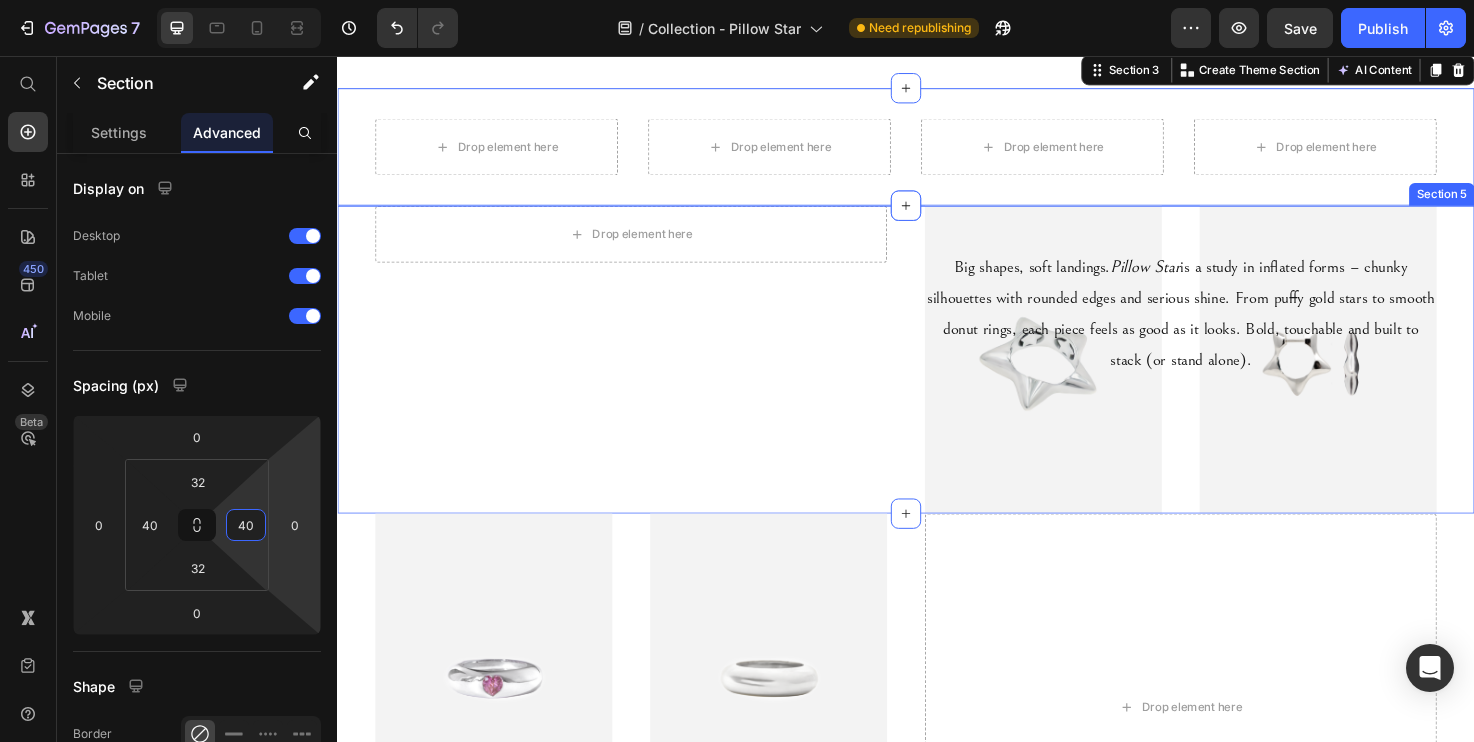 scroll, scrollTop: 670, scrollLeft: 0, axis: vertical 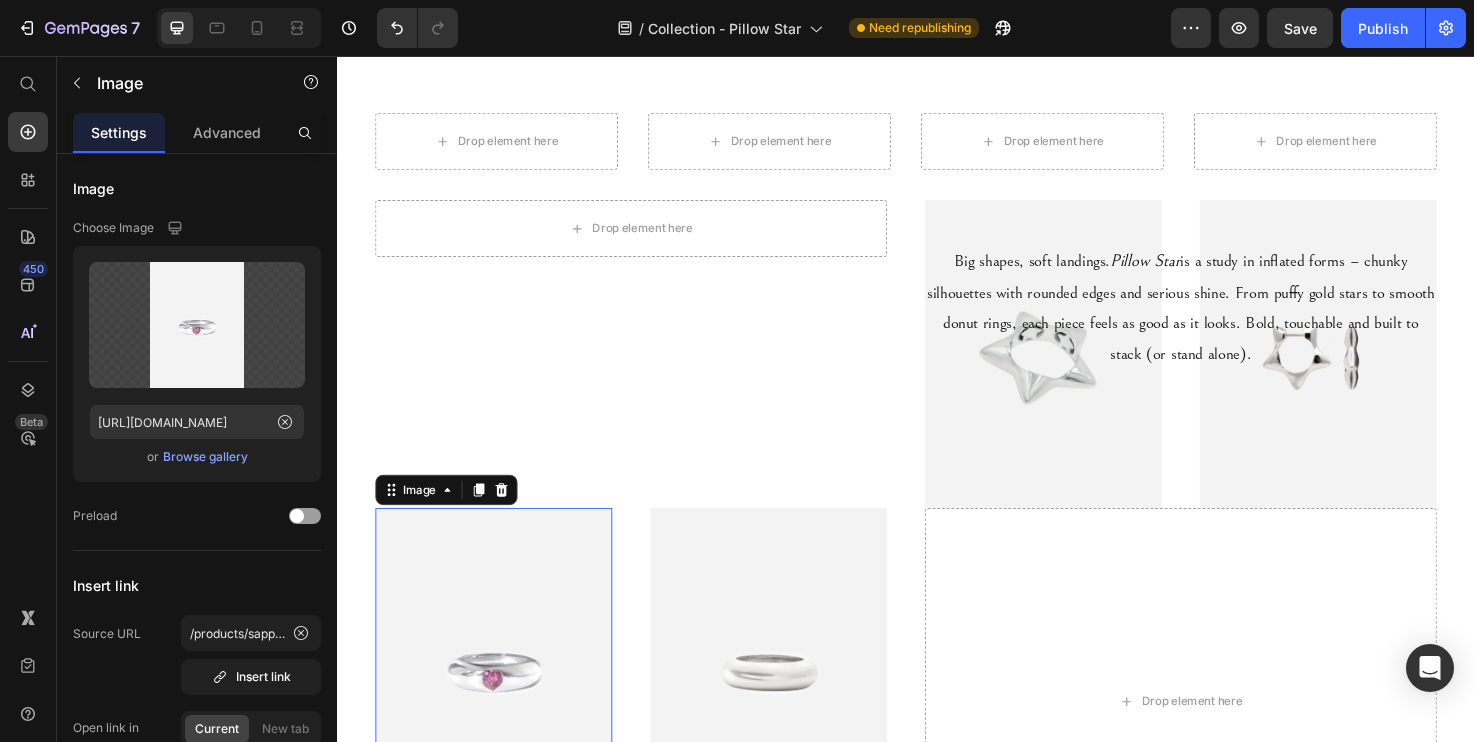 click at bounding box center (502, 699) 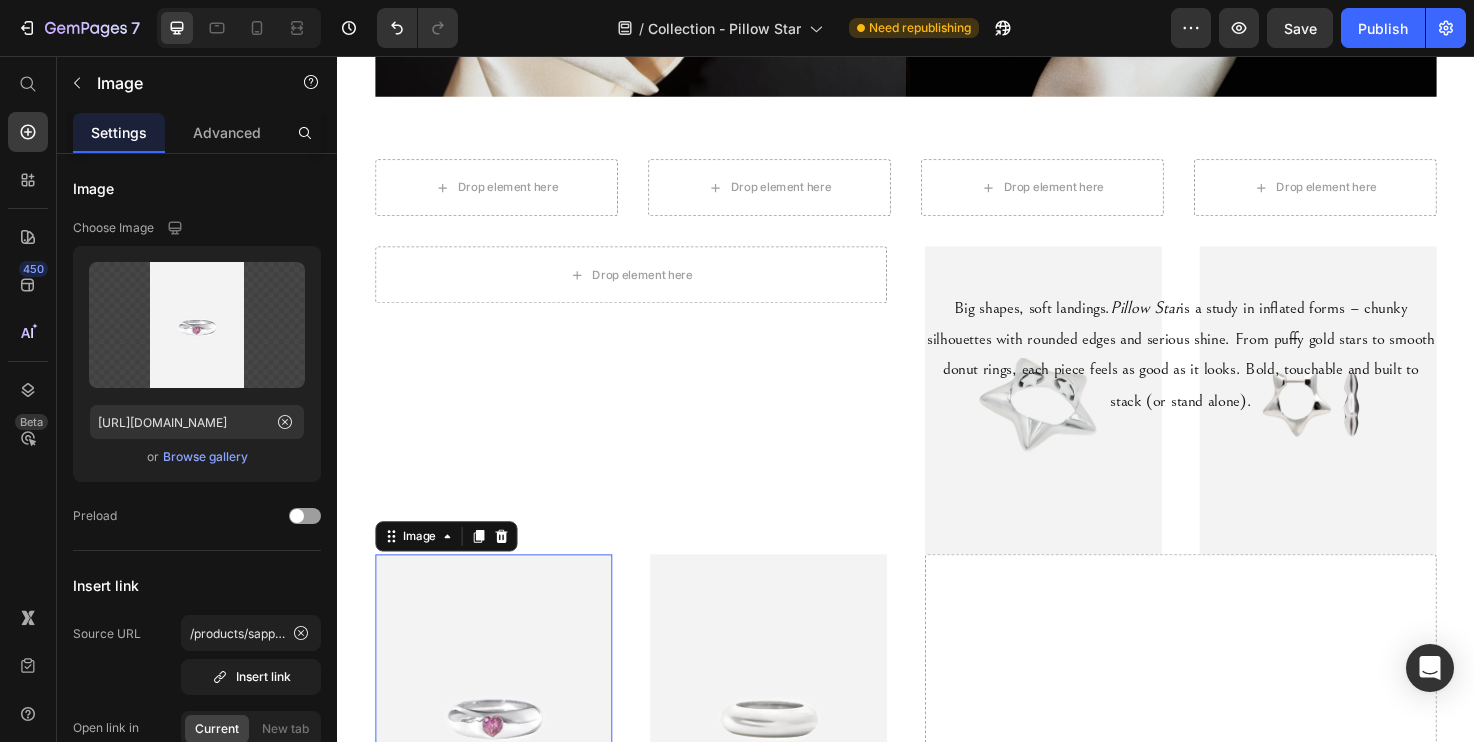 scroll, scrollTop: 617, scrollLeft: 0, axis: vertical 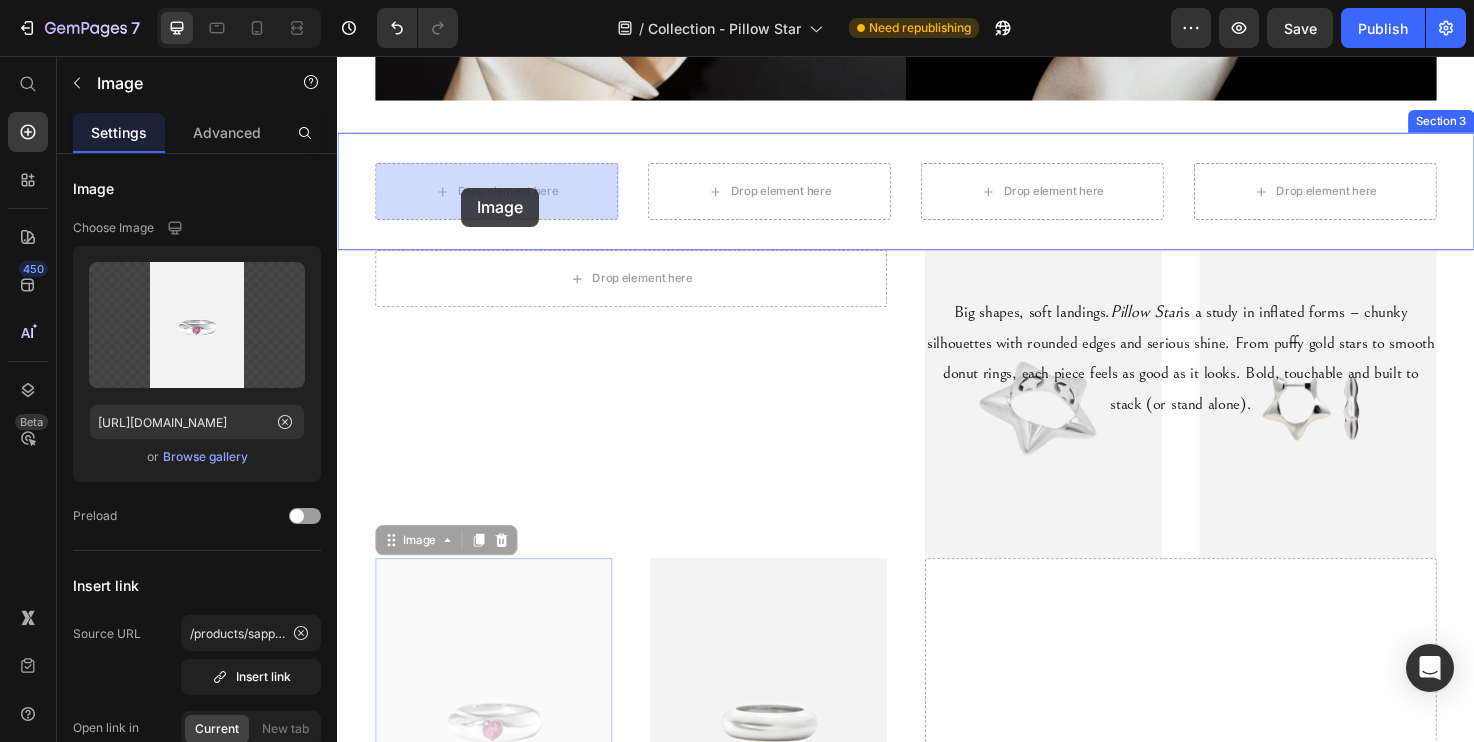 drag, startPoint x: 385, startPoint y: 564, endPoint x: 468, endPoint y: 195, distance: 378.2195 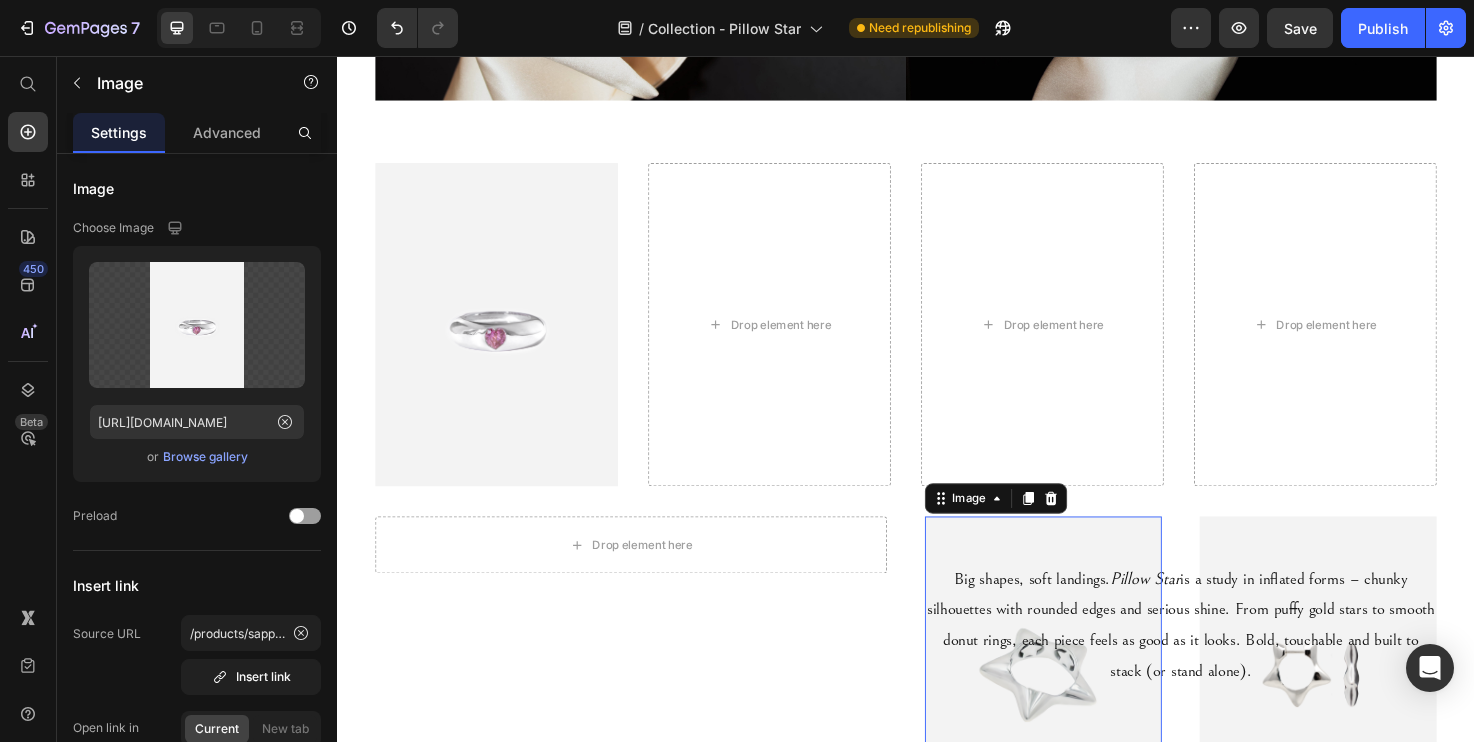click at bounding box center (1082, 708) 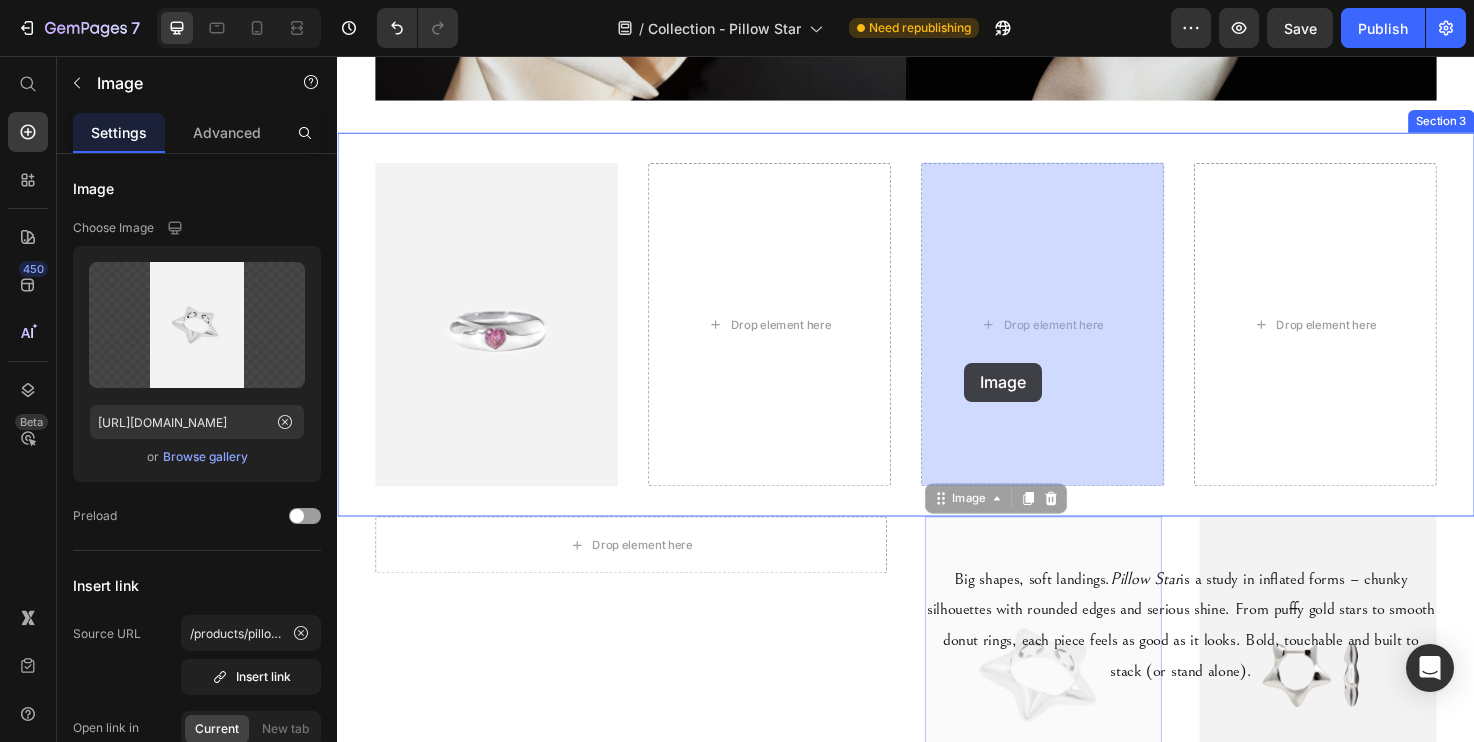 drag, startPoint x: 972, startPoint y: 531, endPoint x: 995, endPoint y: 403, distance: 130.04999 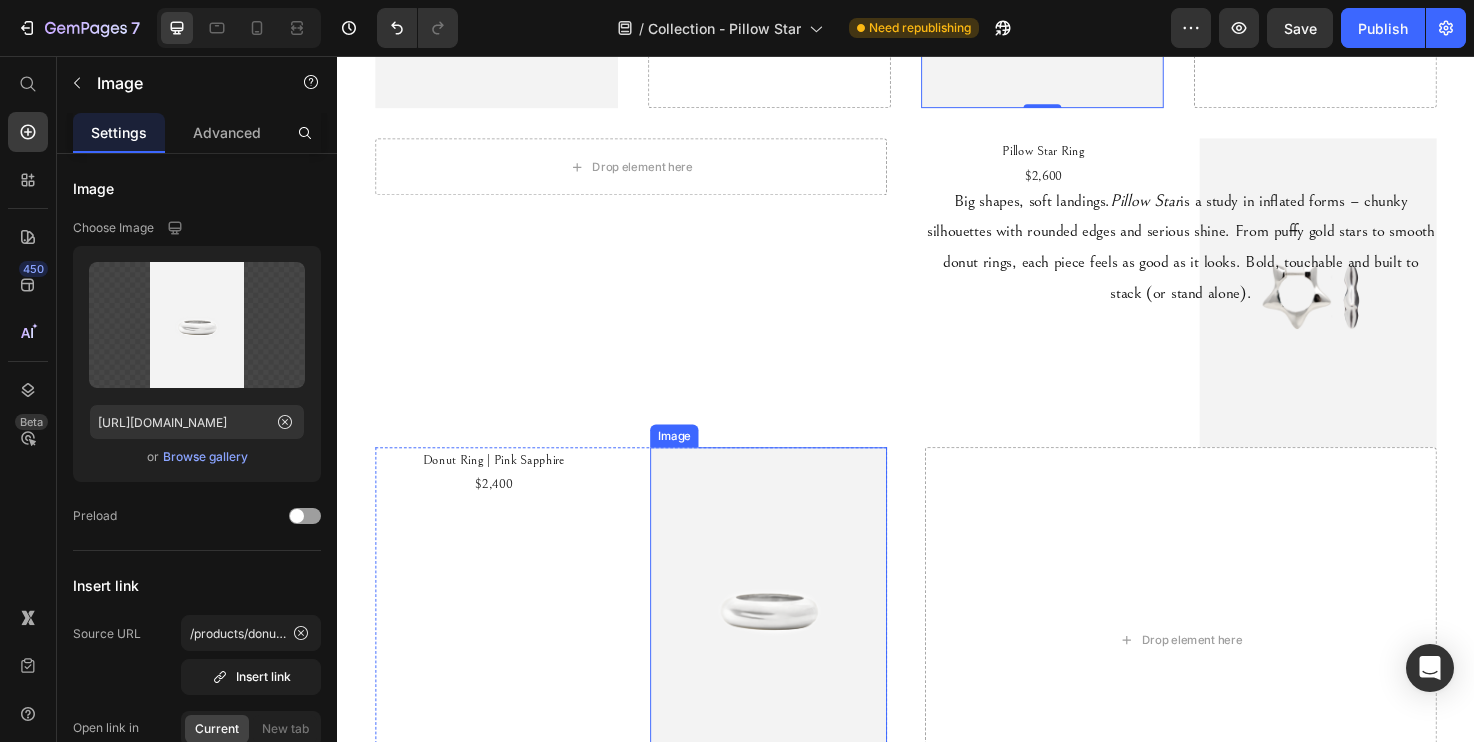 click at bounding box center [792, 635] 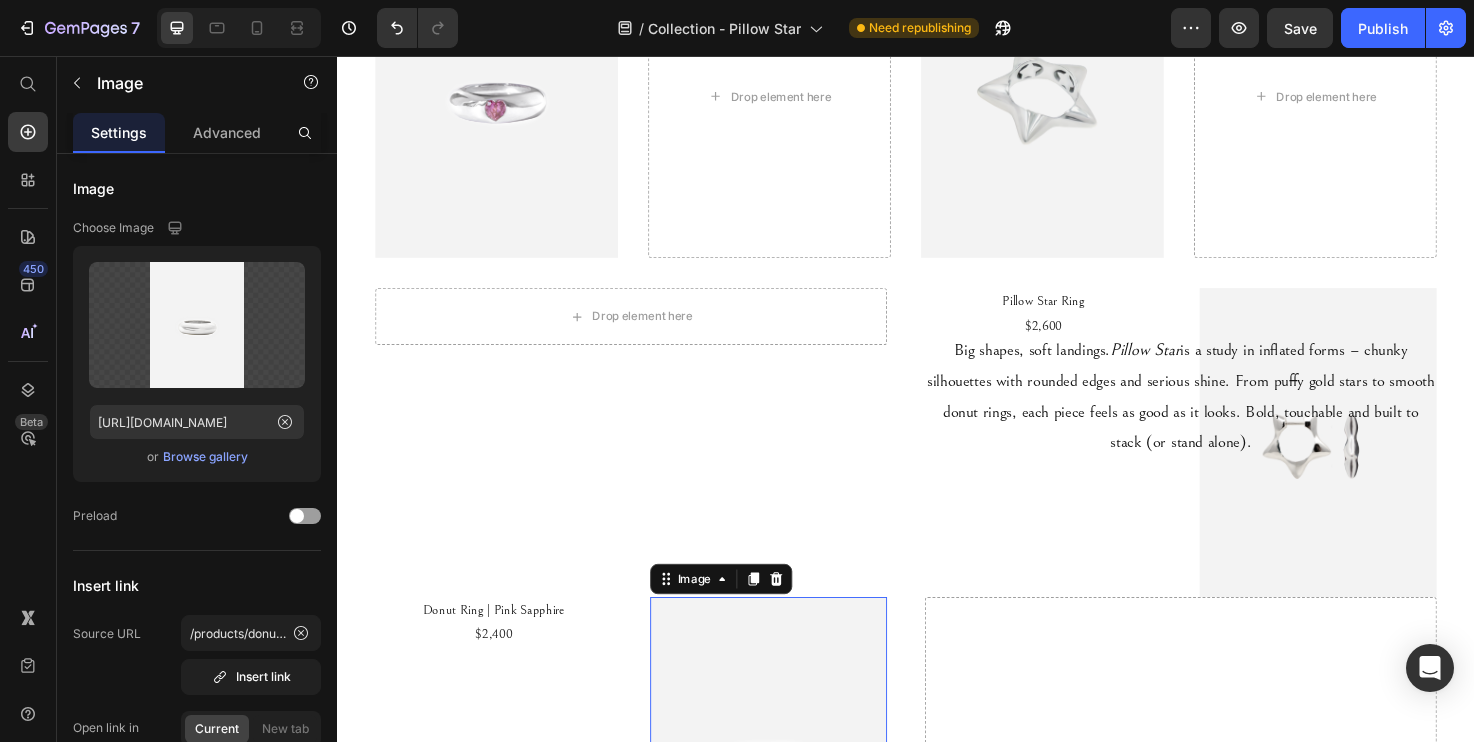 scroll, scrollTop: 795, scrollLeft: 0, axis: vertical 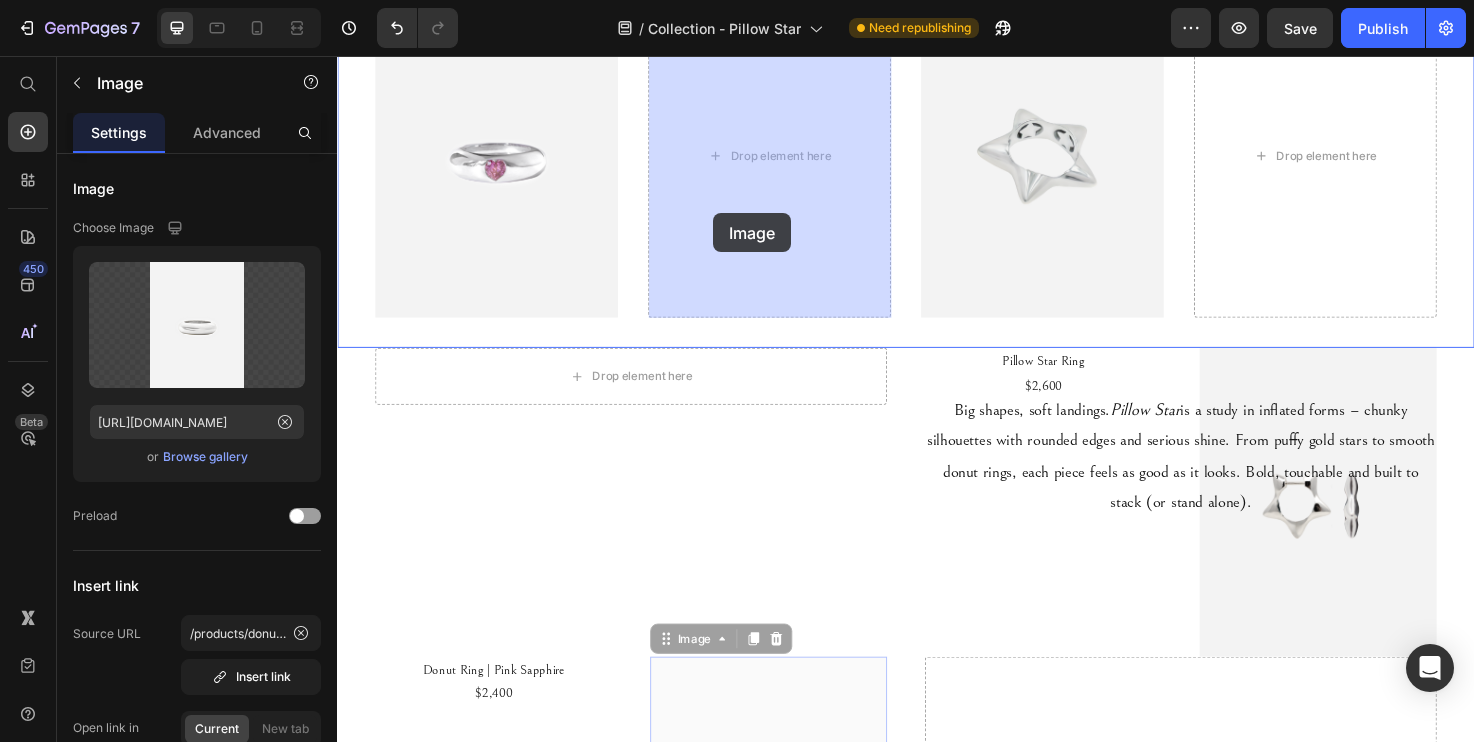 drag, startPoint x: 675, startPoint y: 667, endPoint x: 734, endPoint y: 222, distance: 448.8942 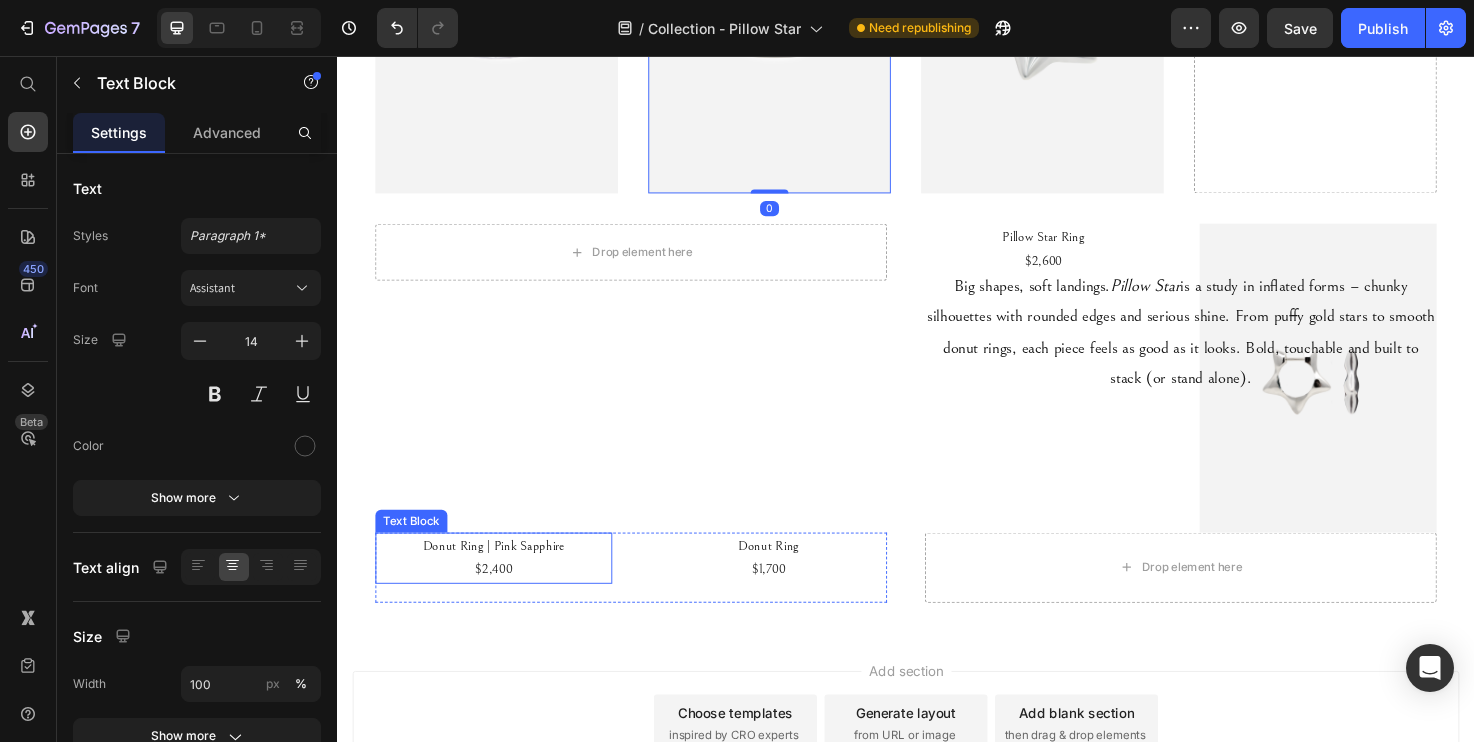 click on "$2,400" at bounding box center [502, 598] 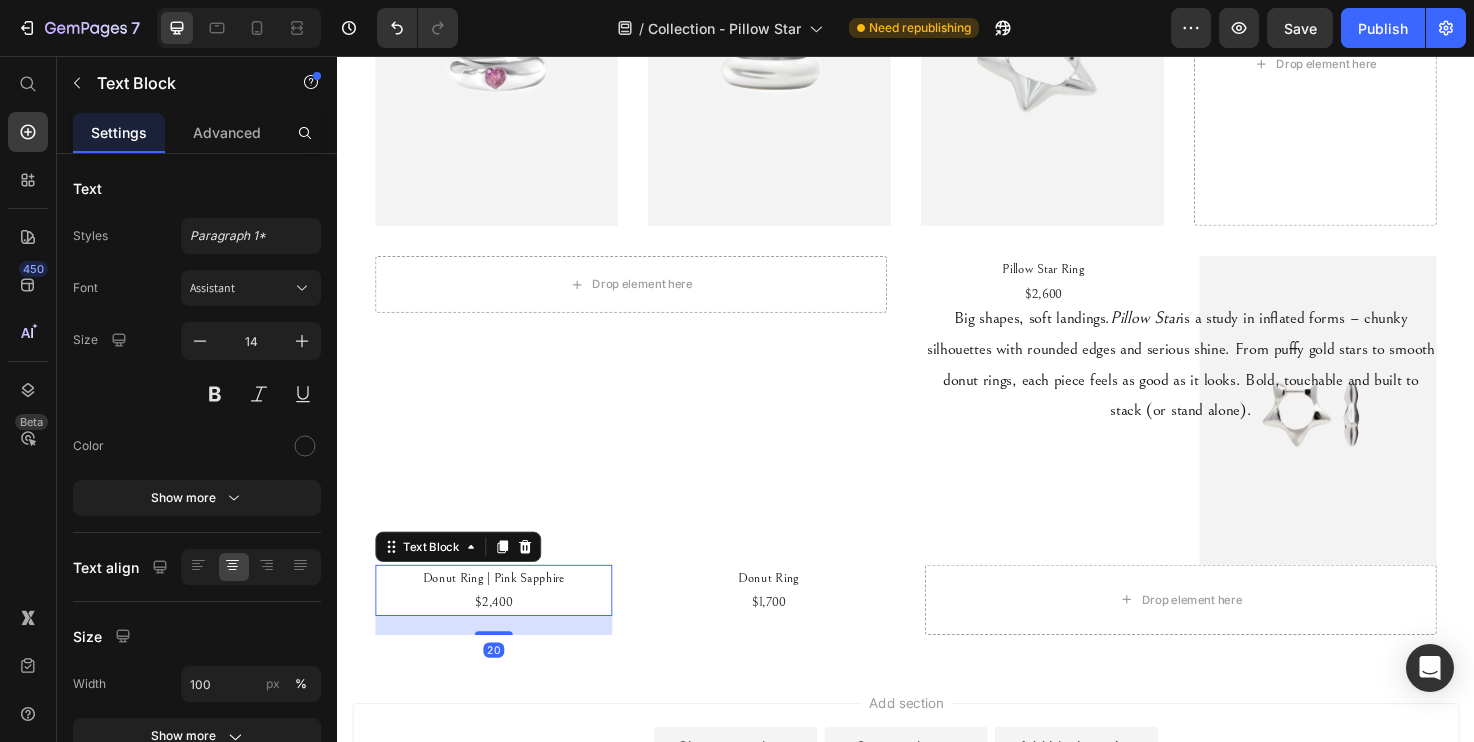 scroll, scrollTop: 864, scrollLeft: 0, axis: vertical 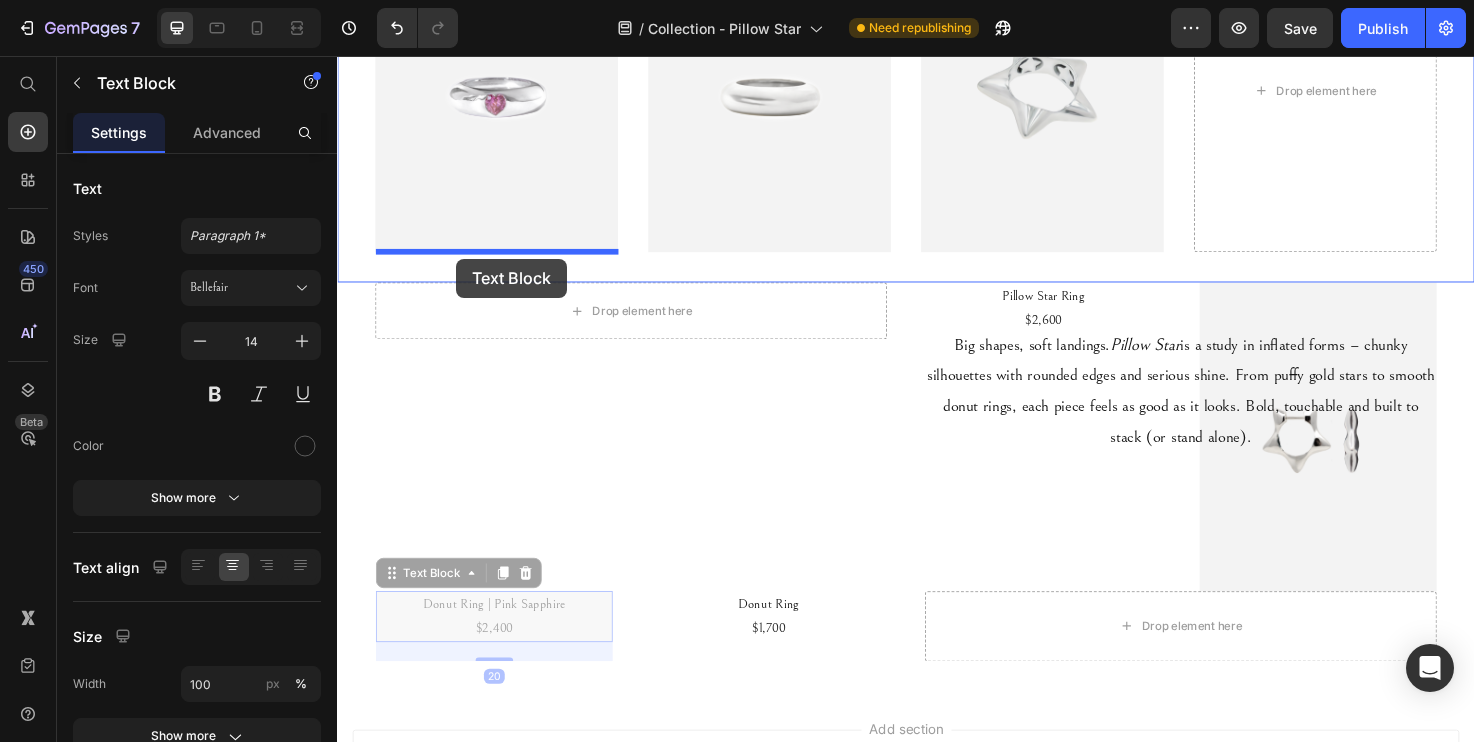 drag, startPoint x: 385, startPoint y: 611, endPoint x: 463, endPoint y: 270, distance: 349.8071 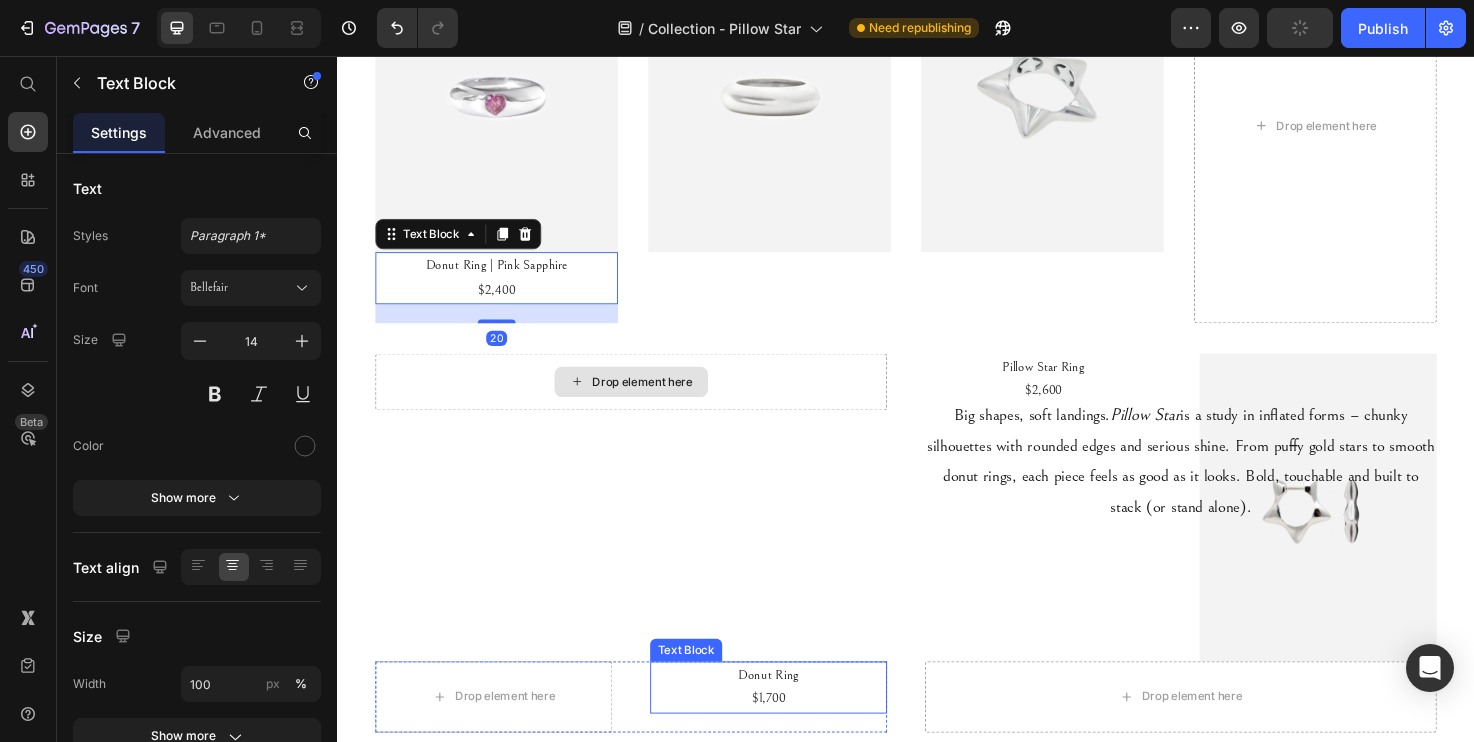click on "Donut Ring" at bounding box center [792, 709] 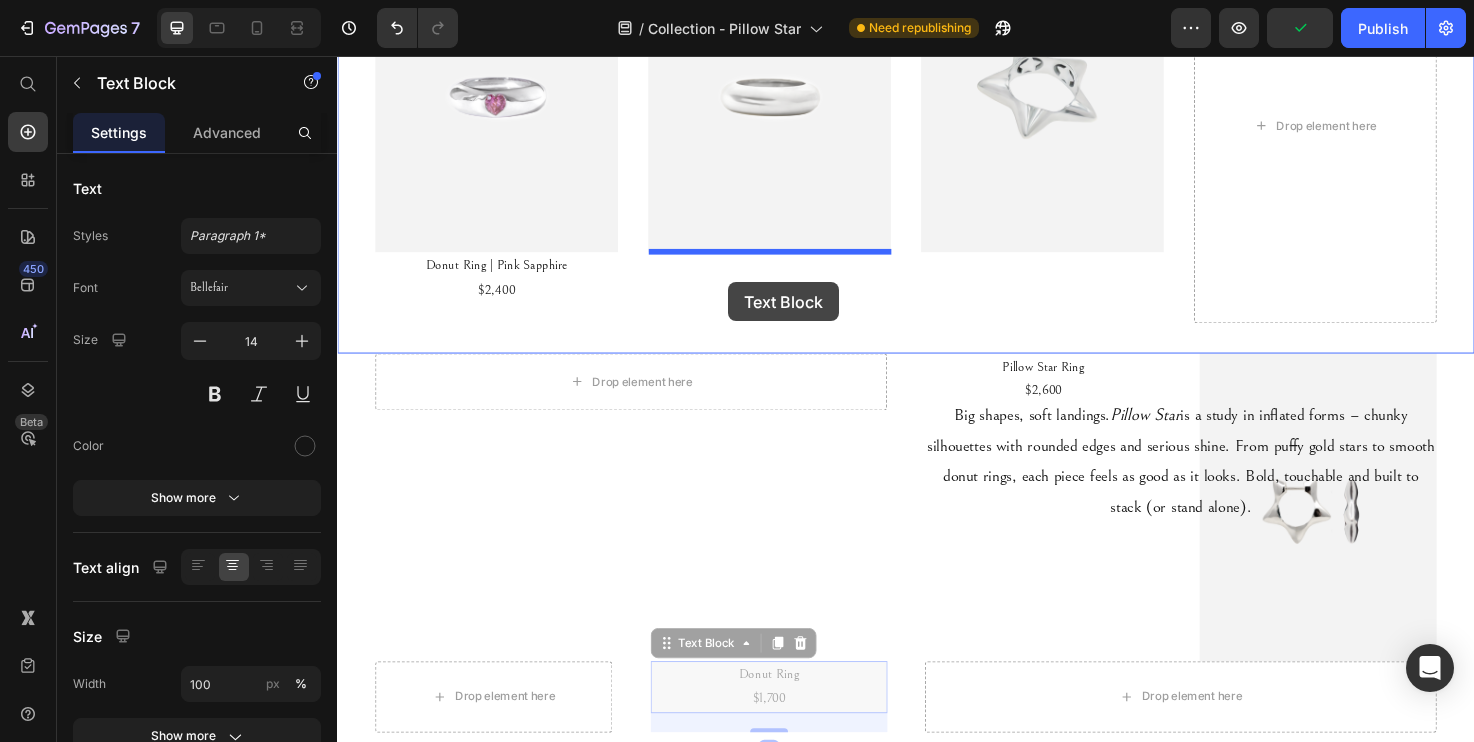 drag, startPoint x: 679, startPoint y: 676, endPoint x: 750, endPoint y: 293, distance: 389.52536 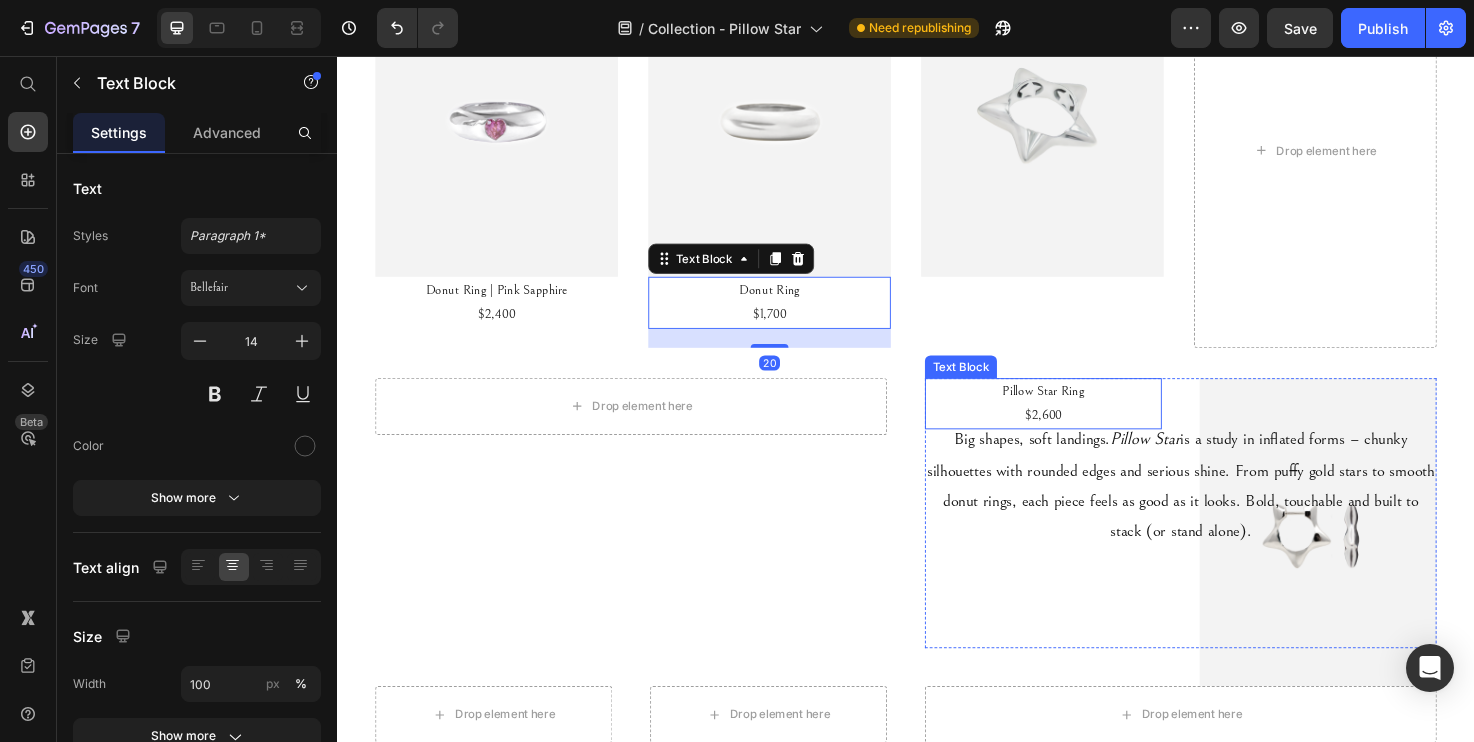 scroll, scrollTop: 837, scrollLeft: 0, axis: vertical 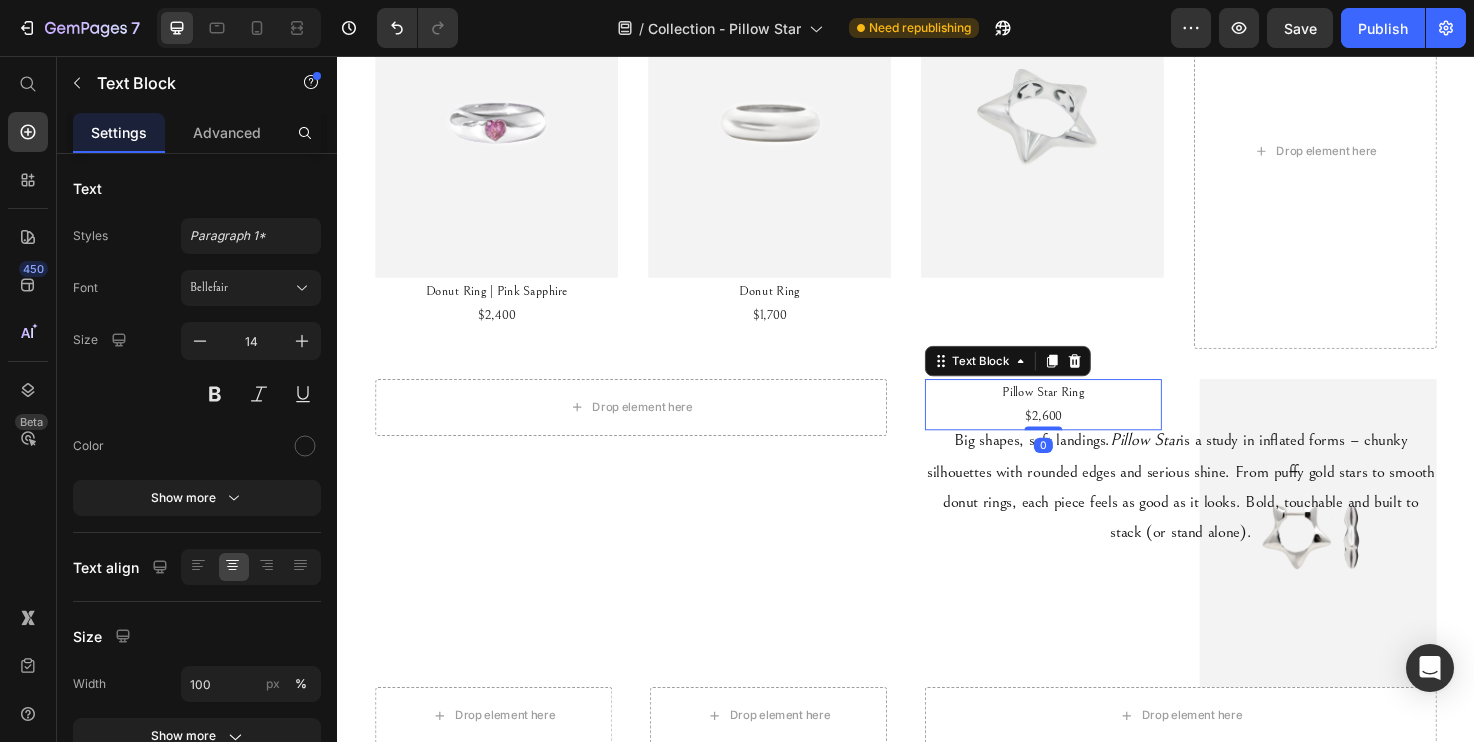 click on "Pillow Star Ring" at bounding box center [1082, 411] 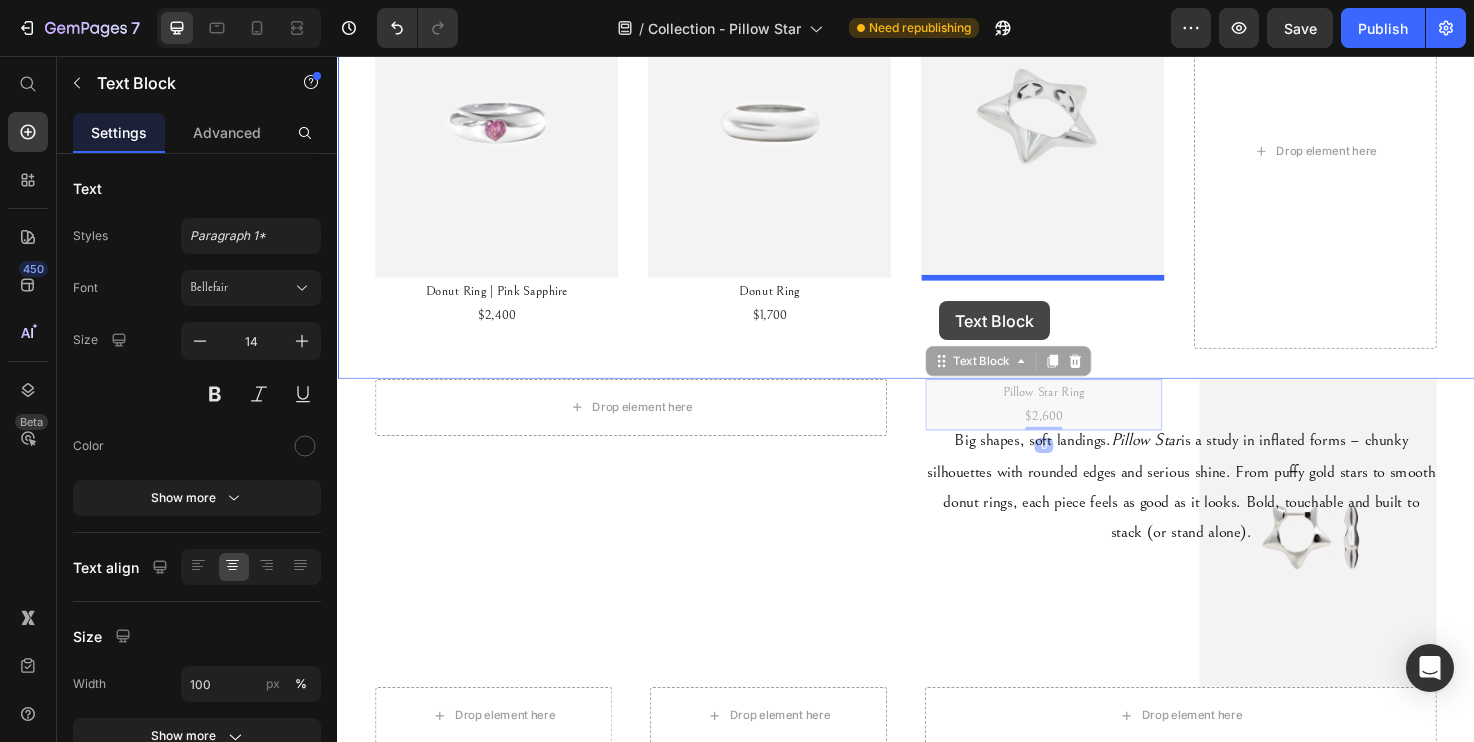 drag, startPoint x: 972, startPoint y: 381, endPoint x: 972, endPoint y: 314, distance: 67 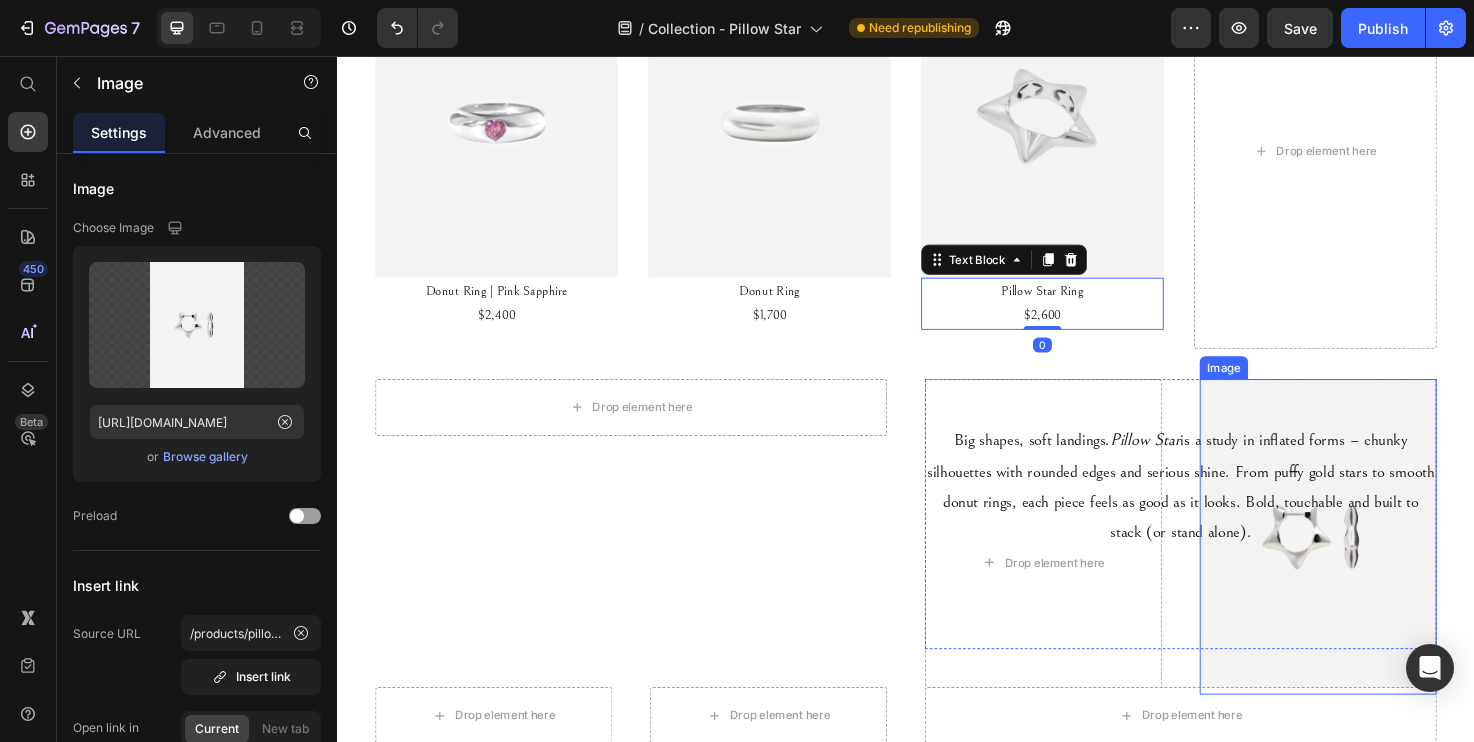 click at bounding box center (1372, 563) 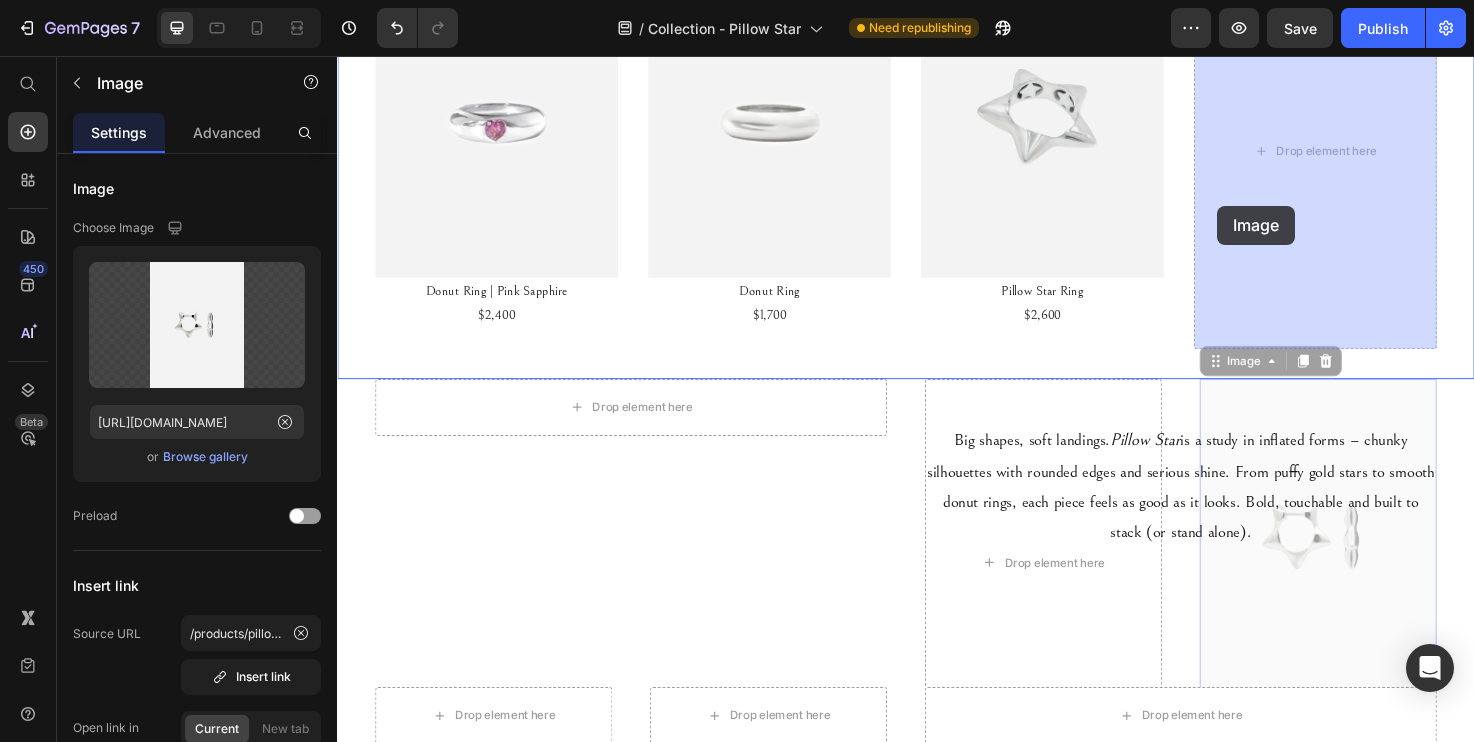 drag, startPoint x: 1263, startPoint y: 383, endPoint x: 1266, endPoint y: 217, distance: 166.0271 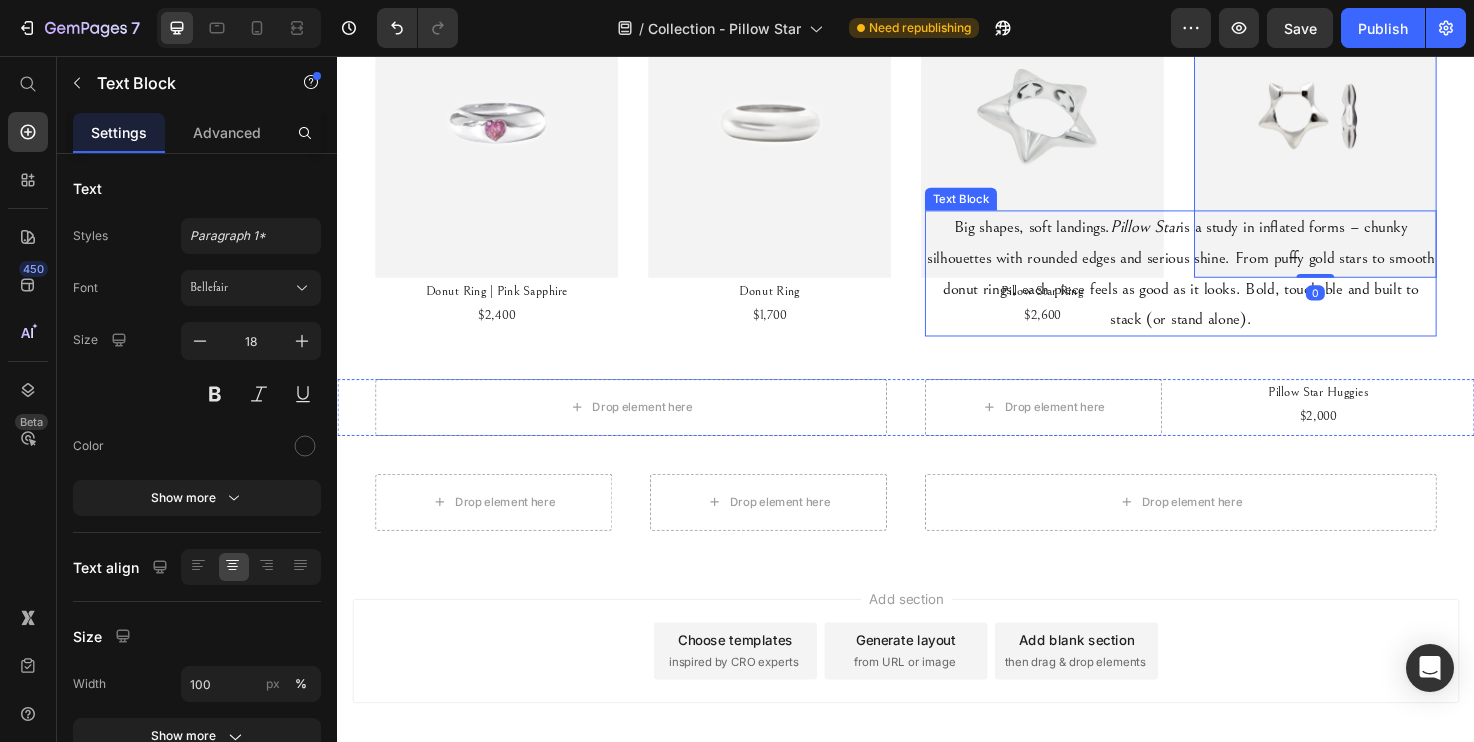 click on "Pillow Star" at bounding box center [1190, 236] 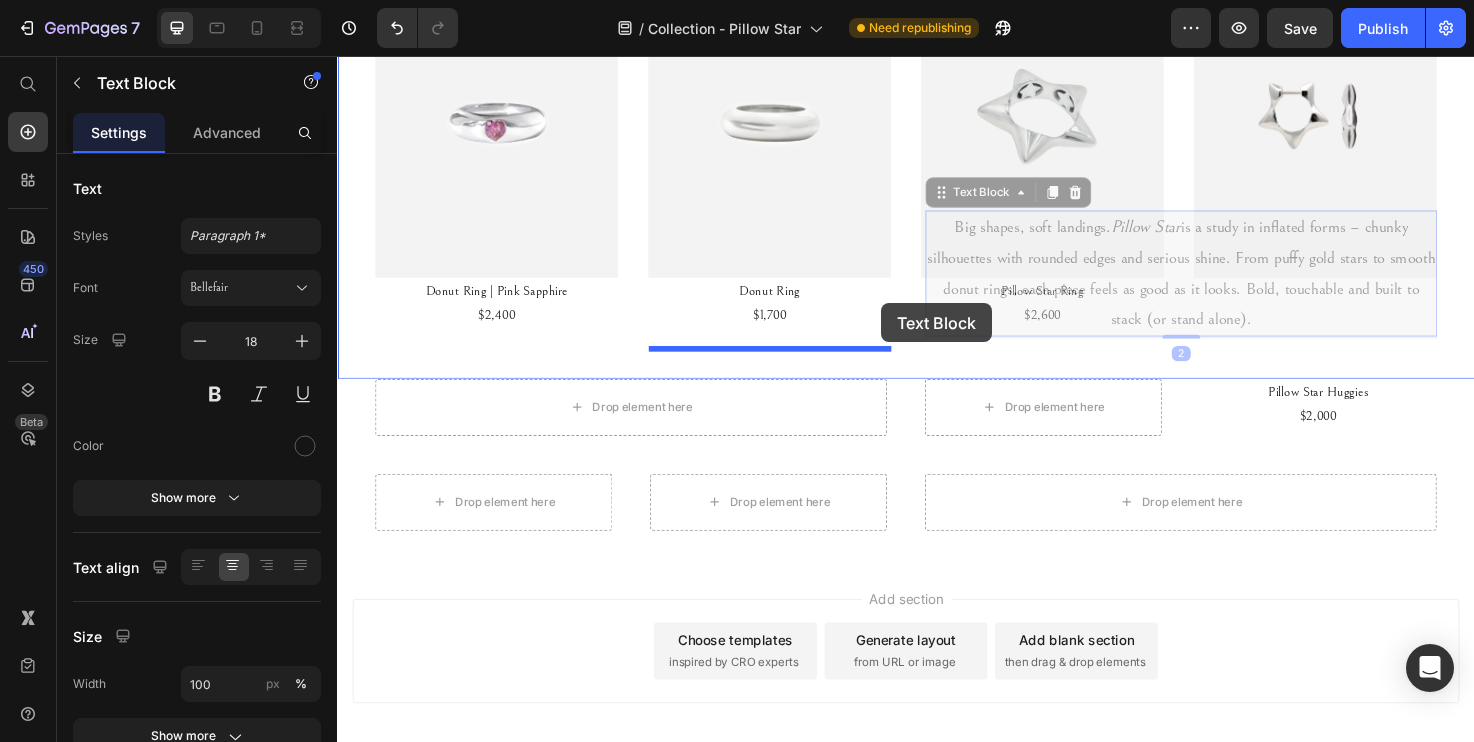 drag, startPoint x: 971, startPoint y: 198, endPoint x: 864, endPoint y: 380, distance: 211.12318 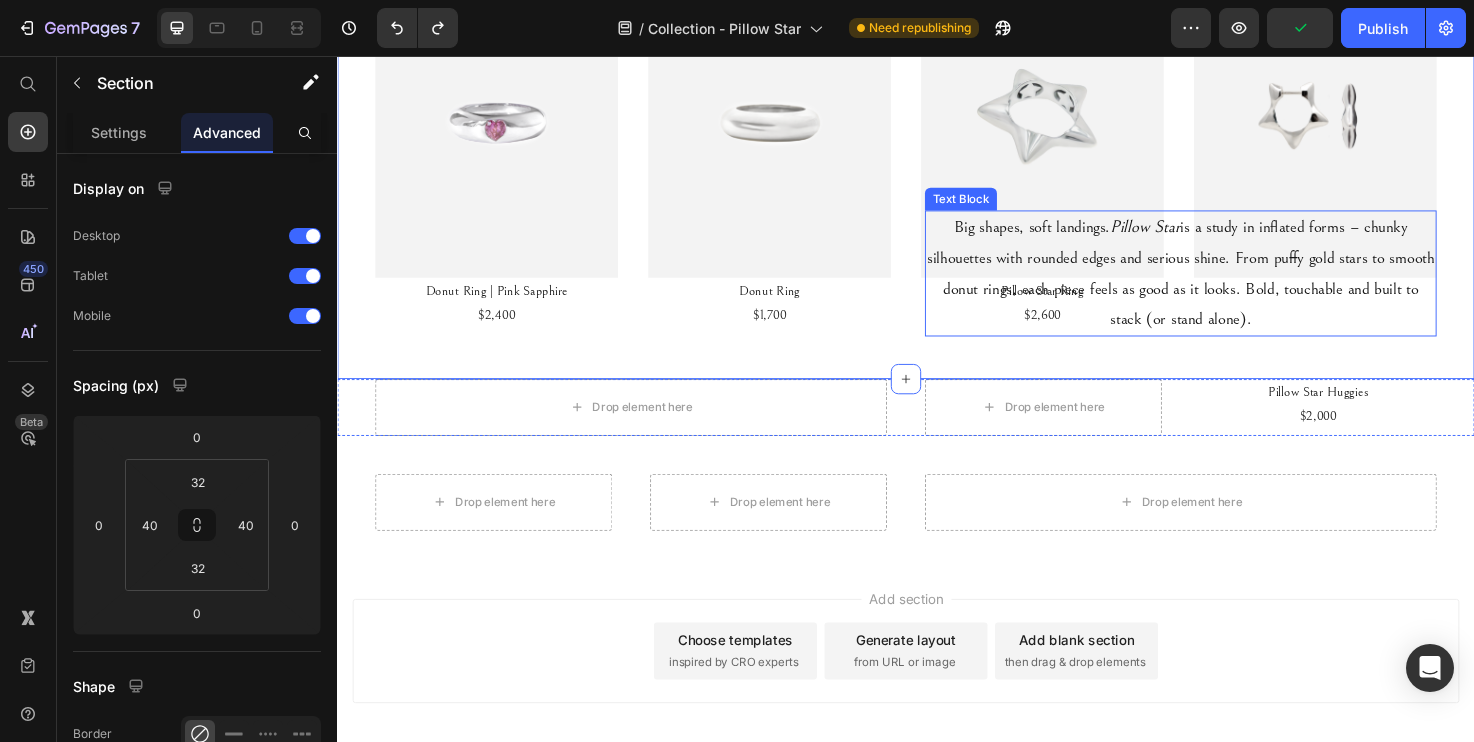 click on "Big shapes, soft landings.  Pillow Star  is a study in inflated forms – chunky silhouettes with rounded edges and serious shine. From puffy gold stars to smooth donut rings, each piece feels as good as it looks. Bold, touchable and built to stack (or stand alone)." at bounding box center [1227, 286] 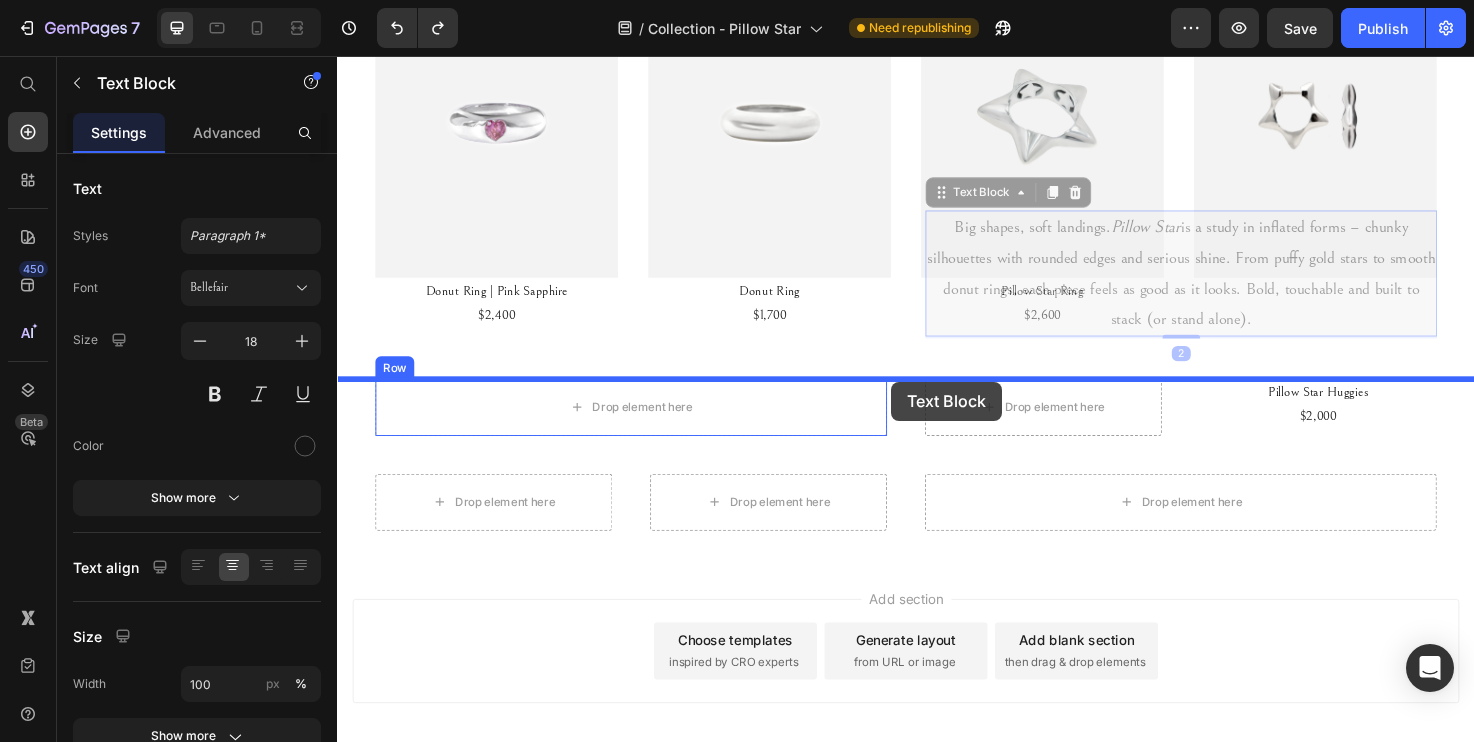 drag, startPoint x: 974, startPoint y: 206, endPoint x: 922, endPoint y: 399, distance: 199.88246 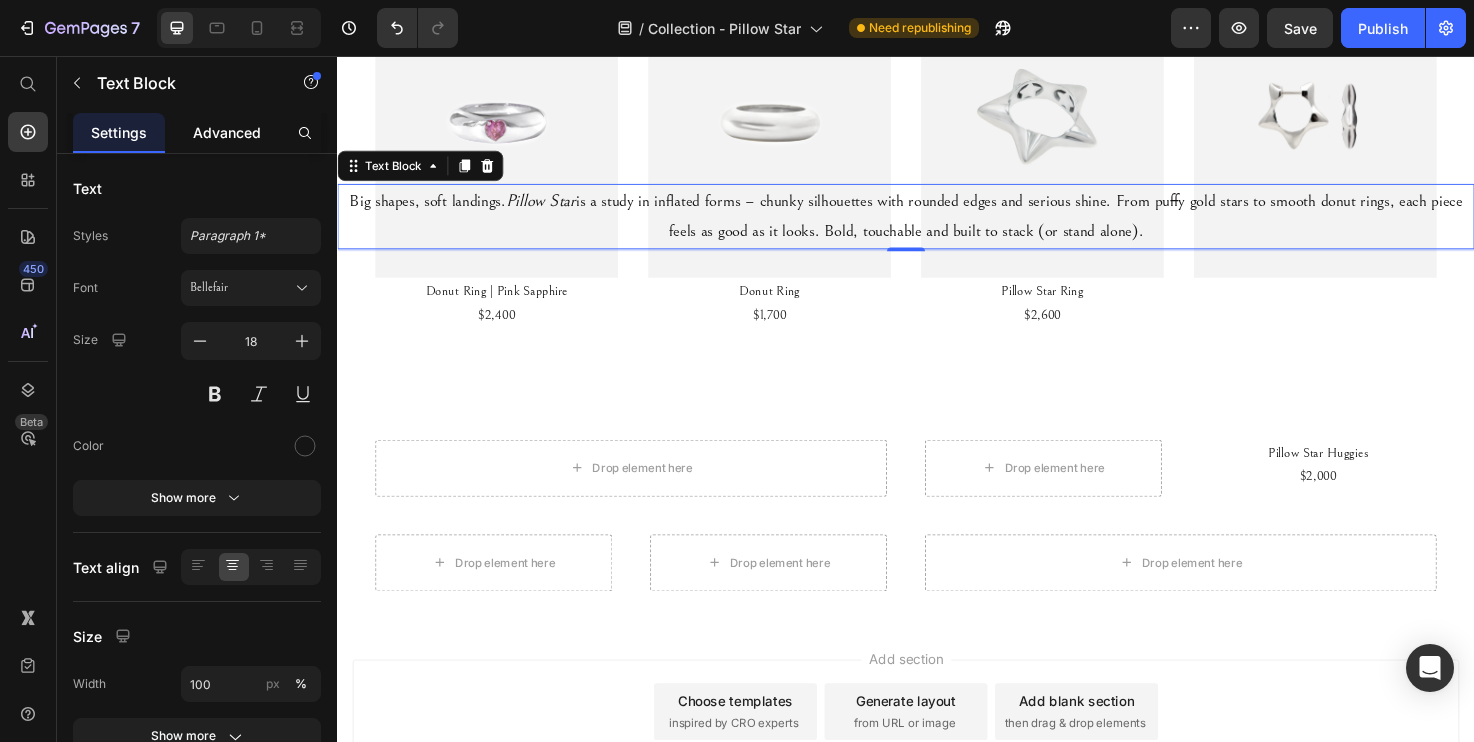 click on "Advanced" at bounding box center [227, 132] 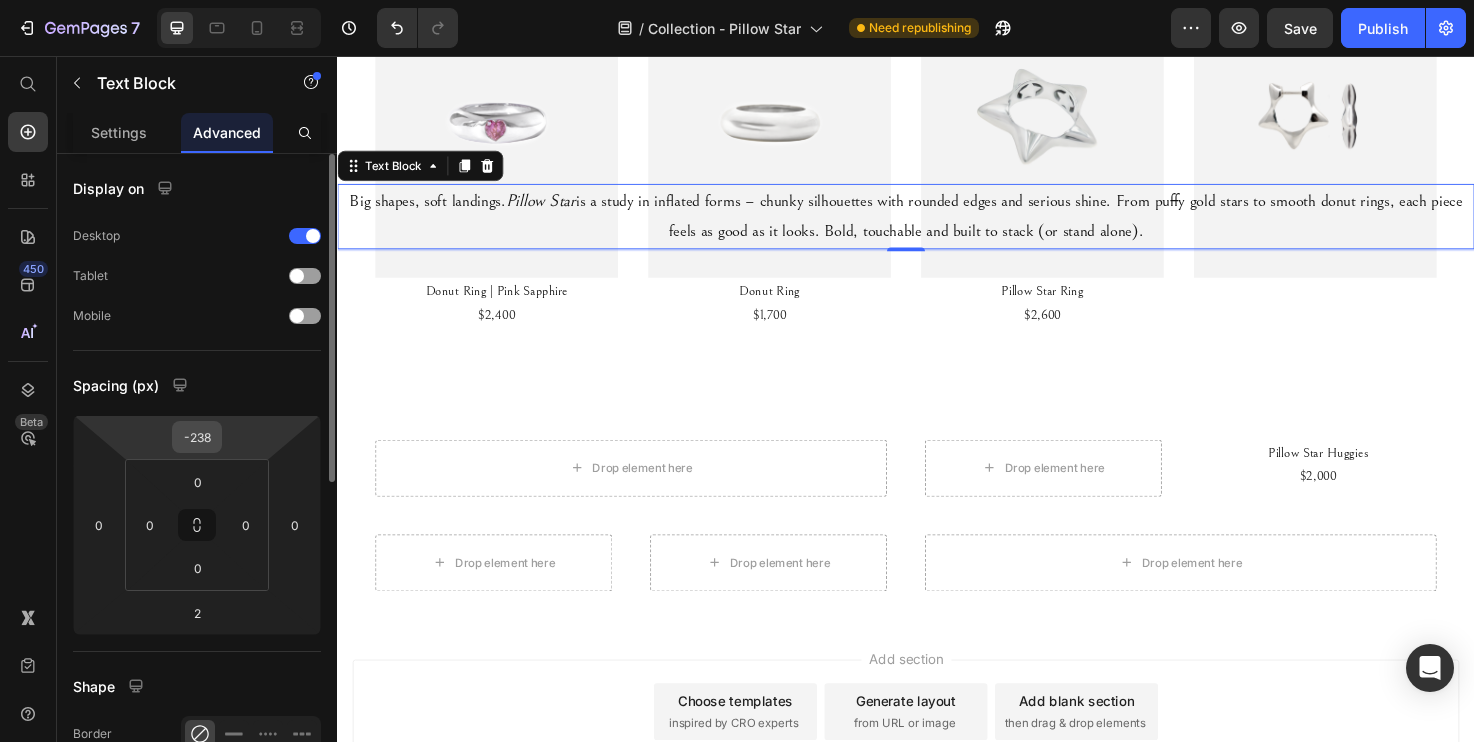 click on "-238" at bounding box center (197, 437) 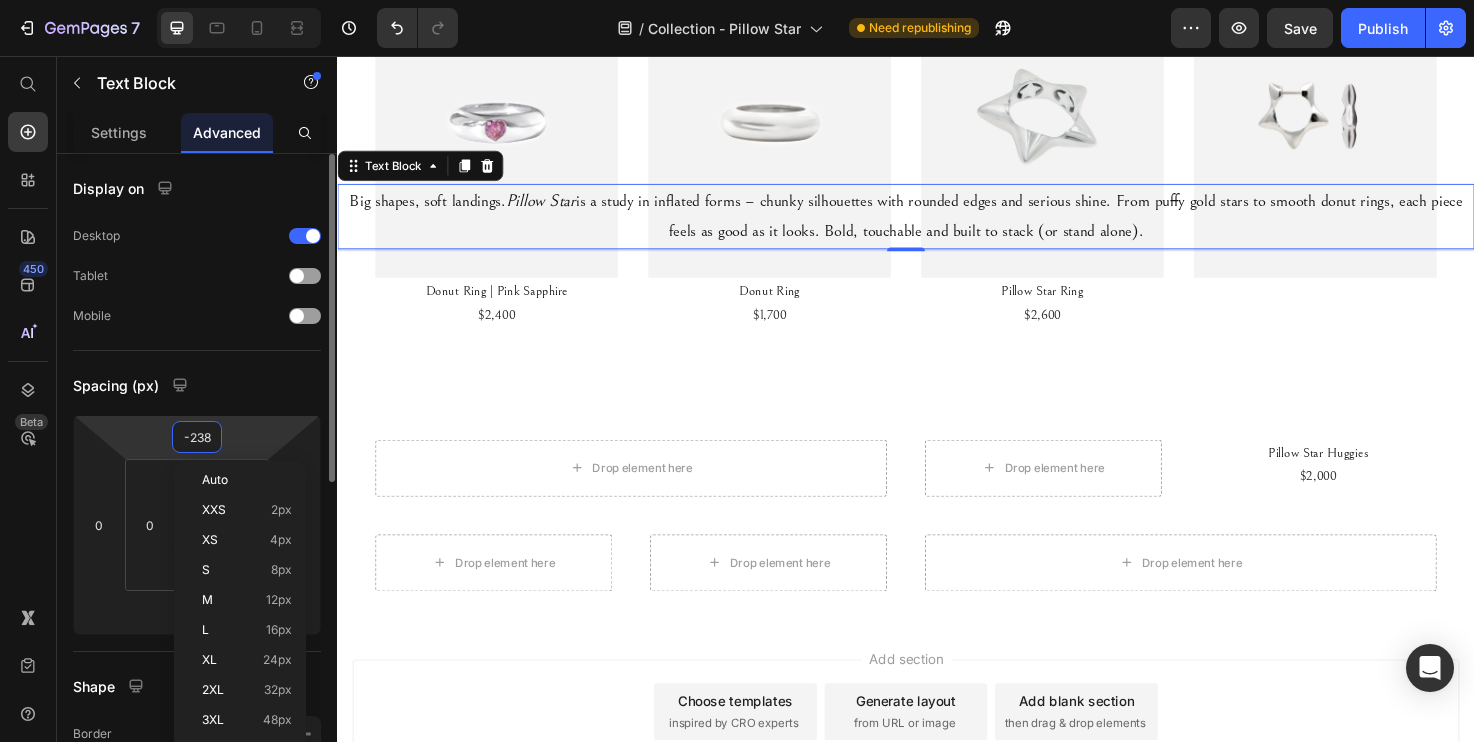 type on "0" 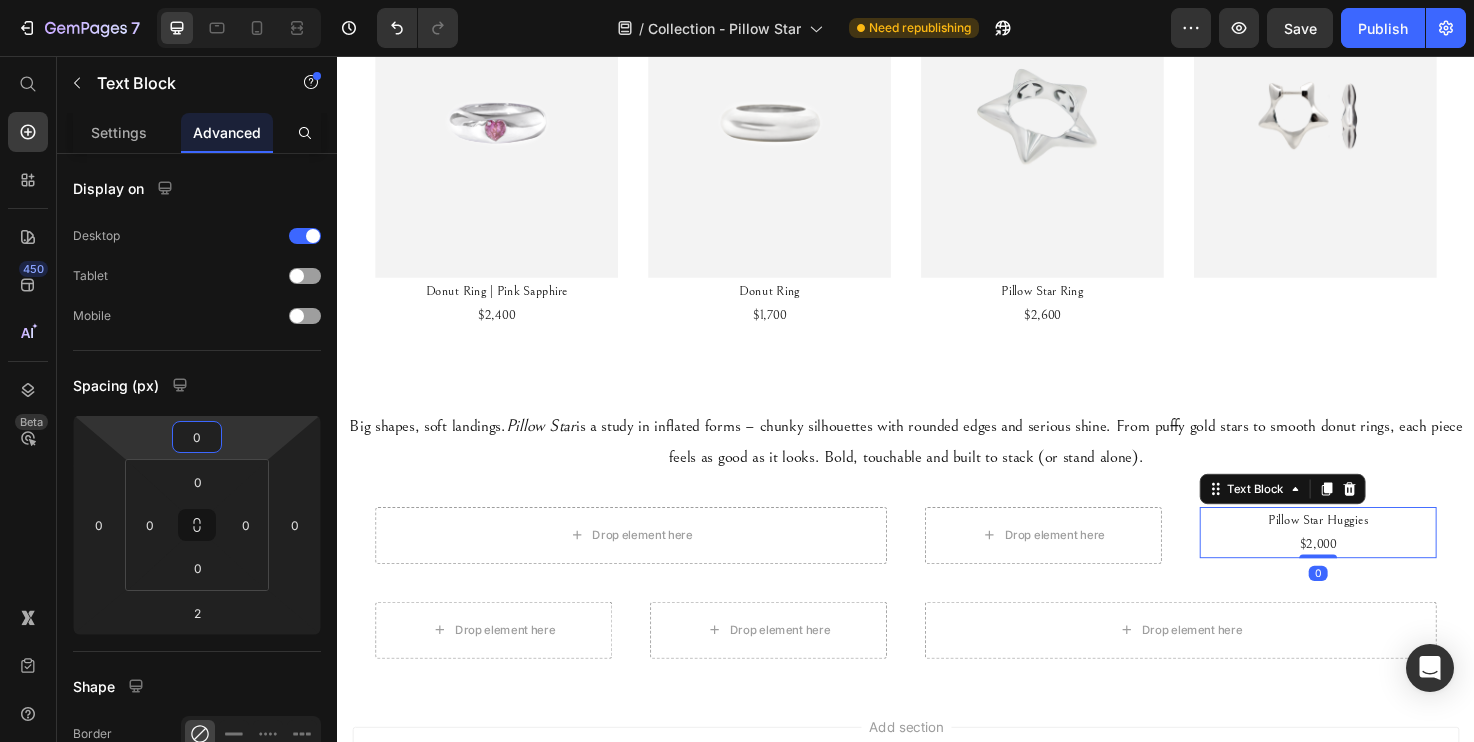 click on "Pillow Star Huggies" at bounding box center [1372, 546] 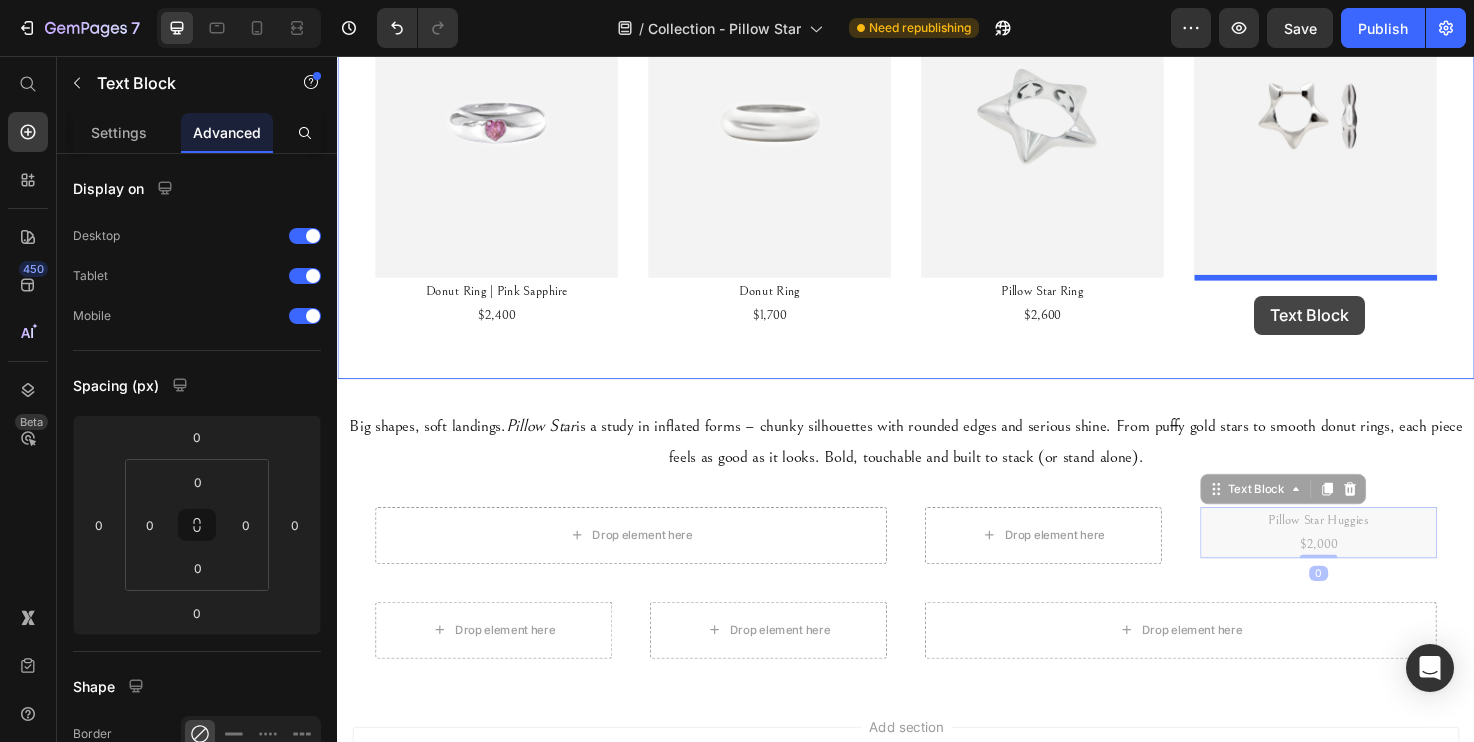 drag, startPoint x: 1267, startPoint y: 512, endPoint x: 1305, endPoint y: 309, distance: 206.52603 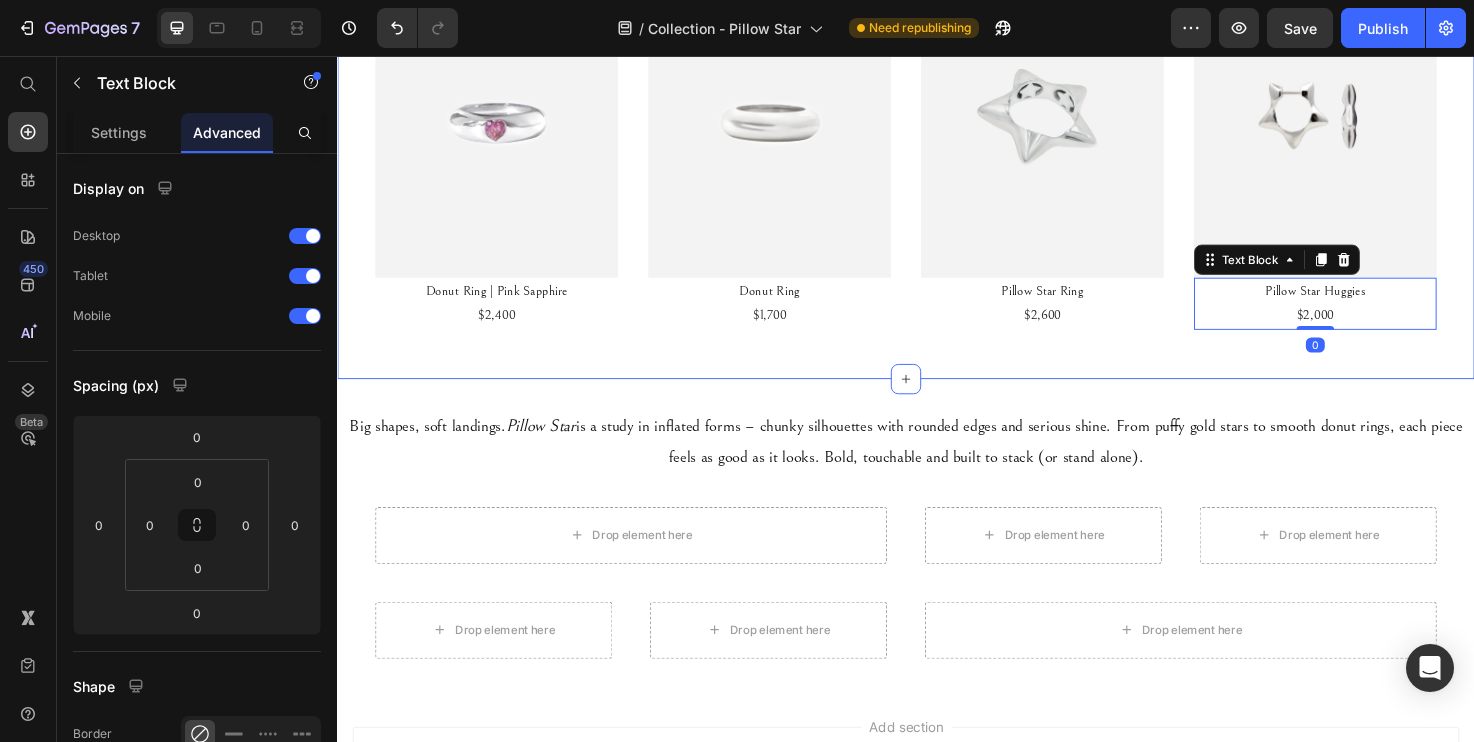 click on "Image Donut Ring | Pink Sapphire $2,400 Text Block Image Donut Ring $1,700 Text Block Image Pillow Star Ring $2,600 Text Block Image Pillow Star Huggies $2,000 Text Block   0 Section 3" at bounding box center [937, 157] 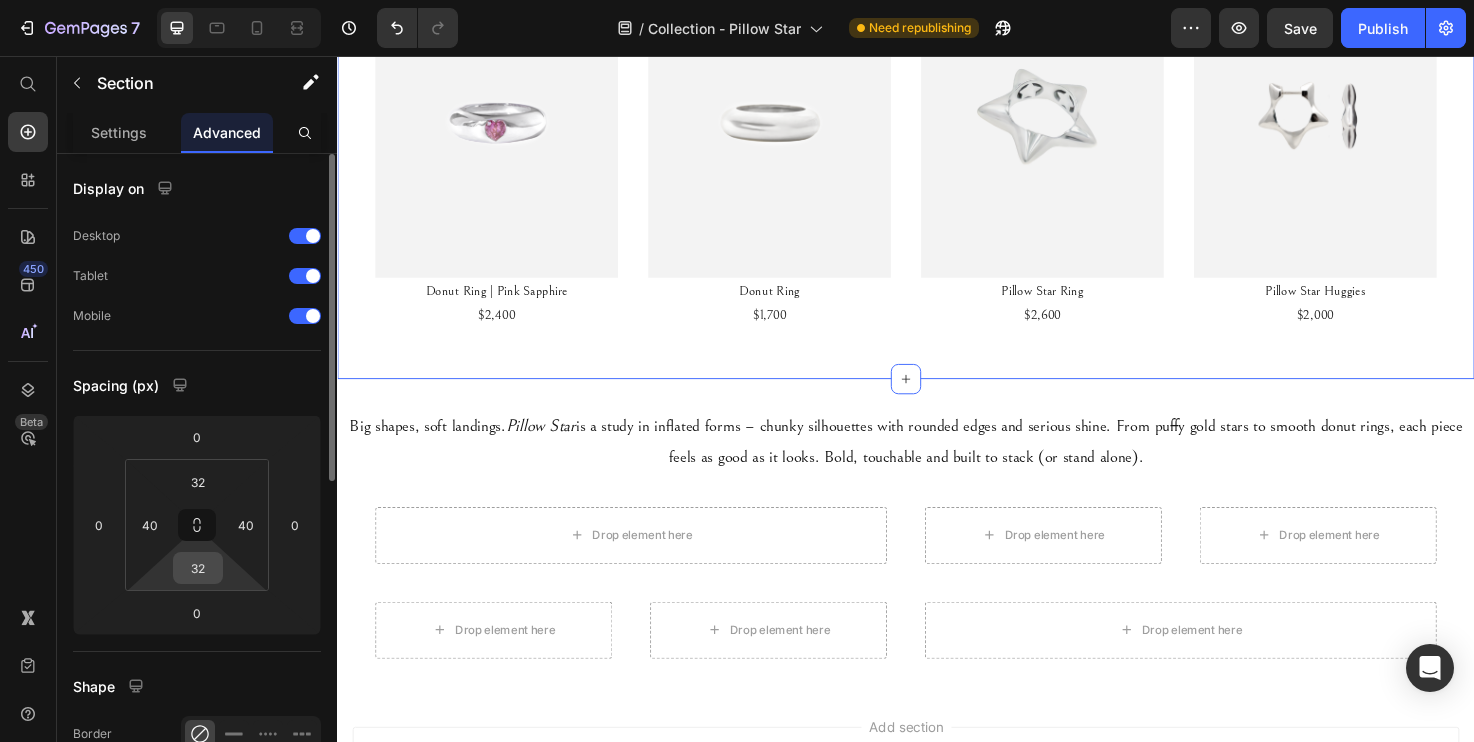 click on "32" at bounding box center [198, 568] 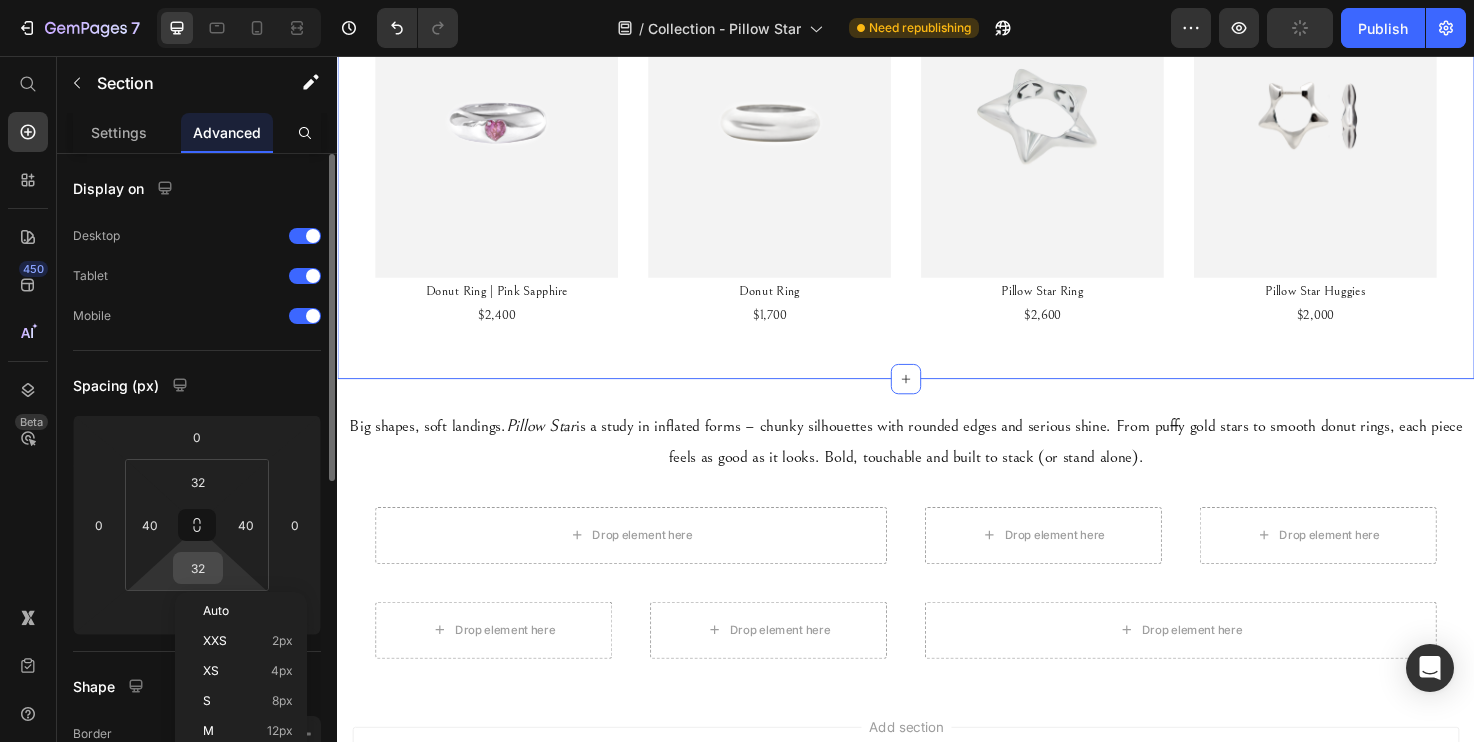 click on "32" at bounding box center (198, 568) 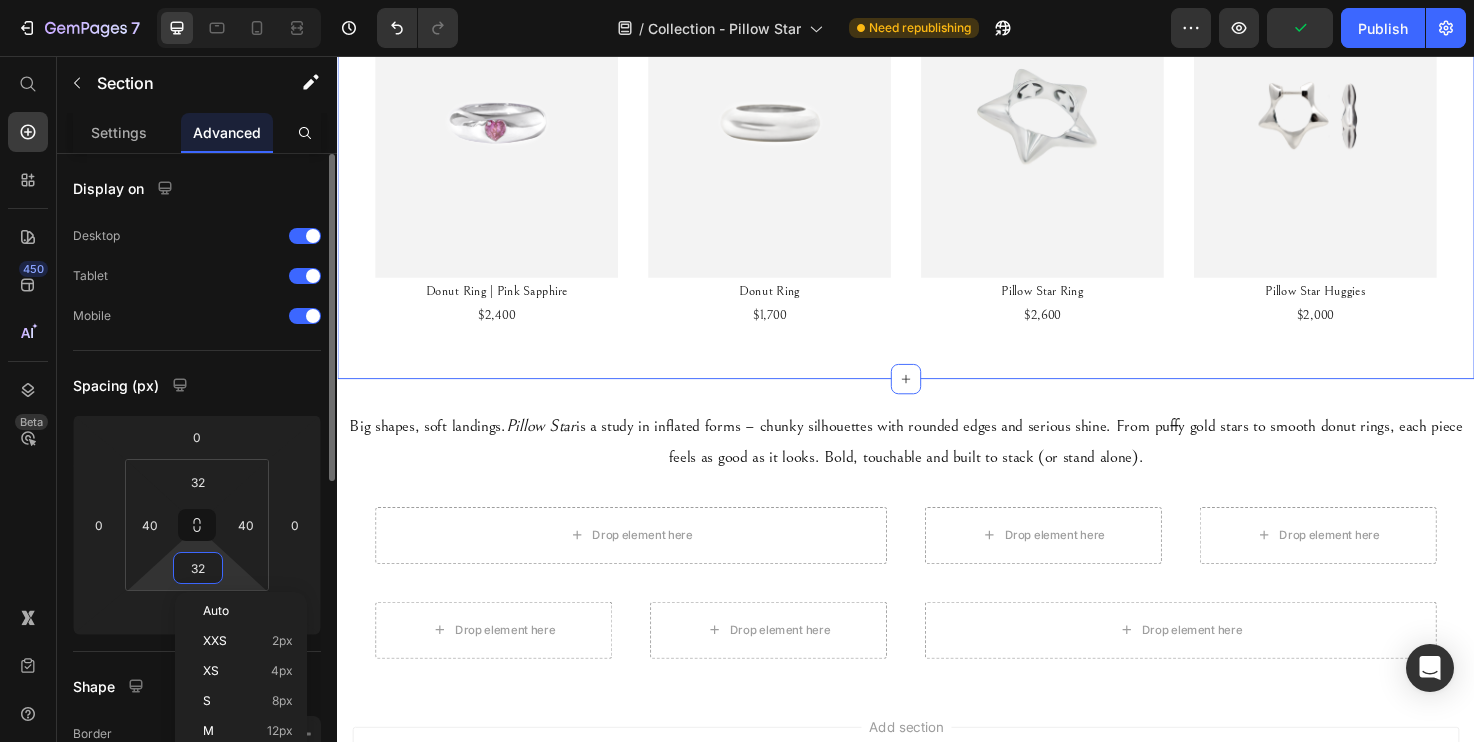 type on "0" 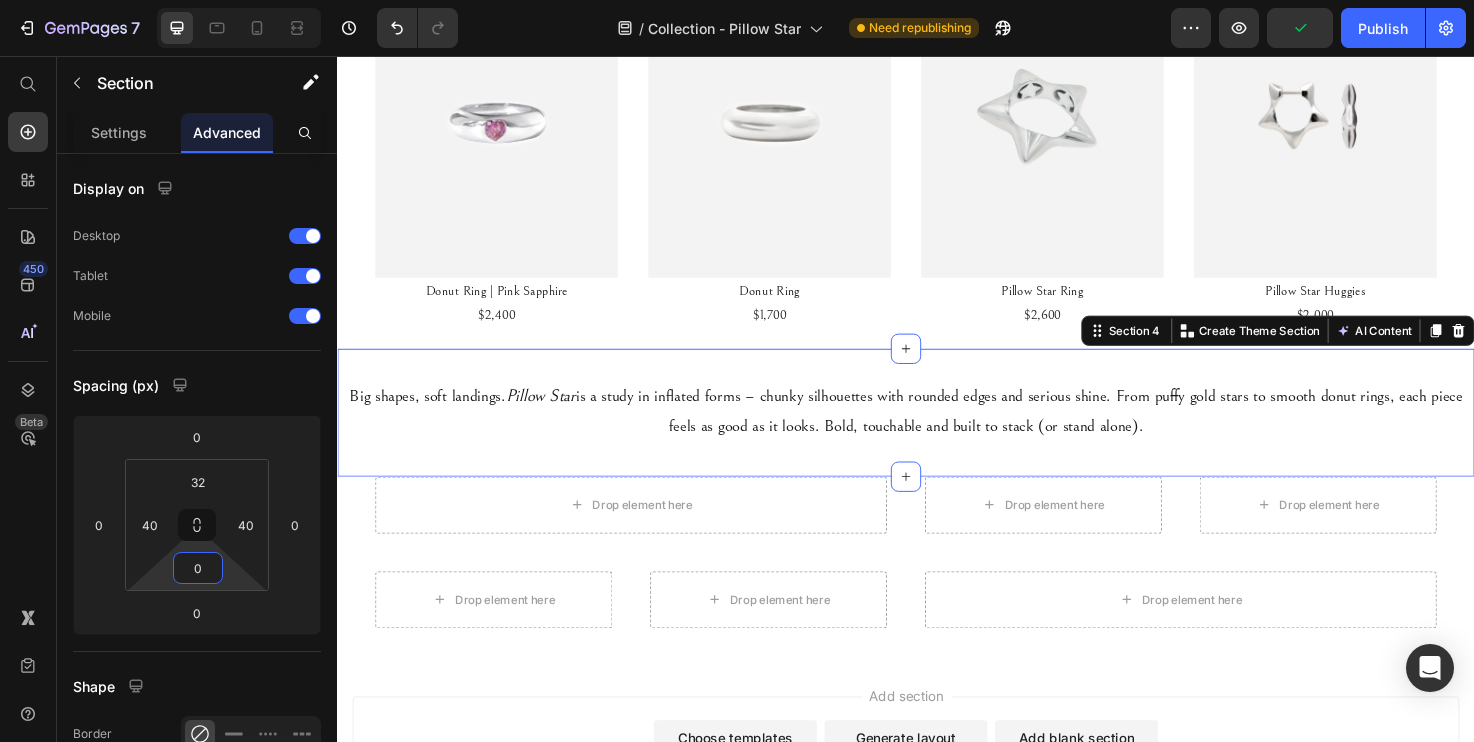 click on "Big shapes, soft landings.  Pillow Star  is a study in inflated forms – chunky silhouettes with rounded edges and serious shine. From puffy gold stars to smooth donut rings, each piece feels as good as it looks. Bold, touchable and built to stack (or stand alone). Text Block Section 4   Create Theme Section AI Content Write with GemAI What would you like to describe here? Tone and Voice Persuasive Product Tanzanite | 4.02ct Show more Generate" at bounding box center [937, 432] 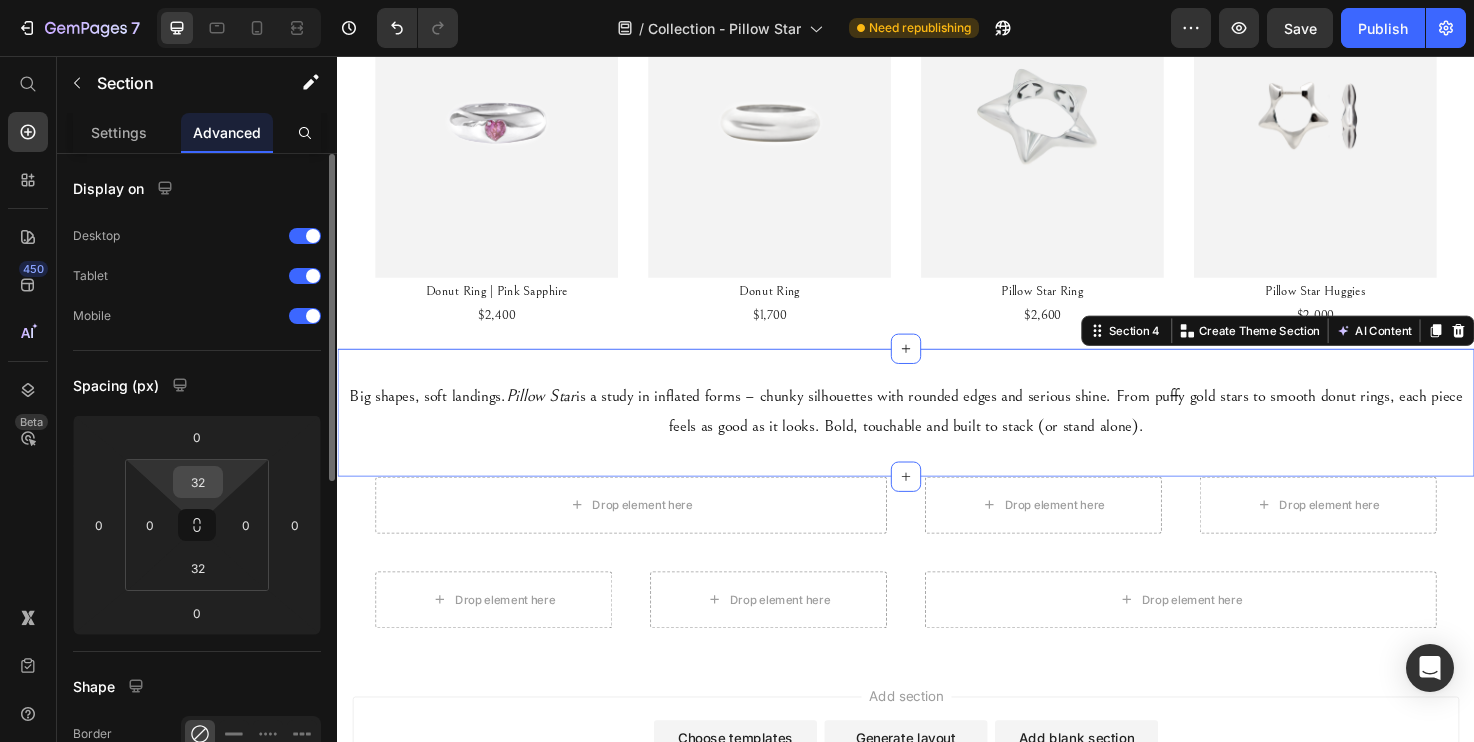click on "32" at bounding box center (198, 482) 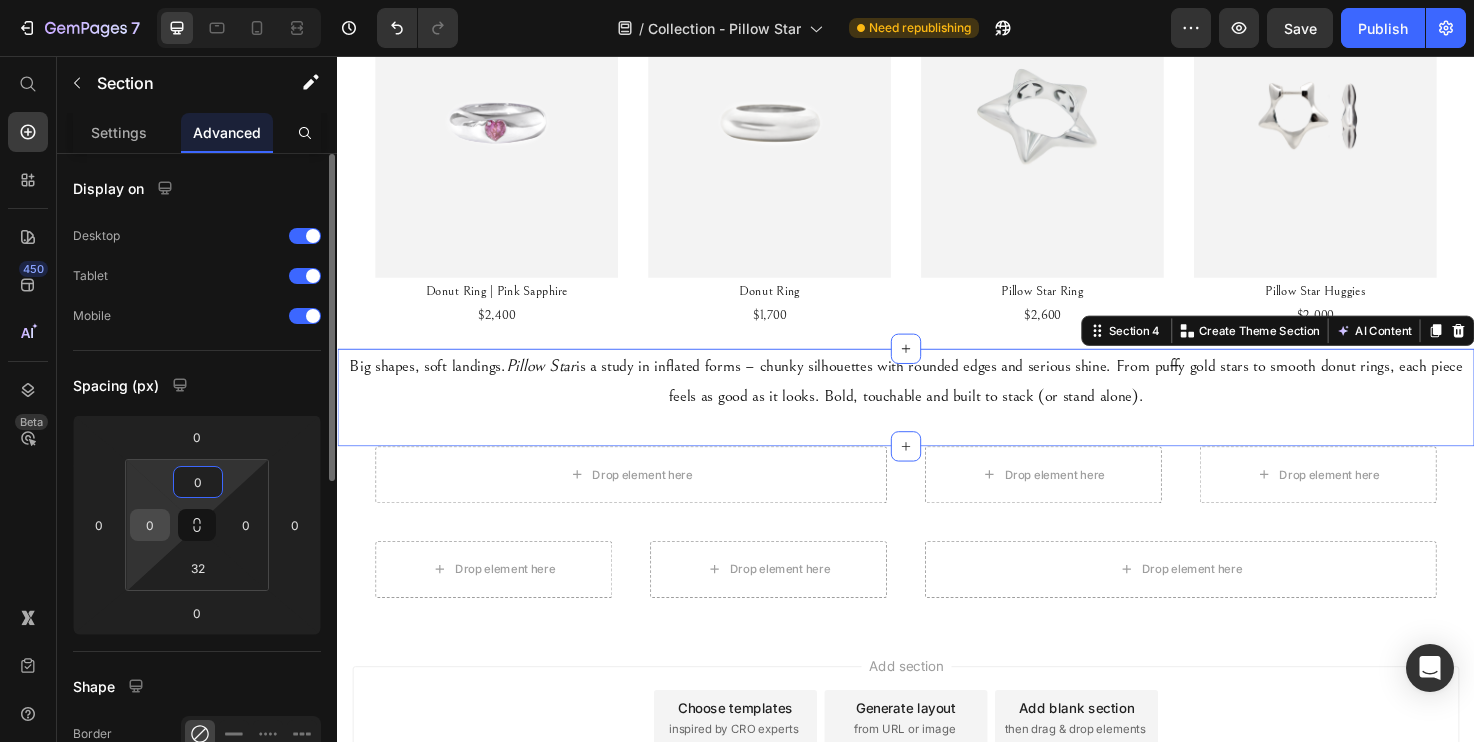 type on "0" 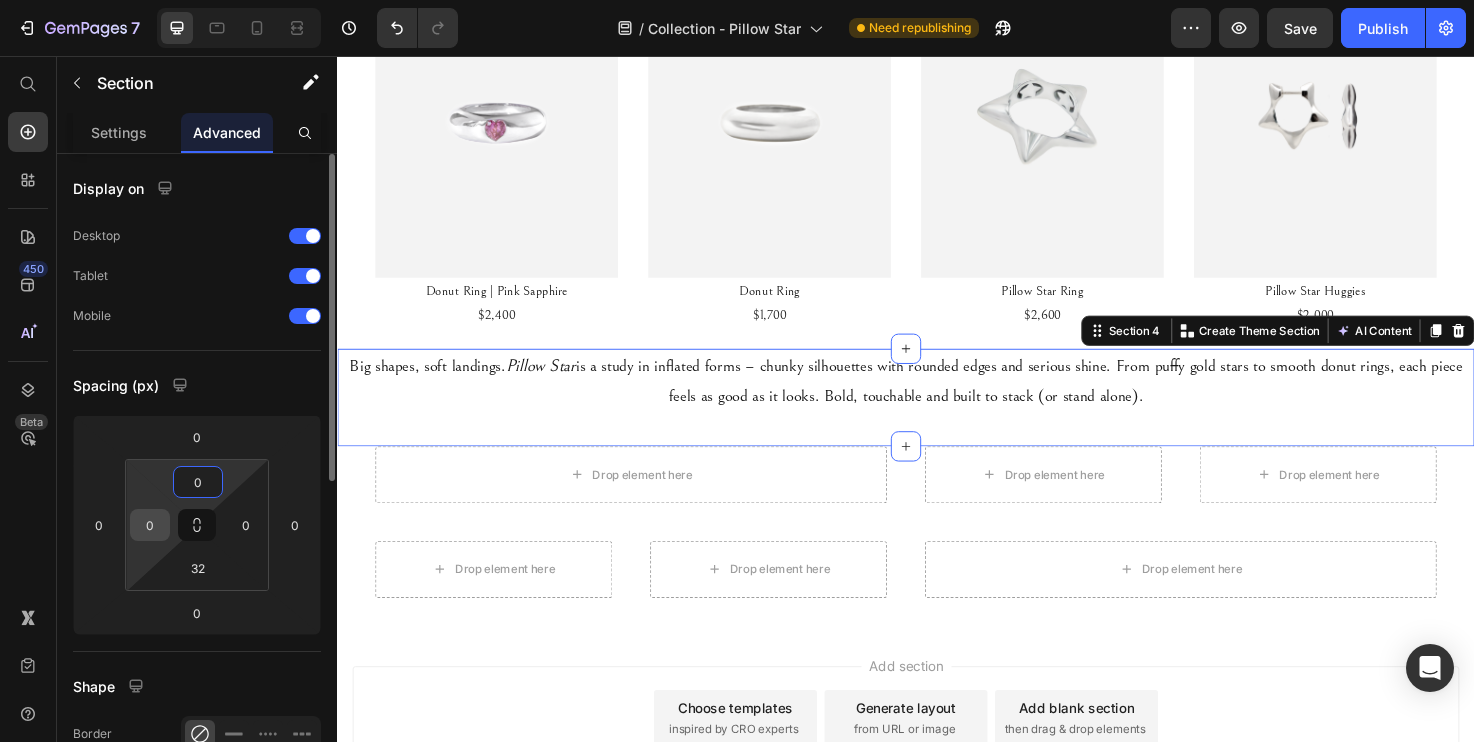 click on "0" at bounding box center [150, 525] 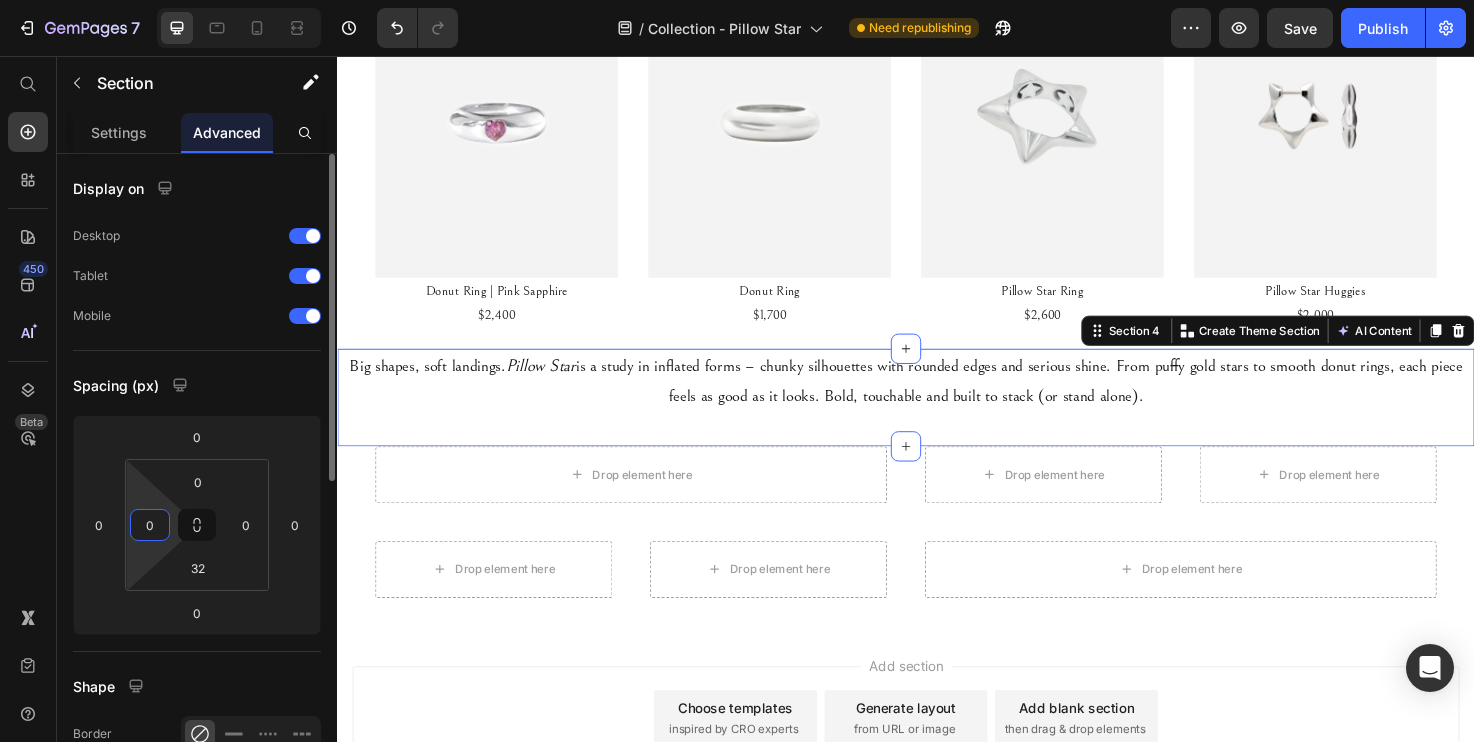 click on "0" at bounding box center (150, 525) 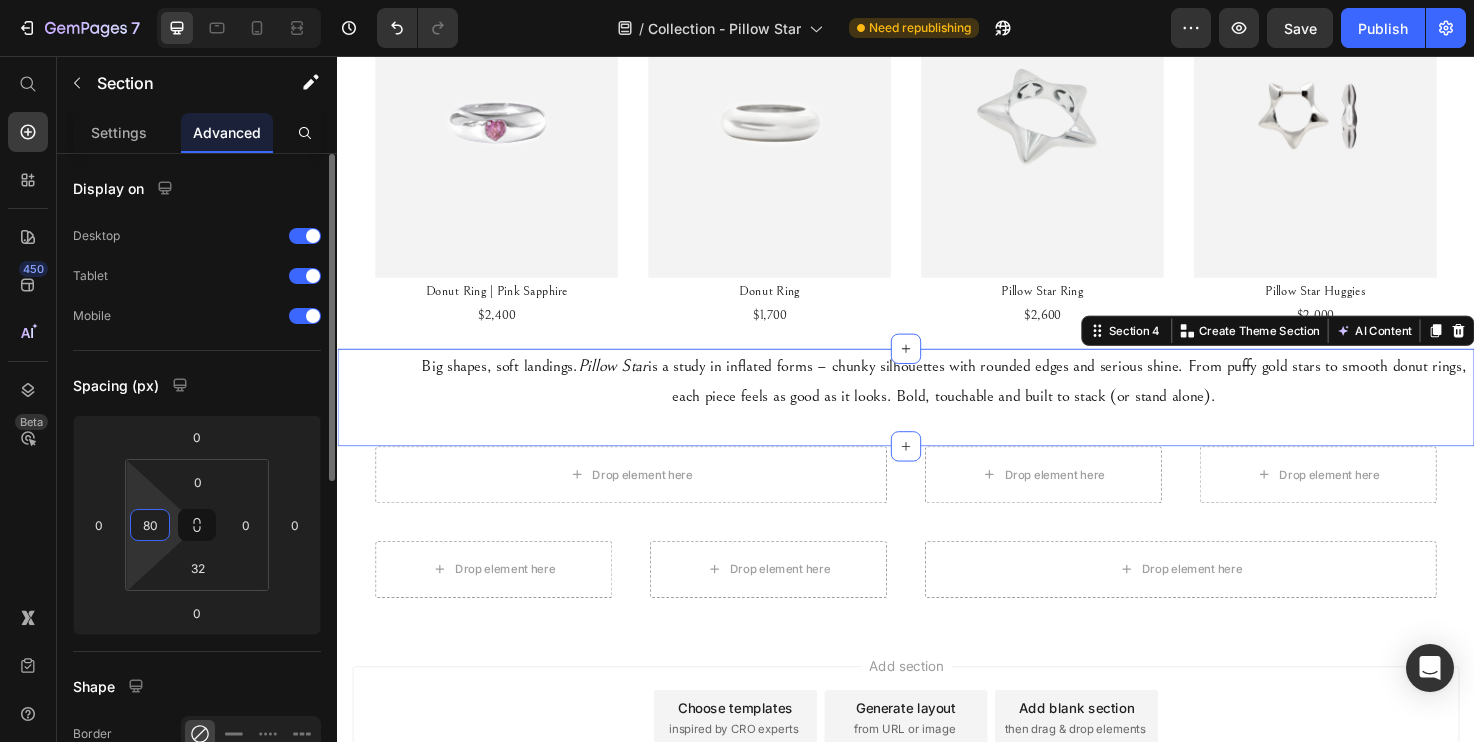 type on "8" 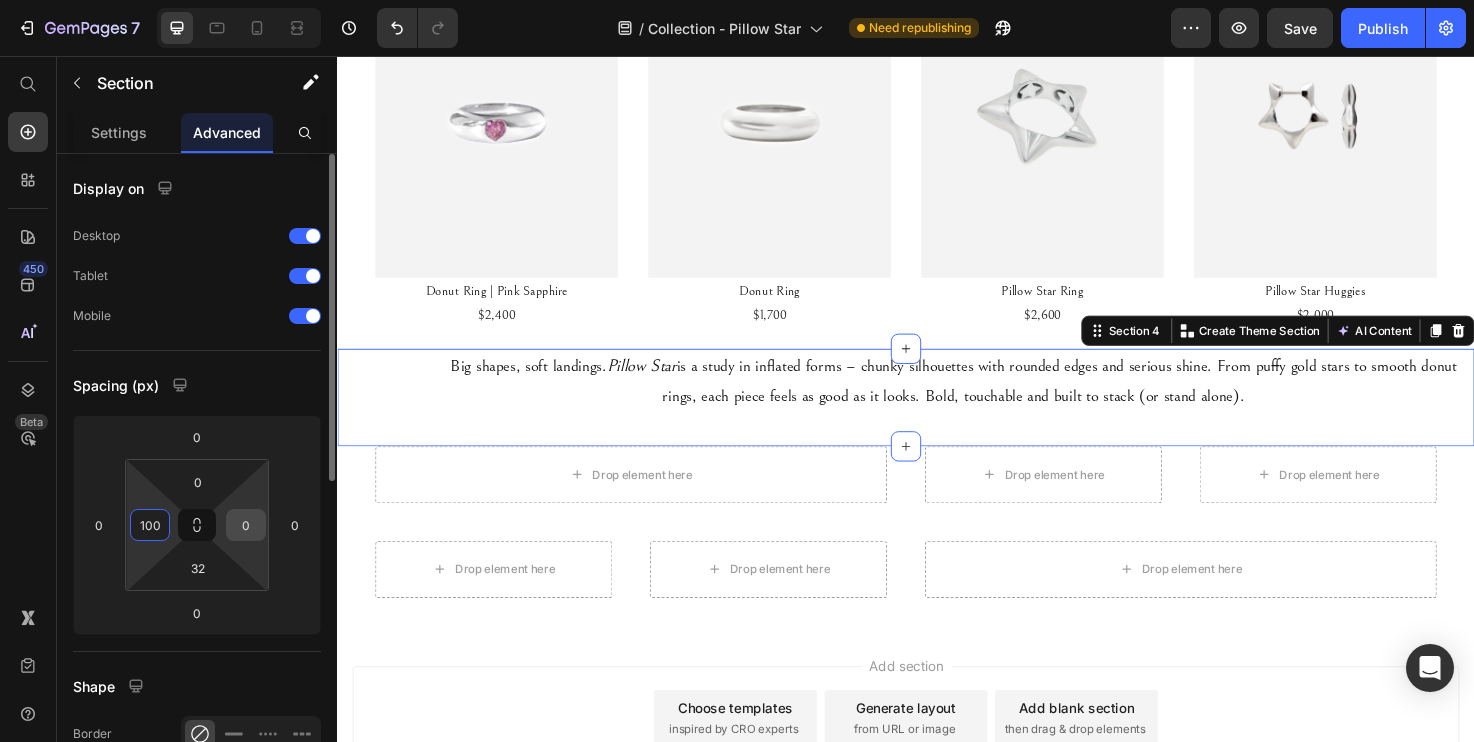 type on "100" 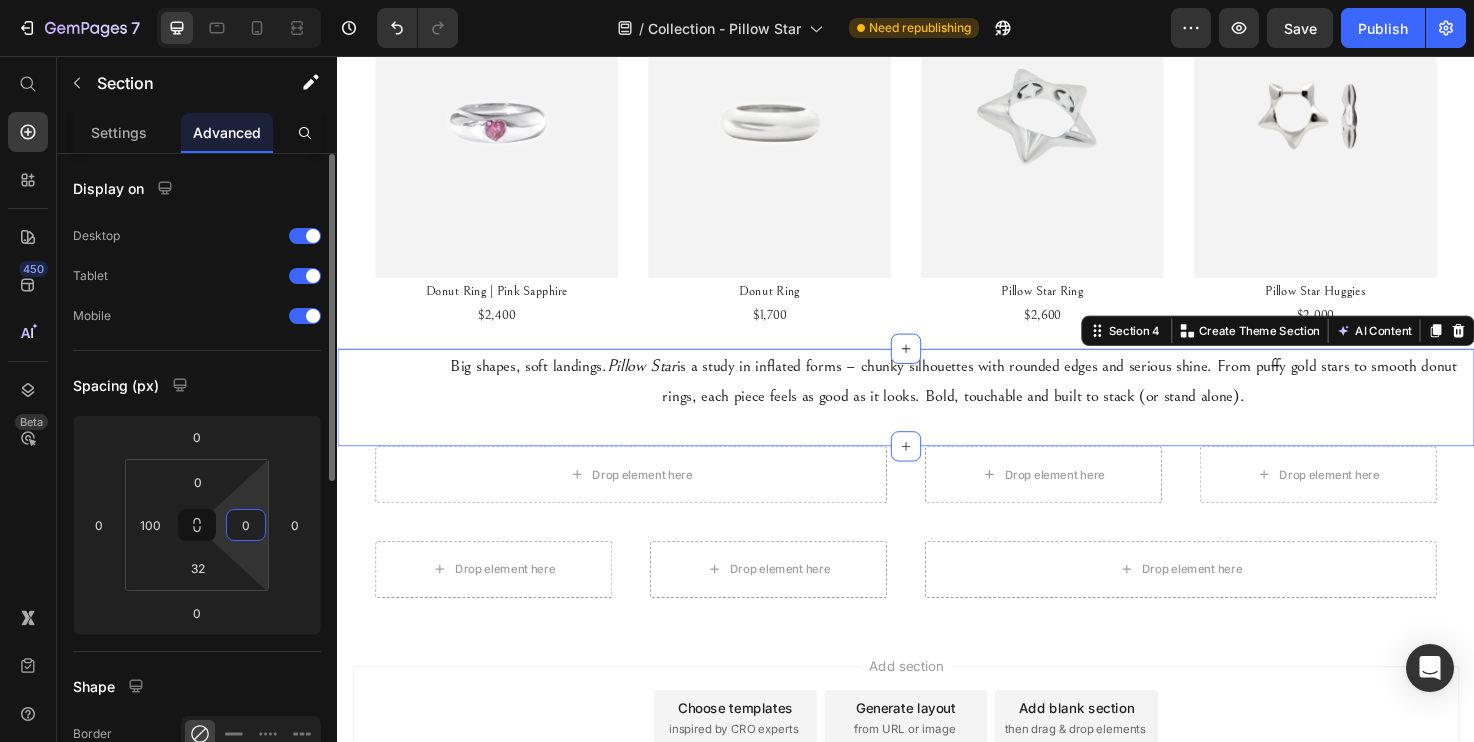 click on "0" at bounding box center (246, 525) 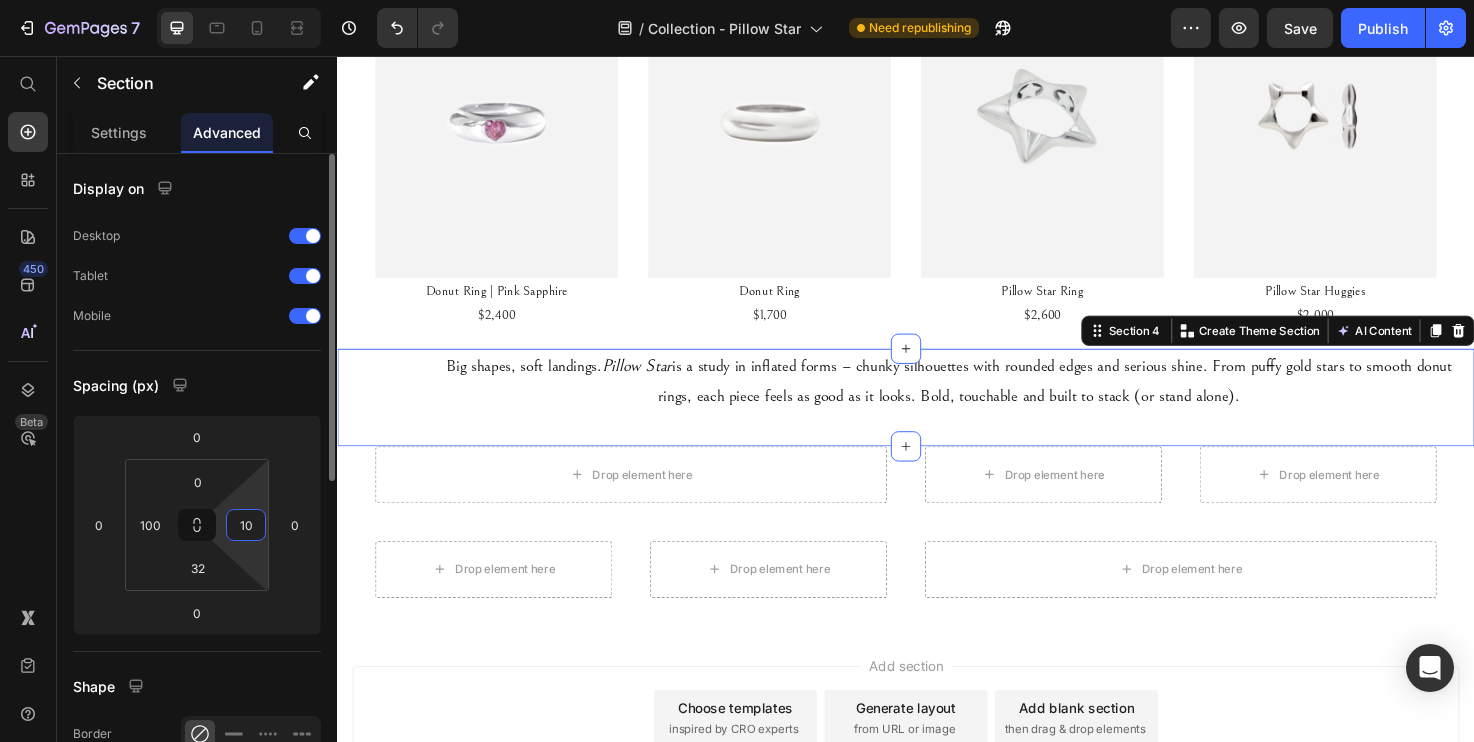 type on "100" 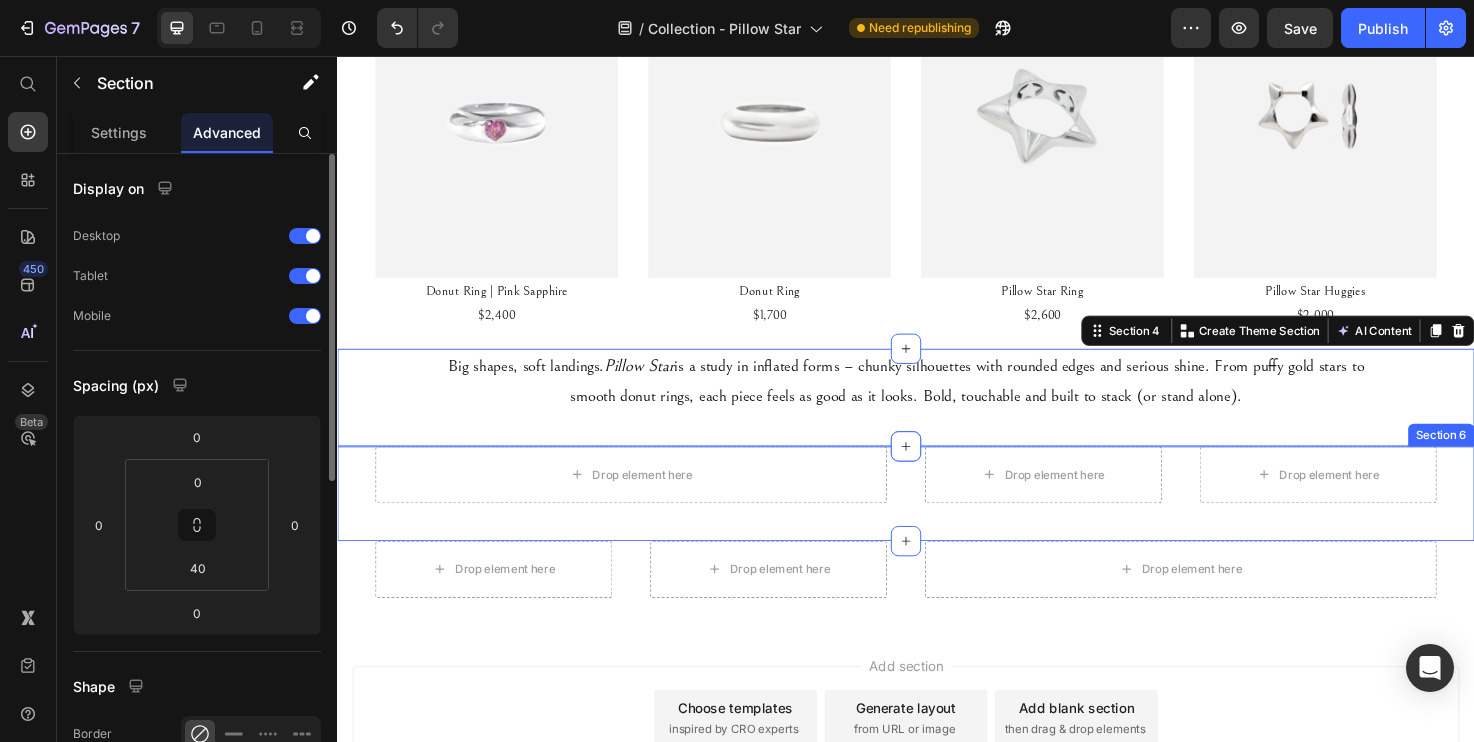click on "Drop element here Row Row Image Pillow Star Ring $2,600 Text Block Image Donut Ring | Pink Sapphire $2,400 Text Block Image Donut Ring $1,700 Text Block Image Pillow Star Huggies $2,000 Text Block Row
Drop element here
Drop element here Row Row Section 6" at bounding box center (937, 518) 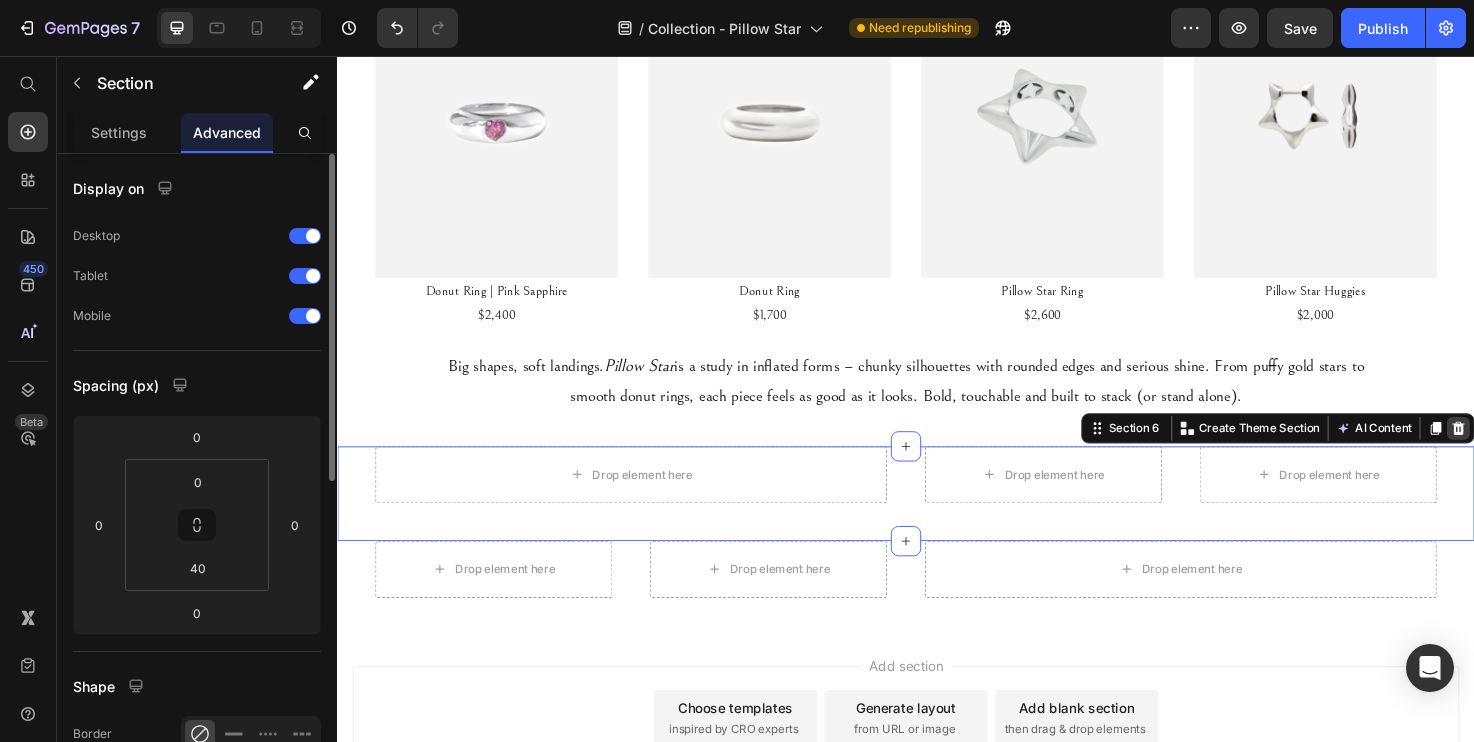 click 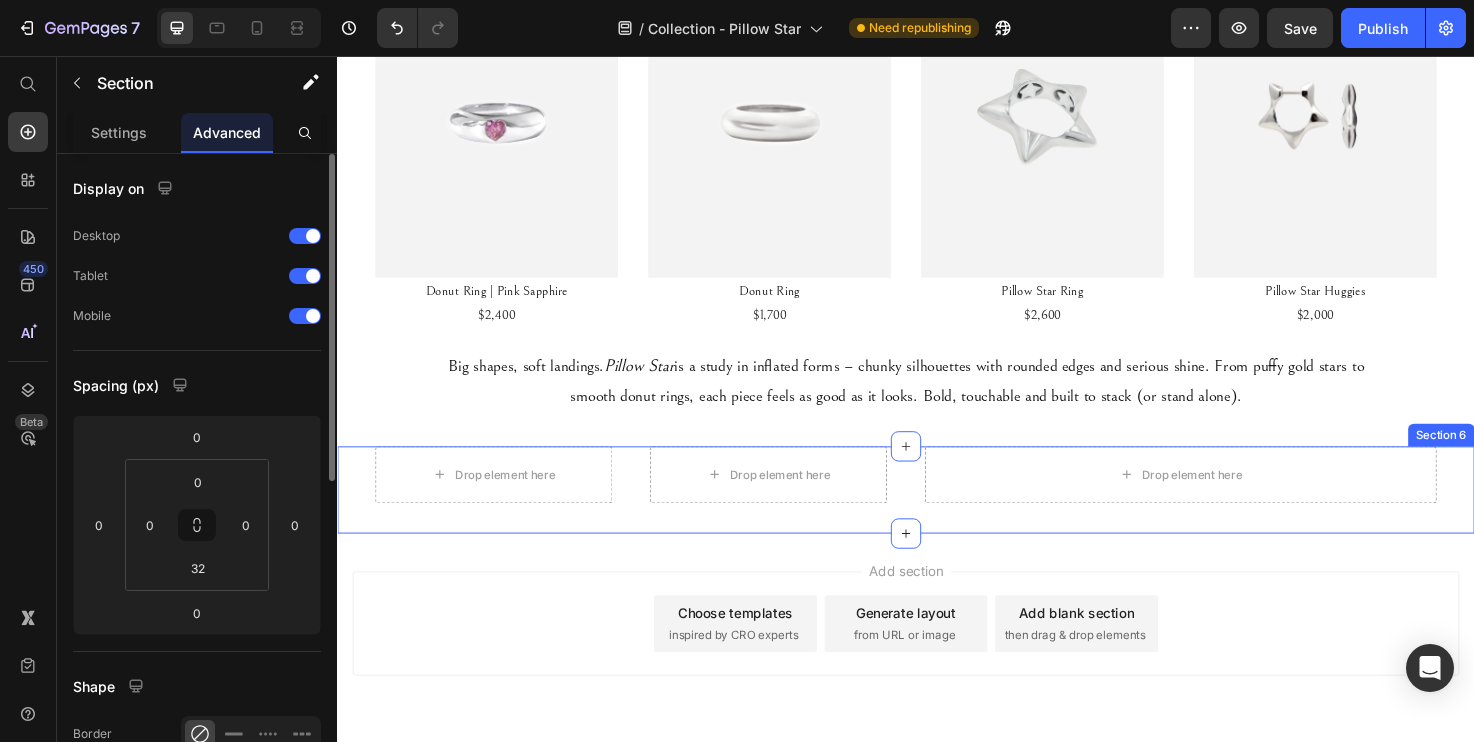 click on "Big shapes, soft landings.  Pillow Star  is a study in inflated forms – chunky silhouettes with rounded edges and serious shine. From puffy gold stars to smooth donut rings, each piece feels as good as it looks. Bold, touchable and built to stack (or stand alone). Text Block
Drop element here
Drop element here Row Row Row
Drop element here Row Section 6" at bounding box center [937, 514] 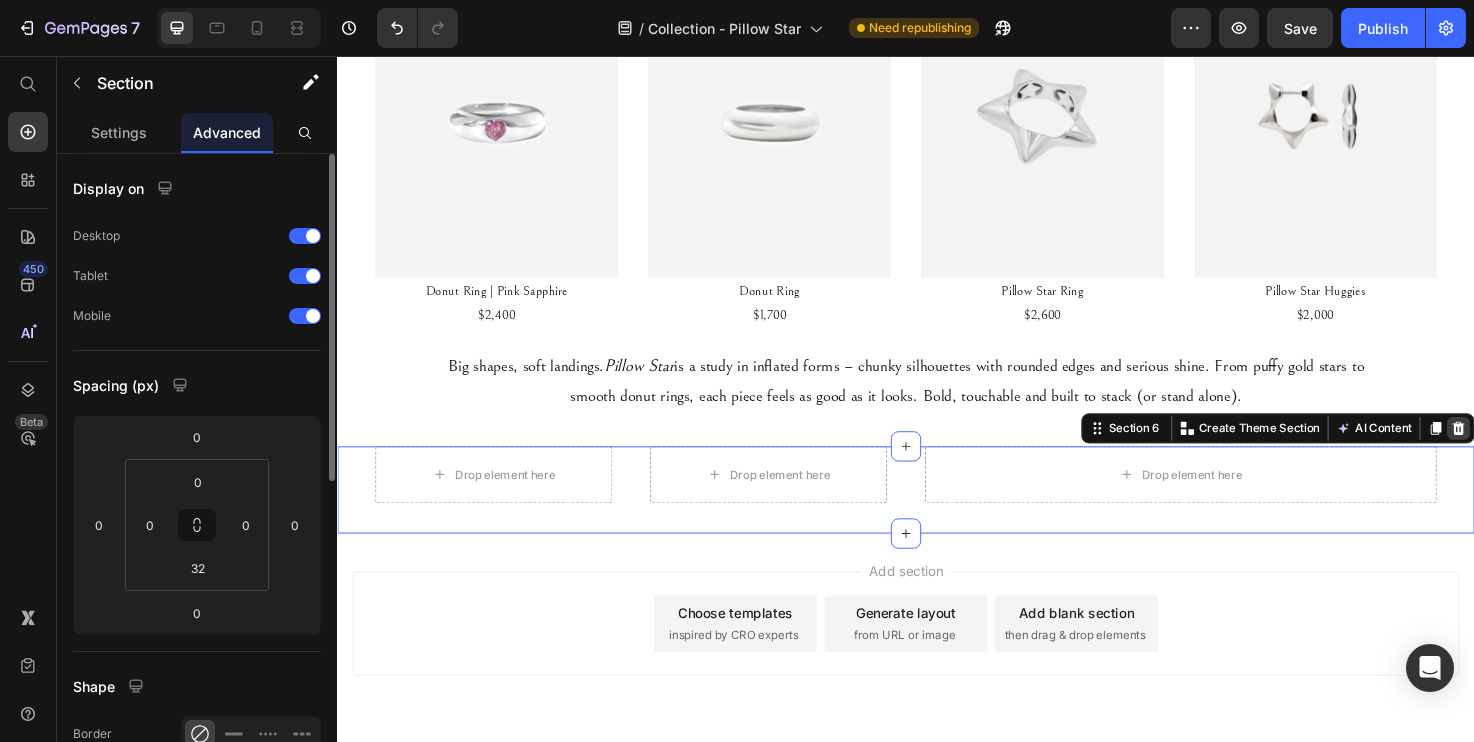 click 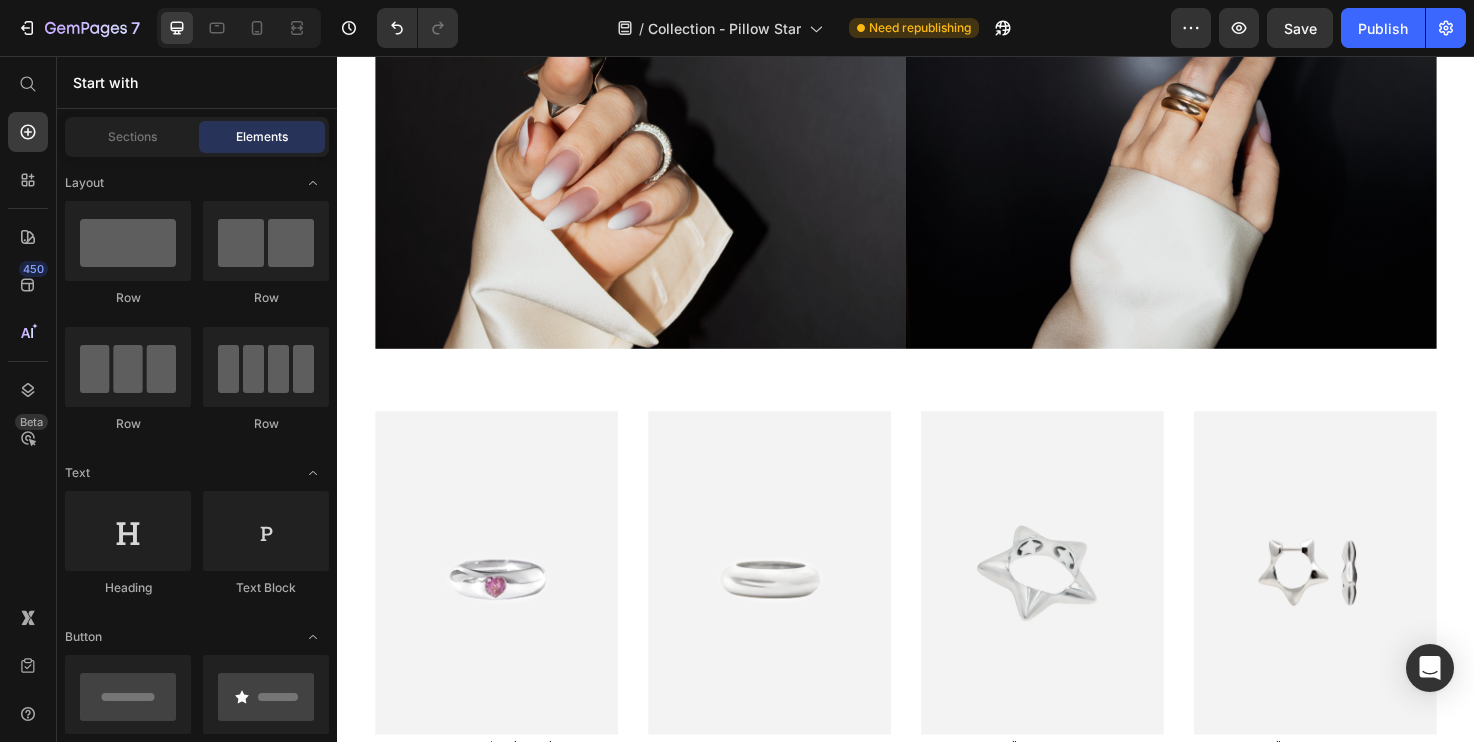scroll, scrollTop: 369, scrollLeft: 0, axis: vertical 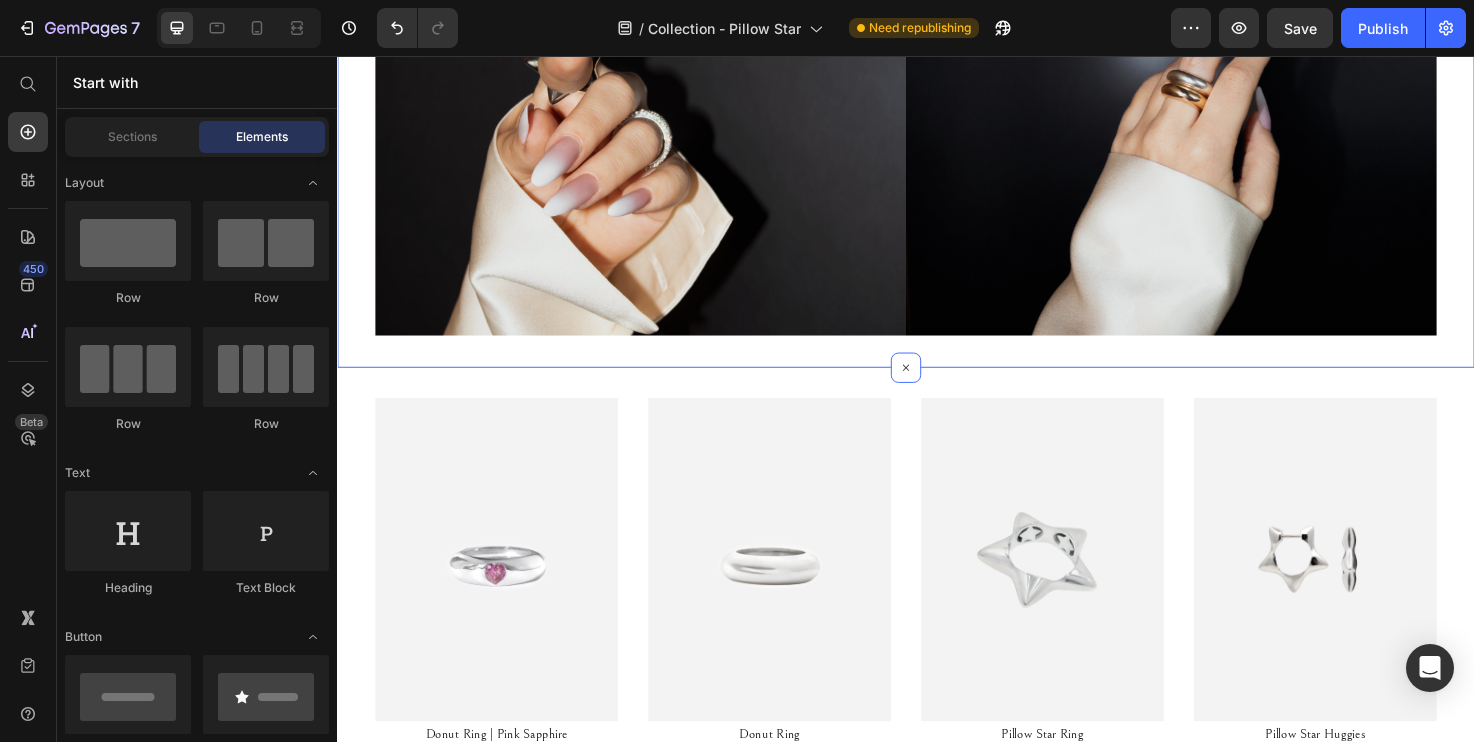 click on "Image Image Section 2   Create Theme Section AI Content Write with GemAI What would you like to describe here? Tone and Voice Persuasive Product Tanzanite | 4.02ct Show more Generate" at bounding box center (937, 88) 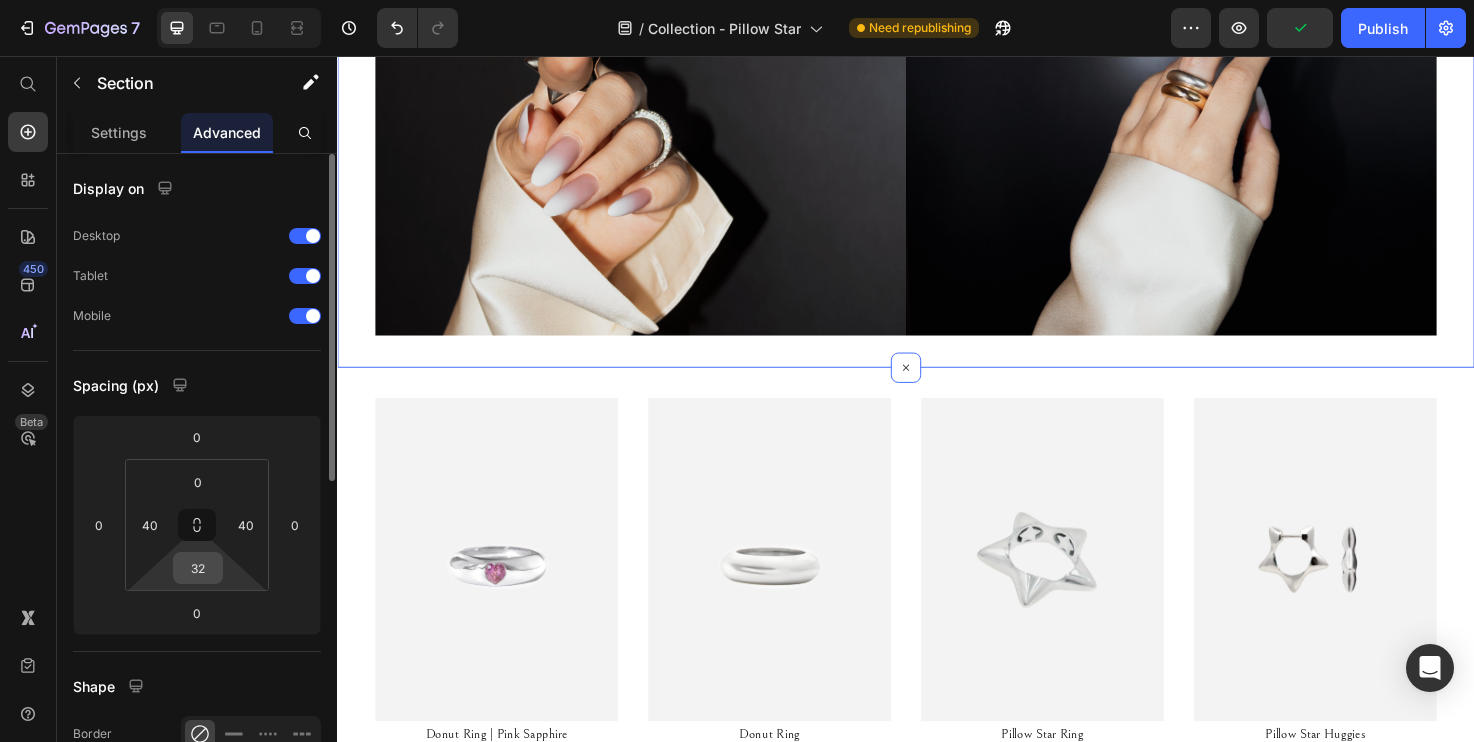 click on "32" at bounding box center (198, 568) 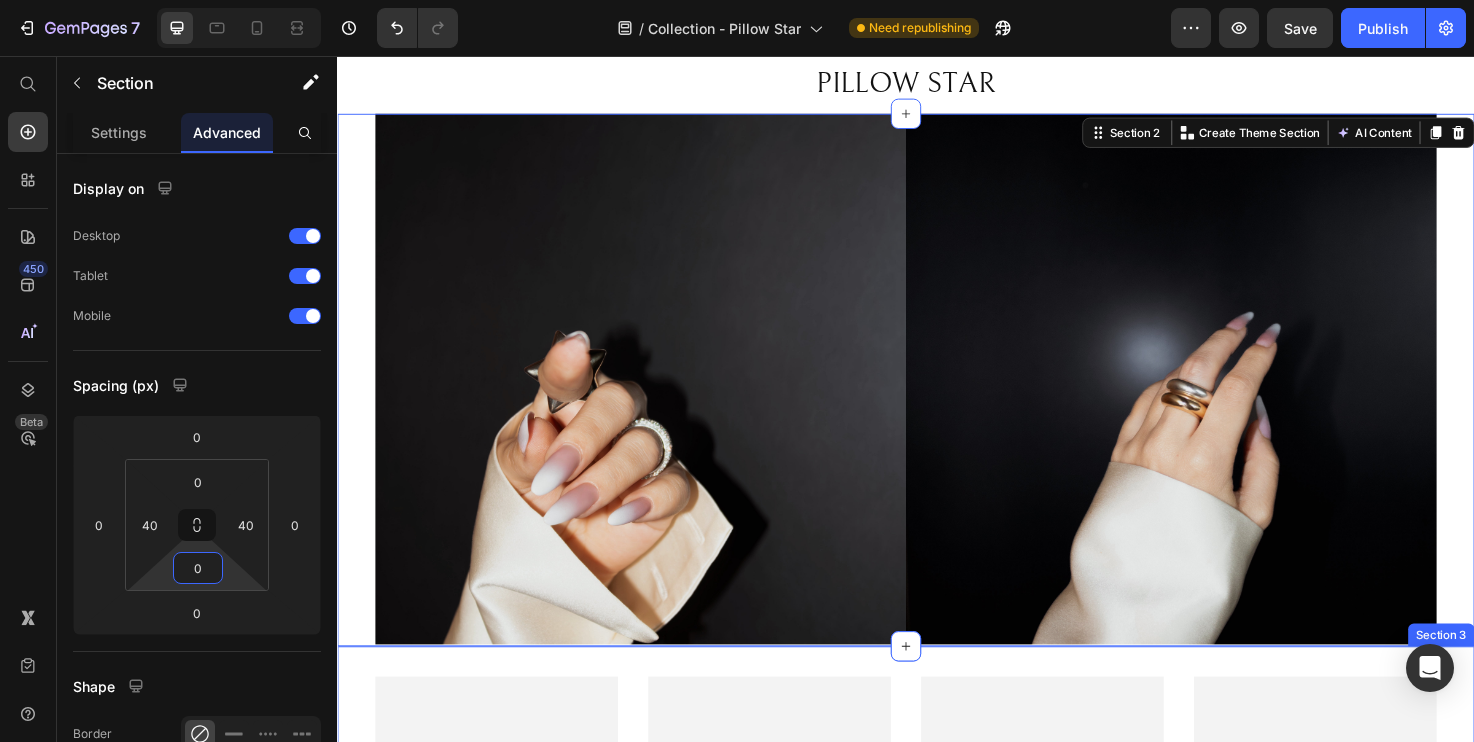 scroll, scrollTop: 44, scrollLeft: 0, axis: vertical 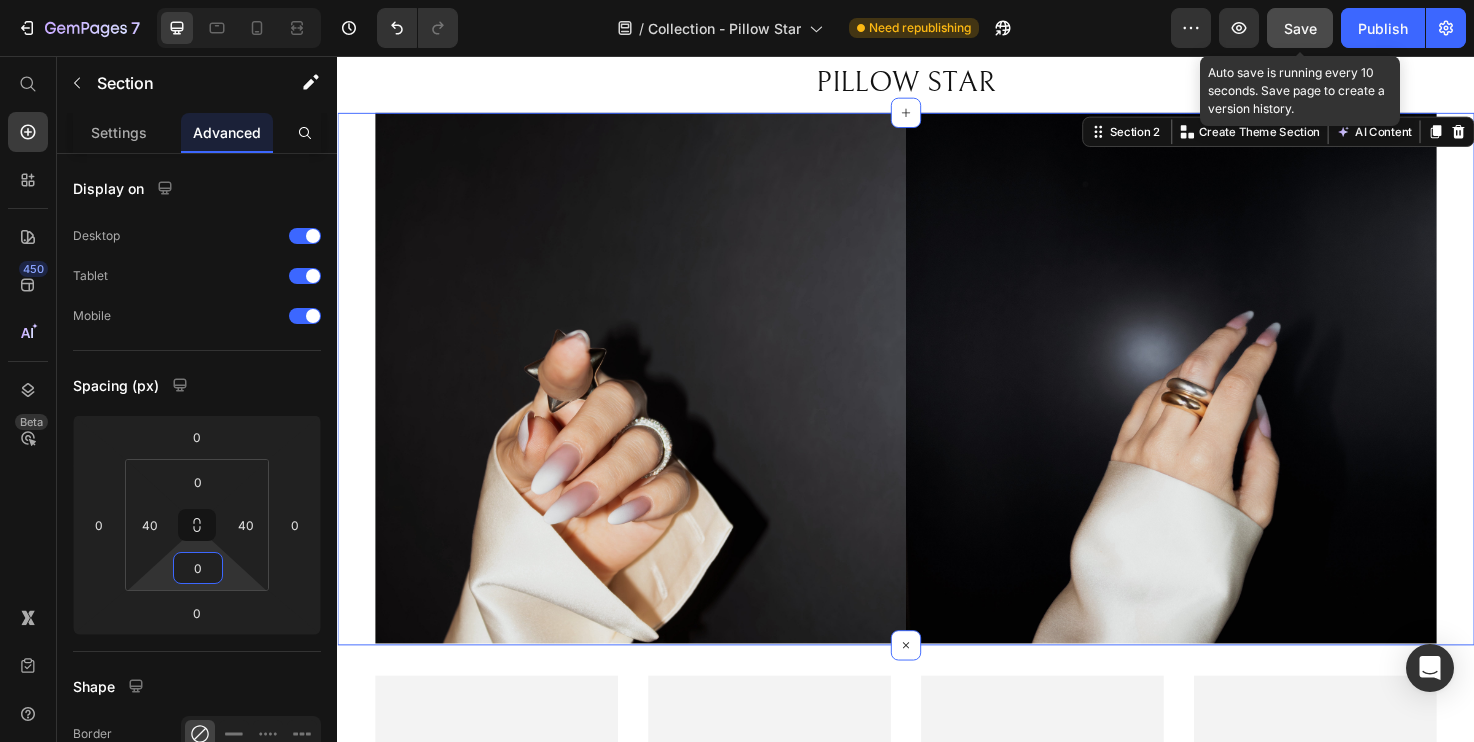 type on "0" 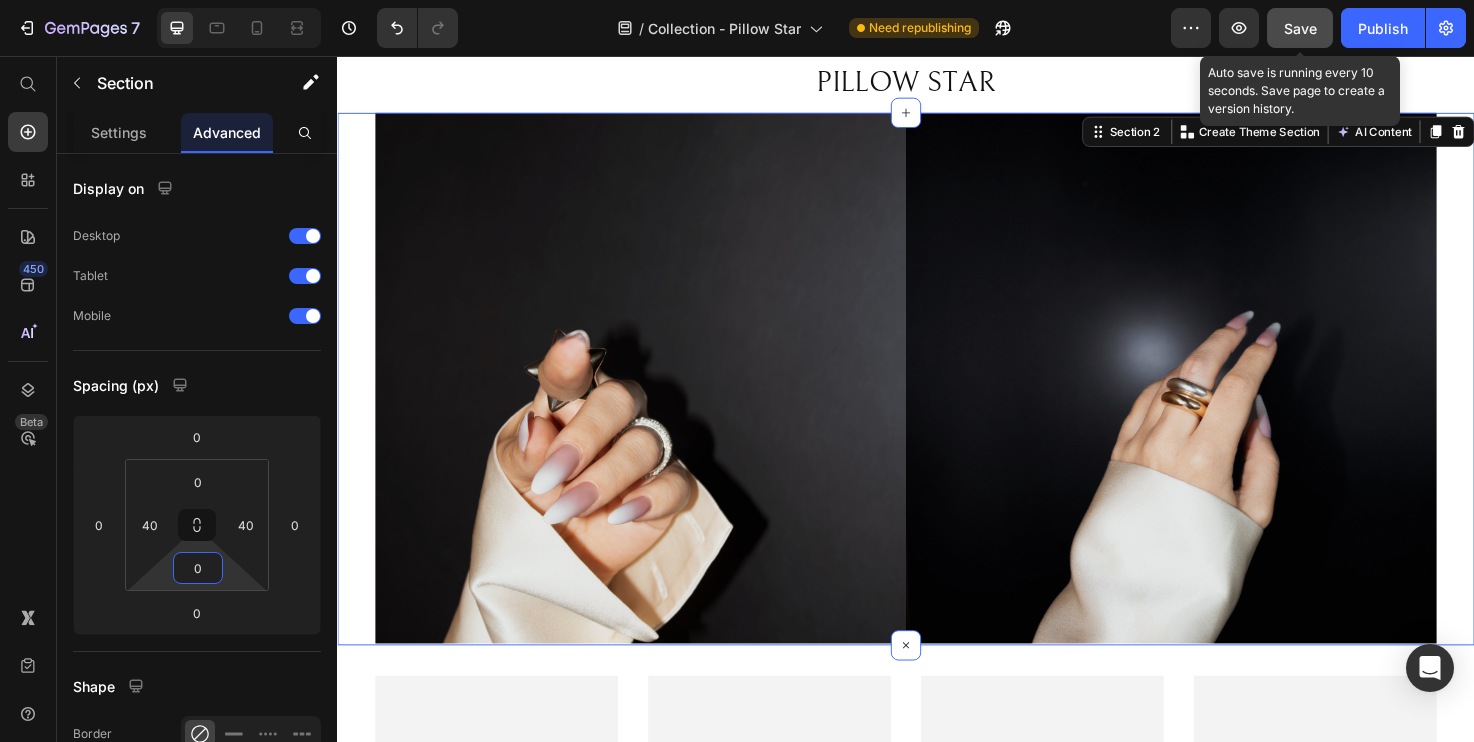 click on "Save" 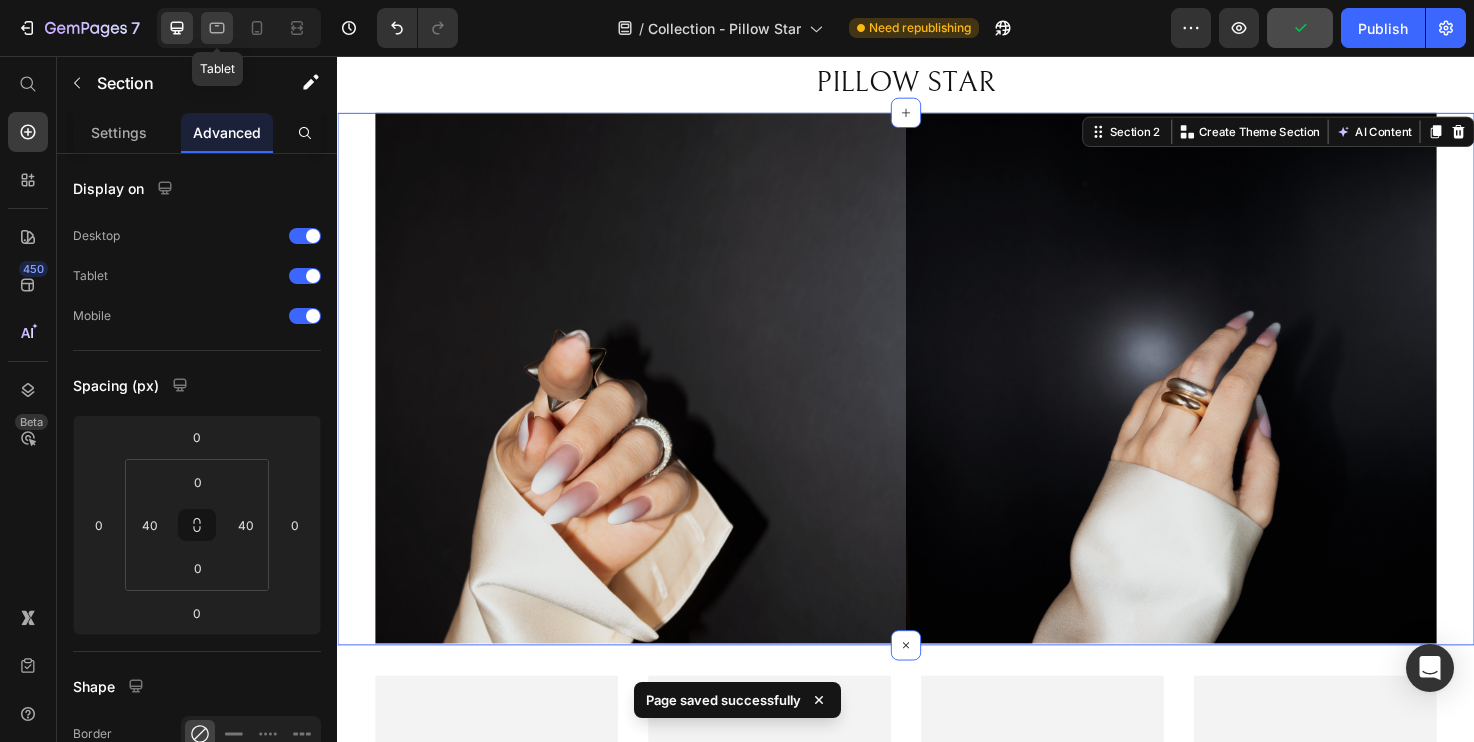 click 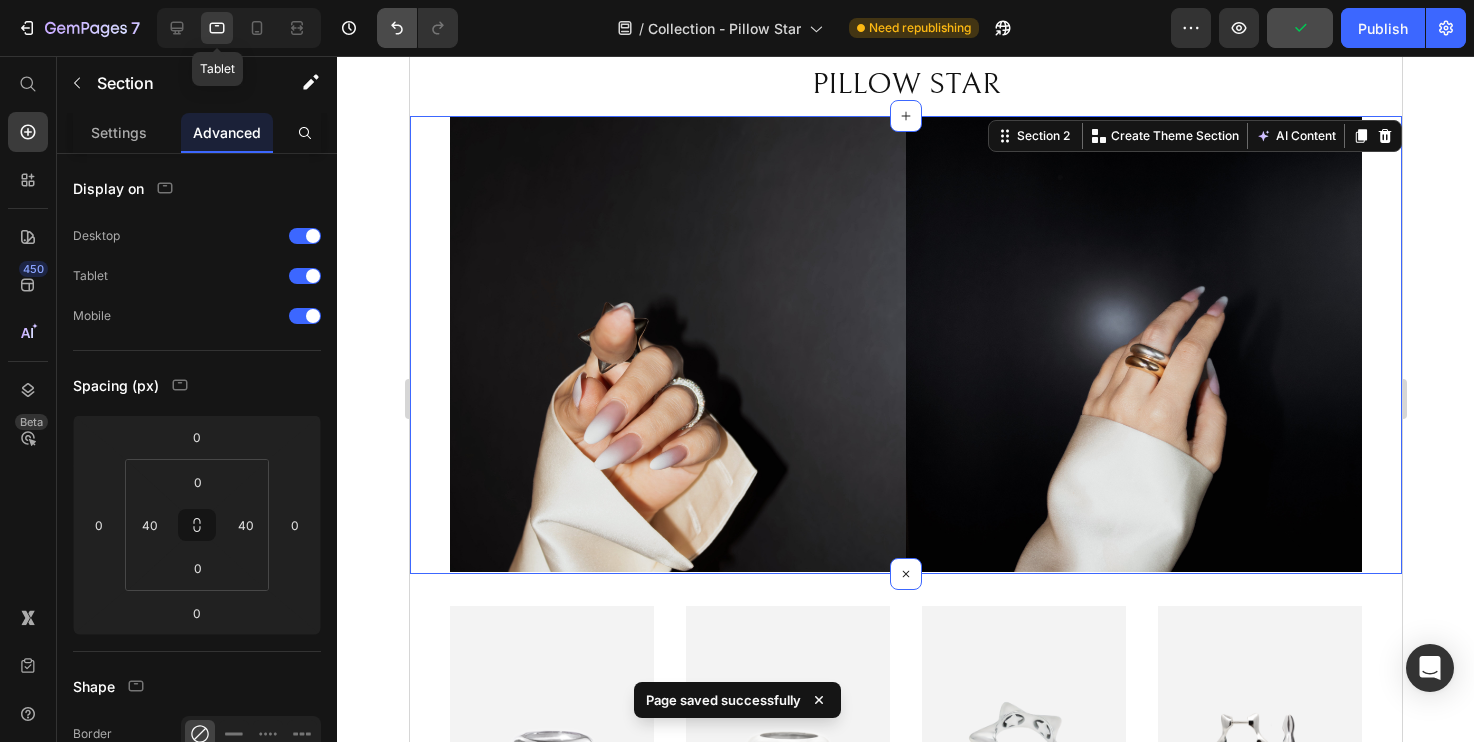 scroll, scrollTop: 34, scrollLeft: 0, axis: vertical 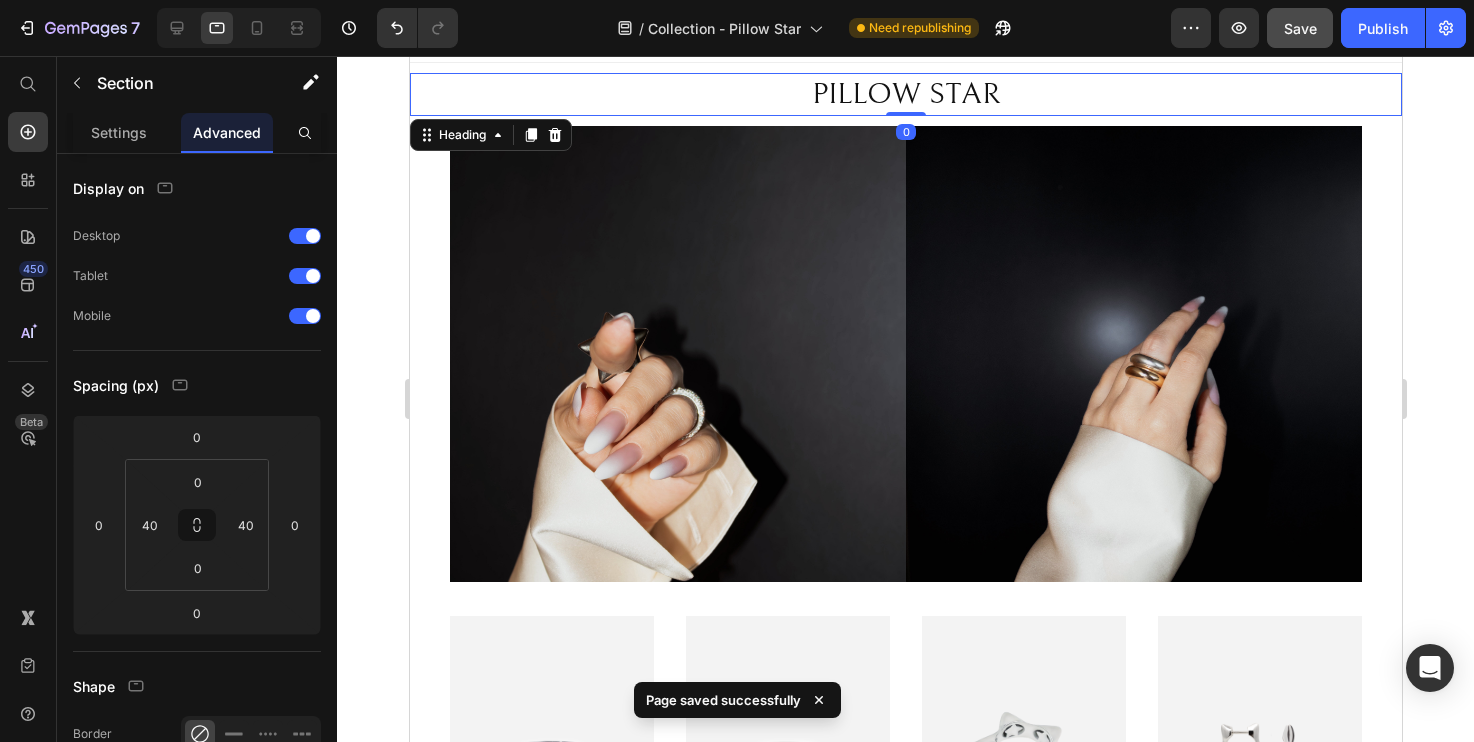 click on "PILLOW STAR" at bounding box center (905, 94) 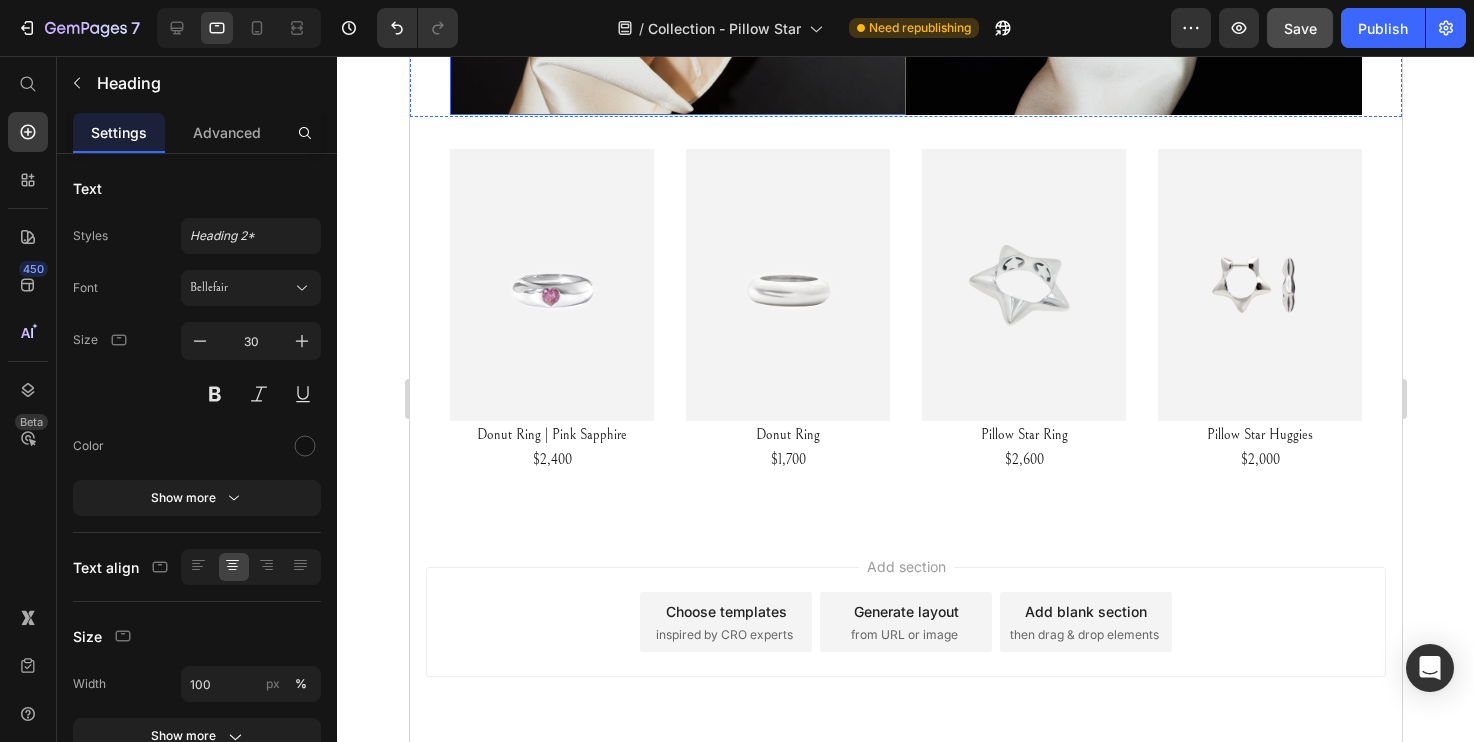 scroll, scrollTop: 504, scrollLeft: 0, axis: vertical 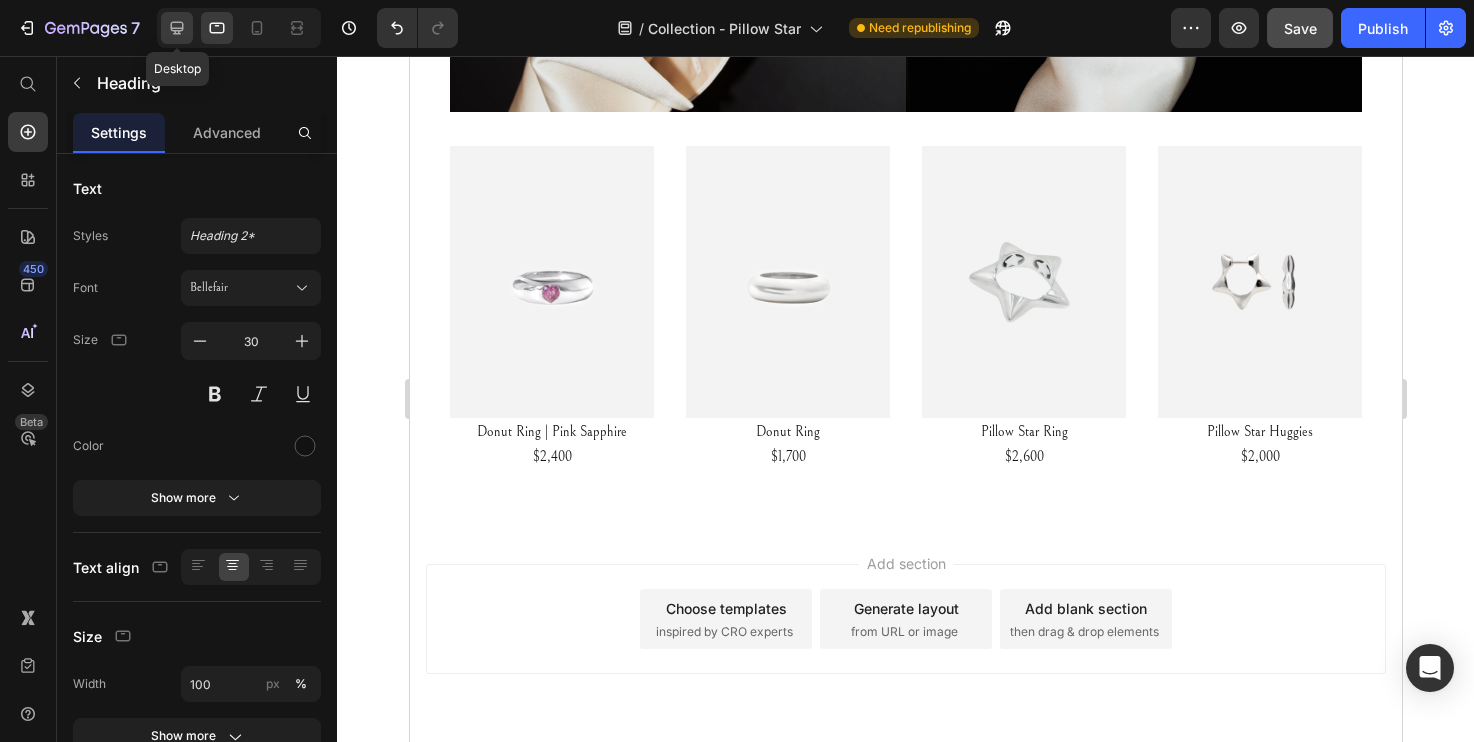 click 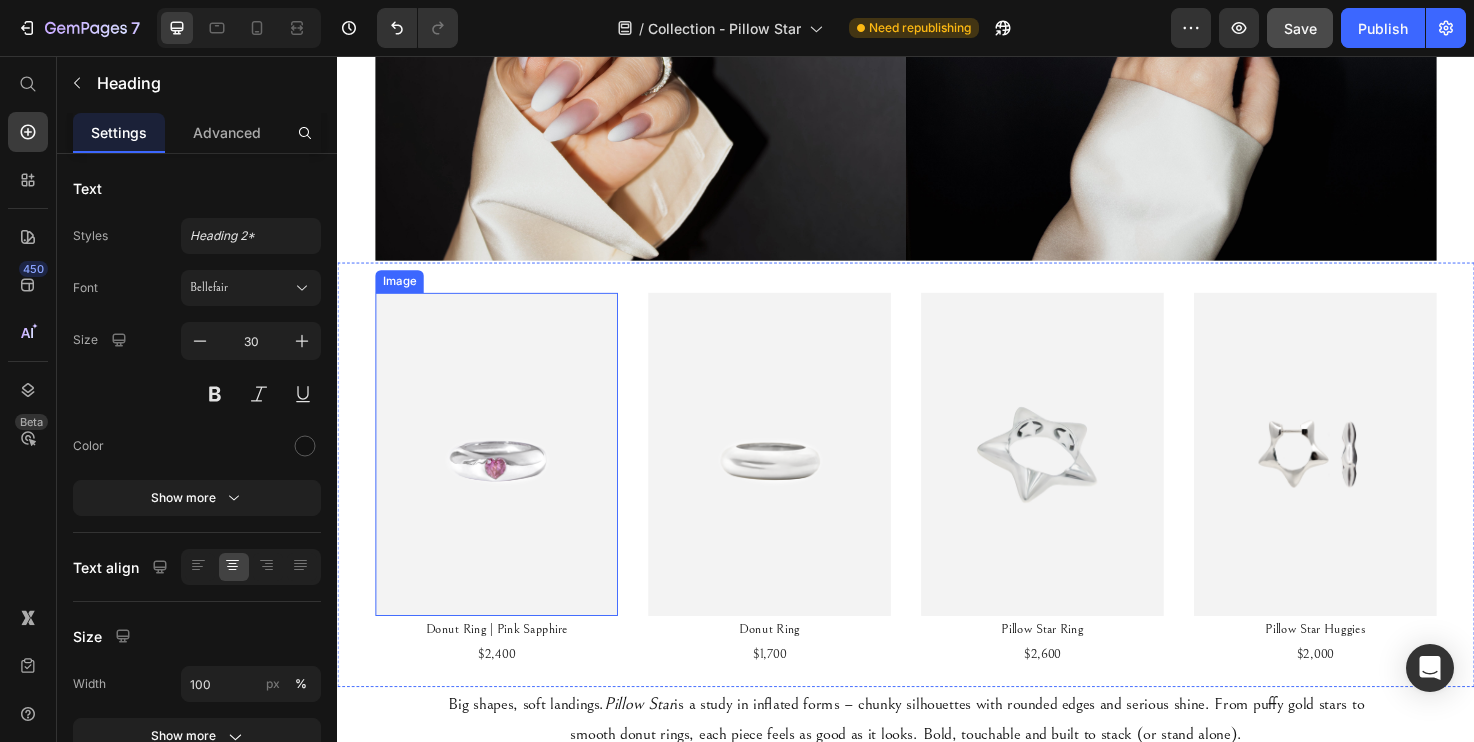 scroll, scrollTop: 503, scrollLeft: 0, axis: vertical 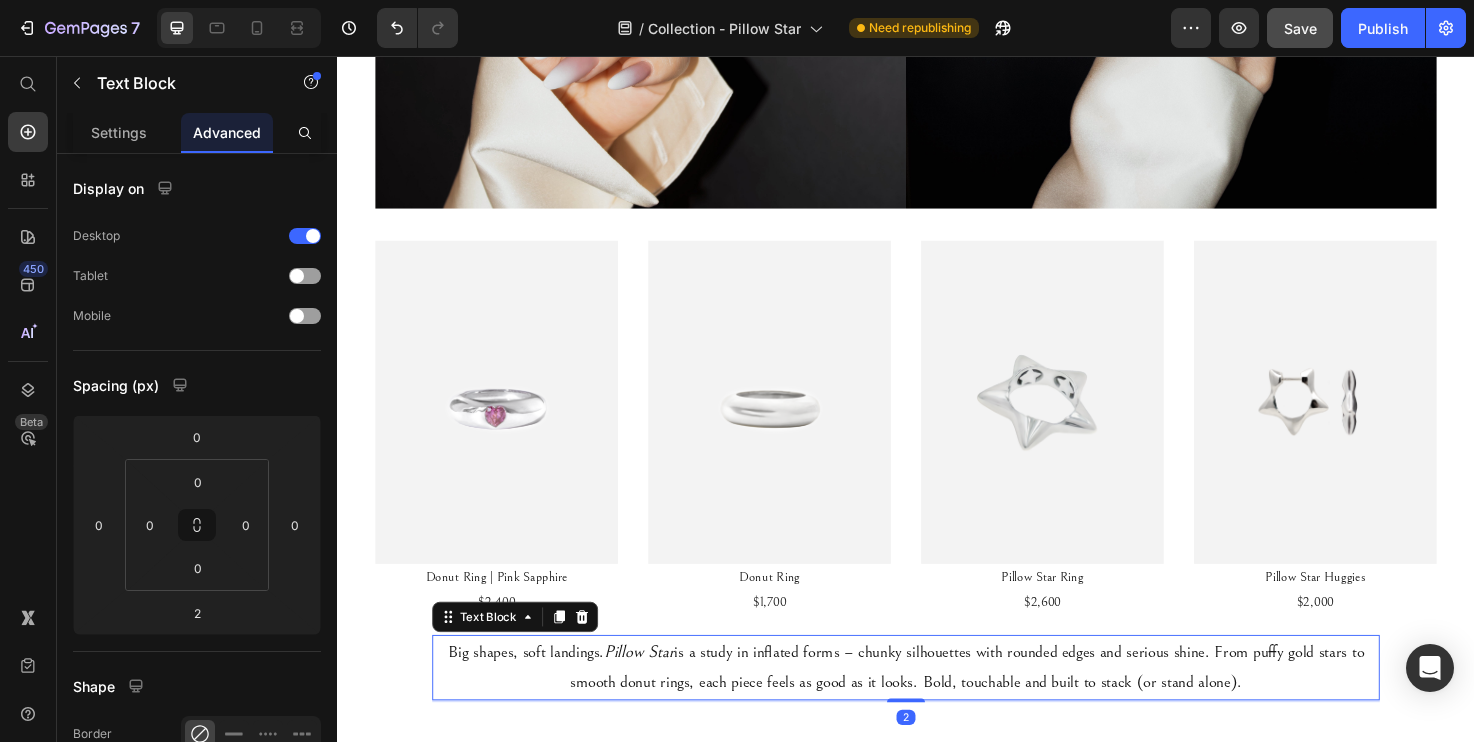 click on "Big shapes, soft landings.  Pillow Star  is a study in inflated forms – chunky silhouettes with rounded edges and serious shine. From puffy gold stars to smooth donut rings, each piece feels as good as it looks. Bold, touchable and built to stack (or stand alone)." at bounding box center (937, 701) 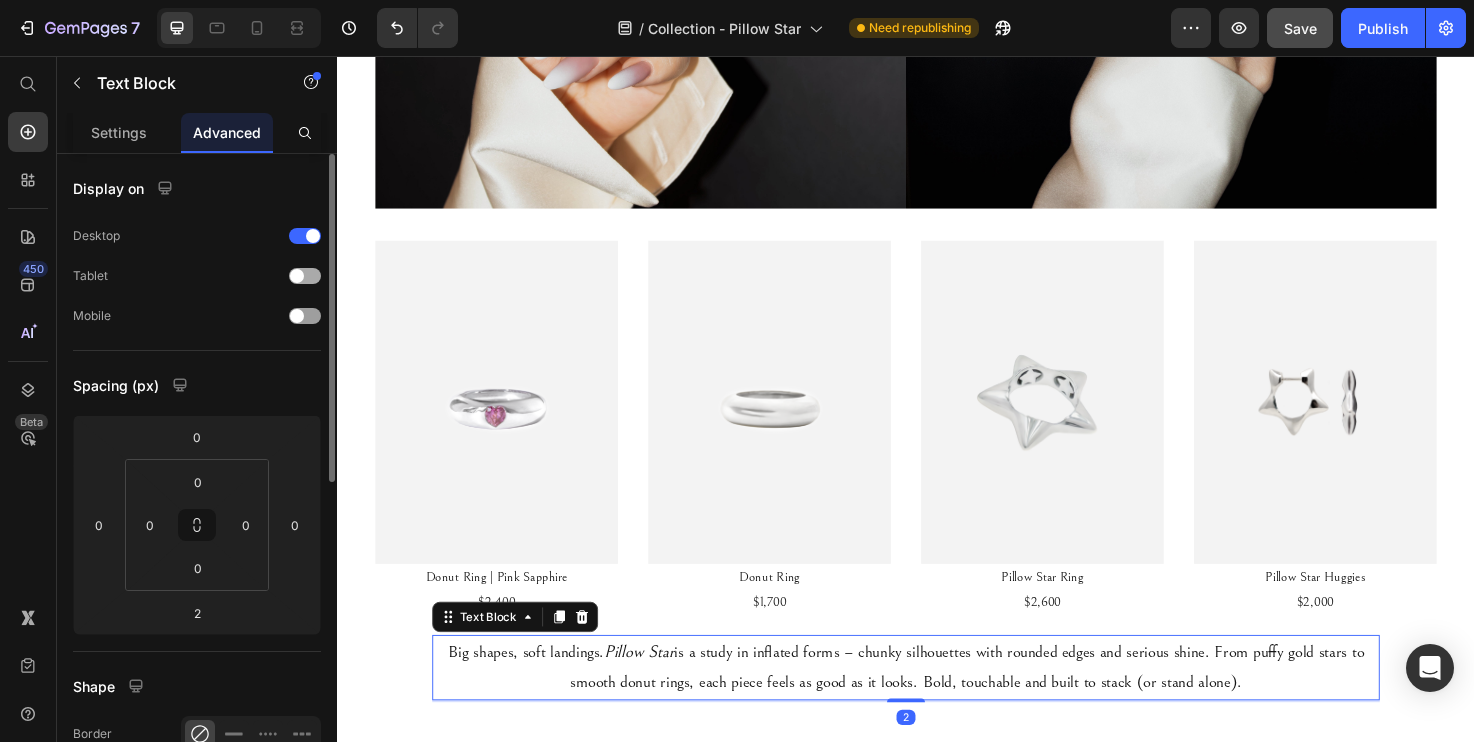 click on "Tablet" at bounding box center (197, 276) 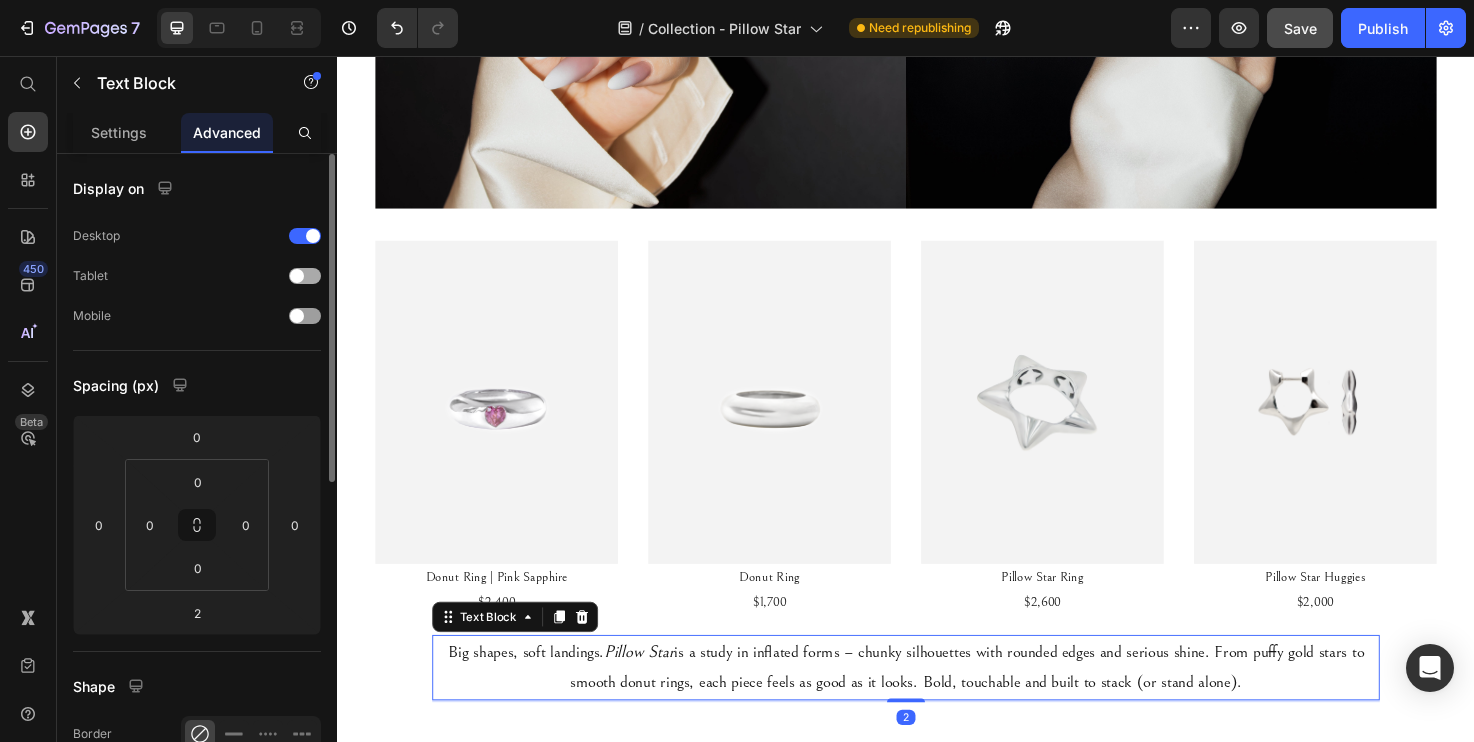 click at bounding box center [305, 276] 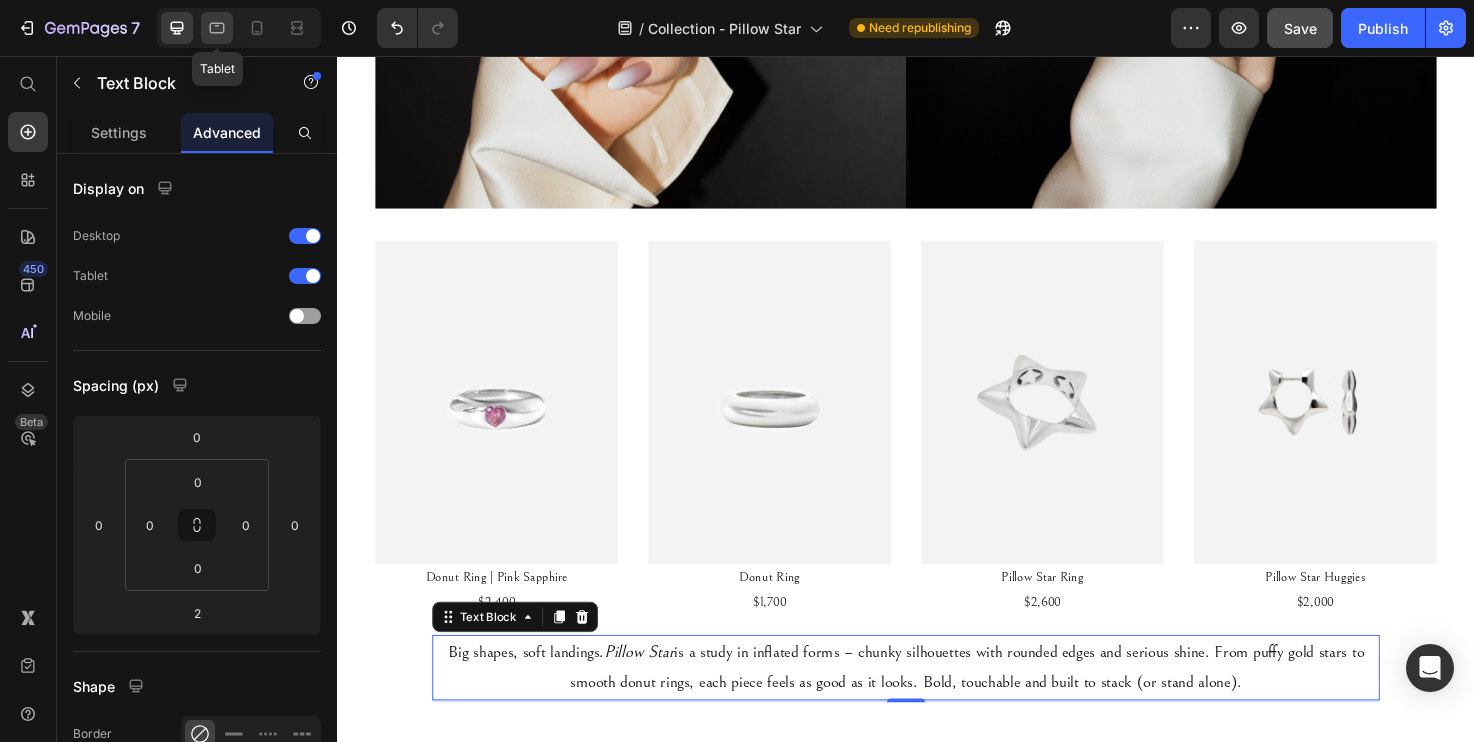 click 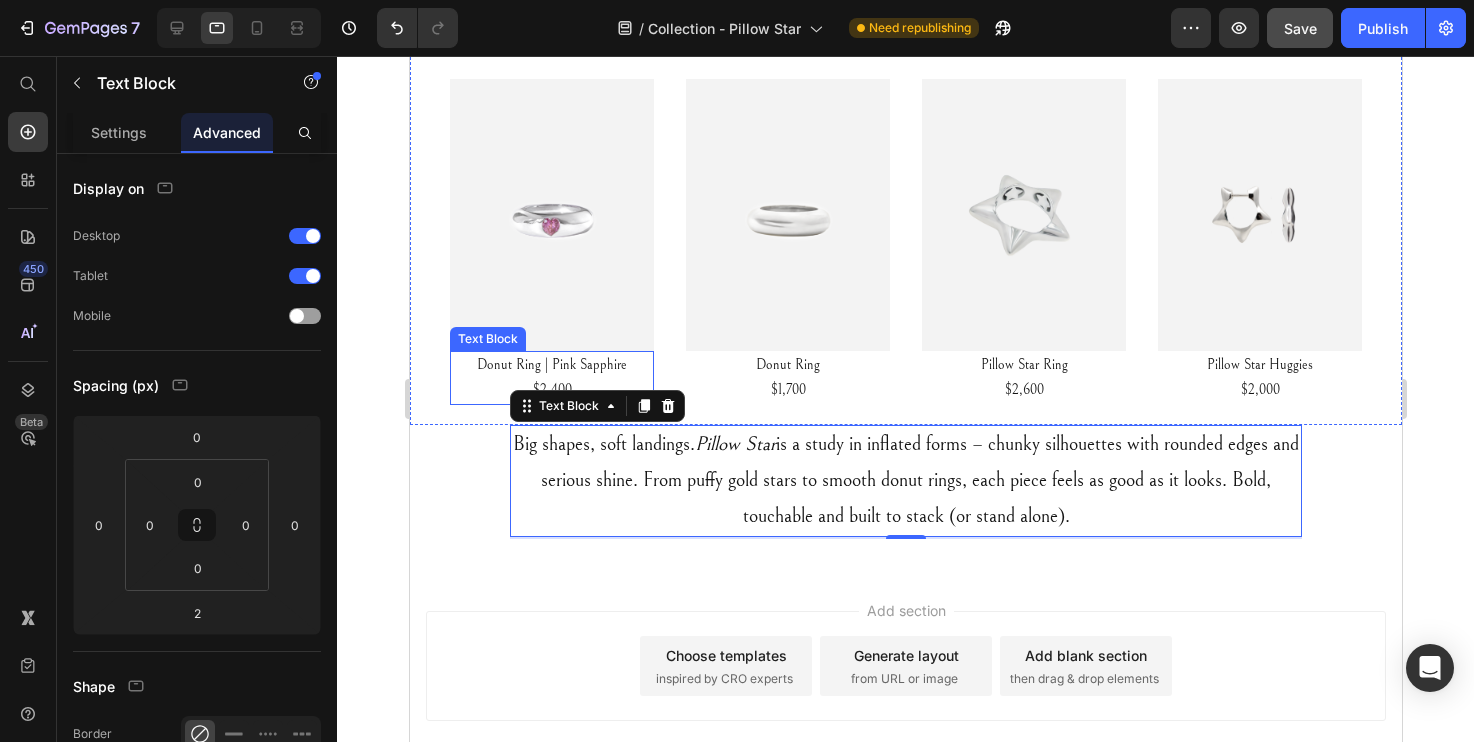 scroll, scrollTop: 567, scrollLeft: 0, axis: vertical 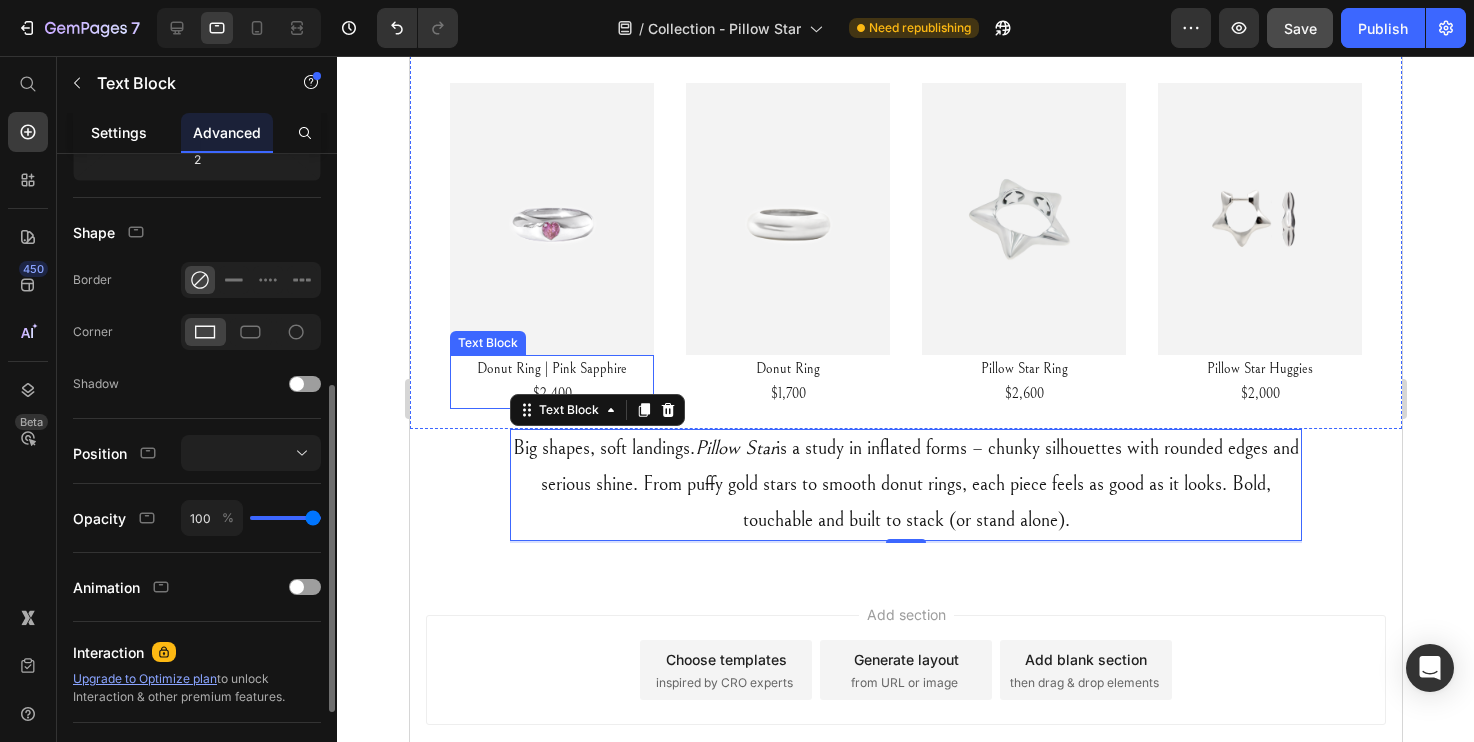 click on "Settings" at bounding box center [119, 132] 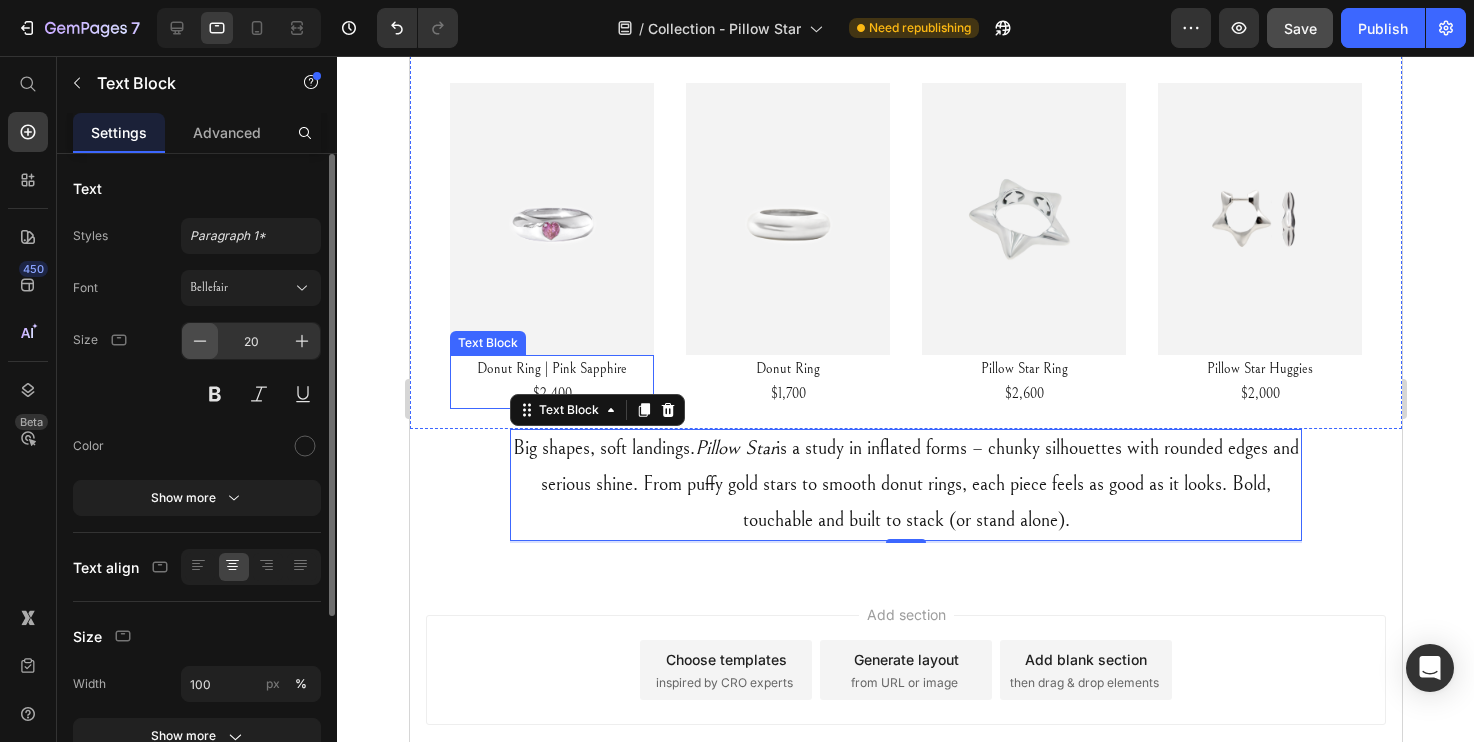 click 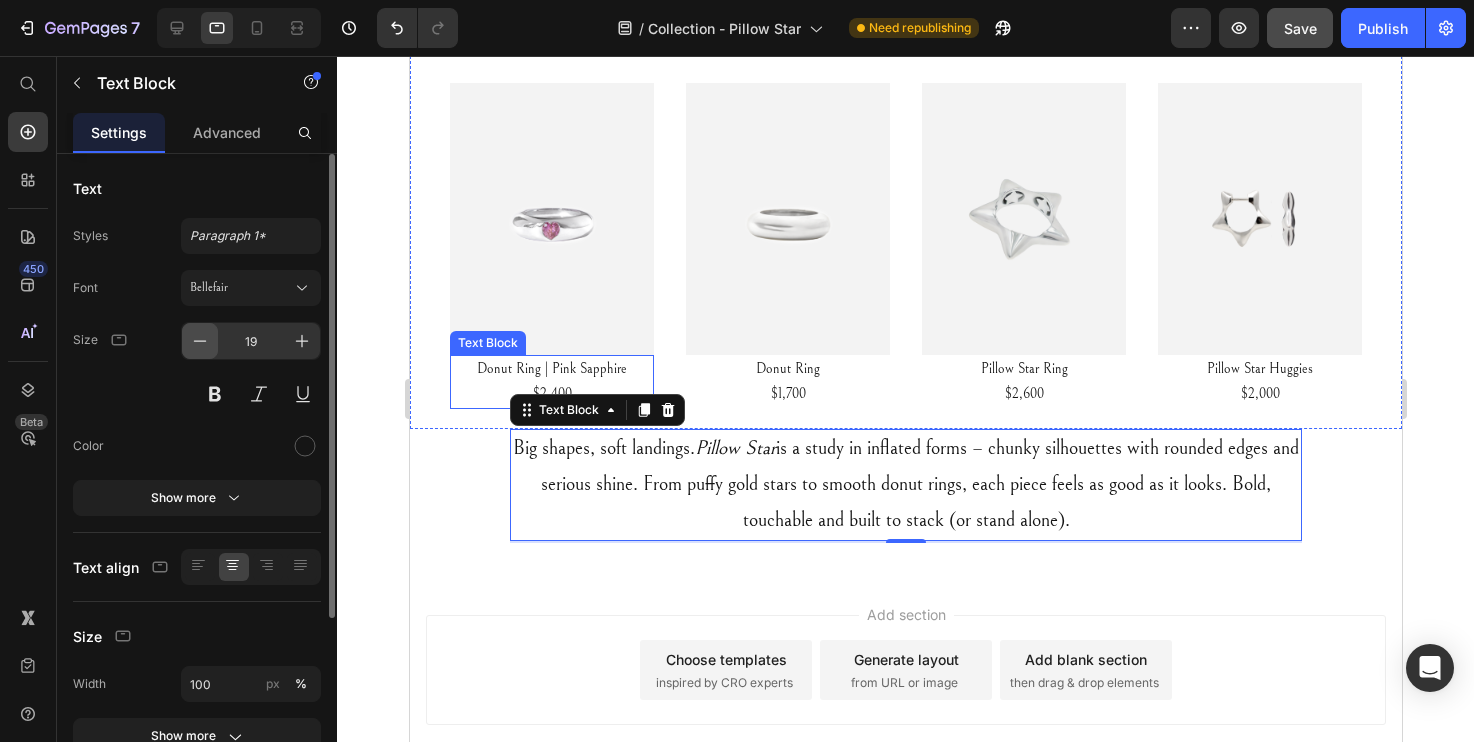 click 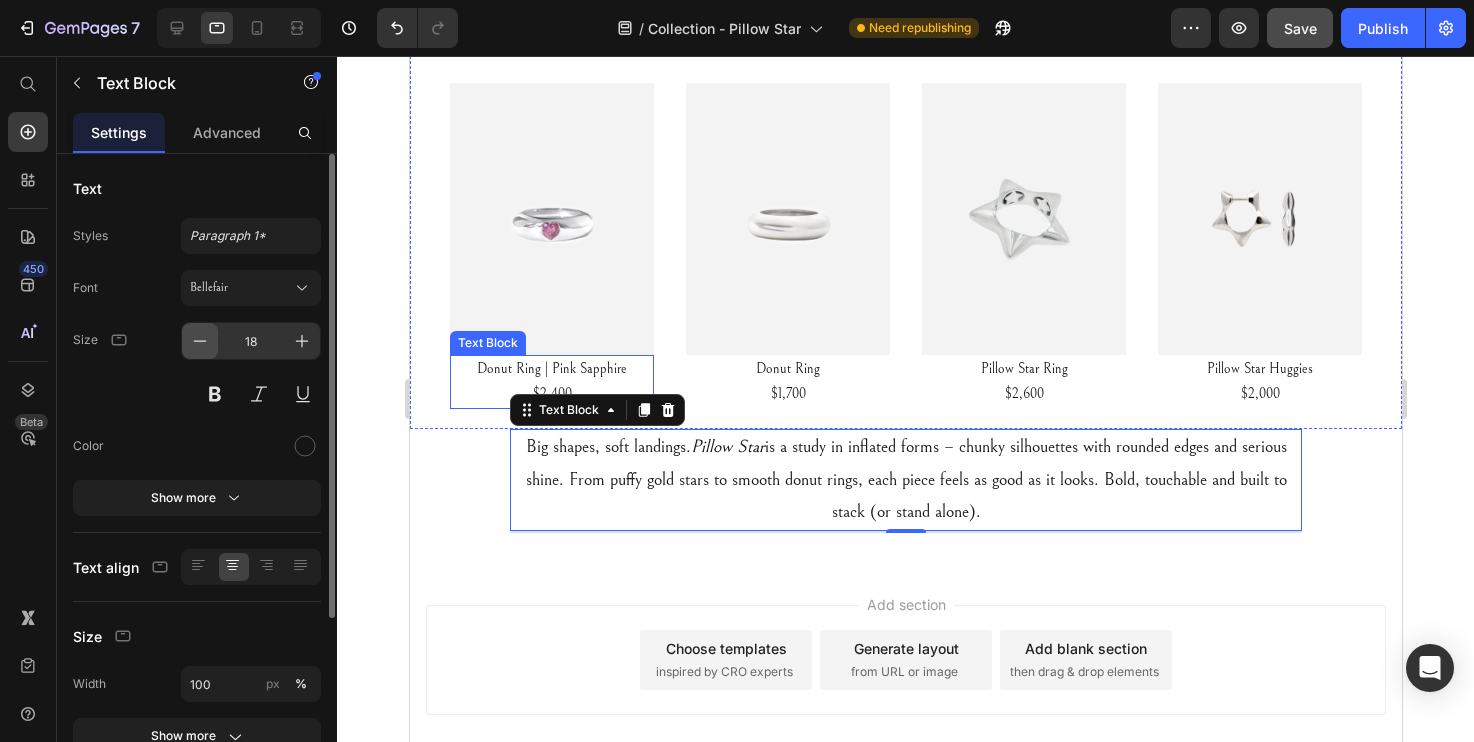 click 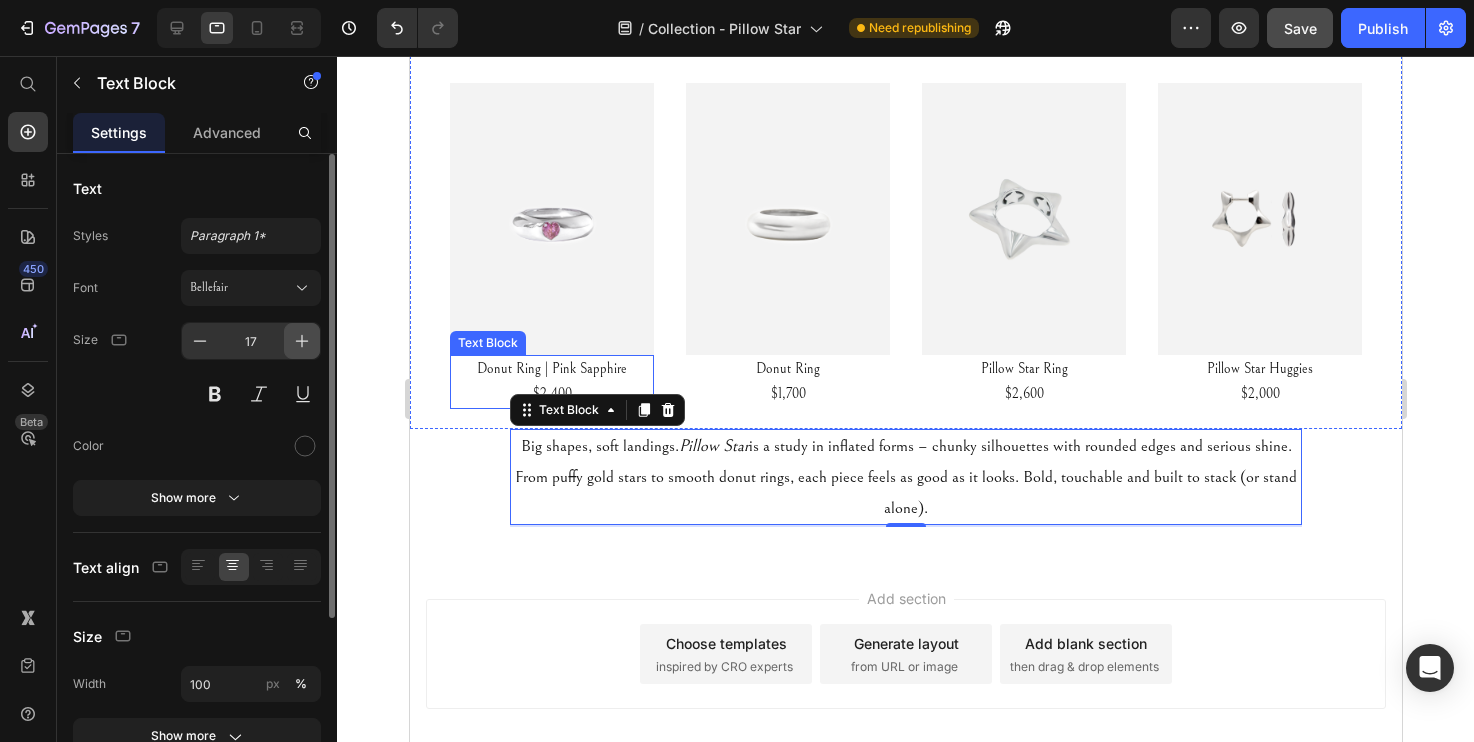 click 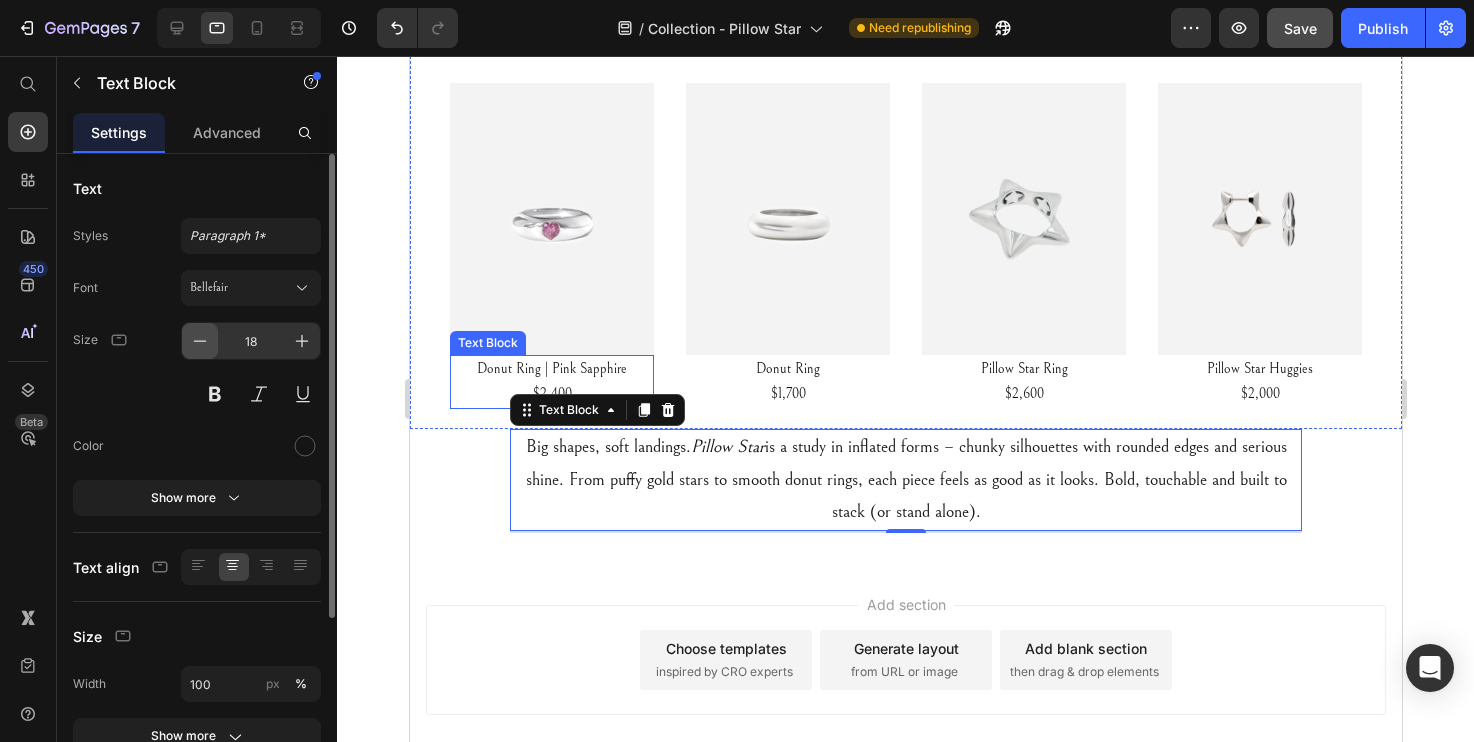 click 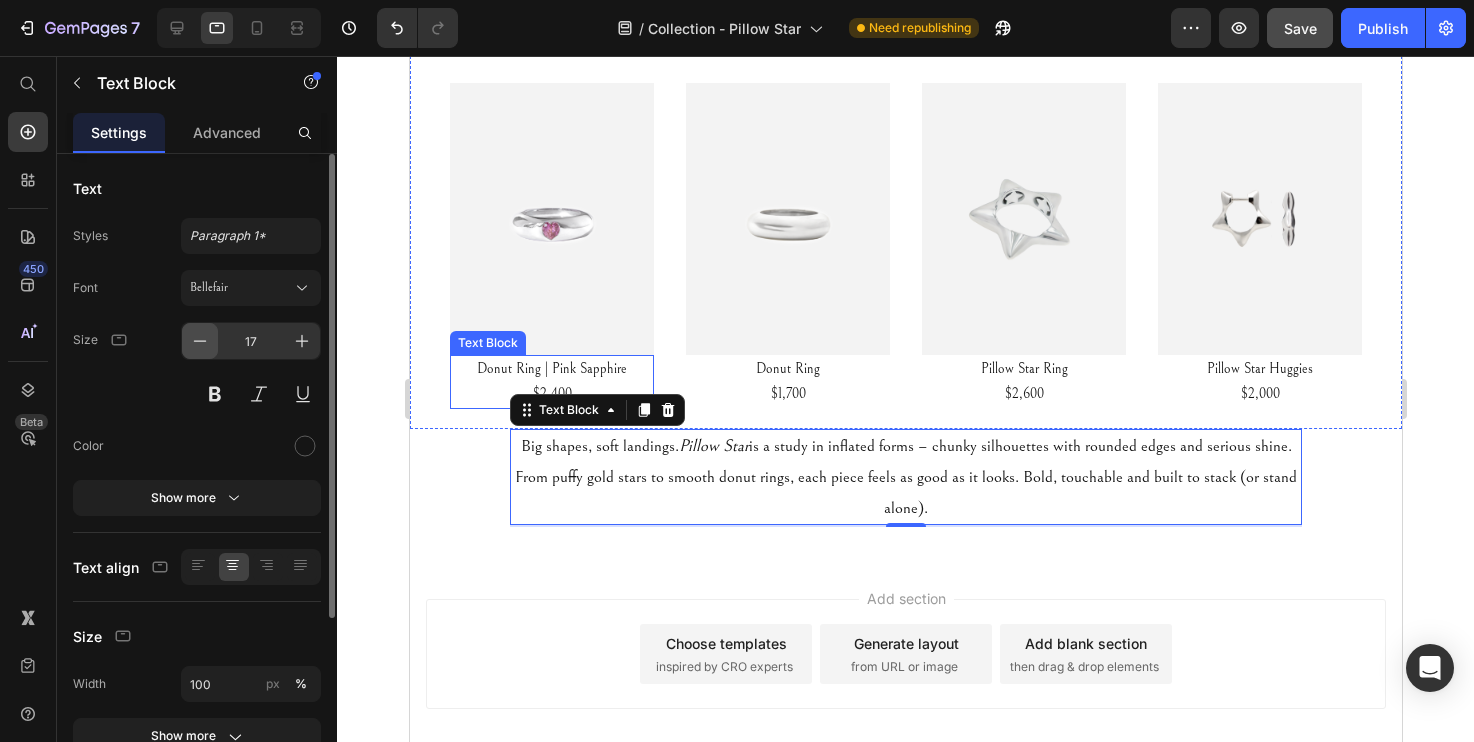 click 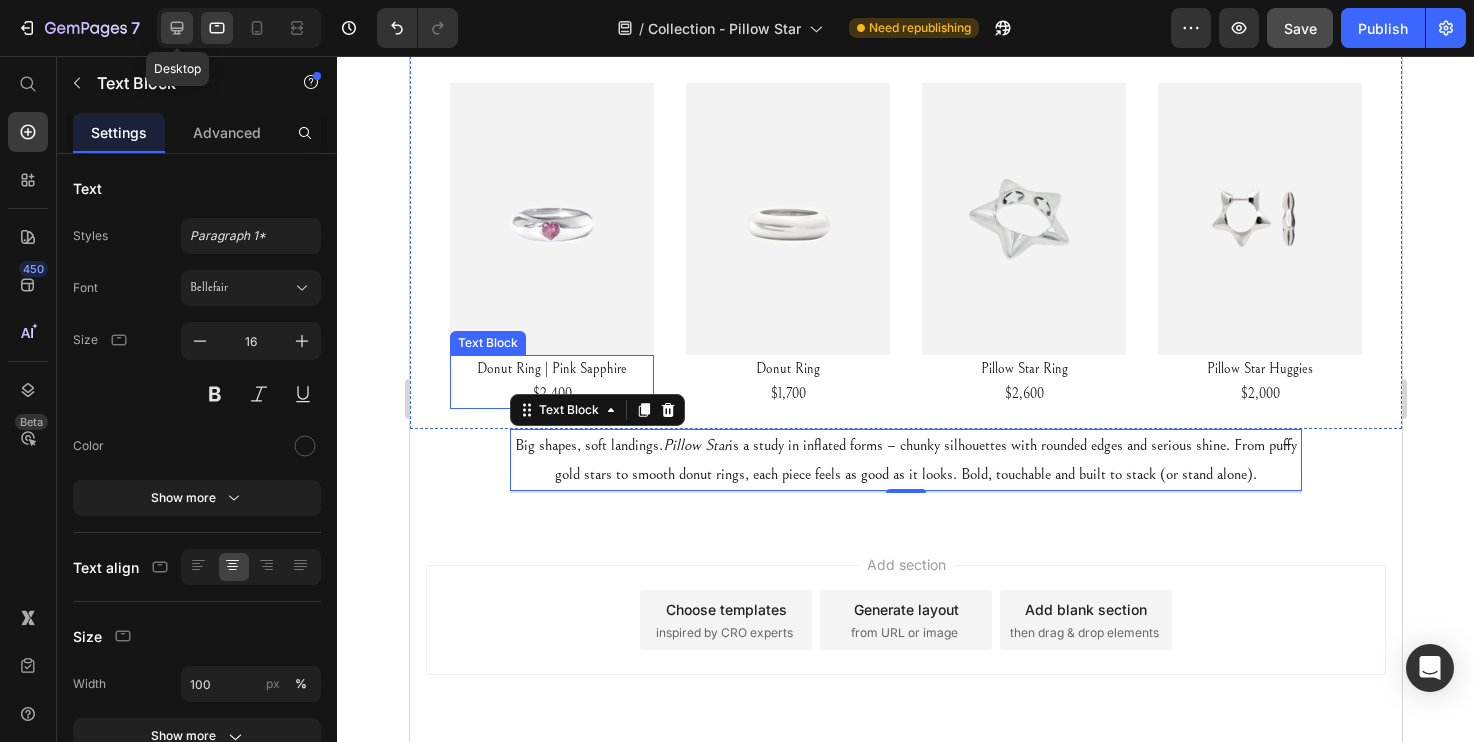 click 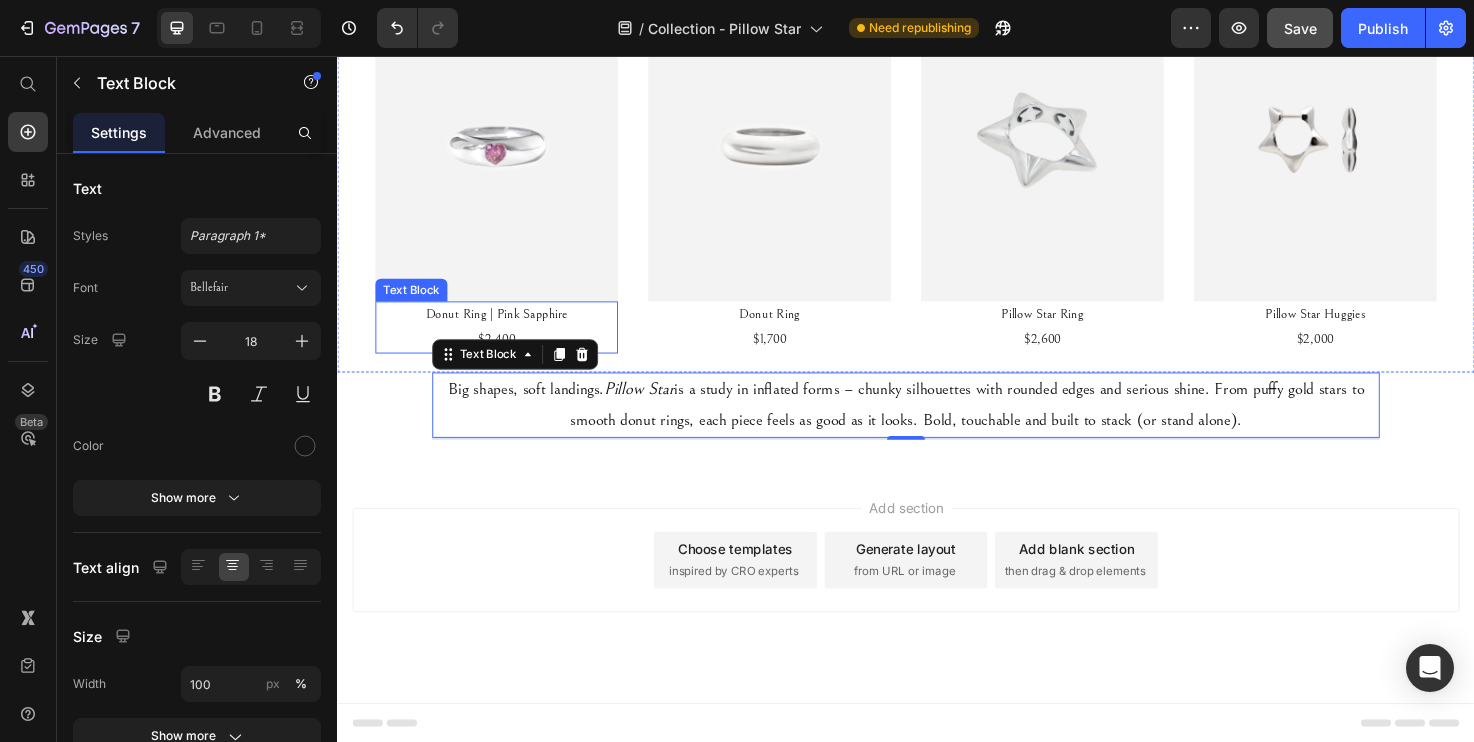 scroll, scrollTop: 780, scrollLeft: 0, axis: vertical 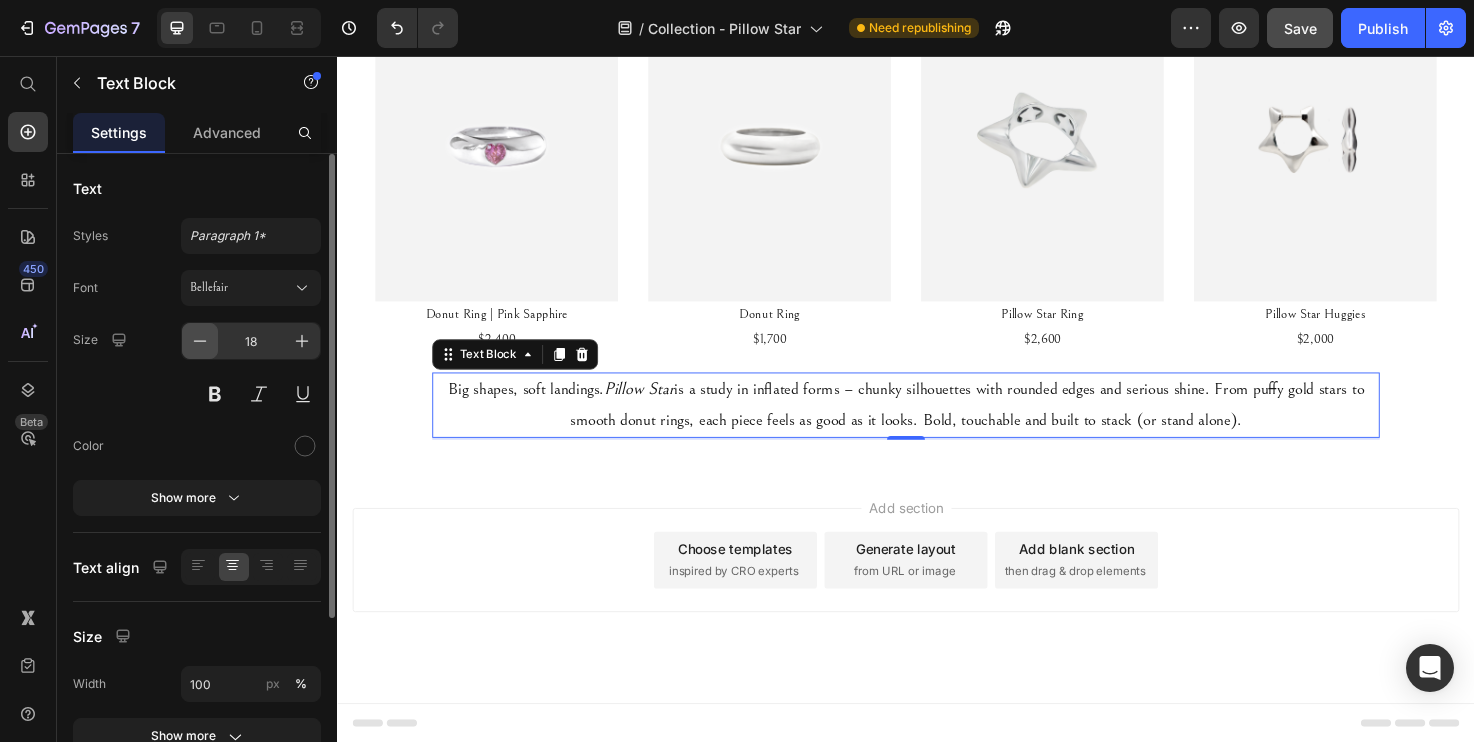 click 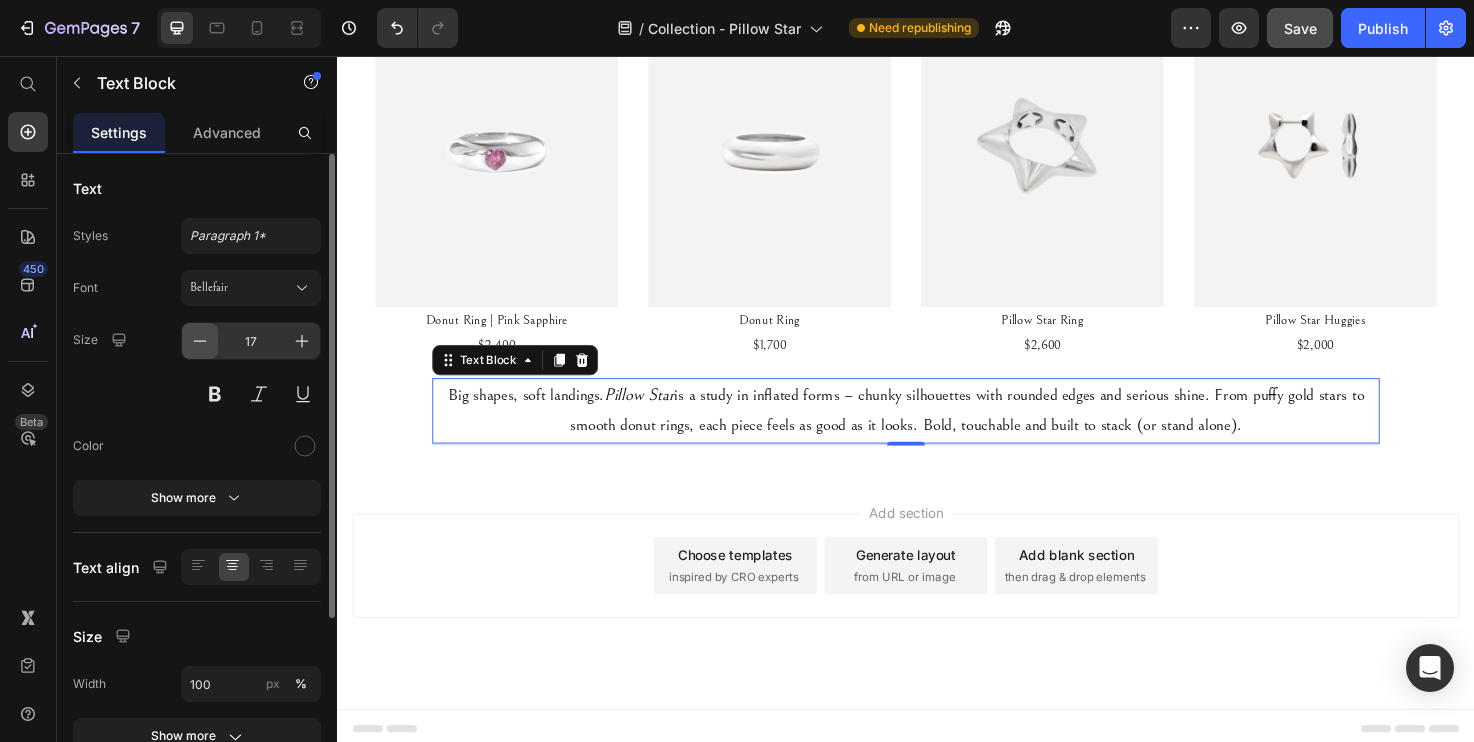 click 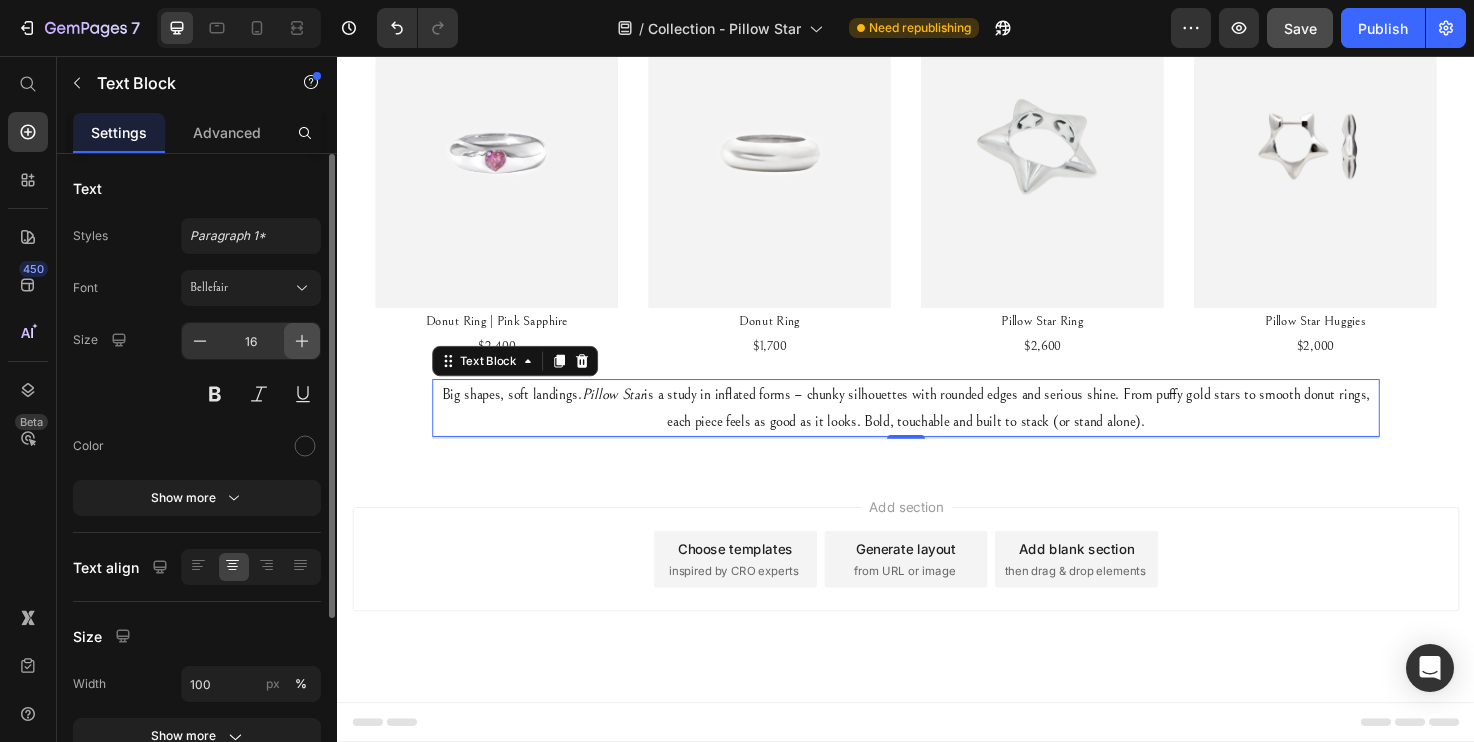 click 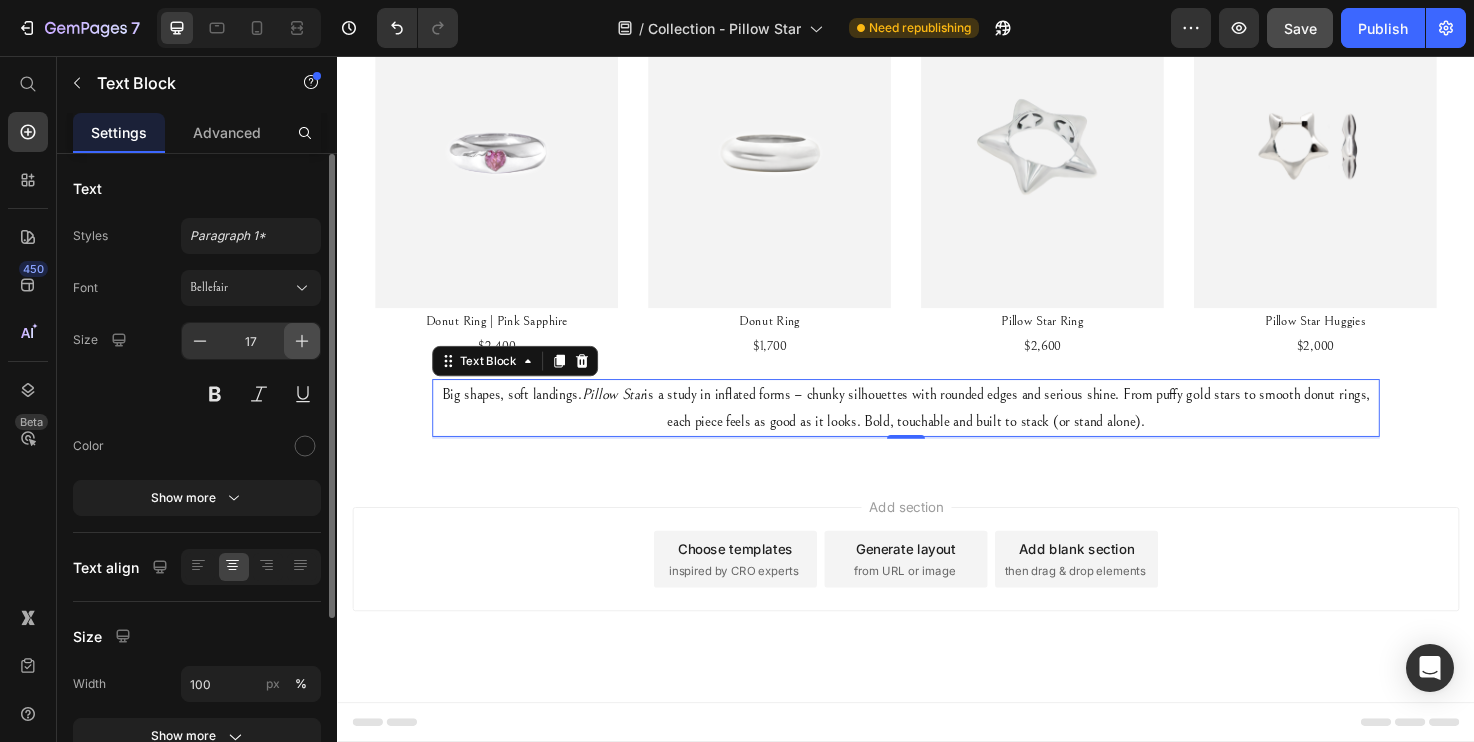 scroll, scrollTop: 777, scrollLeft: 0, axis: vertical 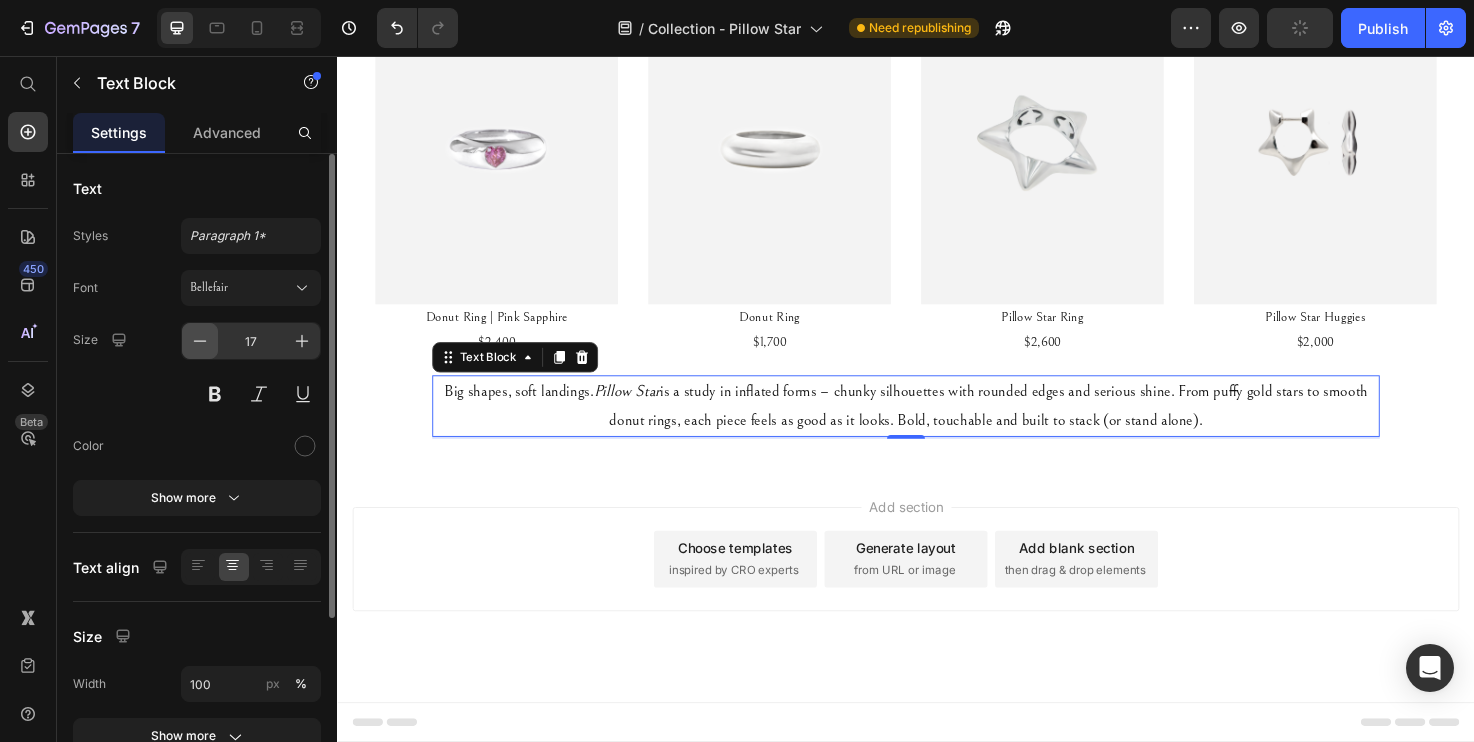click 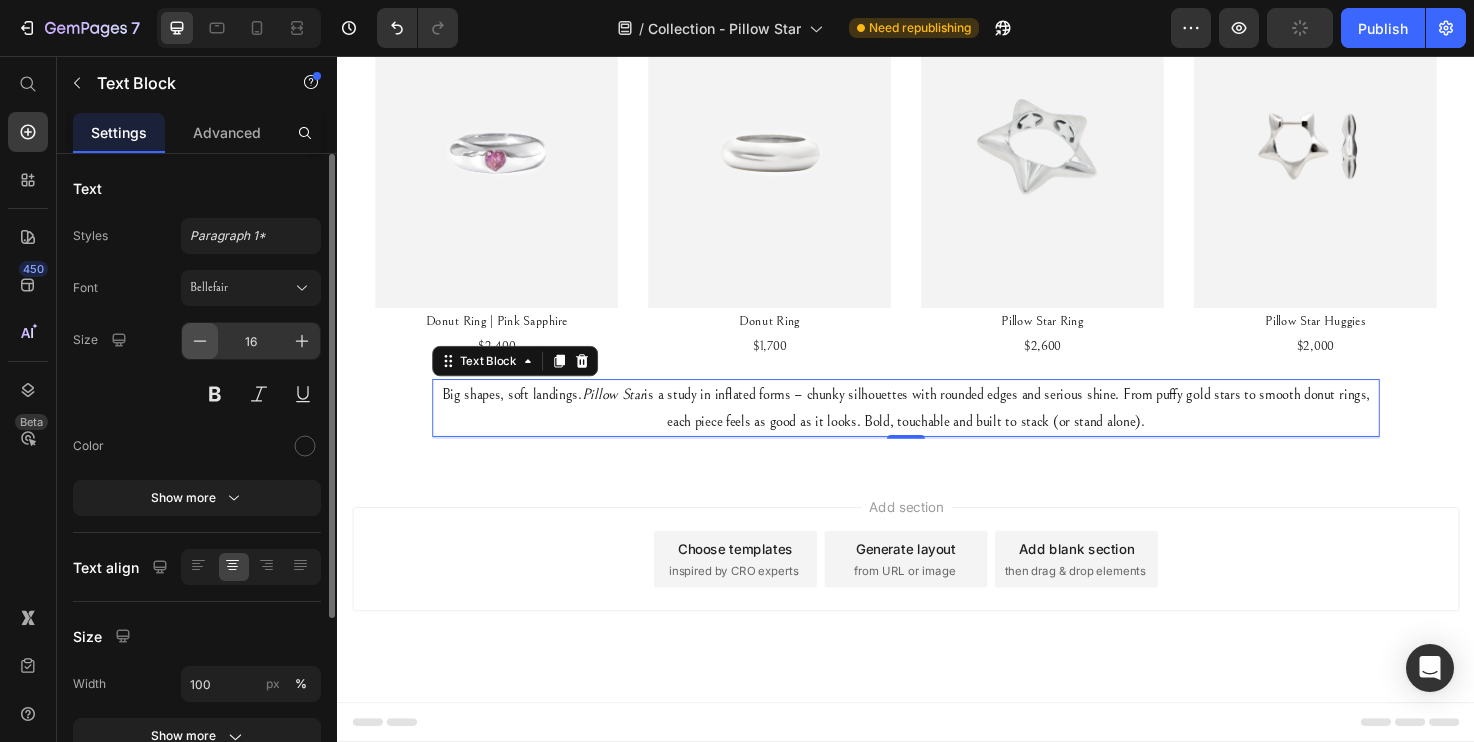 scroll, scrollTop: 773, scrollLeft: 0, axis: vertical 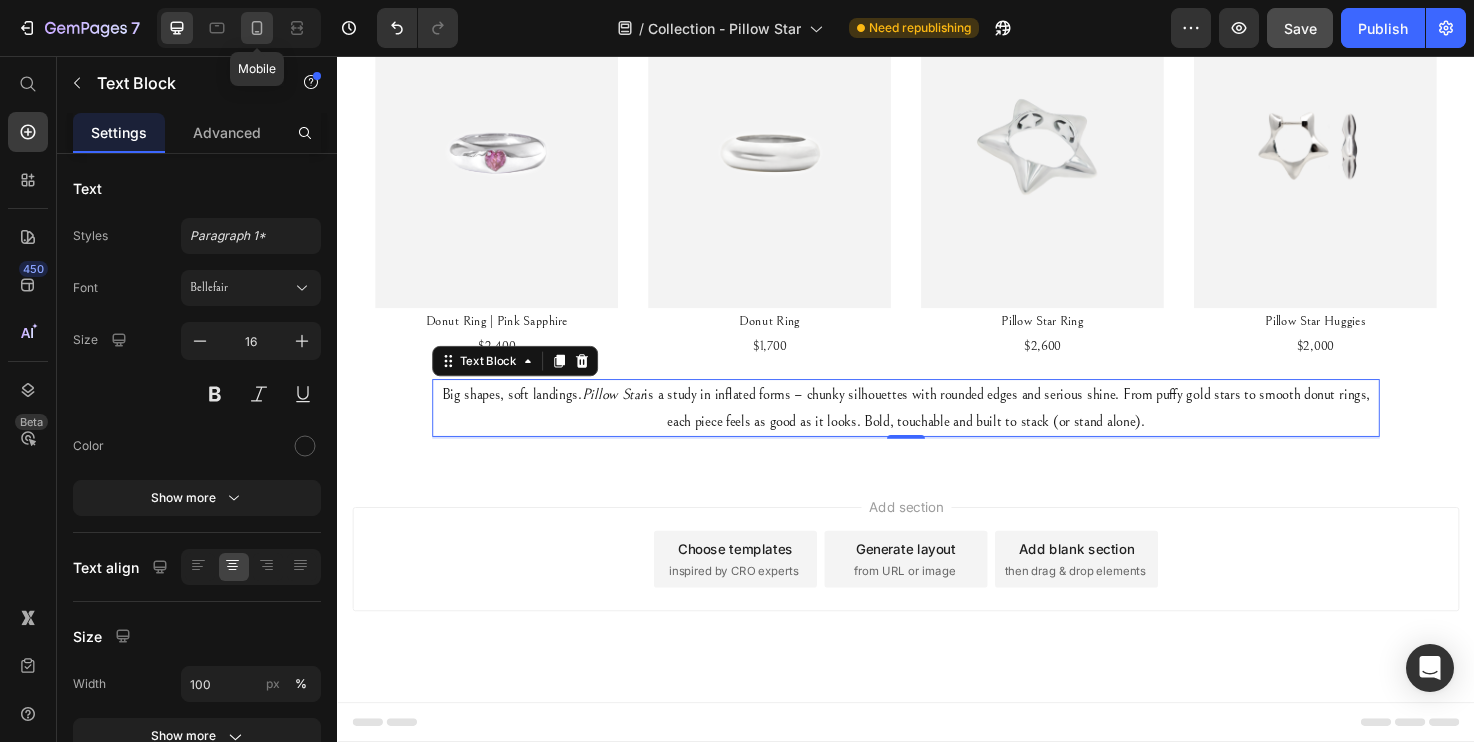 click 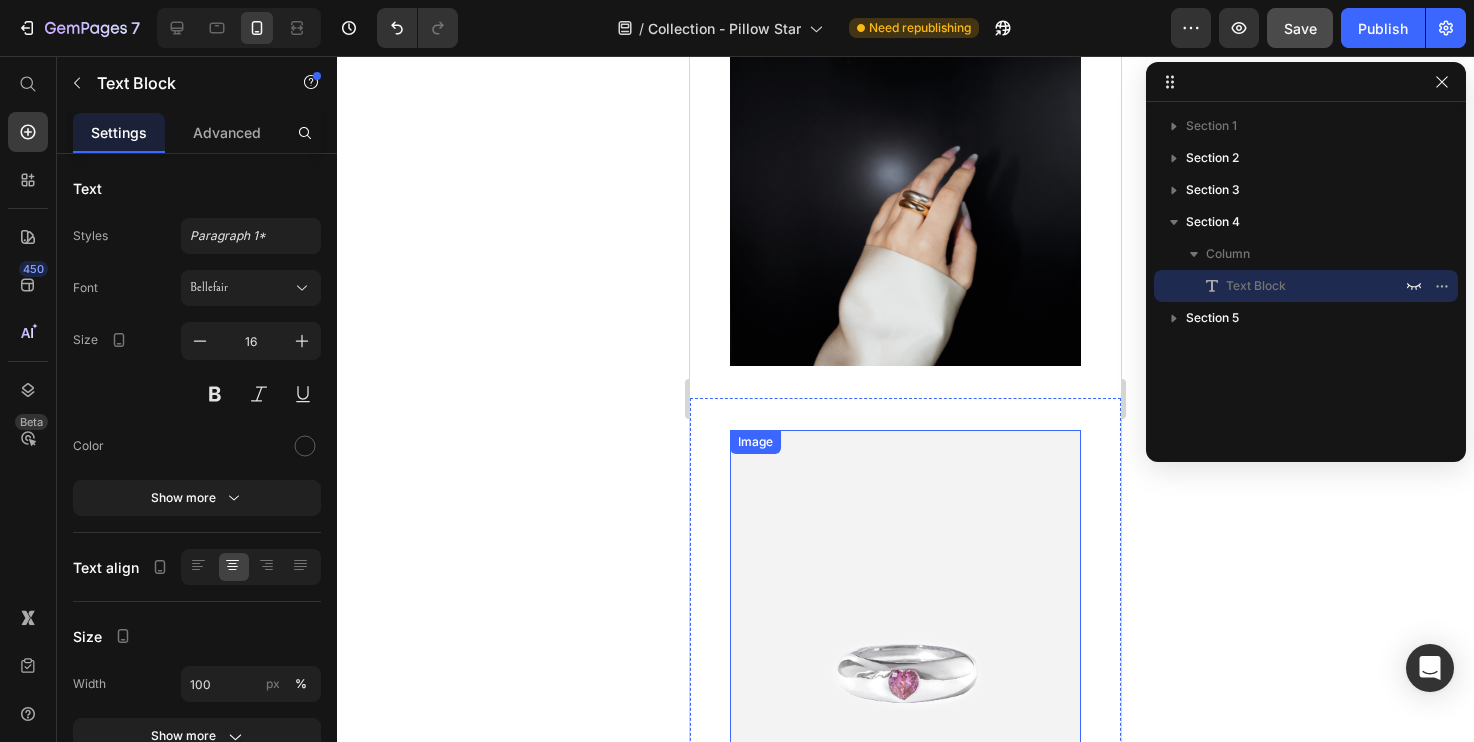scroll, scrollTop: 0, scrollLeft: 0, axis: both 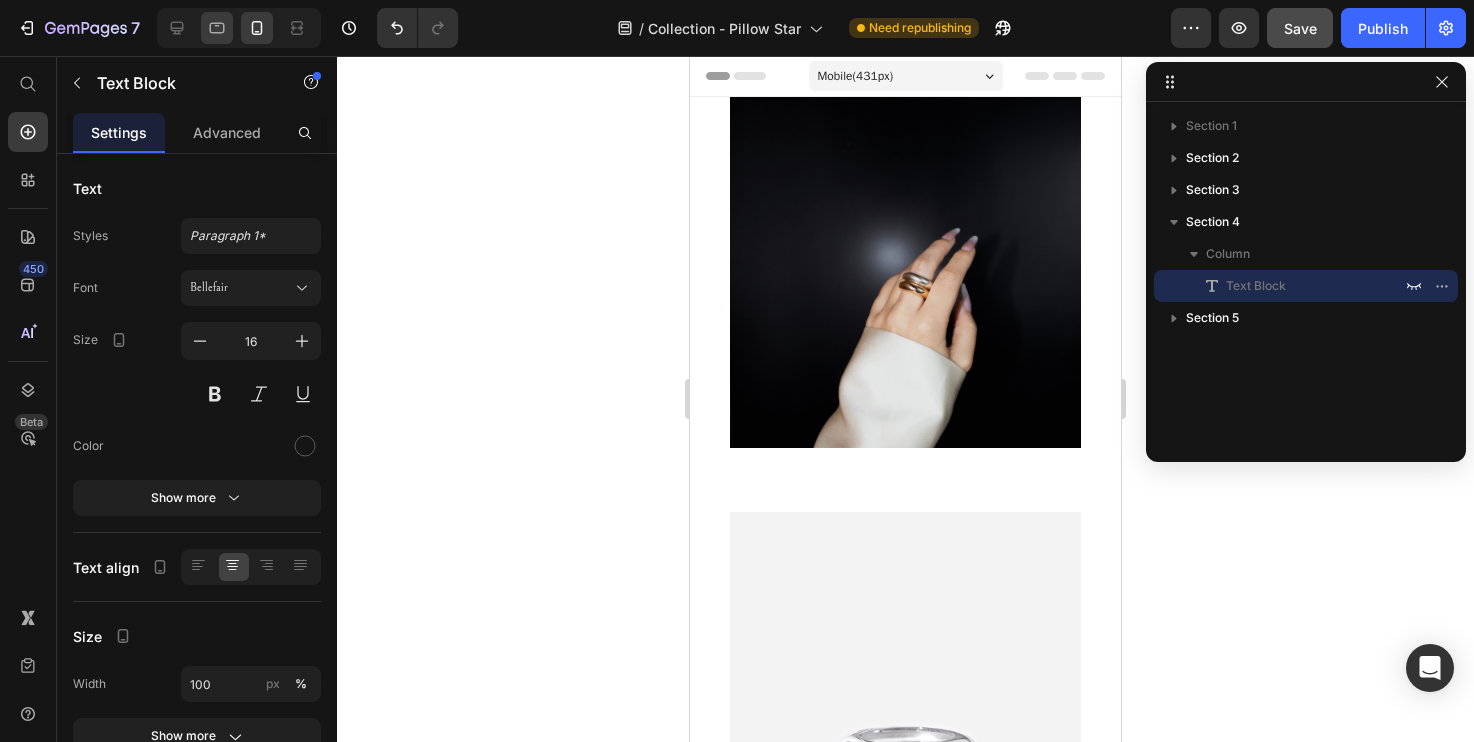click 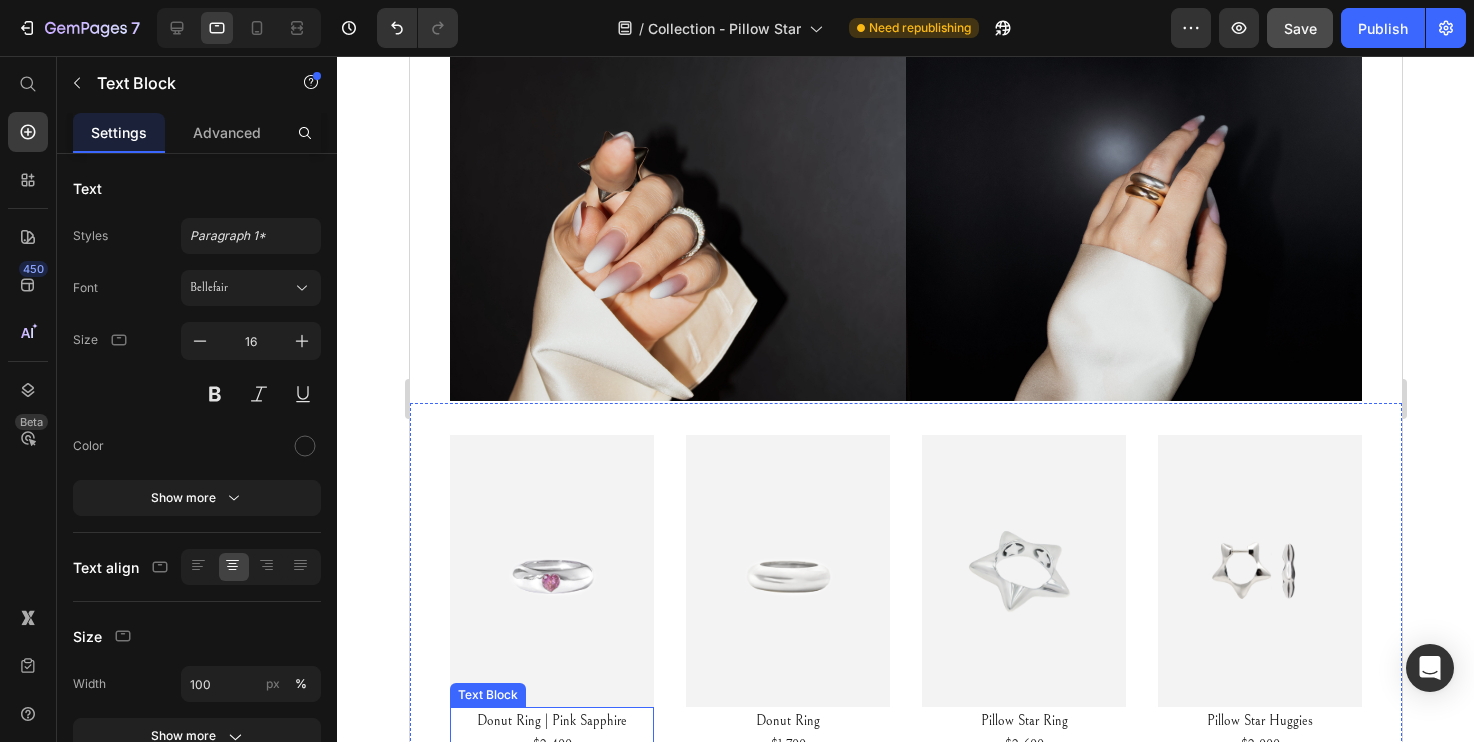 scroll, scrollTop: 0, scrollLeft: 0, axis: both 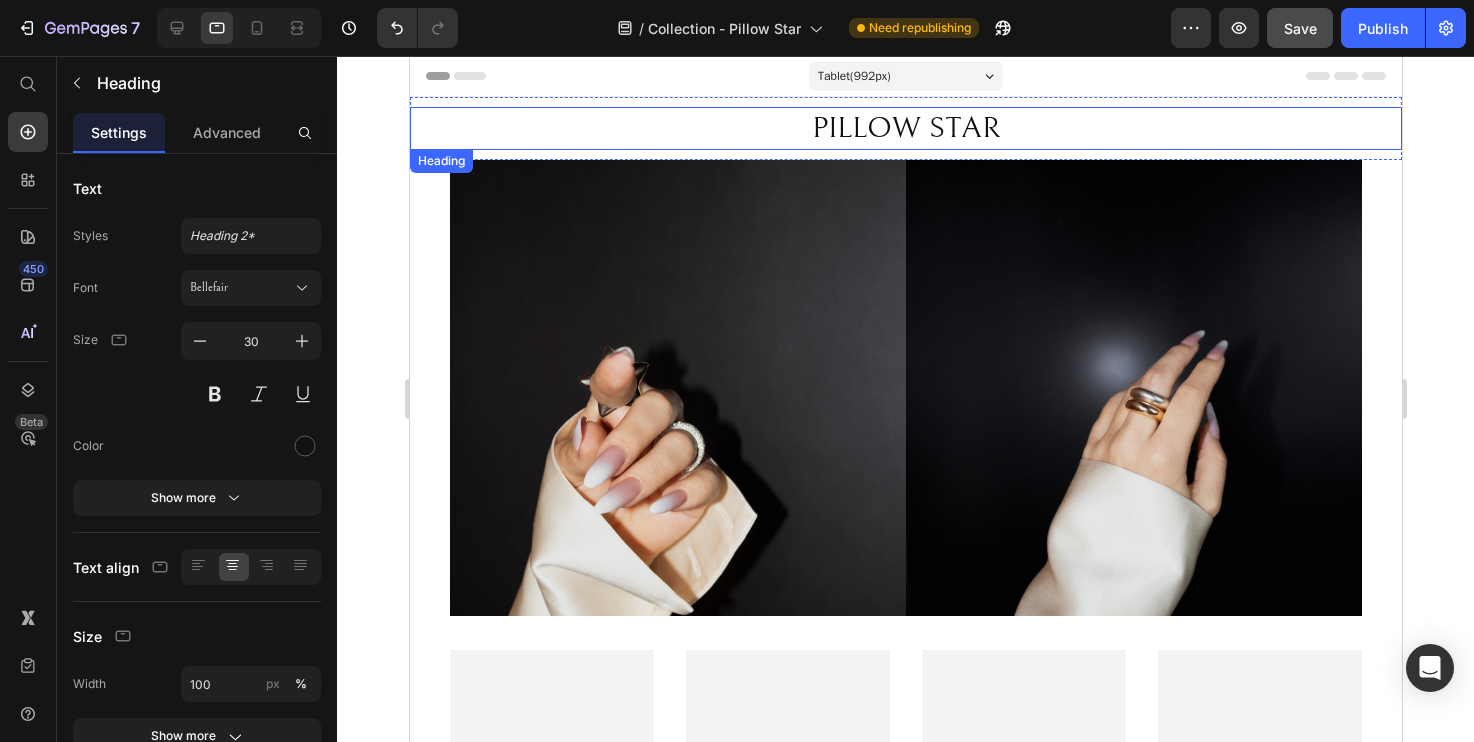 click on "PILLOW STAR" at bounding box center (905, 128) 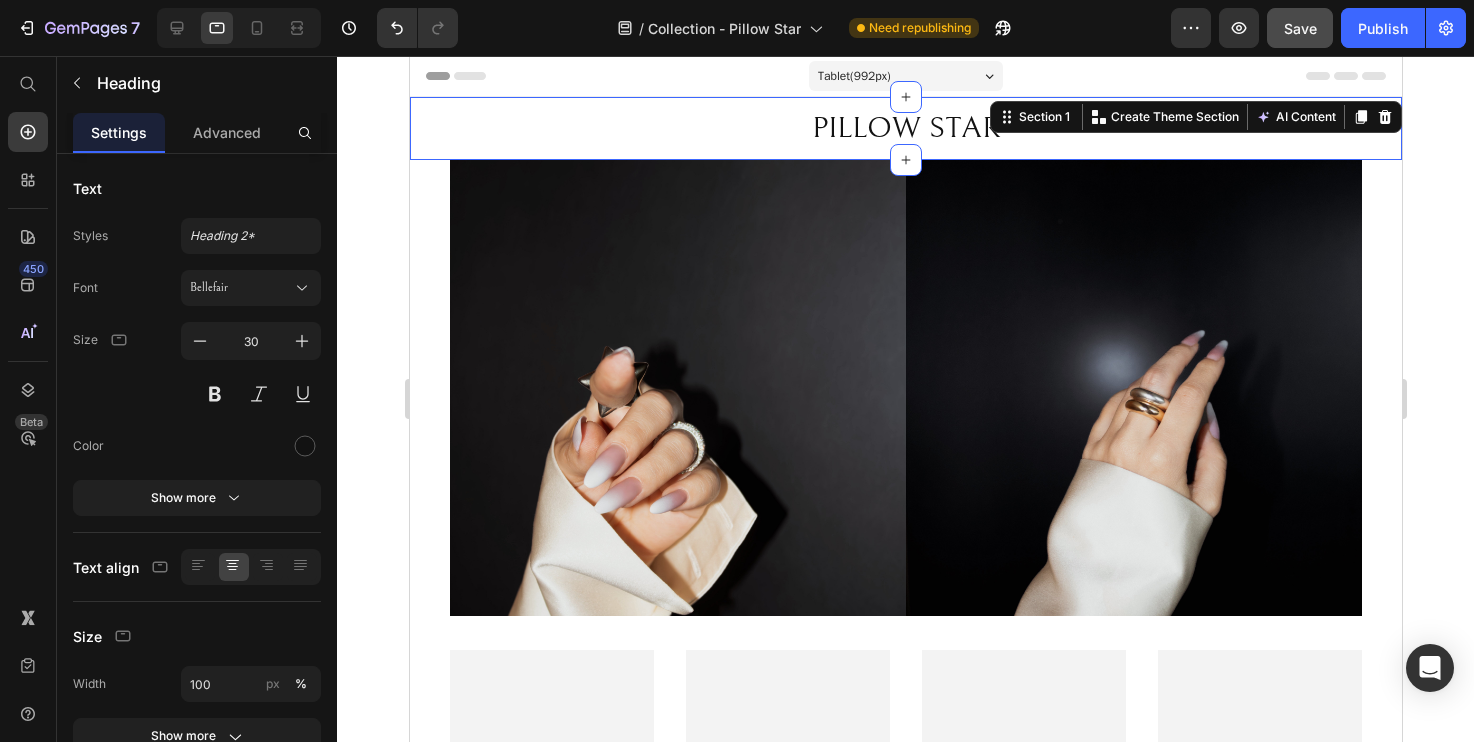 click on "PILLOW STAR Heading Section 1   Create Theme Section AI Content Write with GemAI What would you like to describe here? Tone and Voice Persuasive Product Tanzanite | 4.02ct Show more Generate" at bounding box center [905, 128] 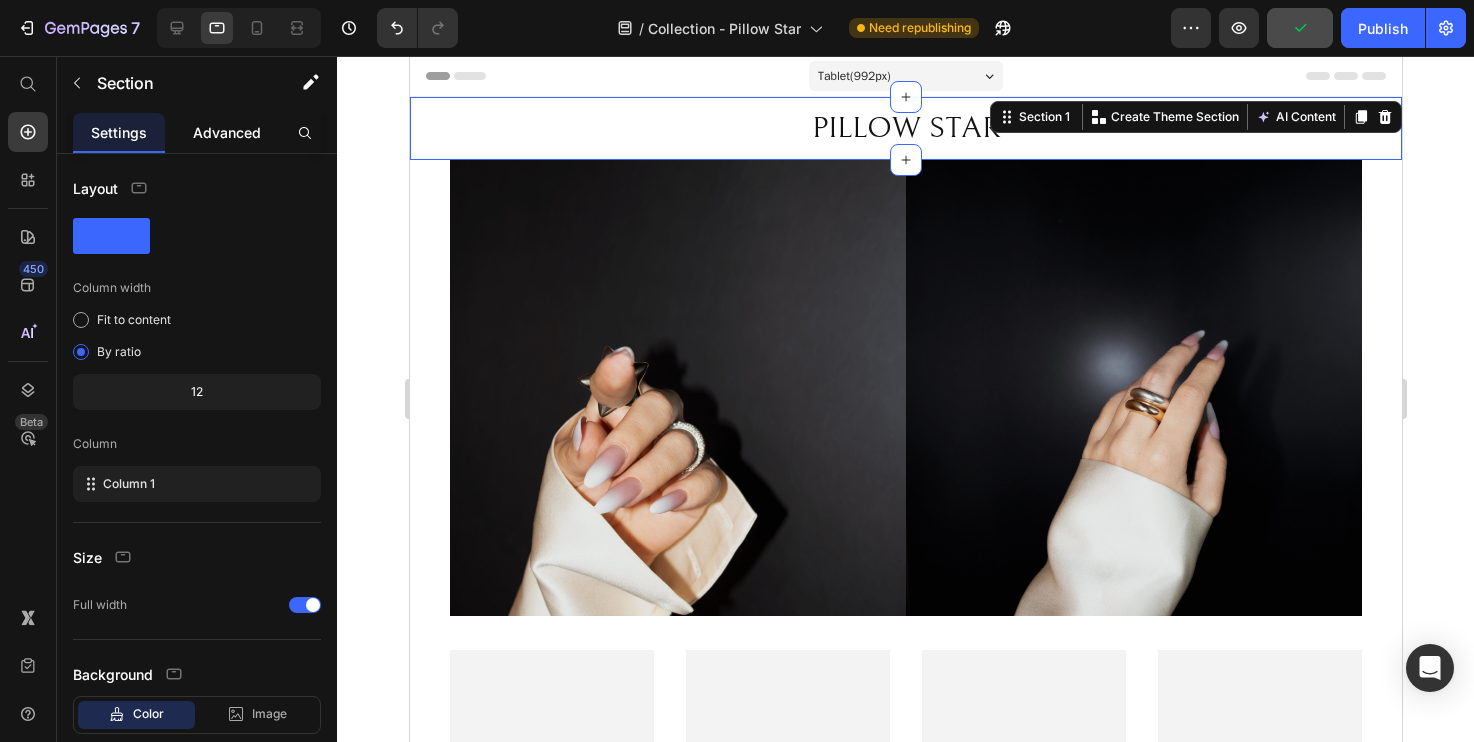 click on "Advanced" 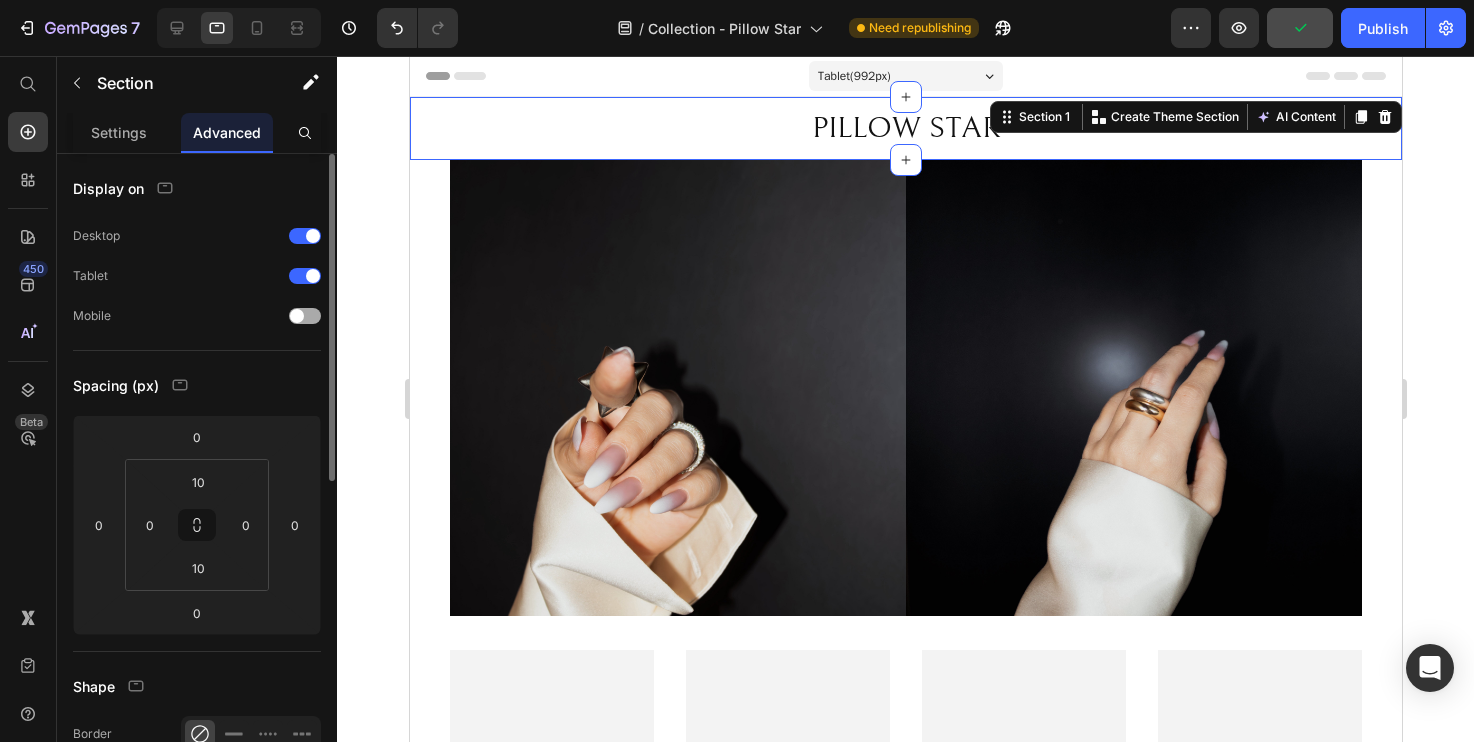 click at bounding box center [297, 316] 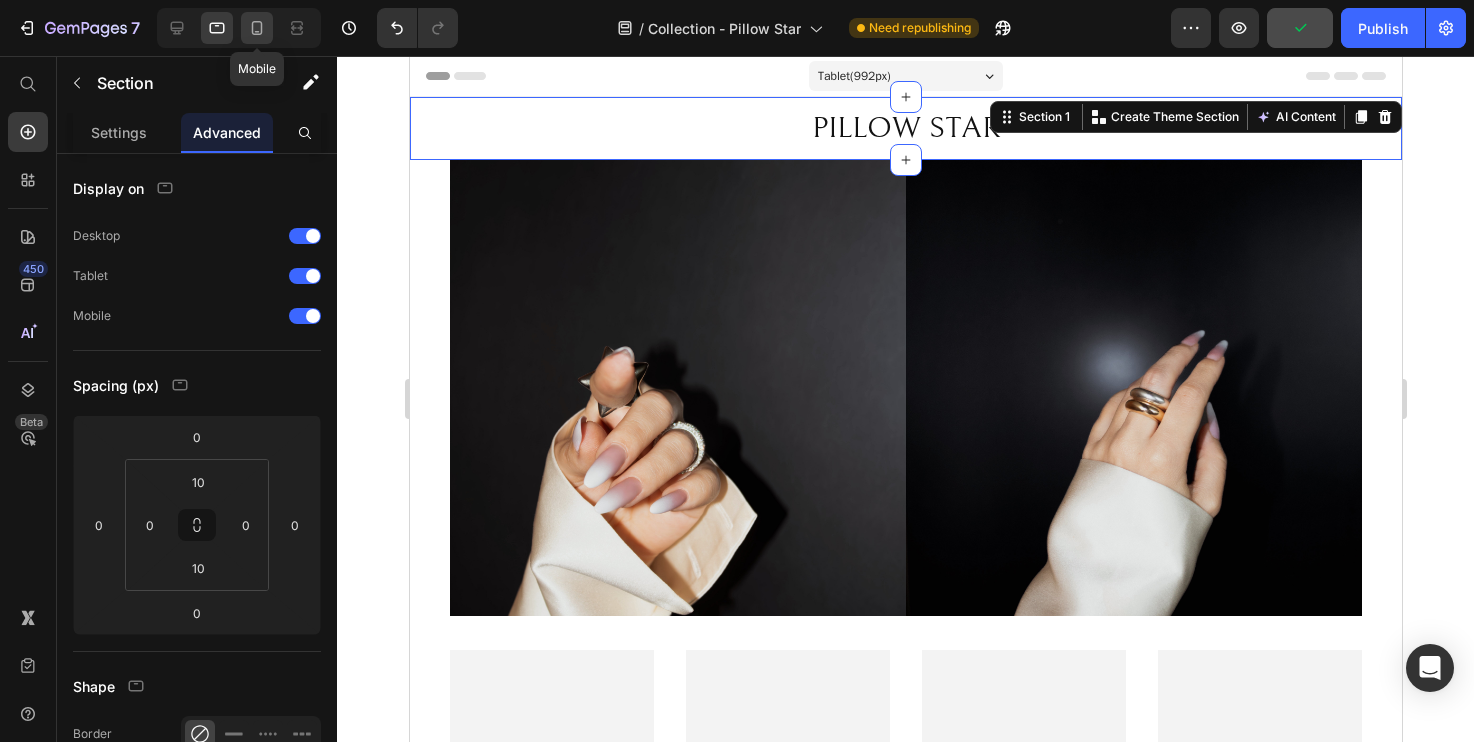 click 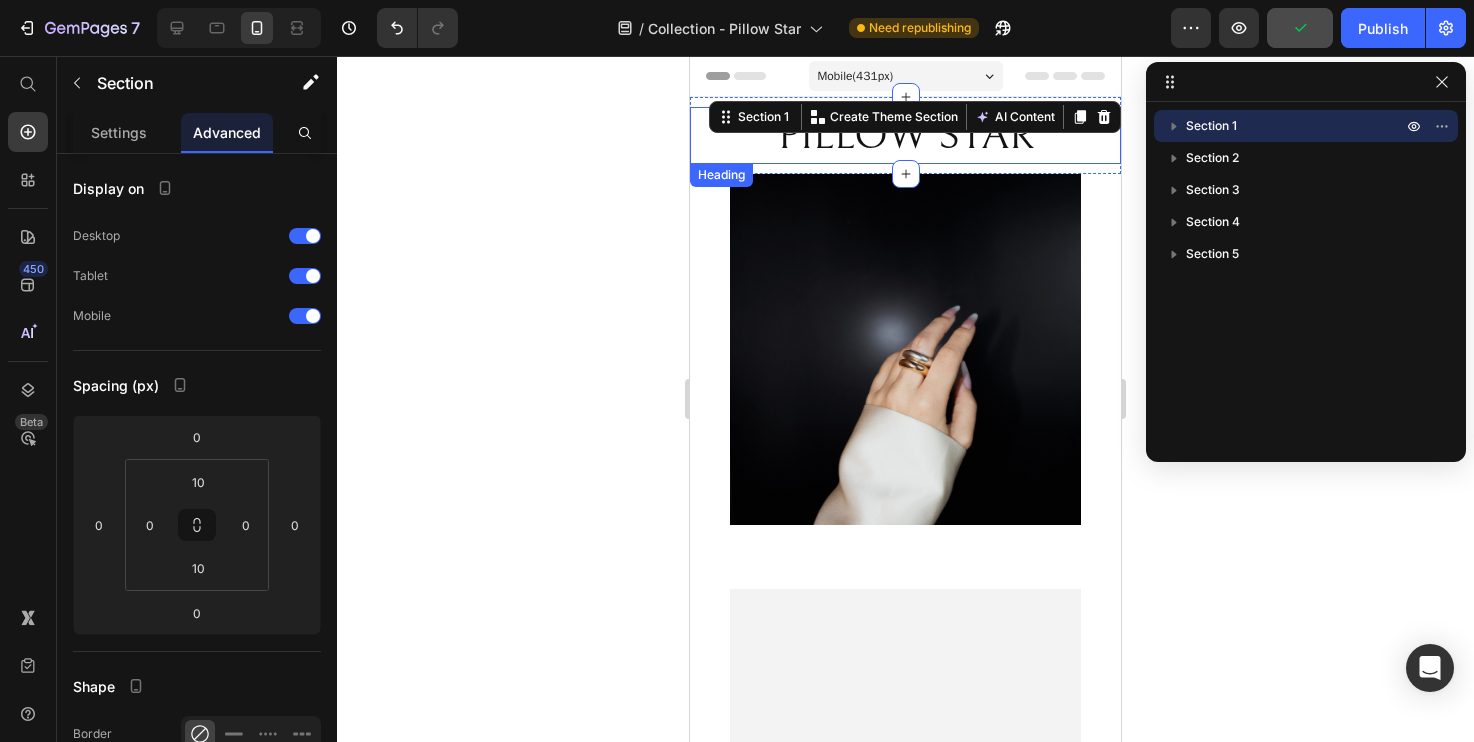 click on "PILLOW STAR" at bounding box center [905, 135] 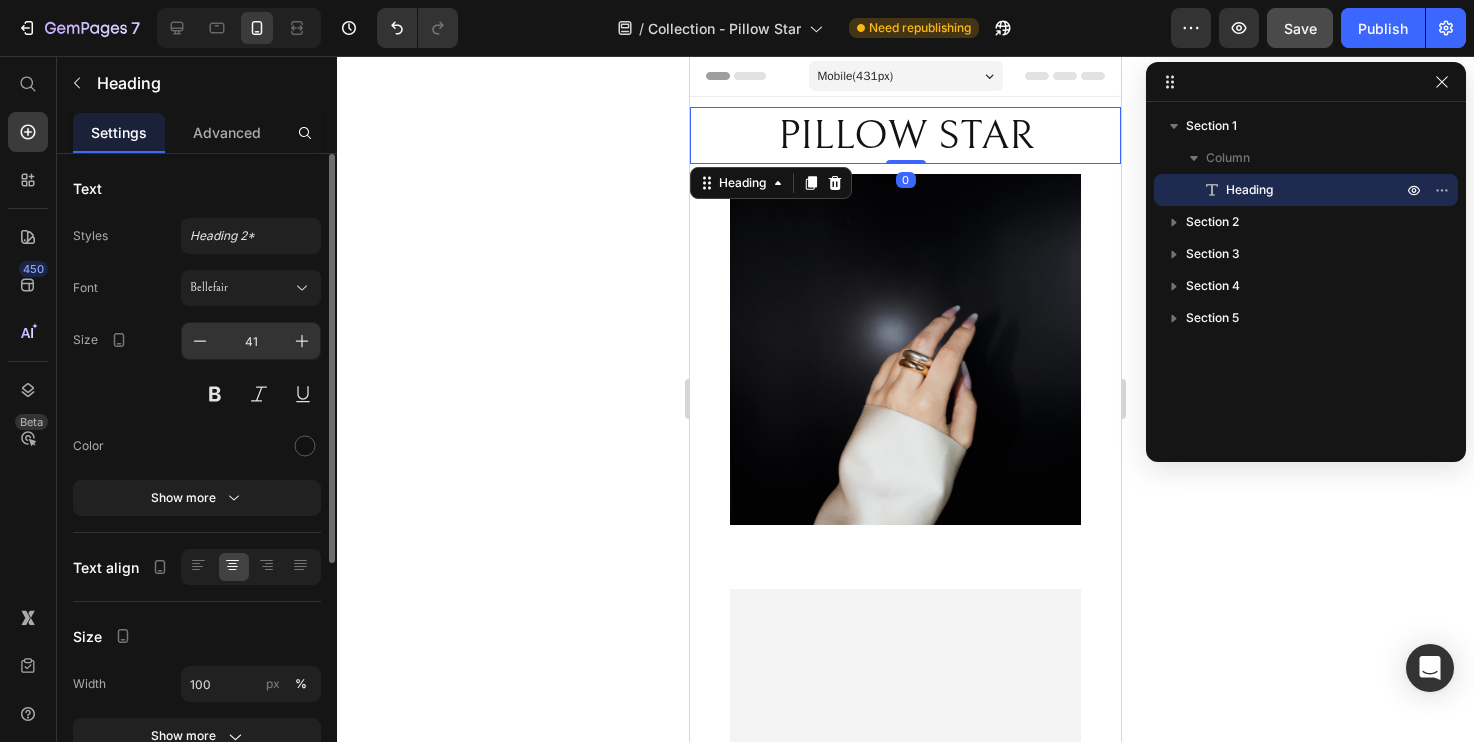 click on "41" at bounding box center [251, 341] 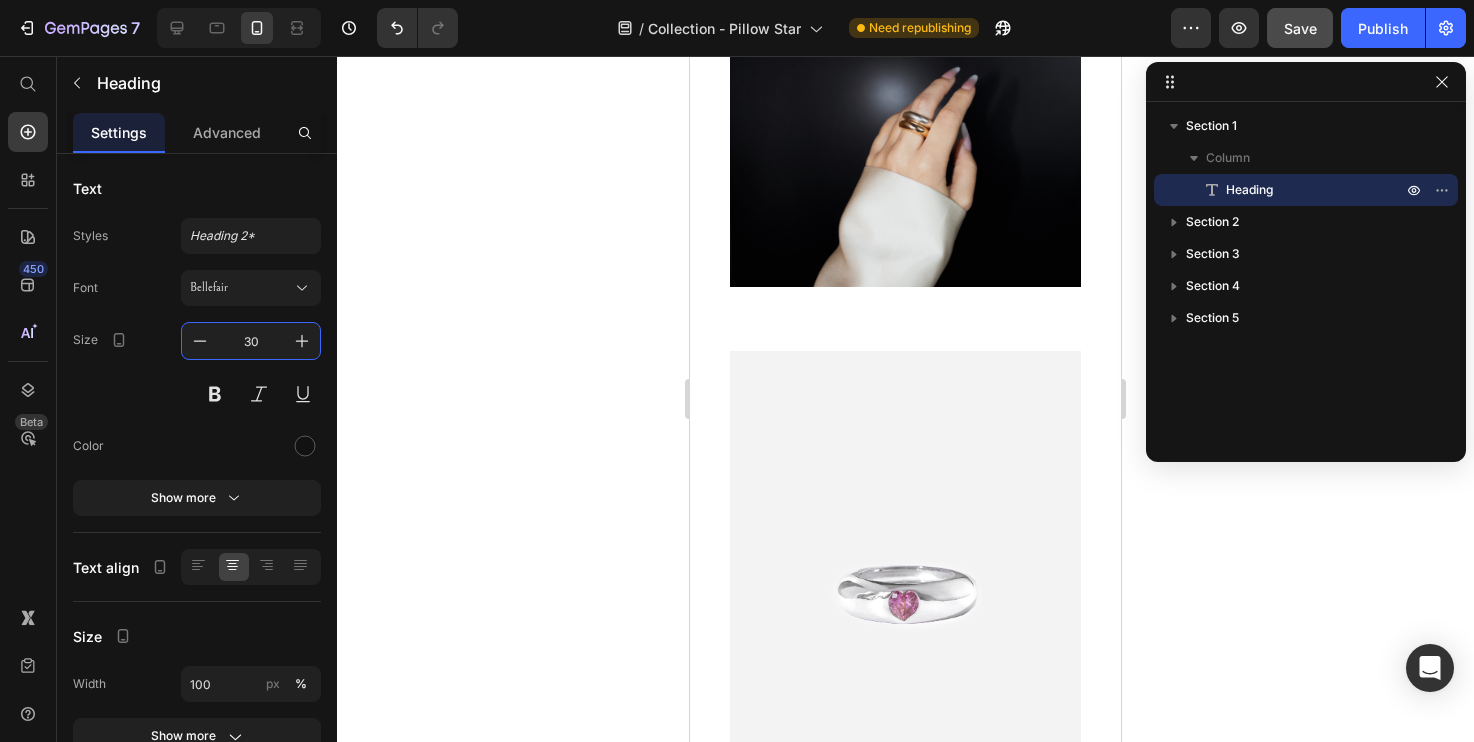 scroll, scrollTop: 181, scrollLeft: 0, axis: vertical 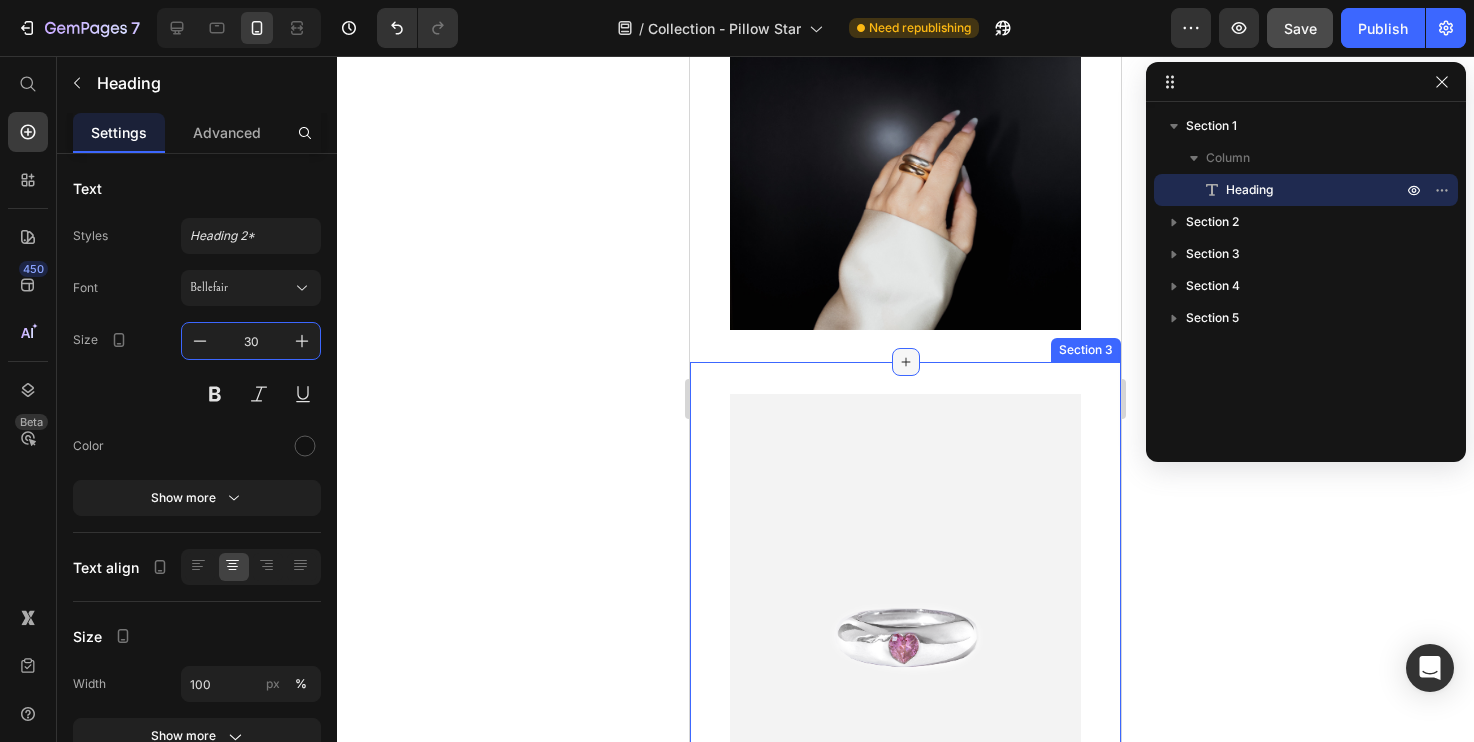 type on "30" 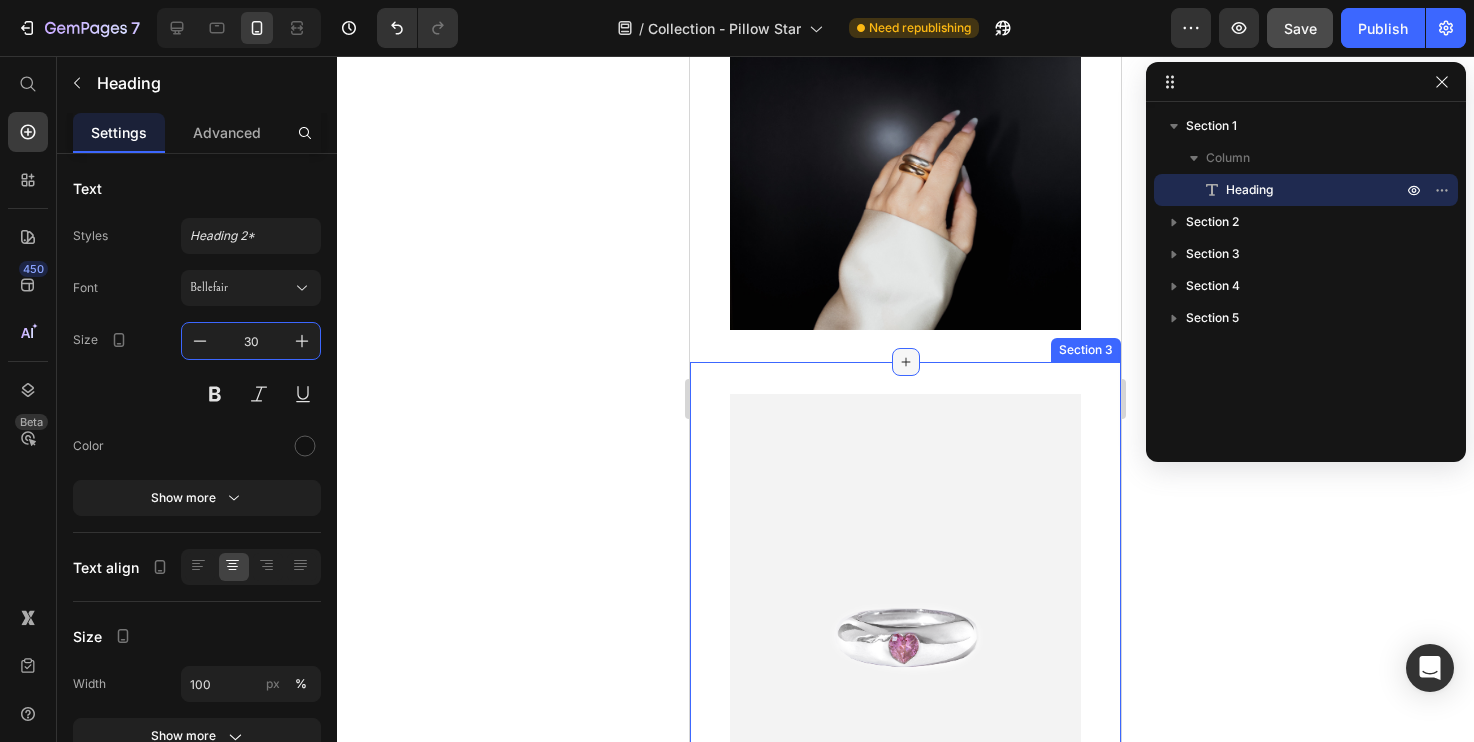 click 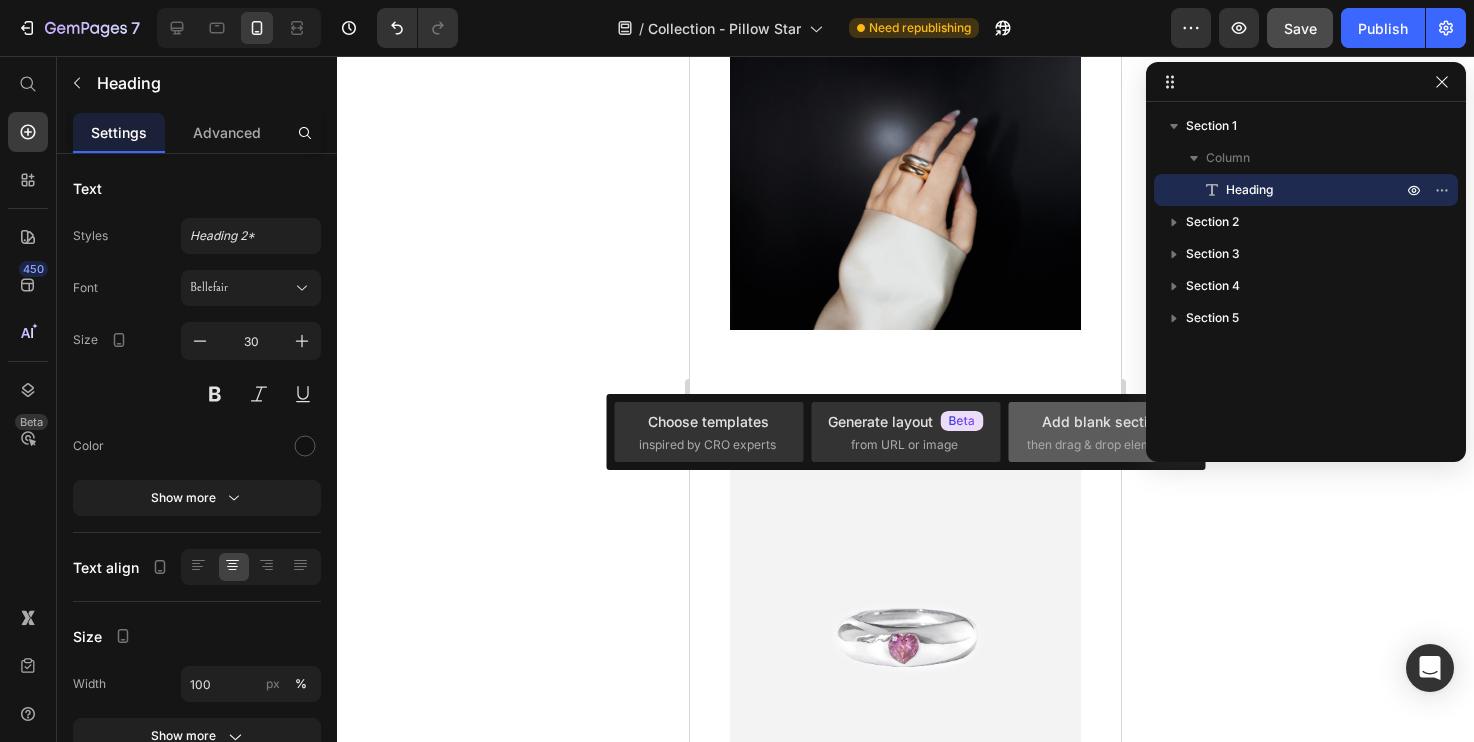 click on "Add blank section" at bounding box center [1103, 421] 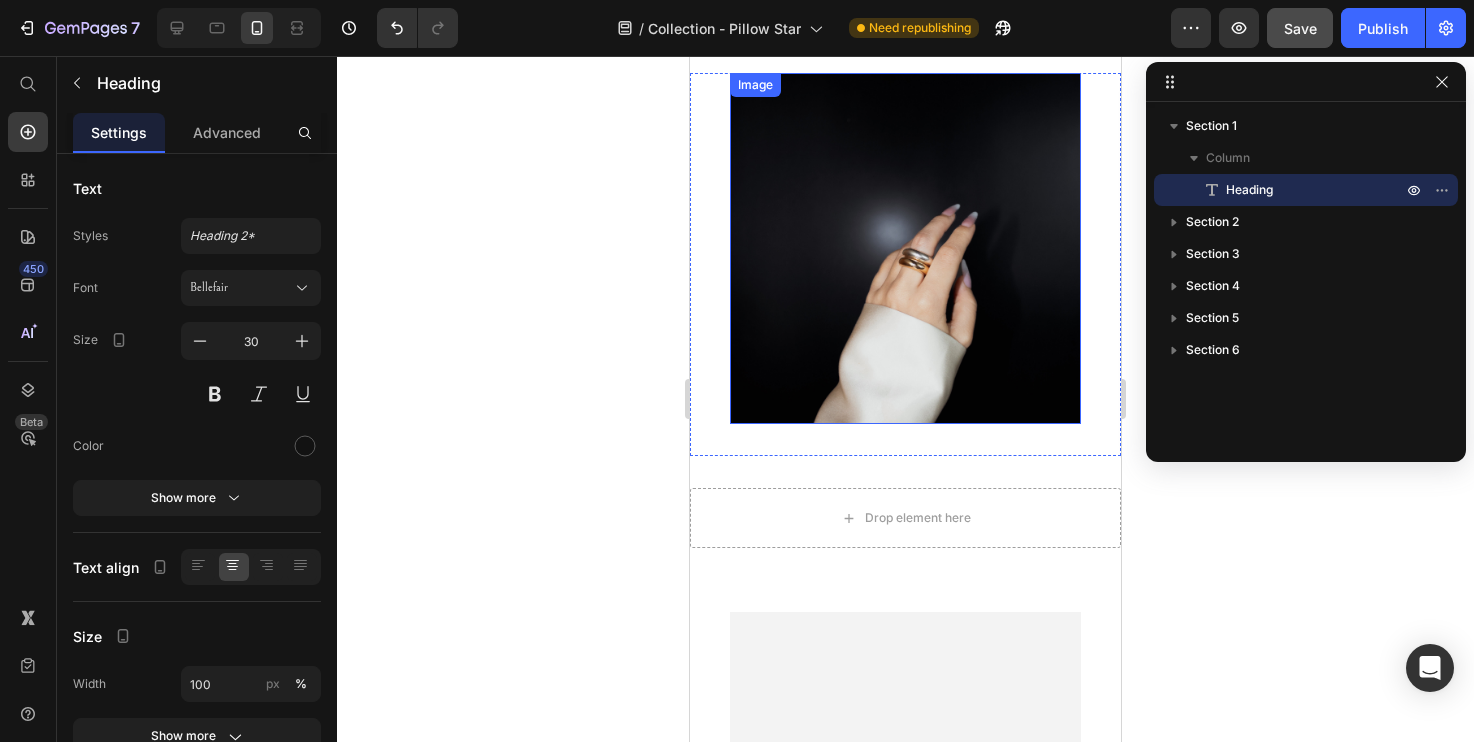 scroll, scrollTop: 98, scrollLeft: 0, axis: vertical 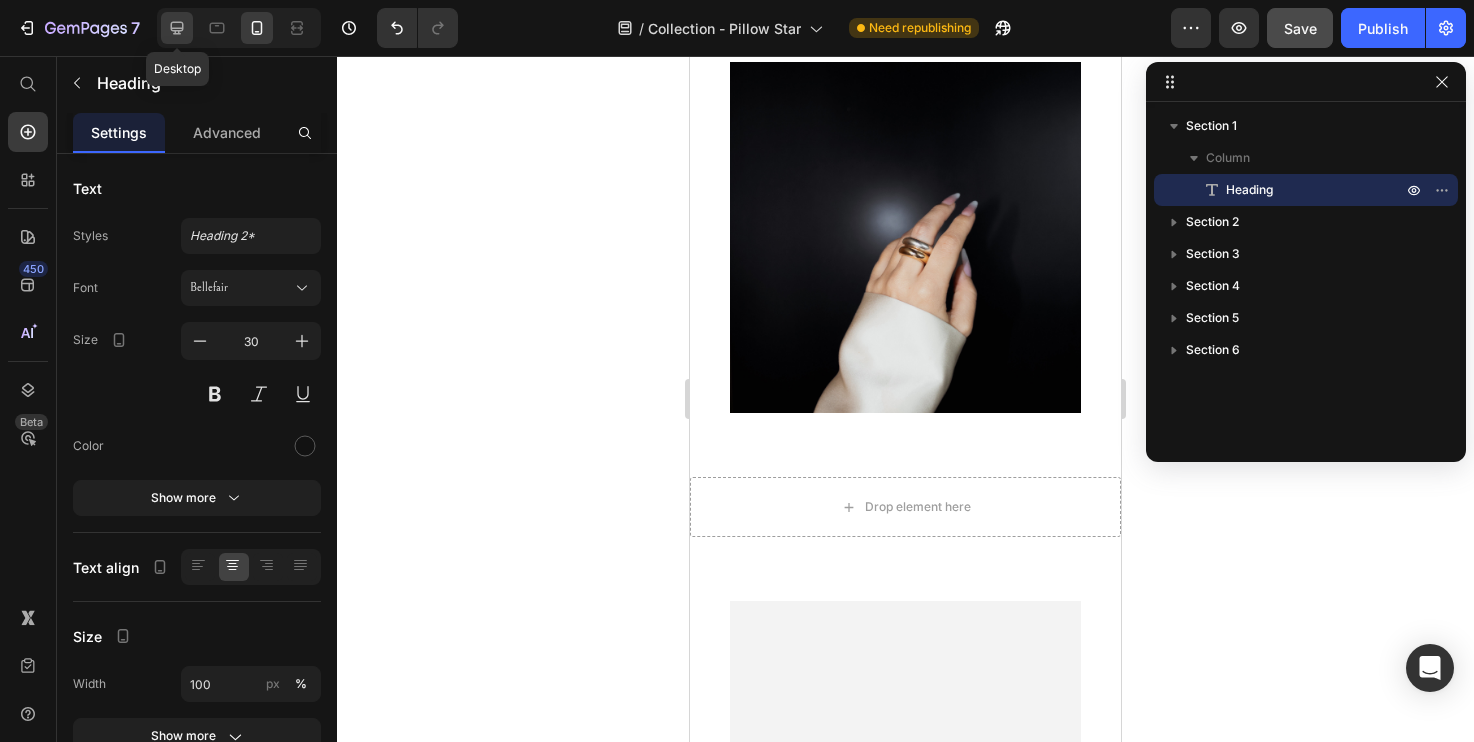 click 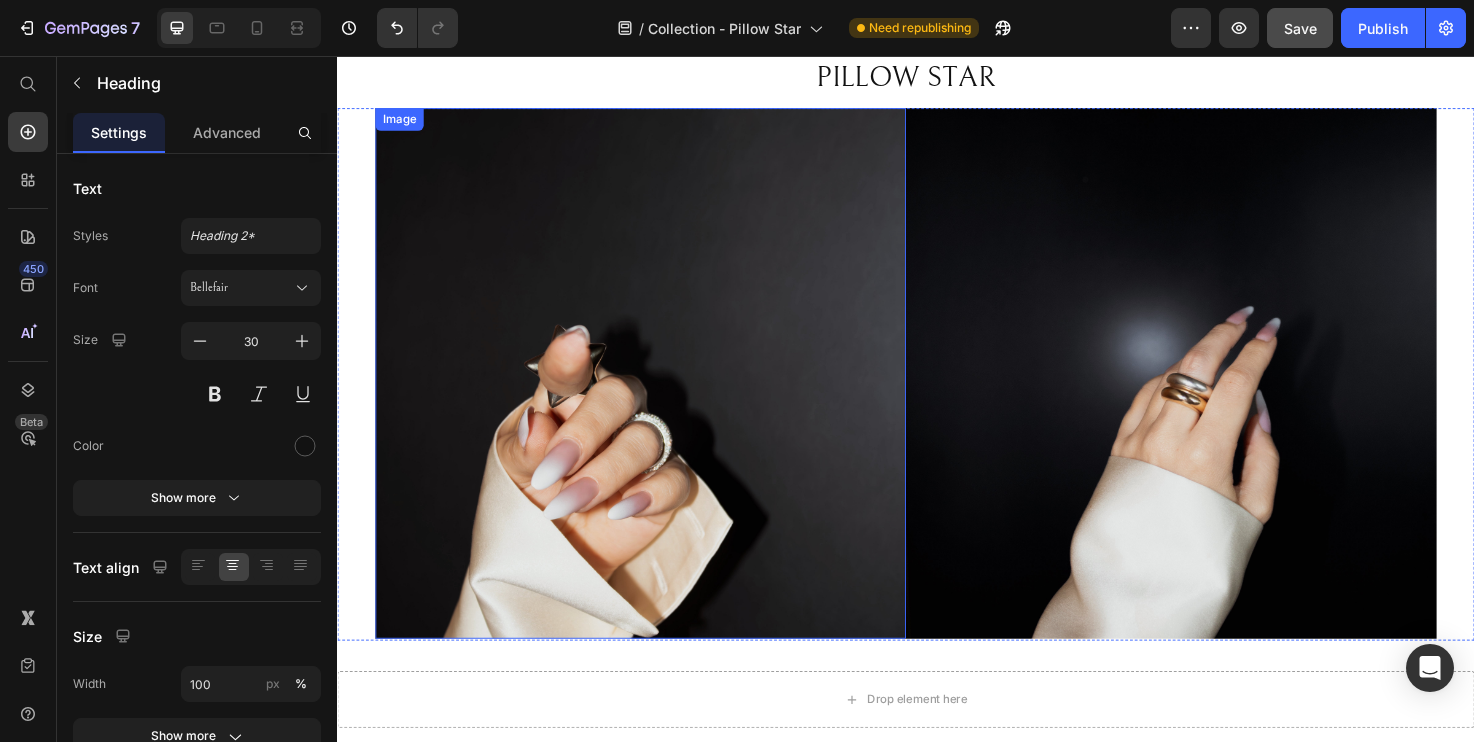 scroll, scrollTop: 0, scrollLeft: 0, axis: both 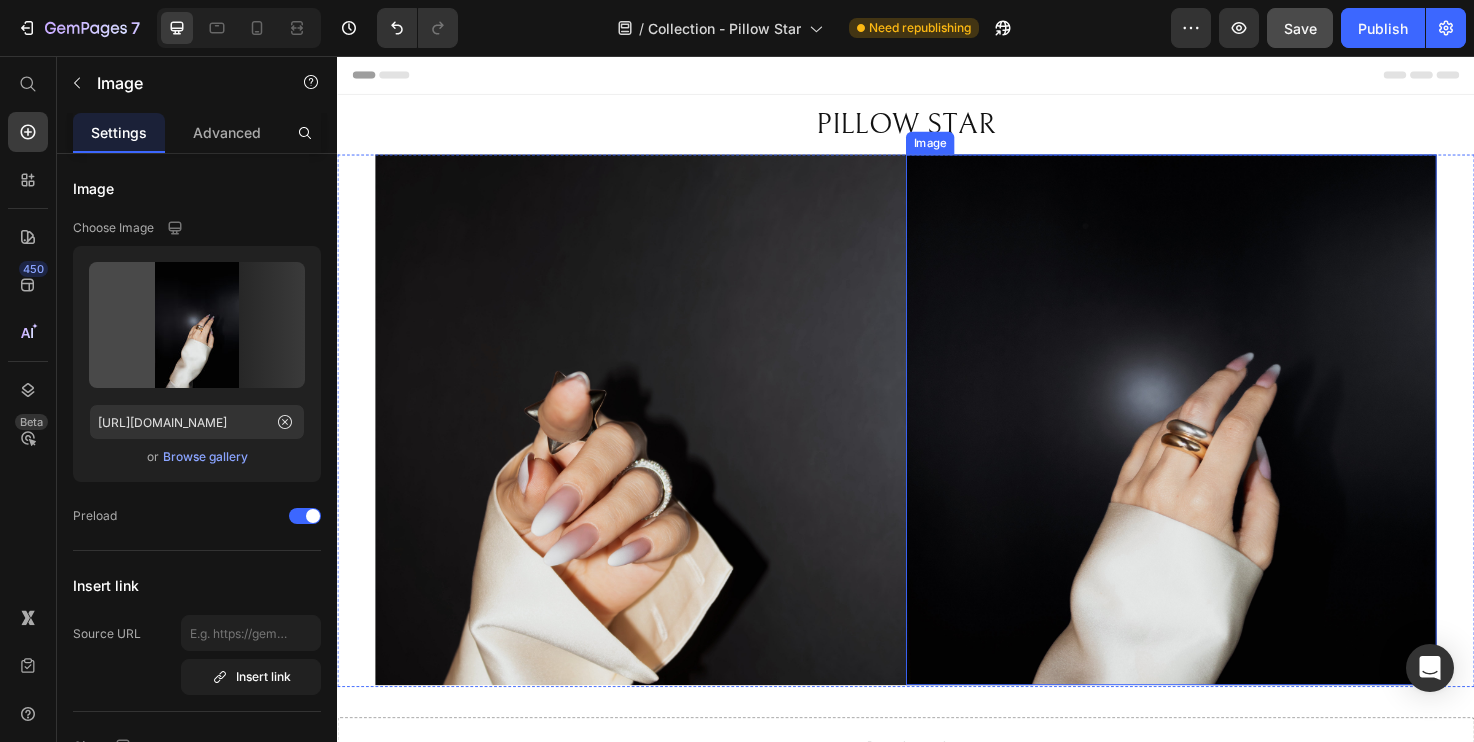 click at bounding box center [1217, 440] 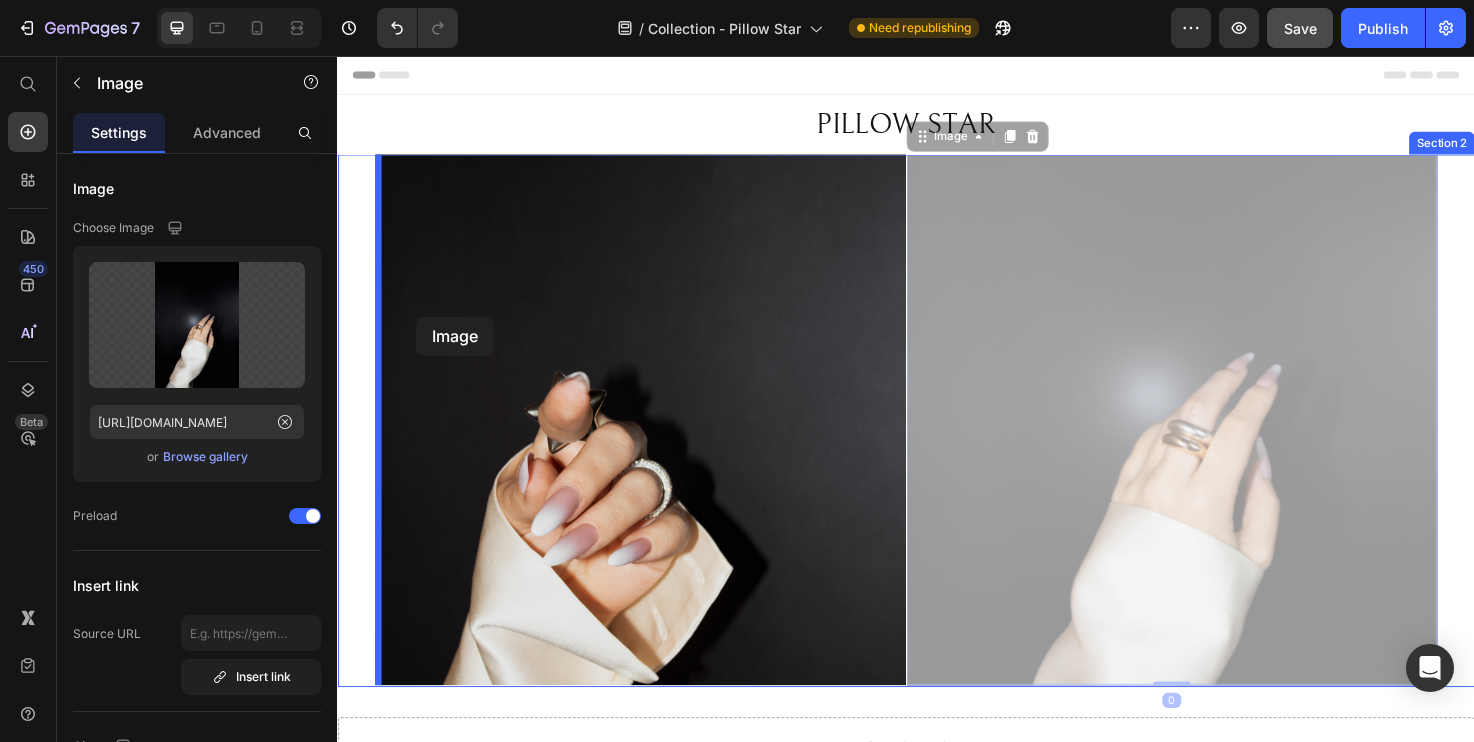 drag, startPoint x: 949, startPoint y: 146, endPoint x: 418, endPoint y: 331, distance: 562.3042 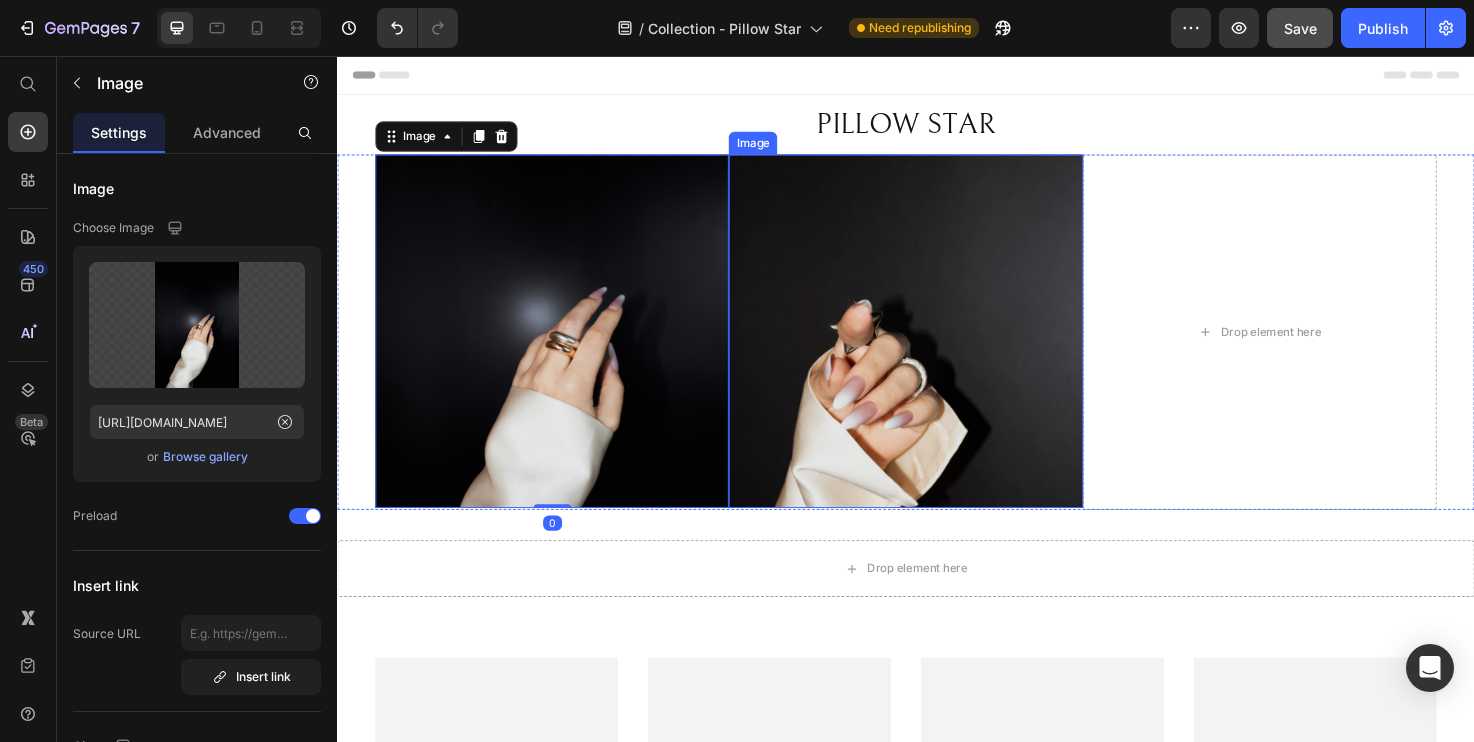 click at bounding box center [936, 346] 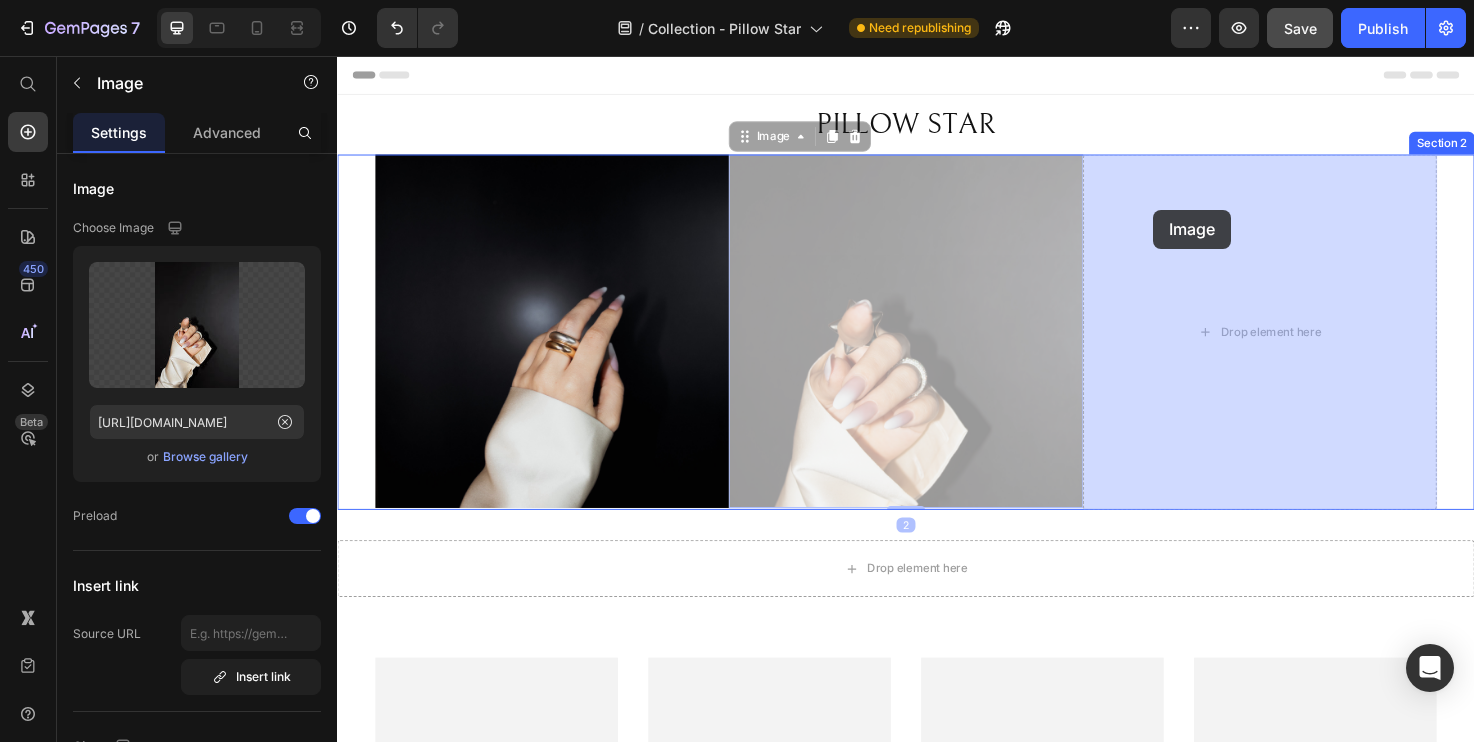 drag, startPoint x: 762, startPoint y: 145, endPoint x: 1198, endPoint y: 218, distance: 442.069 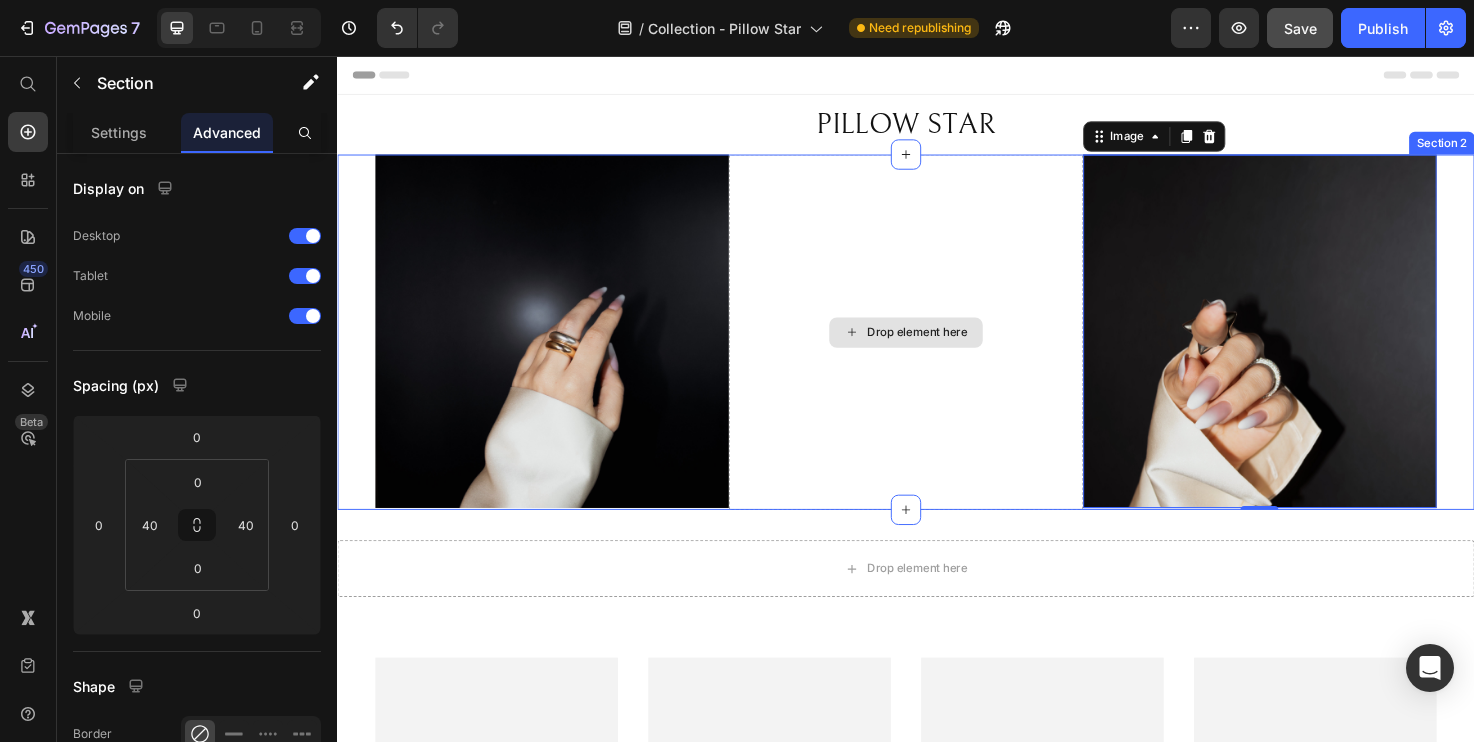 click on "Drop element here" at bounding box center (936, 347) 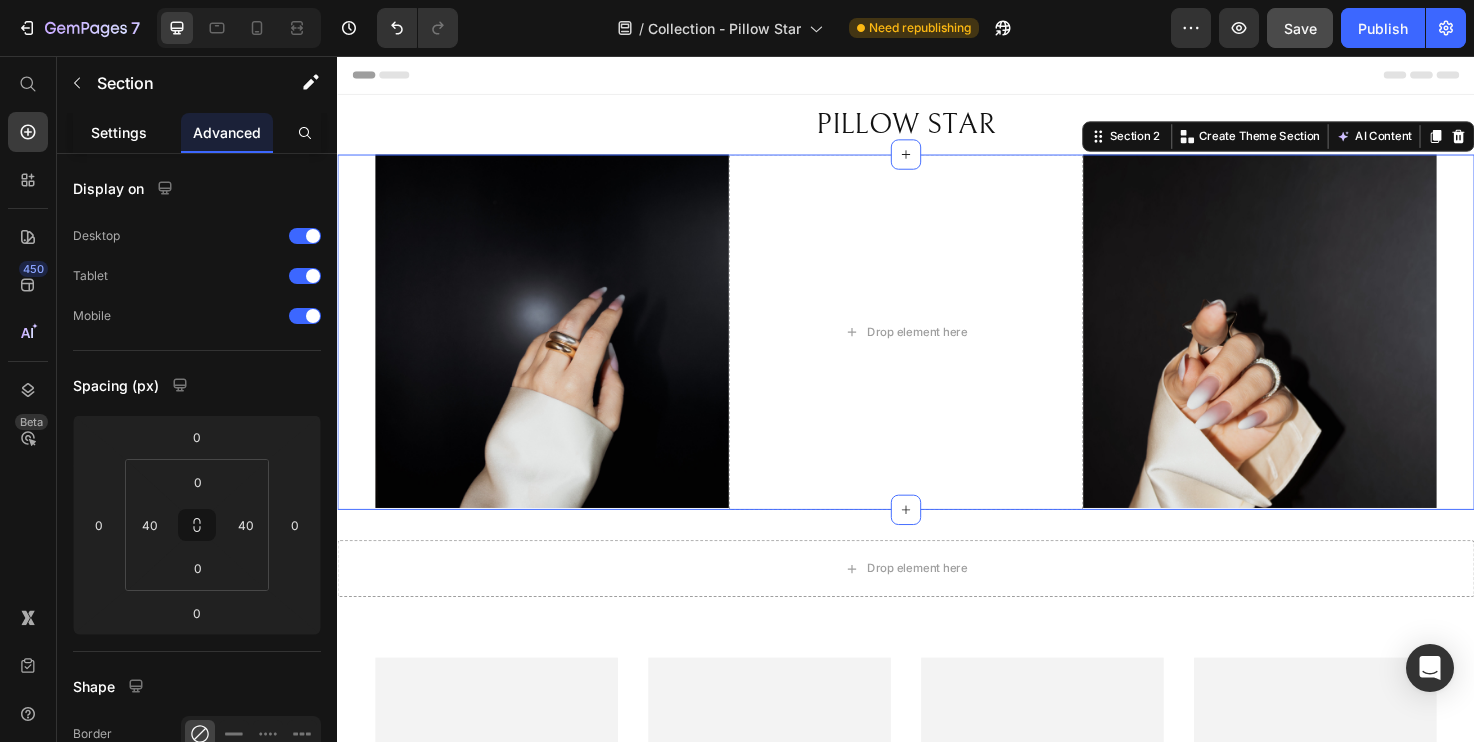 click on "Settings" at bounding box center [119, 132] 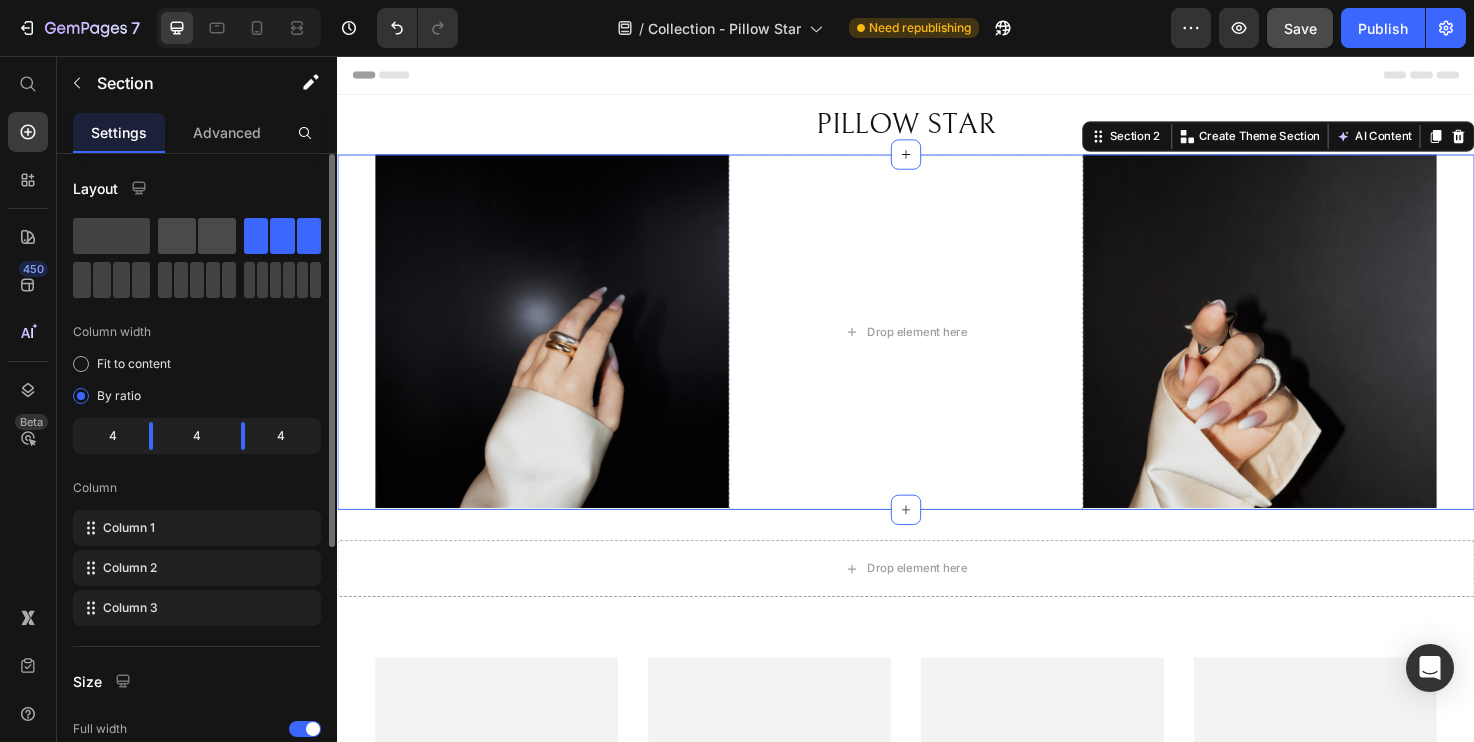 click 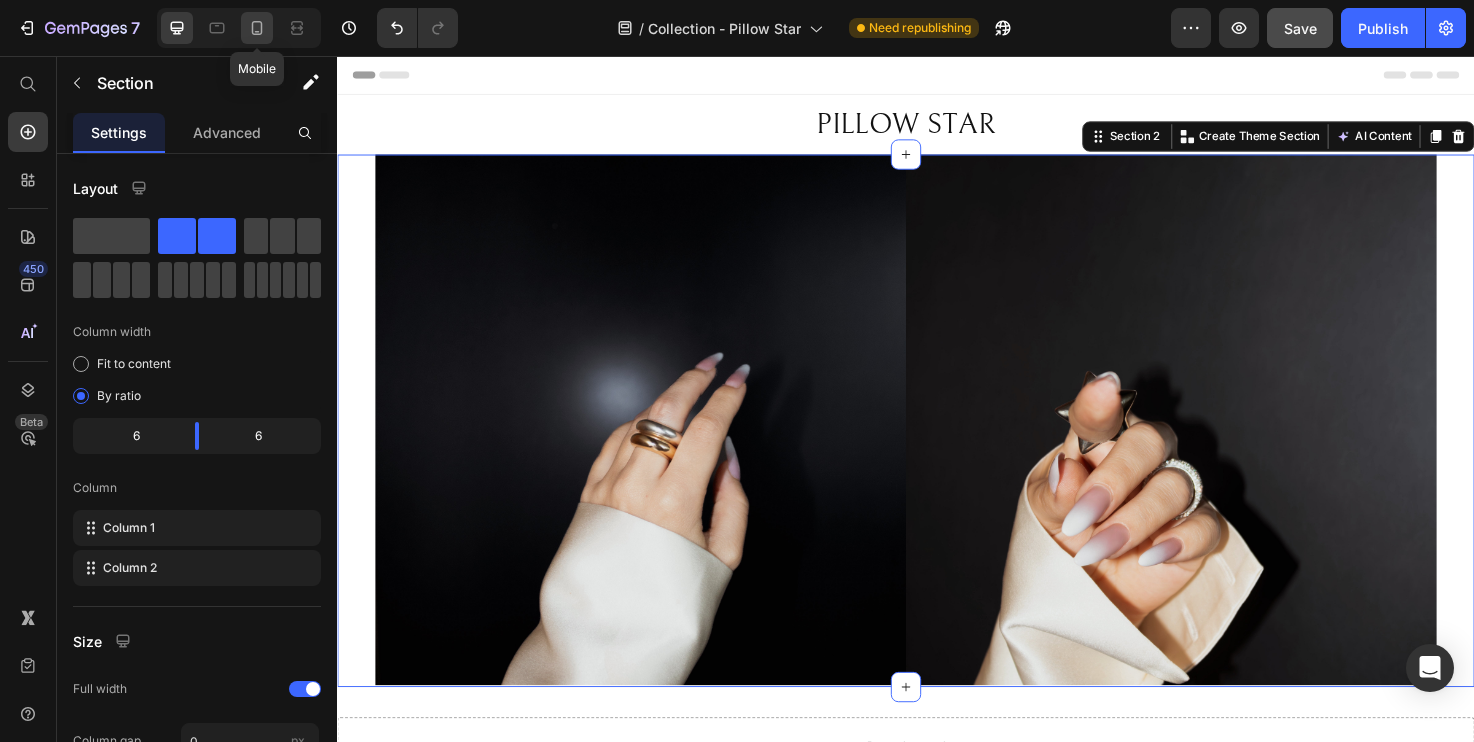 click 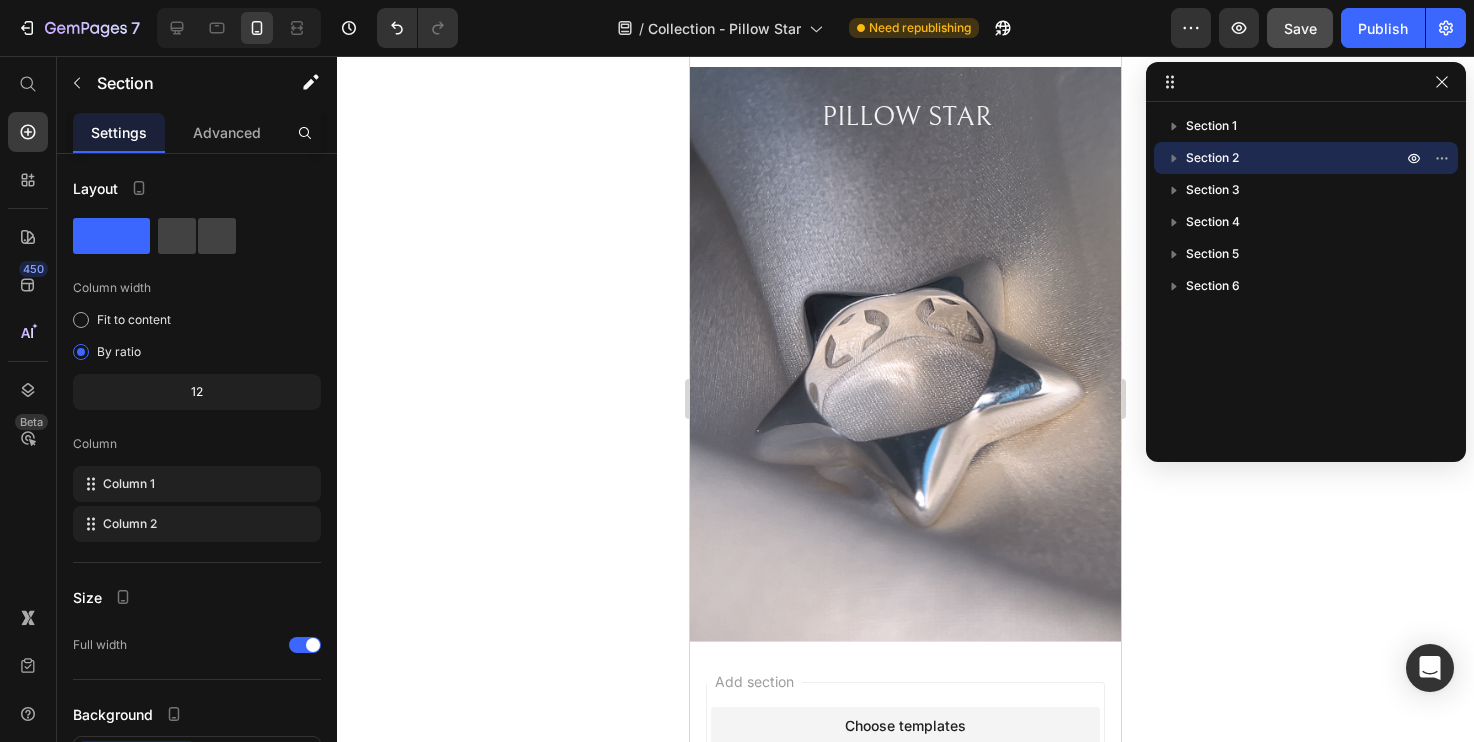 scroll, scrollTop: 2731, scrollLeft: 0, axis: vertical 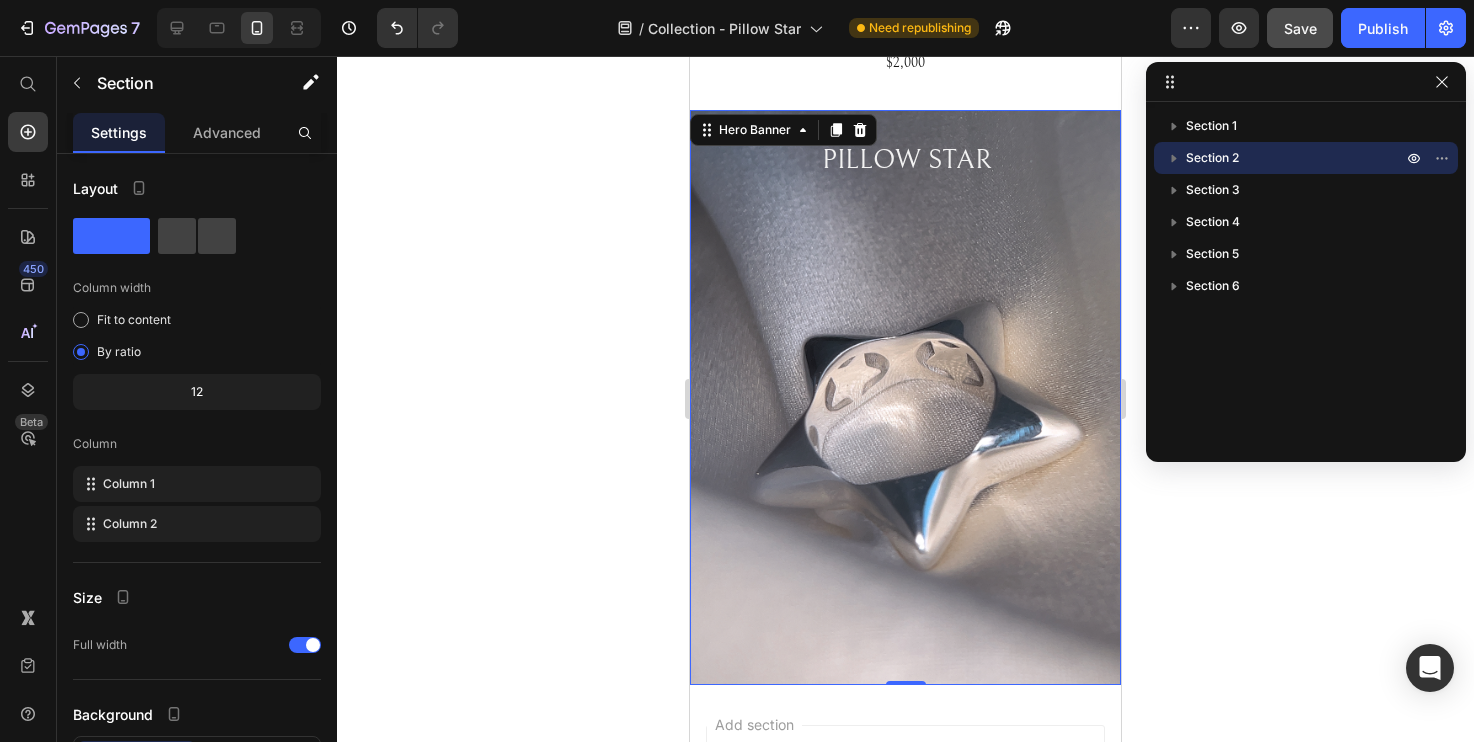 click on "PILLOW STAR Heading Row Hero Banner   0" at bounding box center [905, 397] 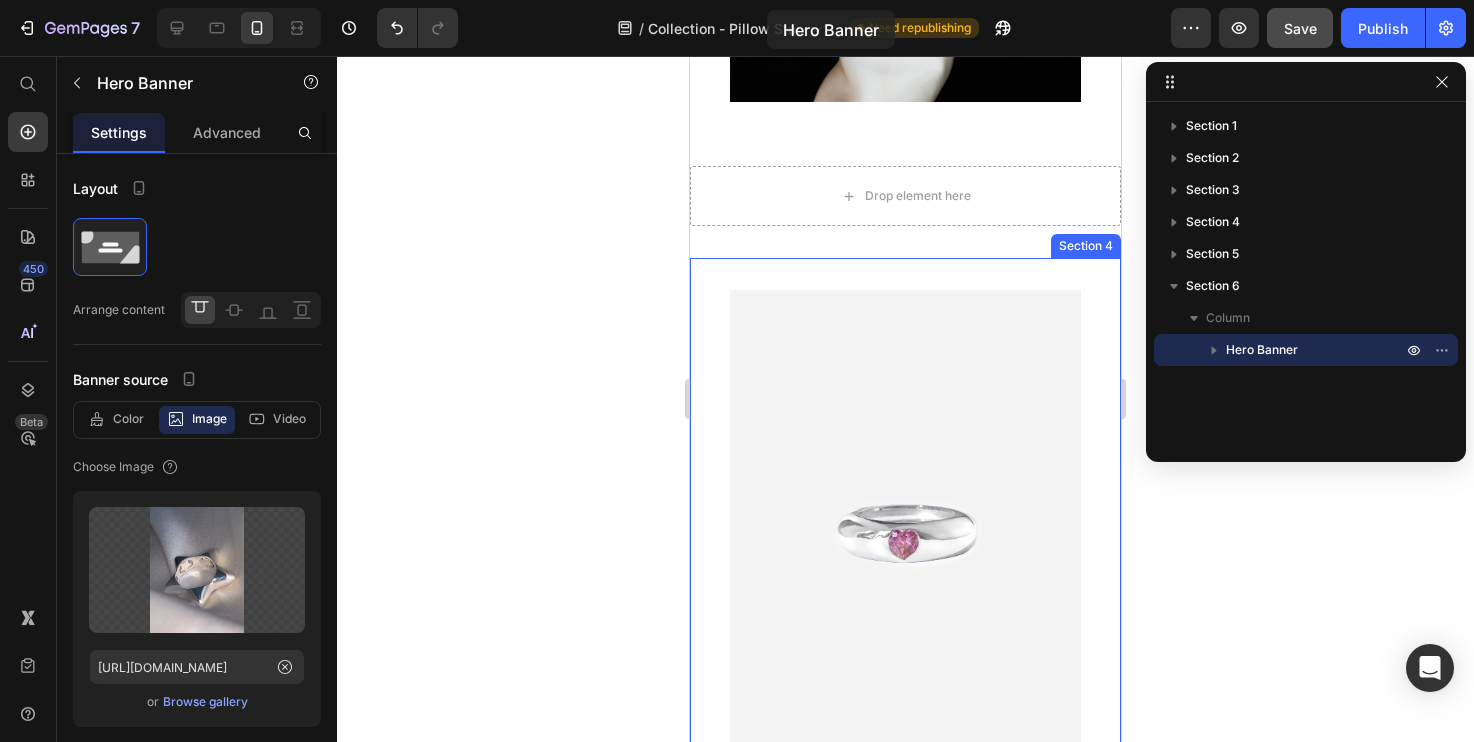 scroll, scrollTop: 0, scrollLeft: 0, axis: both 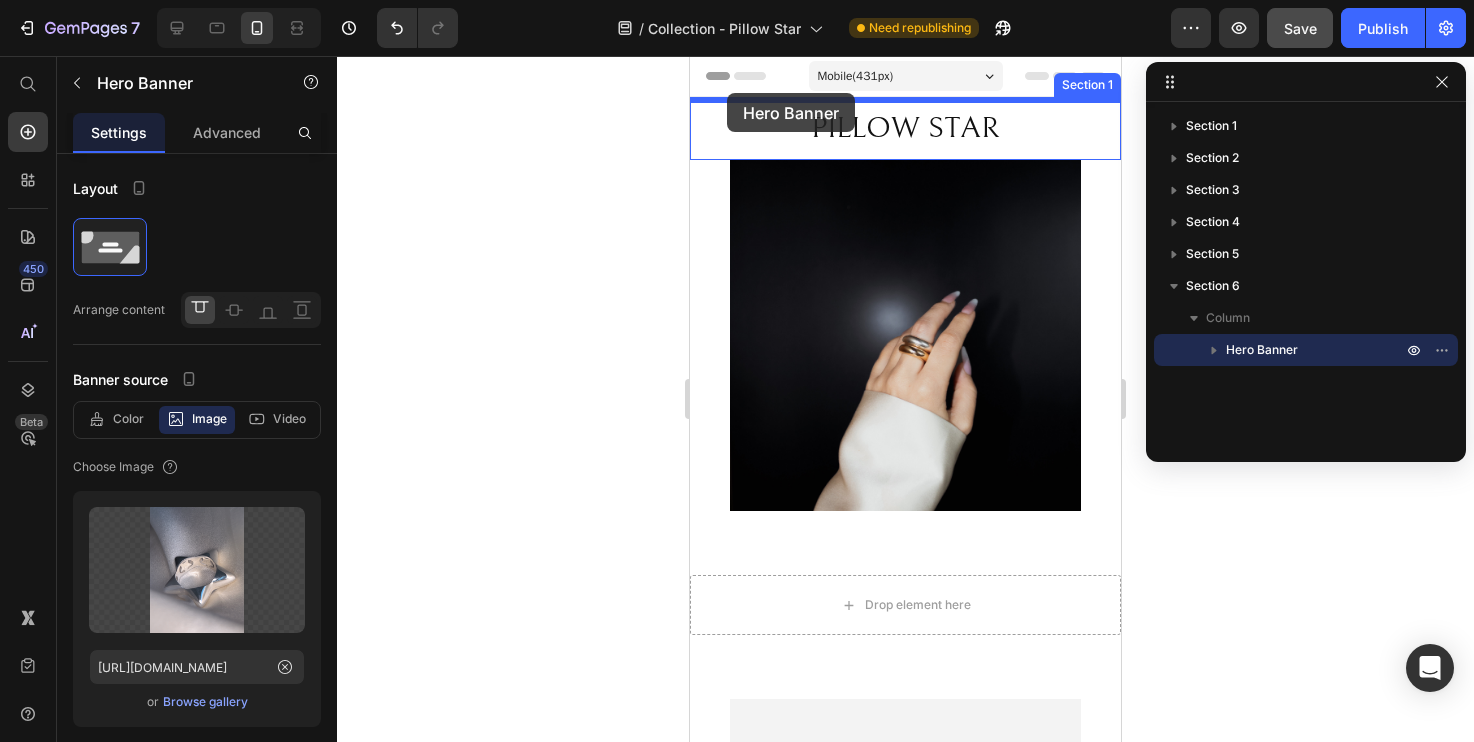 drag, startPoint x: 704, startPoint y: 388, endPoint x: 727, endPoint y: 93, distance: 295.89526 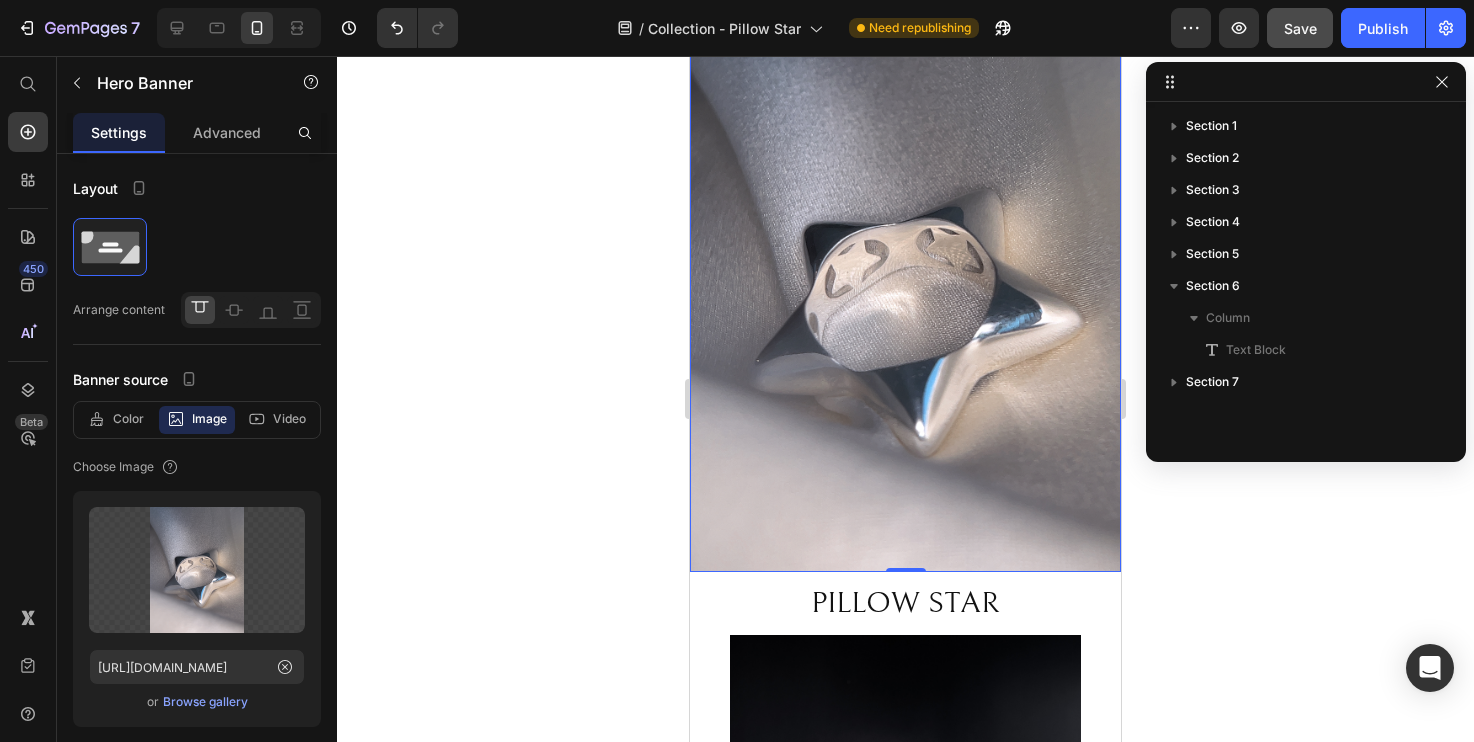 scroll, scrollTop: 195, scrollLeft: 0, axis: vertical 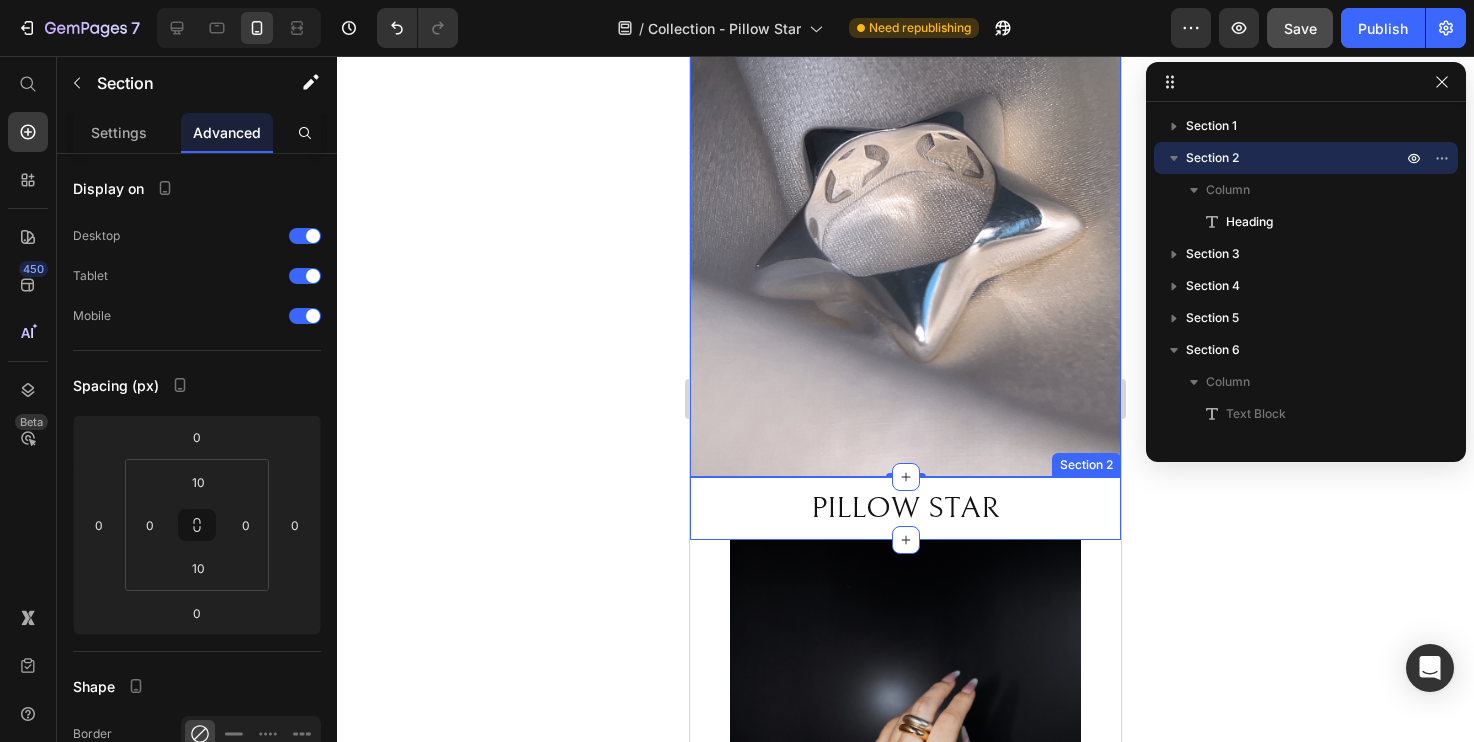 click on "PILLOW STAR Heading Section 2" at bounding box center (905, 508) 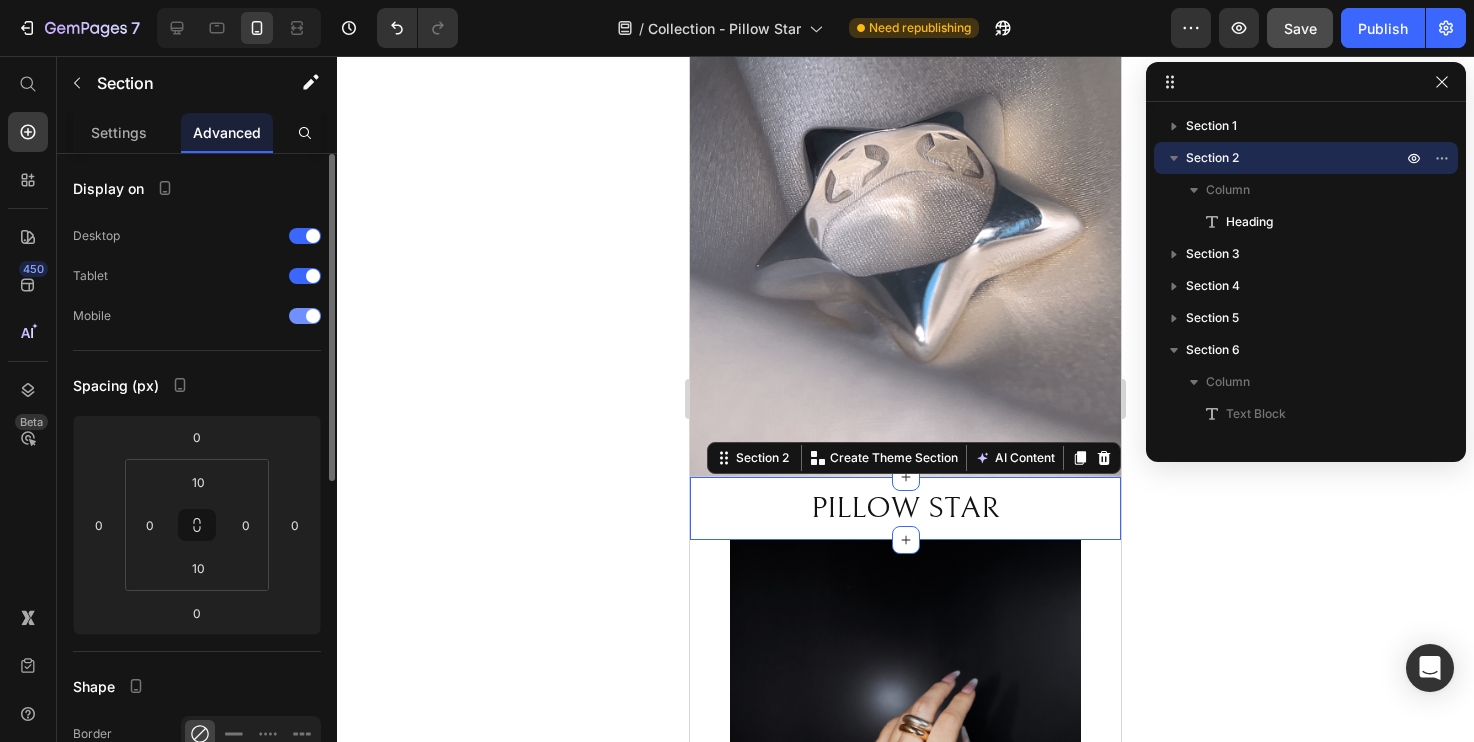 click at bounding box center [313, 316] 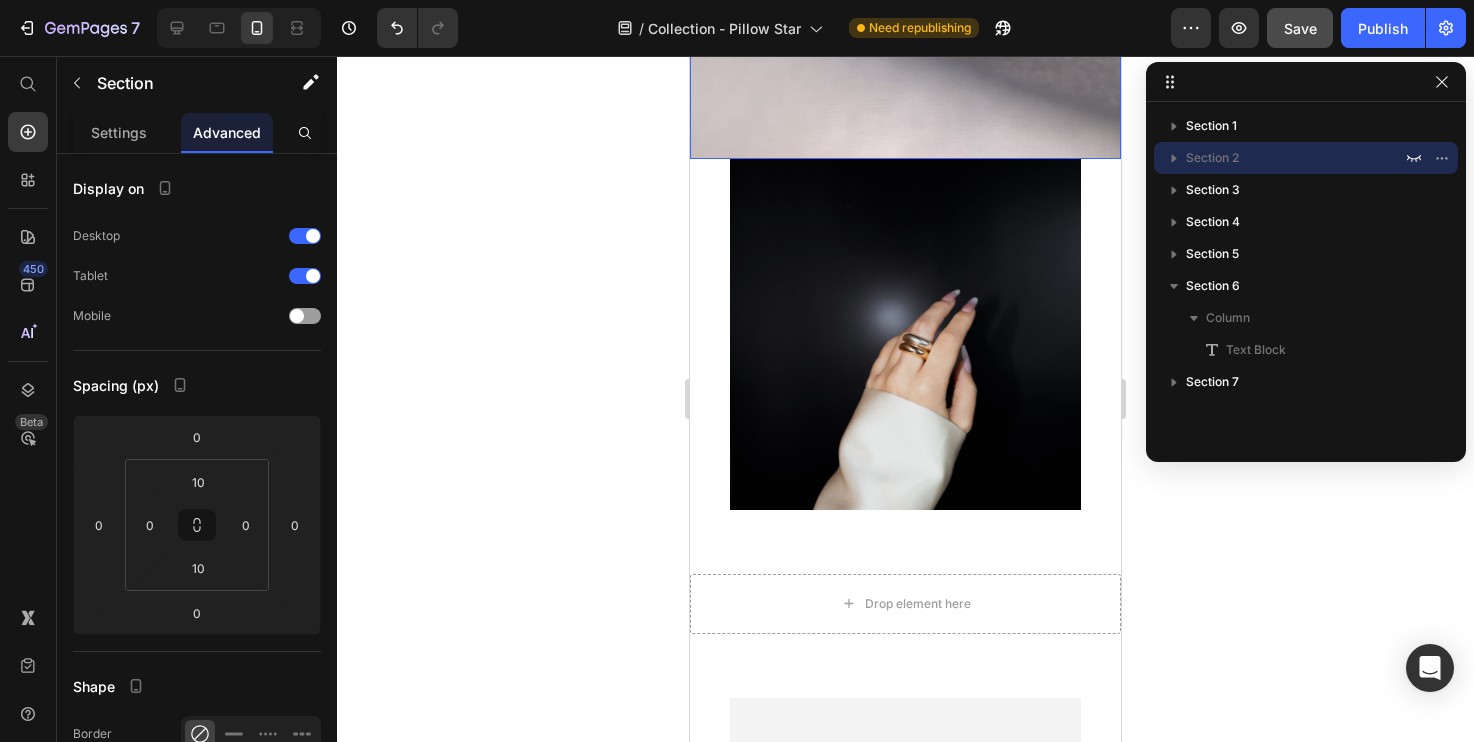 scroll, scrollTop: 516, scrollLeft: 0, axis: vertical 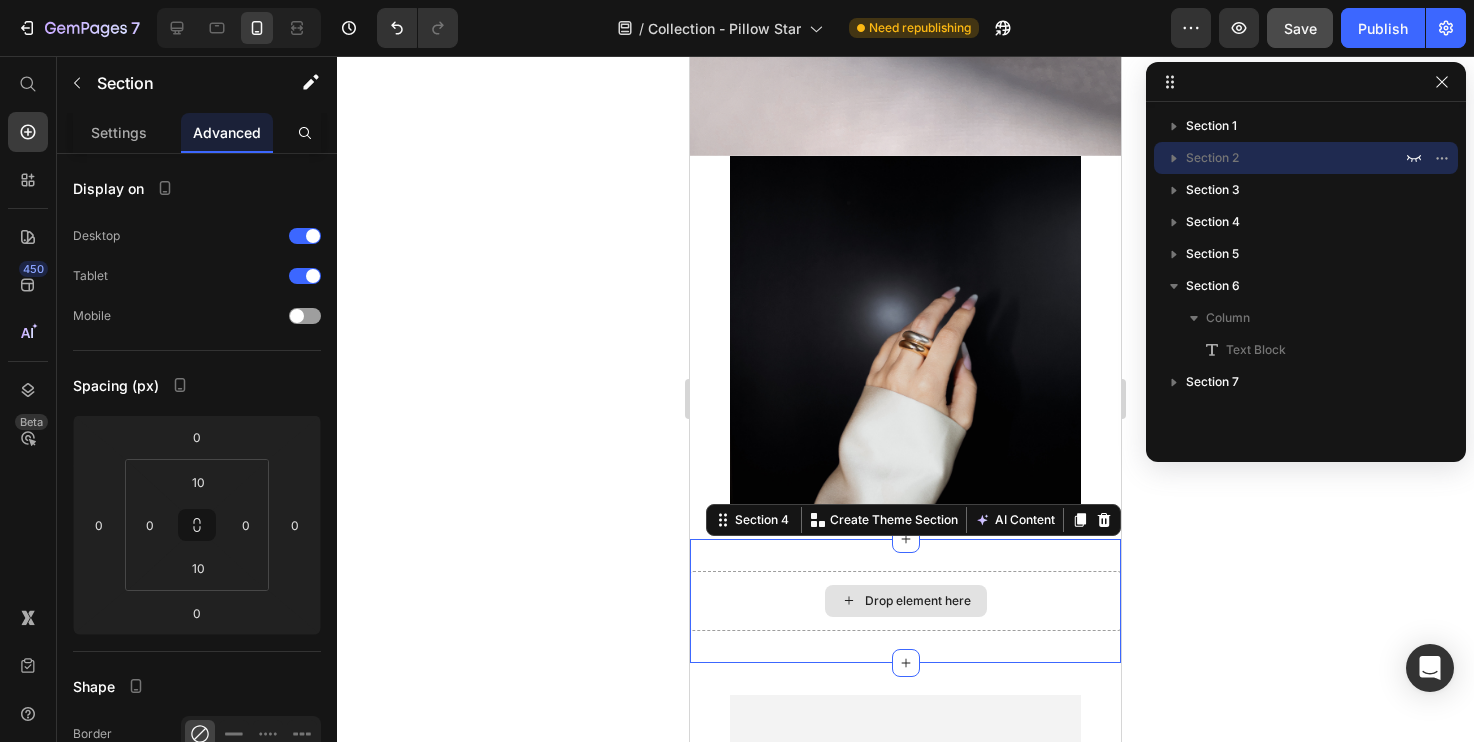 click on "Drop element here" at bounding box center [905, 601] 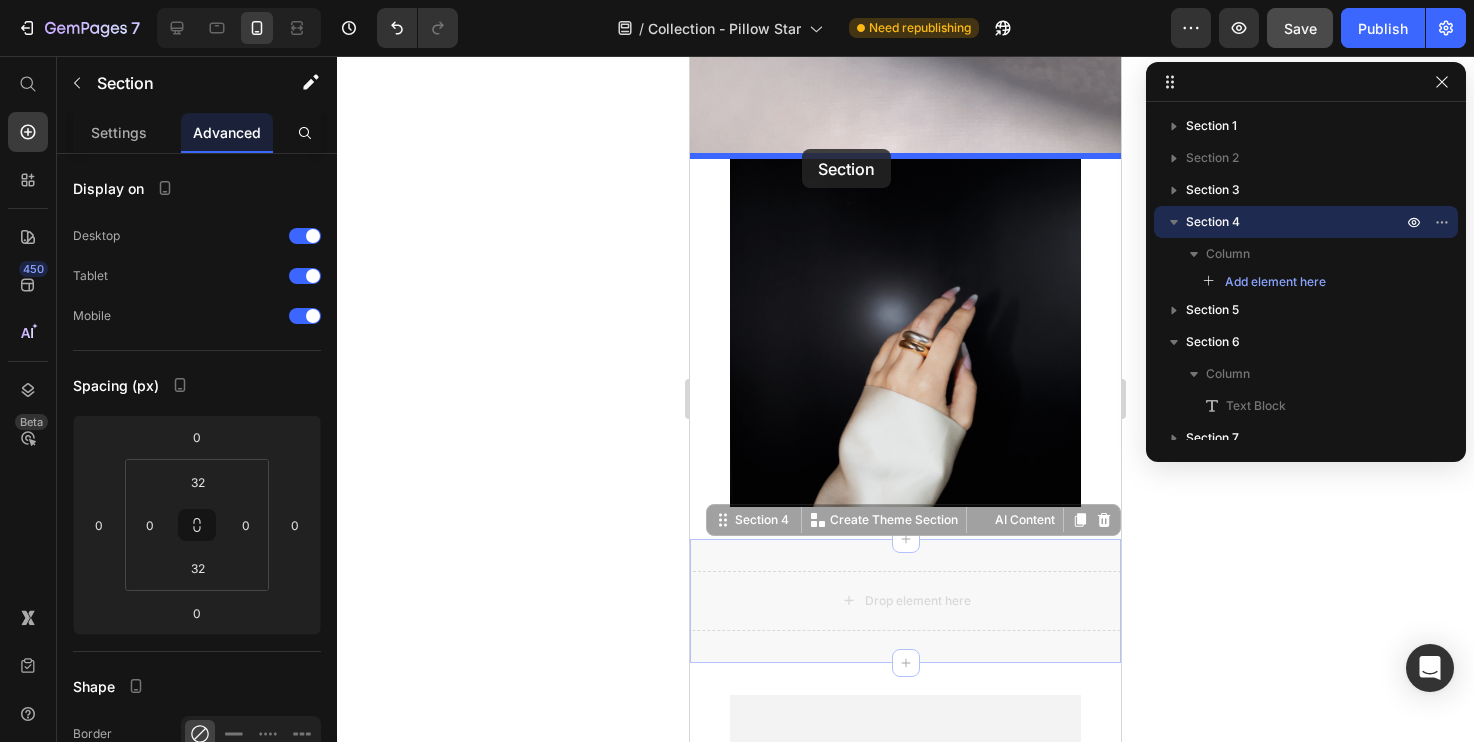 drag, startPoint x: 714, startPoint y: 524, endPoint x: 802, endPoint y: 149, distance: 385.18698 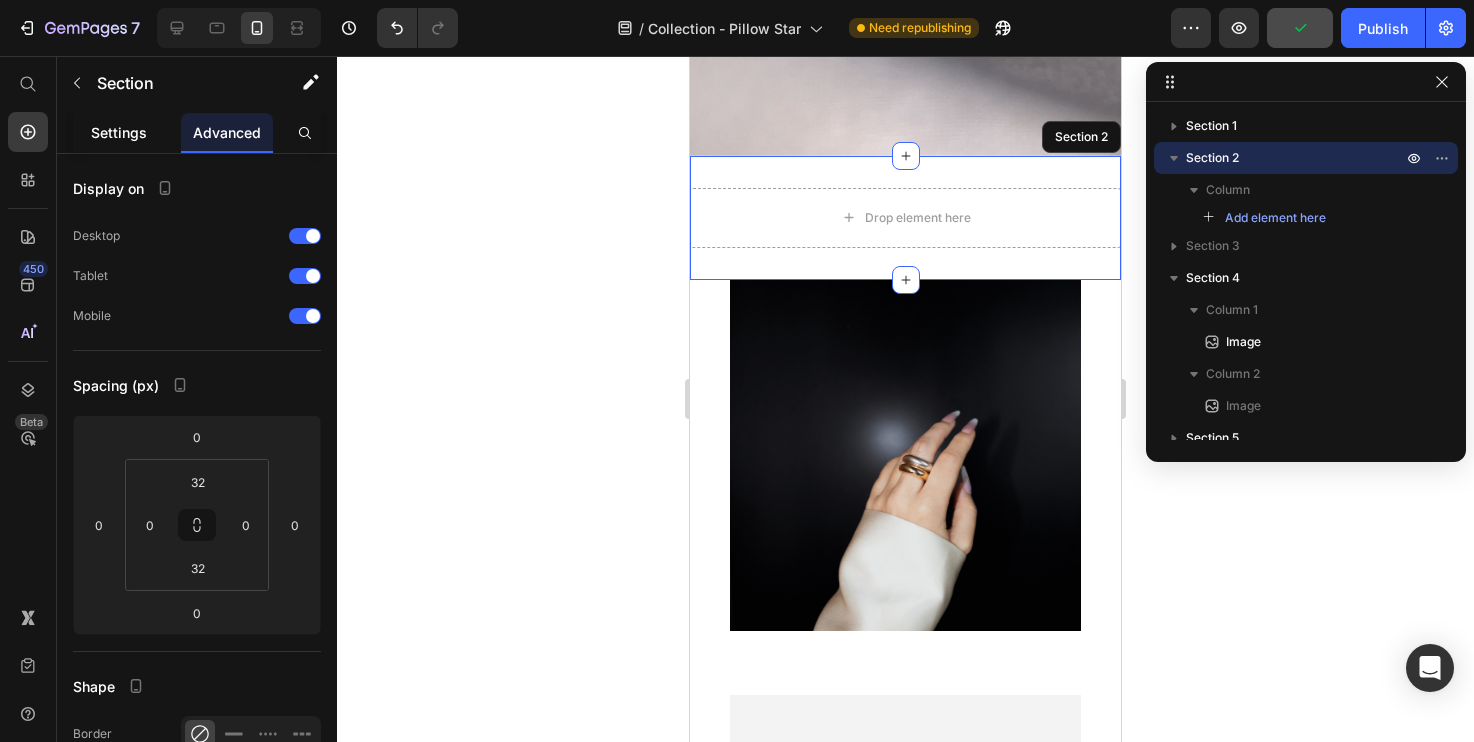 click on "Settings" at bounding box center [119, 132] 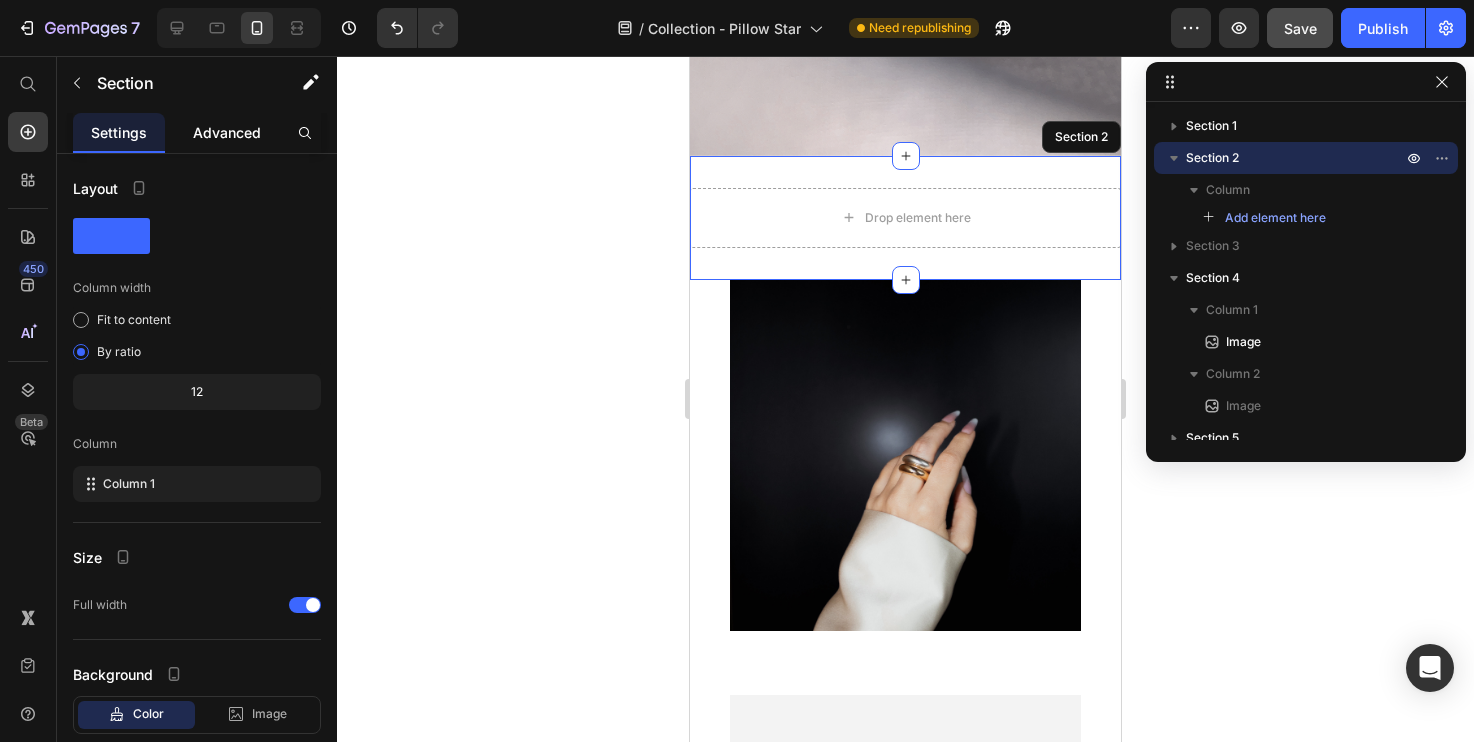 click on "Advanced" at bounding box center [227, 132] 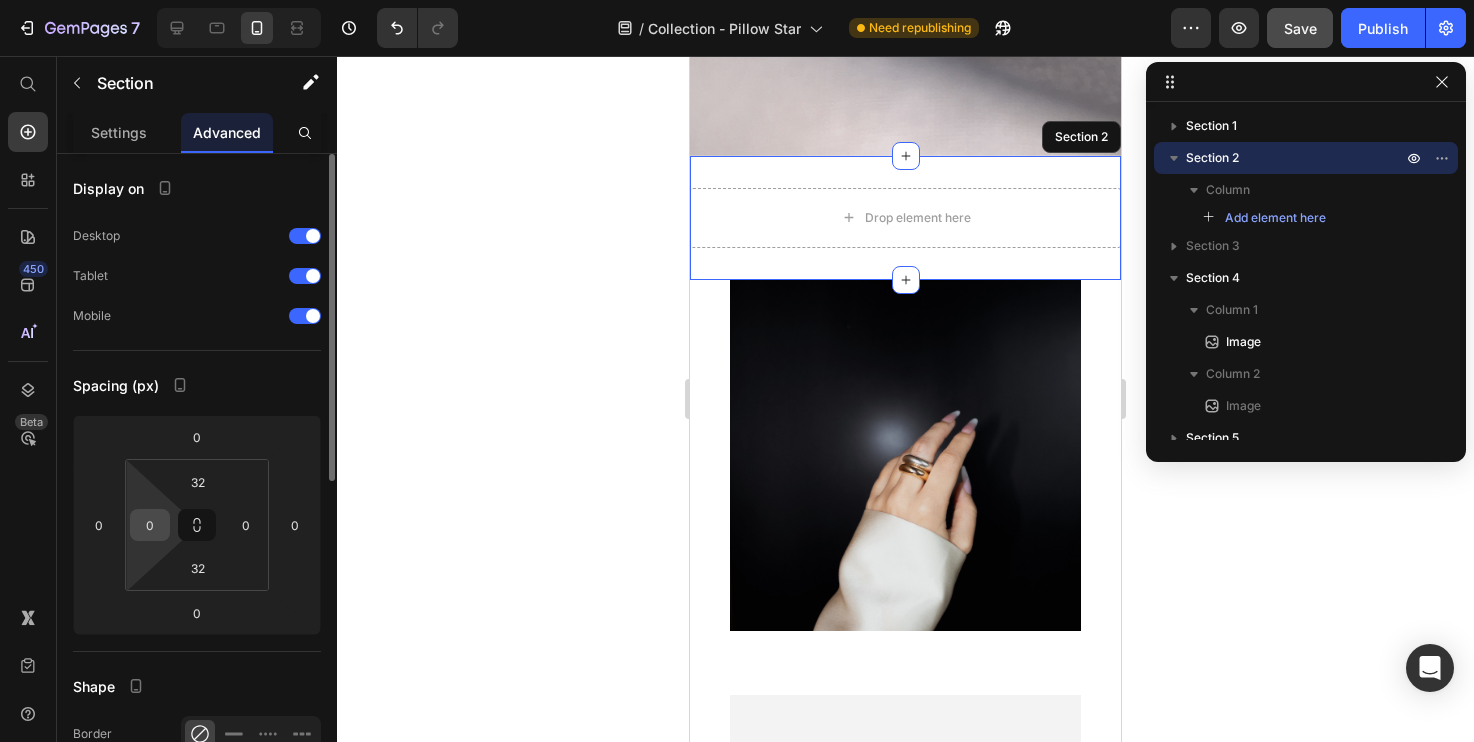 click on "0" at bounding box center (150, 525) 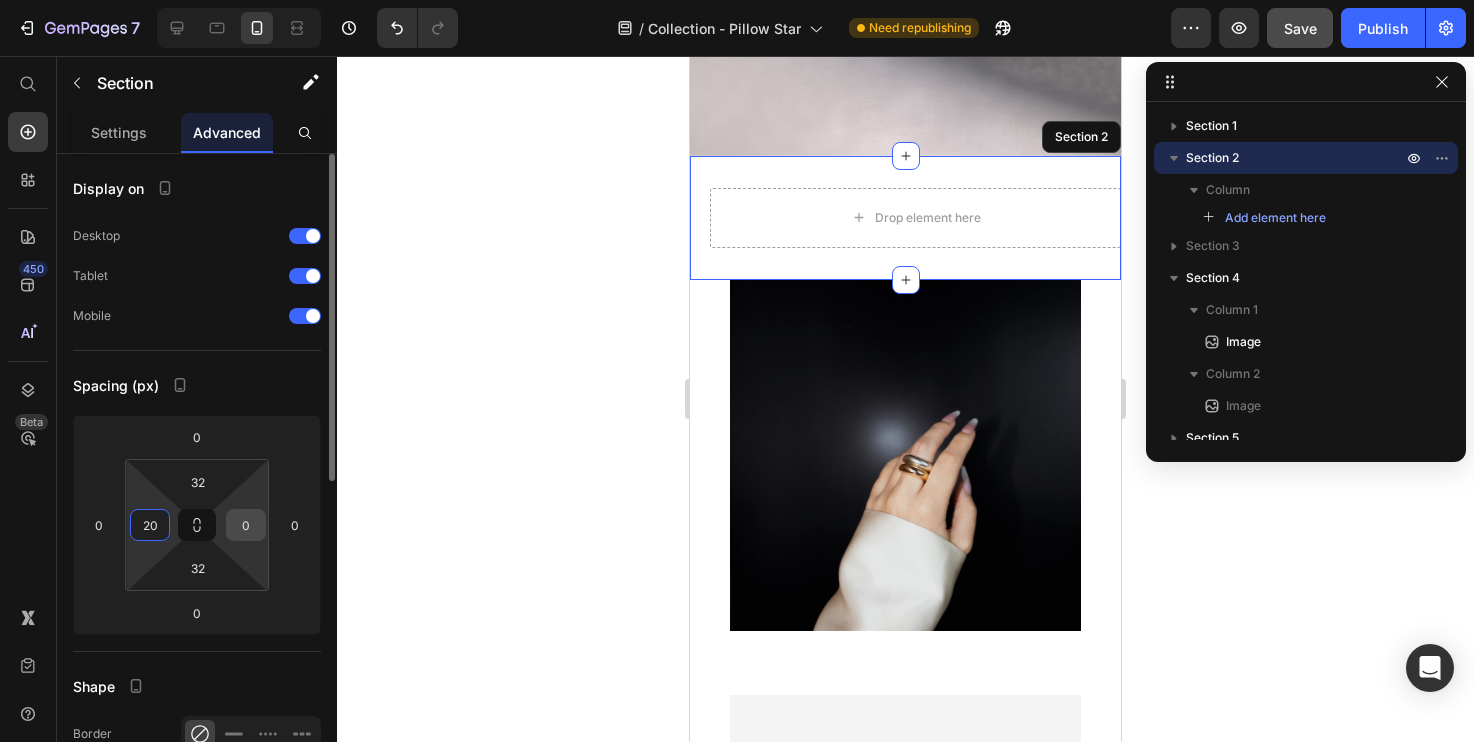 type on "20" 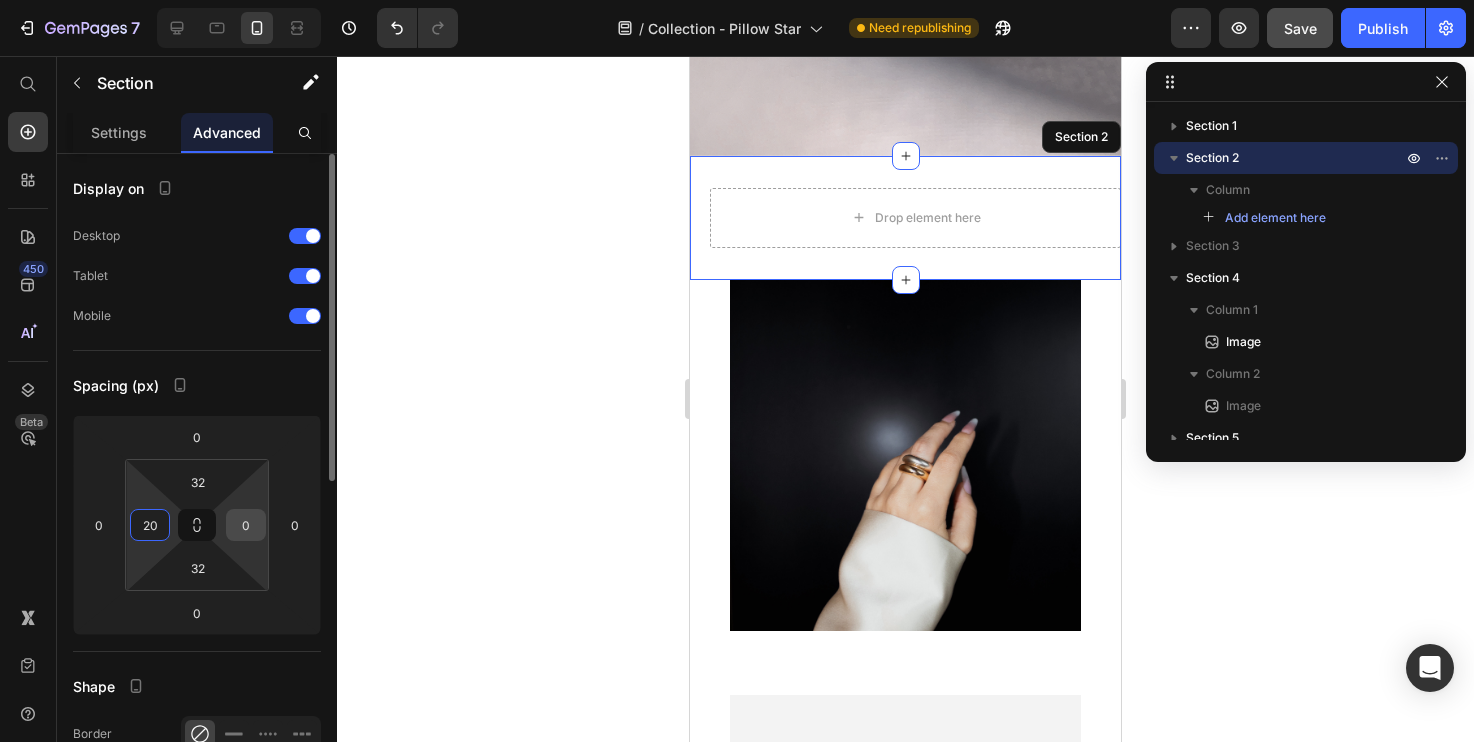 click on "0" at bounding box center (246, 525) 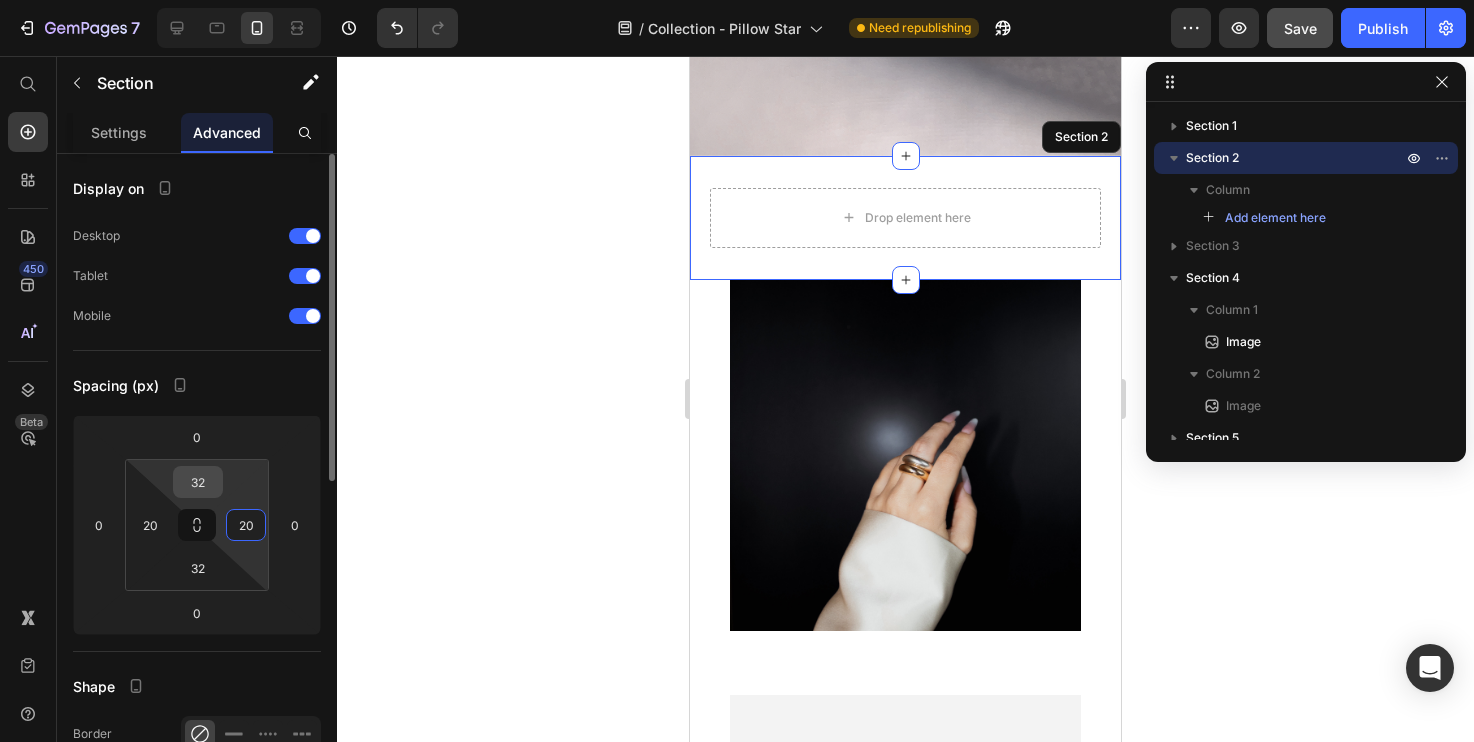 type on "20" 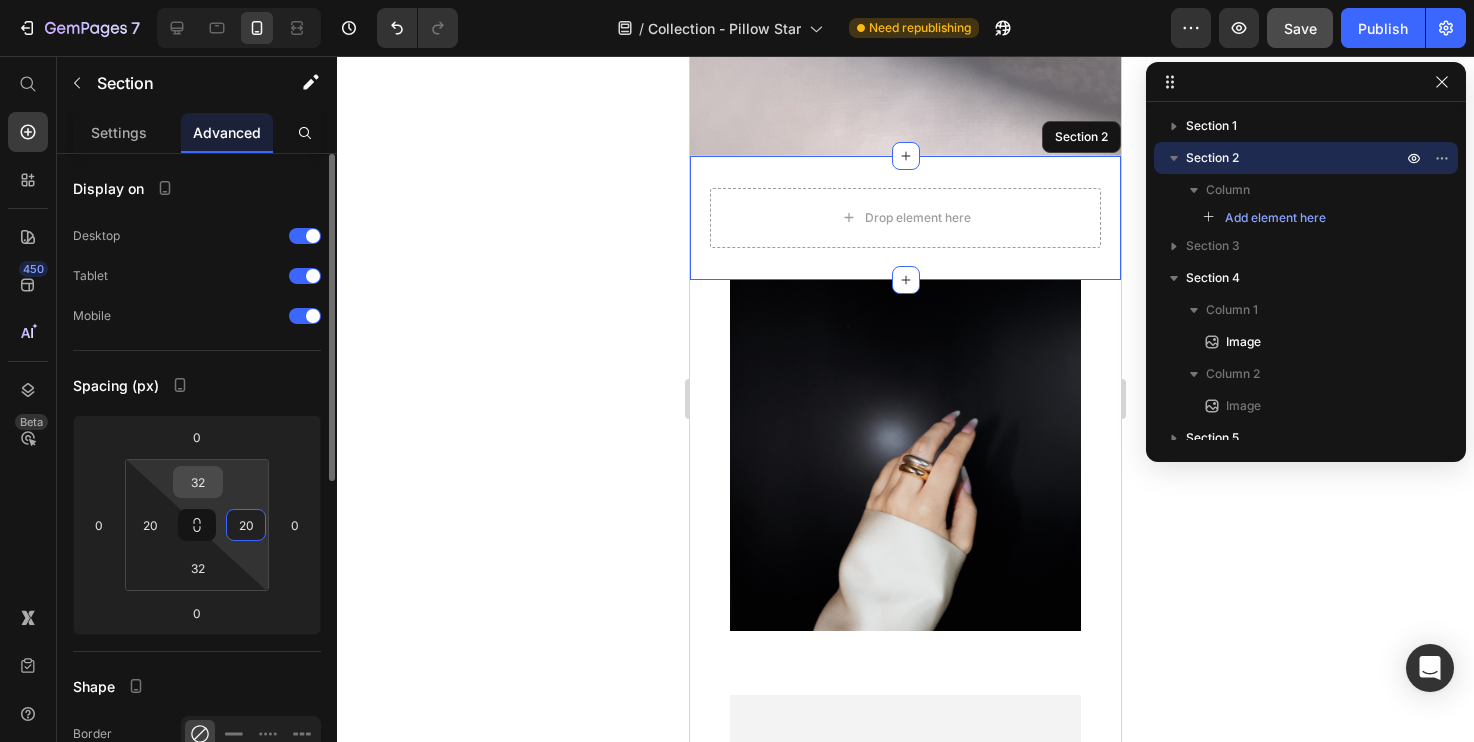 click on "32" at bounding box center (198, 482) 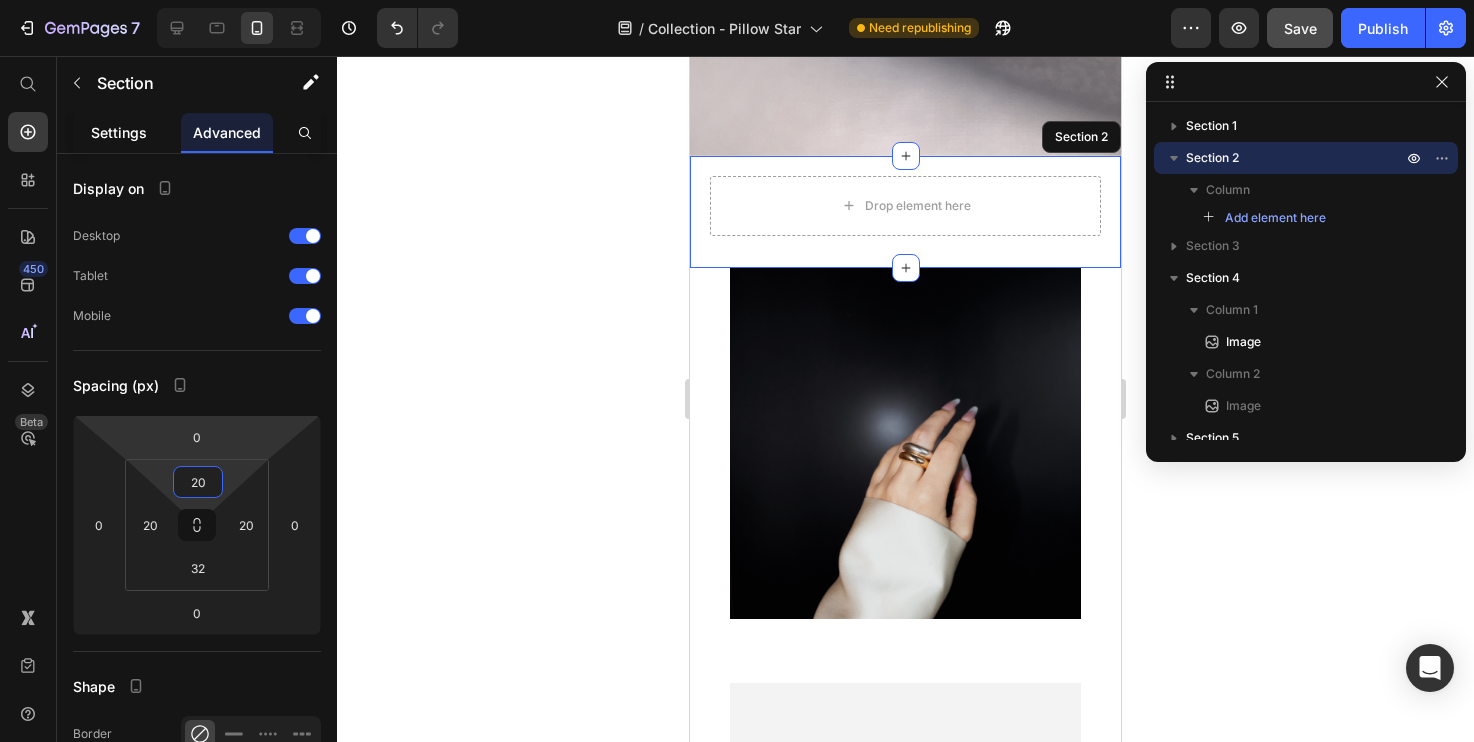 type on "20" 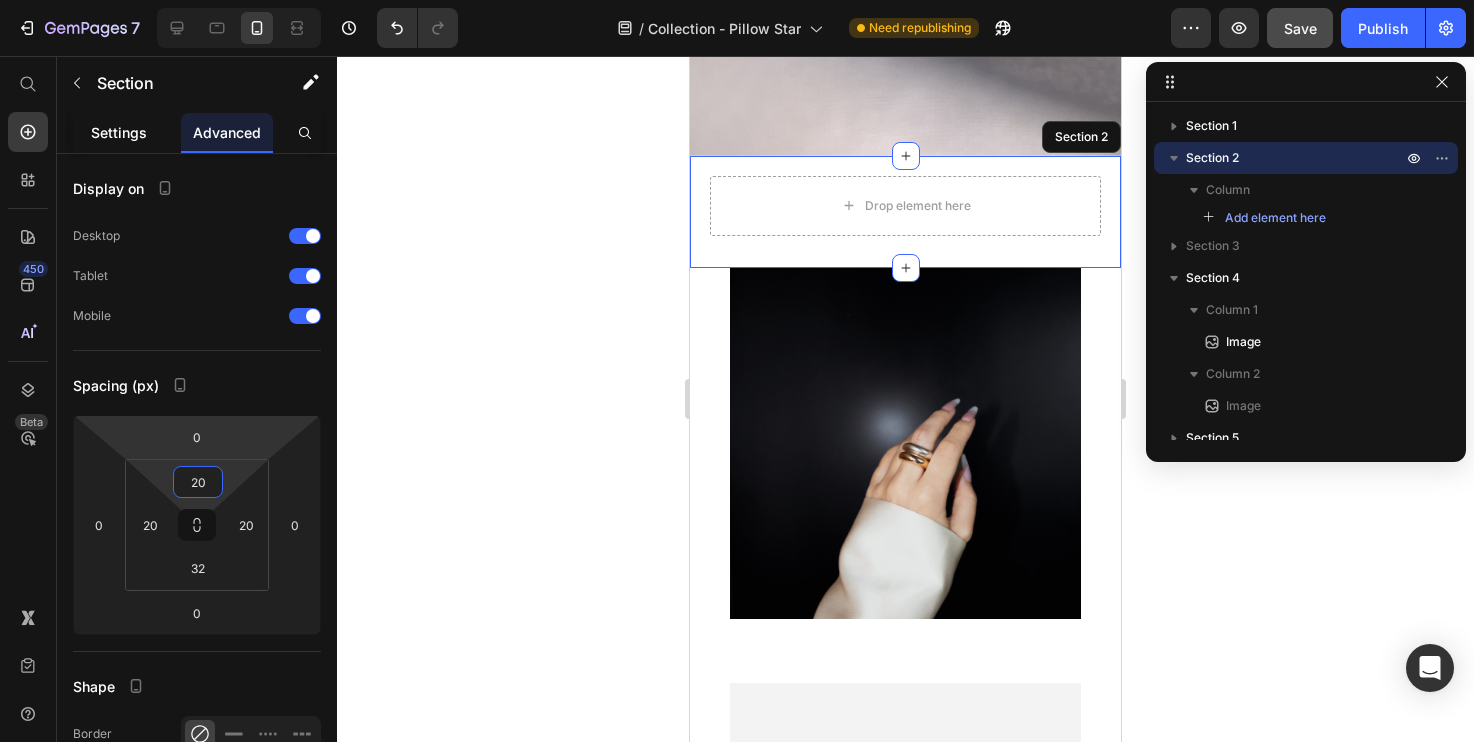 click on "Settings" at bounding box center (119, 132) 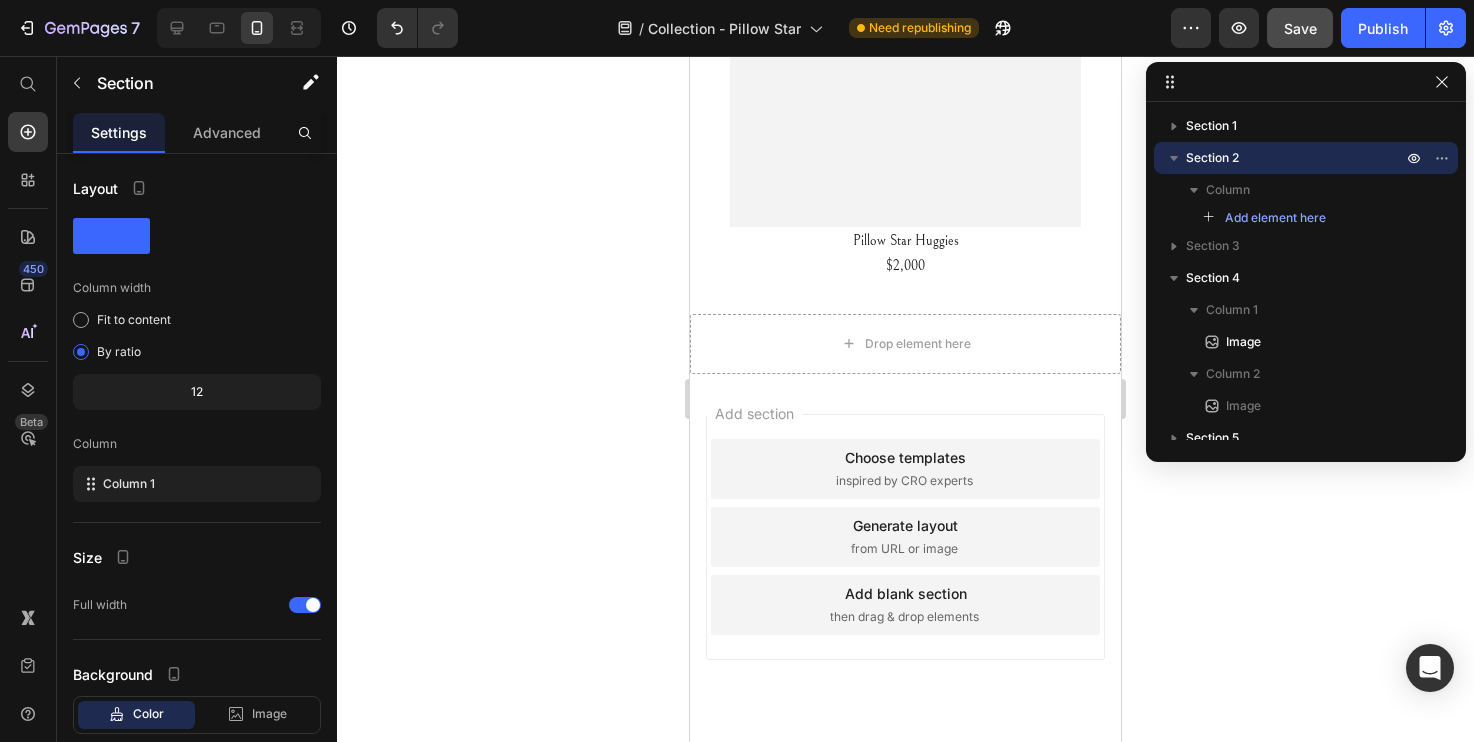 scroll, scrollTop: 3082, scrollLeft: 0, axis: vertical 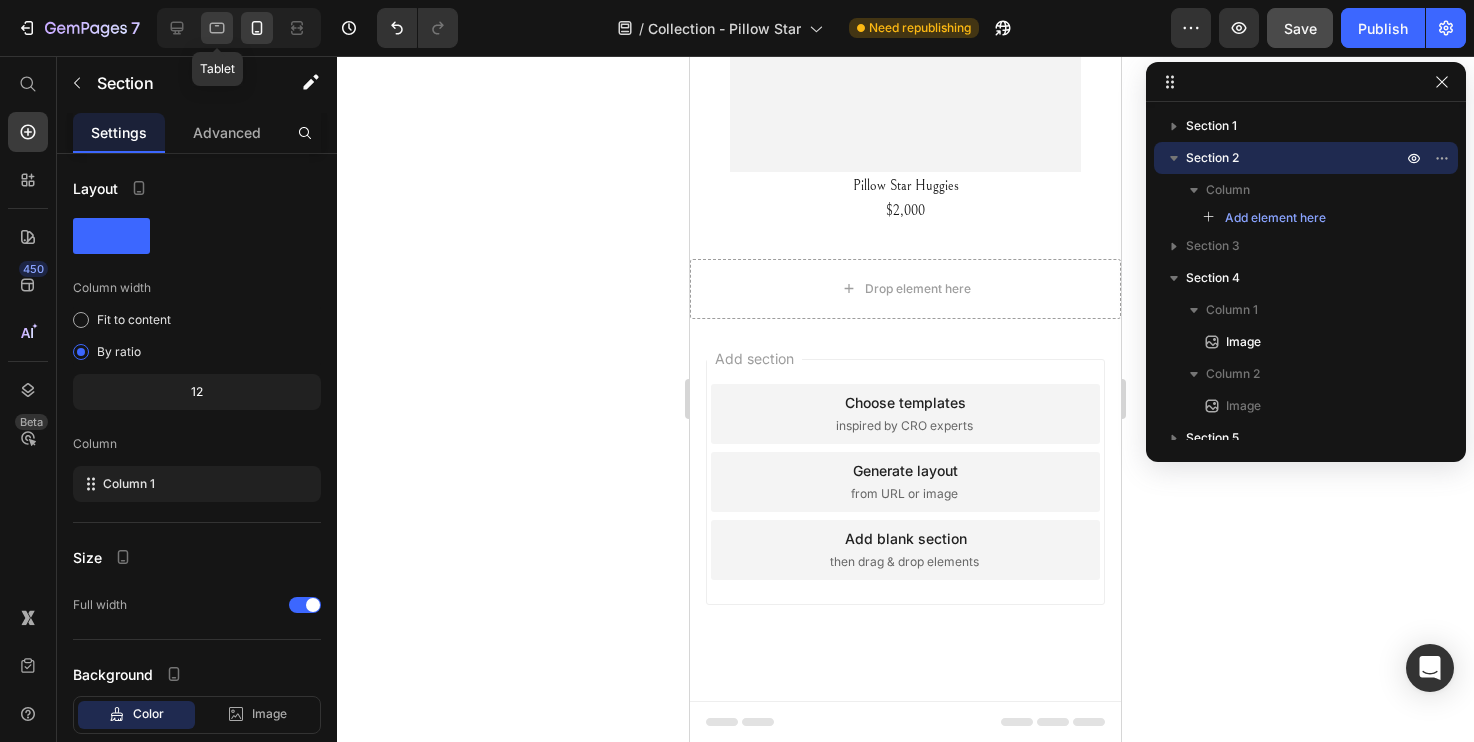 click 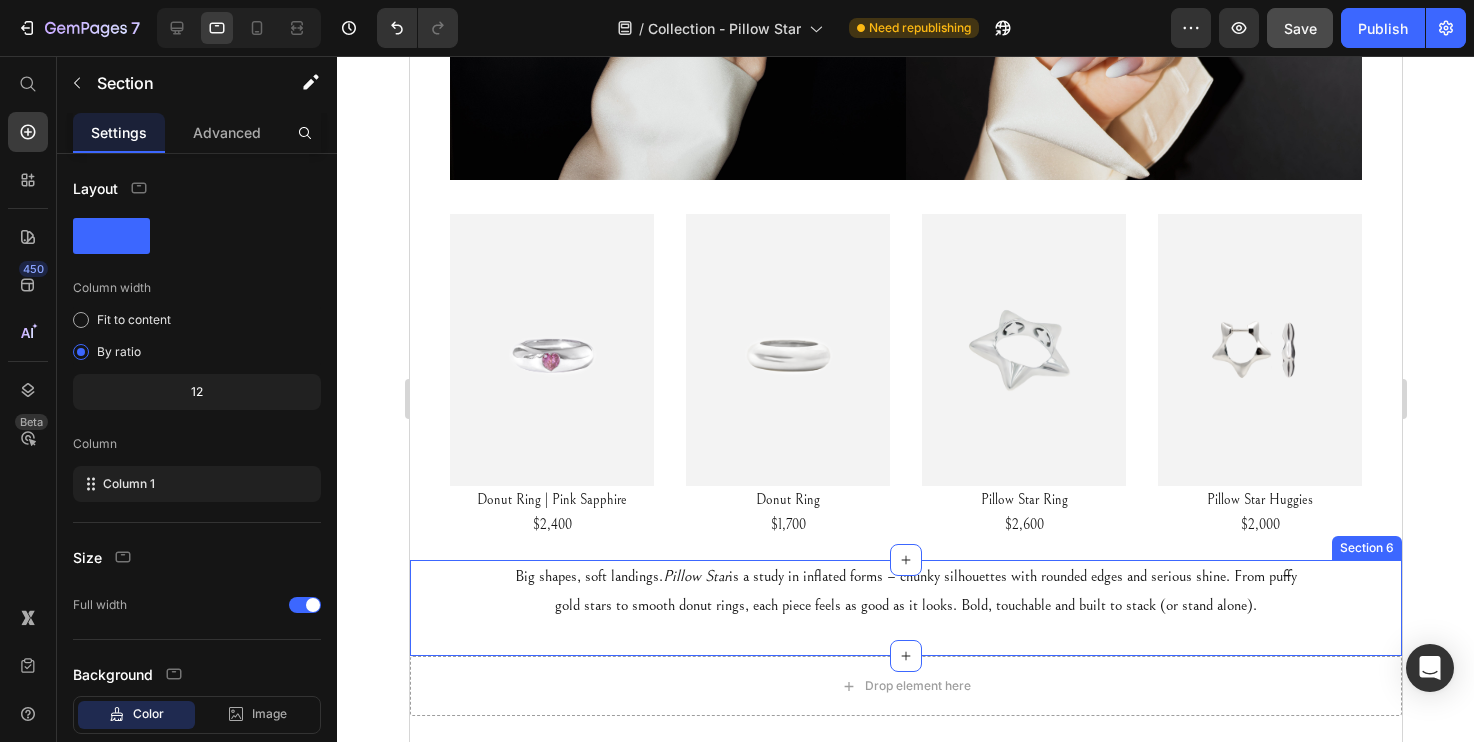 scroll, scrollTop: 561, scrollLeft: 0, axis: vertical 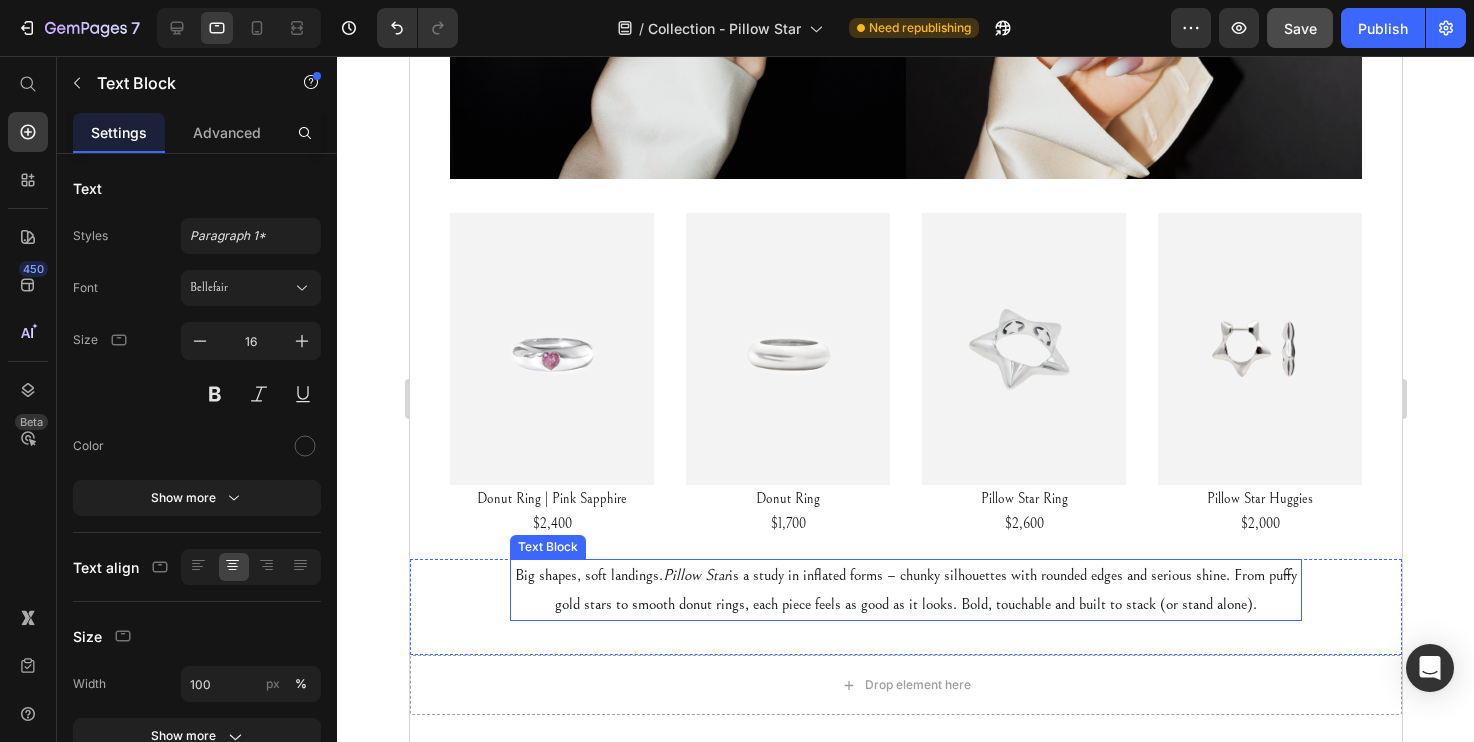 click on "Big shapes, soft landings.  Pillow Star  is a study in inflated forms – chunky silhouettes with rounded edges and serious shine. From puffy gold stars to smooth donut rings, each piece feels as good as it looks. Bold, touchable and built to stack (or stand alone)." at bounding box center [905, 590] 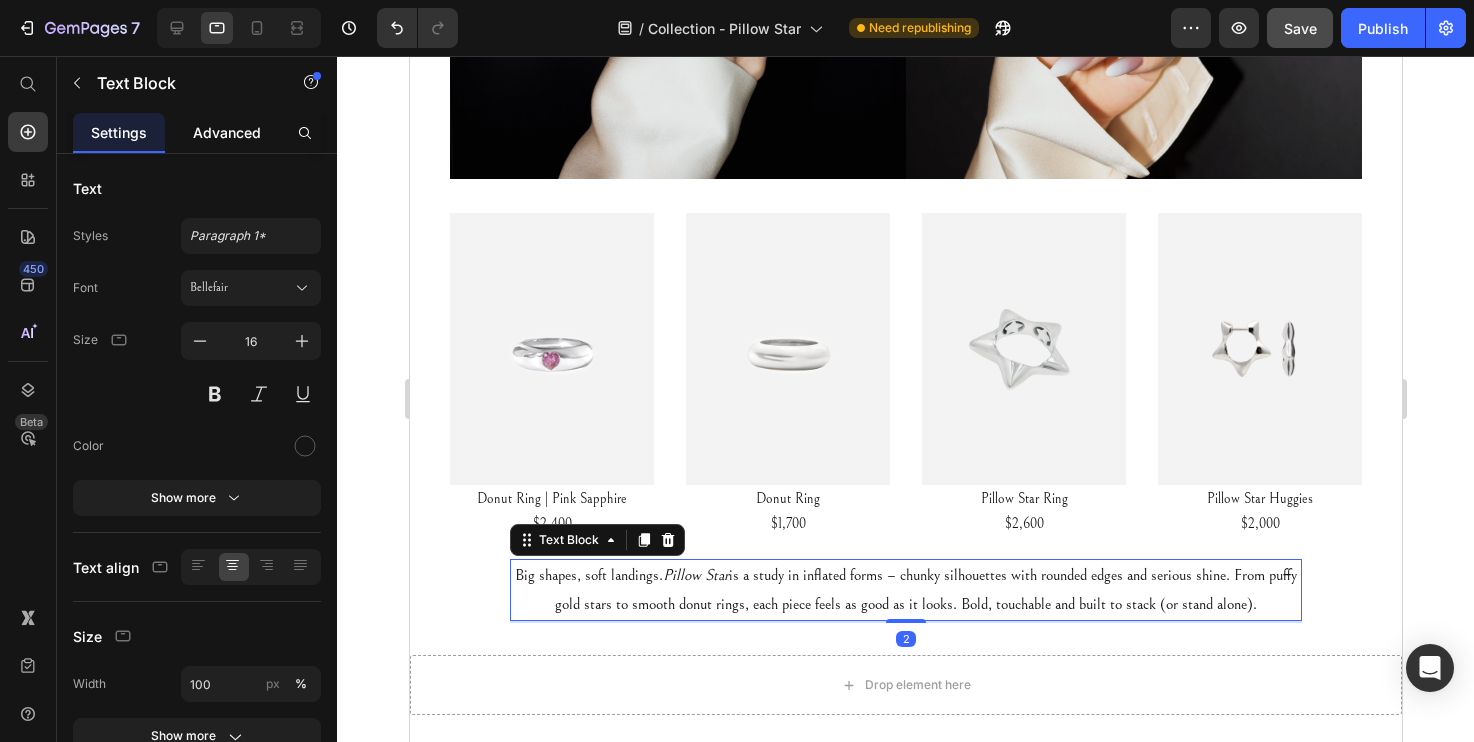 click on "Advanced" at bounding box center [227, 132] 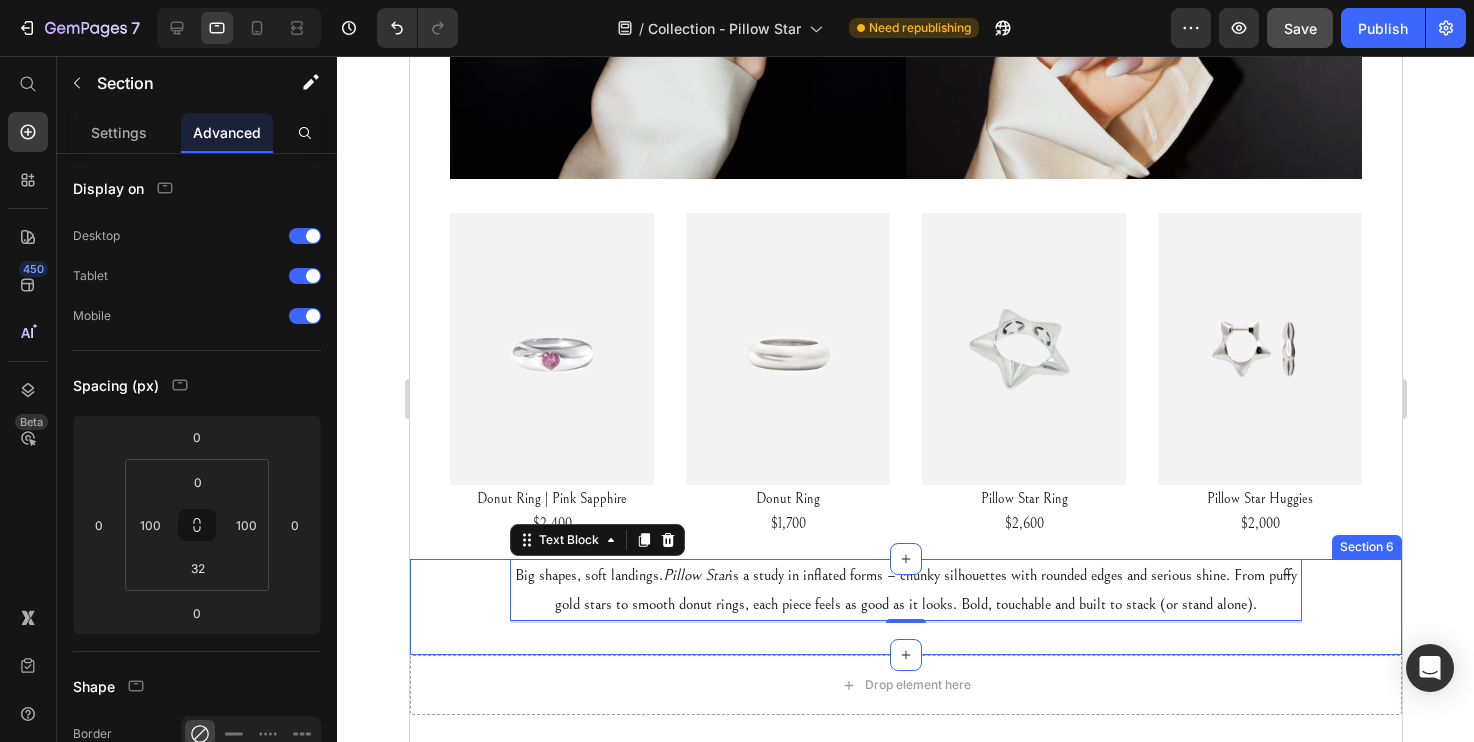 click on "Big shapes, soft landings.  Pillow Star  is a study in inflated forms – chunky silhouettes with rounded edges and serious shine. From puffy gold stars to smooth donut rings, each piece feels as good as it looks. Bold, touchable and built to stack (or stand alone). Text Block   2 Section 6" at bounding box center (905, 607) 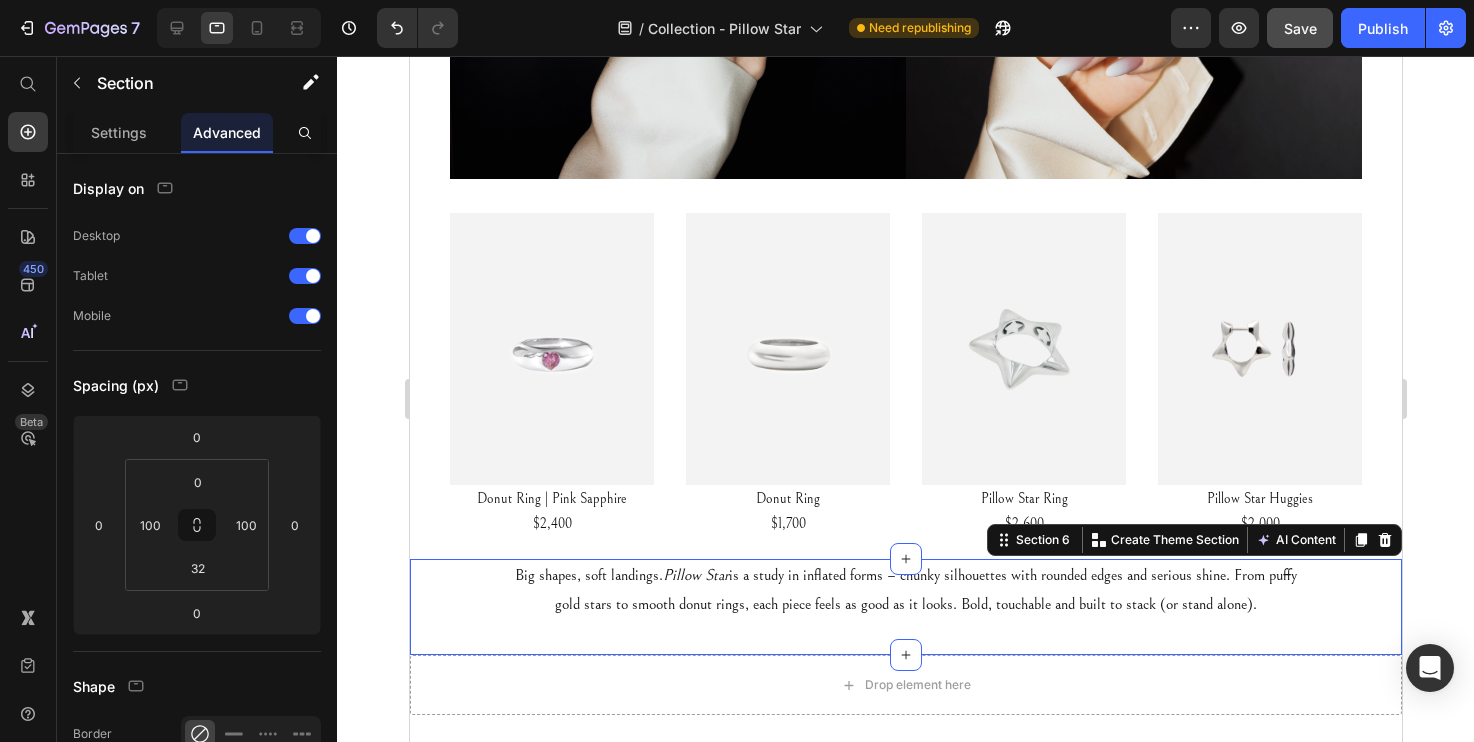 click on "Big shapes, soft landings.  Pillow Star  is a study in inflated forms – chunky silhouettes with rounded edges and serious shine. From puffy gold stars to smooth donut rings, each piece feels as good as it looks. Bold, touchable and built to stack (or stand alone)." at bounding box center [905, 590] 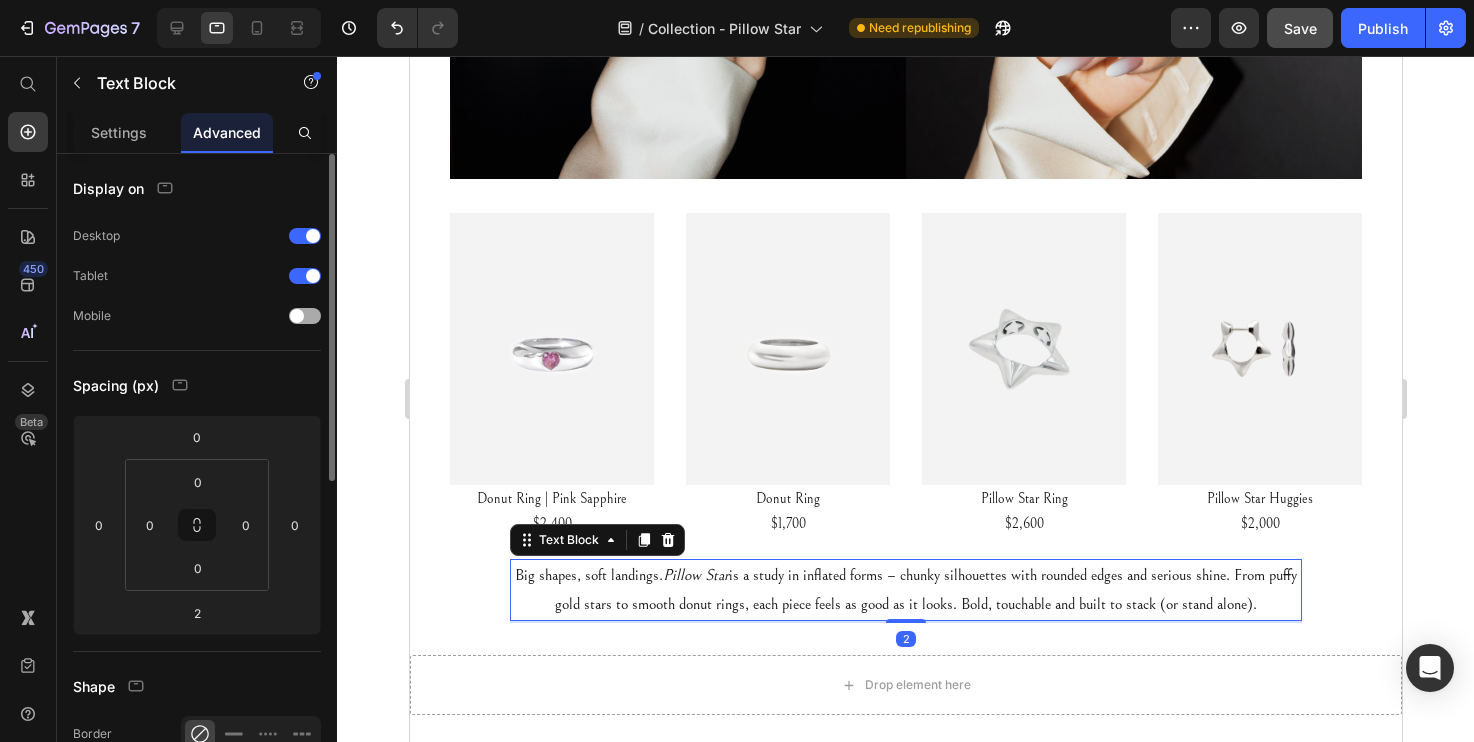 click at bounding box center (305, 316) 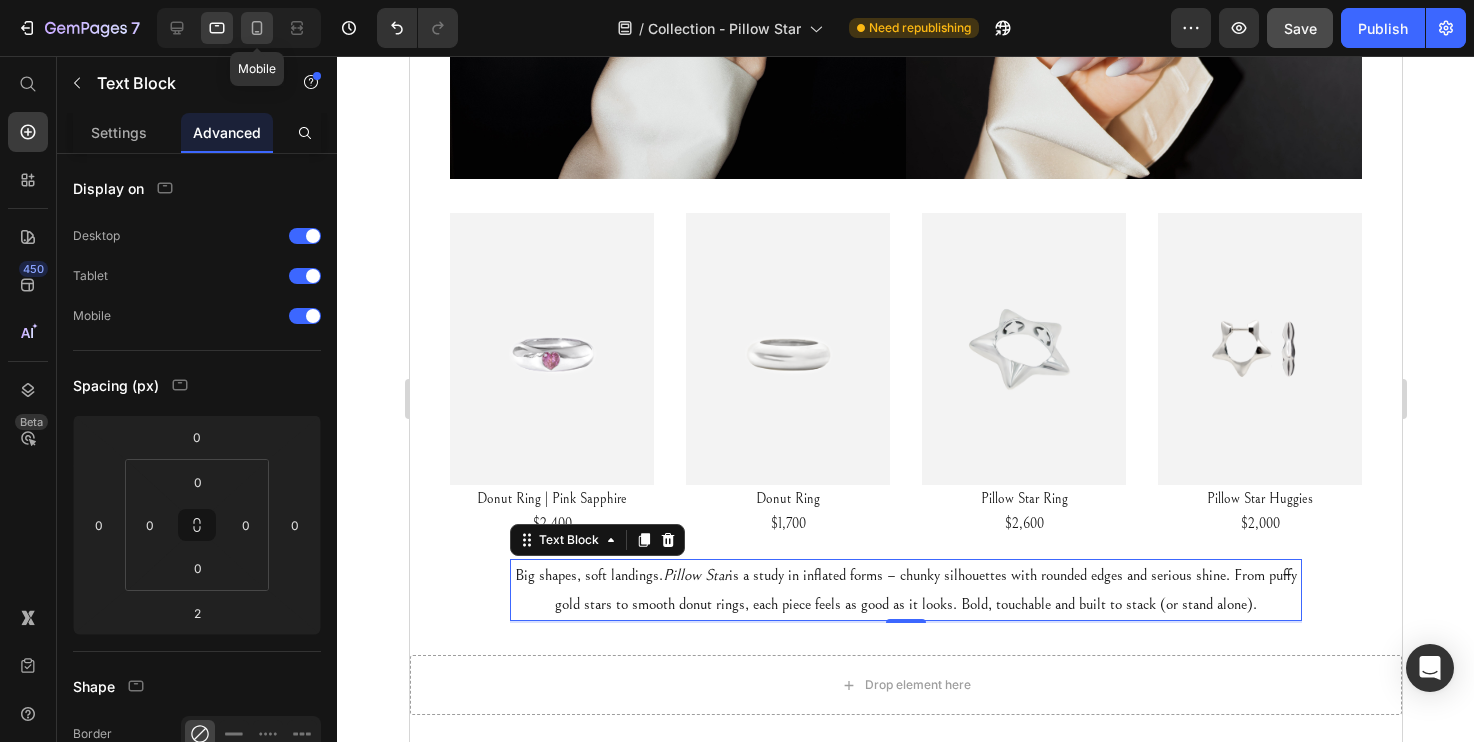 click 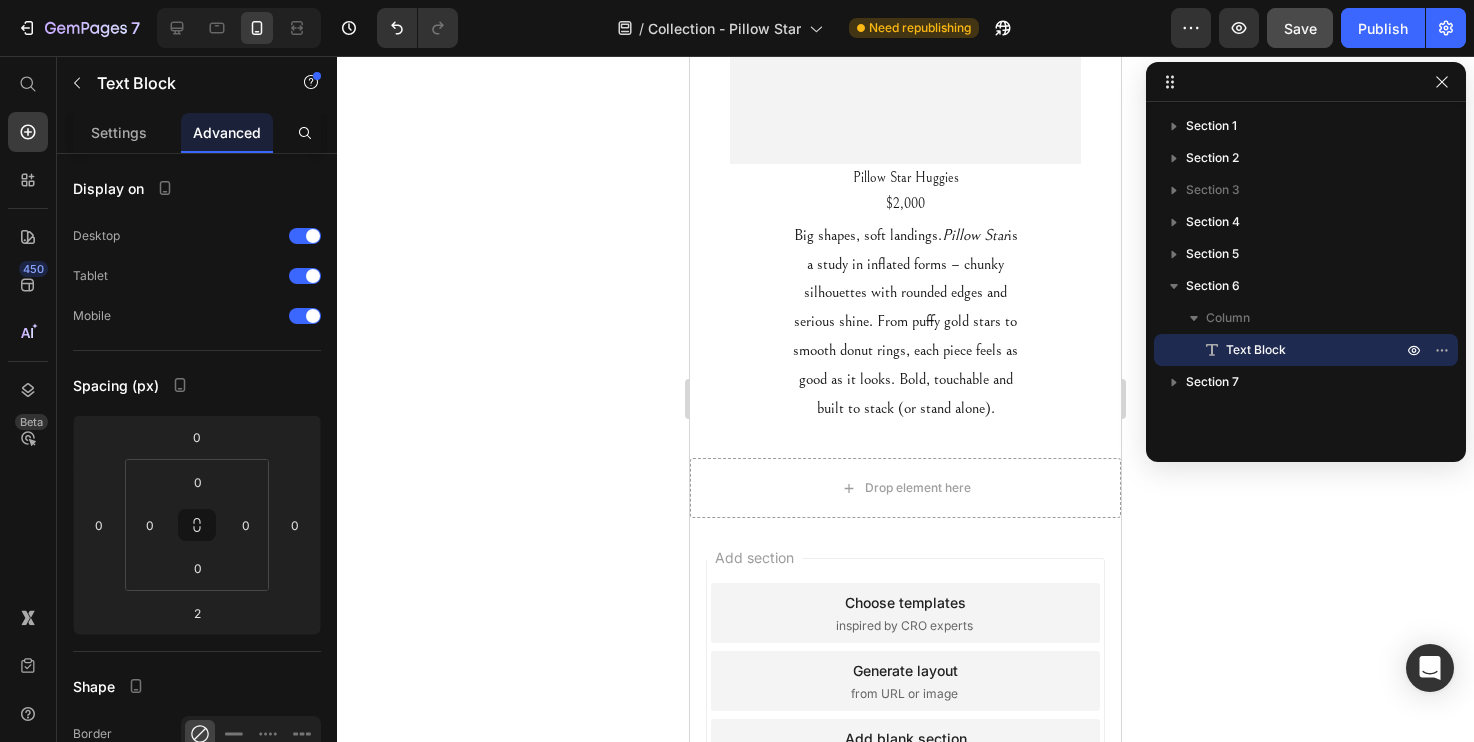 scroll, scrollTop: 2513, scrollLeft: 0, axis: vertical 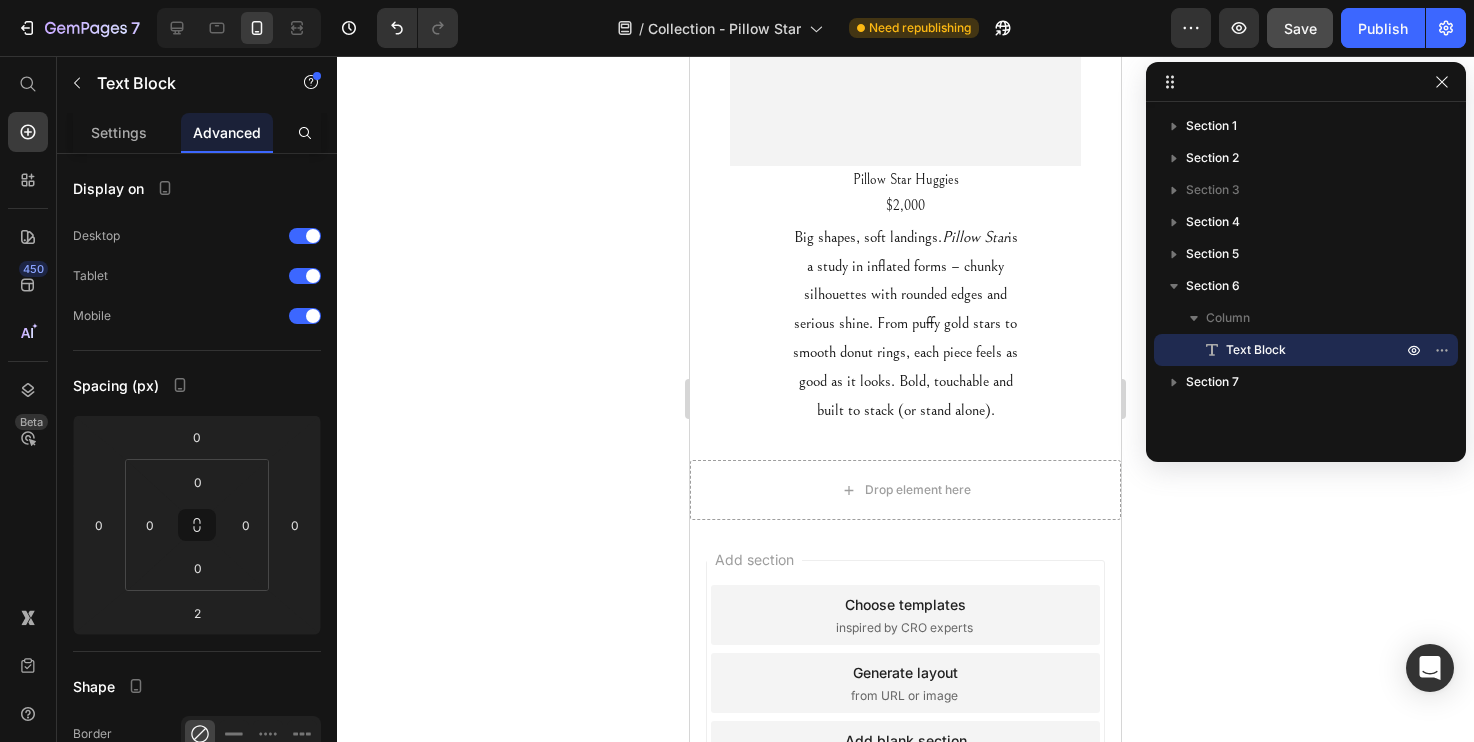 click on "Big shapes, soft landings.  Pillow Star  is a study in inflated forms – chunky silhouettes with rounded edges and serious shine. From puffy gold stars to smooth donut rings, each piece feels as good as it looks. Bold, touchable and built to stack (or stand alone)." at bounding box center (905, 324) 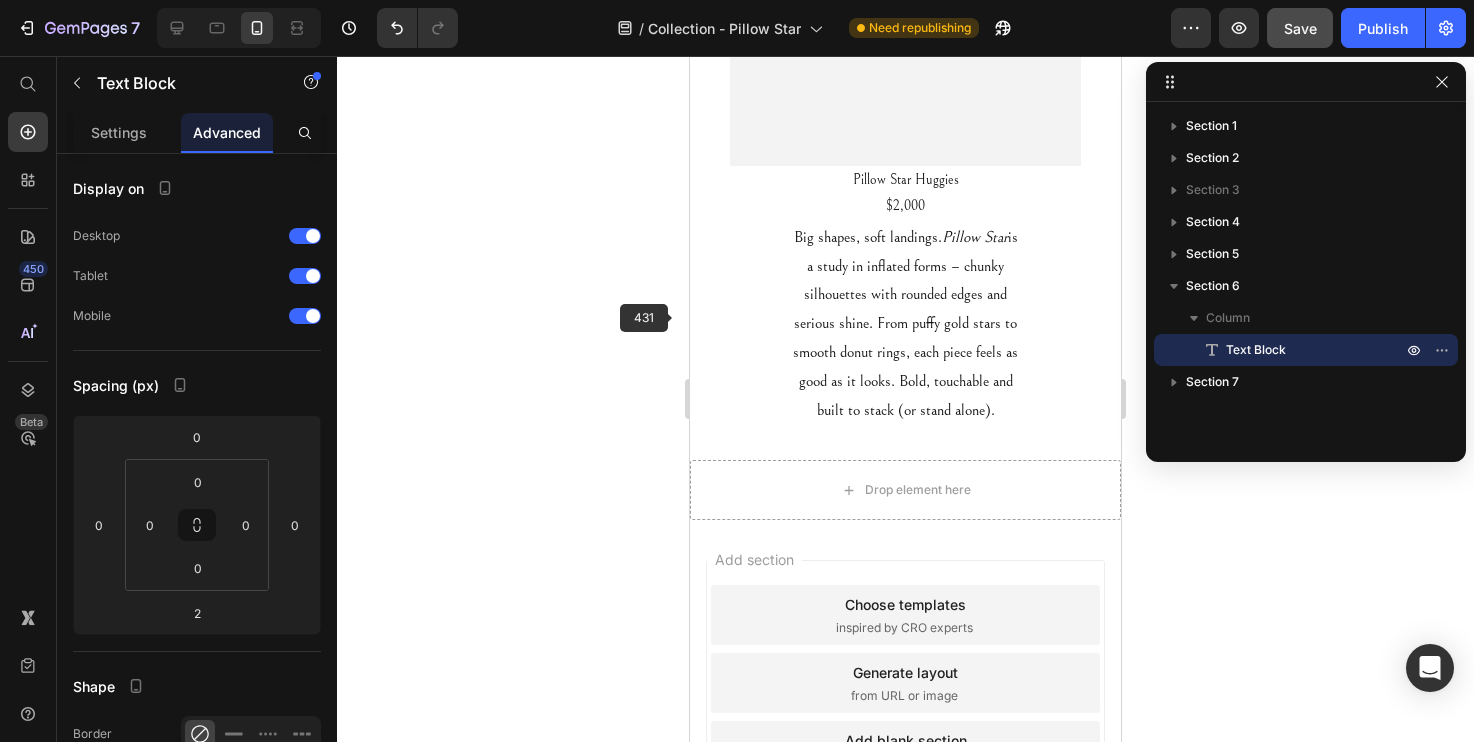 click 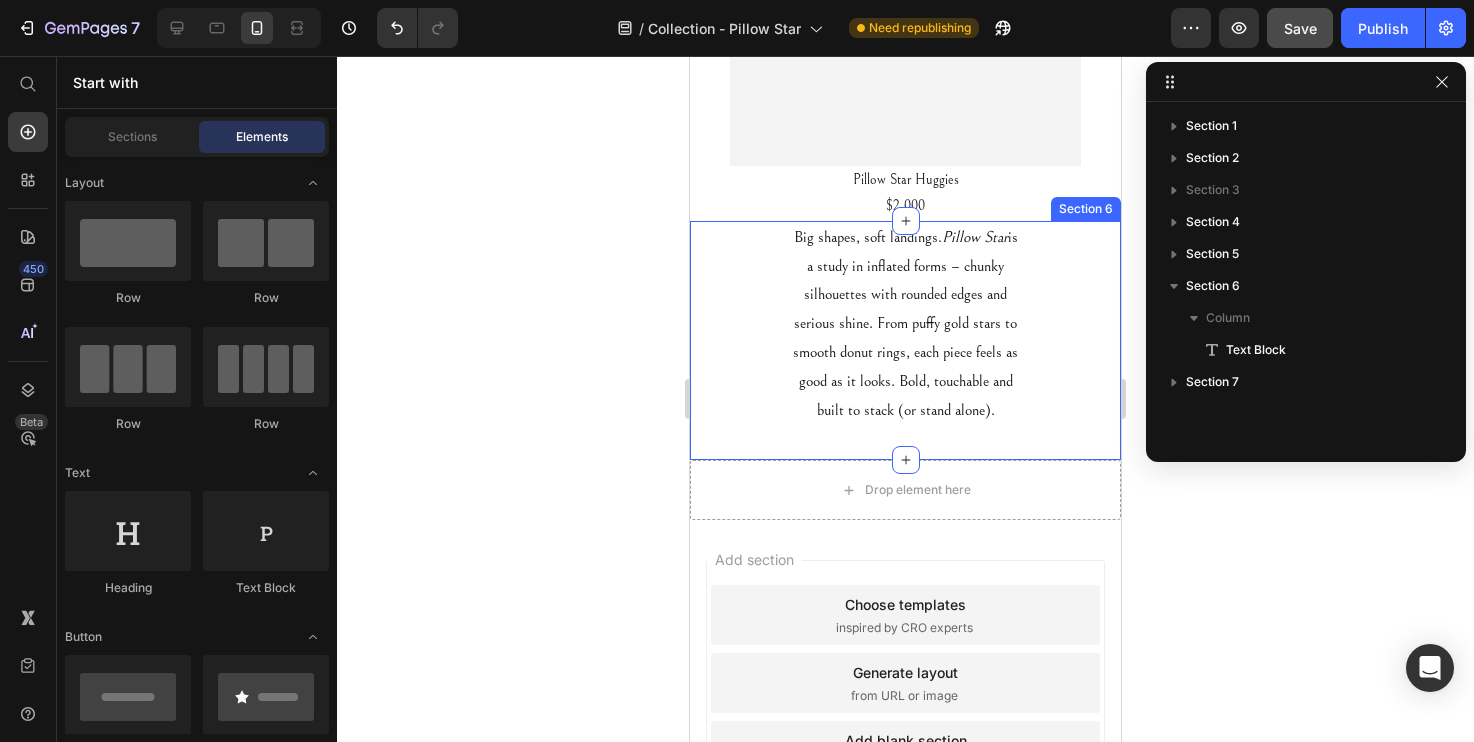 click on "Big shapes, soft landings.  Pillow Star  is a study in inflated forms – chunky silhouettes with rounded edges and serious shine. From puffy gold stars to smooth donut rings, each piece feels as good as it looks. Bold, touchable and built to stack (or stand alone). Text Block Section 6" at bounding box center [905, 341] 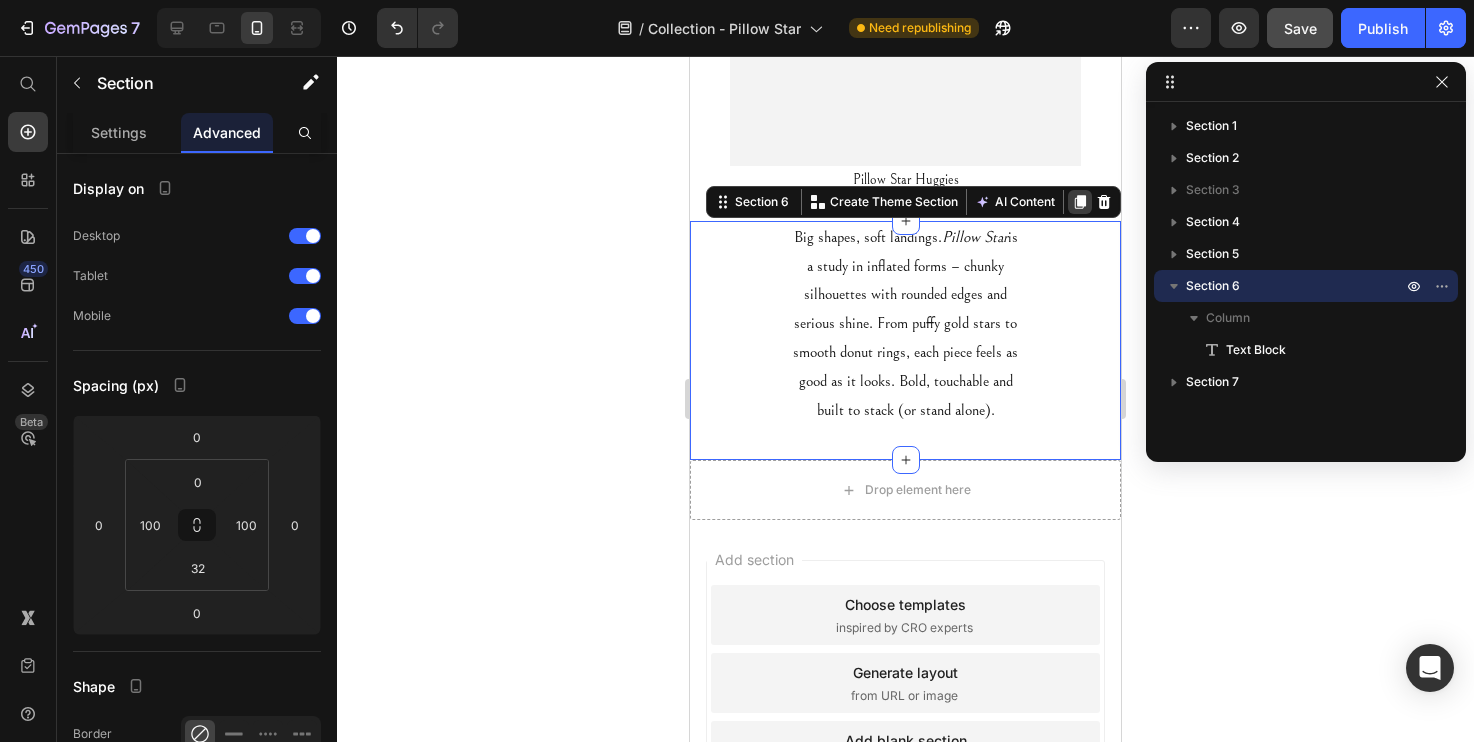 click 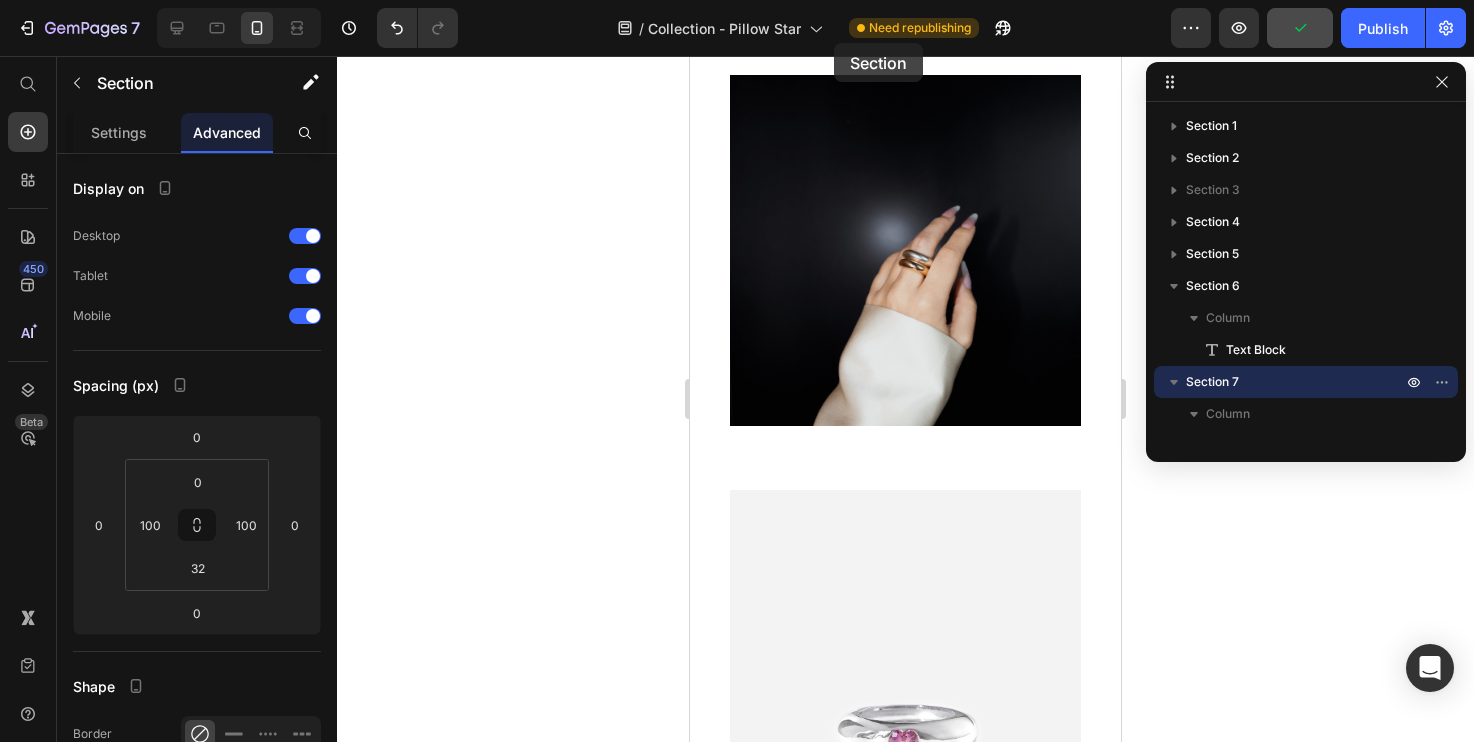 scroll, scrollTop: 437, scrollLeft: 0, axis: vertical 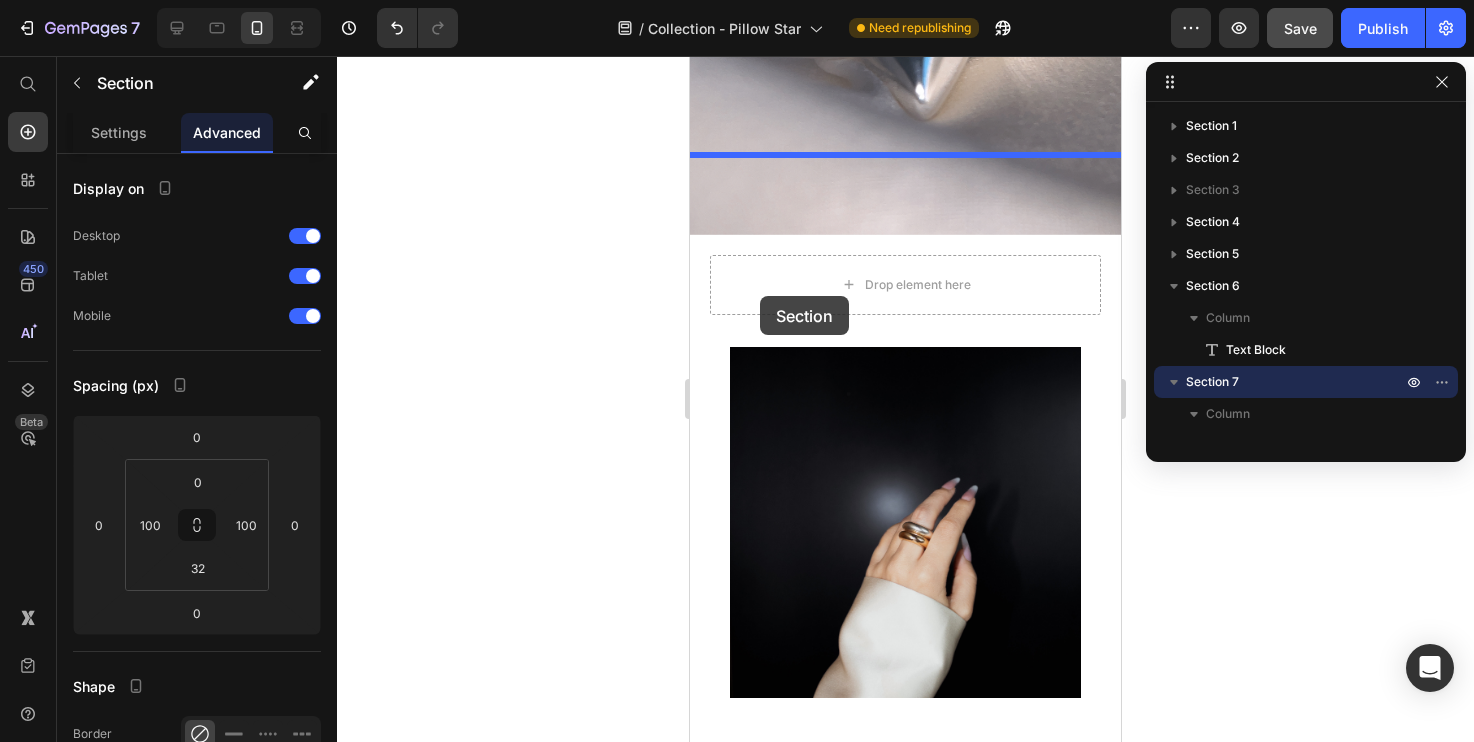 drag, startPoint x: 718, startPoint y: 452, endPoint x: 760, endPoint y: 296, distance: 161.55495 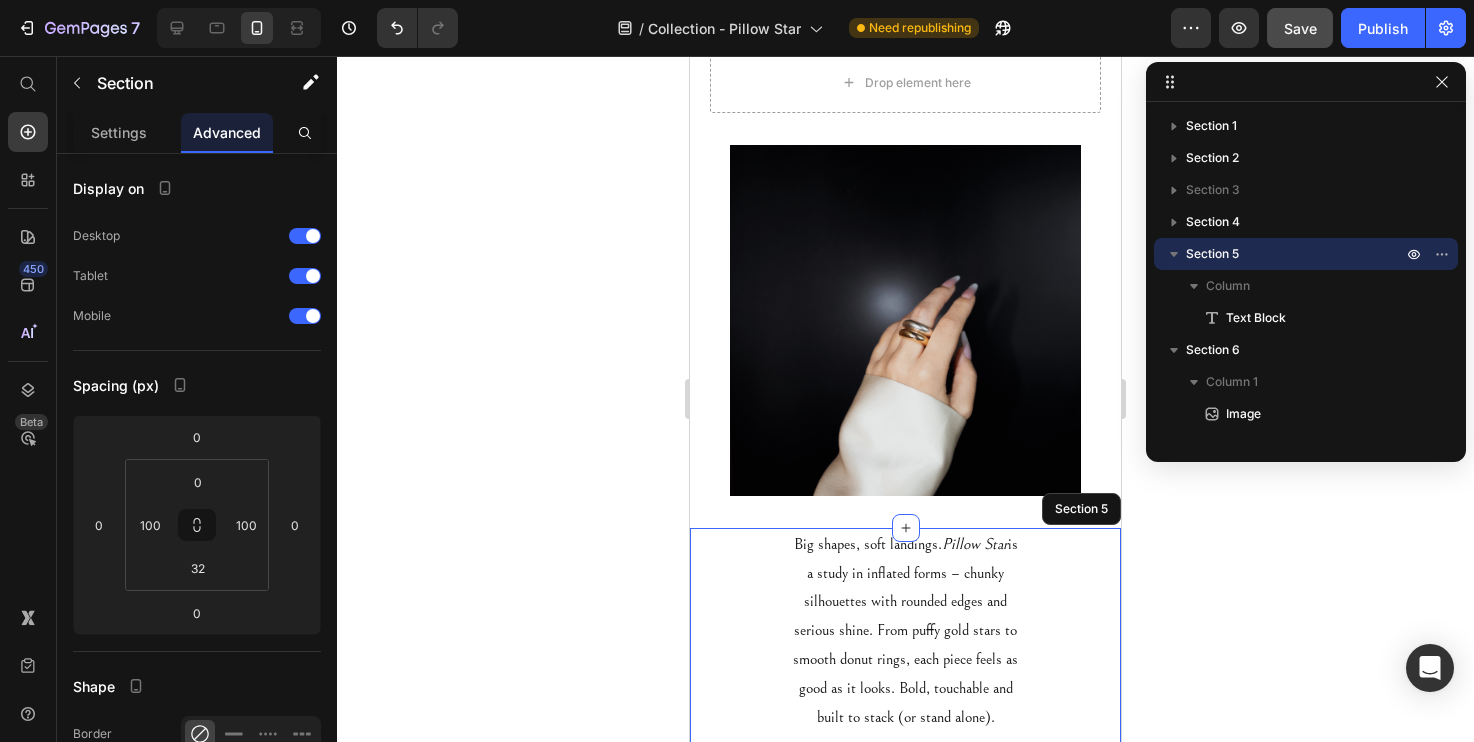 scroll, scrollTop: 635, scrollLeft: 0, axis: vertical 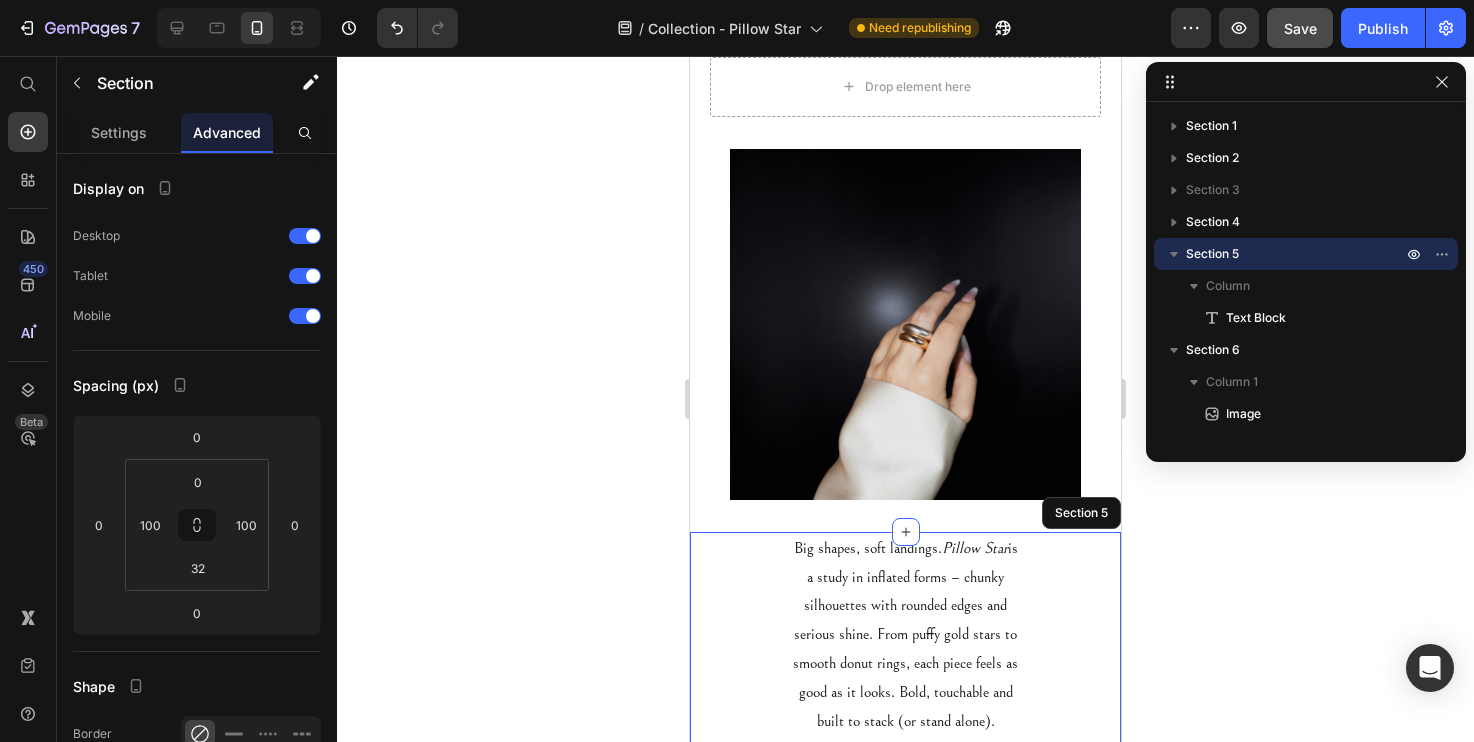 click on "Big shapes, soft landings.  Pillow Star  is a study in inflated forms – chunky silhouettes with rounded edges and serious shine. From puffy gold stars to smooth donut rings, each piece feels as good as it looks. Bold, touchable and built to stack (or stand alone). Text Block Section 5" at bounding box center [905, 652] 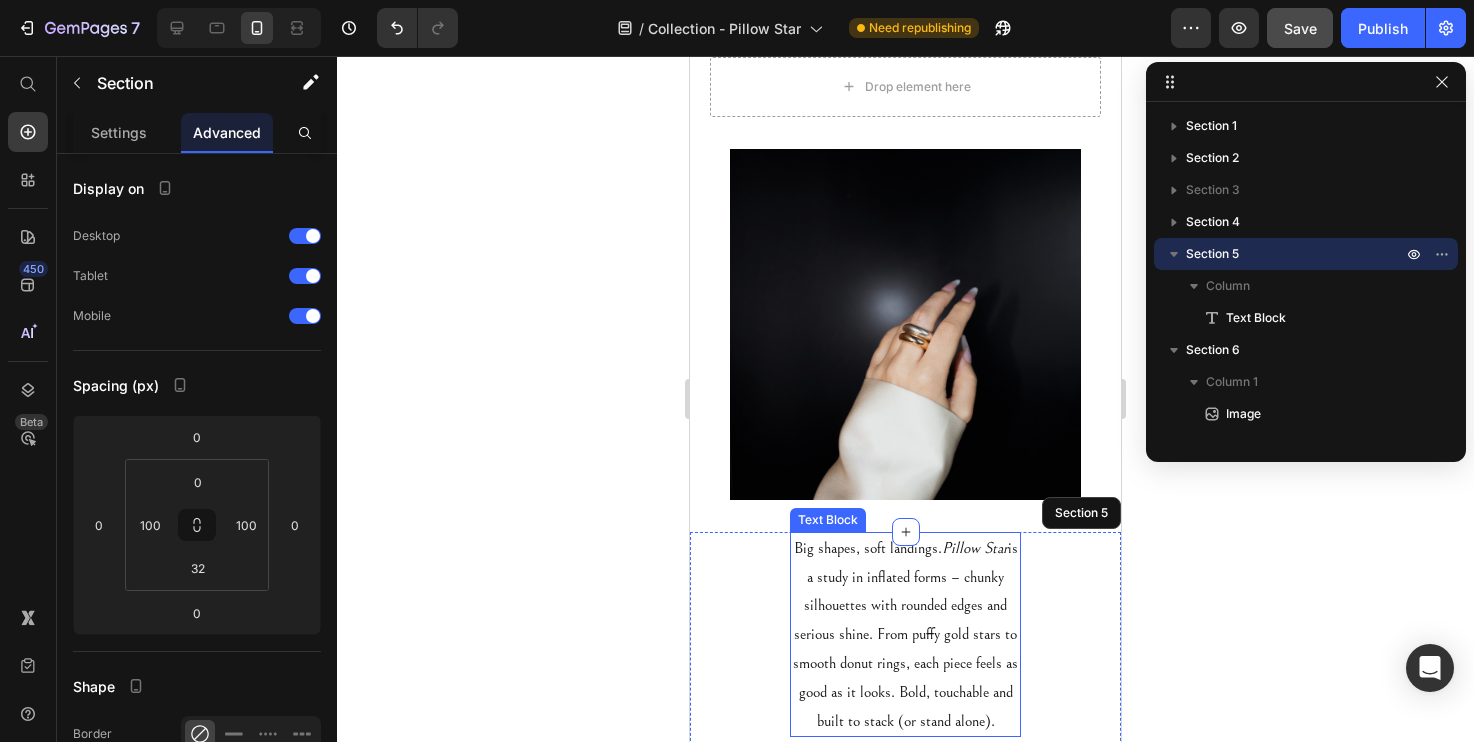 click 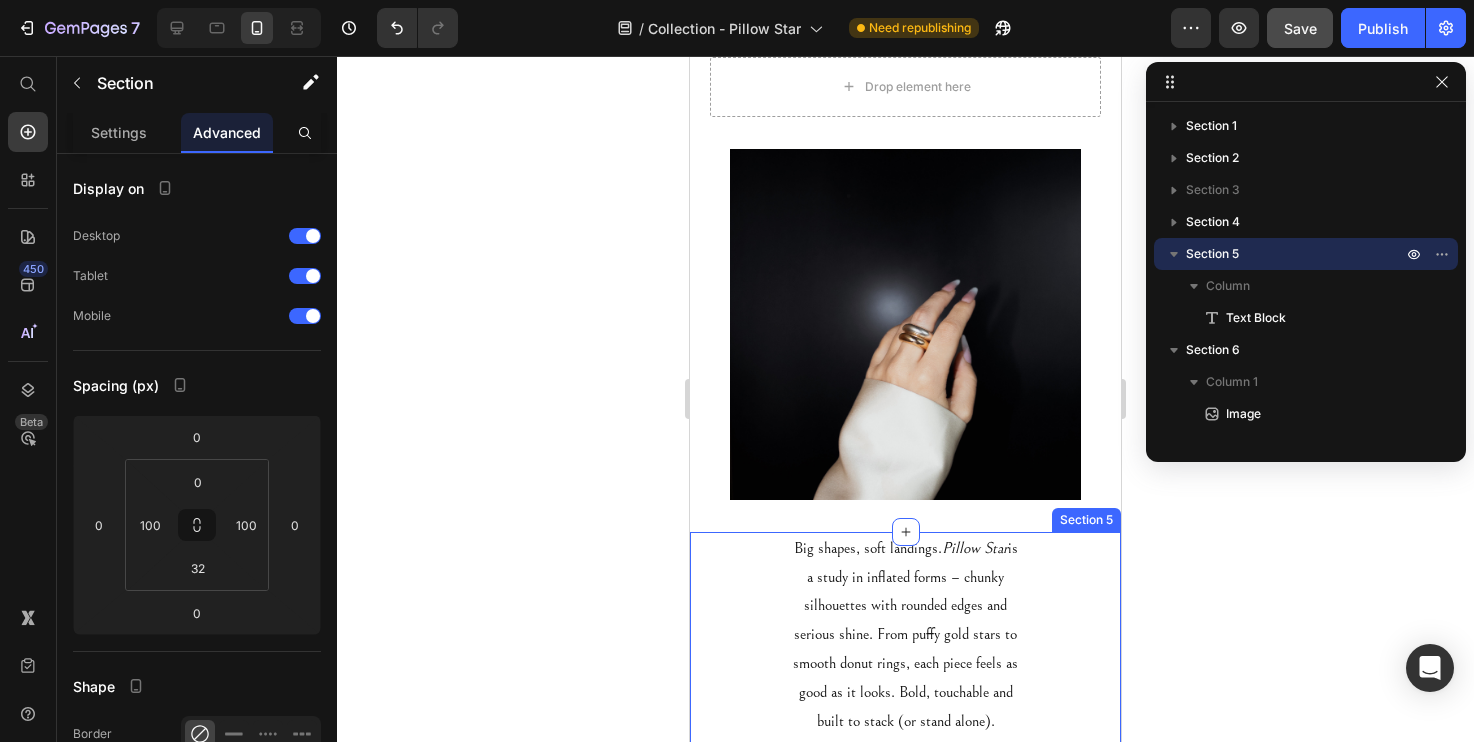 click on "Big shapes, soft landings.  Pillow Star  is a study in inflated forms – chunky silhouettes with rounded edges and serious shine. From puffy gold stars to smooth donut rings, each piece feels as good as it looks. Bold, touchable and built to stack (or stand alone). Text Block Section 5" at bounding box center (905, 652) 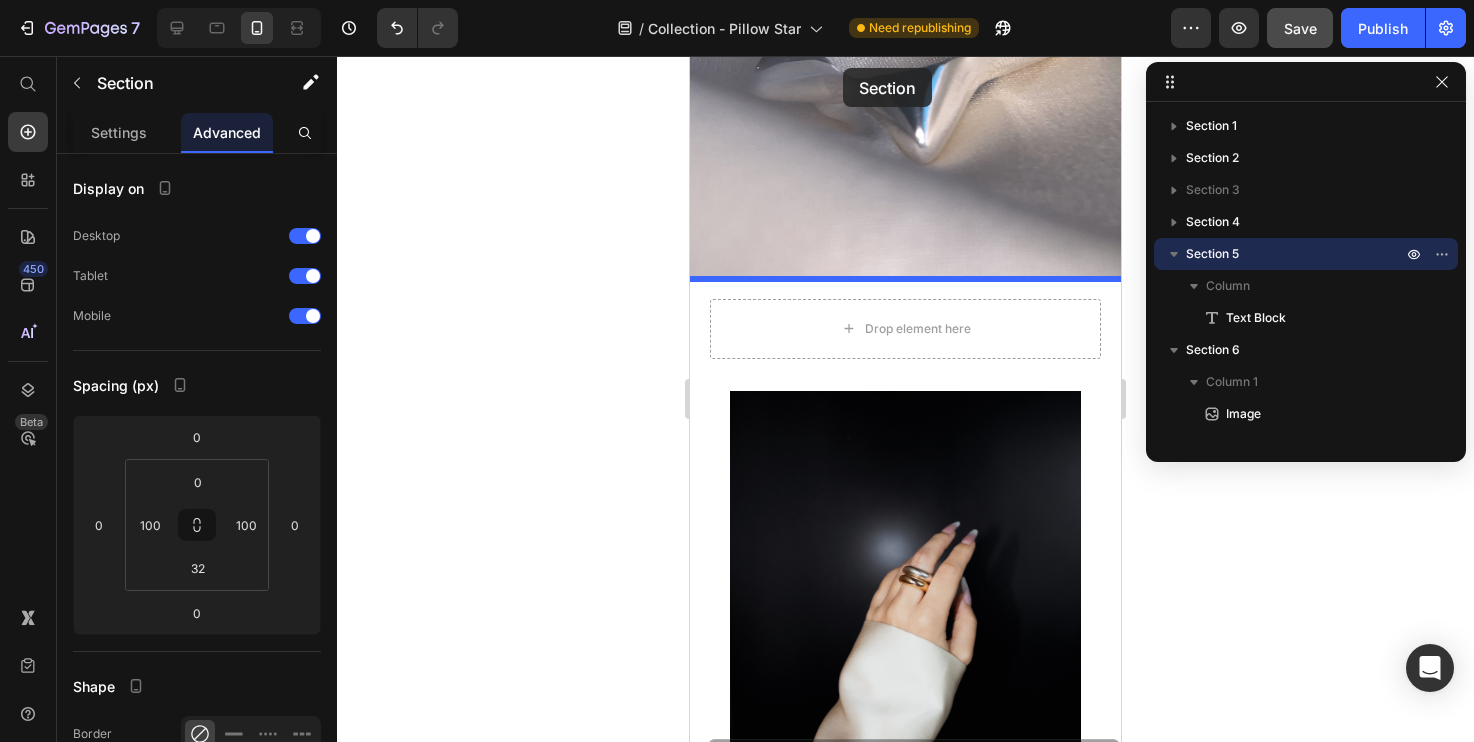 scroll, scrollTop: 306, scrollLeft: 0, axis: vertical 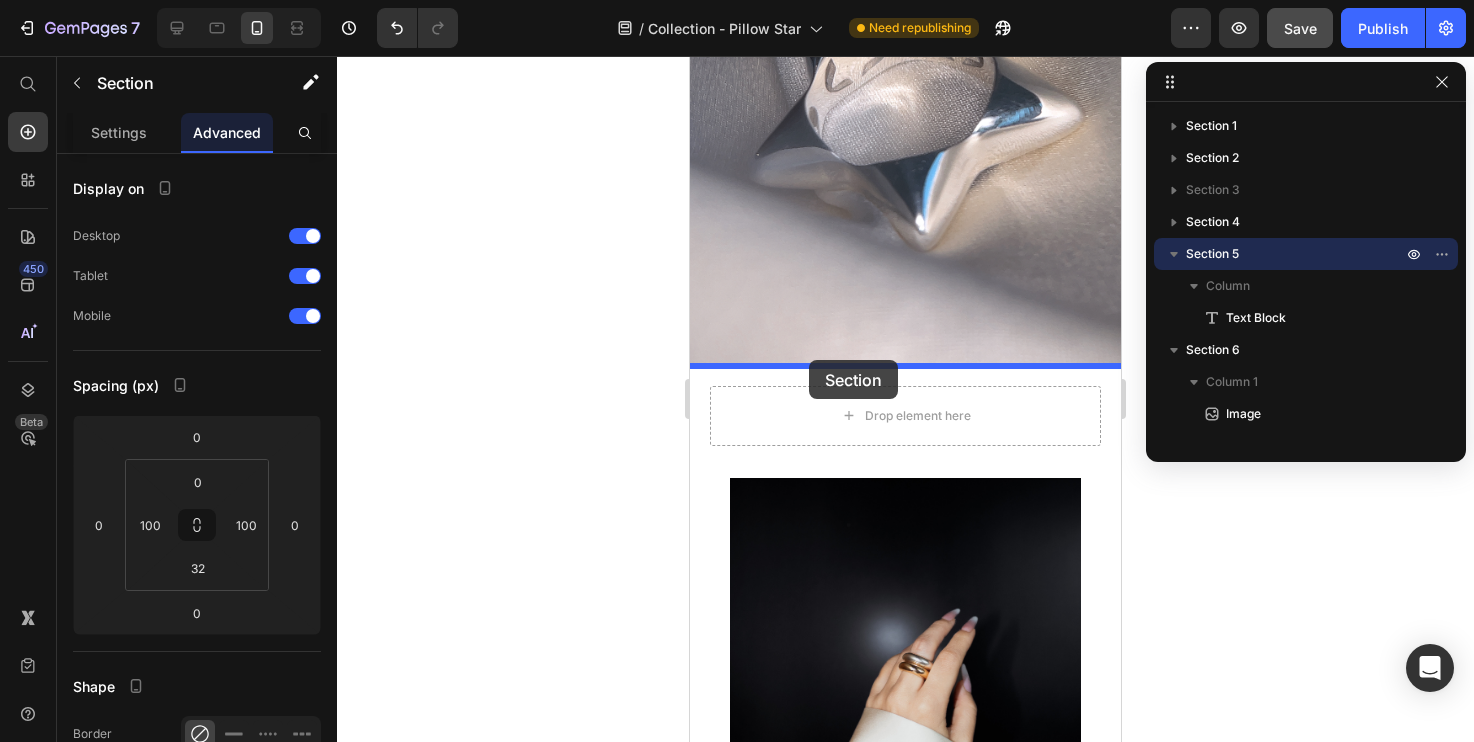 drag, startPoint x: 721, startPoint y: 520, endPoint x: 809, endPoint y: 360, distance: 182.6034 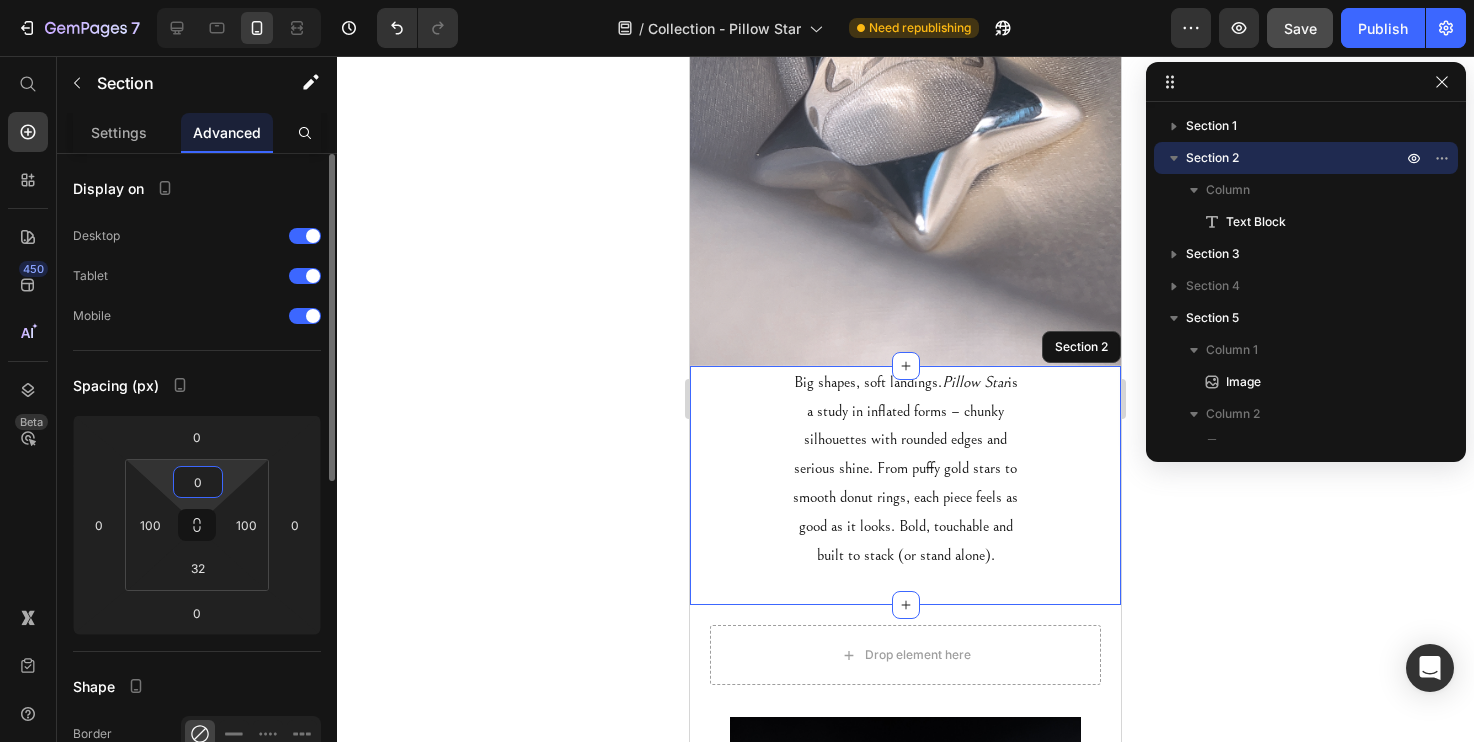 click on "0" at bounding box center [198, 482] 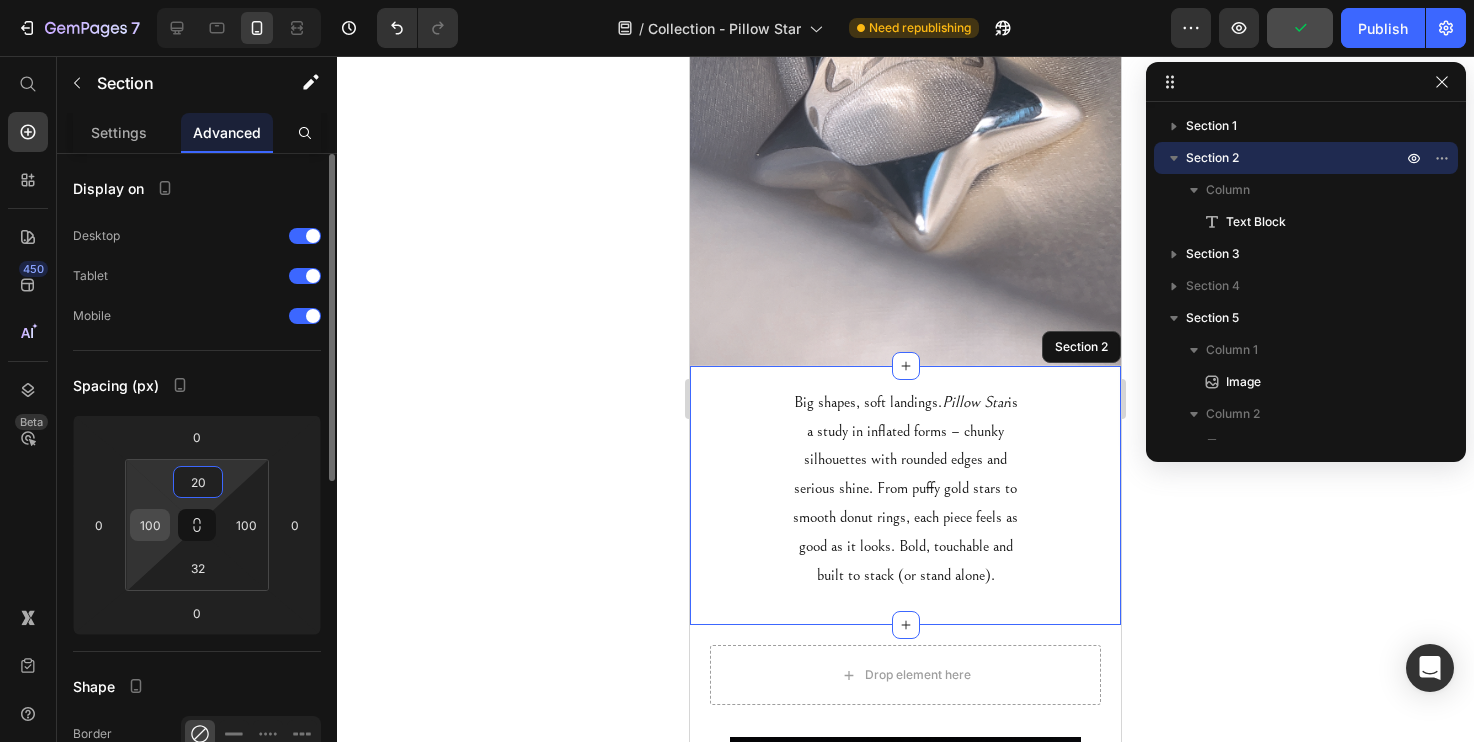 type on "20" 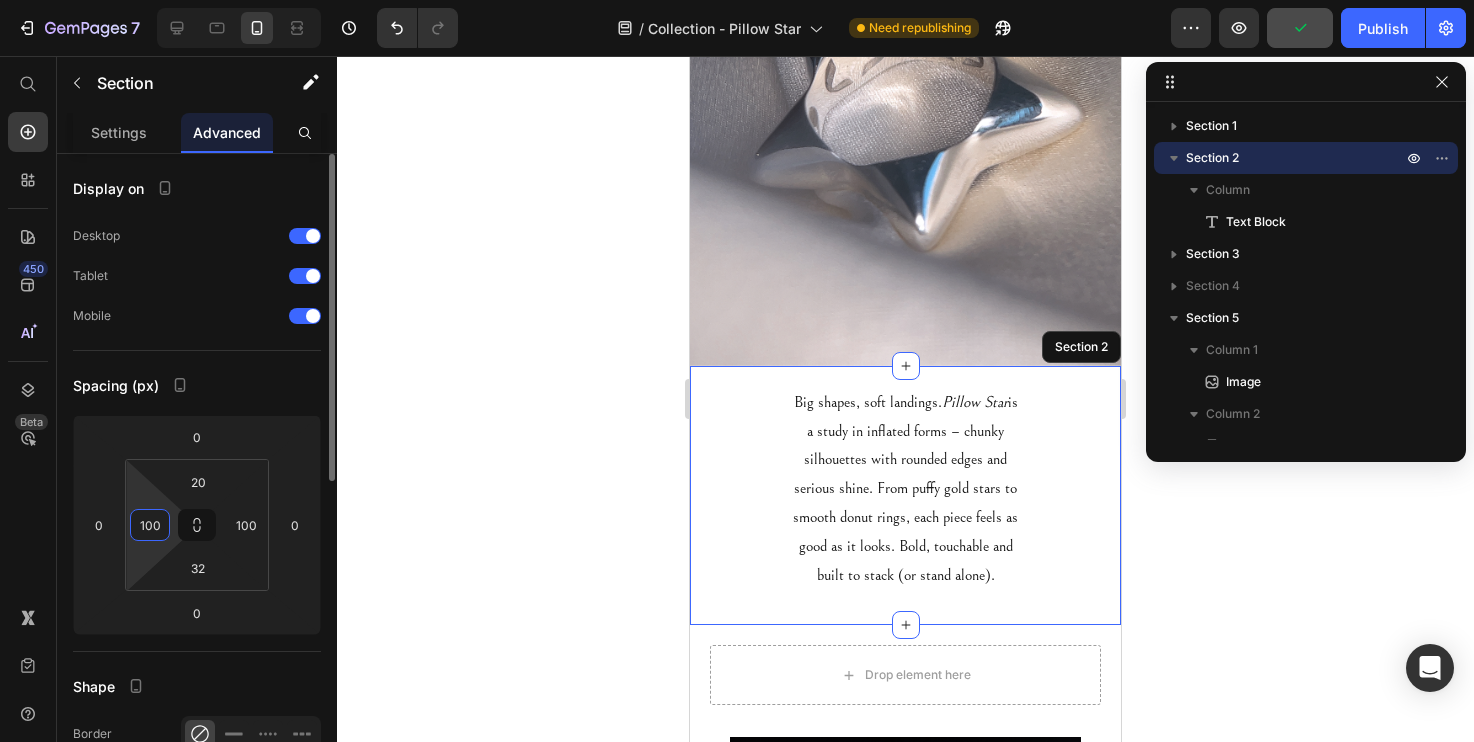 click on "100" at bounding box center (150, 525) 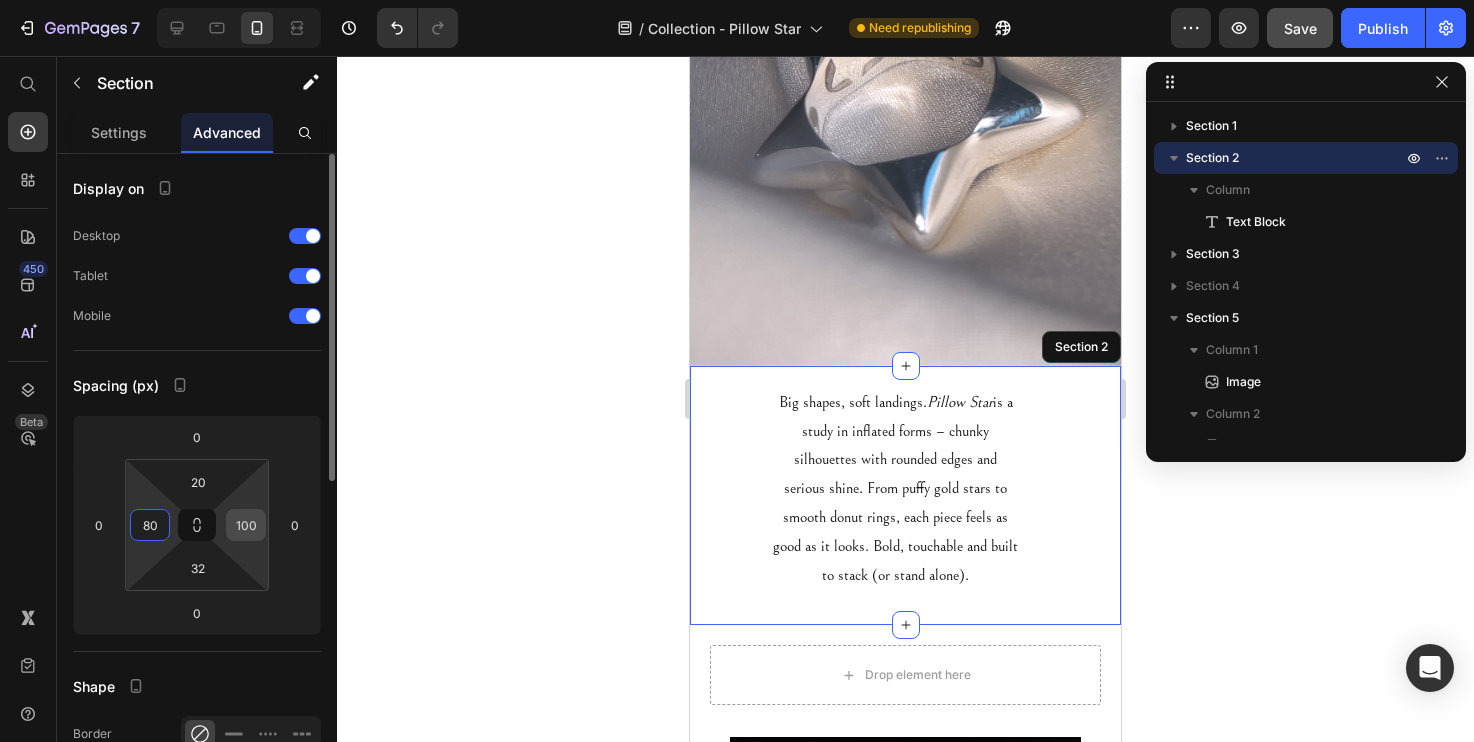 type on "80" 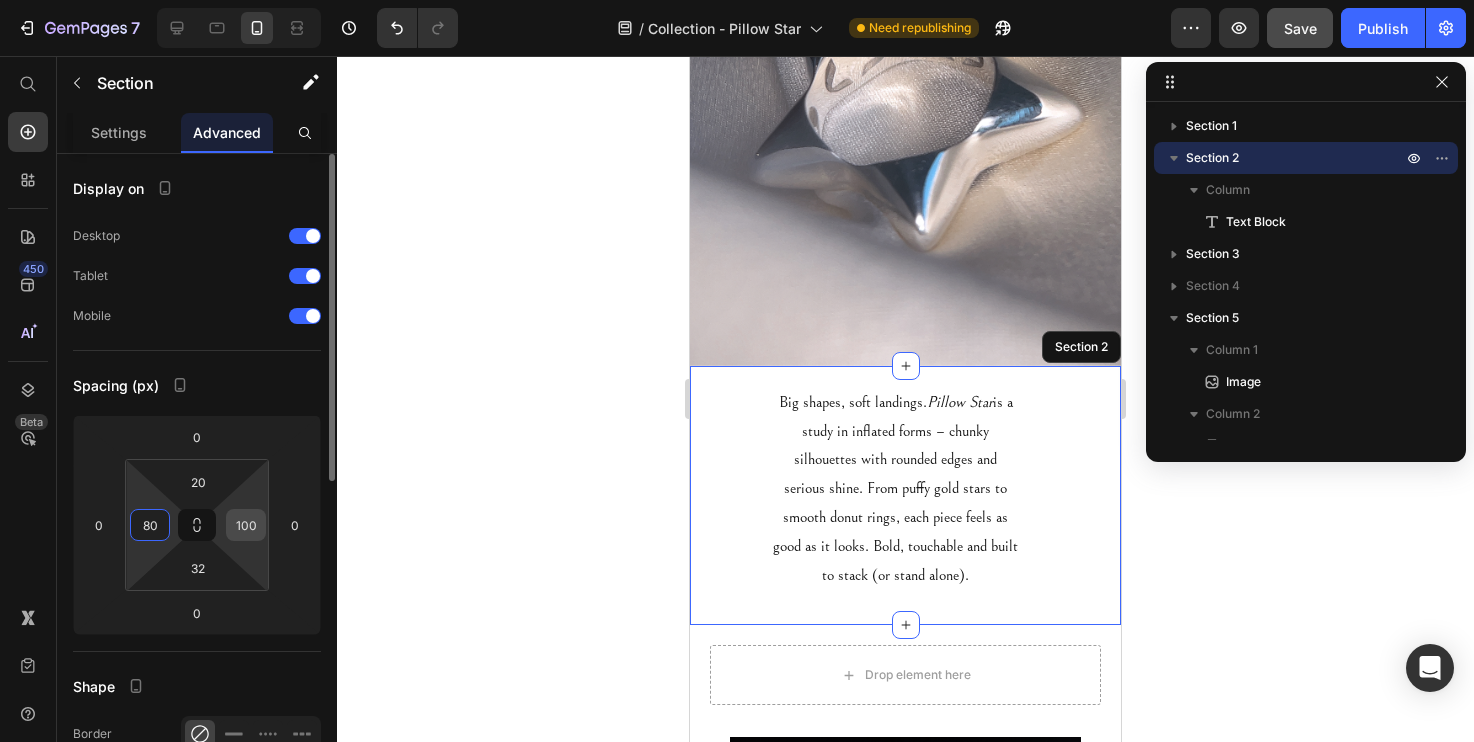 click on "100" at bounding box center [246, 525] 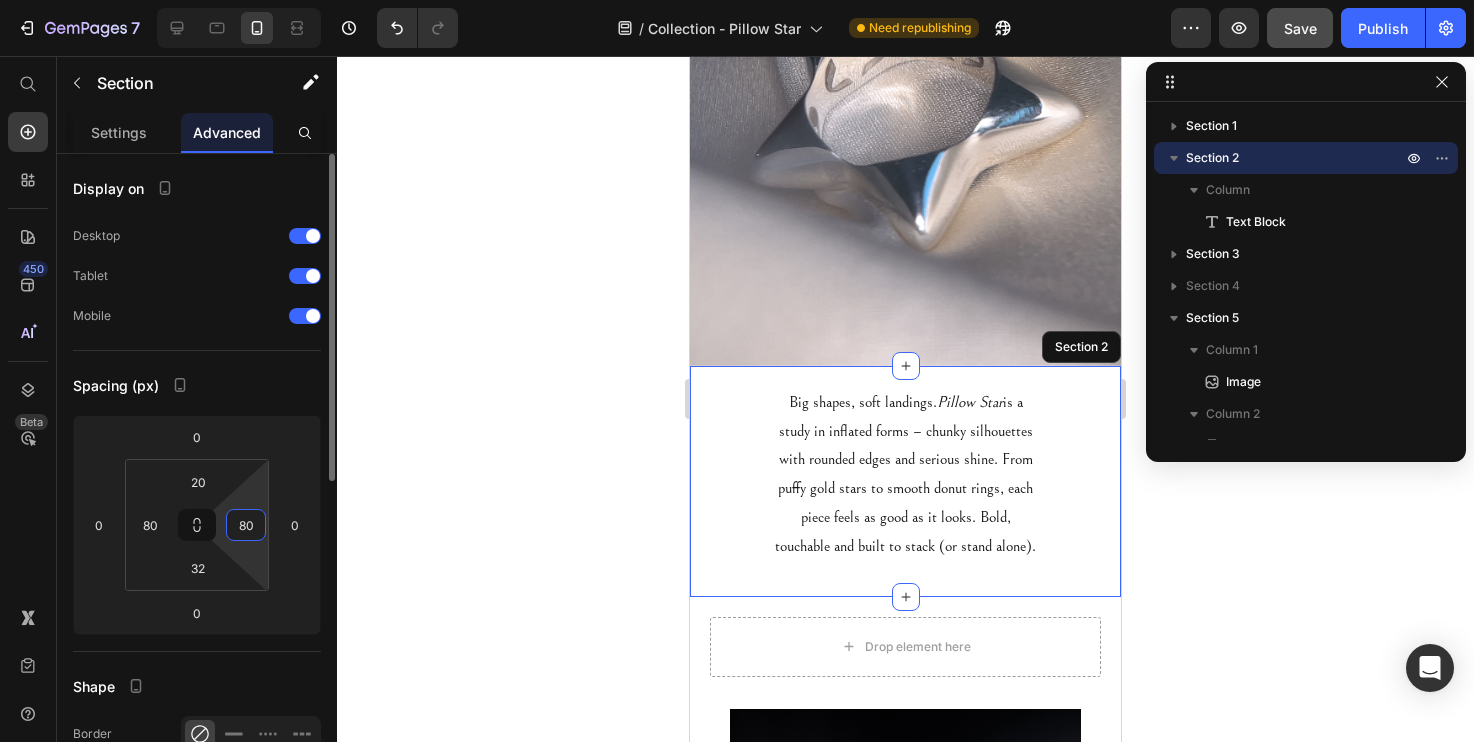 type on "8" 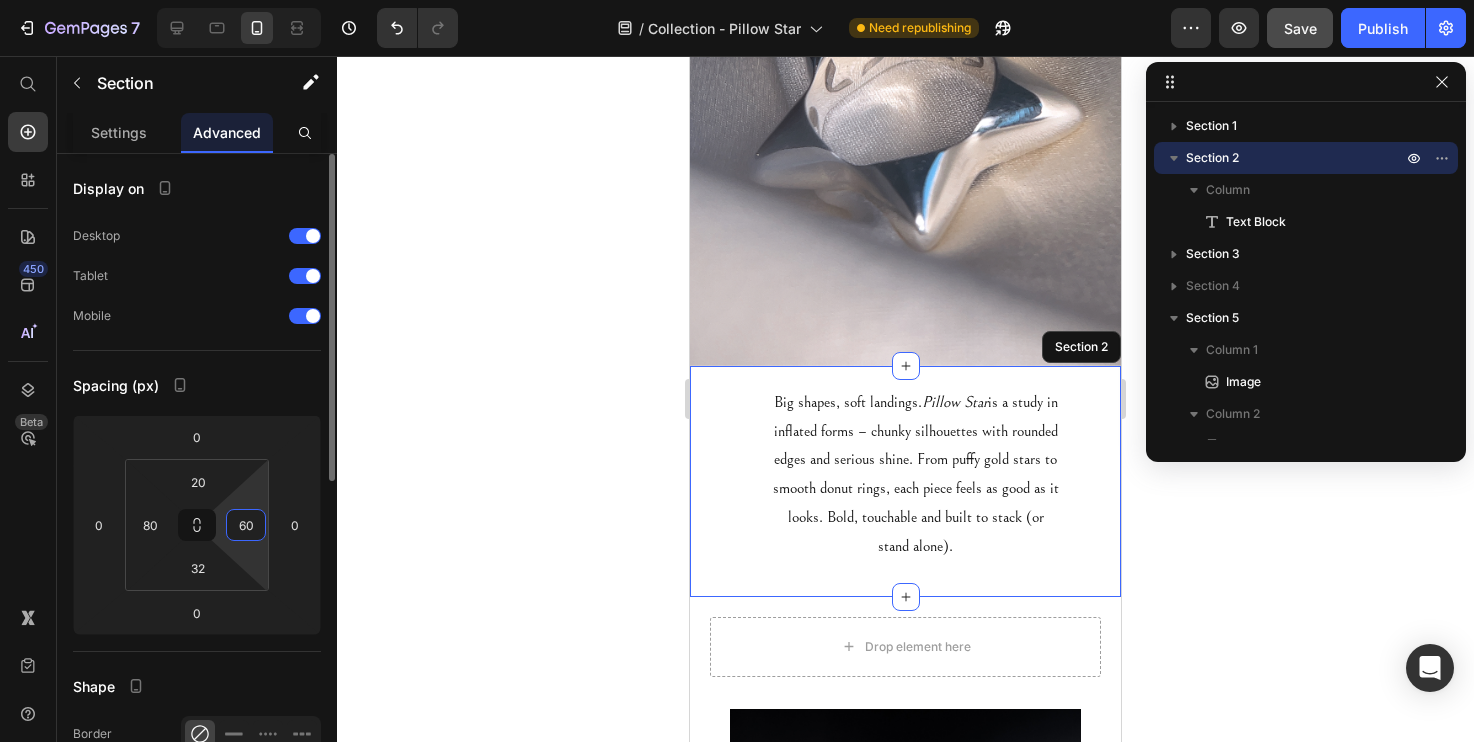 type on "6" 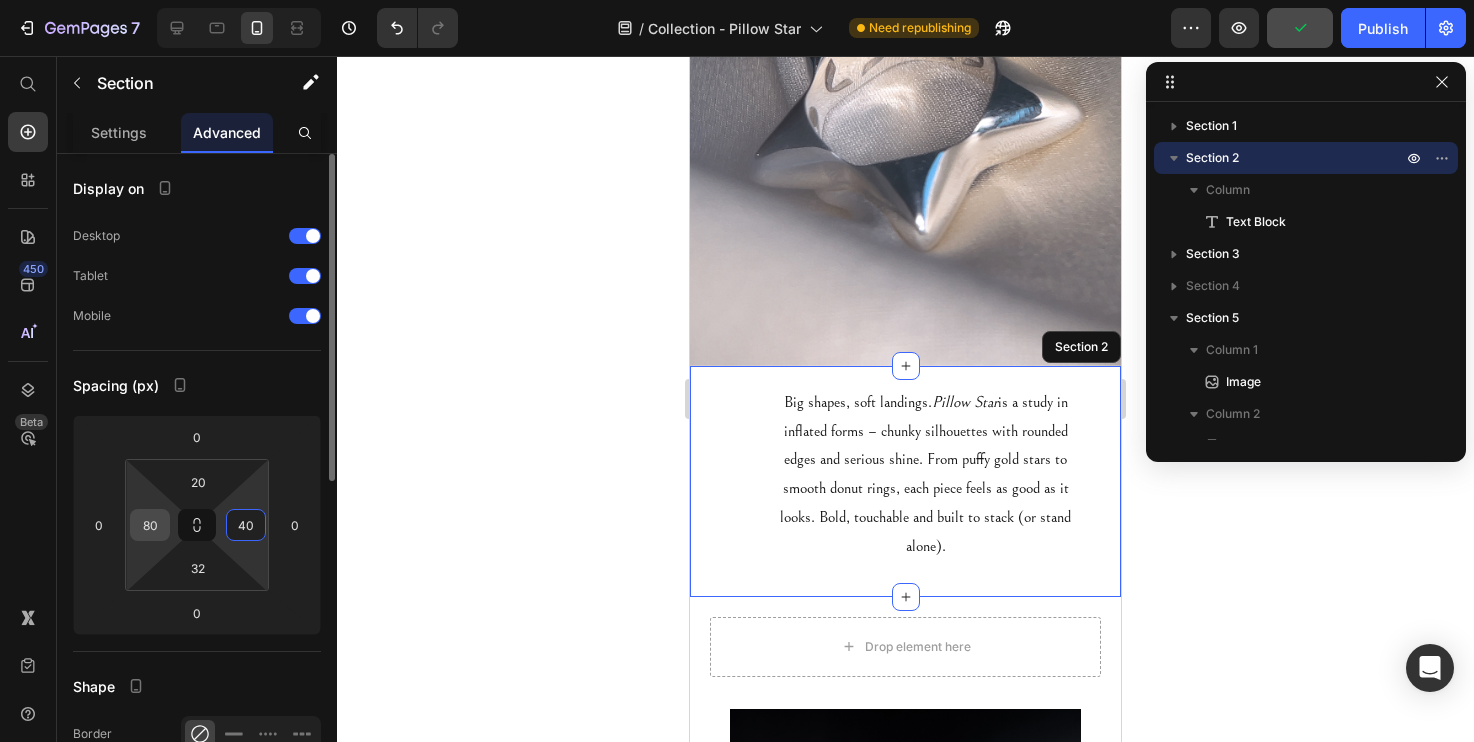 type on "40" 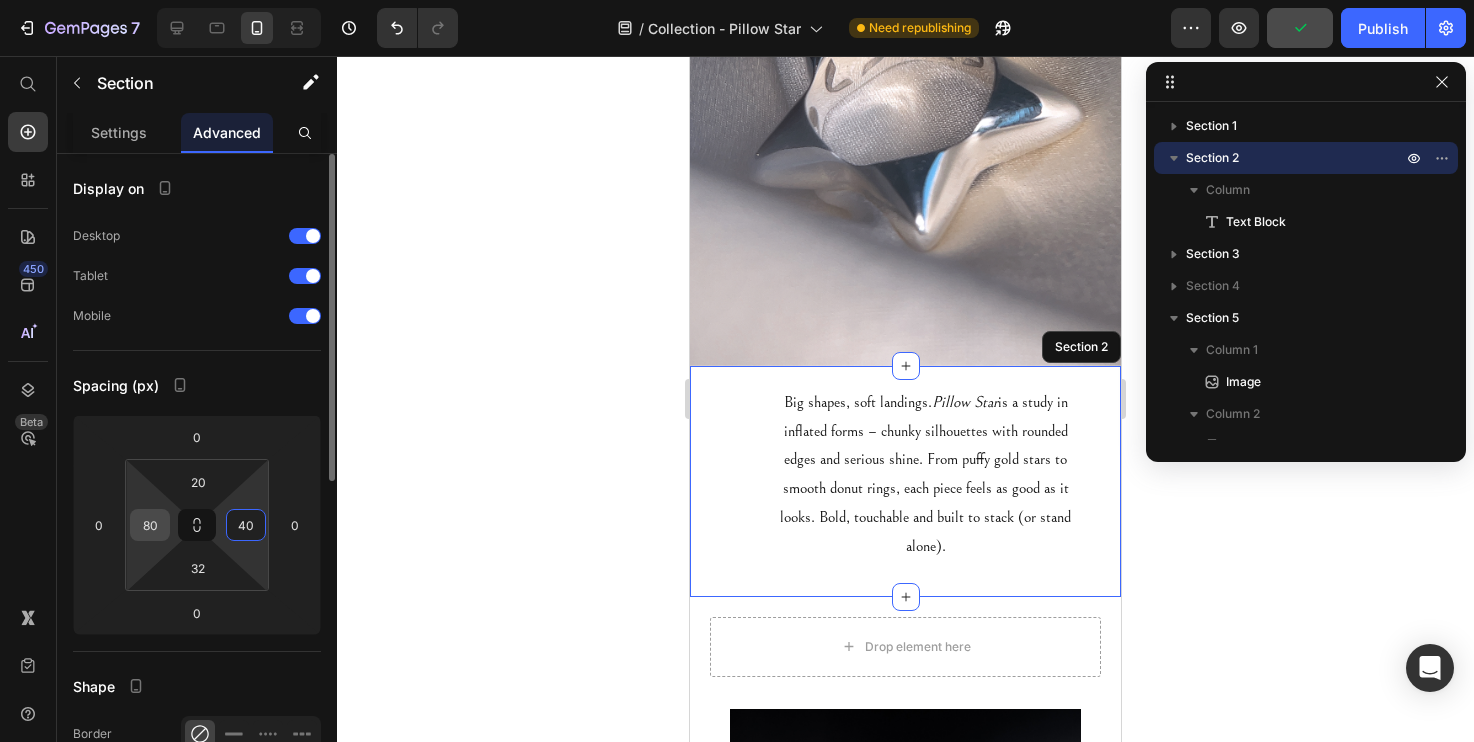 click on "80" at bounding box center [150, 525] 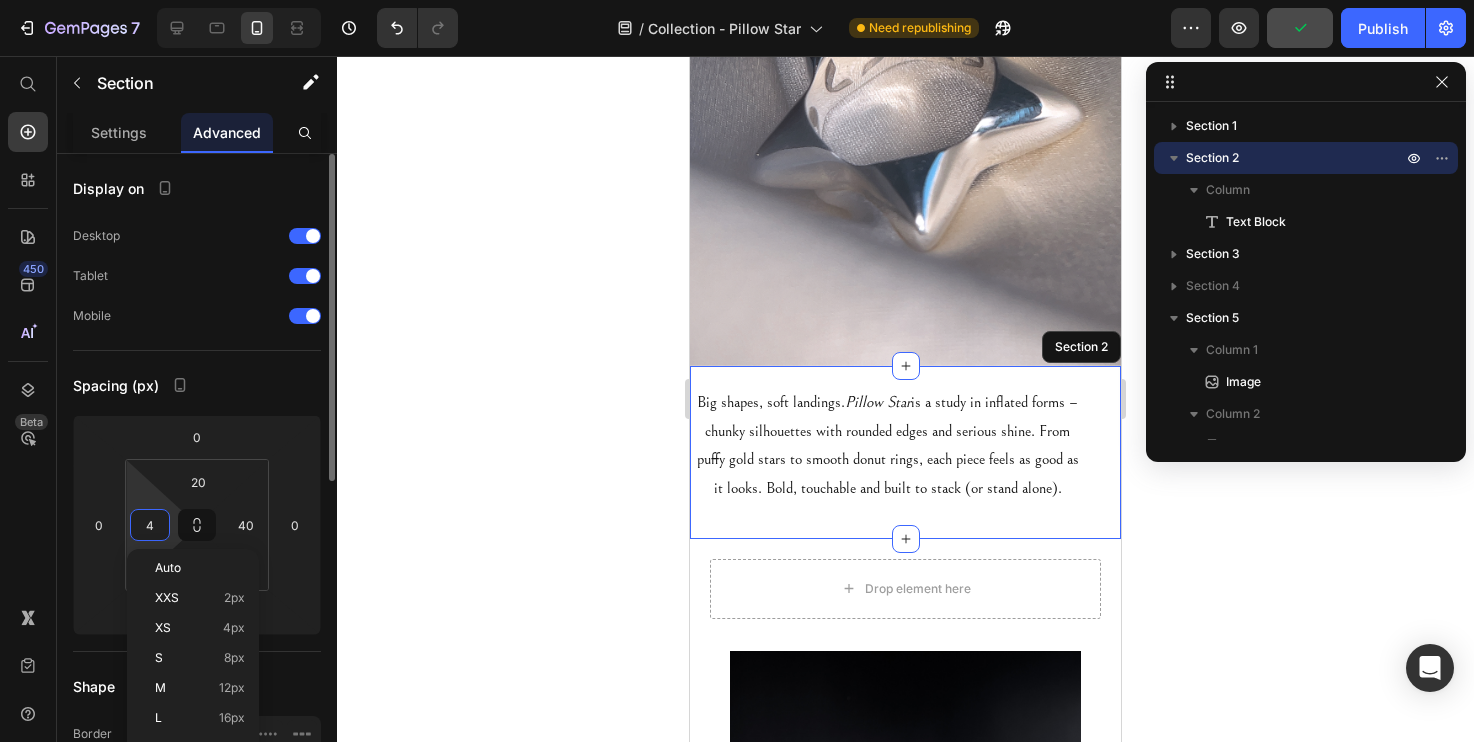 type on "40" 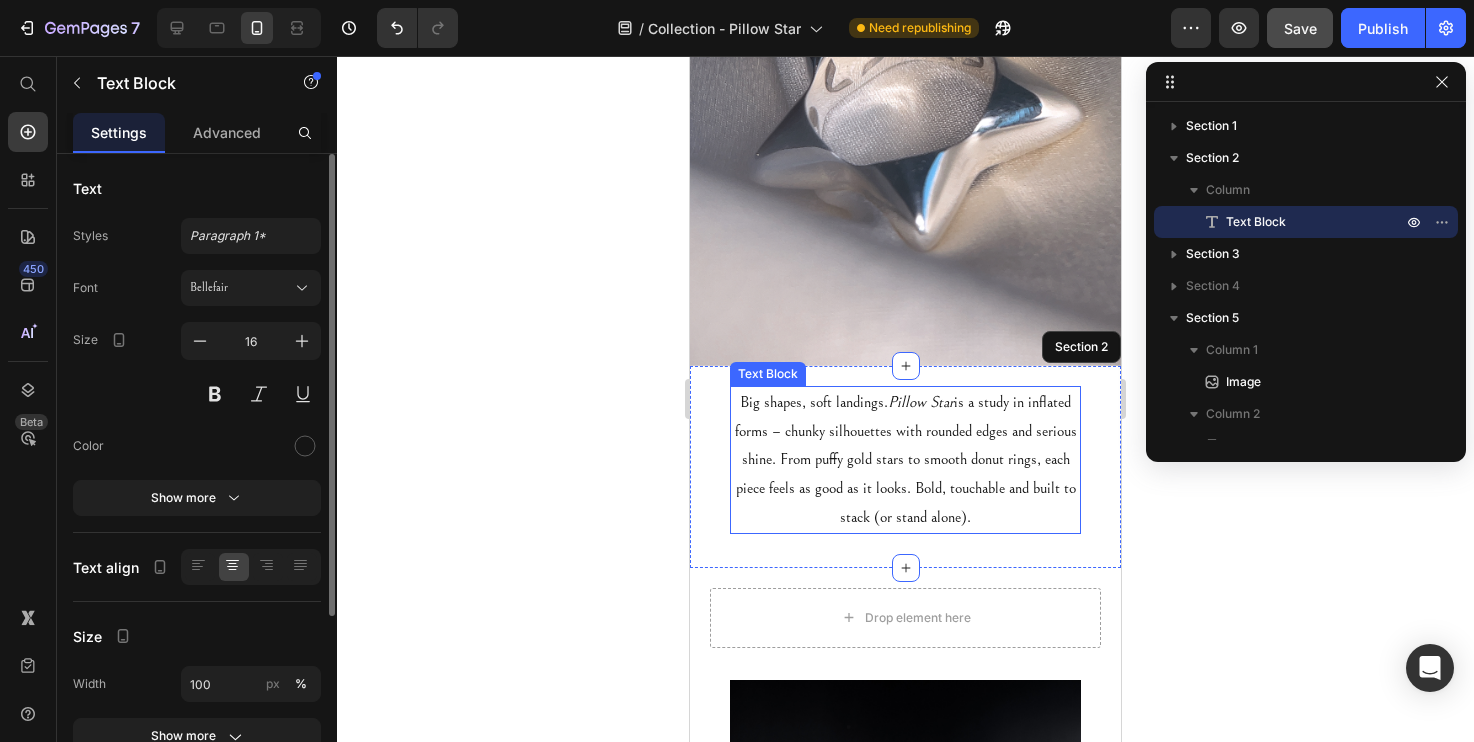click on "Big shapes, soft landings.  Pillow Star  is a study in inflated forms – chunky silhouettes with rounded edges and serious shine. From puffy gold stars to smooth donut rings, each piece feels as good as it looks. Bold, touchable and built to stack (or stand alone)." at bounding box center (905, 460) 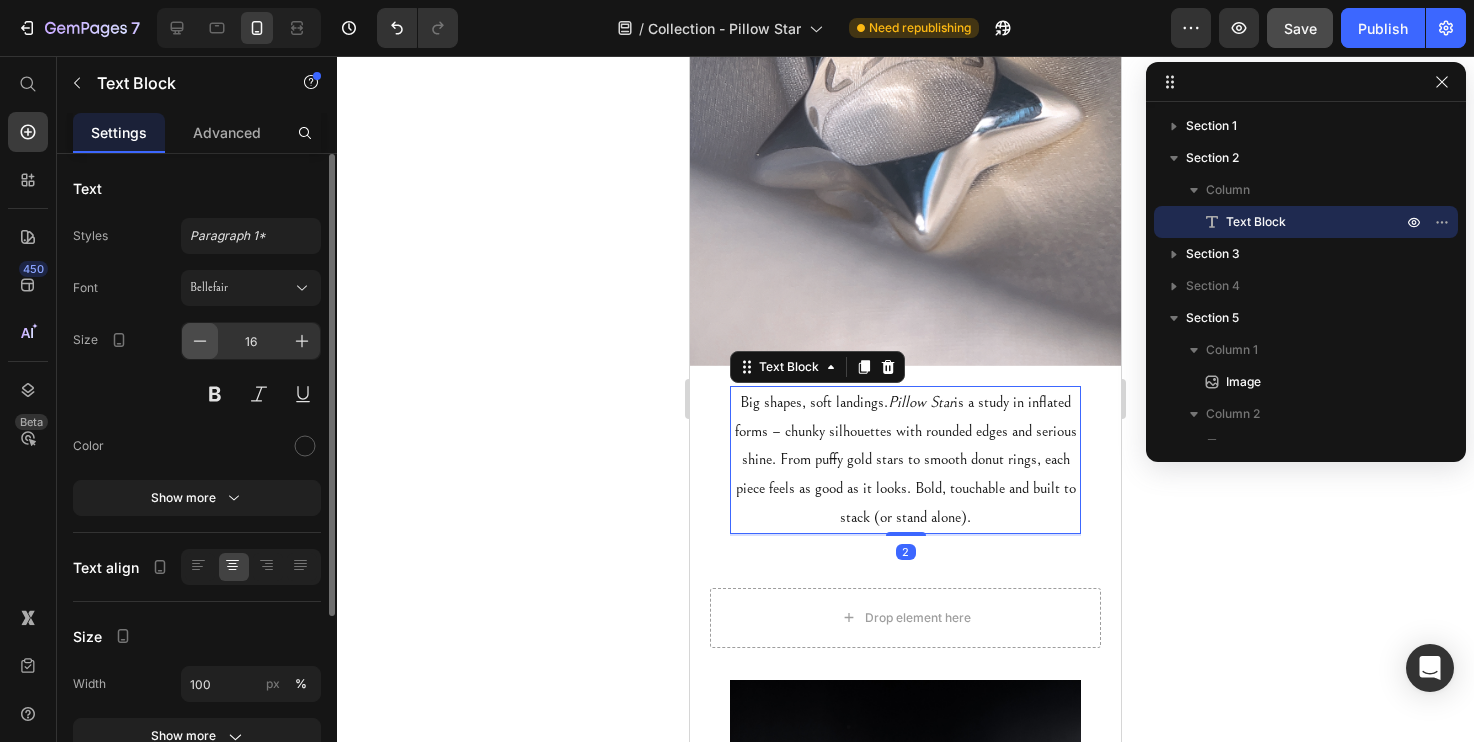 click at bounding box center (200, 341) 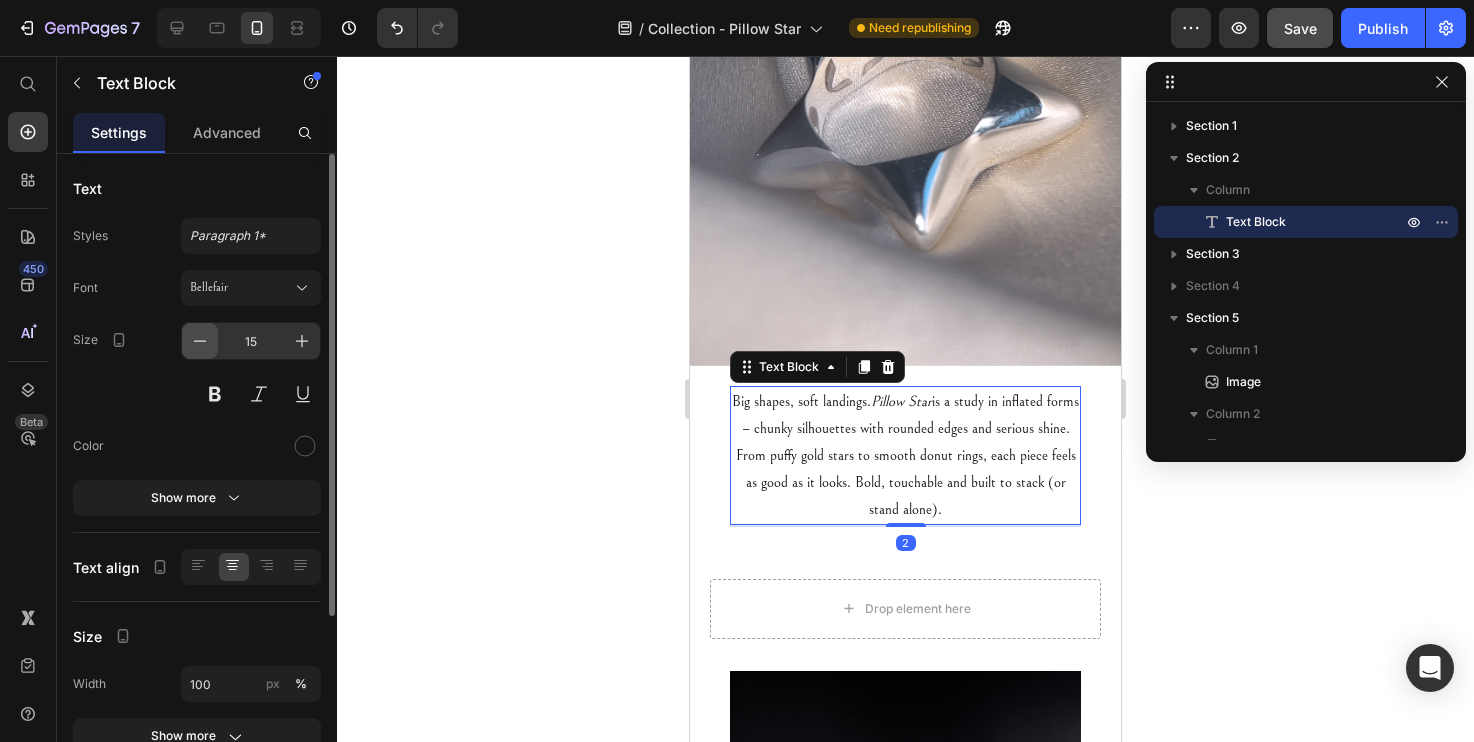 click at bounding box center (200, 341) 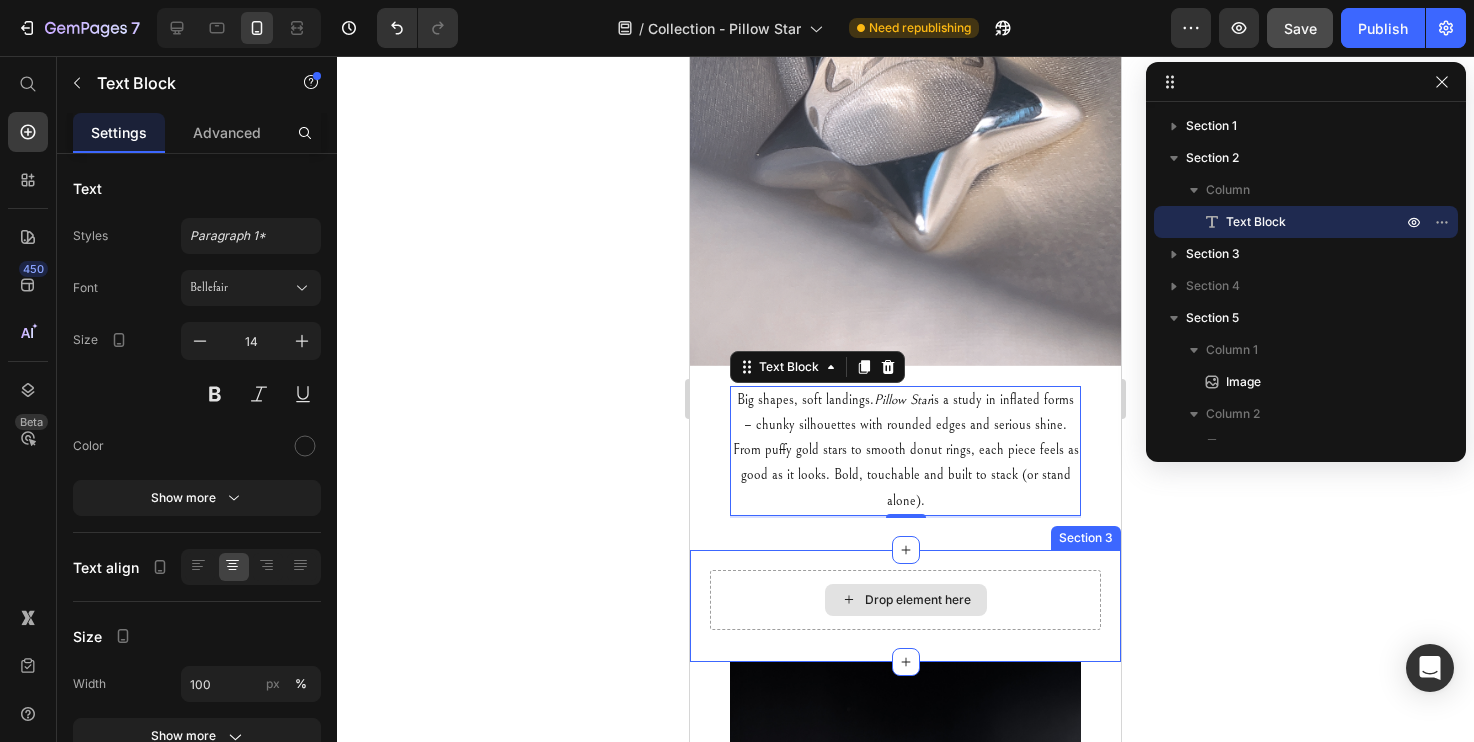 click on "Drop element here" at bounding box center (905, 600) 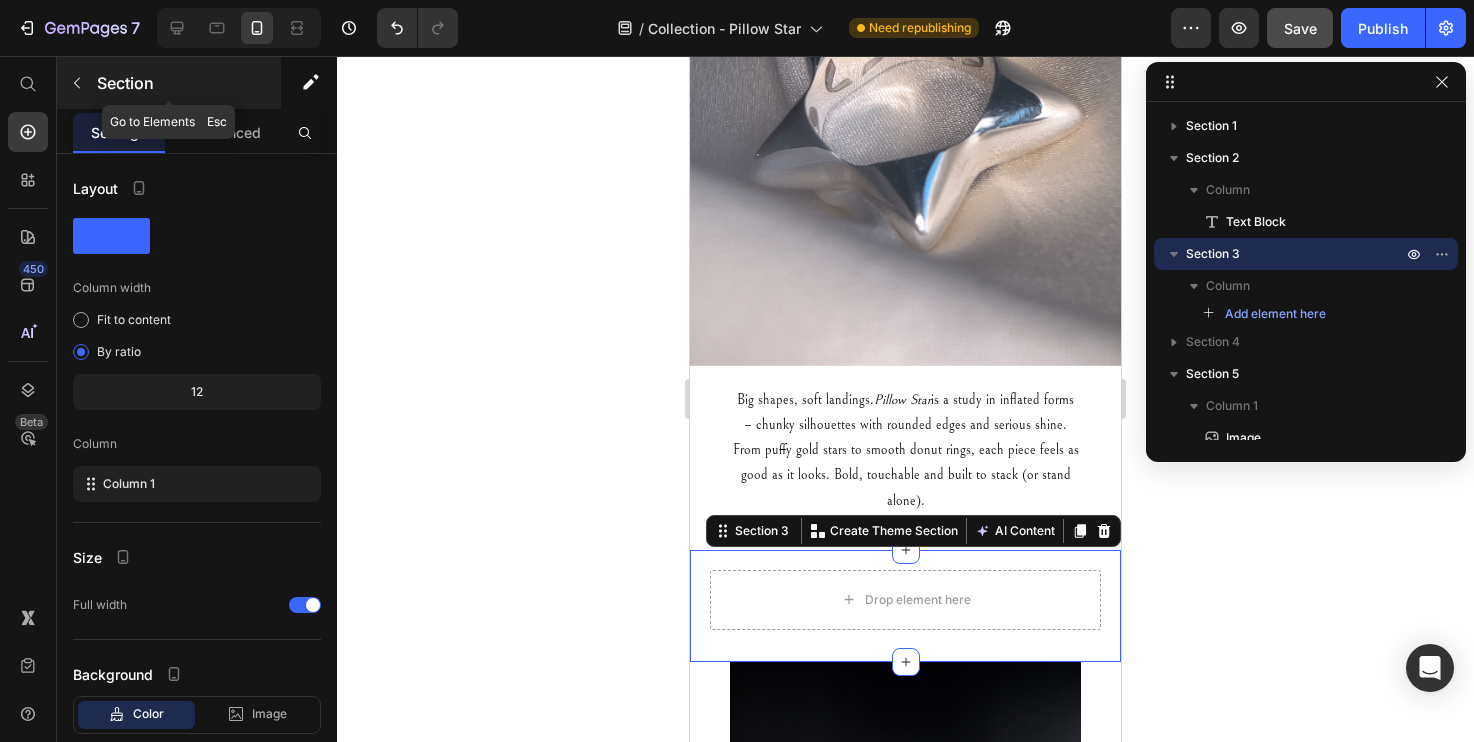 click 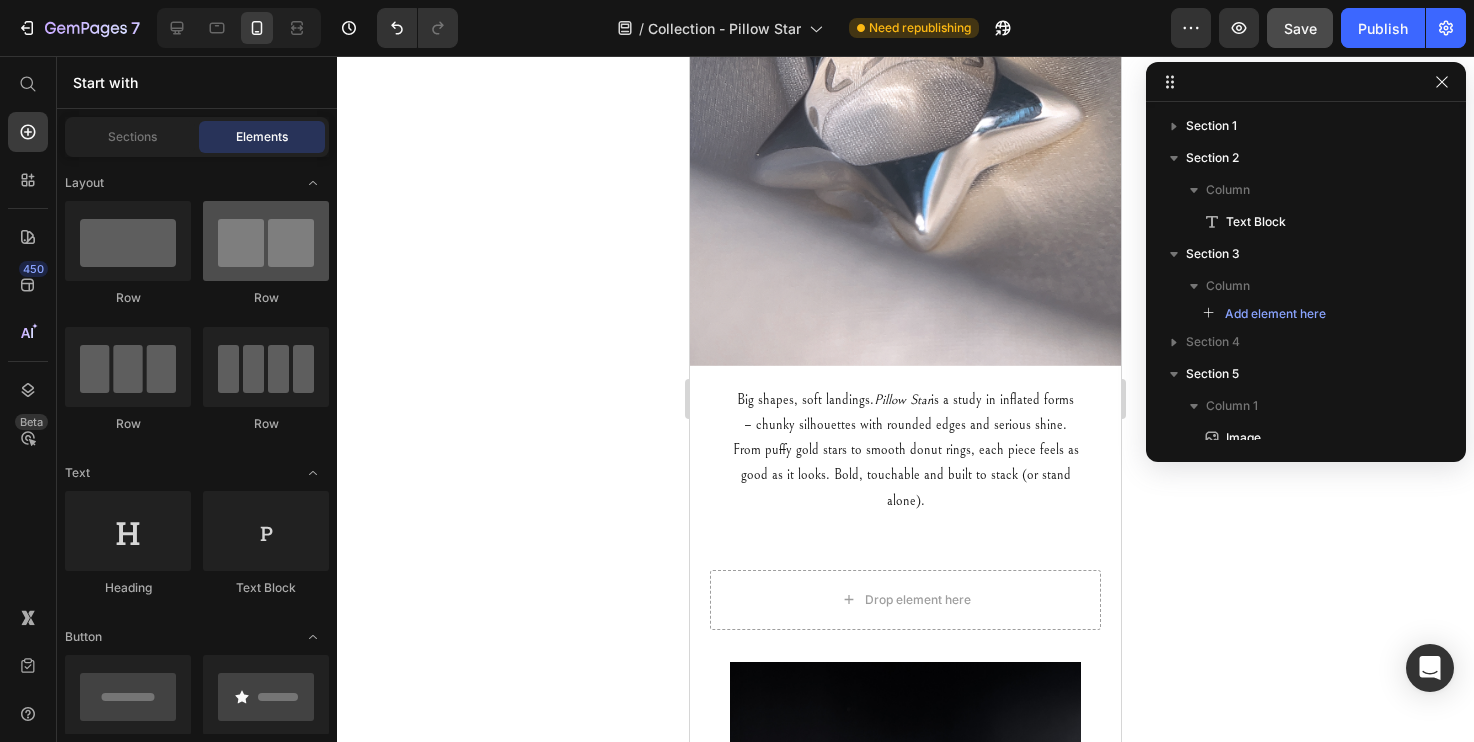 click at bounding box center [266, 241] 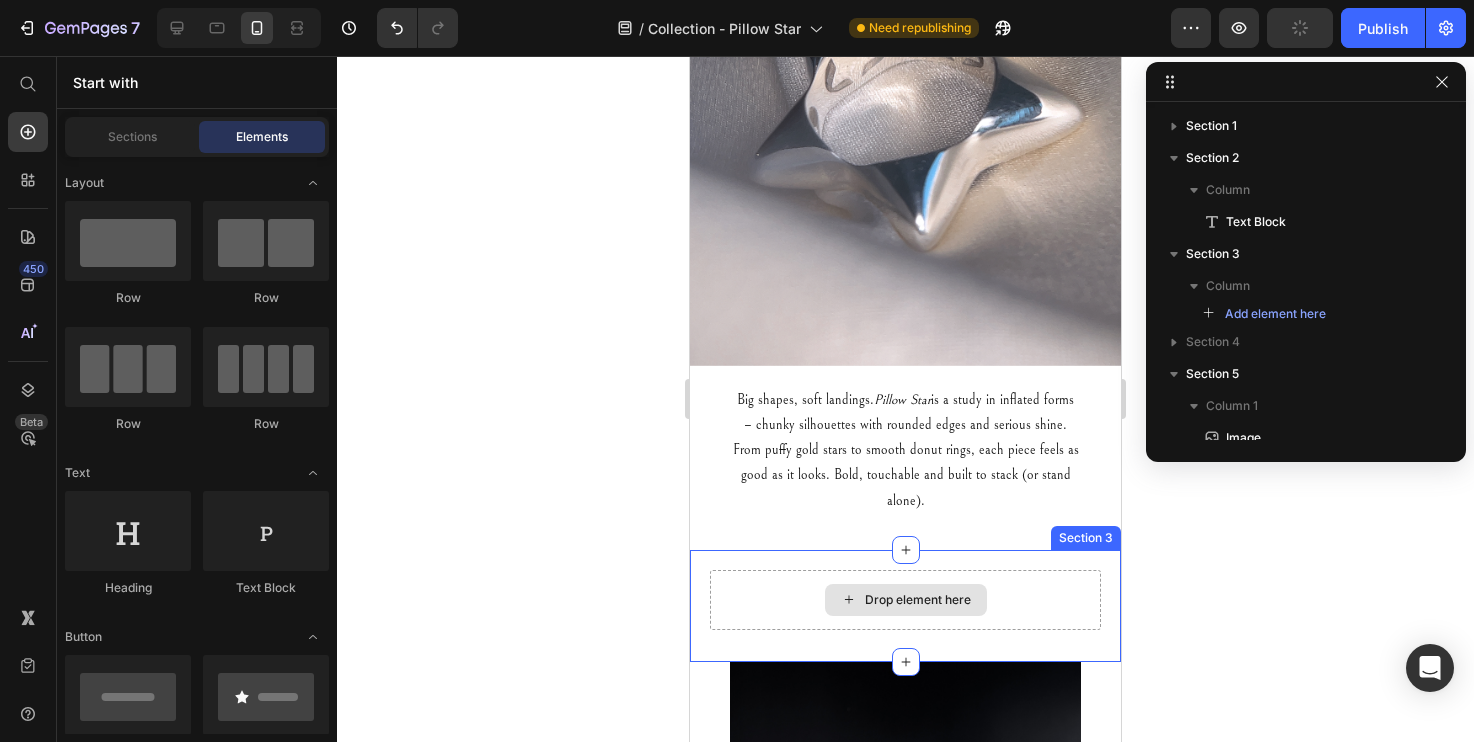 click 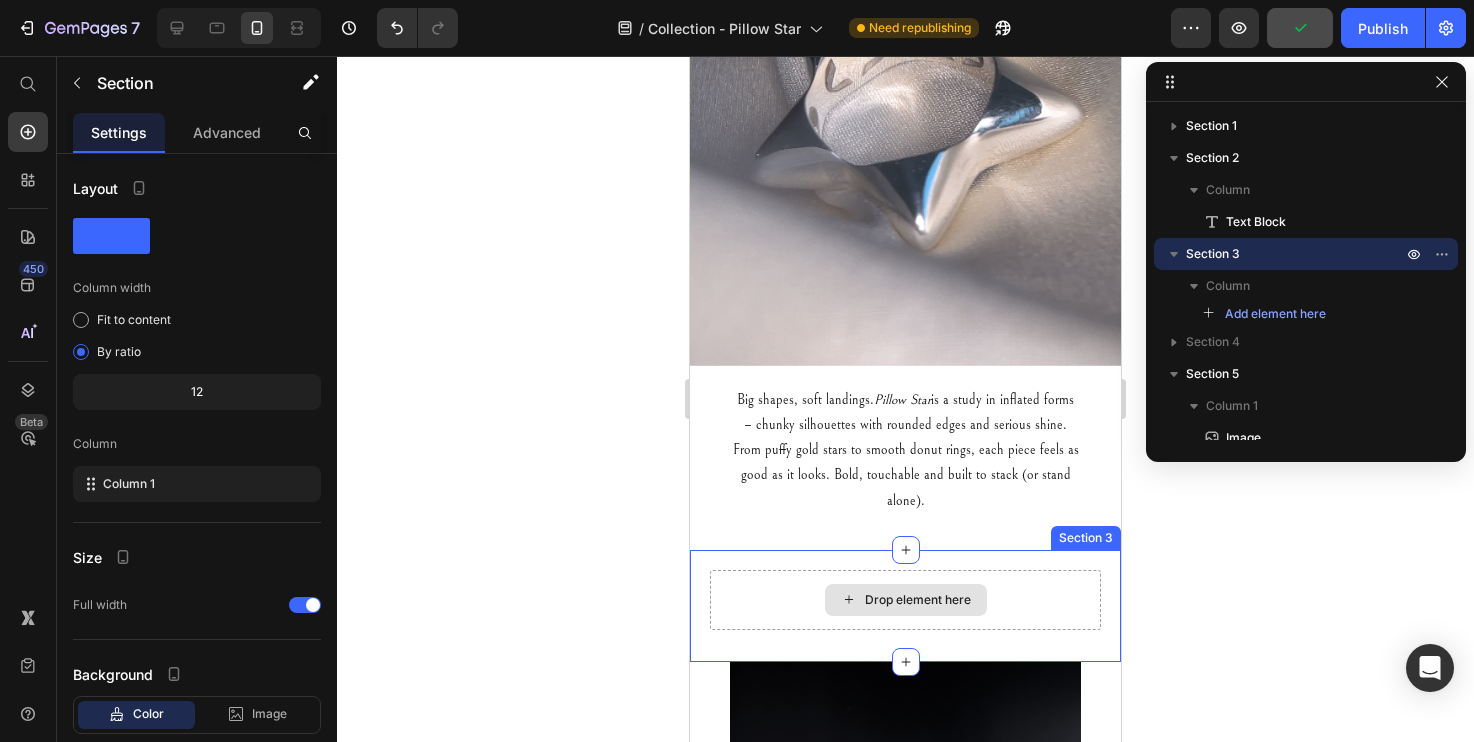 click on "Drop element here" at bounding box center (905, 600) 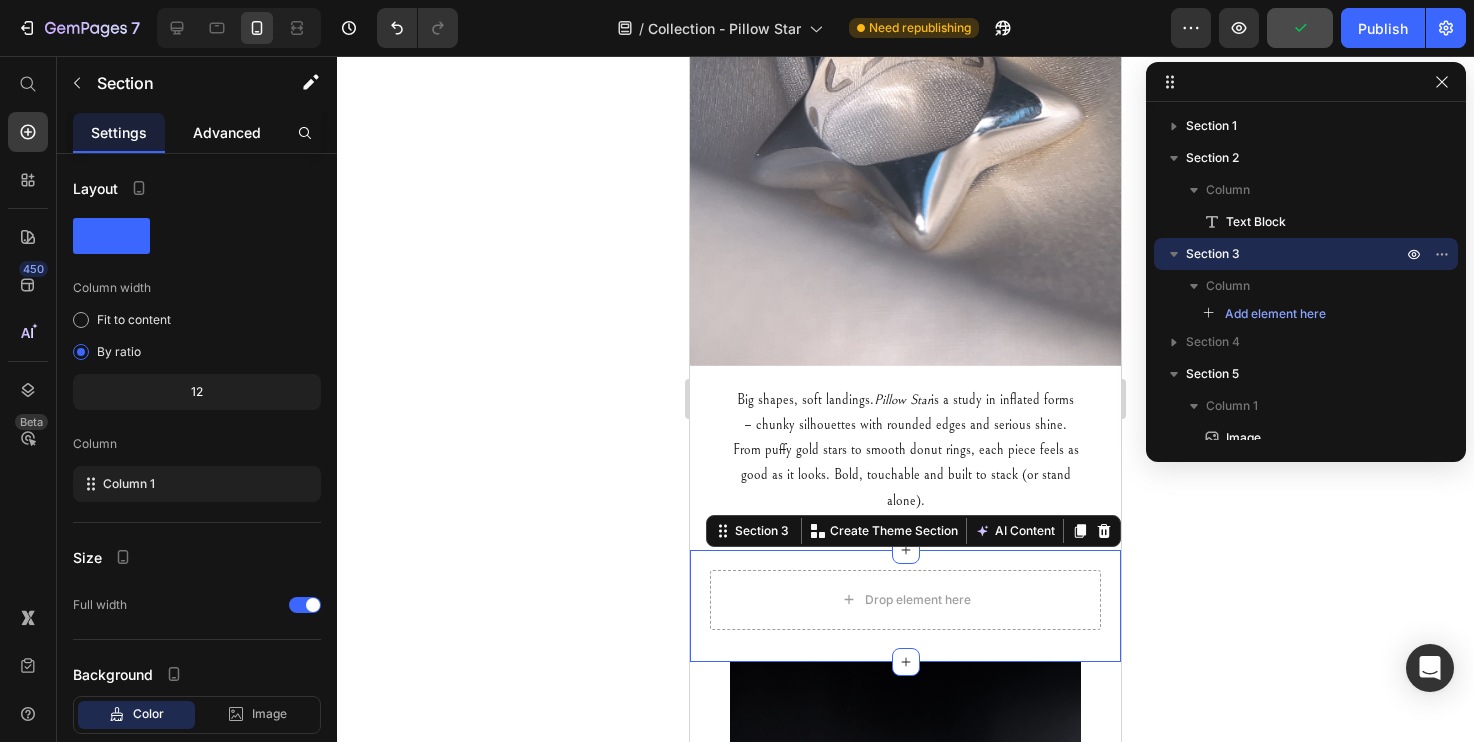 click on "Advanced" at bounding box center (227, 132) 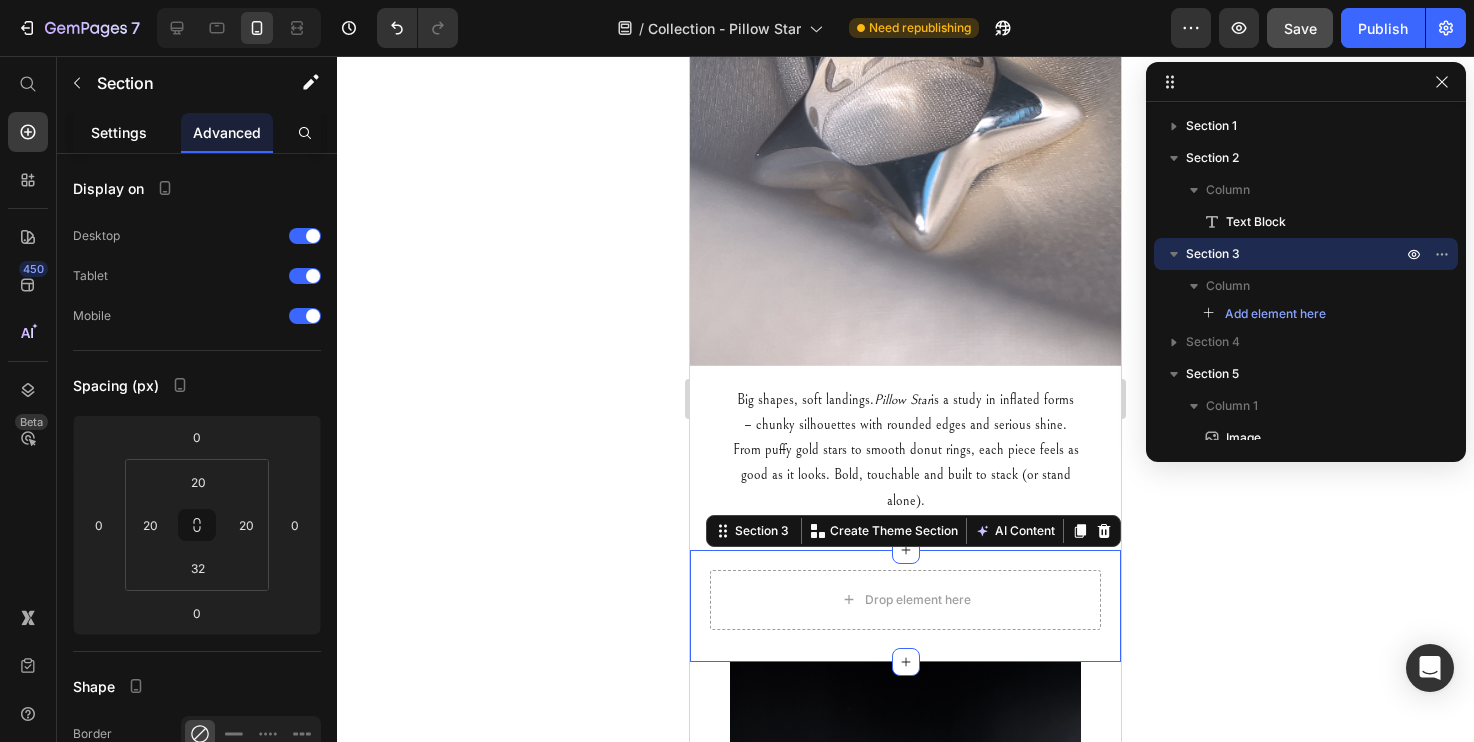 click on "Settings" at bounding box center (119, 132) 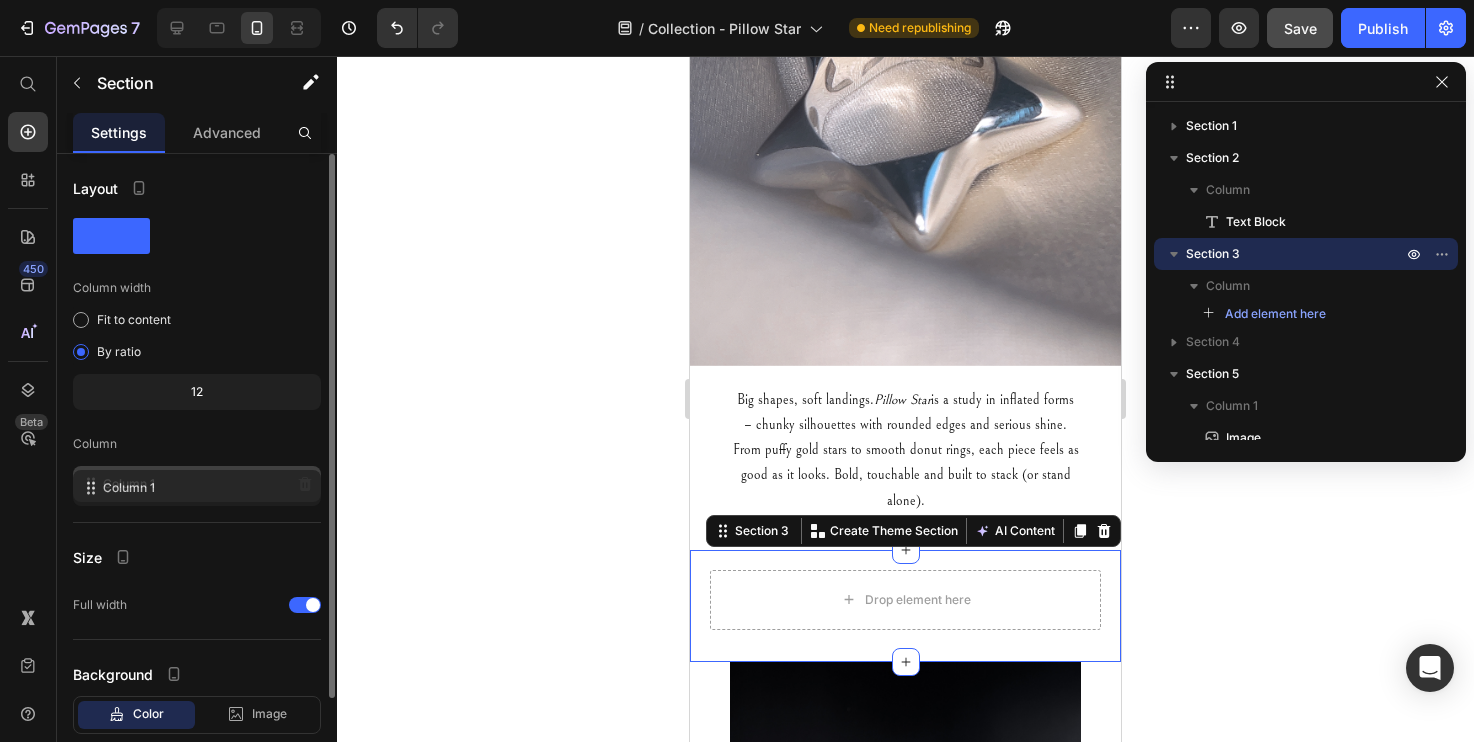 click on "Column 1" 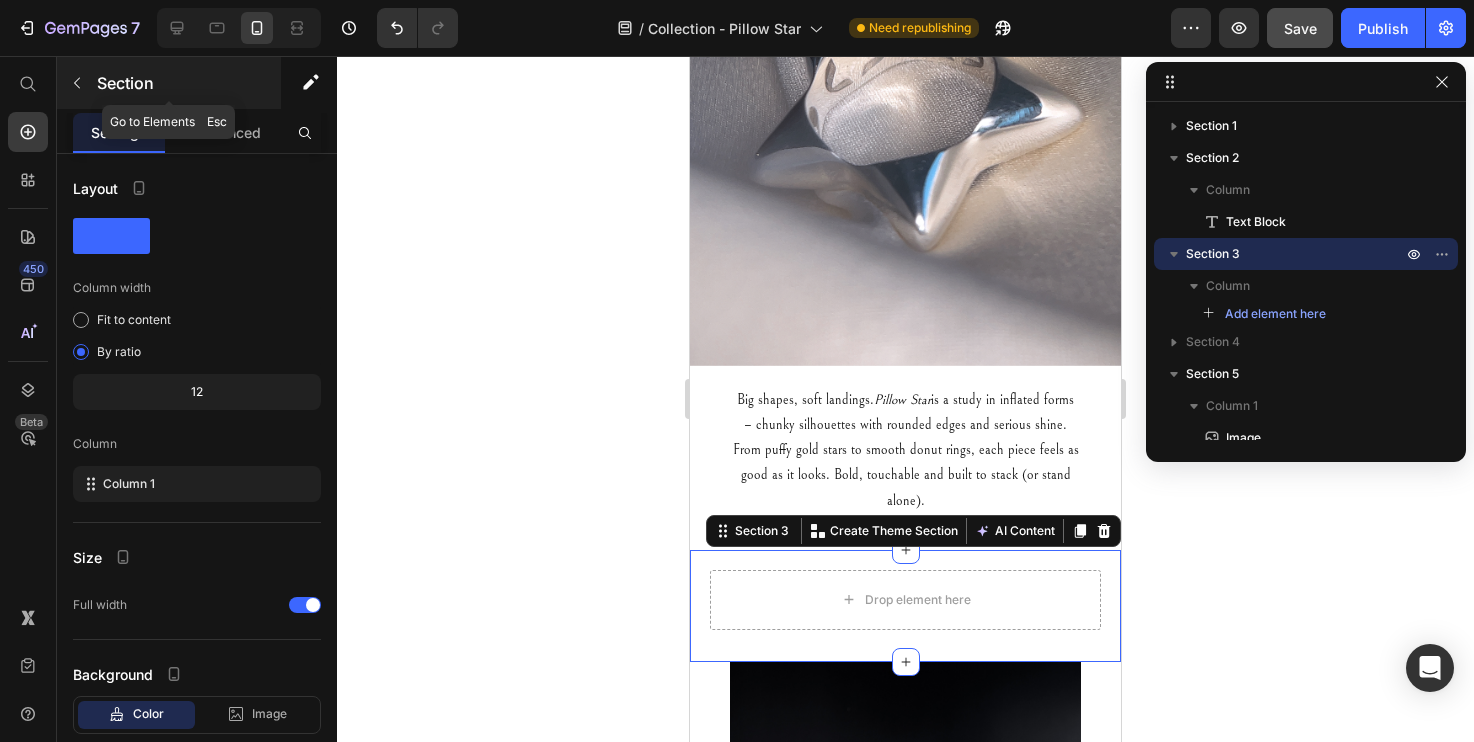 click 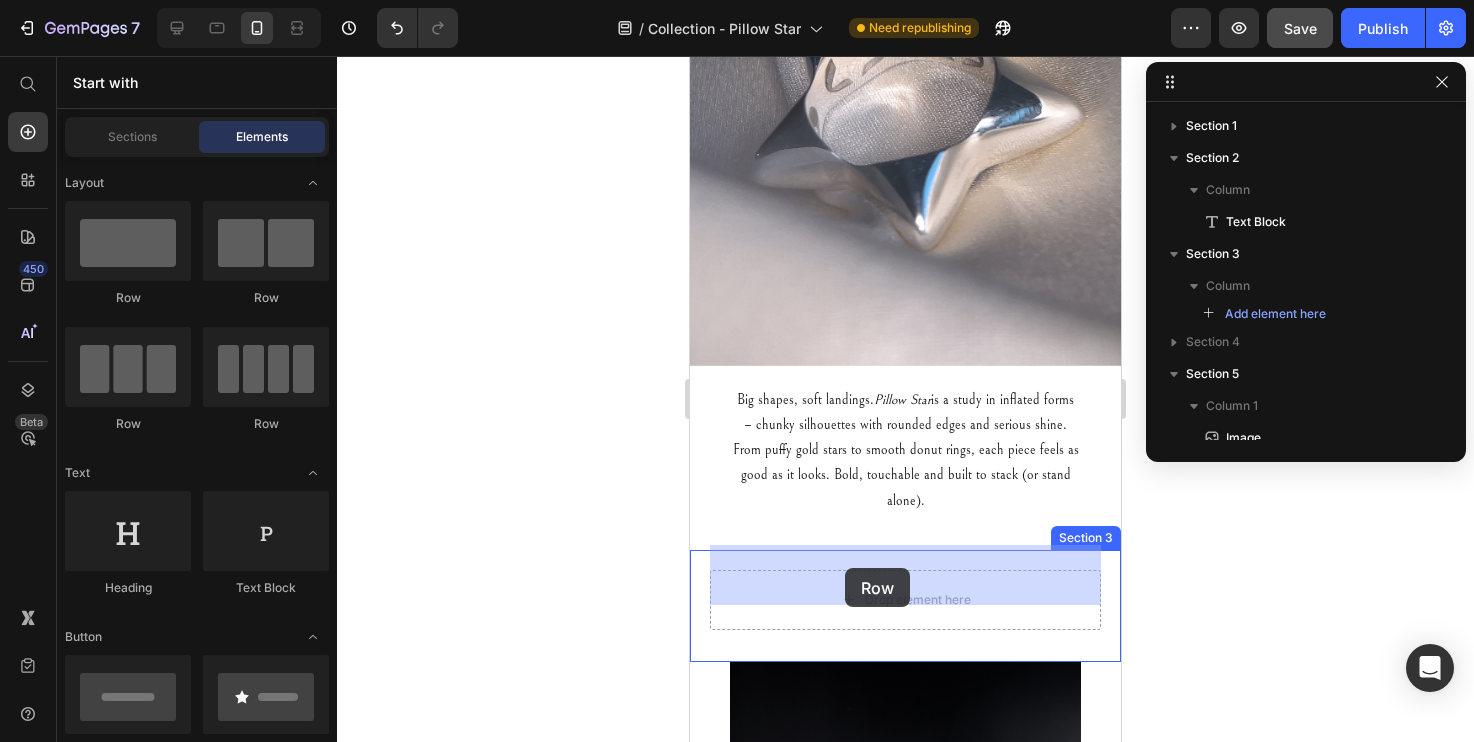 drag, startPoint x: 949, startPoint y: 336, endPoint x: 844, endPoint y: 567, distance: 253.74397 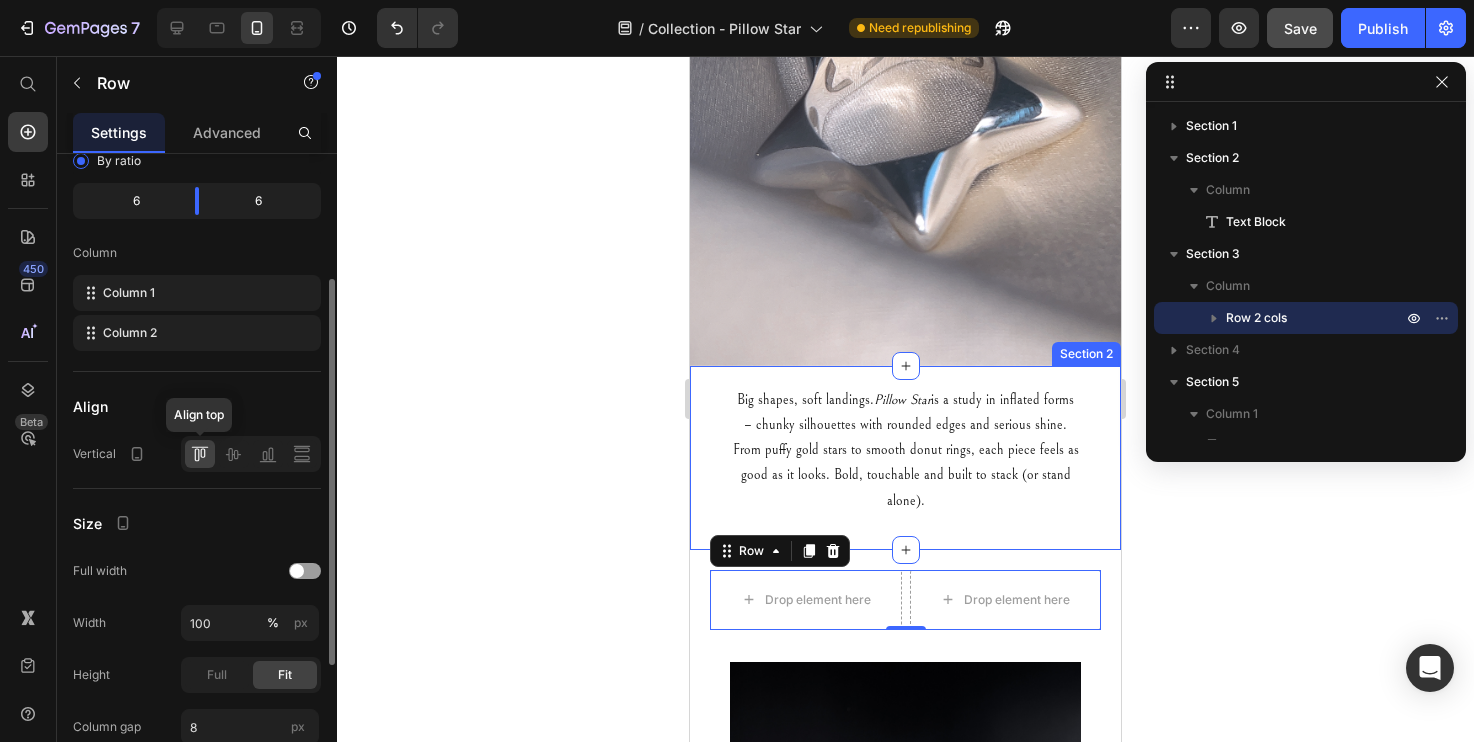scroll, scrollTop: 247, scrollLeft: 0, axis: vertical 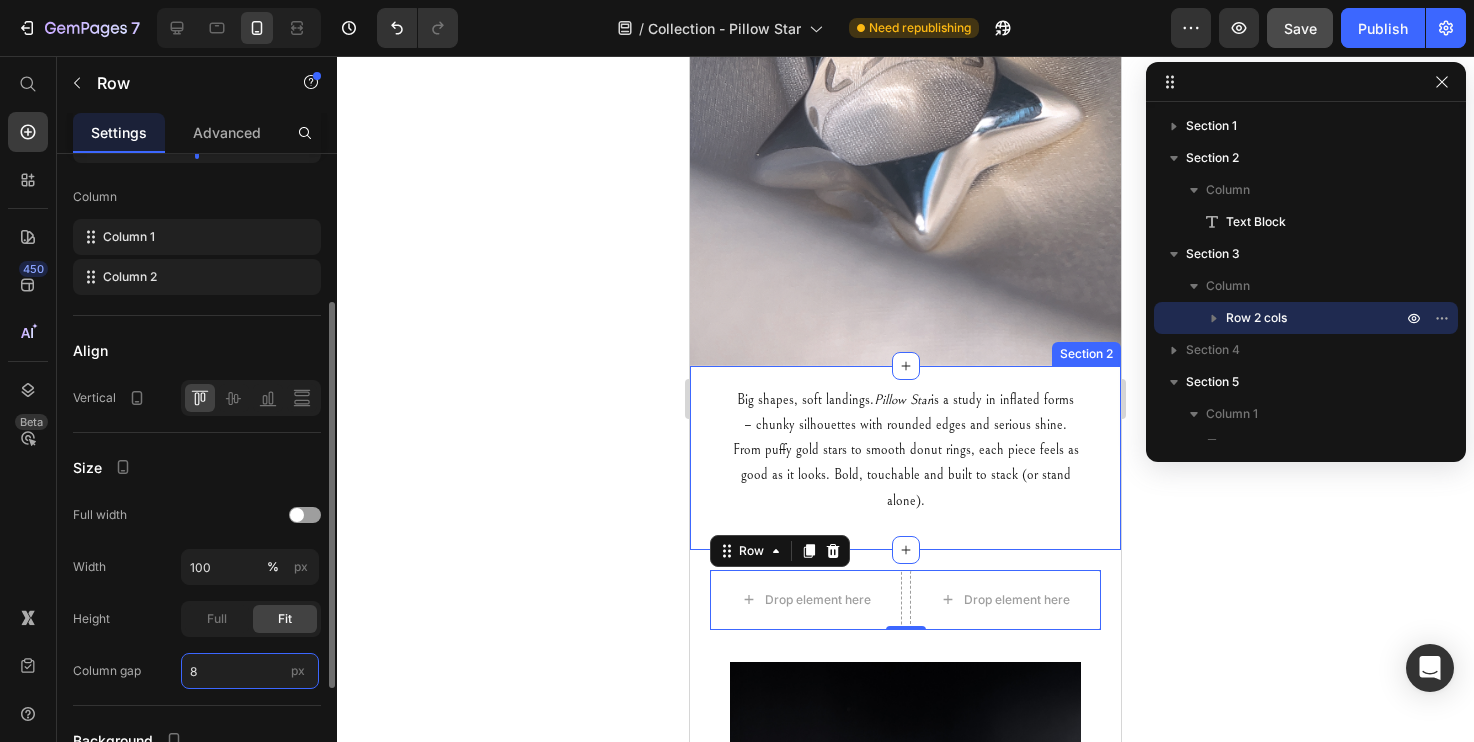 click on "8" at bounding box center [250, 671] 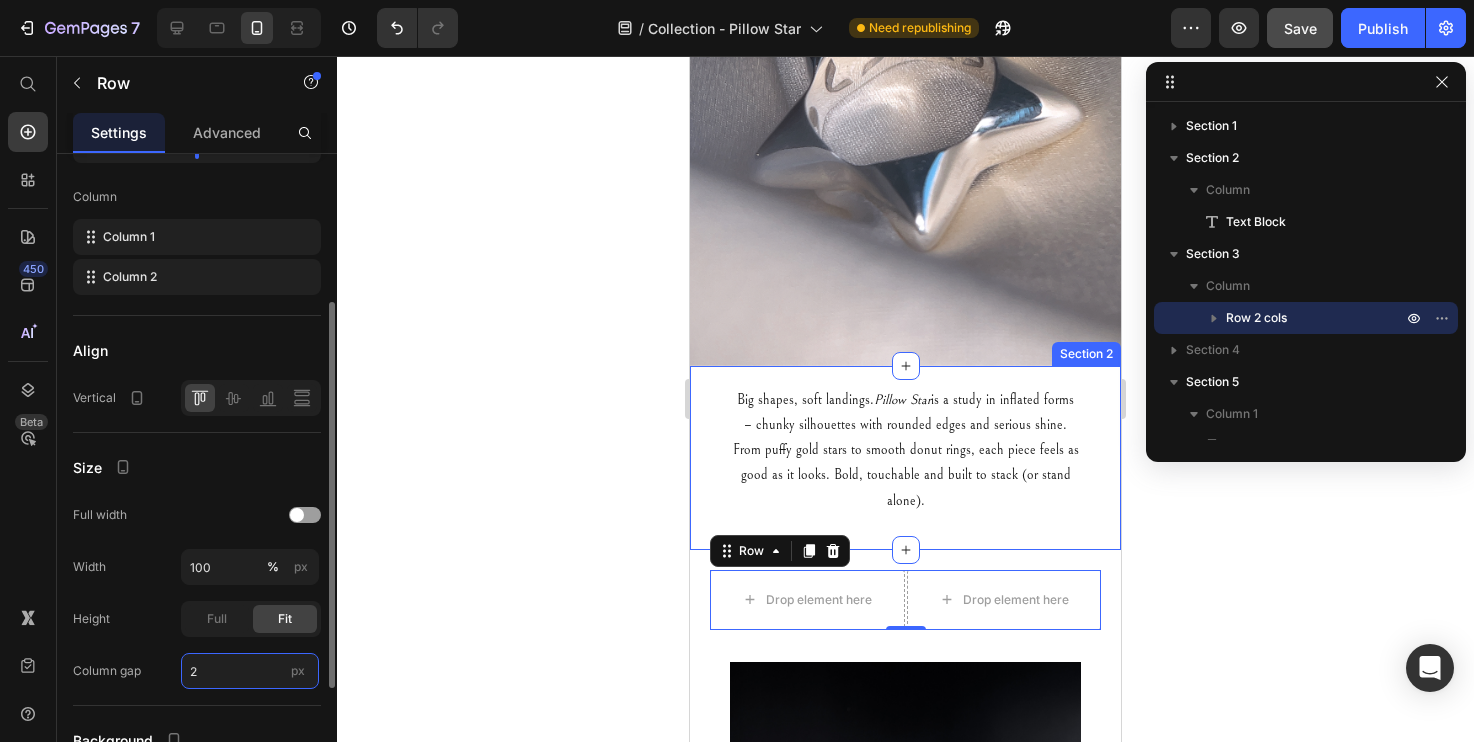 type on "20" 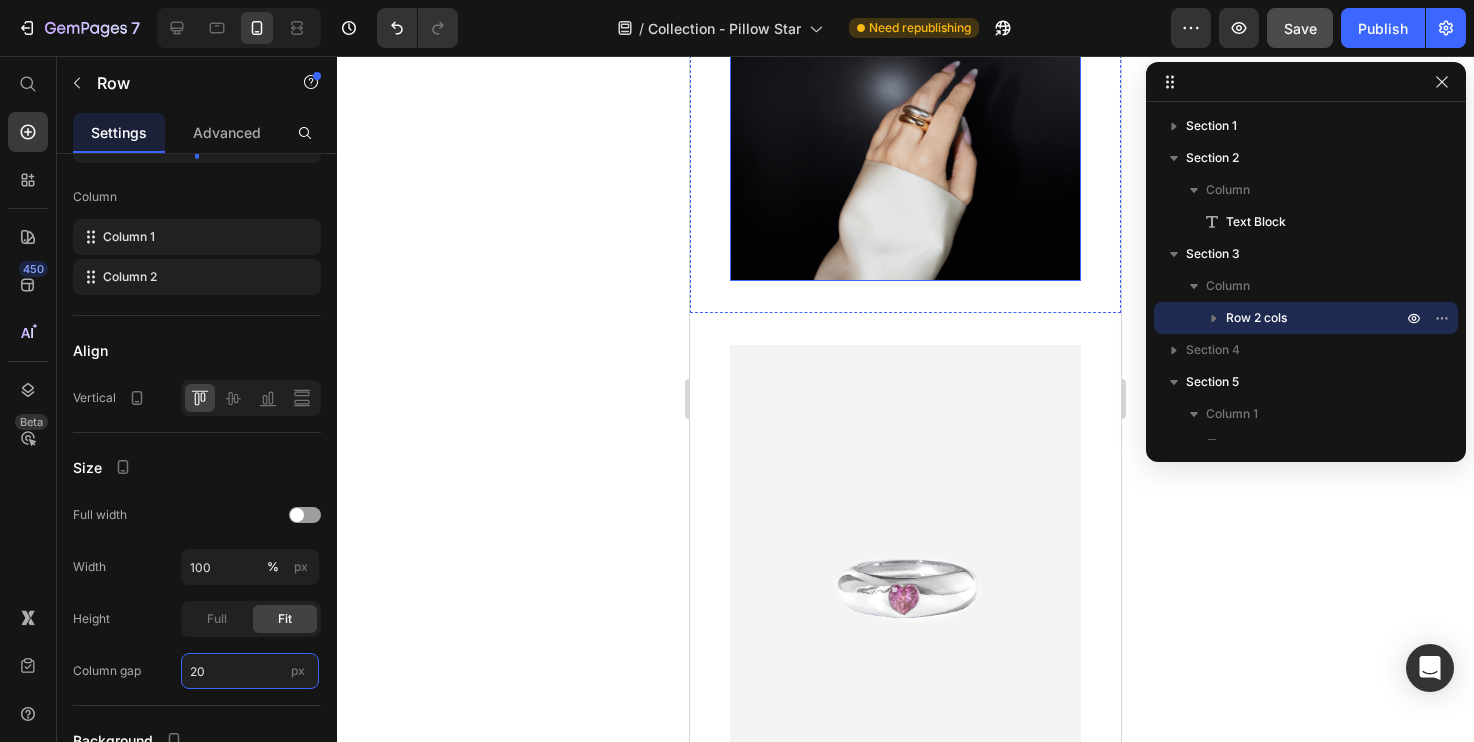 scroll, scrollTop: 1043, scrollLeft: 0, axis: vertical 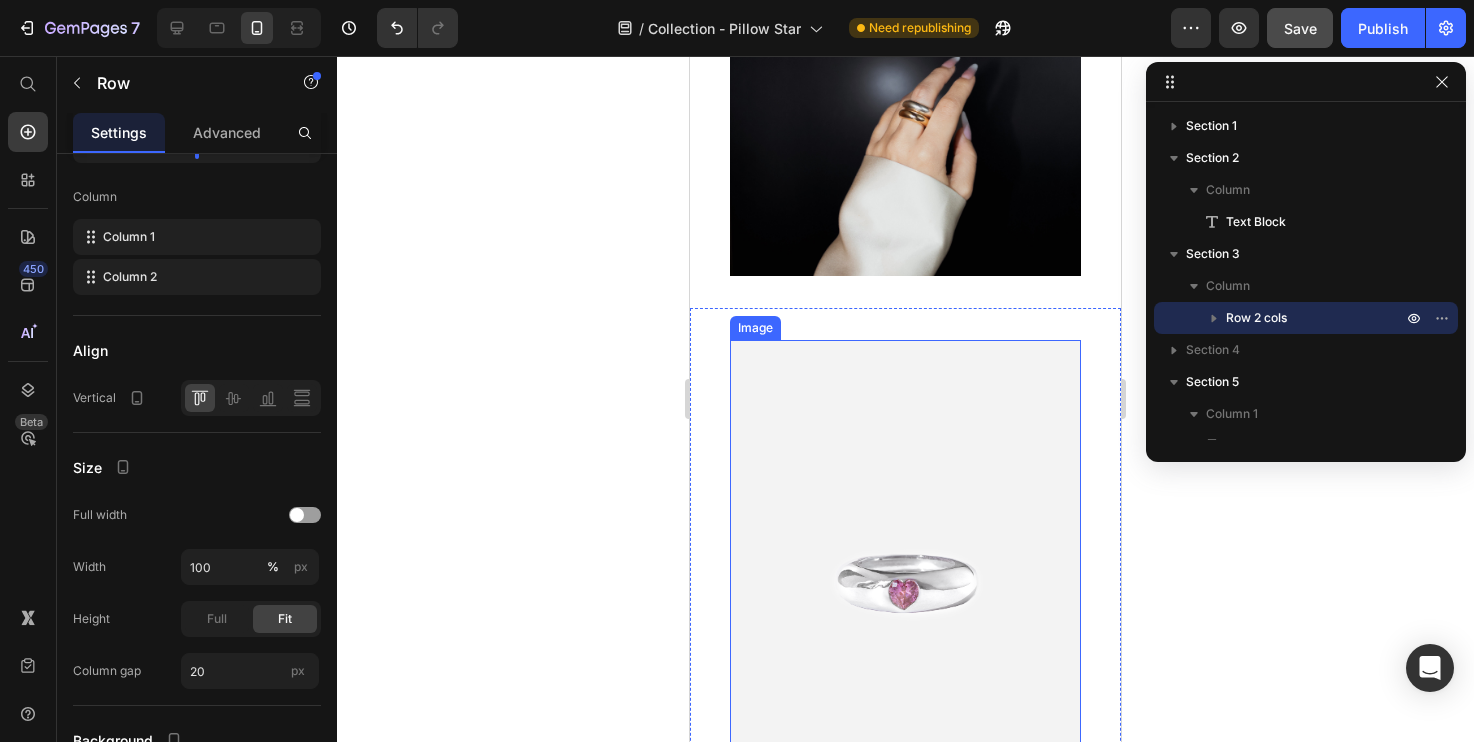 click at bounding box center [905, 574] 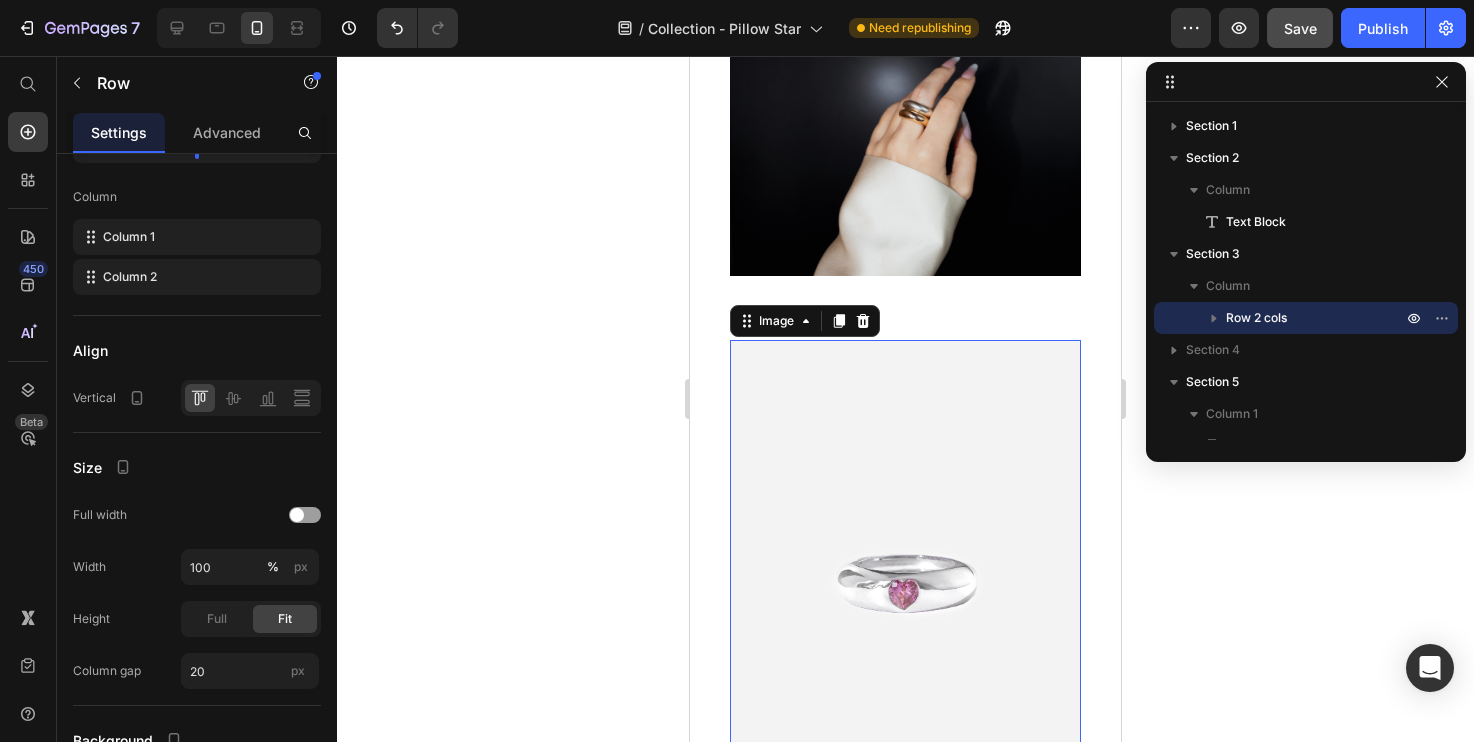 scroll, scrollTop: 346, scrollLeft: 0, axis: vertical 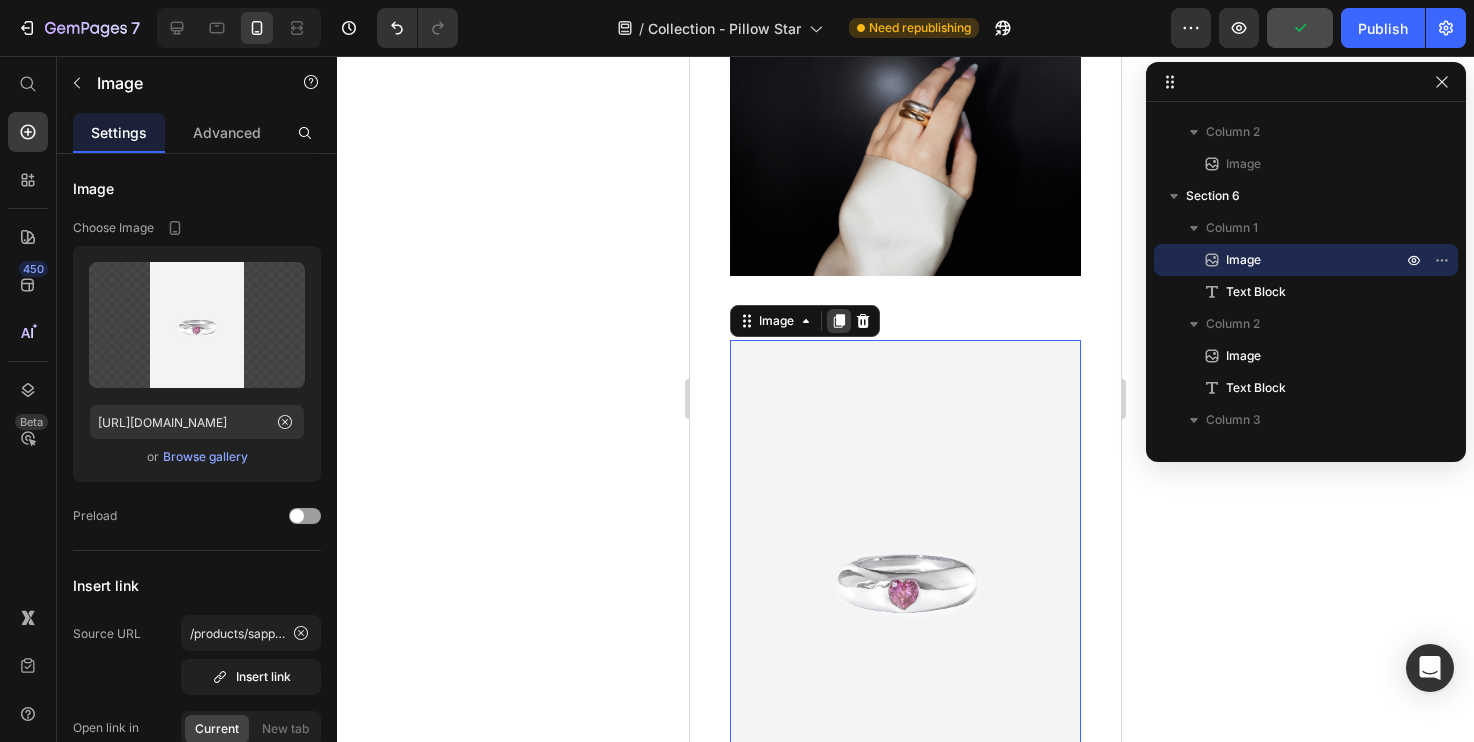 click 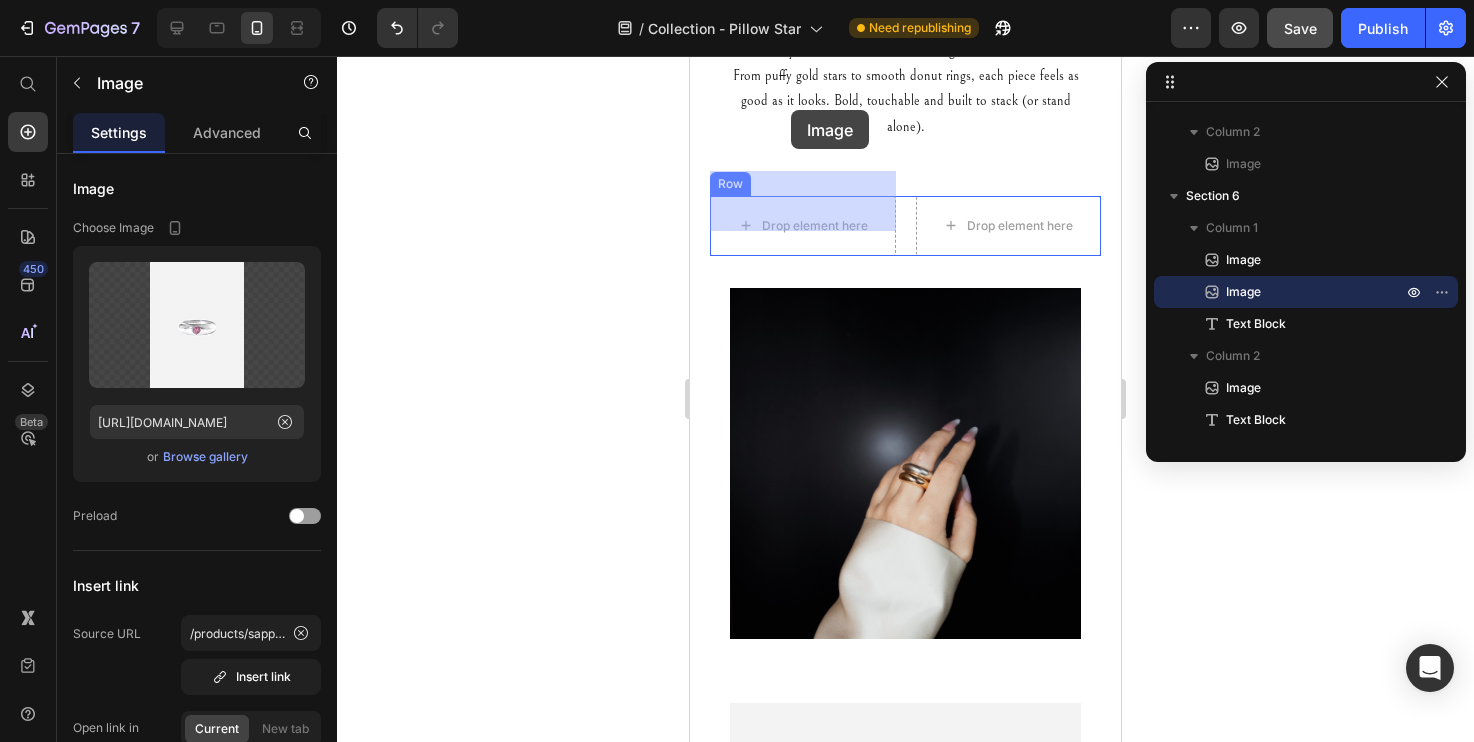 scroll, scrollTop: 634, scrollLeft: 0, axis: vertical 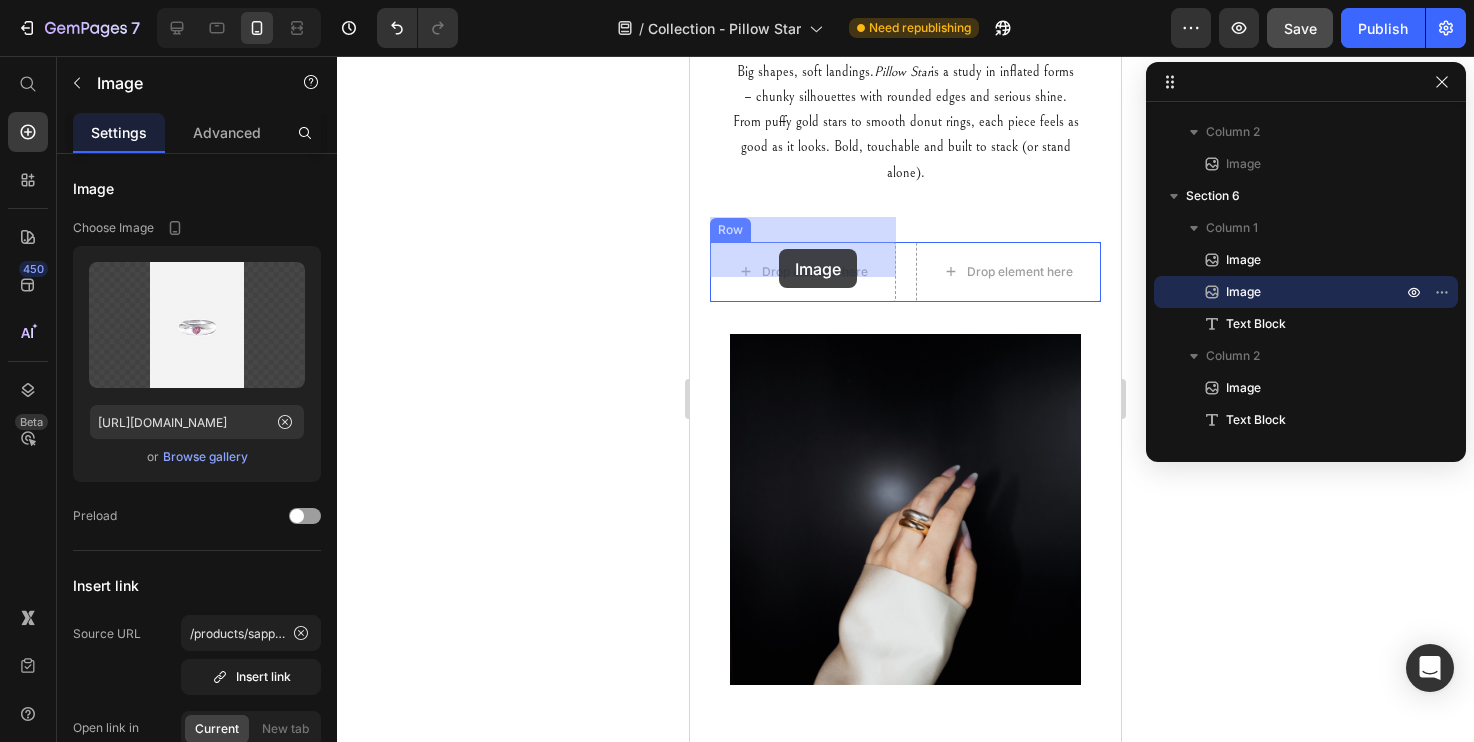 drag, startPoint x: 747, startPoint y: 391, endPoint x: 778, endPoint y: 221, distance: 172.80336 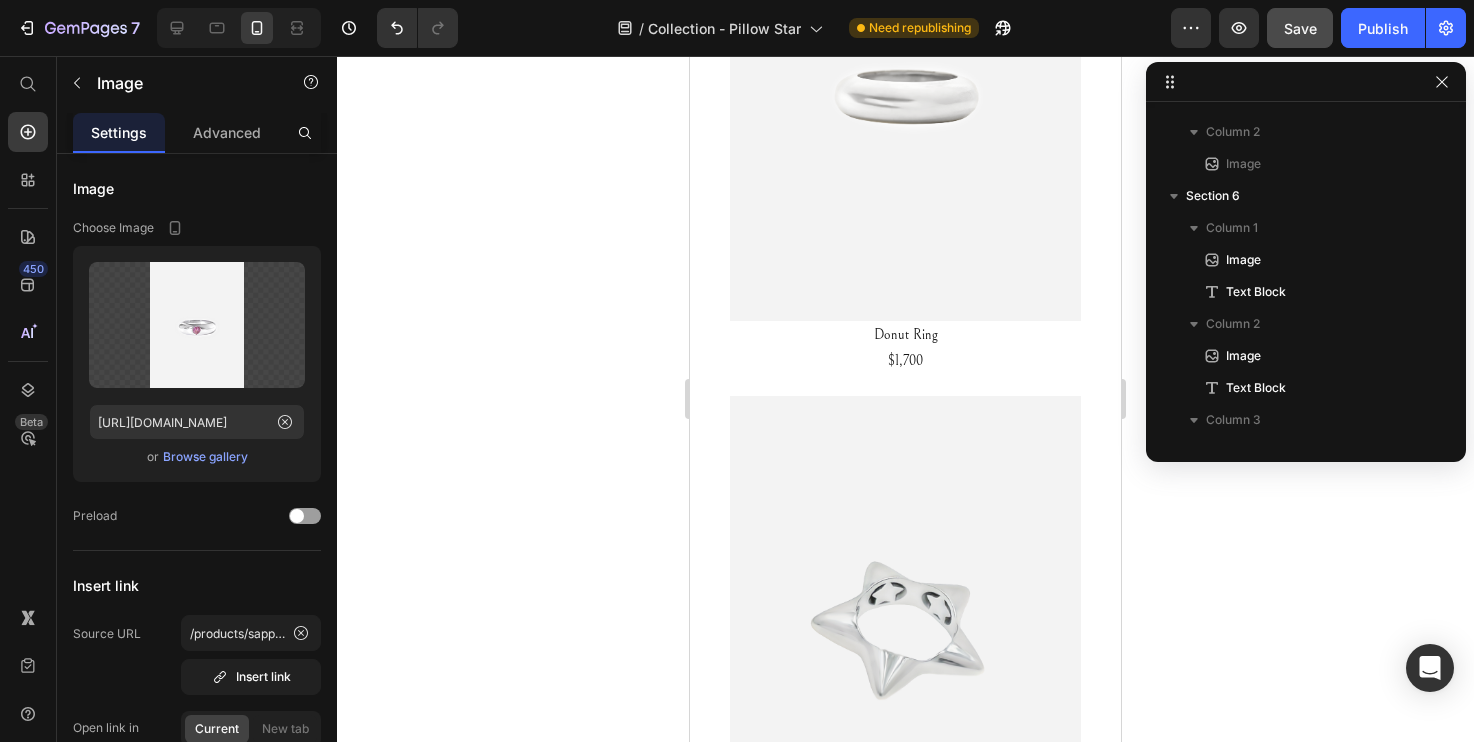scroll, scrollTop: 2220, scrollLeft: 0, axis: vertical 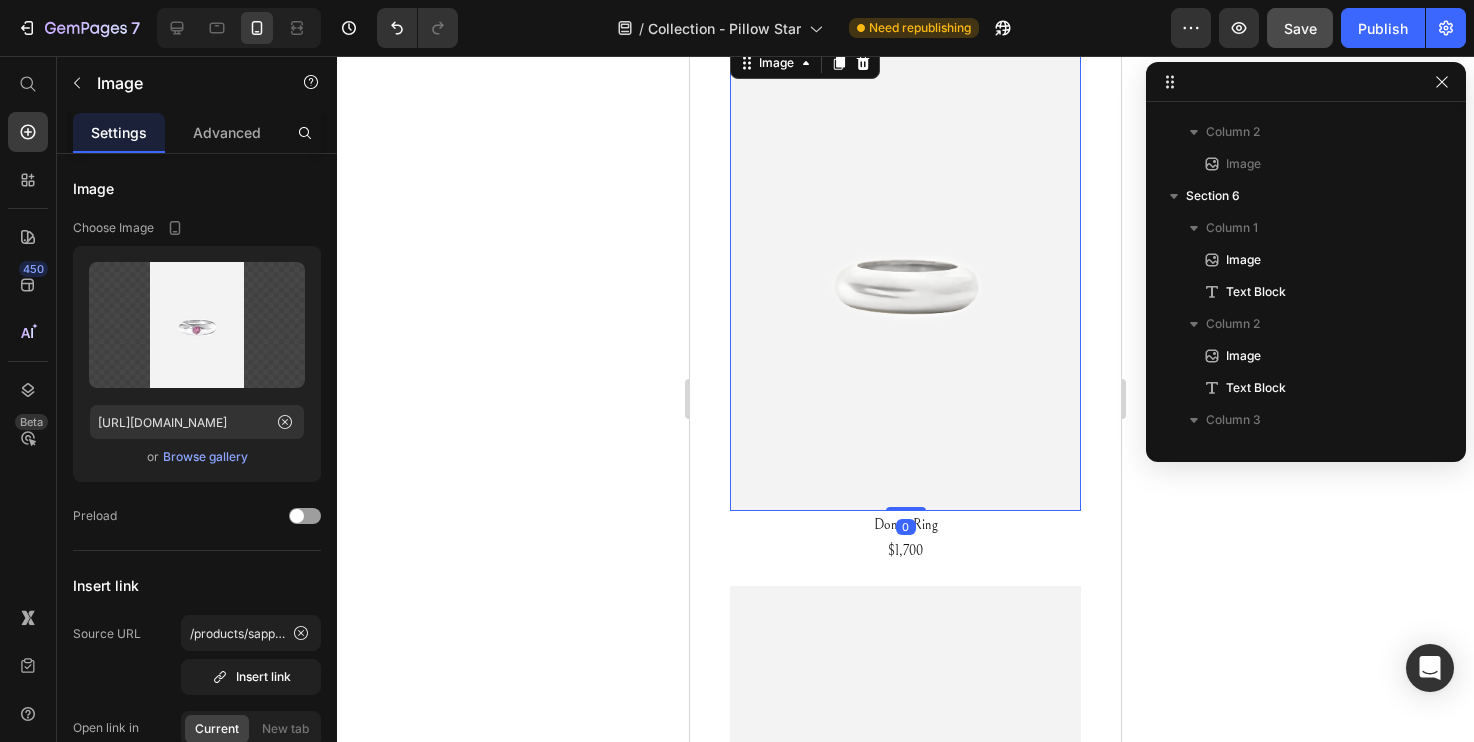 click at bounding box center (905, 277) 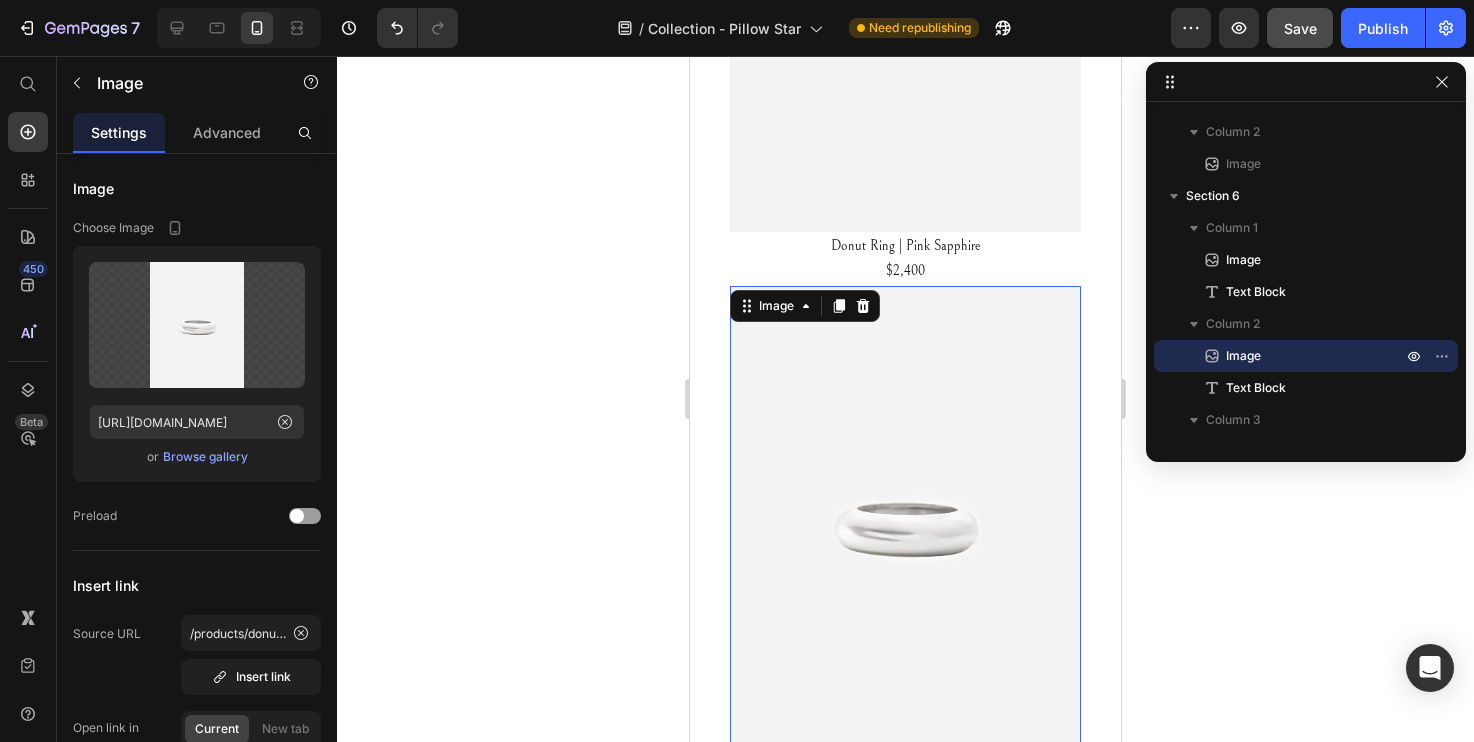 scroll, scrollTop: 1665, scrollLeft: 0, axis: vertical 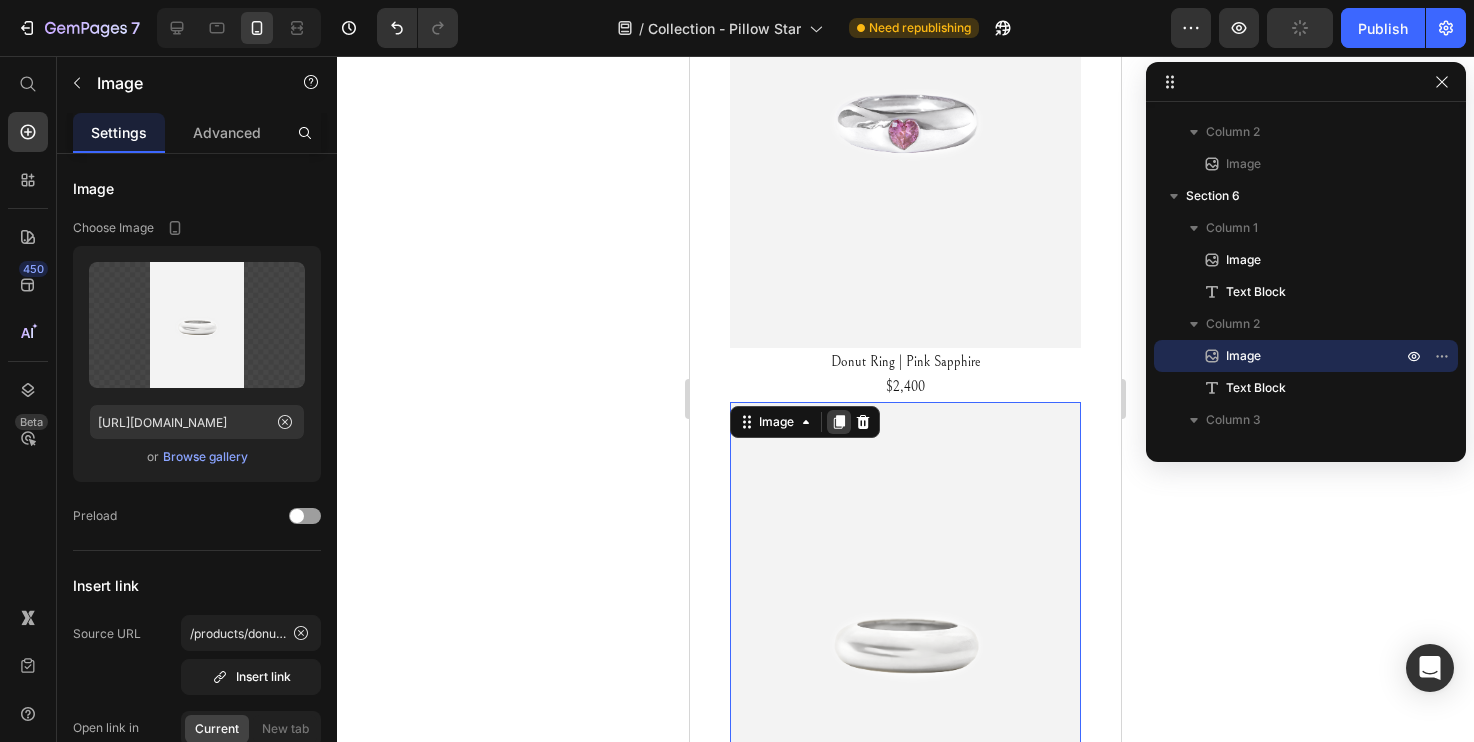 click 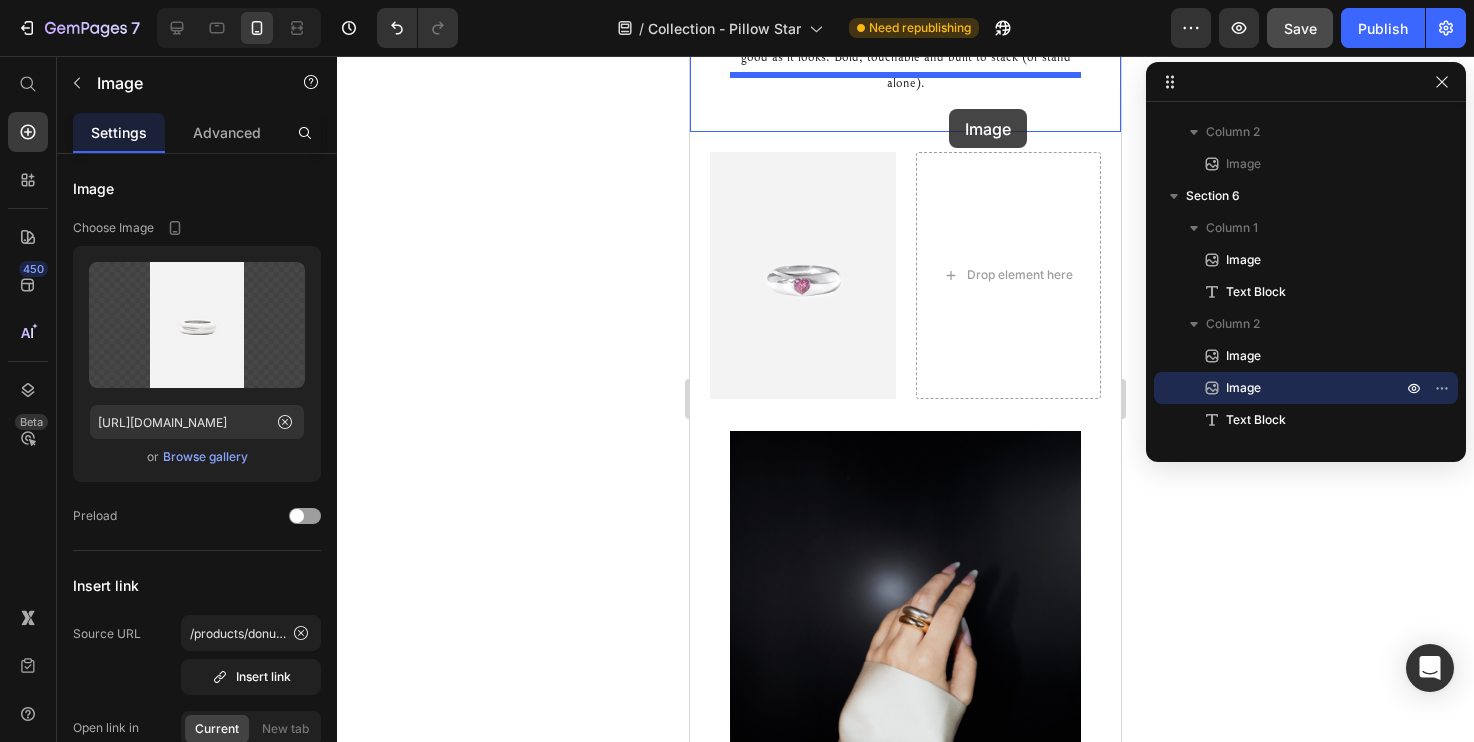 scroll, scrollTop: 647, scrollLeft: 0, axis: vertical 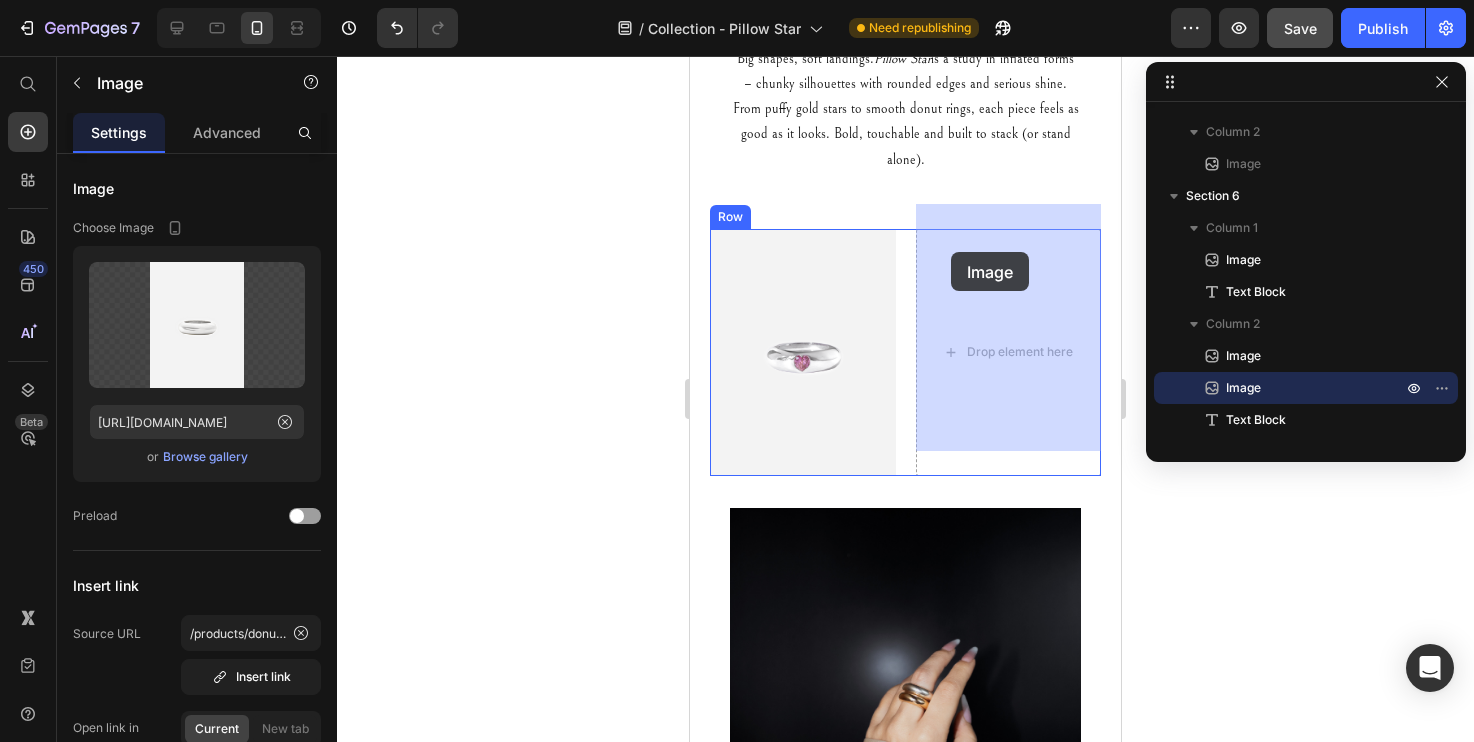 drag, startPoint x: 743, startPoint y: 340, endPoint x: 952, endPoint y: 254, distance: 226.00221 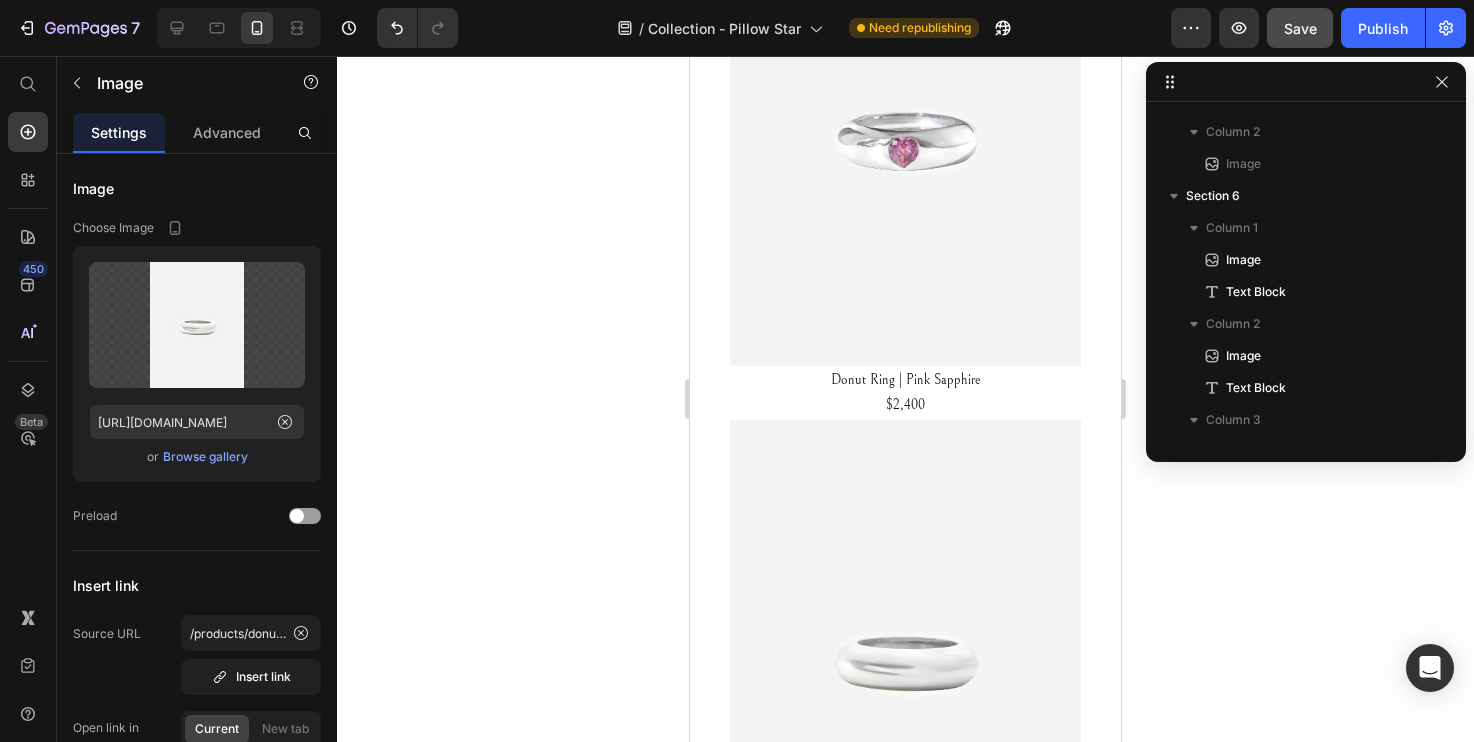 scroll, scrollTop: 1635, scrollLeft: 0, axis: vertical 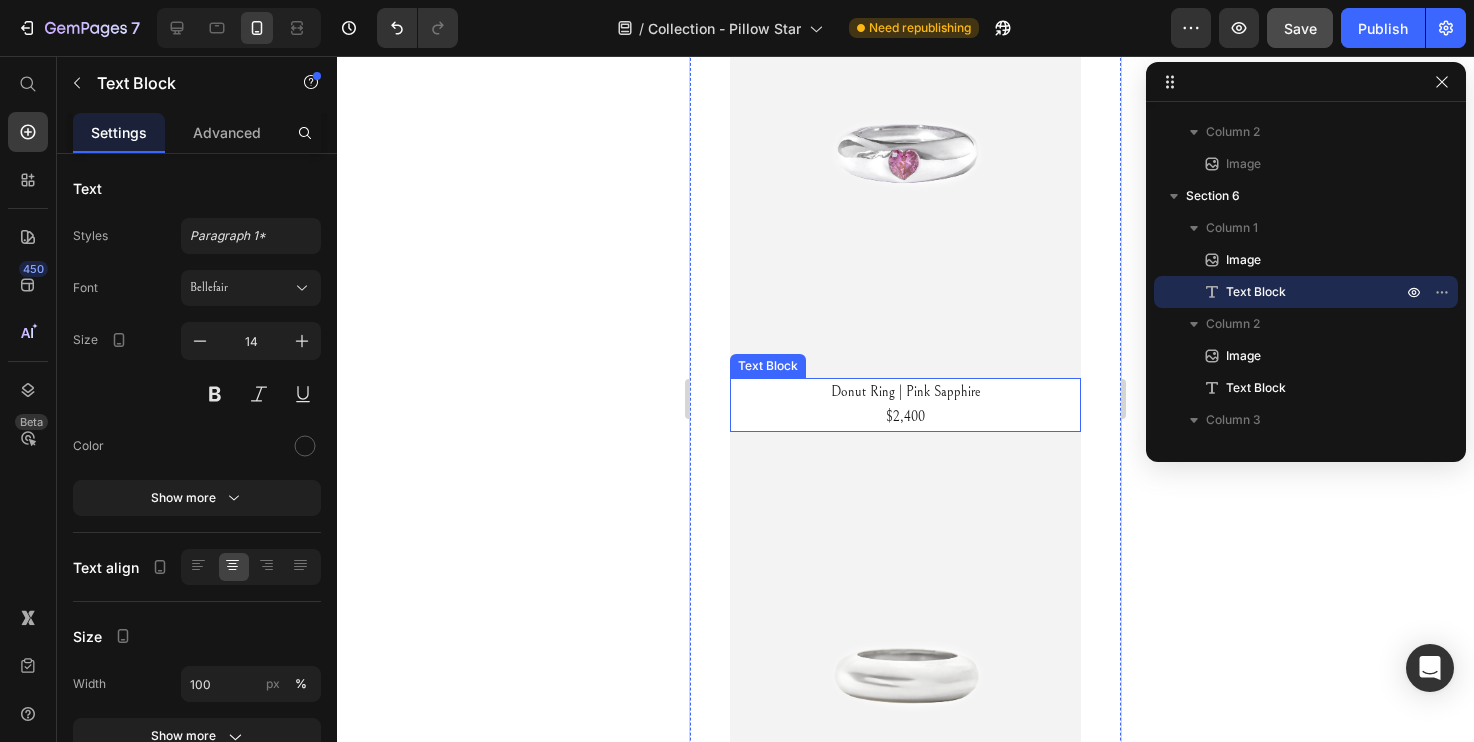 click on "$2,400" at bounding box center [905, 417] 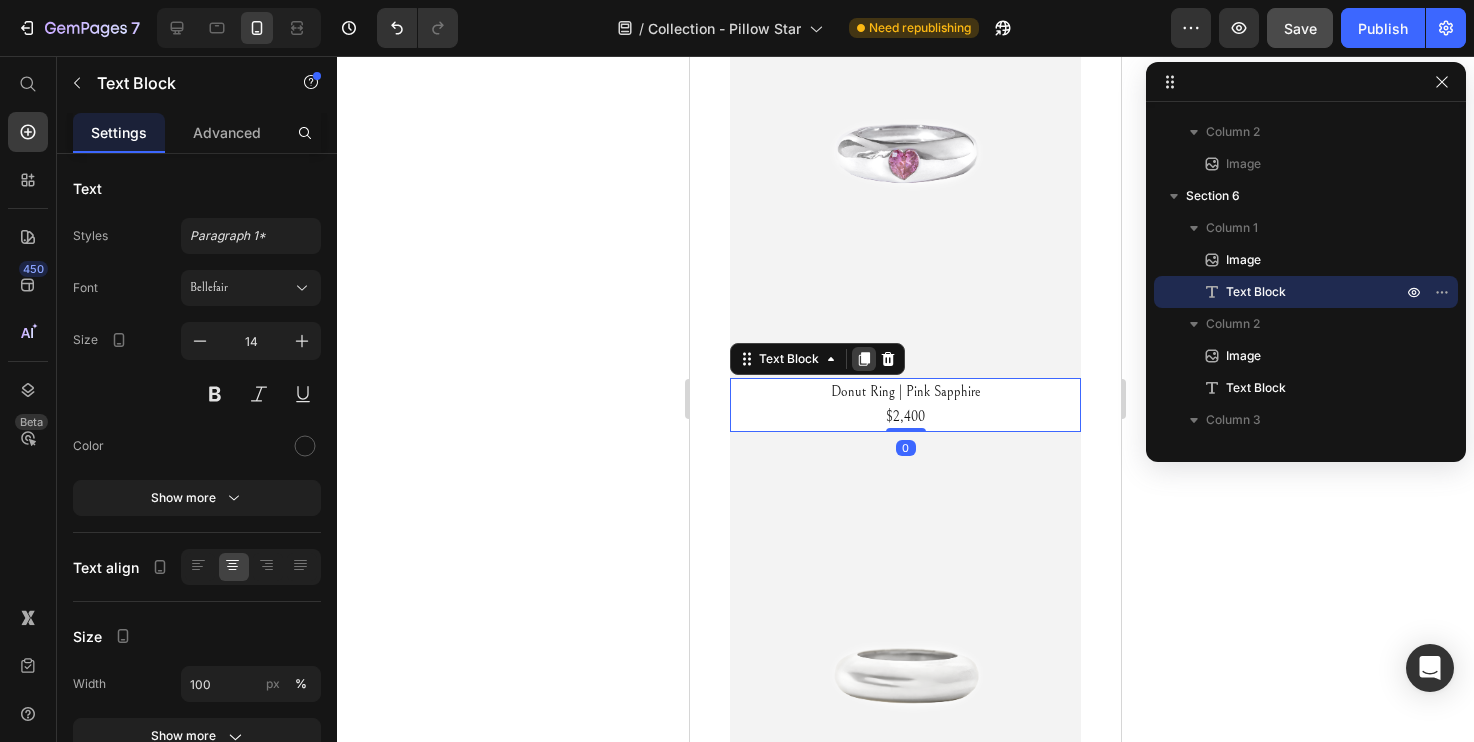 click 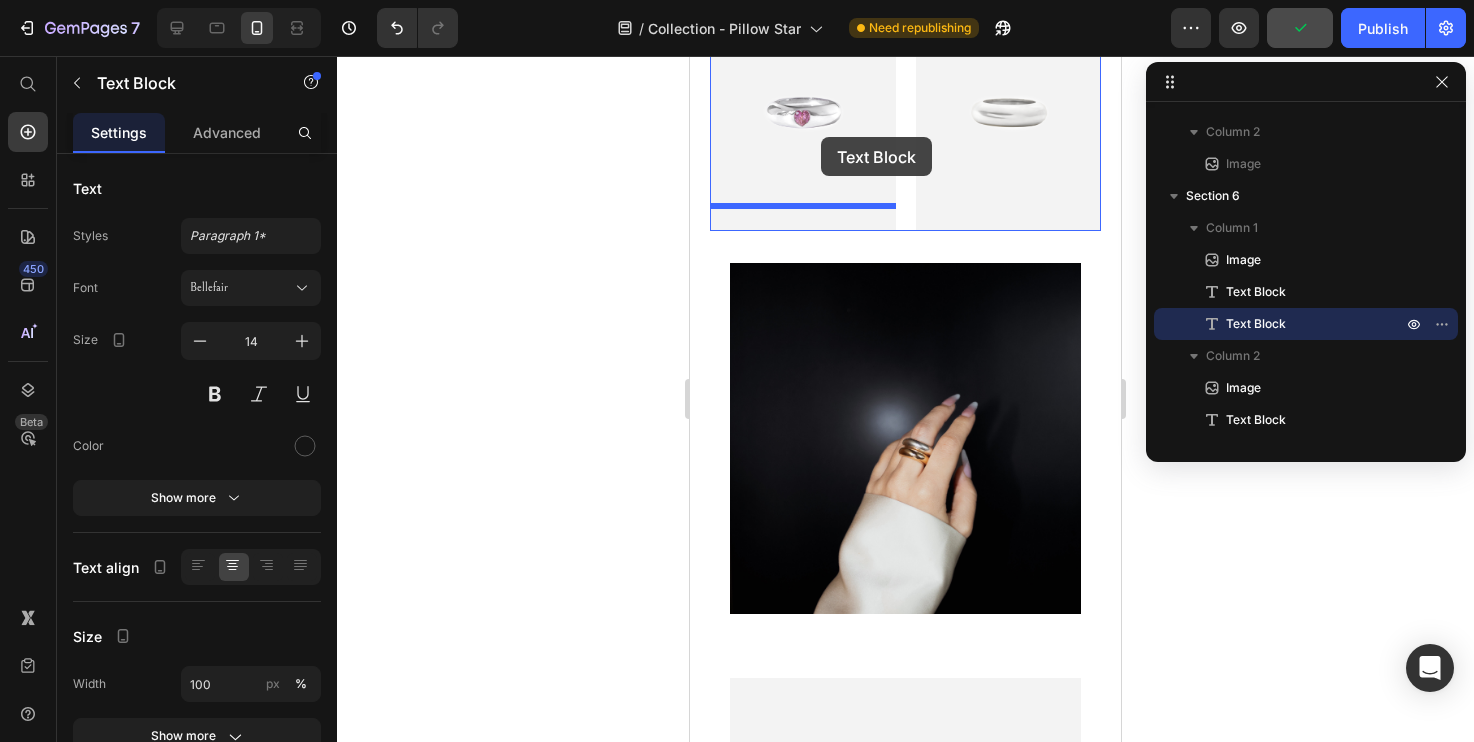 scroll, scrollTop: 863, scrollLeft: 0, axis: vertical 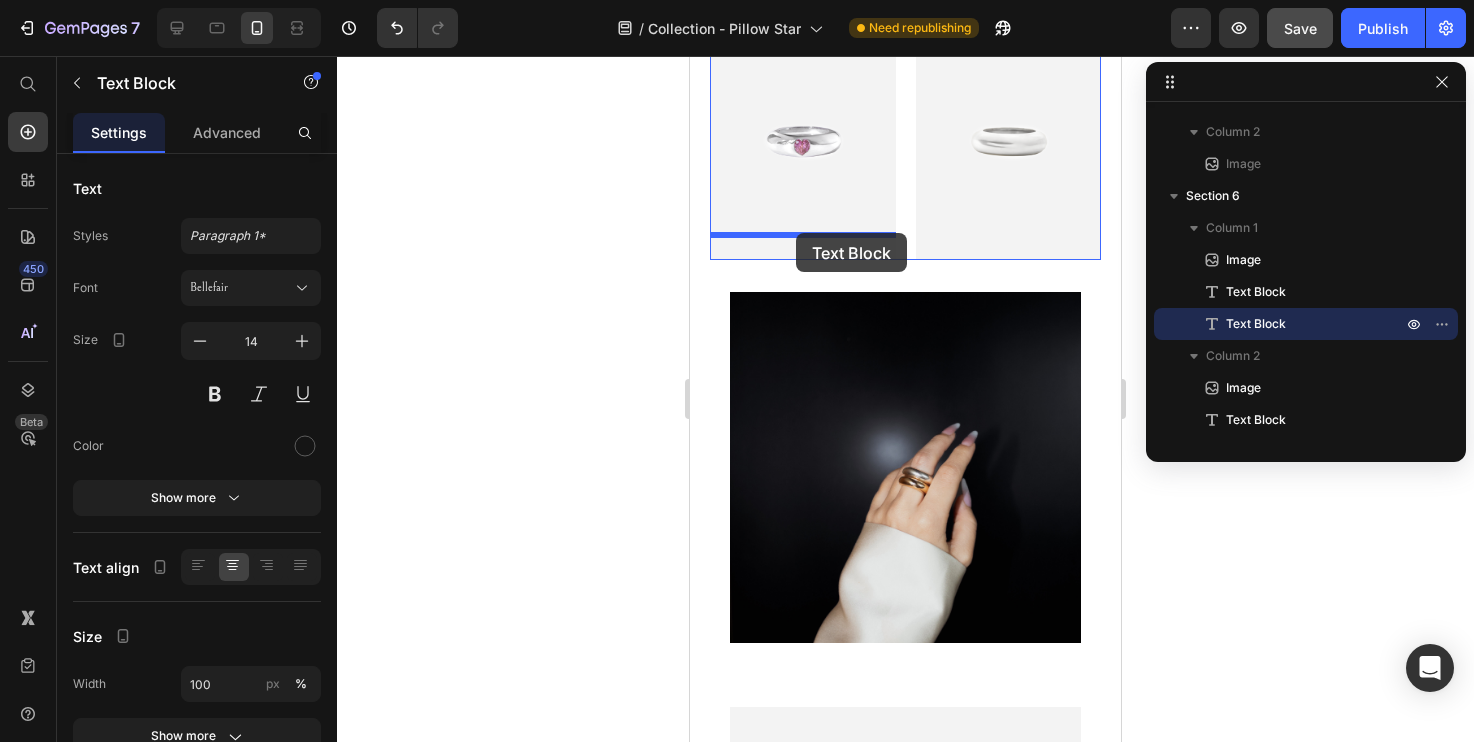 drag, startPoint x: 747, startPoint y: 654, endPoint x: 796, endPoint y: 233, distance: 423.84195 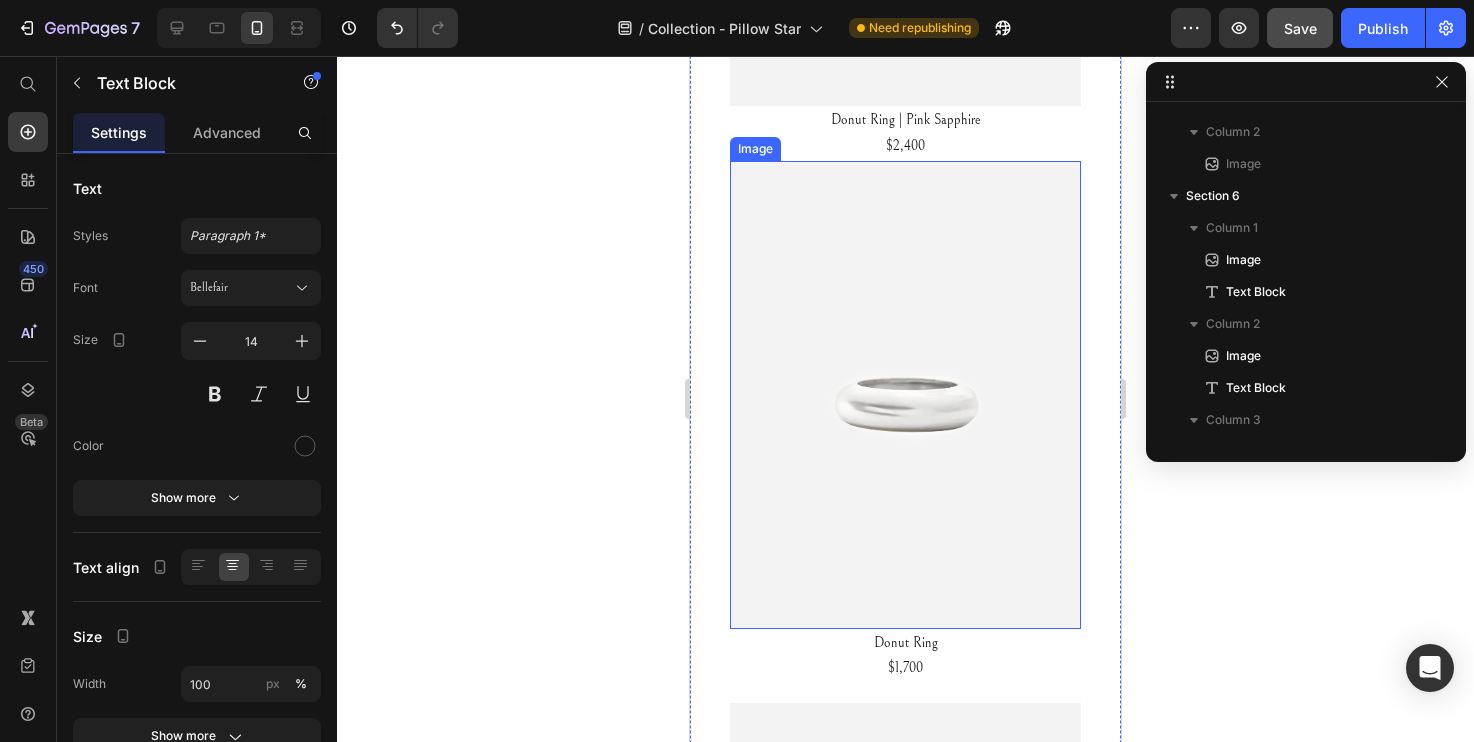 scroll, scrollTop: 2028, scrollLeft: 0, axis: vertical 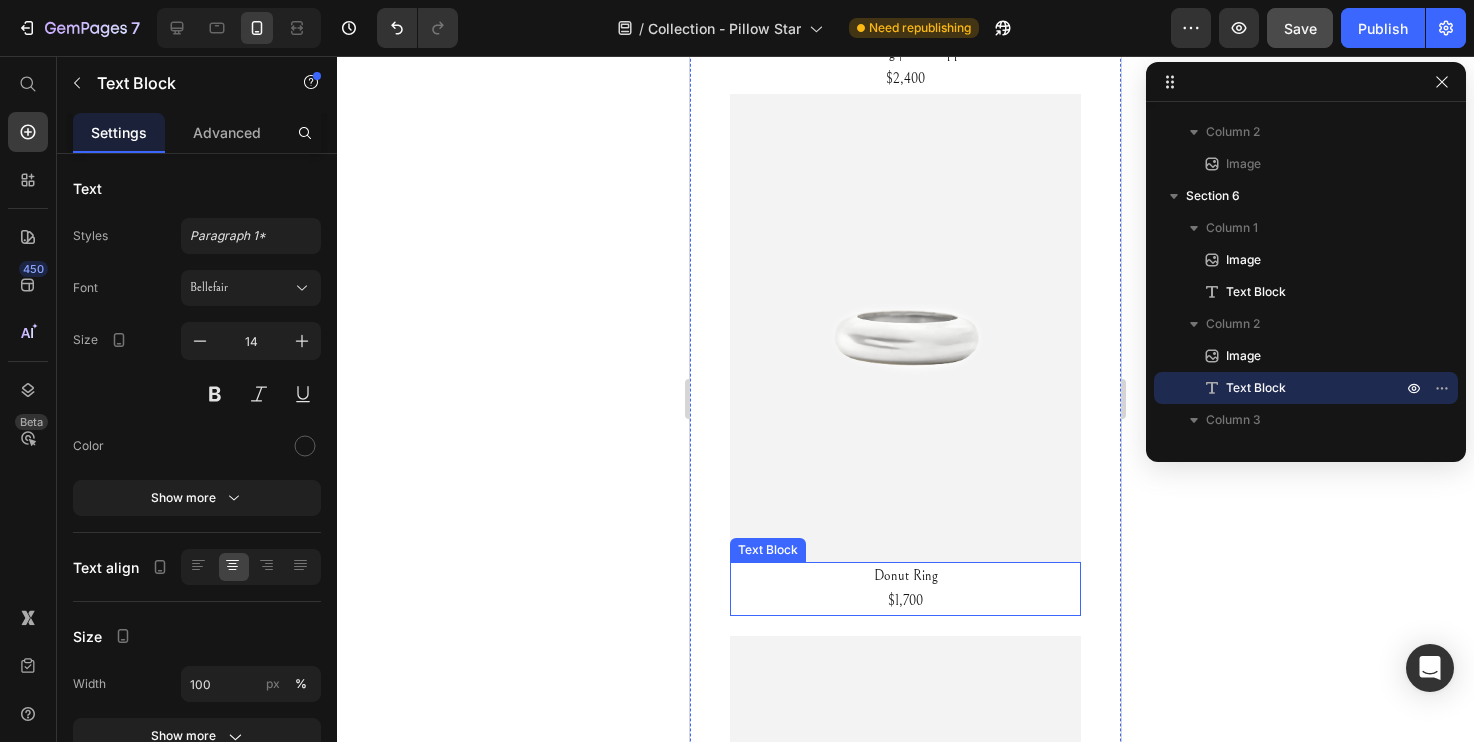 click on "$1,700" at bounding box center (905, 601) 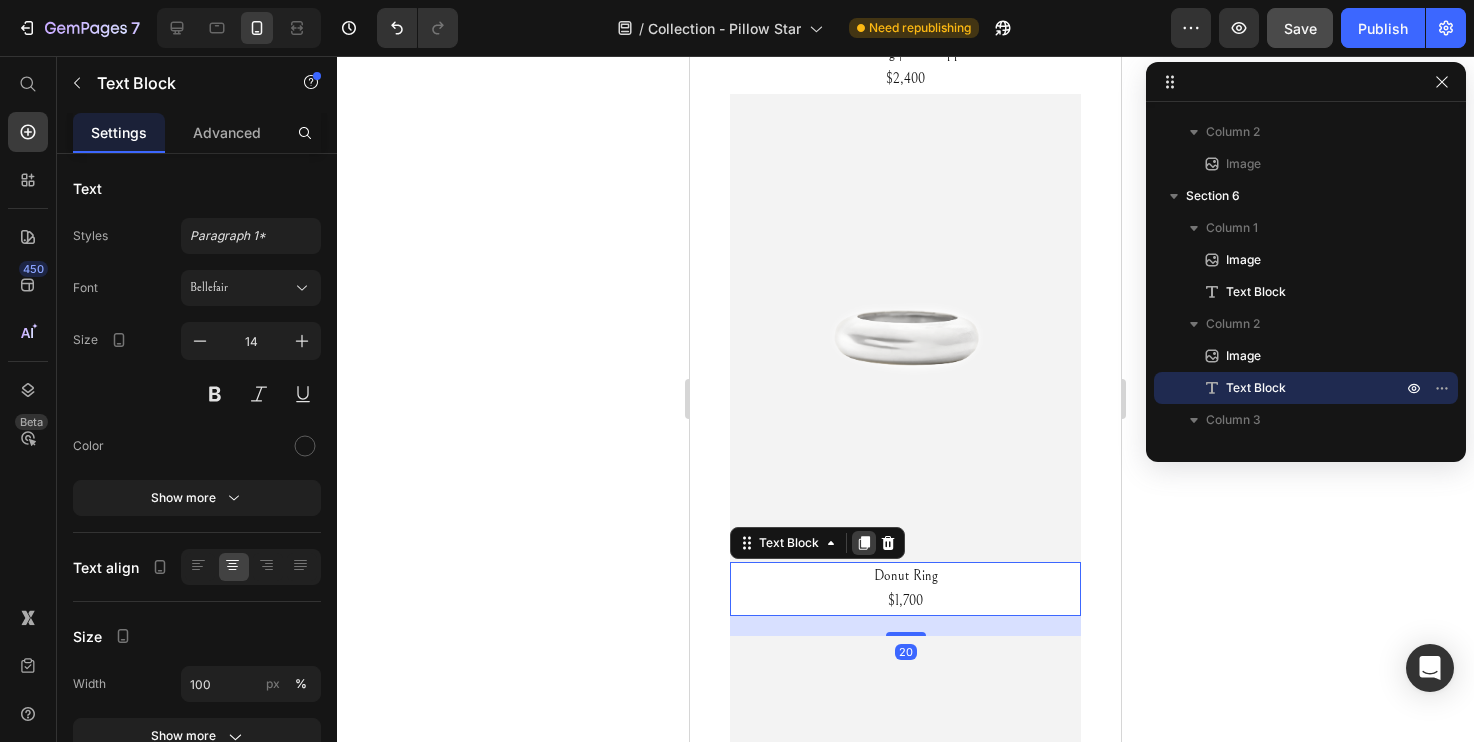 click 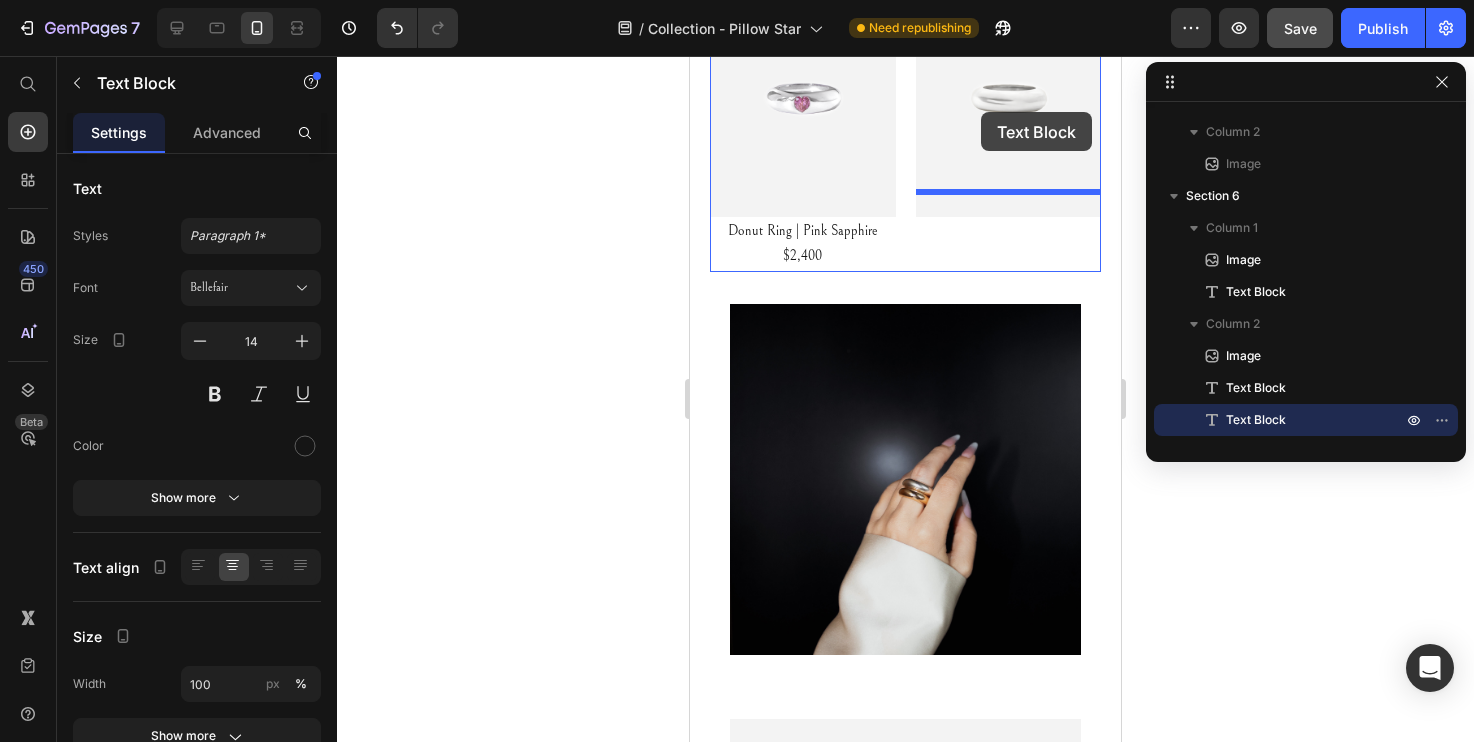 scroll, scrollTop: 881, scrollLeft: 0, axis: vertical 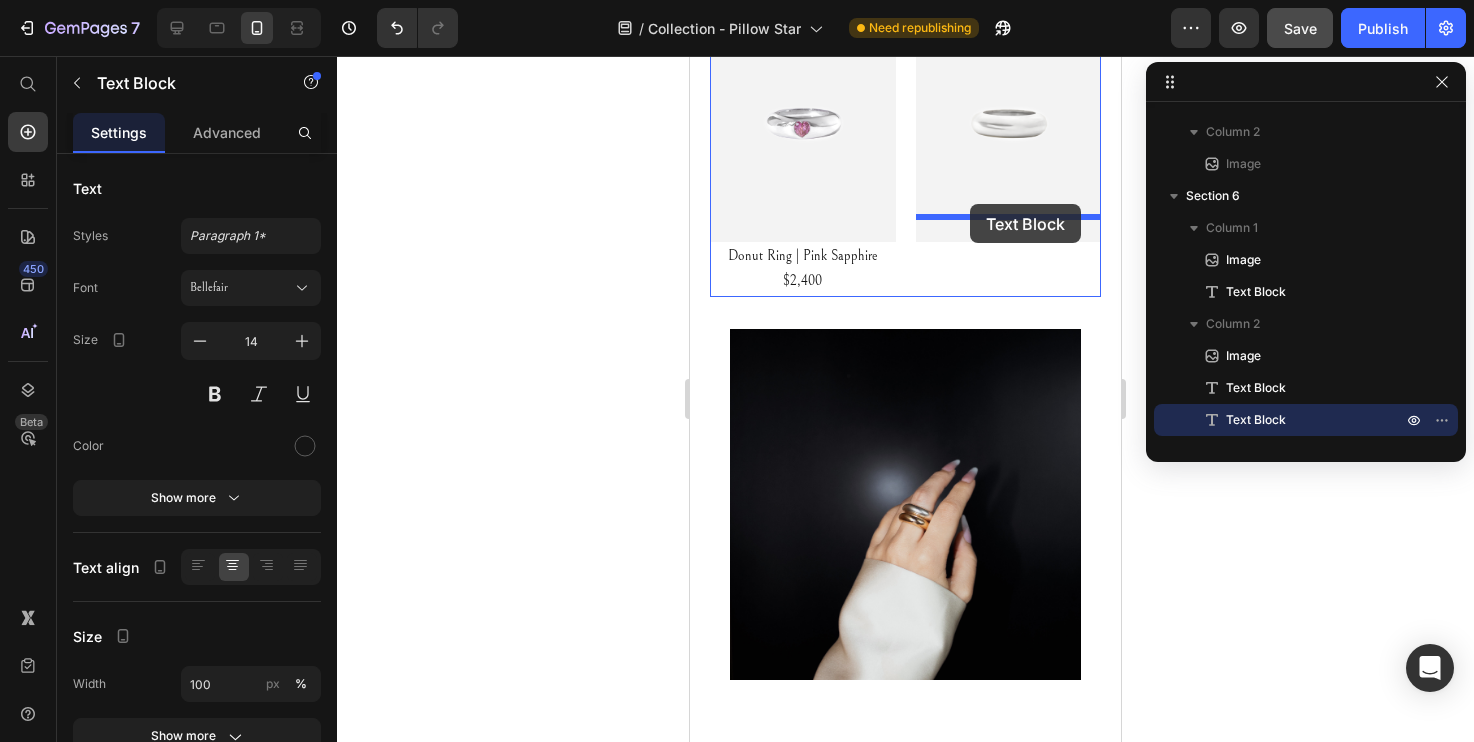 drag, startPoint x: 743, startPoint y: 638, endPoint x: 970, endPoint y: 205, distance: 488.89468 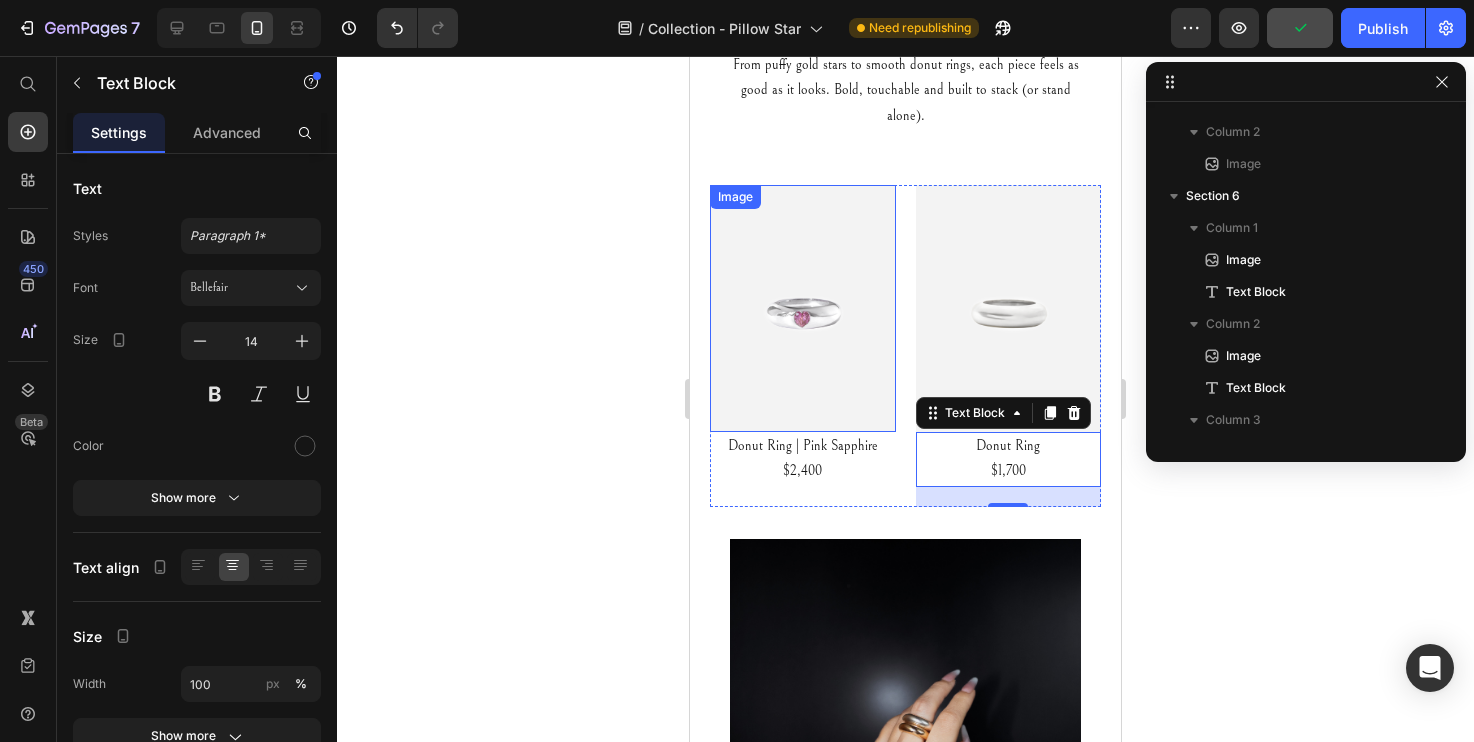 scroll, scrollTop: 671, scrollLeft: 0, axis: vertical 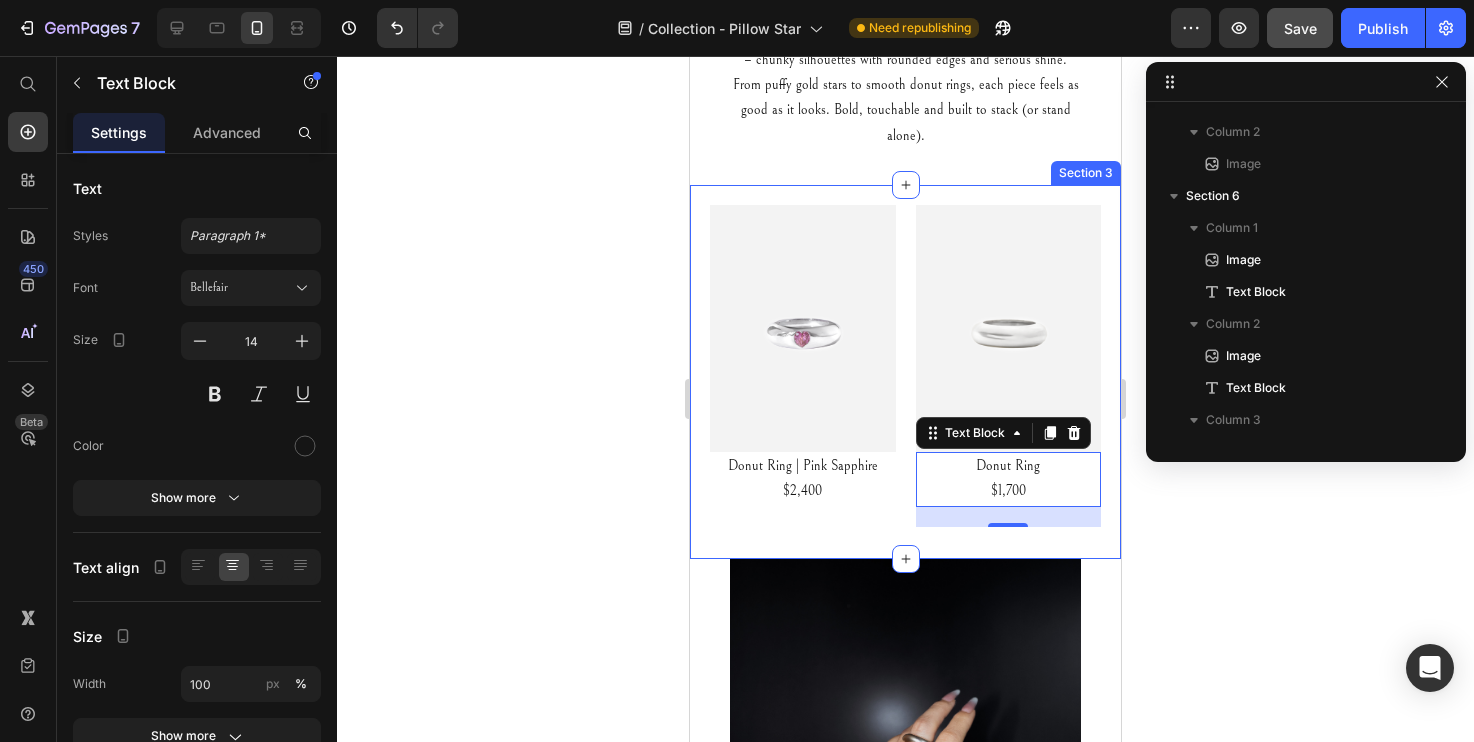 click on "Image Donut Ring | Pink Sapphire $2,400 Text Block Image Donut Ring $1,700 Text Block   20 Row Section 3" at bounding box center (905, 372) 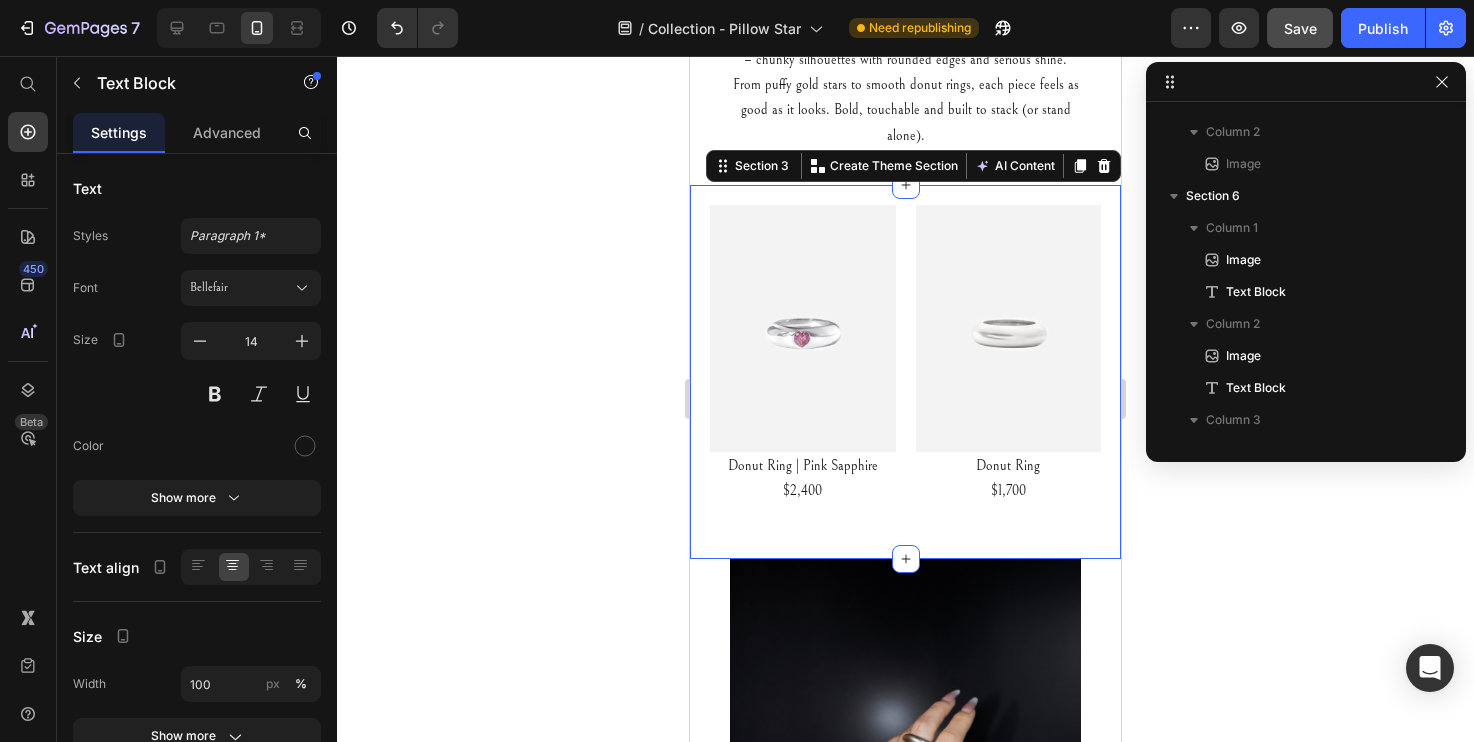 scroll, scrollTop: 0, scrollLeft: 0, axis: both 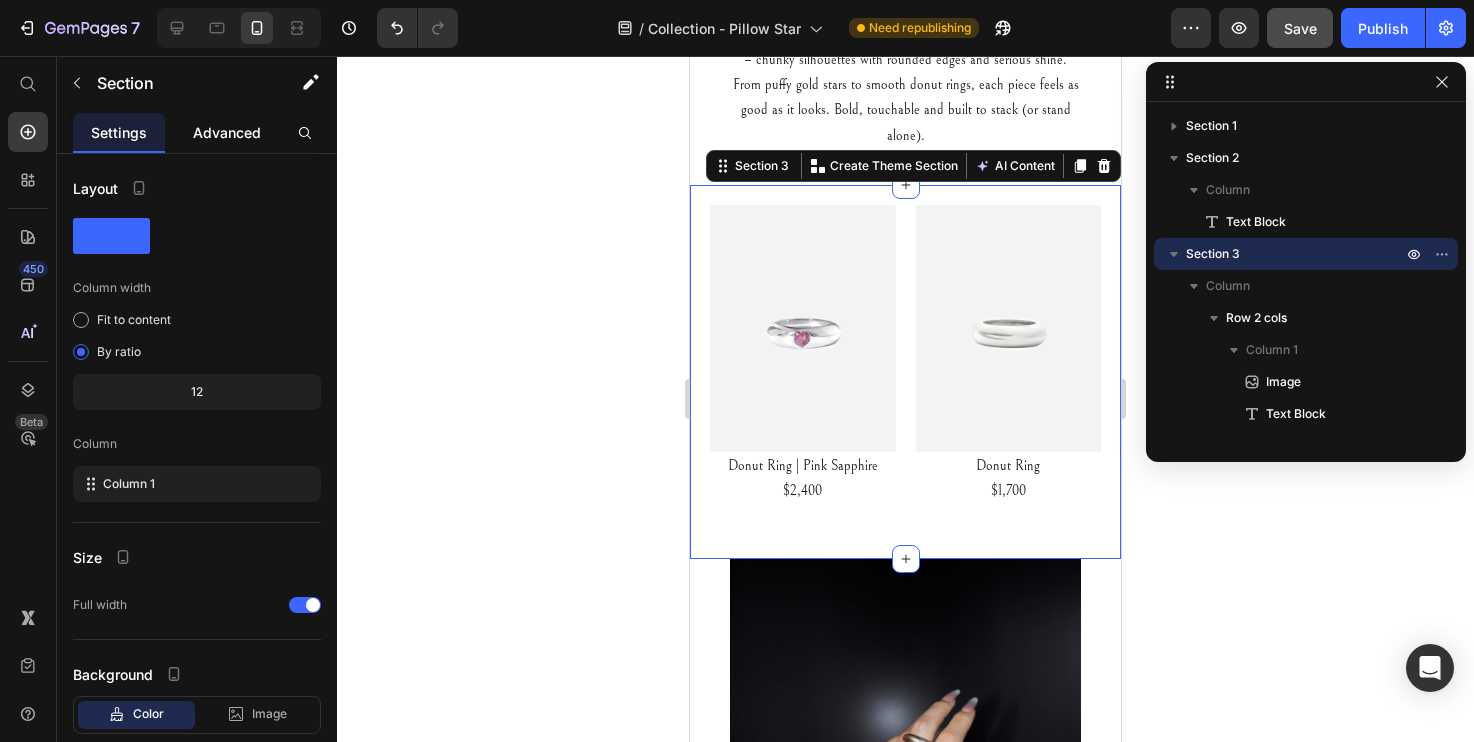 click on "Advanced" at bounding box center [227, 132] 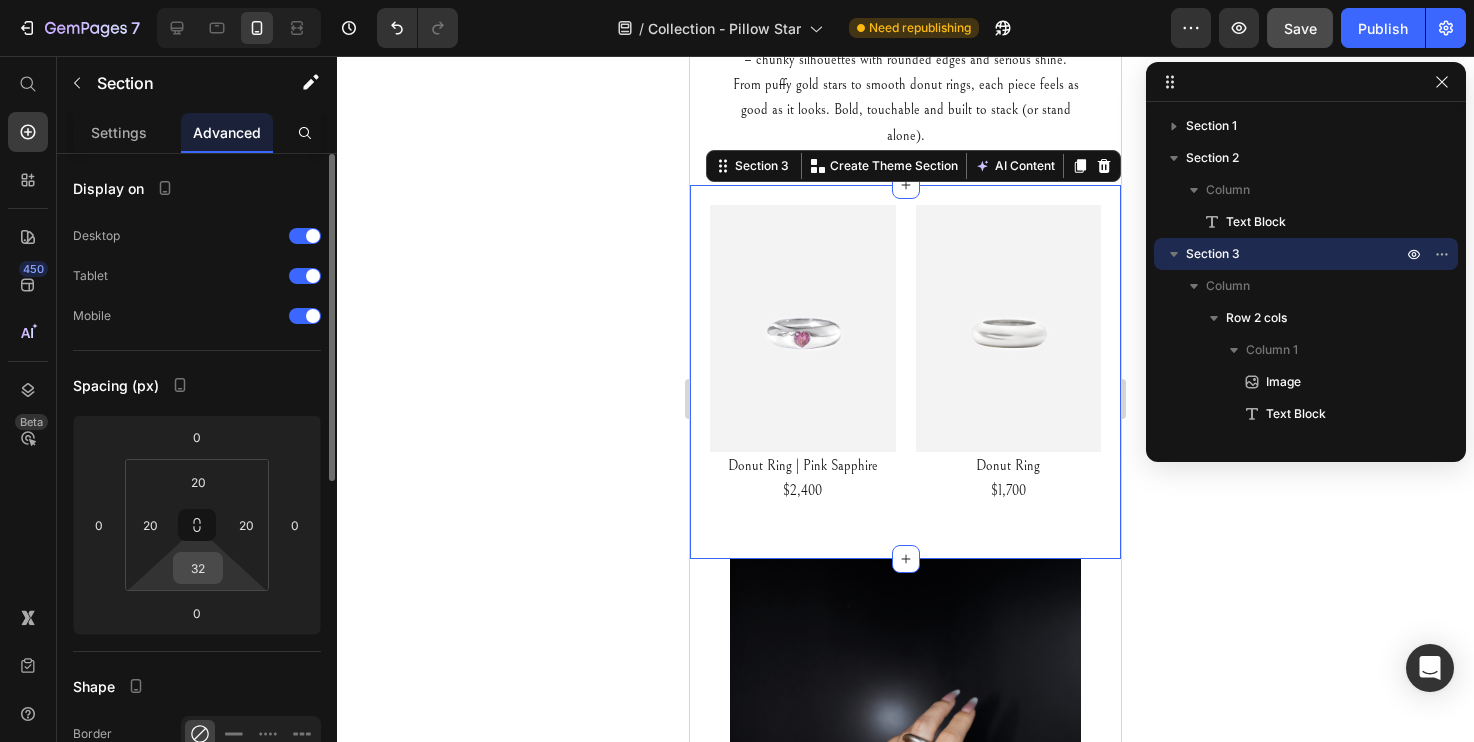click on "32" at bounding box center (198, 568) 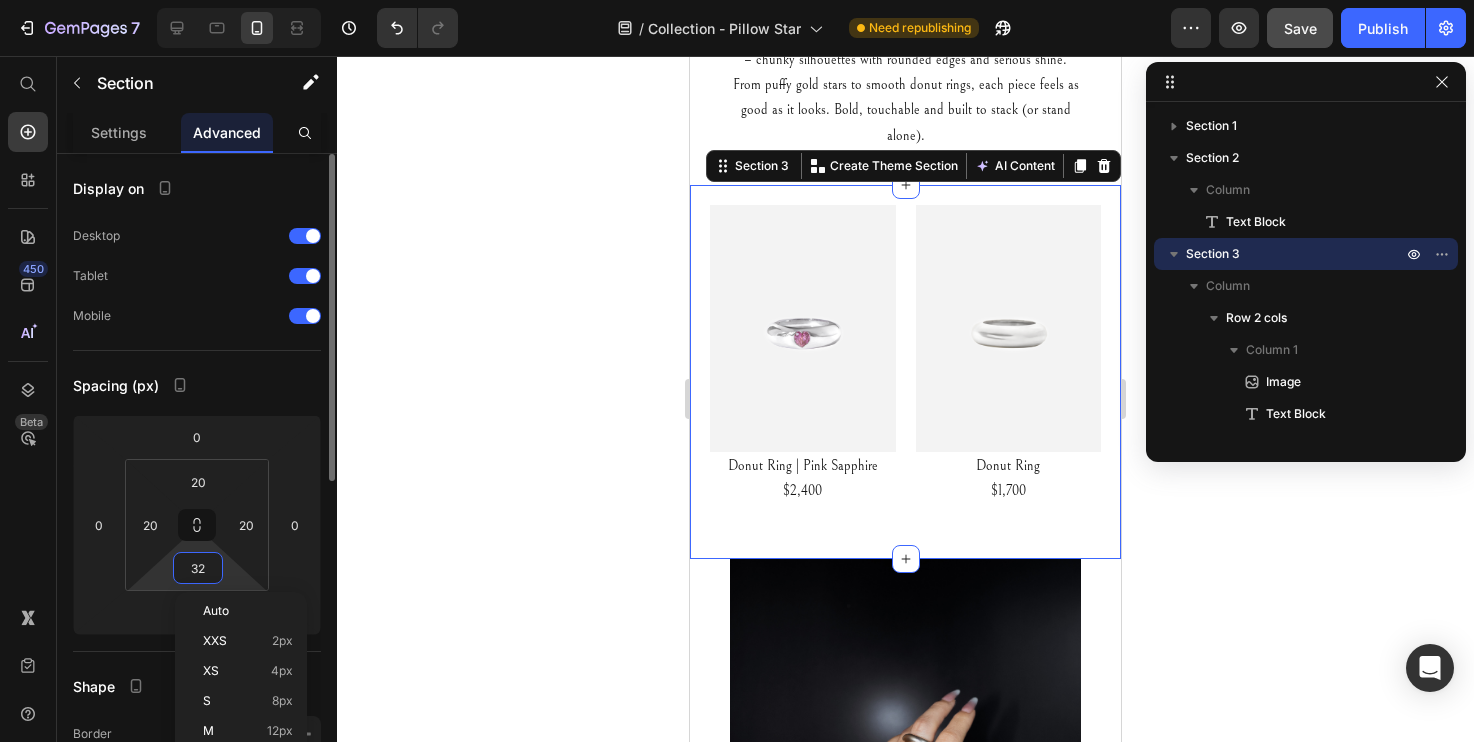 type on "0" 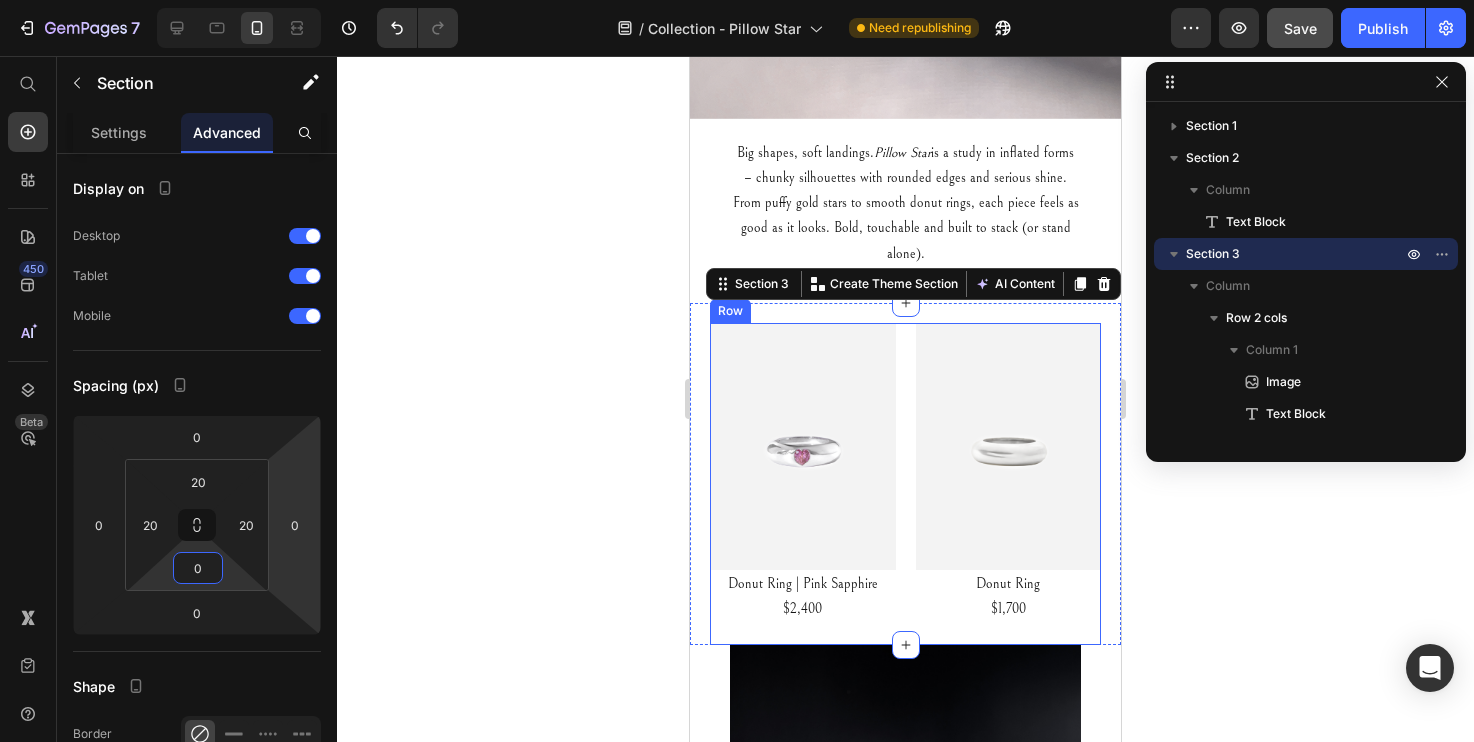 scroll, scrollTop: 508, scrollLeft: 0, axis: vertical 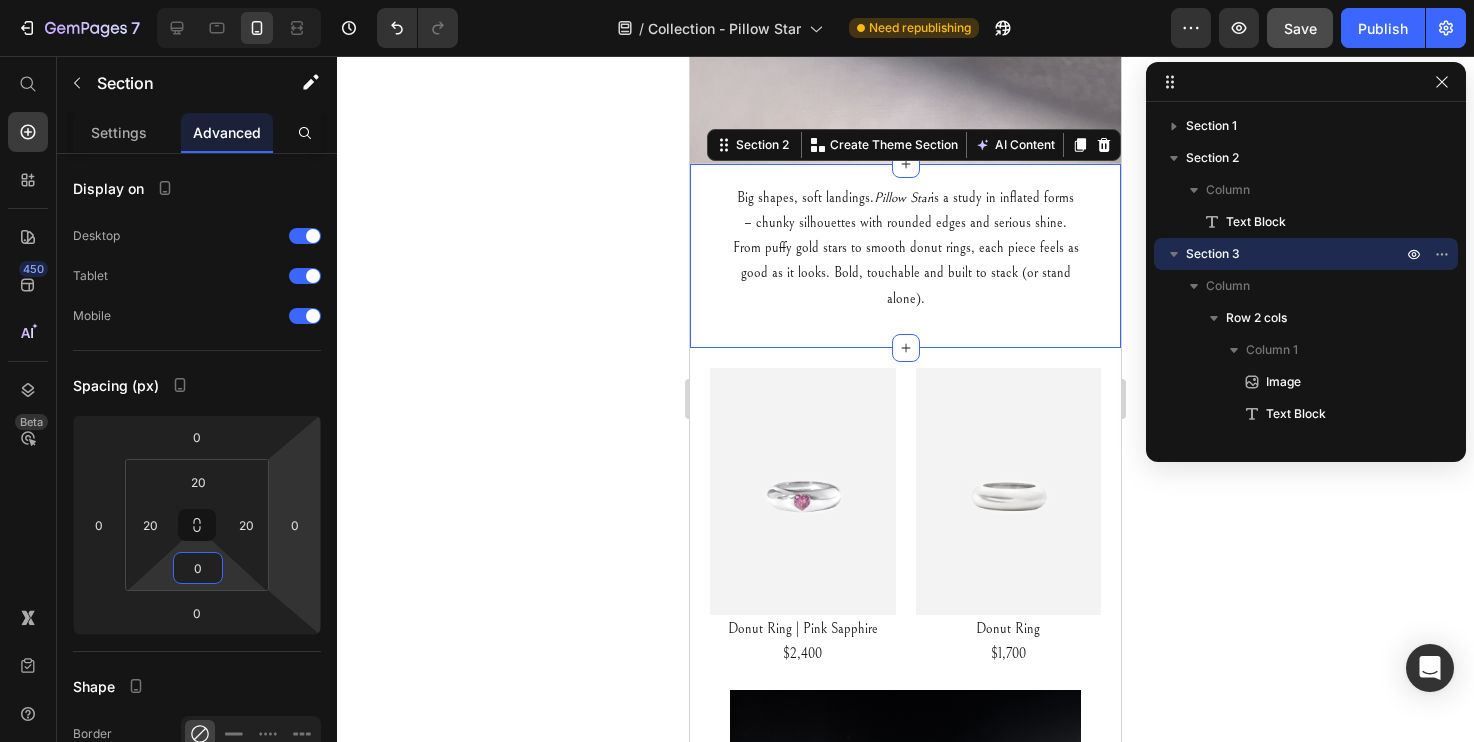 click on "Big shapes, soft landings.  Pillow Star  is a study in inflated forms – chunky silhouettes with rounded edges and serious shine. From puffy gold stars to smooth donut rings, each piece feels as good as it looks. Bold, touchable and built to stack (or stand alone). Text Block Section 2   Create Theme Section AI Content Write with GemAI What would you like to describe here? Tone and Voice Persuasive Product Tanzanite | 4.02ct Show more Generate" at bounding box center (905, 256) 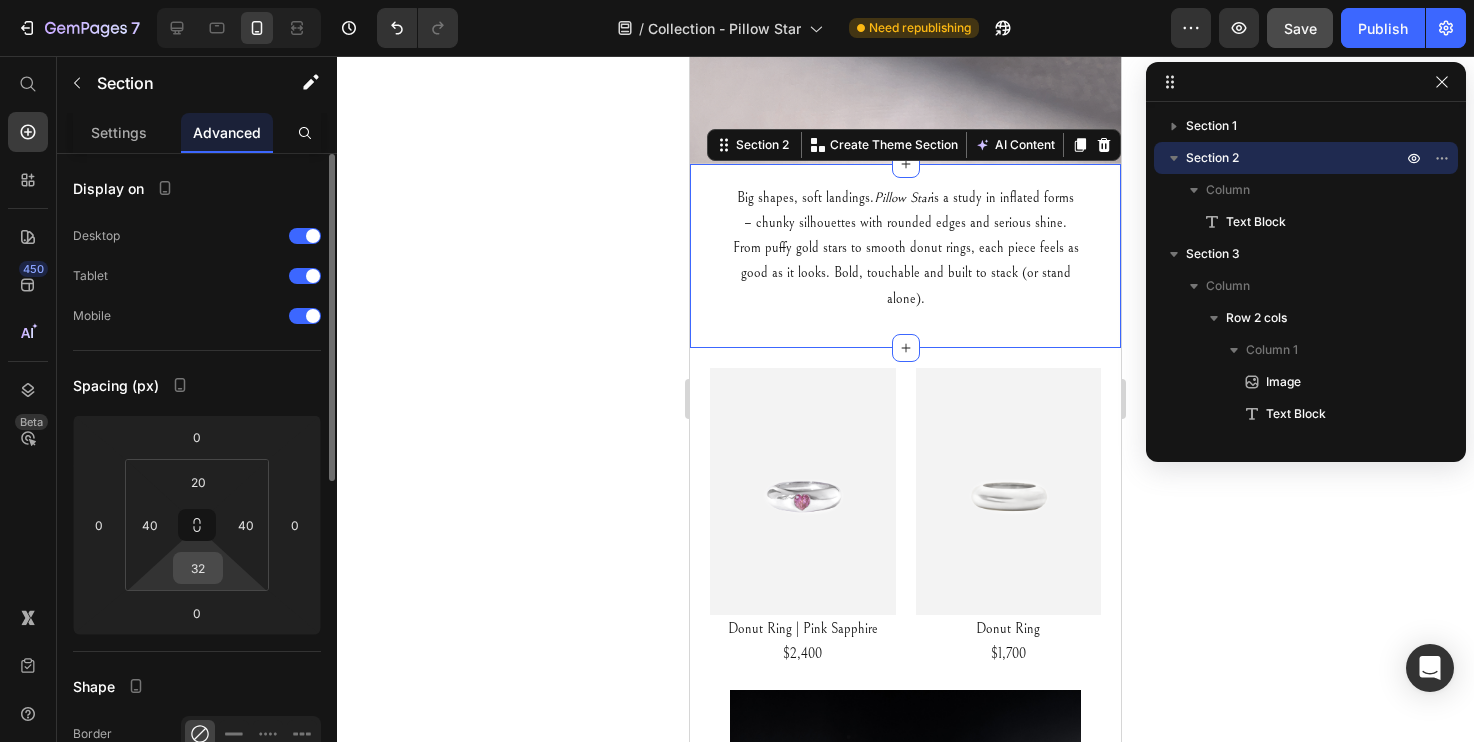 click on "32" at bounding box center (198, 568) 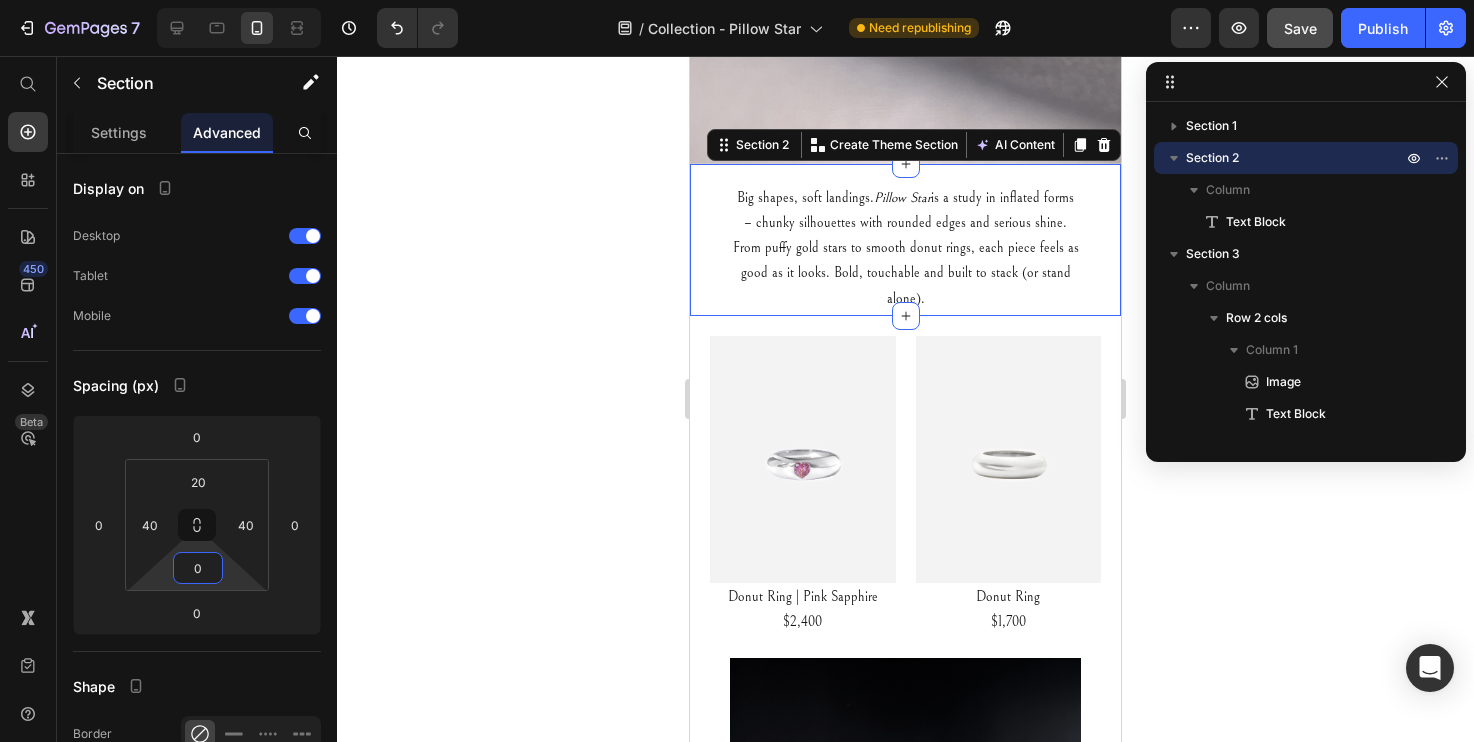 type on "0" 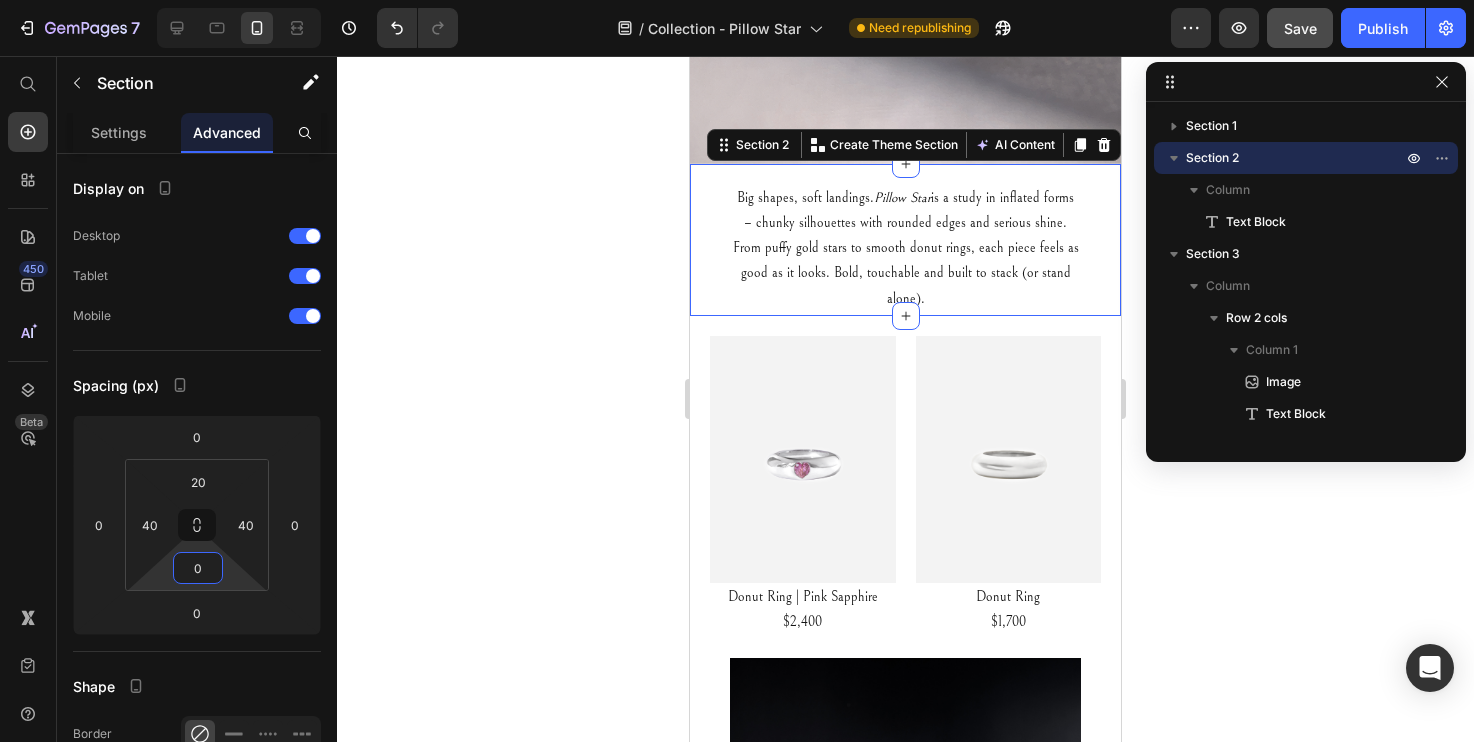 click 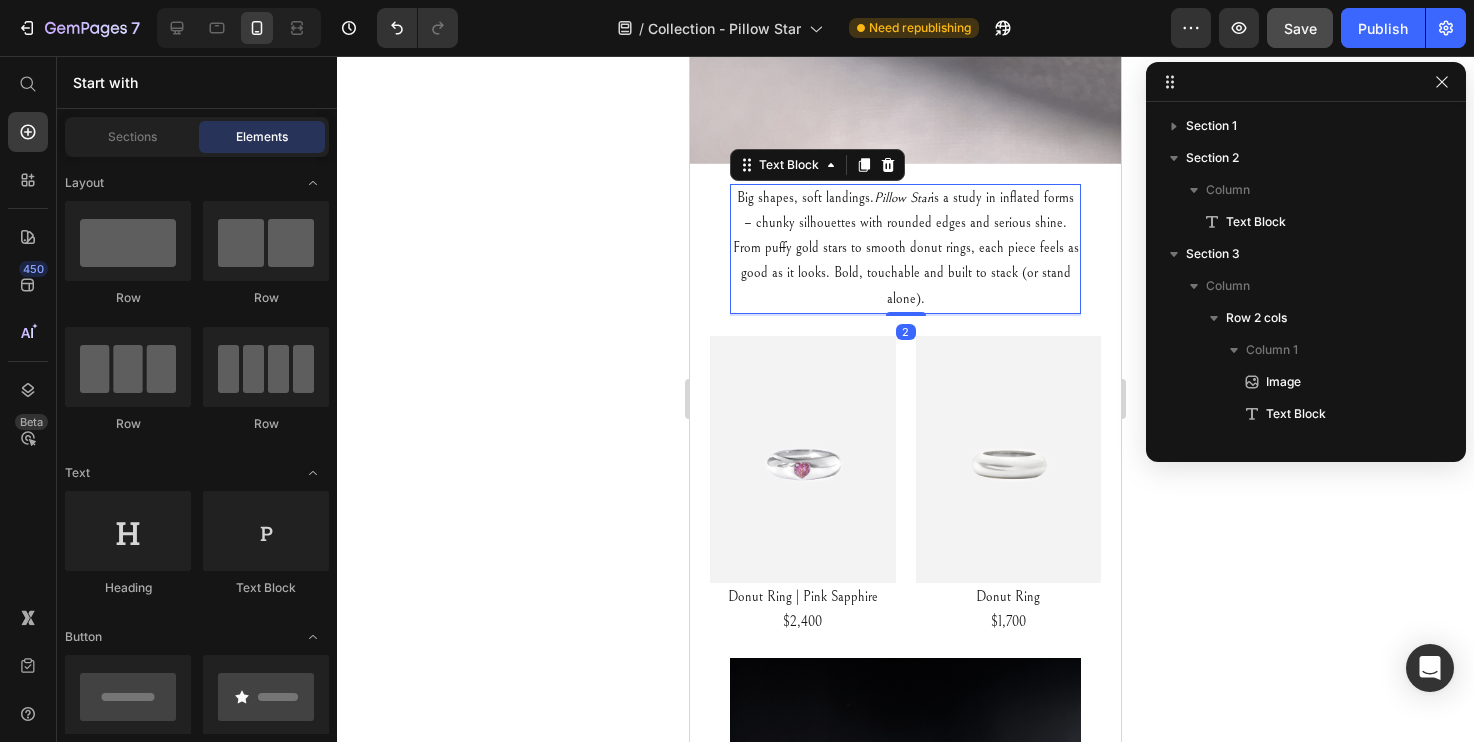 click on "Big shapes, soft landings.  Pillow Star  is a study in inflated forms – chunky silhouettes with rounded edges and serious shine. From puffy gold stars to smooth donut rings, each piece feels as good as it looks. Bold, touchable and built to stack (or stand alone)." at bounding box center [905, 249] 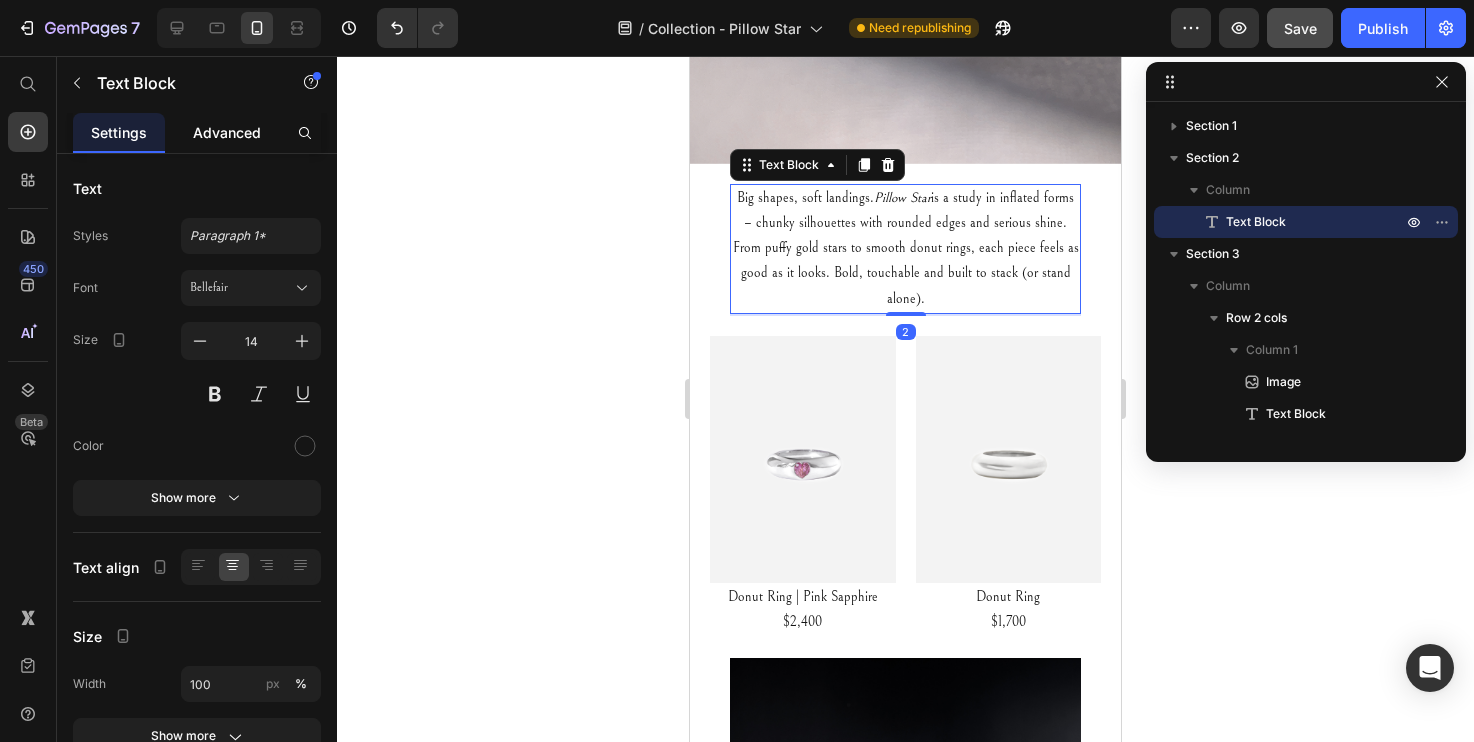 click on "Advanced" 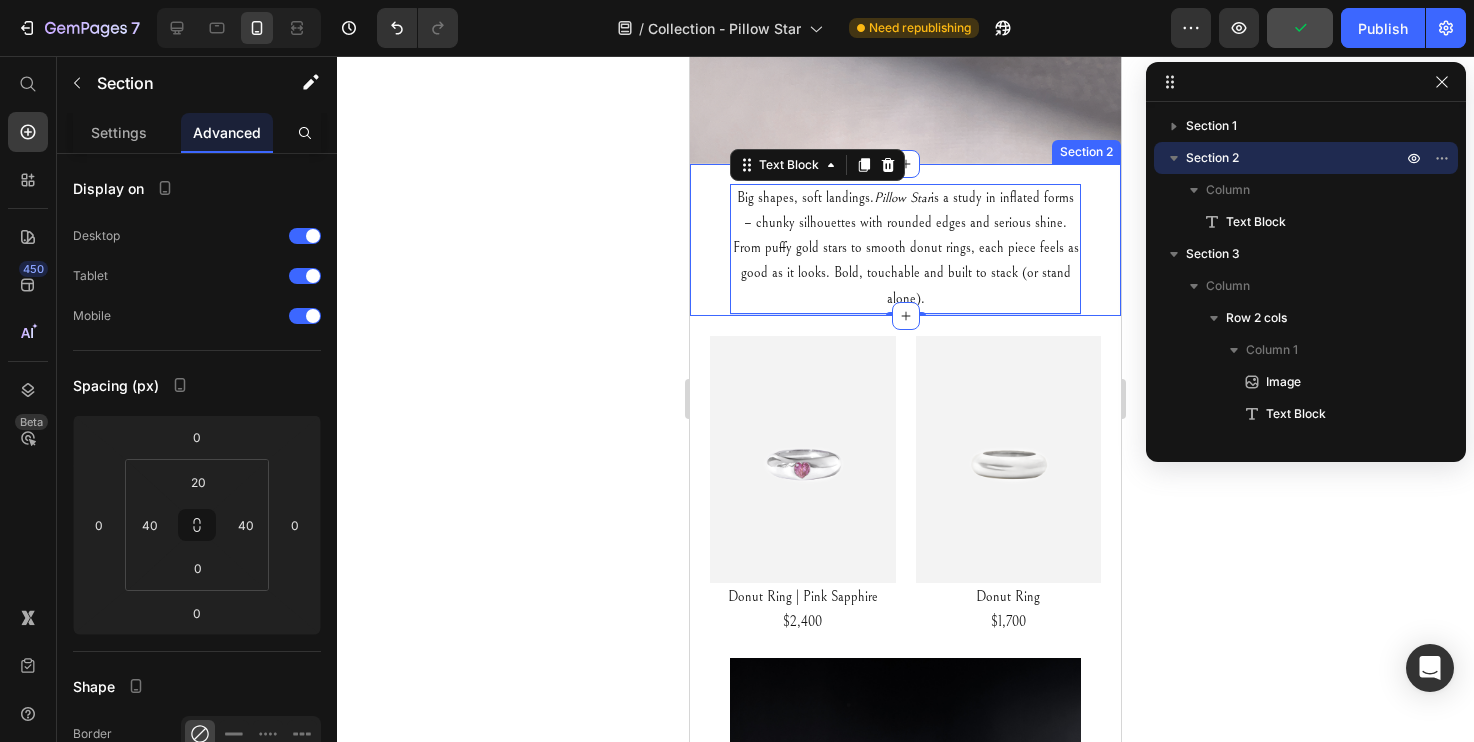 click on "Big shapes, soft landings.  Pillow Star  is a study in inflated forms – chunky silhouettes with rounded edges and serious shine. From puffy gold stars to smooth donut rings, each piece feels as good as it looks. Bold, touchable and built to stack (or stand alone). Text Block   2 Section 2" at bounding box center (905, 240) 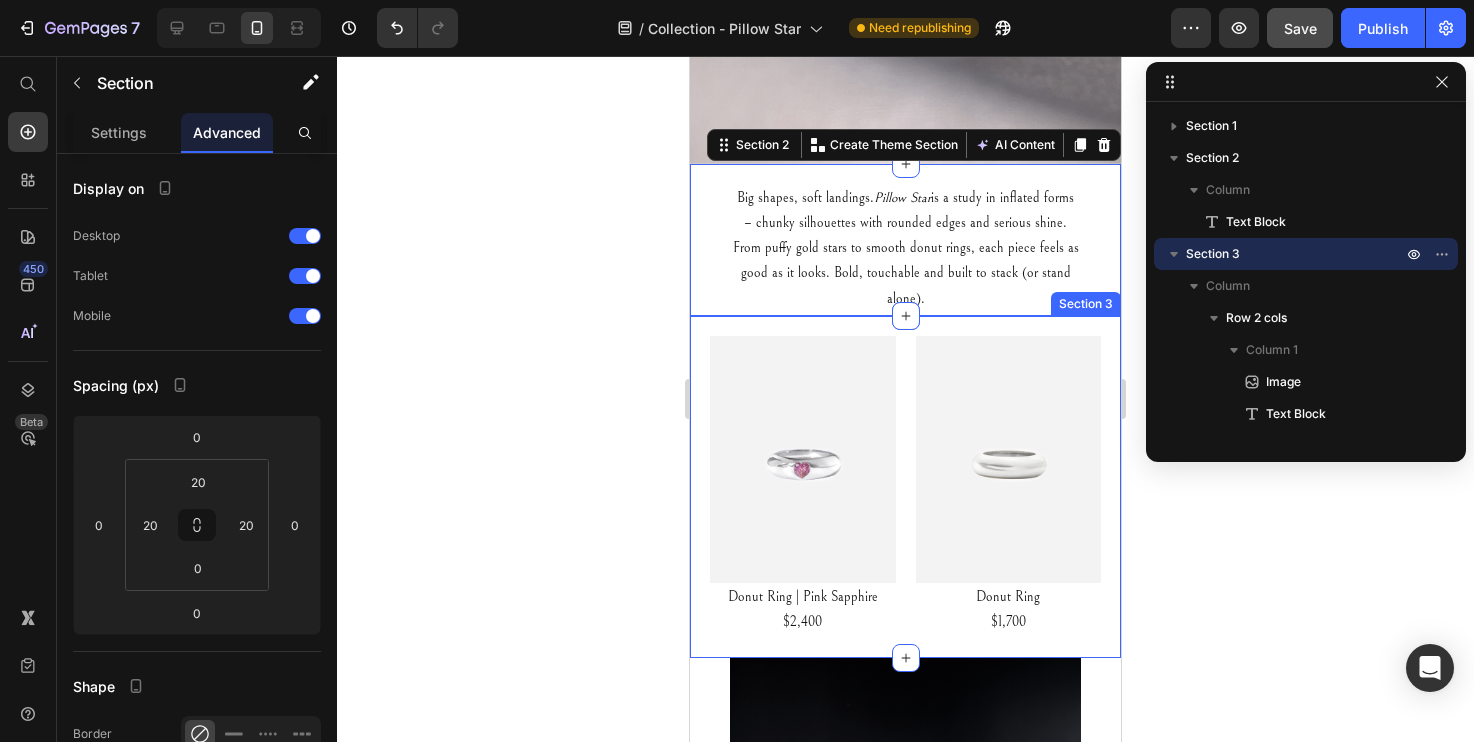 click on "Image Donut Ring | Pink Sapphire $2,400 Text Block Image Donut Ring $1,700 Text Block Row Section 3" at bounding box center (905, 487) 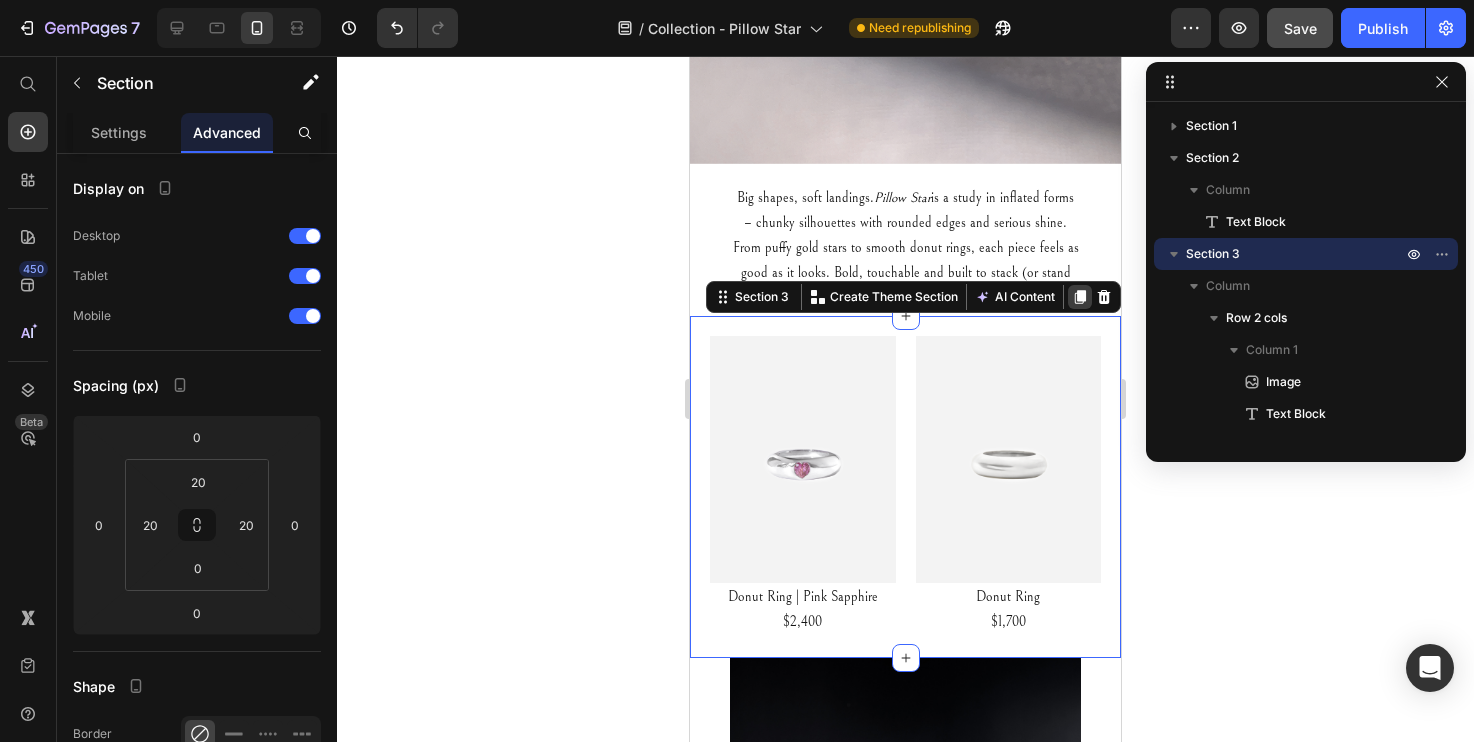 click 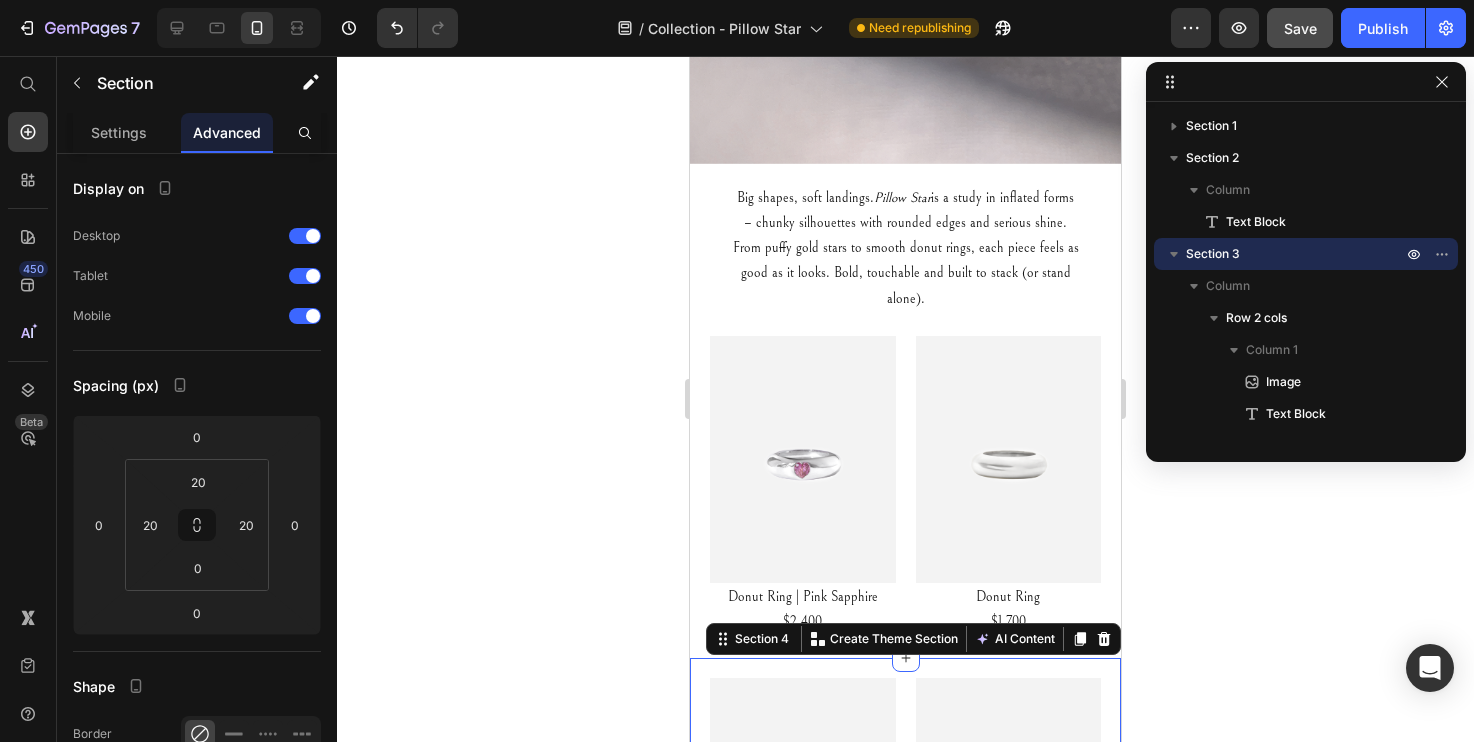 scroll, scrollTop: 559, scrollLeft: 0, axis: vertical 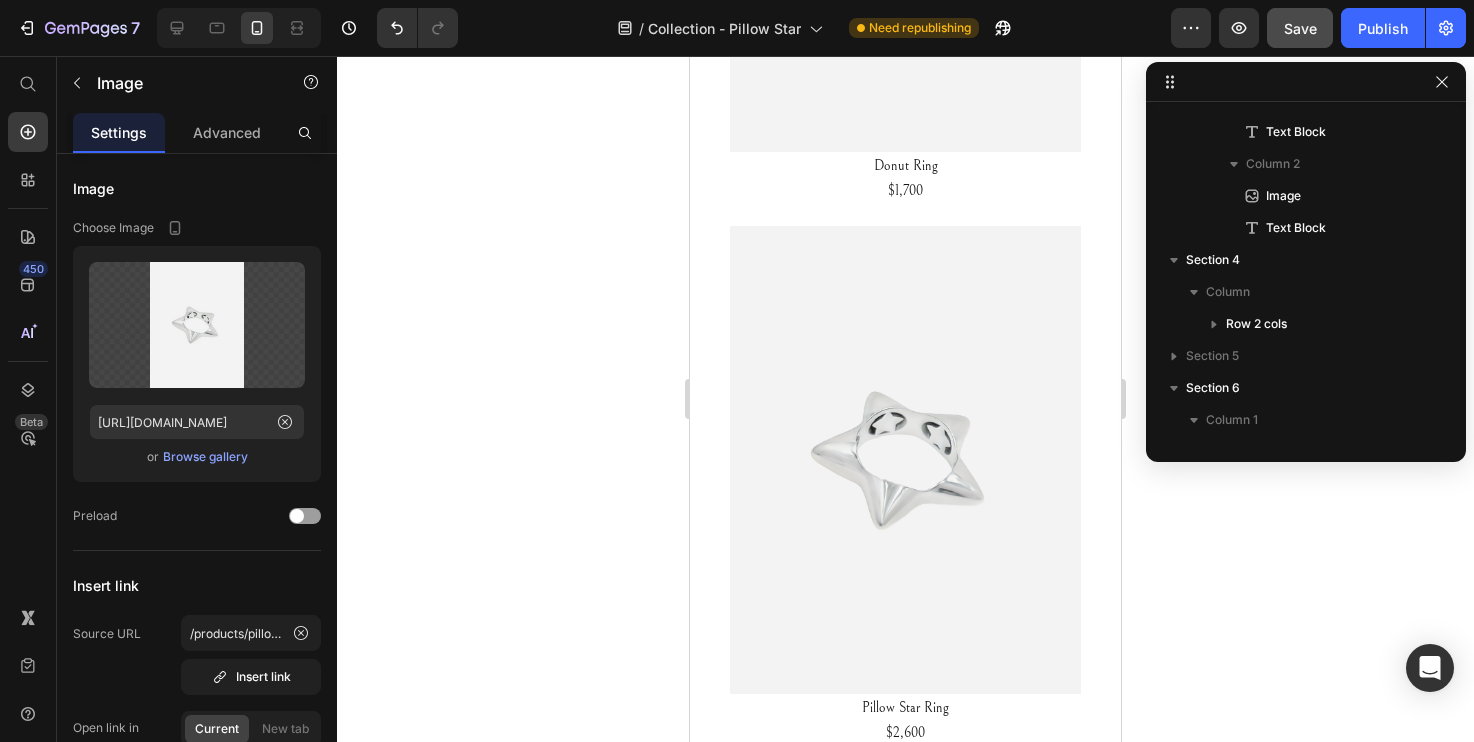 click at bounding box center (905, 460) 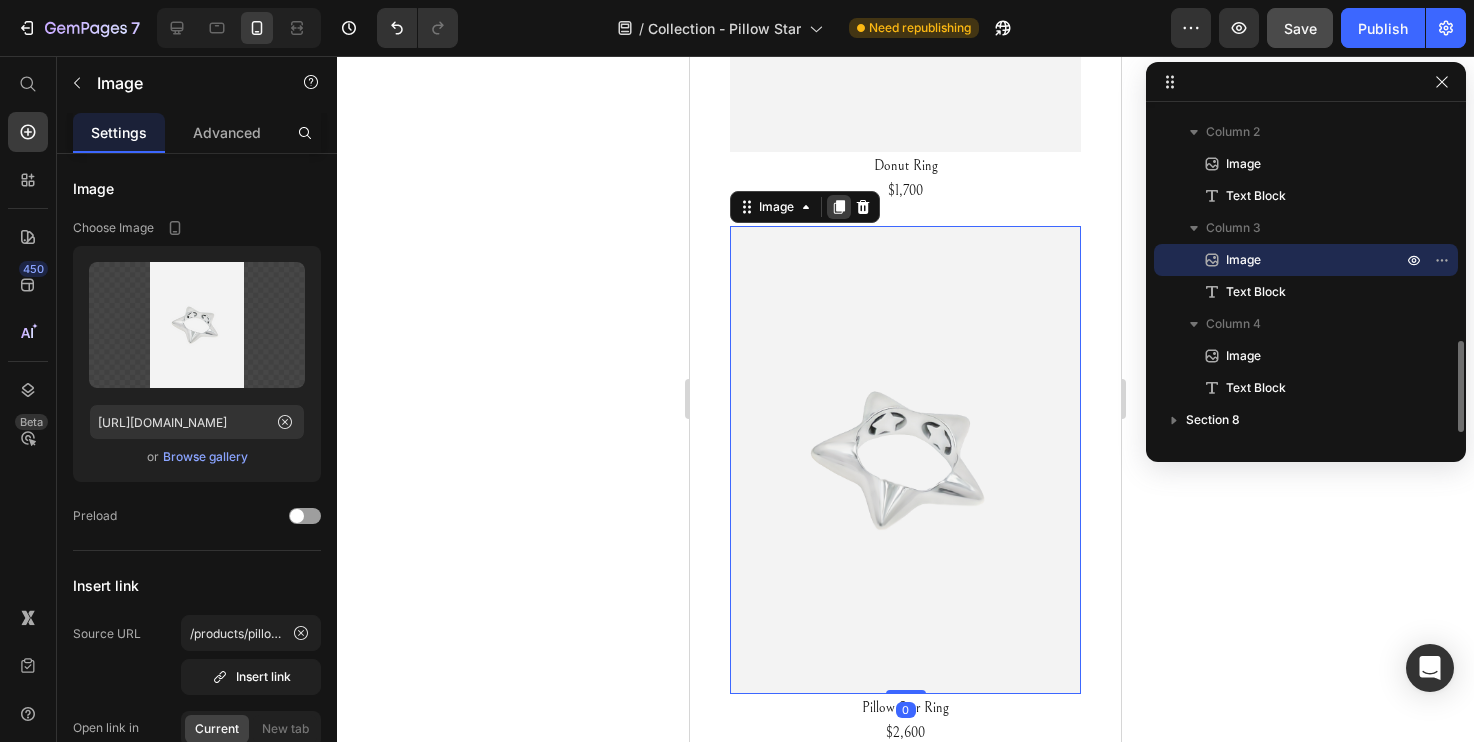 click 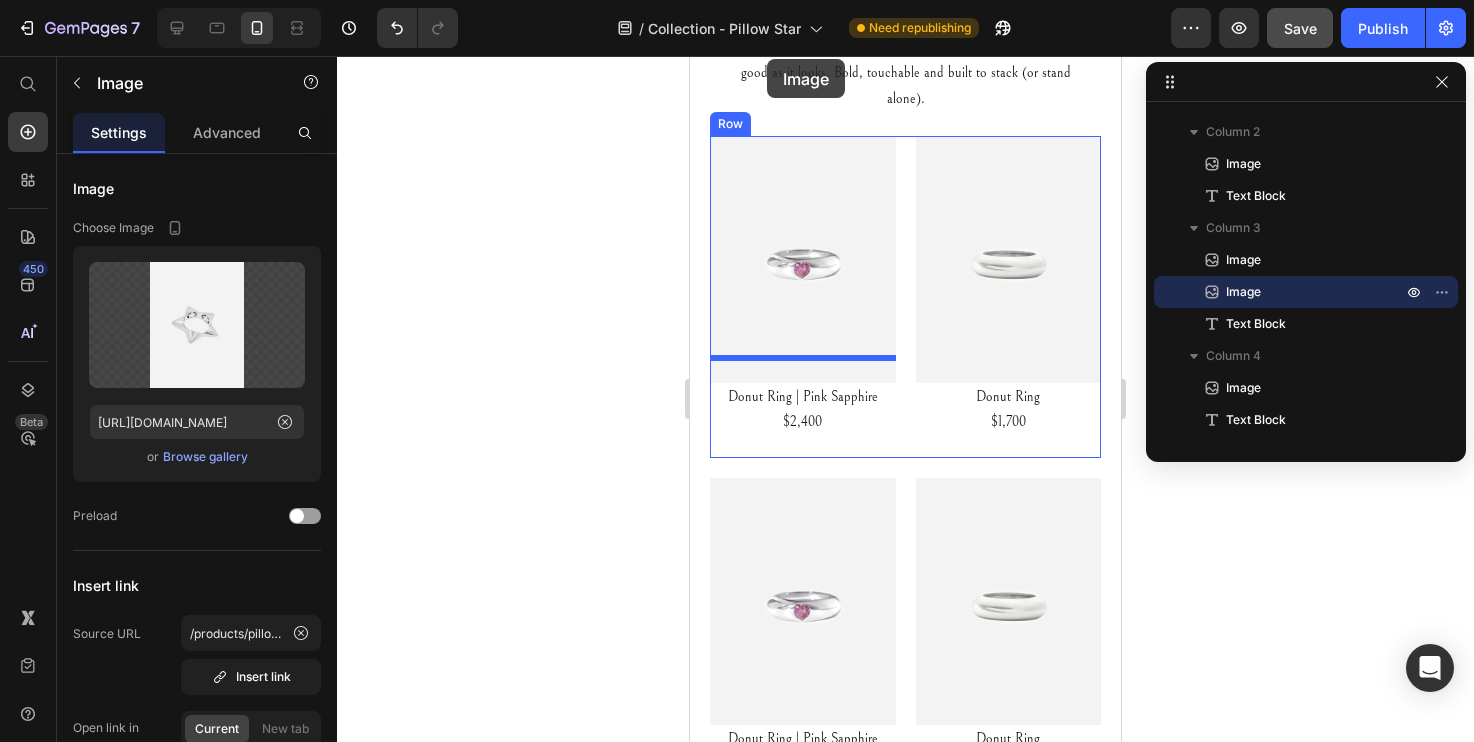 scroll, scrollTop: 689, scrollLeft: 0, axis: vertical 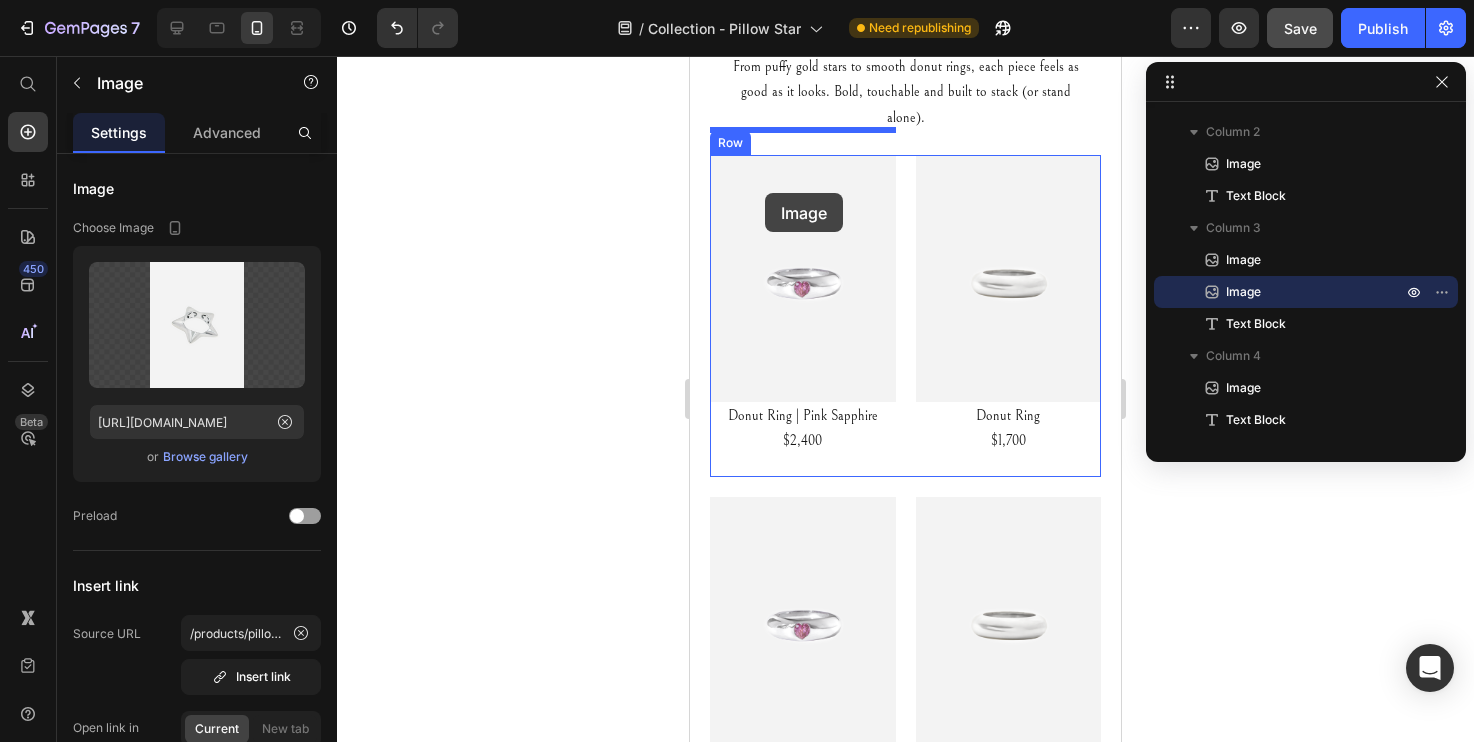 drag, startPoint x: 745, startPoint y: 118, endPoint x: 766, endPoint y: 191, distance: 75.96052 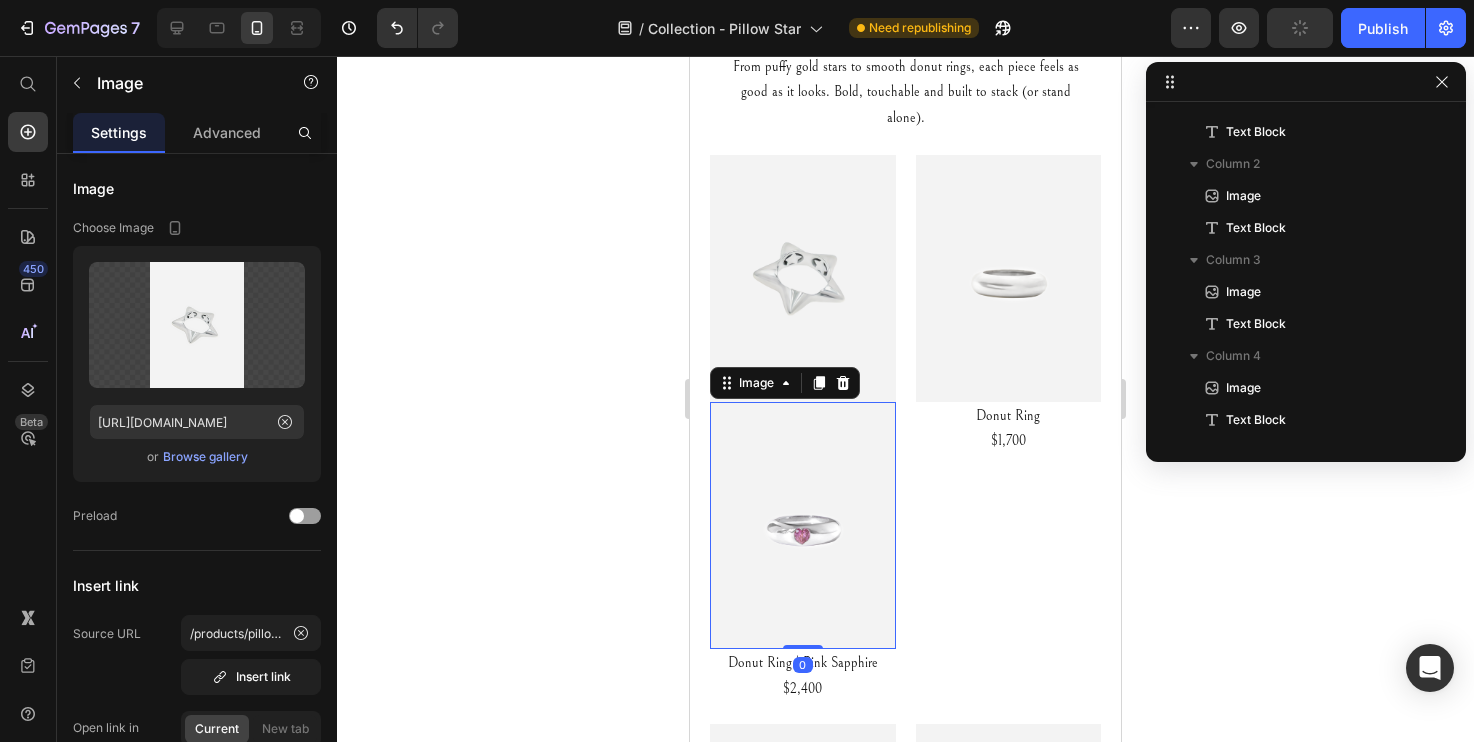 scroll, scrollTop: 154, scrollLeft: 0, axis: vertical 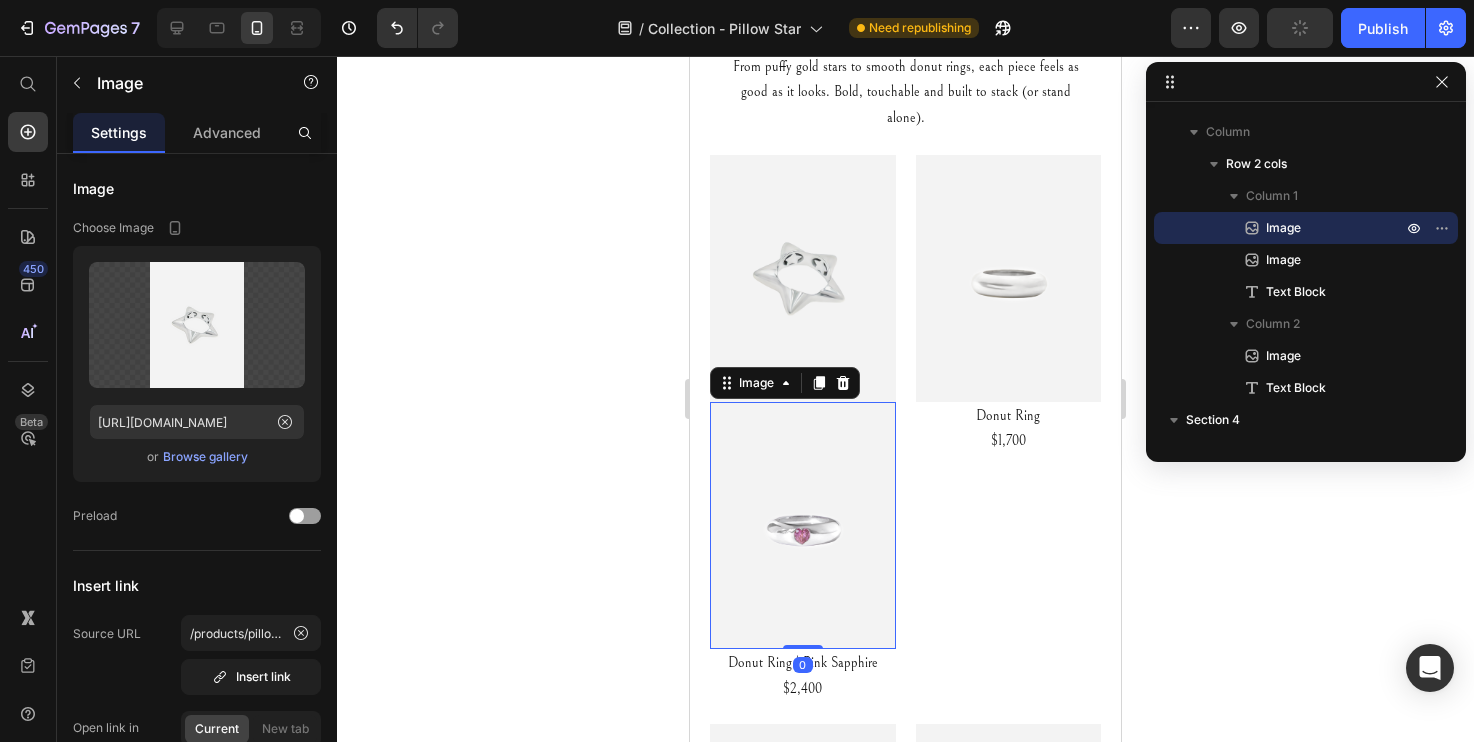 click at bounding box center [803, 525] 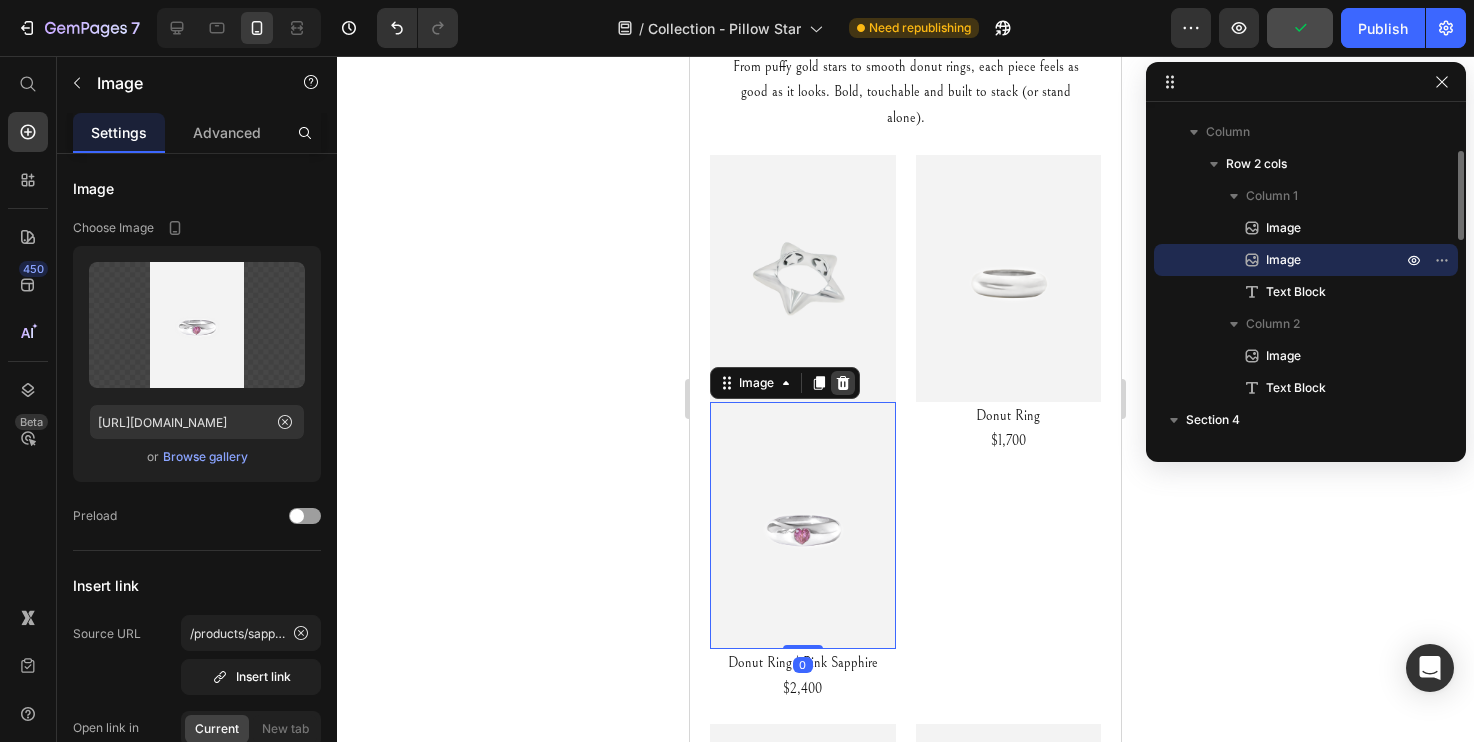 click 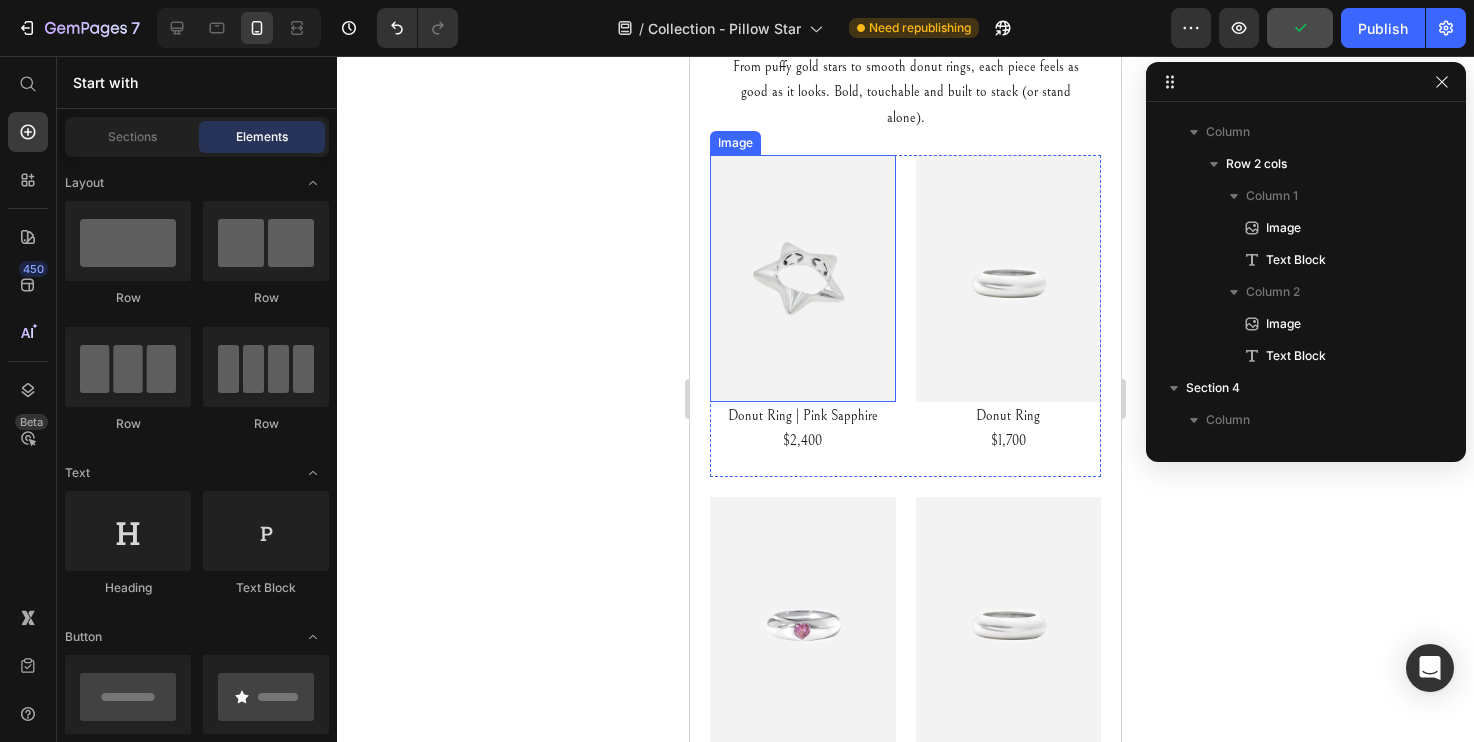 click on "Donut Ring | Pink Sapphire" at bounding box center (803, 416) 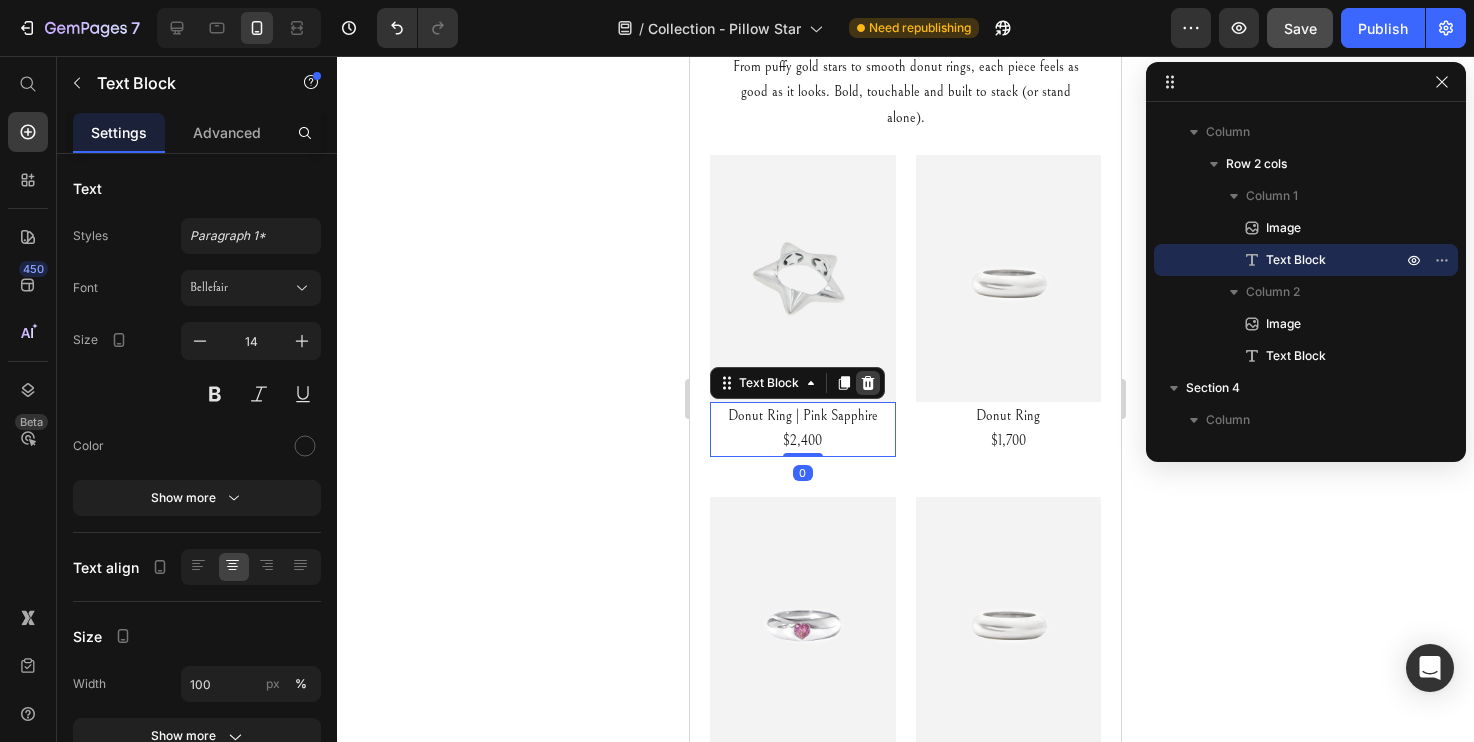 click 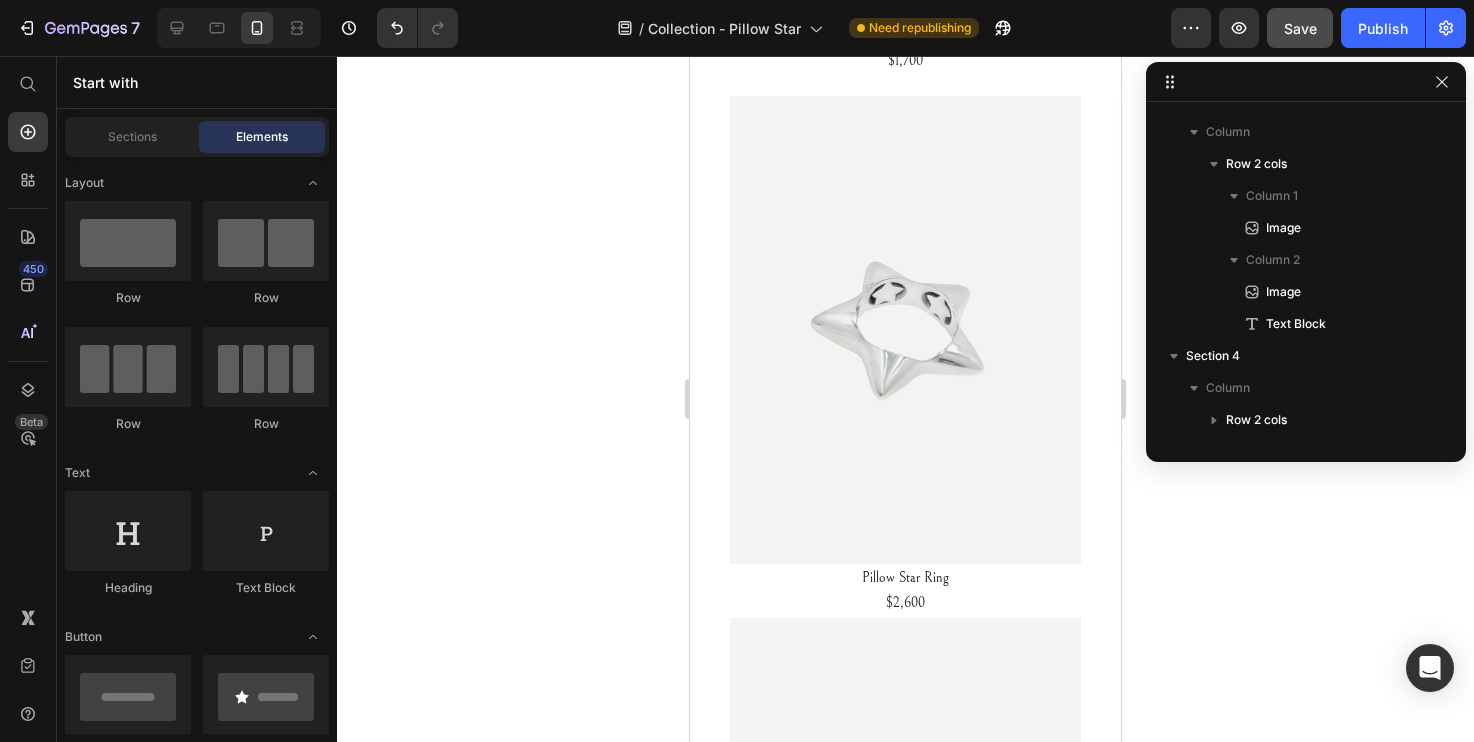 scroll, scrollTop: 2905, scrollLeft: 0, axis: vertical 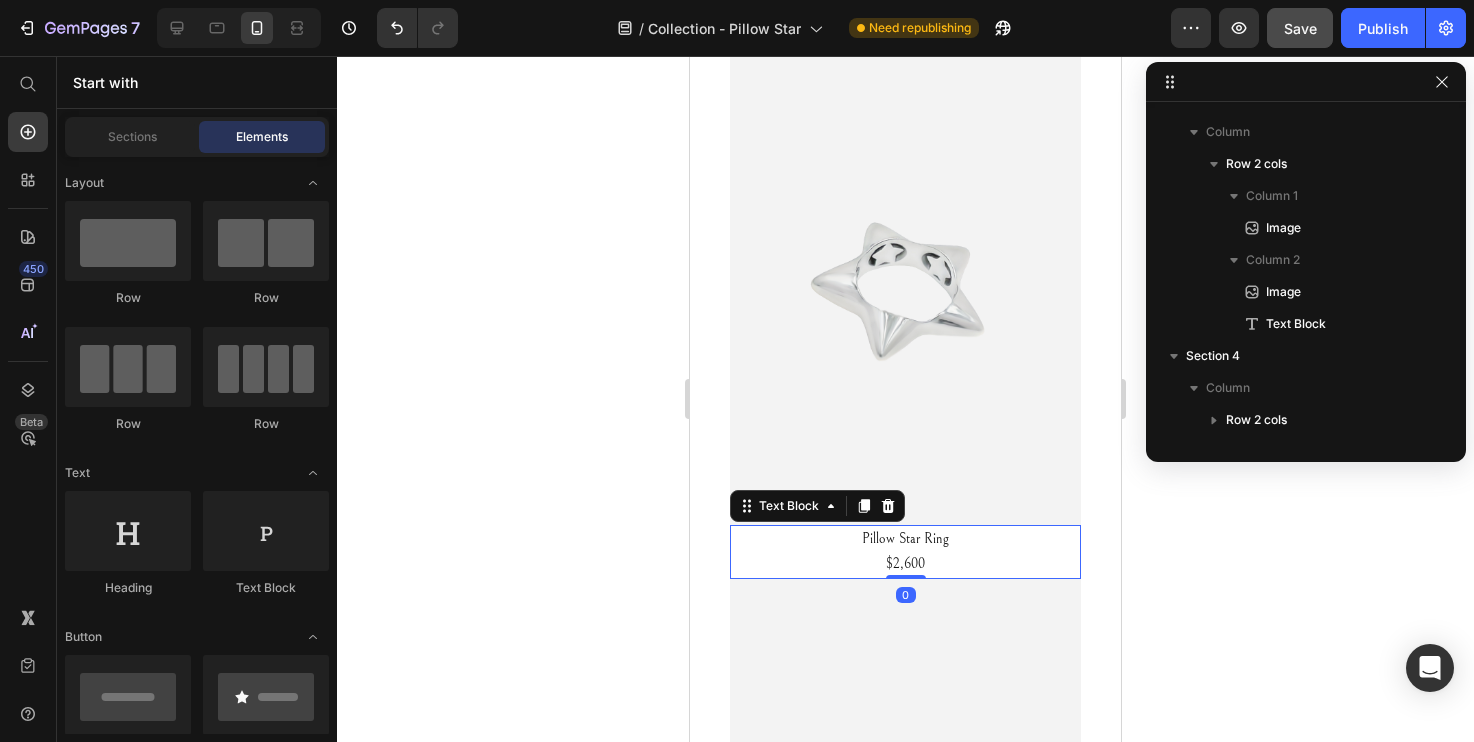 click on "$2,600" at bounding box center (905, 564) 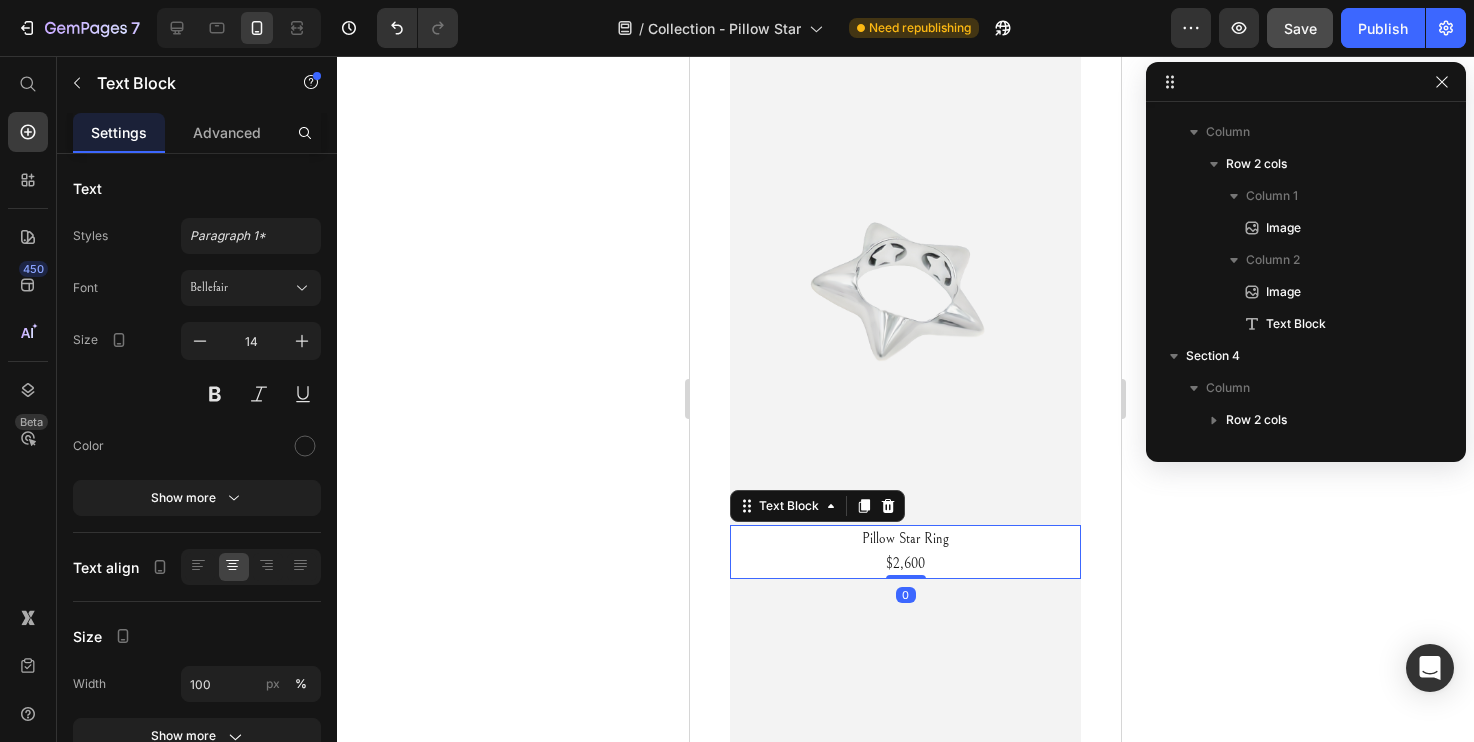 scroll, scrollTop: 822, scrollLeft: 0, axis: vertical 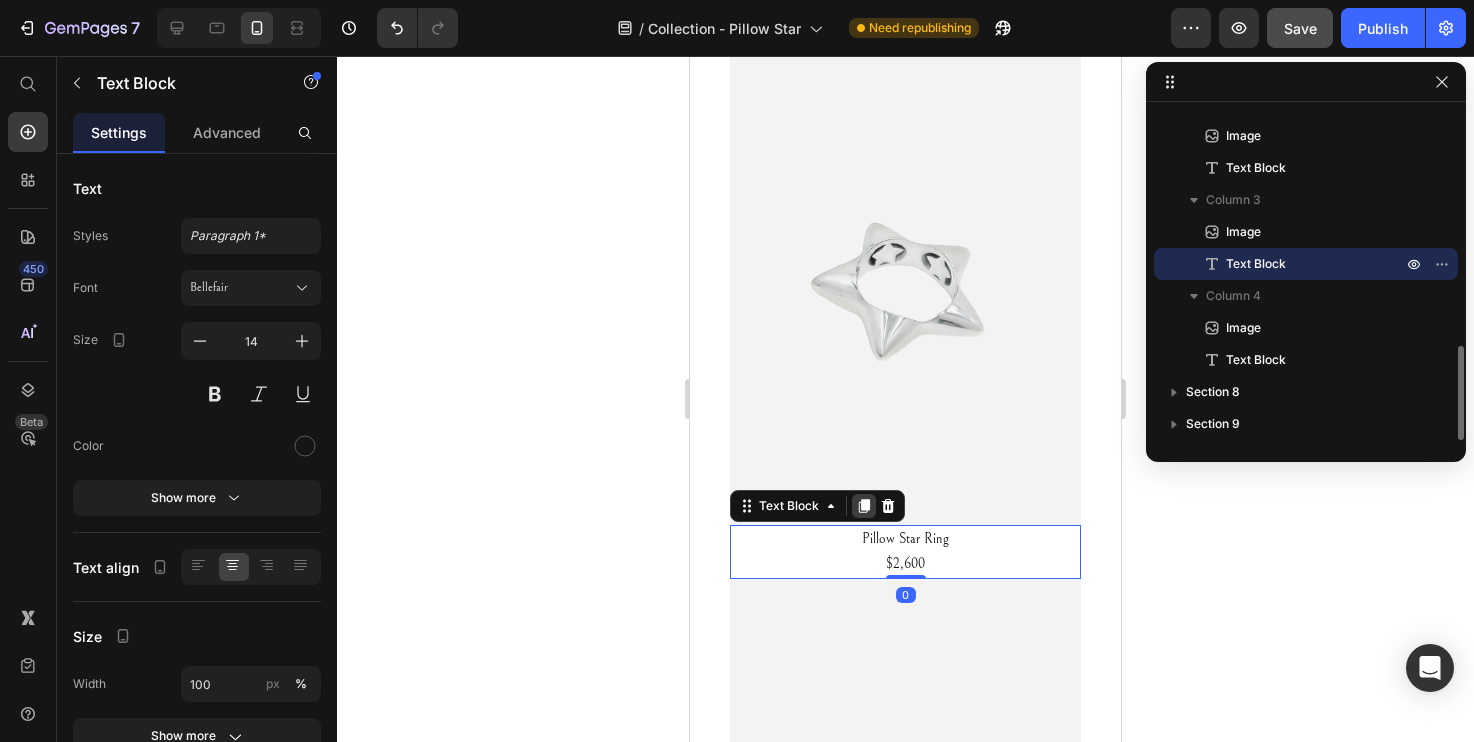 click 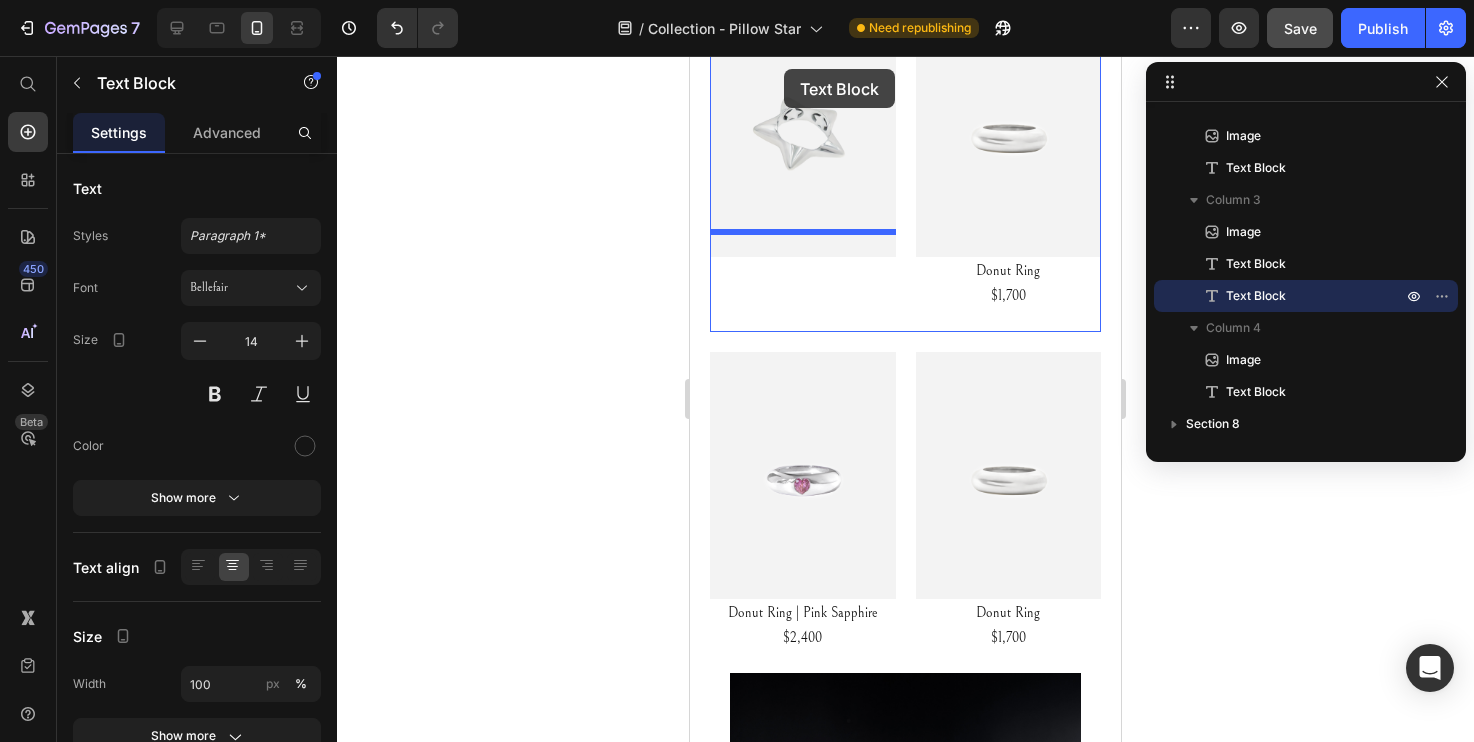 scroll, scrollTop: 828, scrollLeft: 0, axis: vertical 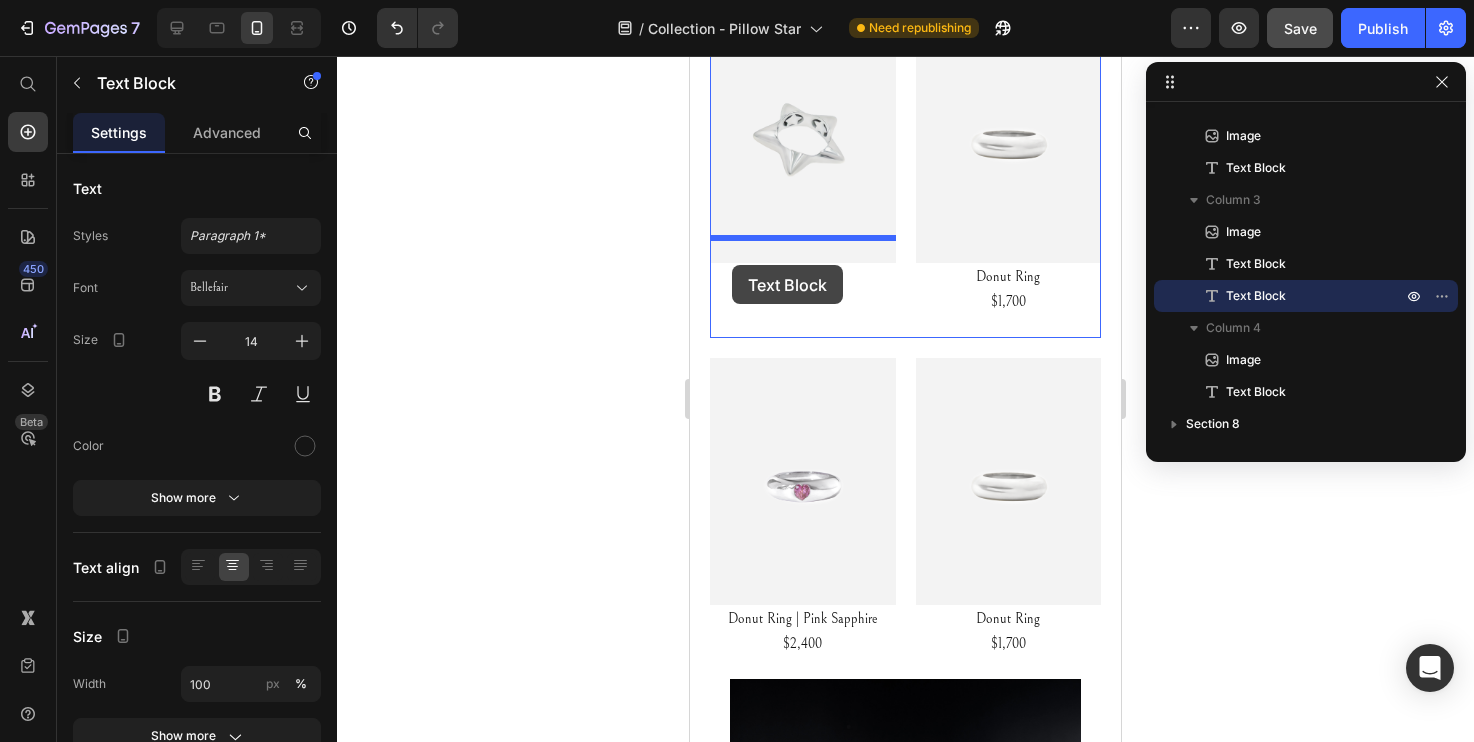 drag, startPoint x: 745, startPoint y: 562, endPoint x: 732, endPoint y: 265, distance: 297.28436 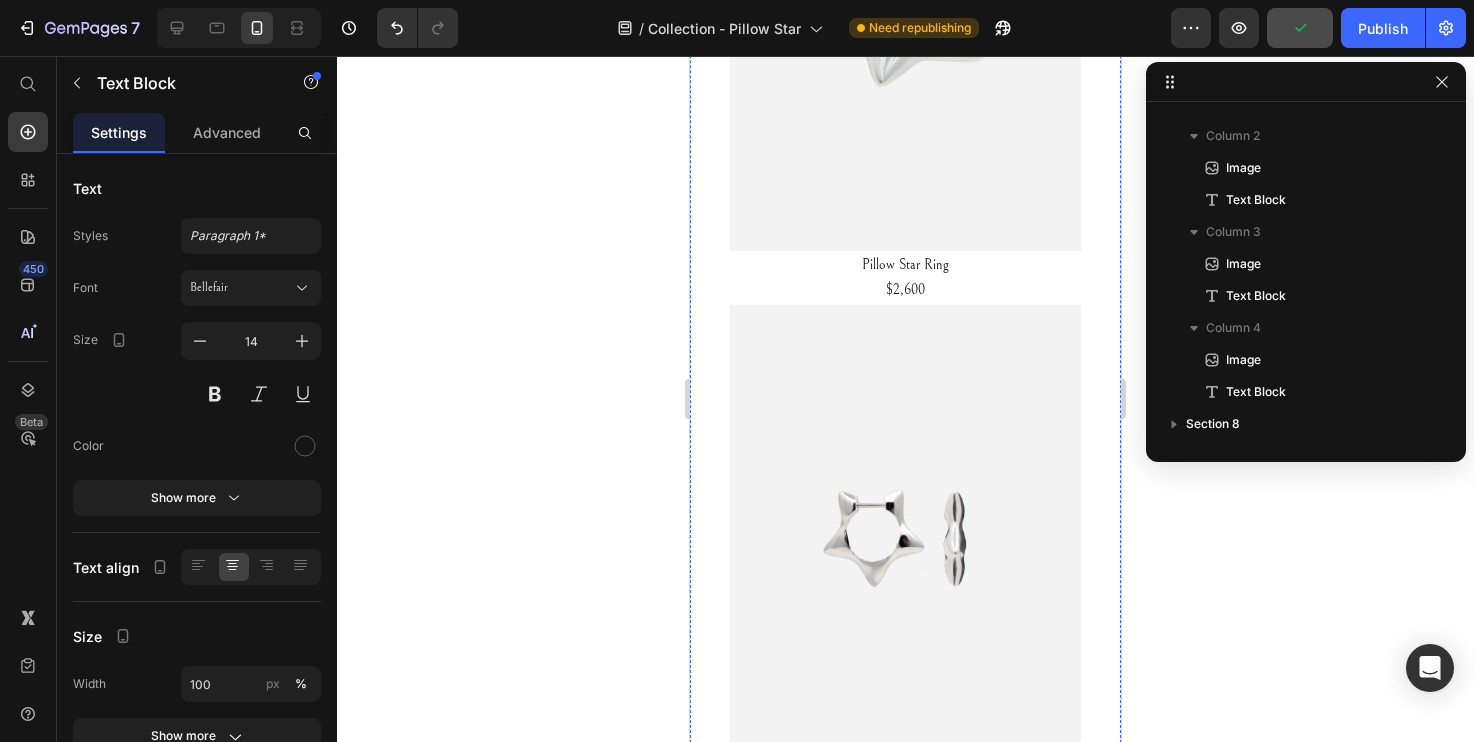 scroll, scrollTop: 3183, scrollLeft: 0, axis: vertical 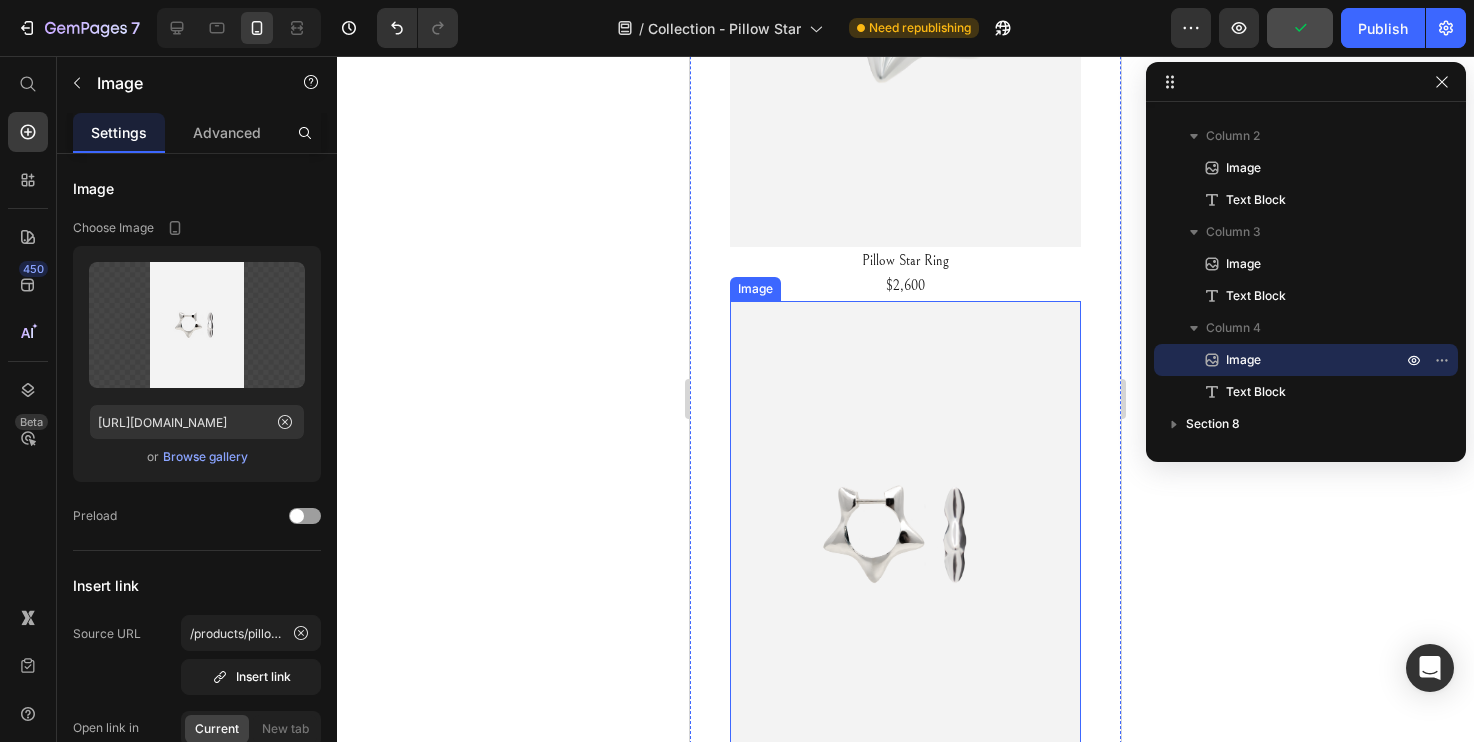 click at bounding box center (905, 535) 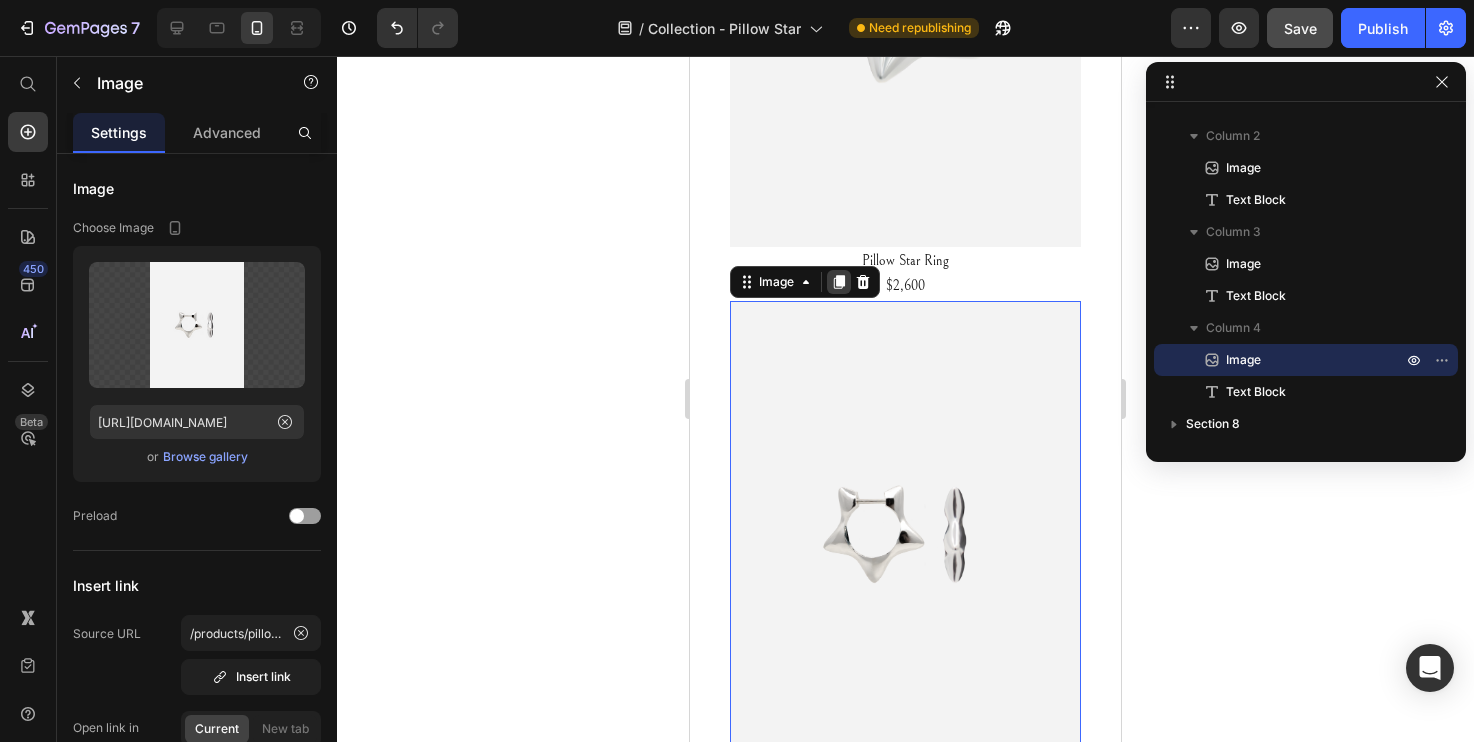 click 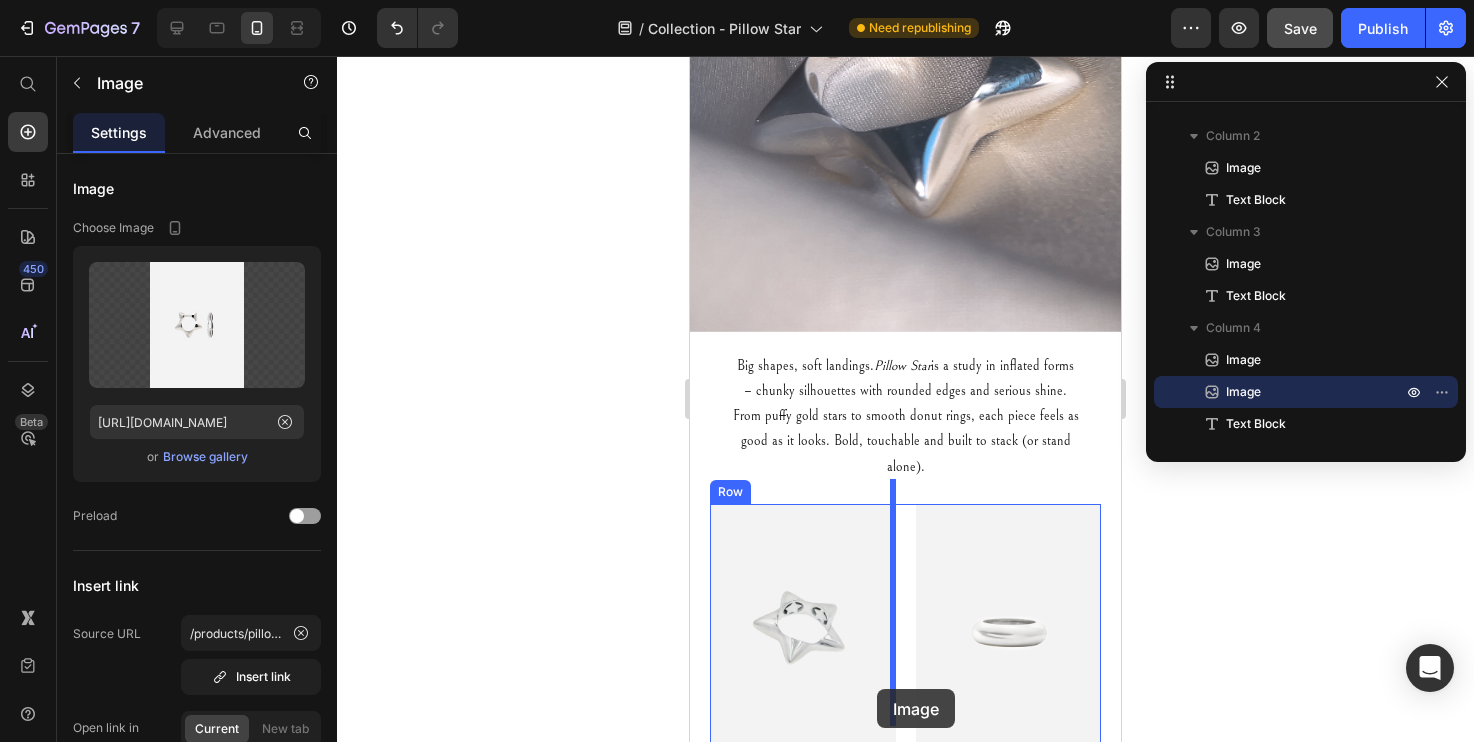 scroll, scrollTop: 356, scrollLeft: 0, axis: vertical 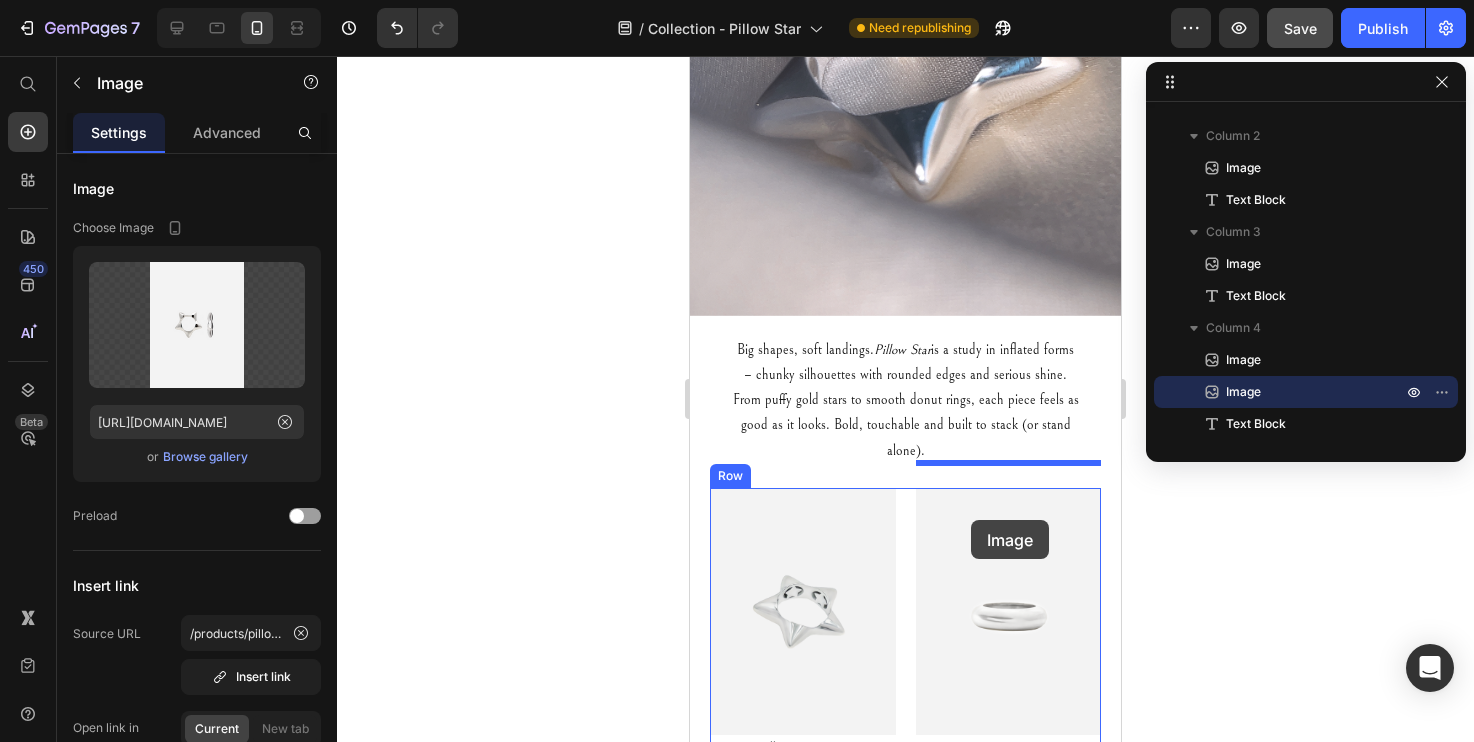 drag, startPoint x: 741, startPoint y: 320, endPoint x: 971, endPoint y: 520, distance: 304.795 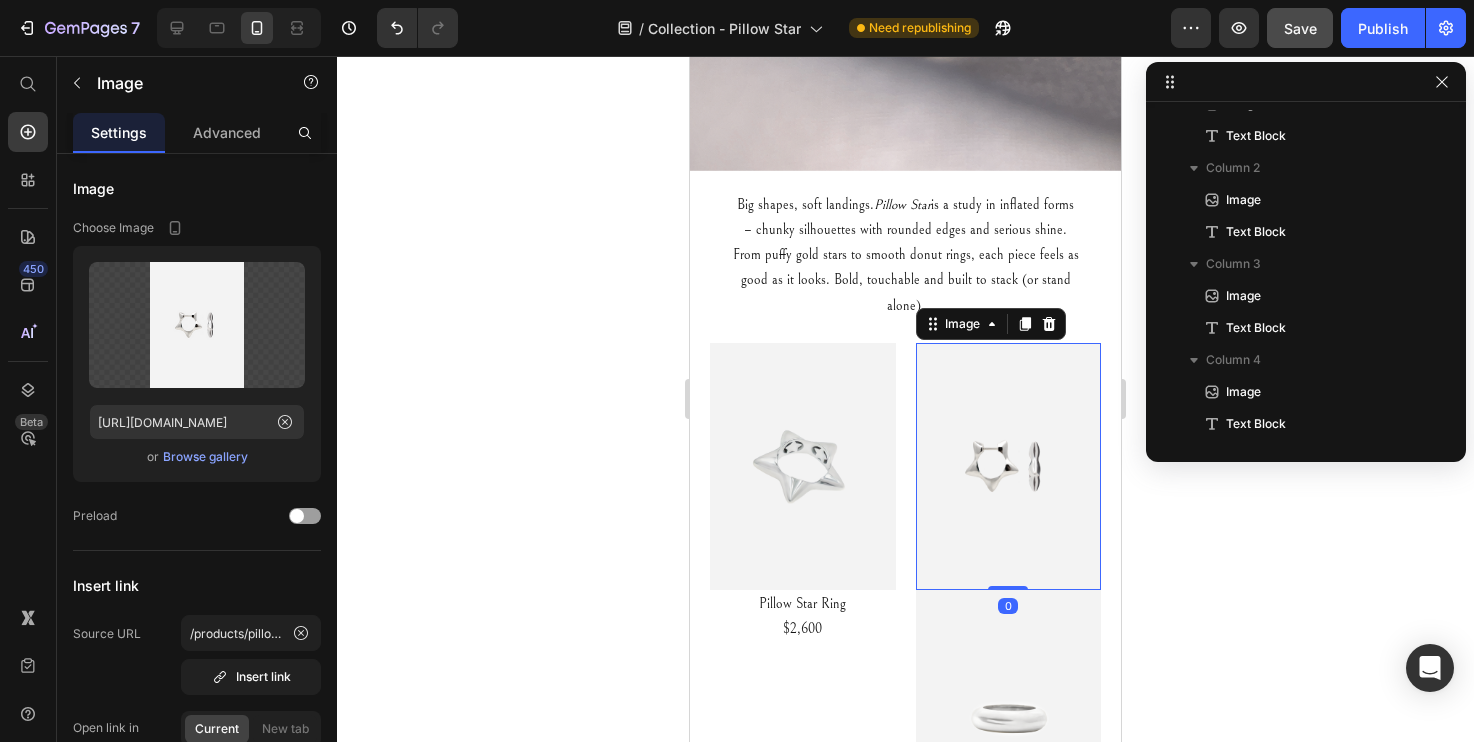 scroll, scrollTop: 525, scrollLeft: 0, axis: vertical 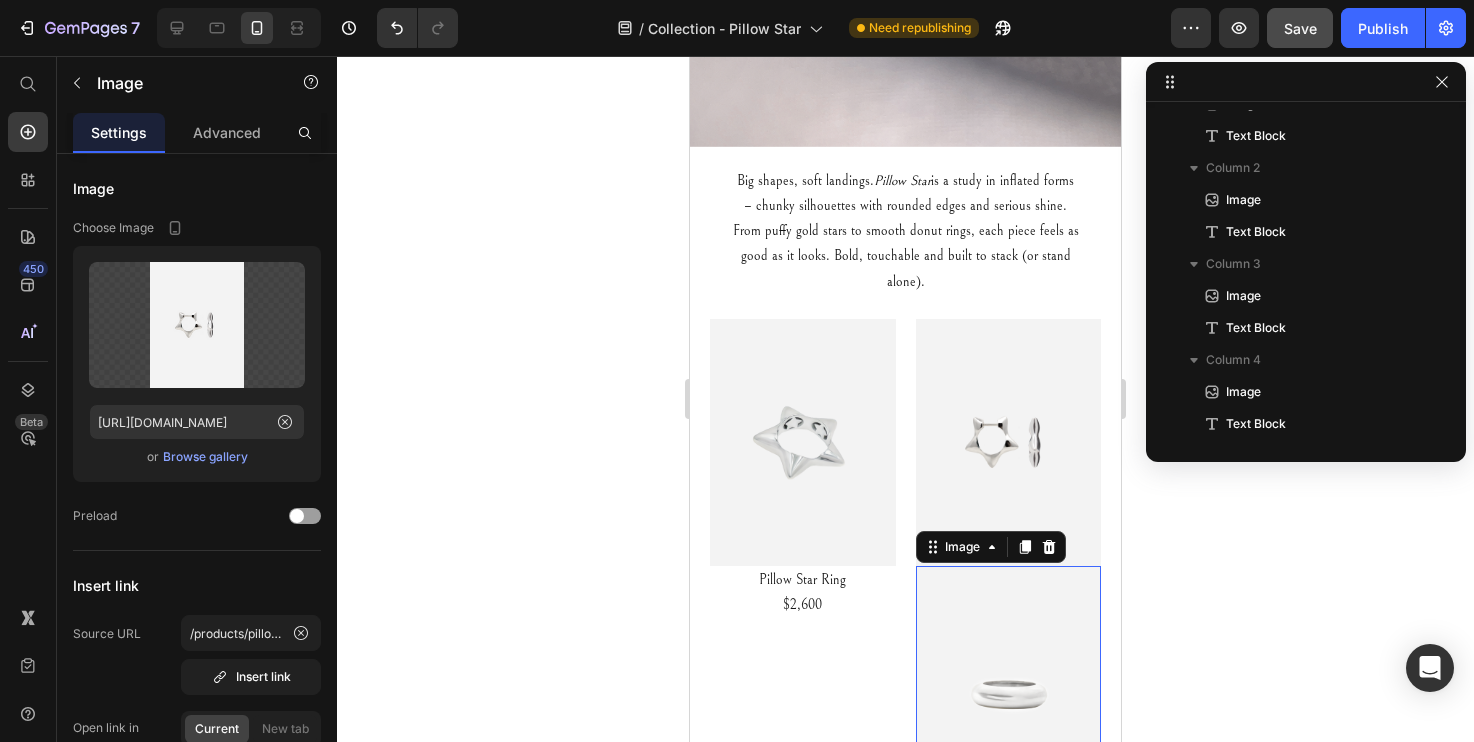click at bounding box center [1009, 689] 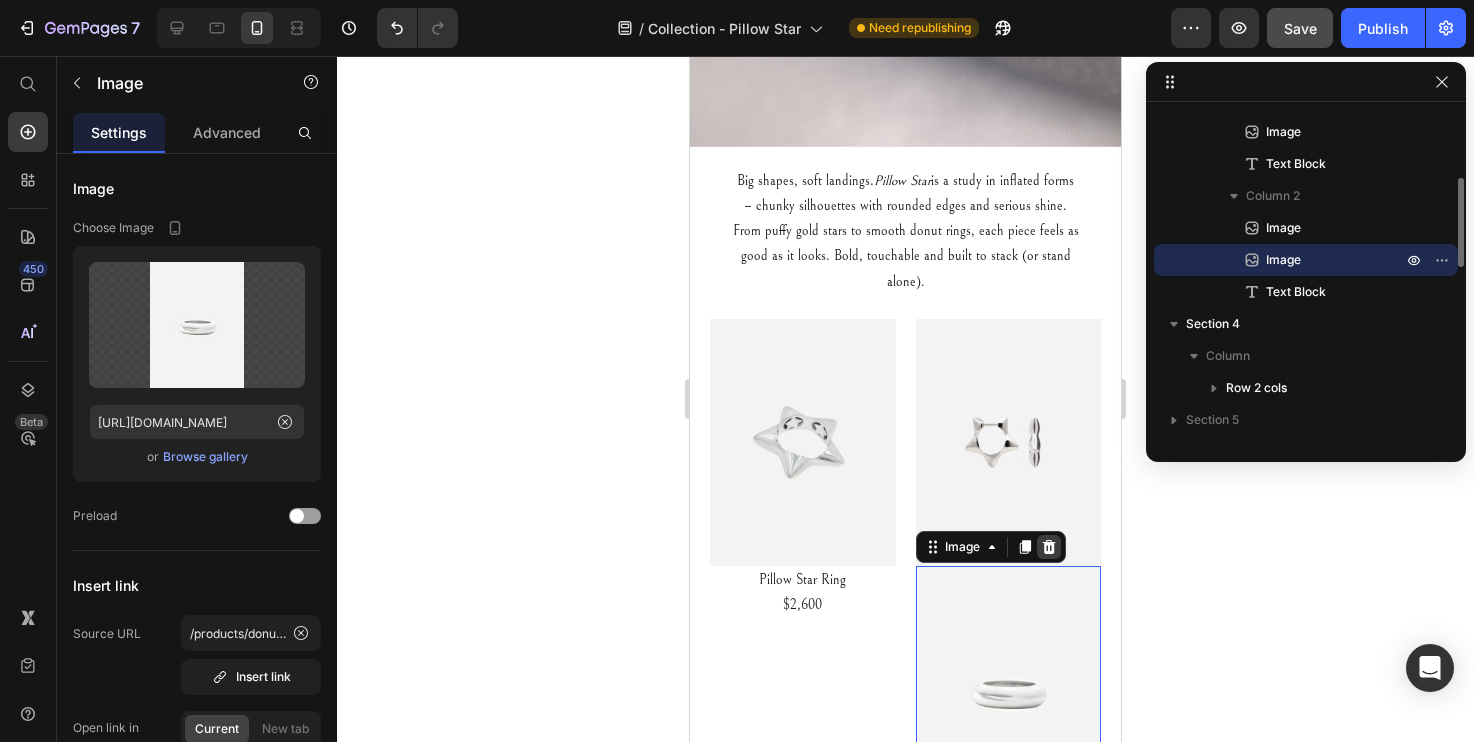 click 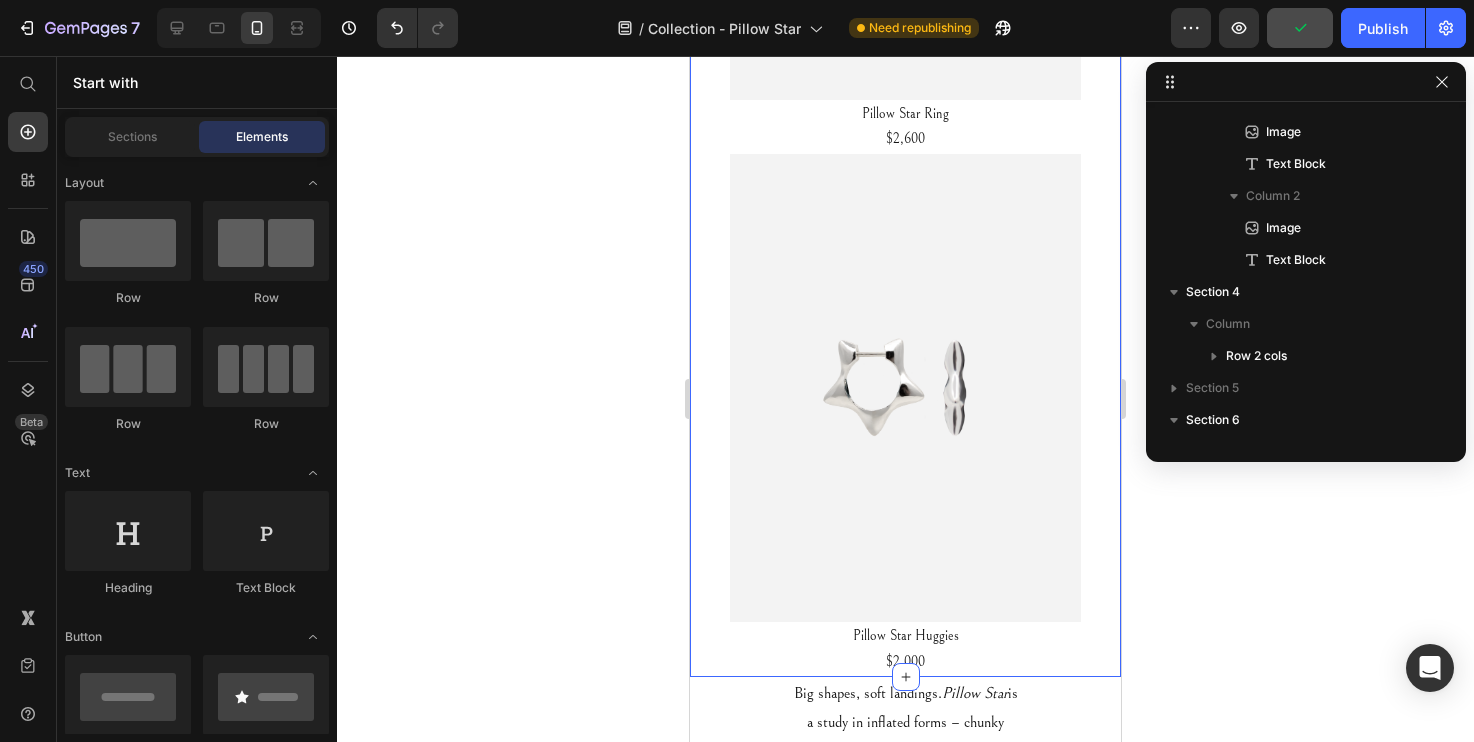 scroll, scrollTop: 3341, scrollLeft: 0, axis: vertical 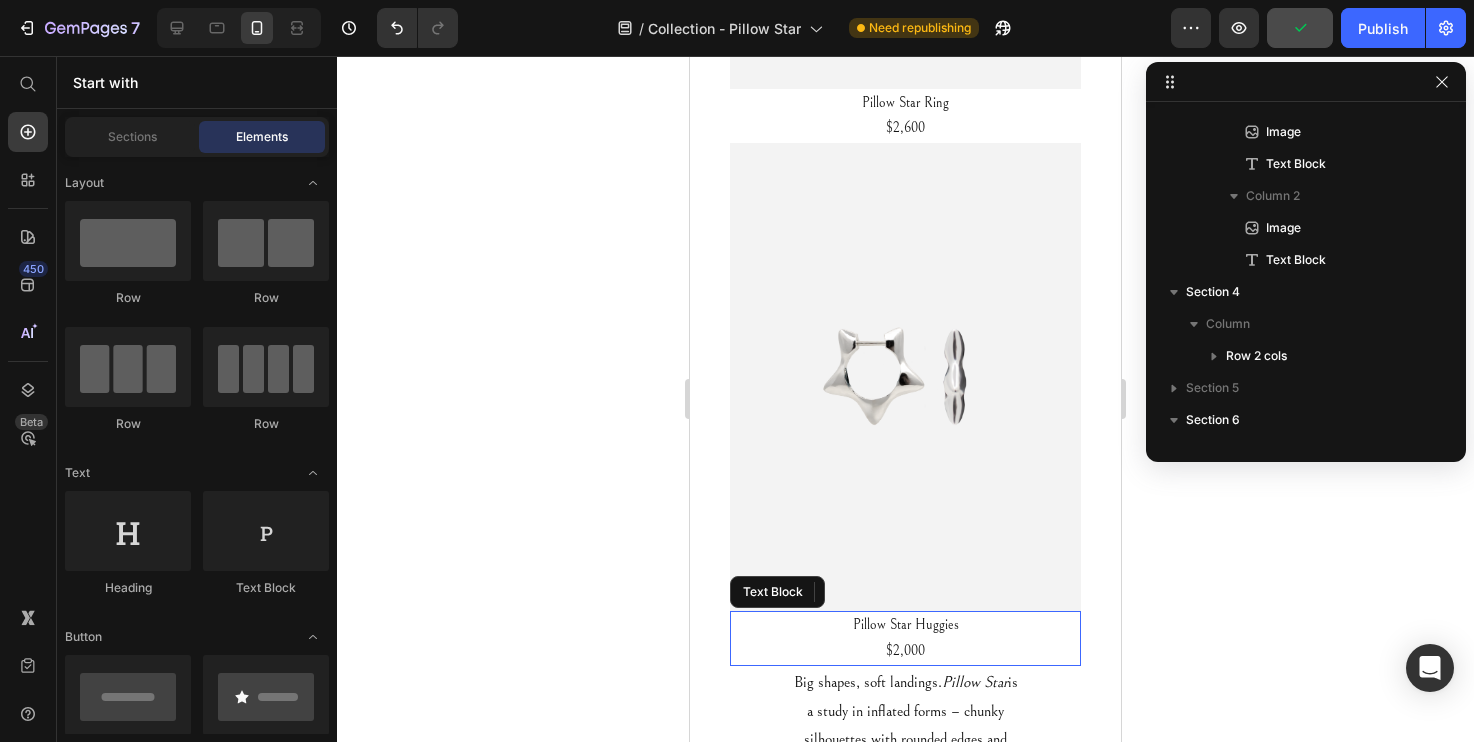 click on "Pillow Star Huggies" at bounding box center (905, 625) 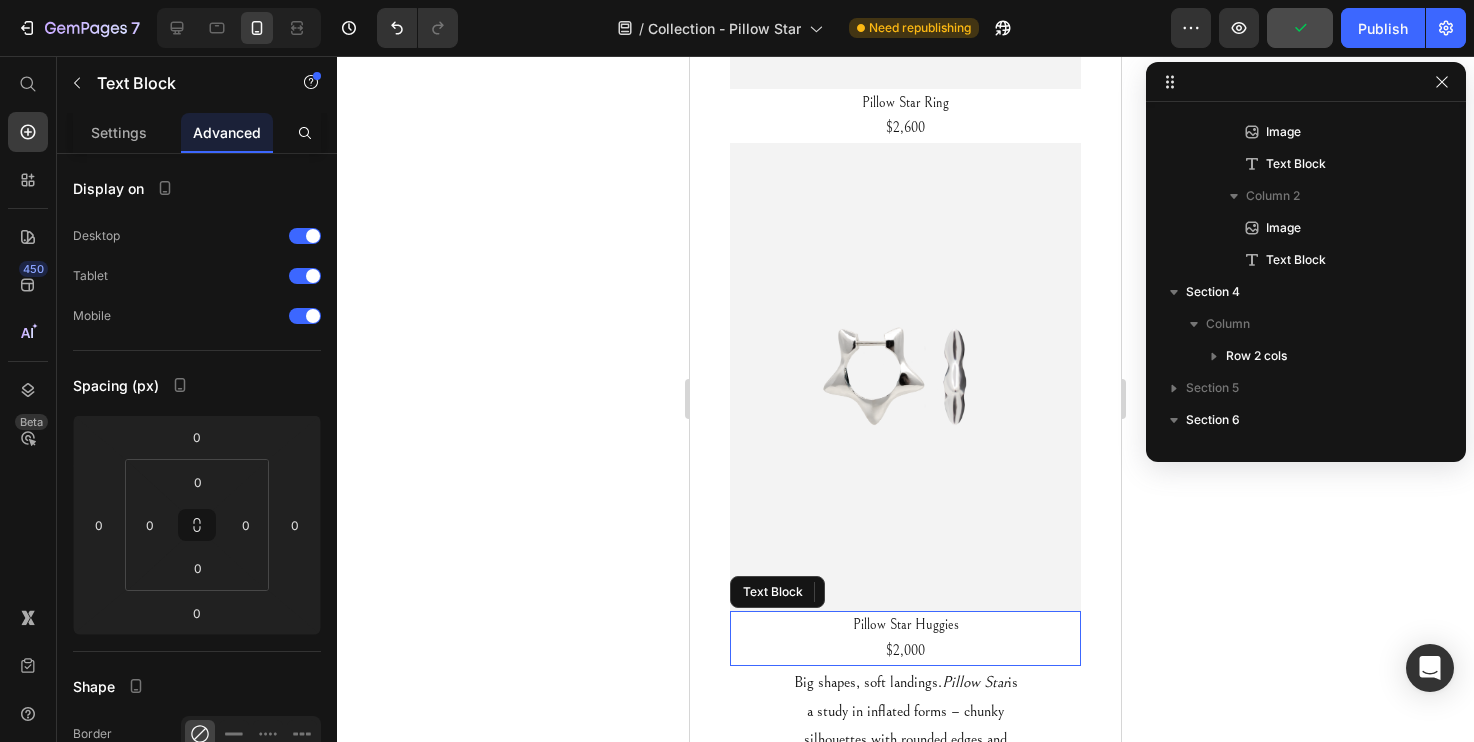scroll, scrollTop: 854, scrollLeft: 0, axis: vertical 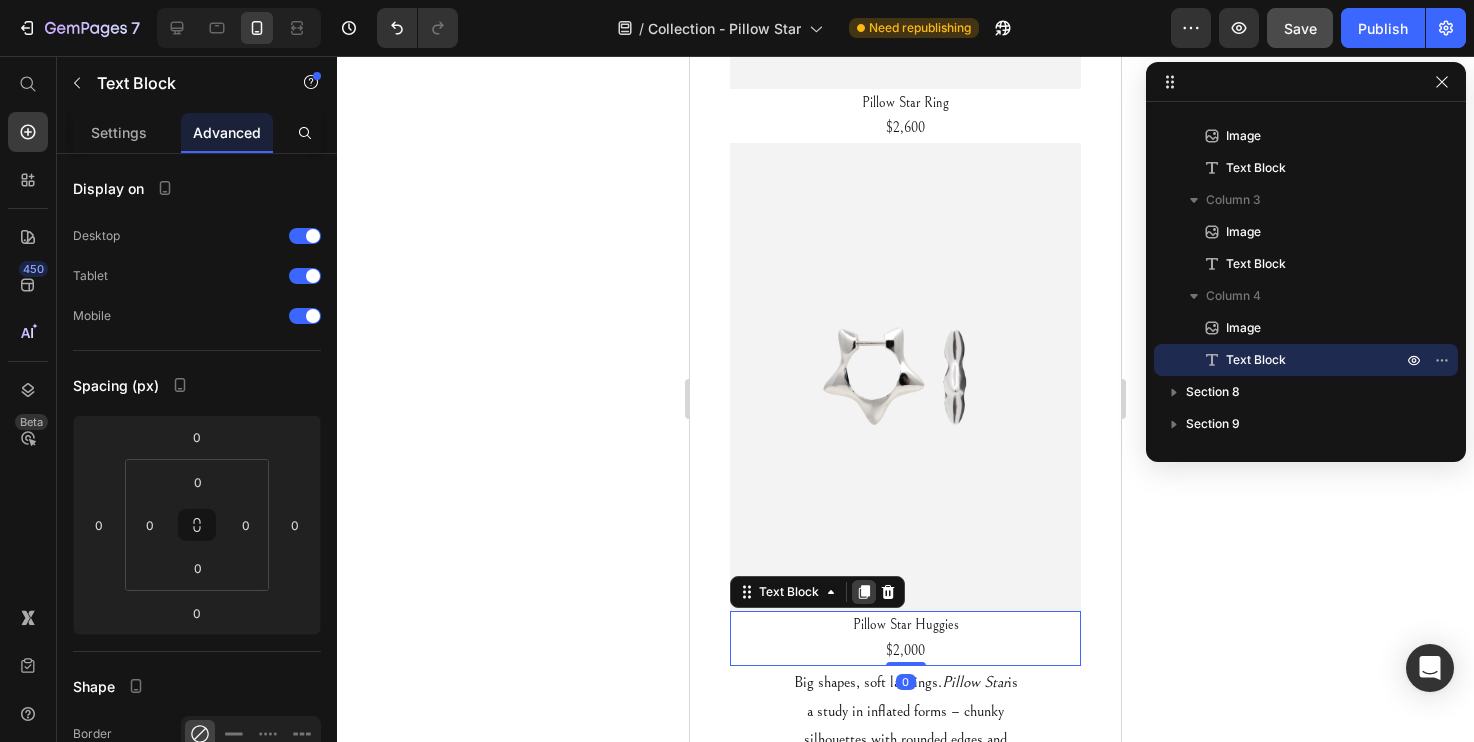 click 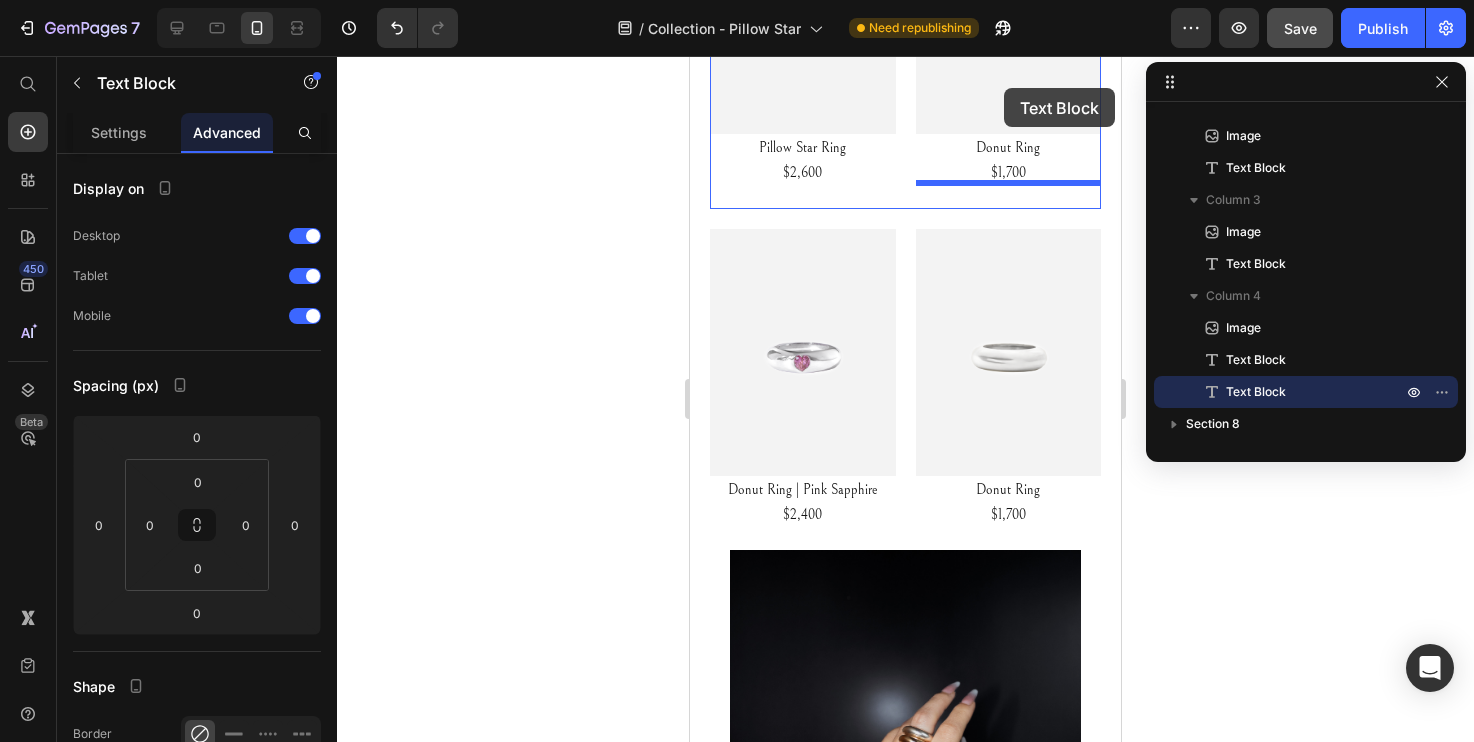 scroll, scrollTop: 911, scrollLeft: 0, axis: vertical 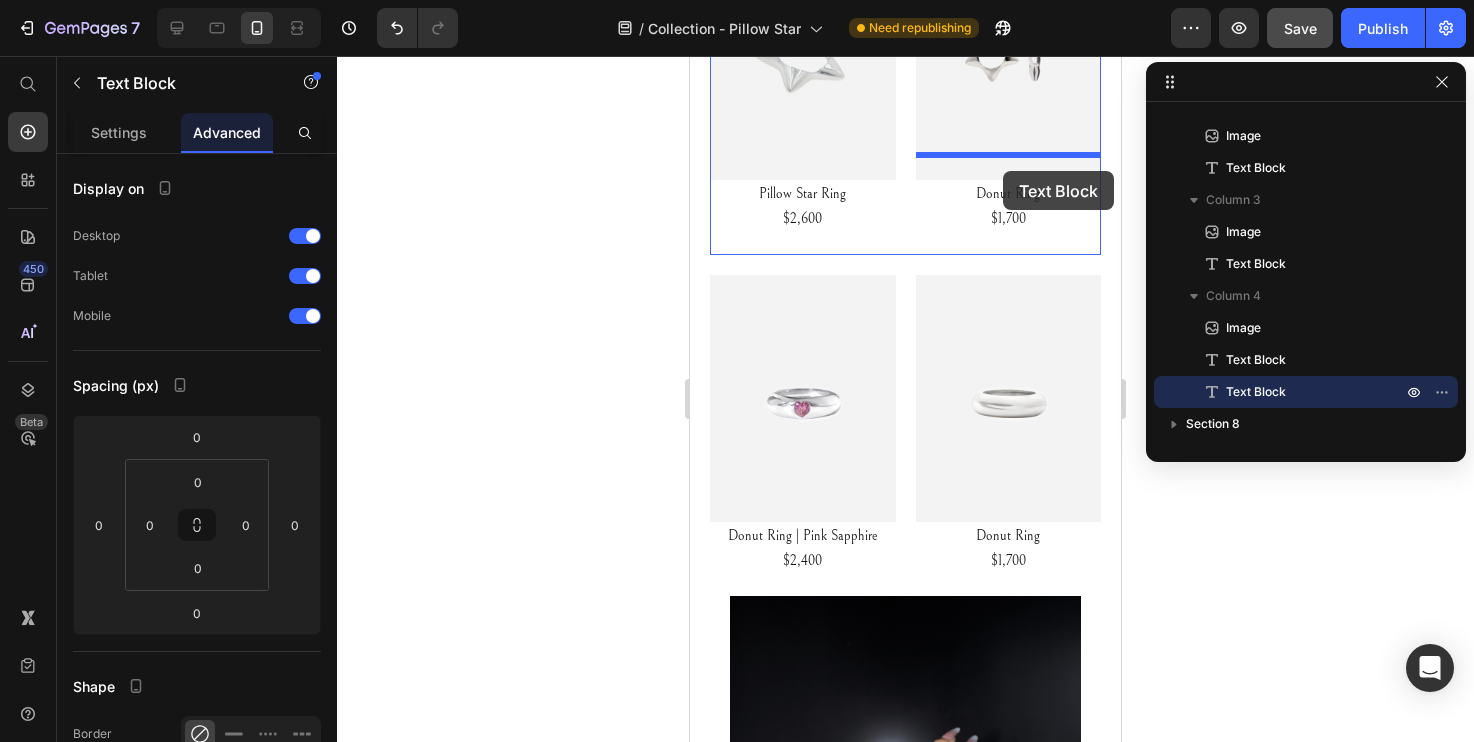 drag, startPoint x: 743, startPoint y: 652, endPoint x: 1003, endPoint y: 171, distance: 546.77325 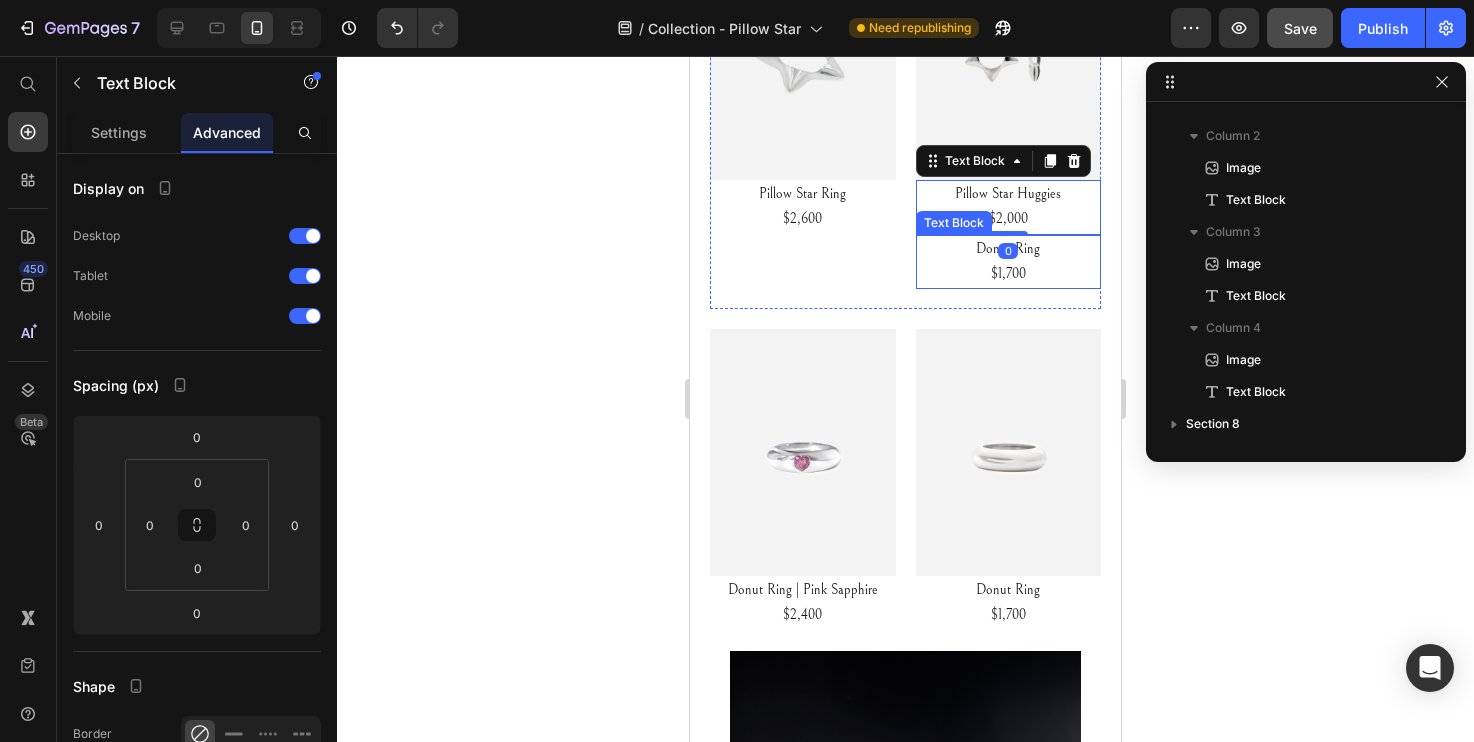 click on "$1,700" at bounding box center [1009, 274] 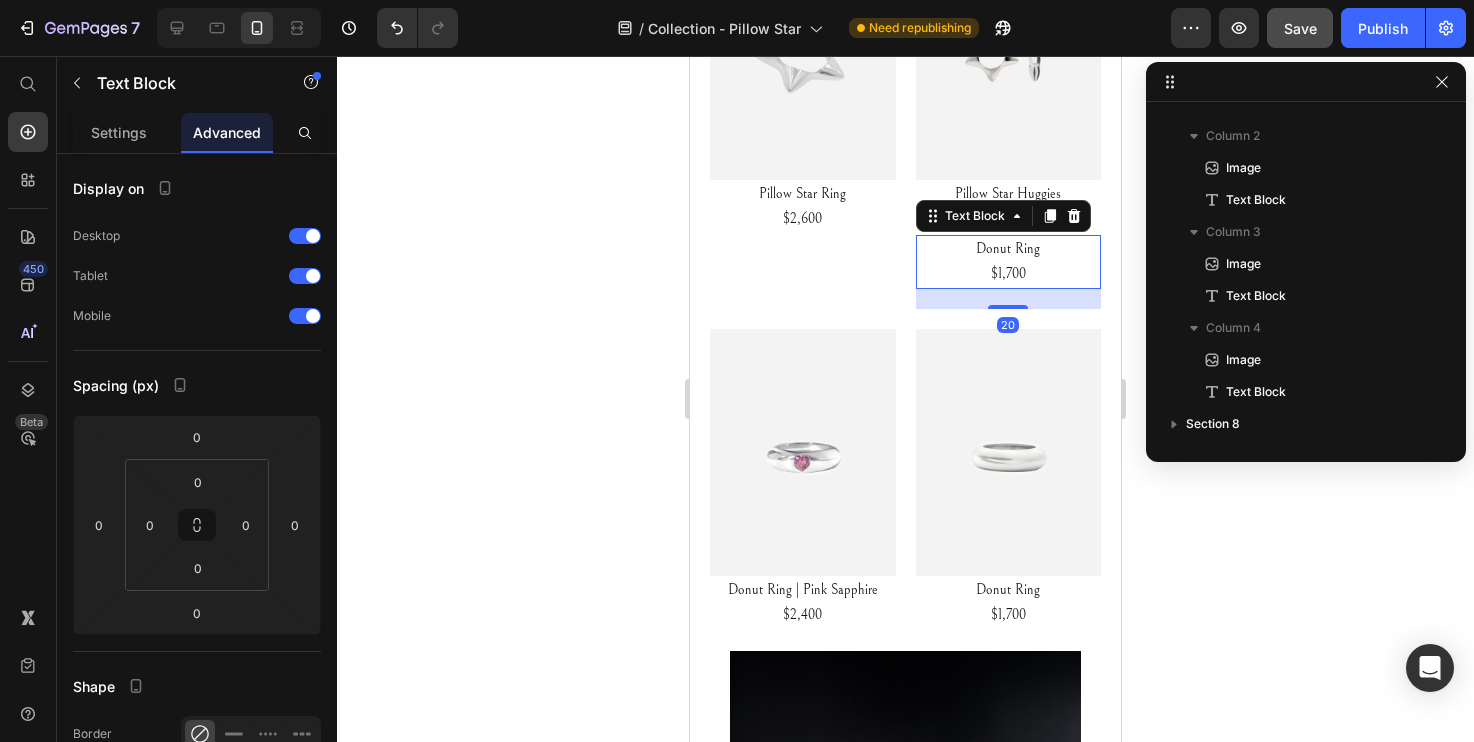 scroll, scrollTop: 282, scrollLeft: 0, axis: vertical 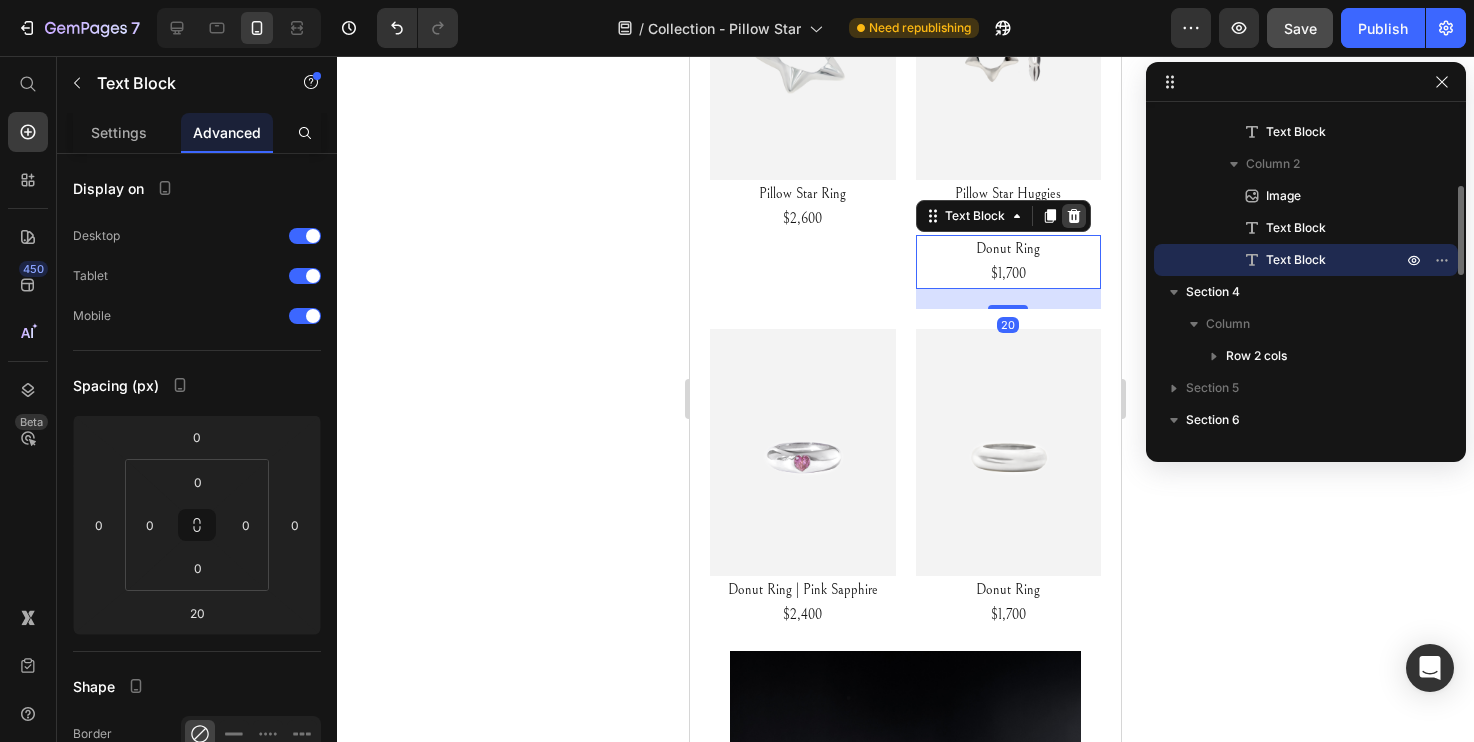 click 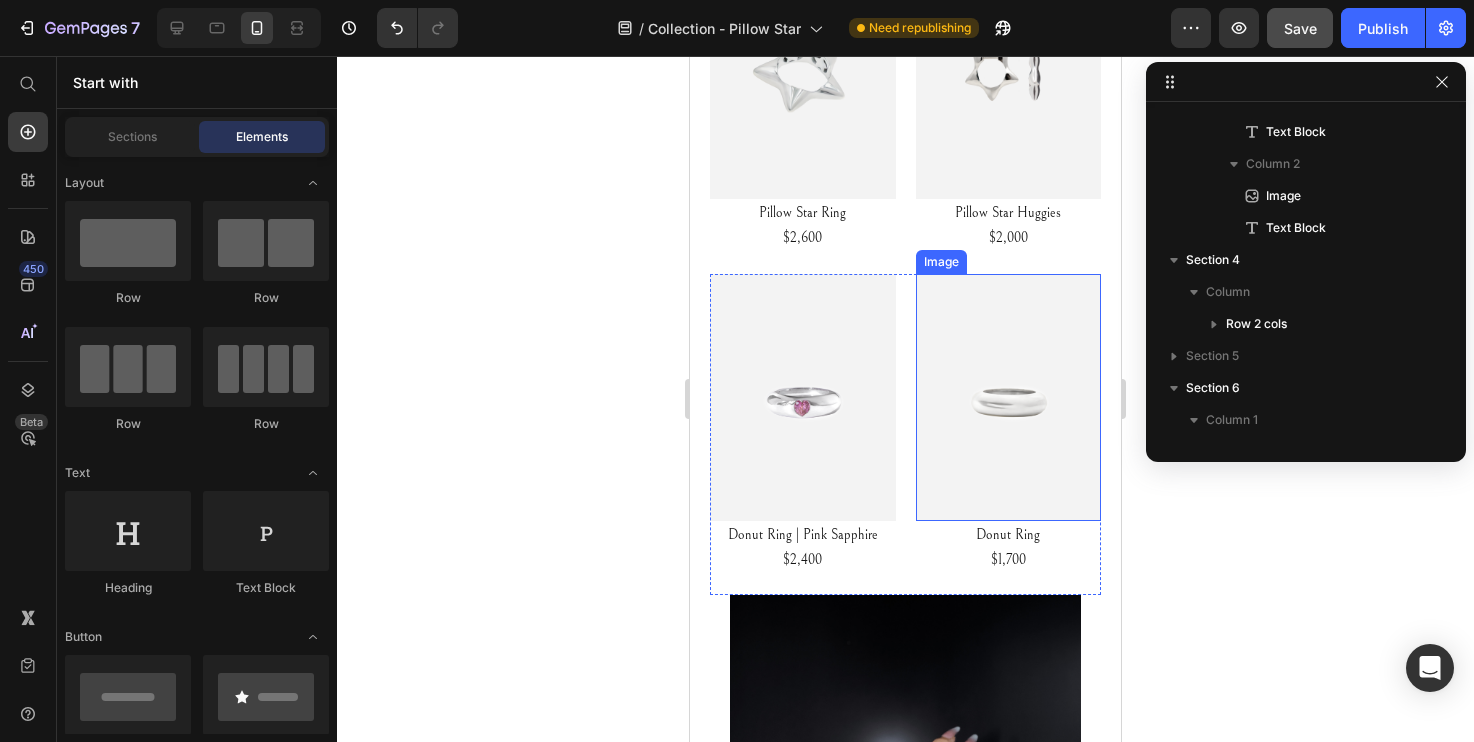 scroll, scrollTop: 888, scrollLeft: 0, axis: vertical 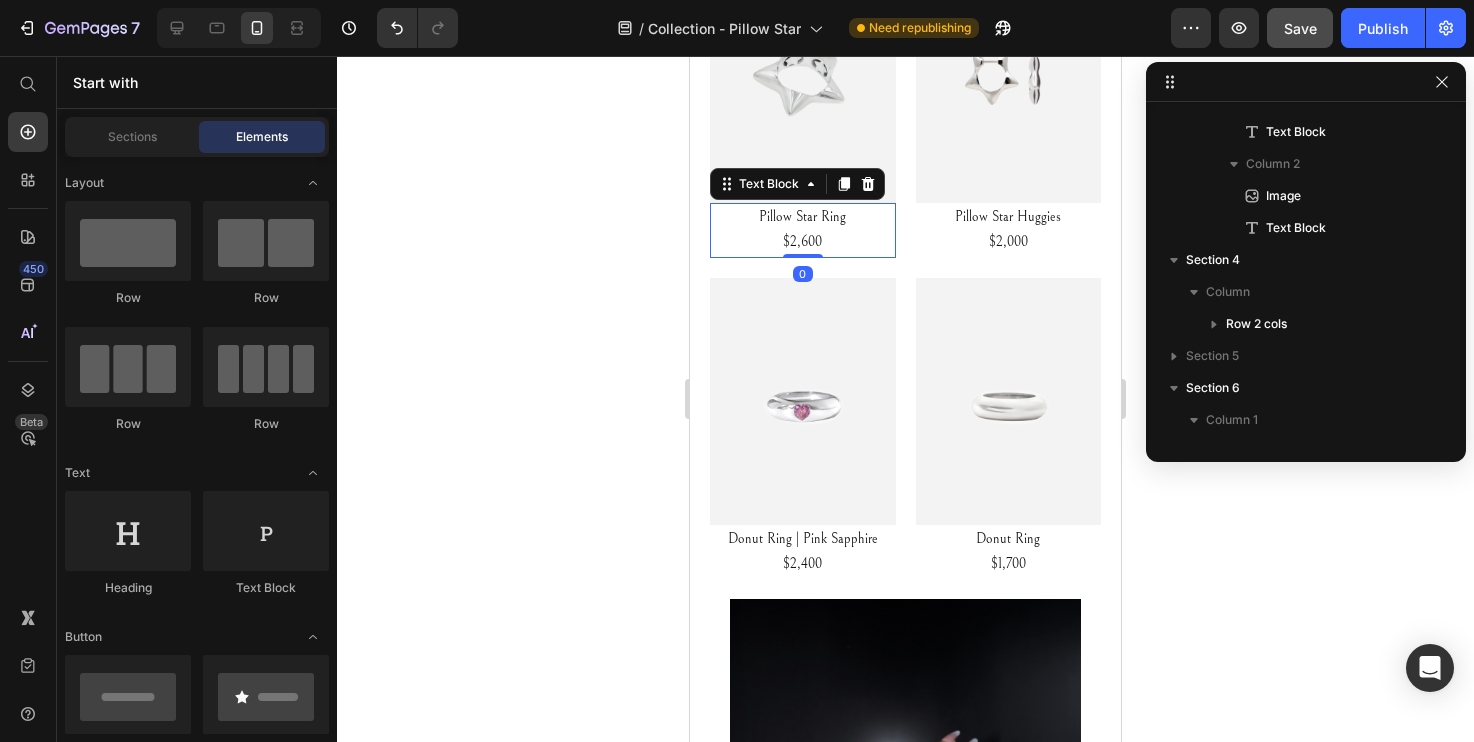 click on "Pillow Star Ring $2,600" at bounding box center [803, 230] 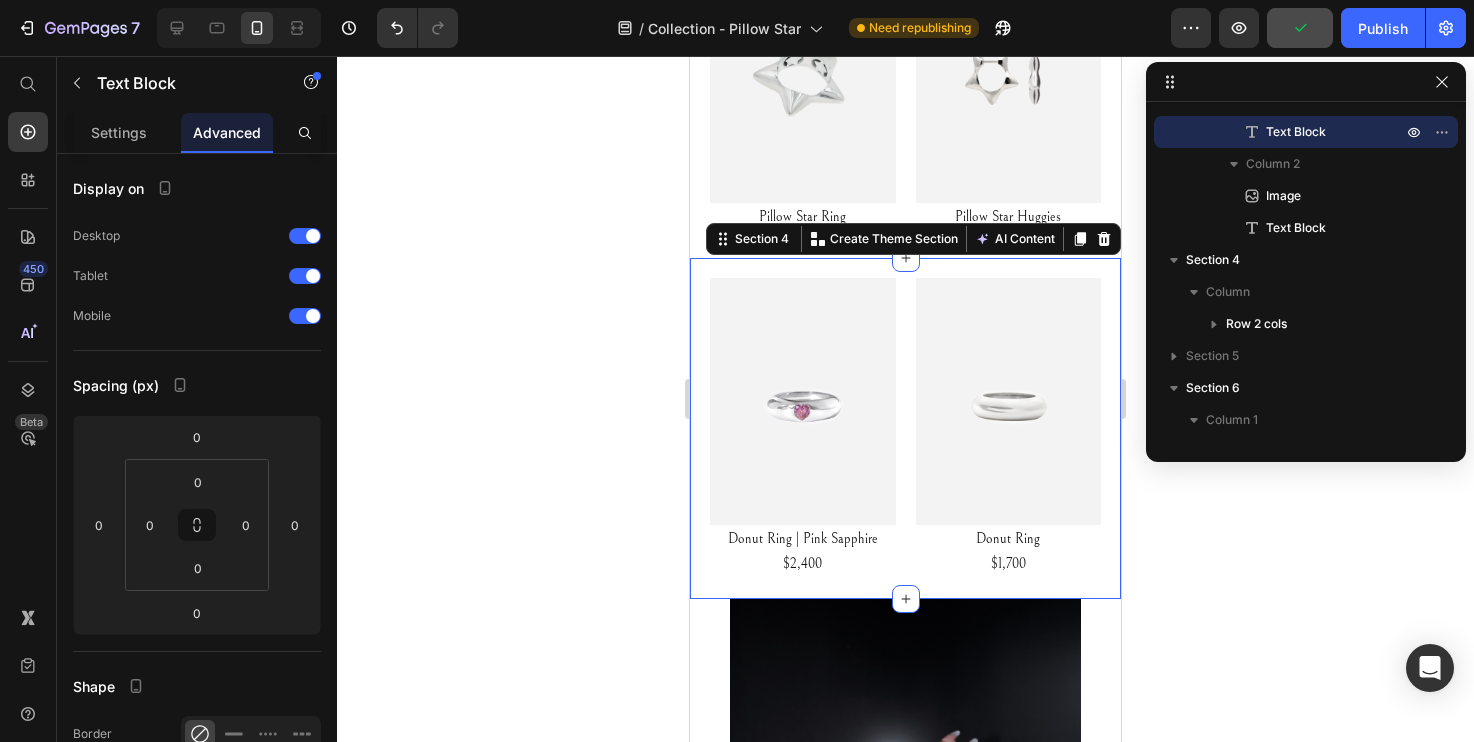 click on "Image Donut Ring | Pink Sapphire $2,400 Text Block Image Donut Ring $1,700 Text Block Row Section 4   Create Theme Section AI Content Write with GemAI What would you like to describe here? Tone and Voice Persuasive Product Tanzanite | 4.02ct Show more Generate" at bounding box center [905, 429] 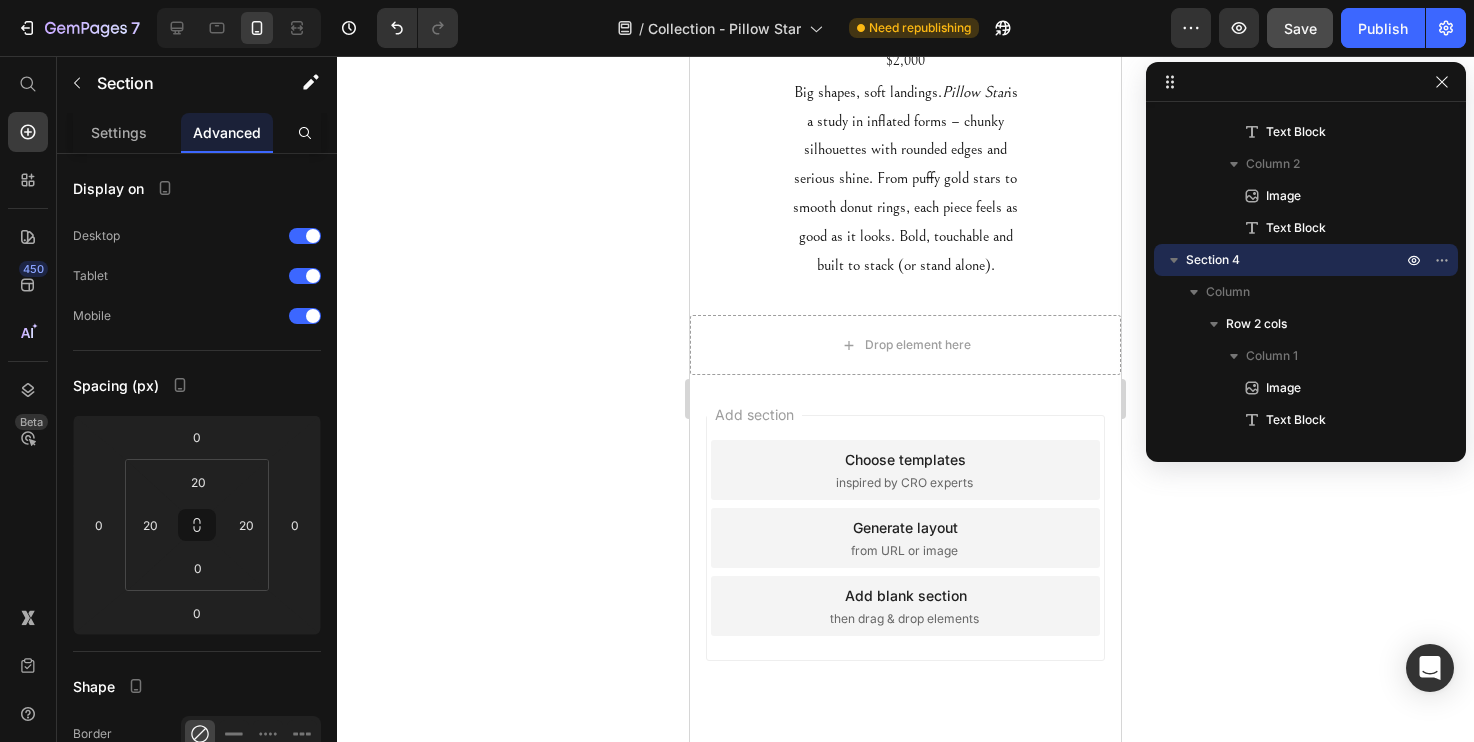scroll, scrollTop: 3968, scrollLeft: 0, axis: vertical 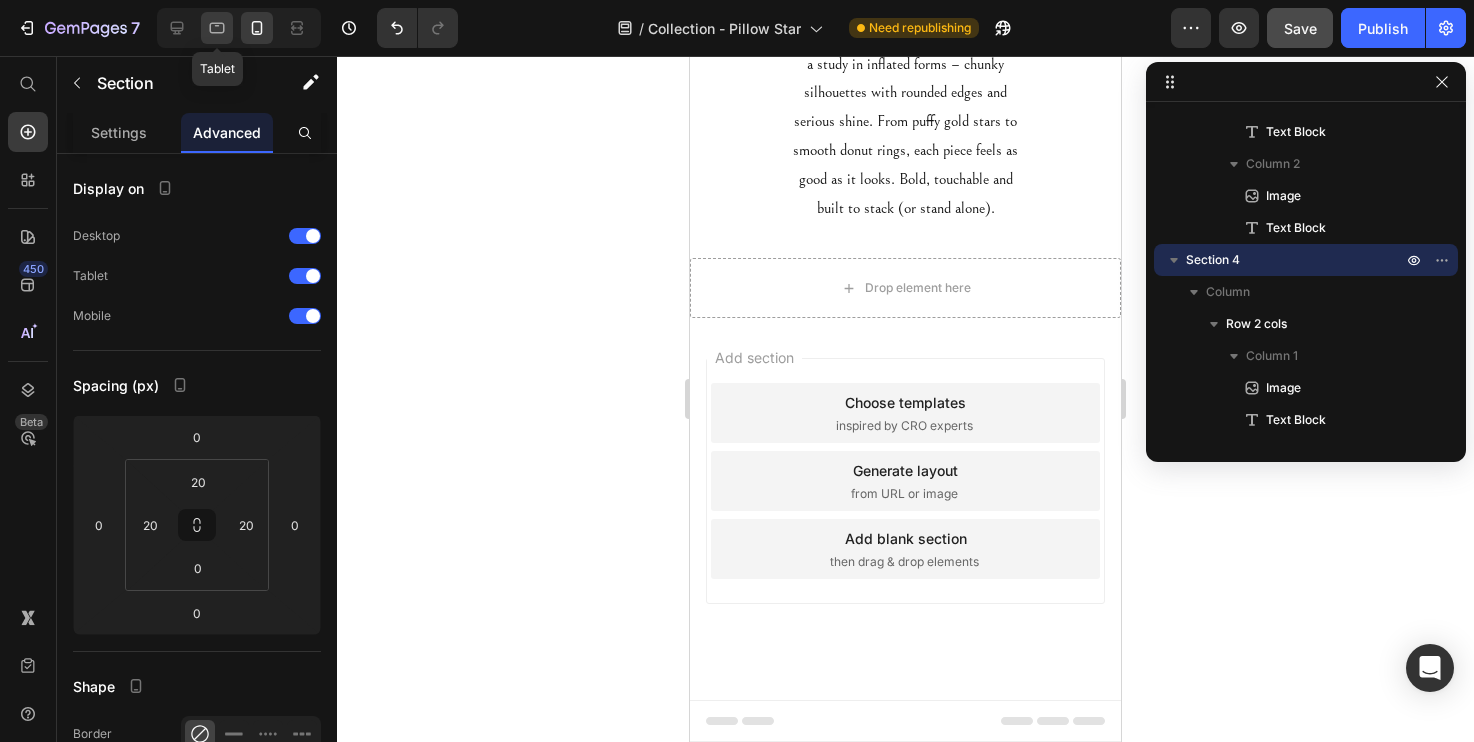 click 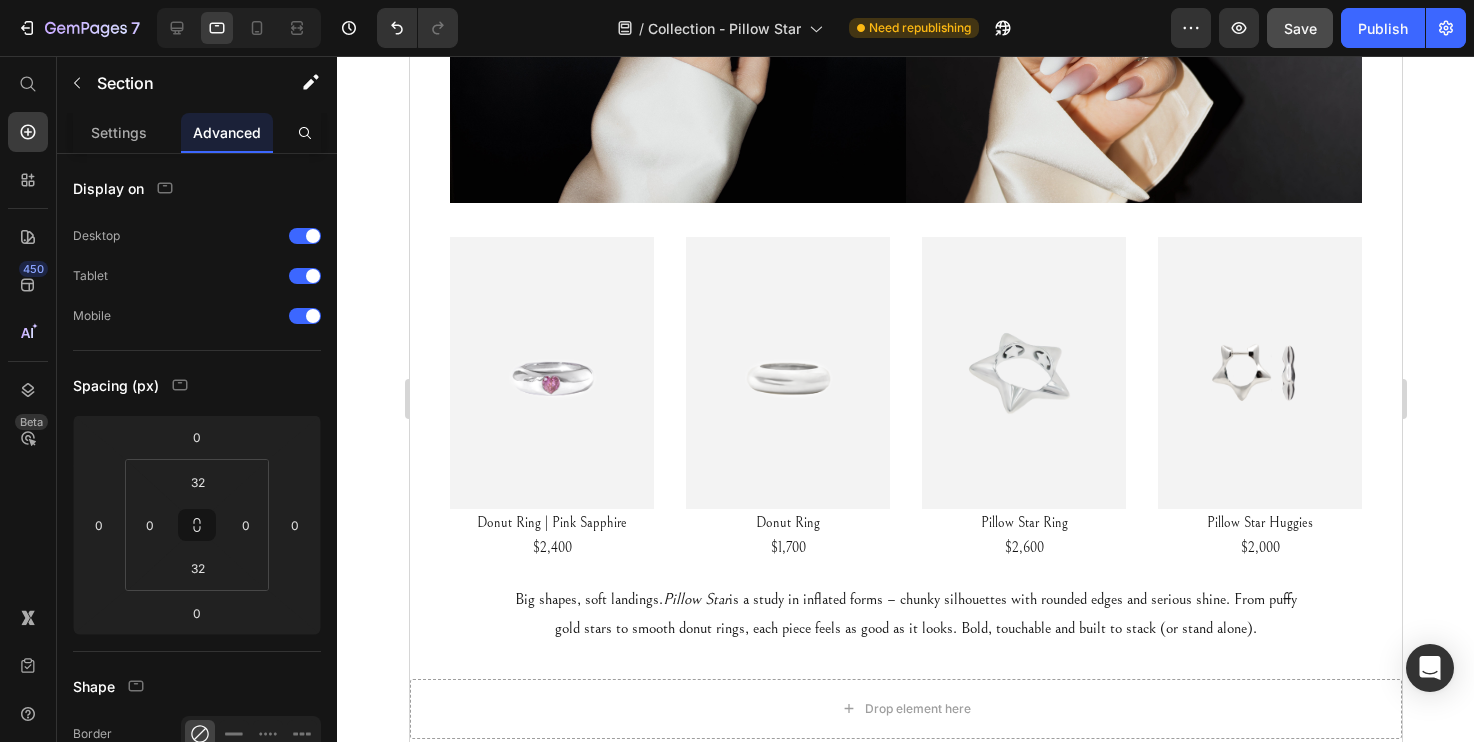 scroll, scrollTop: 2171, scrollLeft: 0, axis: vertical 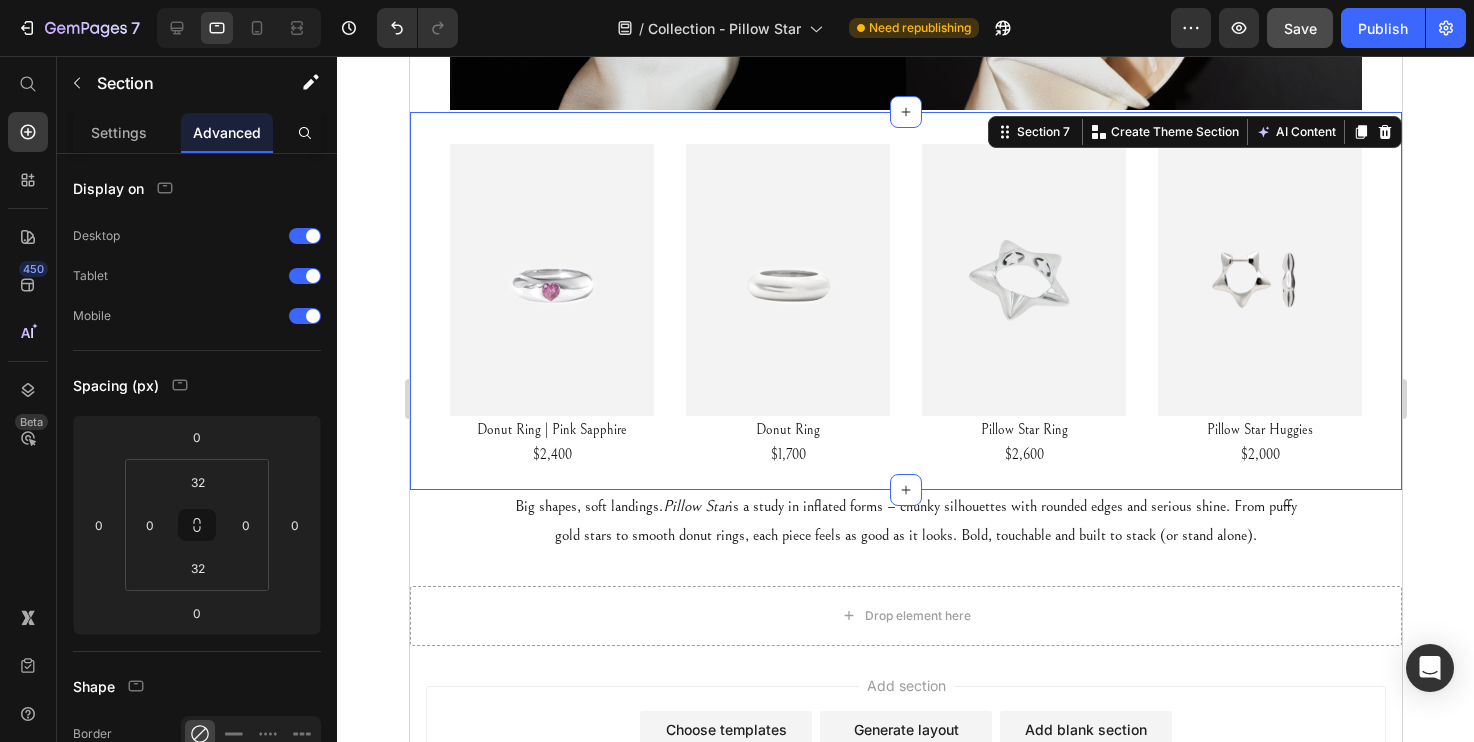 click on "Image Donut Ring | Pink Sapphire $2,400 Text Block Image Donut Ring $1,700 Text Block Image Pillow Star Ring $2,600 Text Block Image Pillow Star Huggies $2,000 Text Block Section 7   Create Theme Section AI Content Write with GemAI What would you like to describe here? Tone and Voice Persuasive Product Tanzanite | 4.02ct Show more Generate" at bounding box center (905, 301) 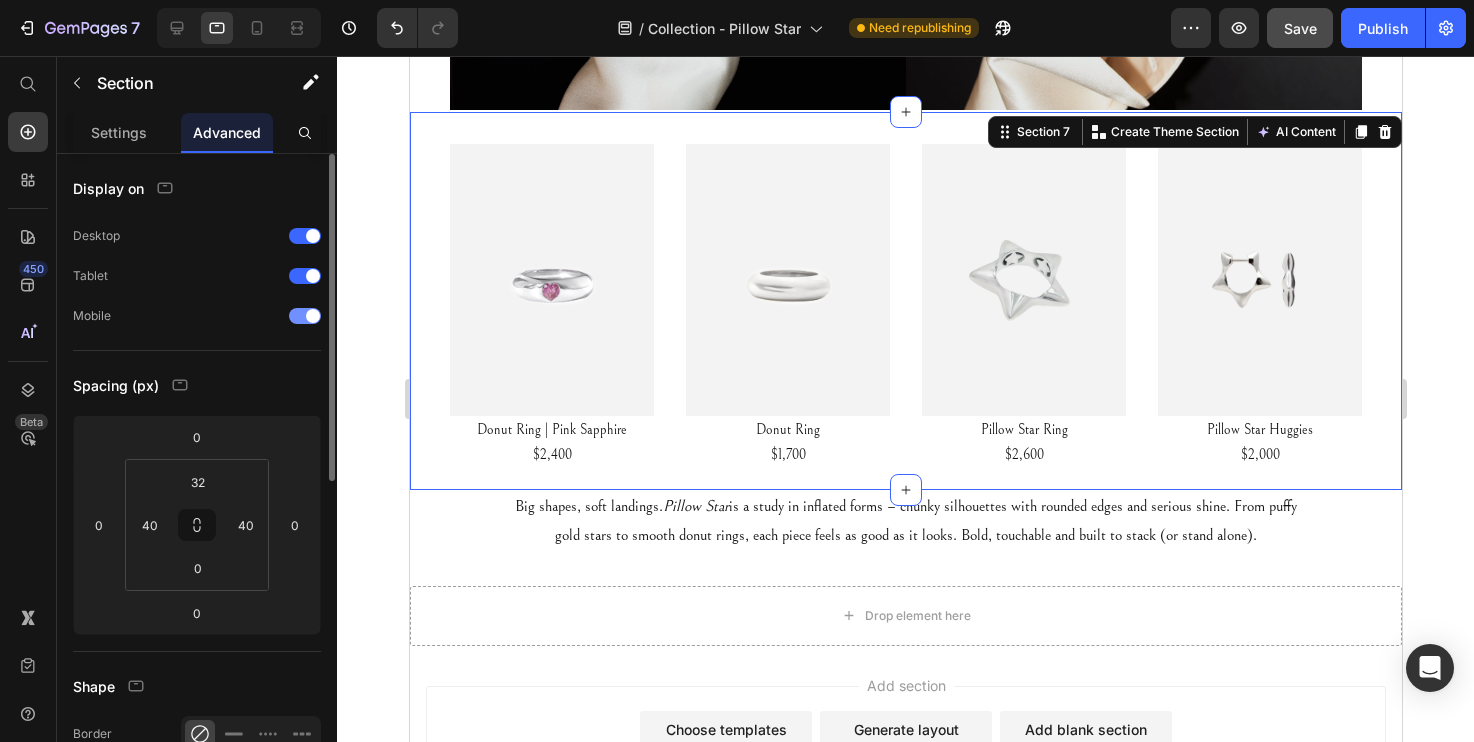 click at bounding box center (313, 316) 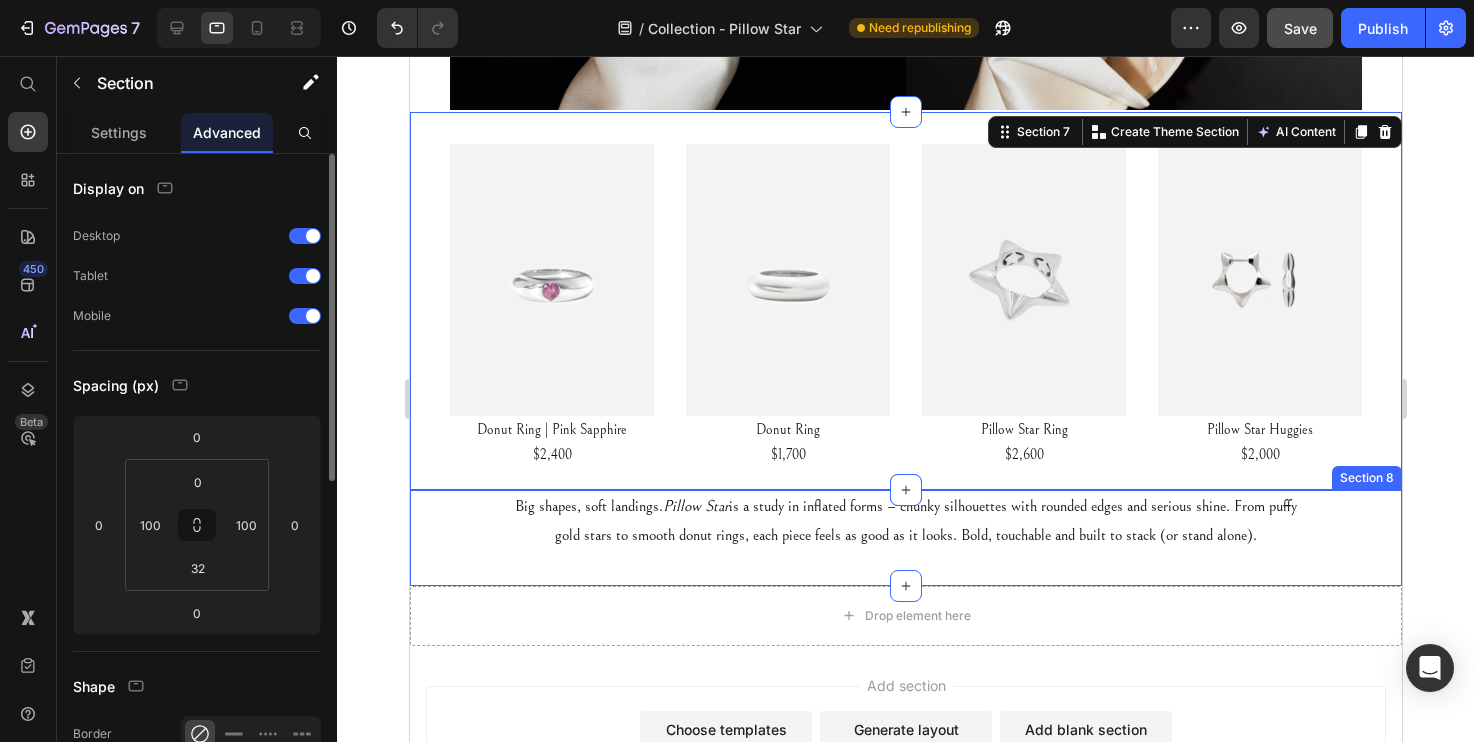 click on "Big shapes, soft landings.  Pillow Star  is a study in inflated forms – chunky silhouettes with rounded edges and serious shine. From puffy gold stars to smooth donut rings, each piece feels as good as it looks. Bold, touchable and built to stack (or stand alone). Text Block Section 8" at bounding box center (905, 538) 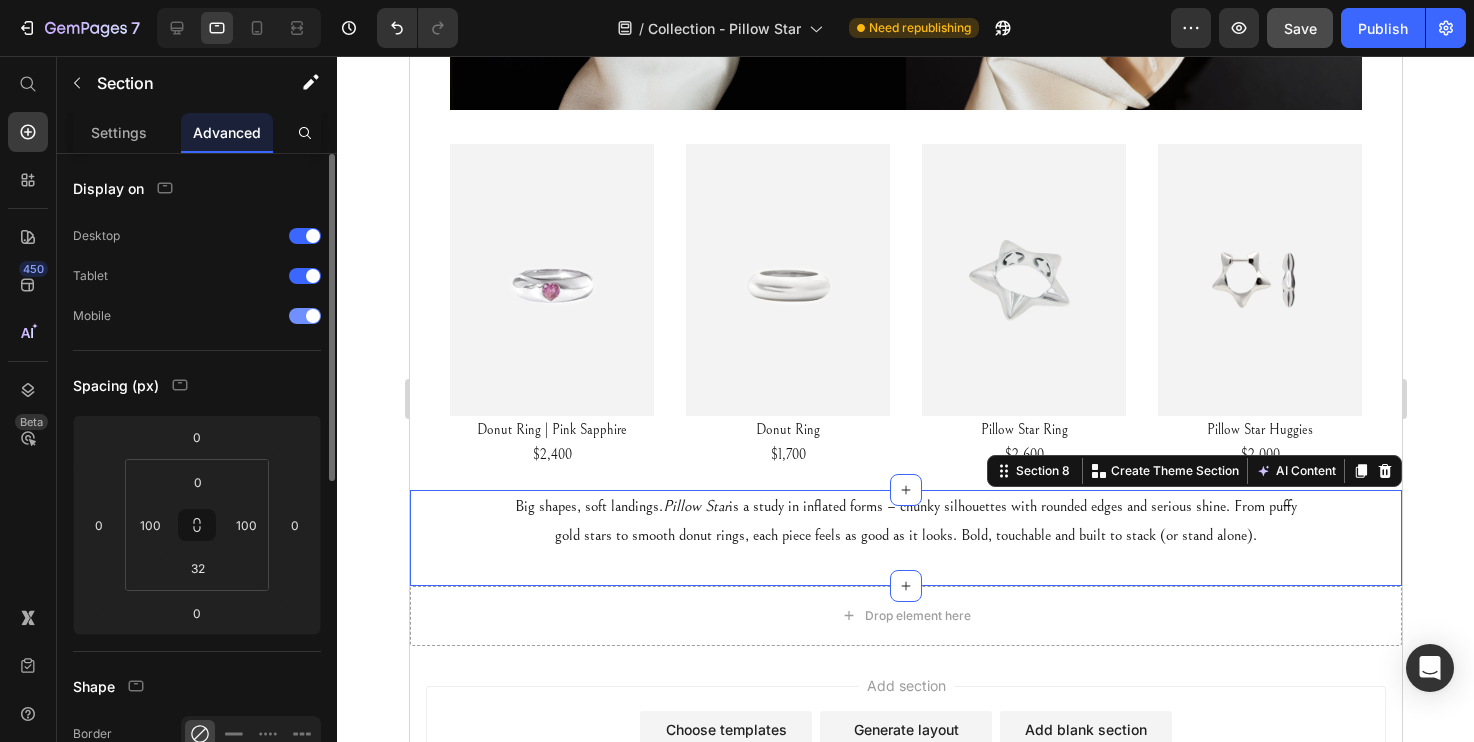 click on "Mobile" at bounding box center (197, 316) 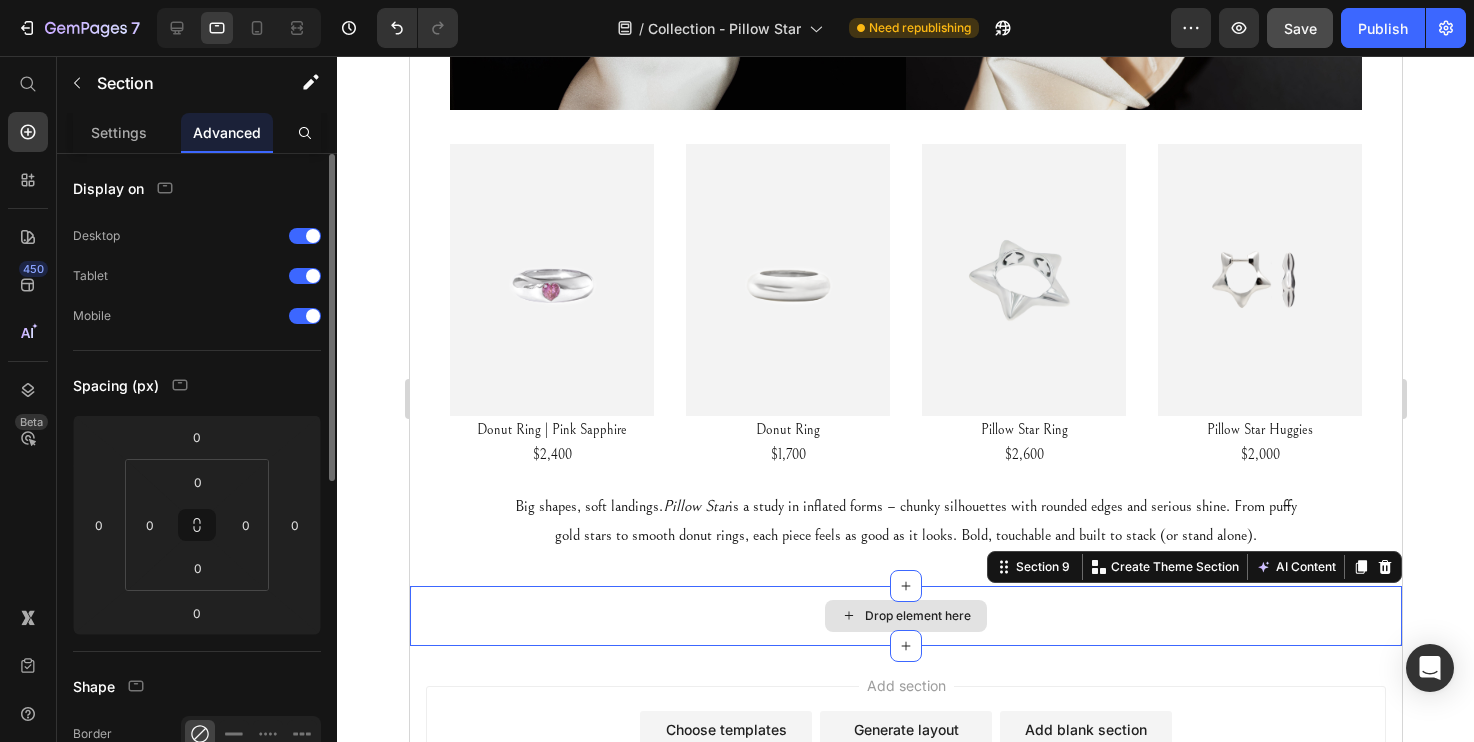 click on "Drop element here" at bounding box center (905, 616) 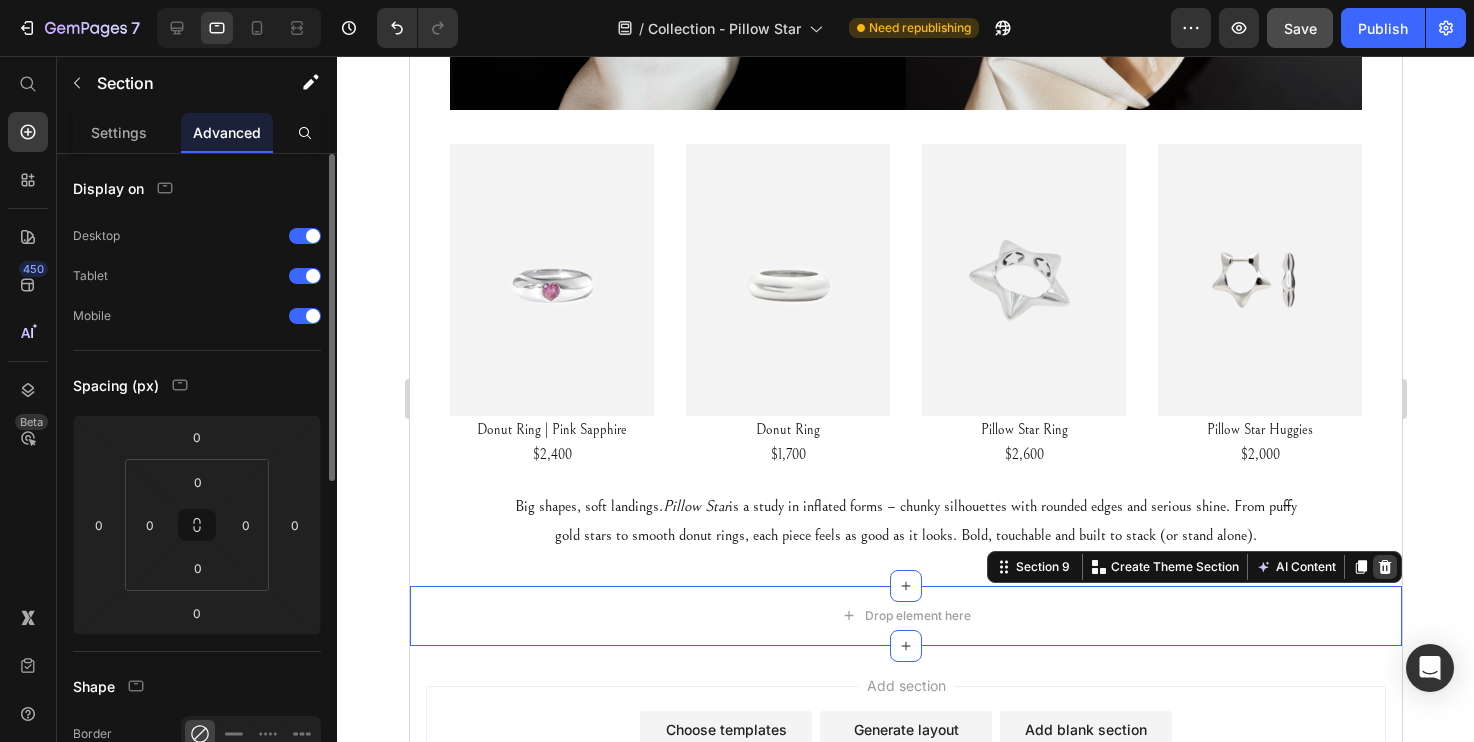 click 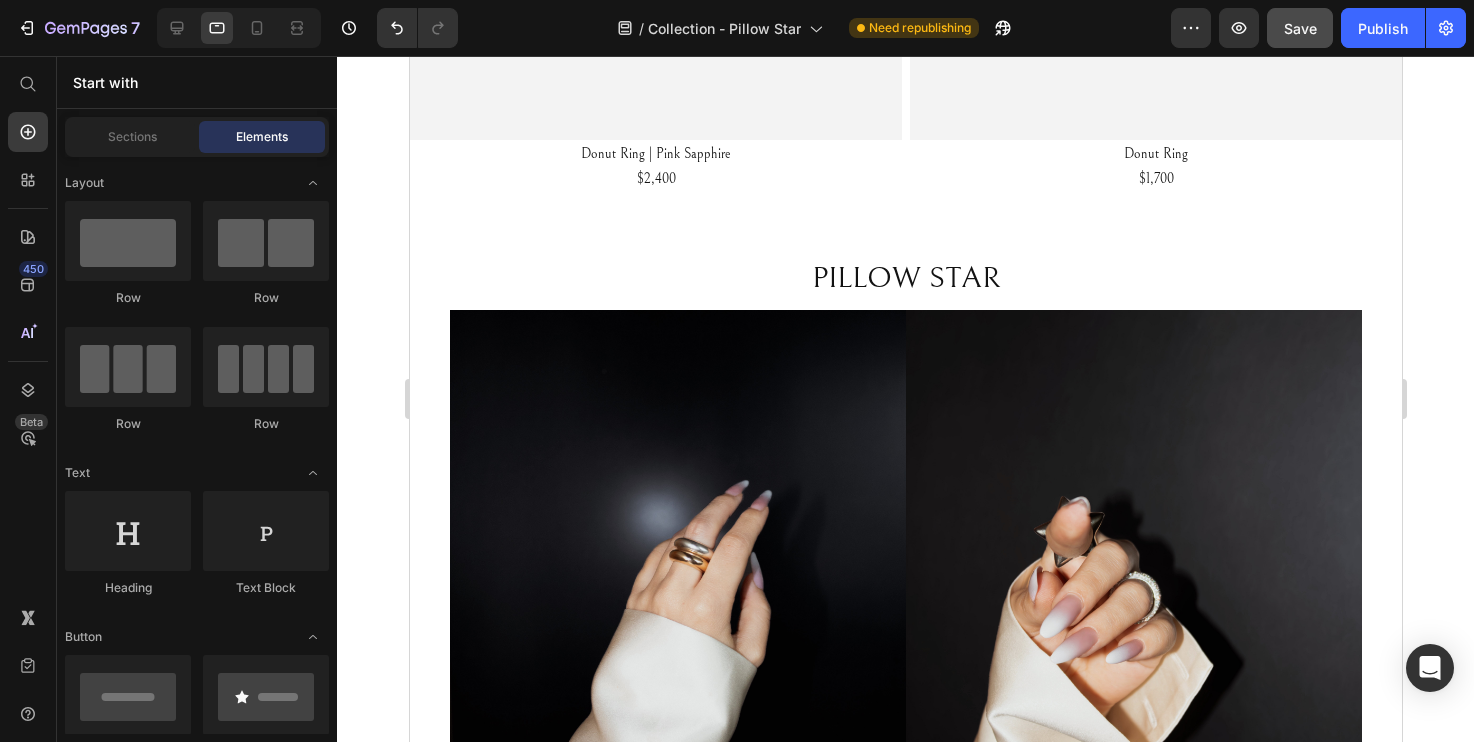 scroll, scrollTop: 1452, scrollLeft: 0, axis: vertical 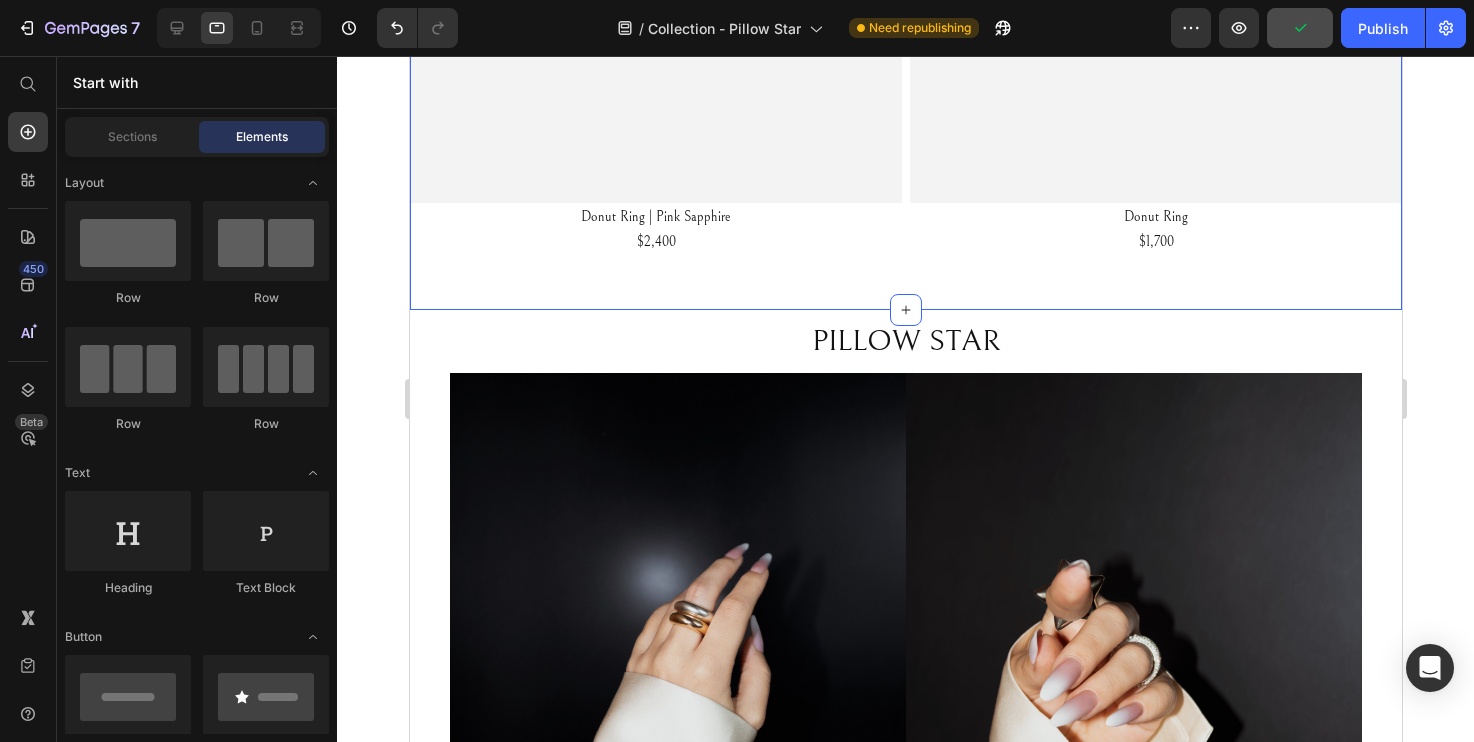 click on "Image Donut Ring | Pink Sapphire $2,400 Text Block Image Donut Ring $1,700 Text Block Row Section 4   Create Theme Section AI Content Write with GemAI What would you like to describe here? Tone and Voice Persuasive Product Tanzanite | 4.02ct Show more Generate" at bounding box center (905, -88) 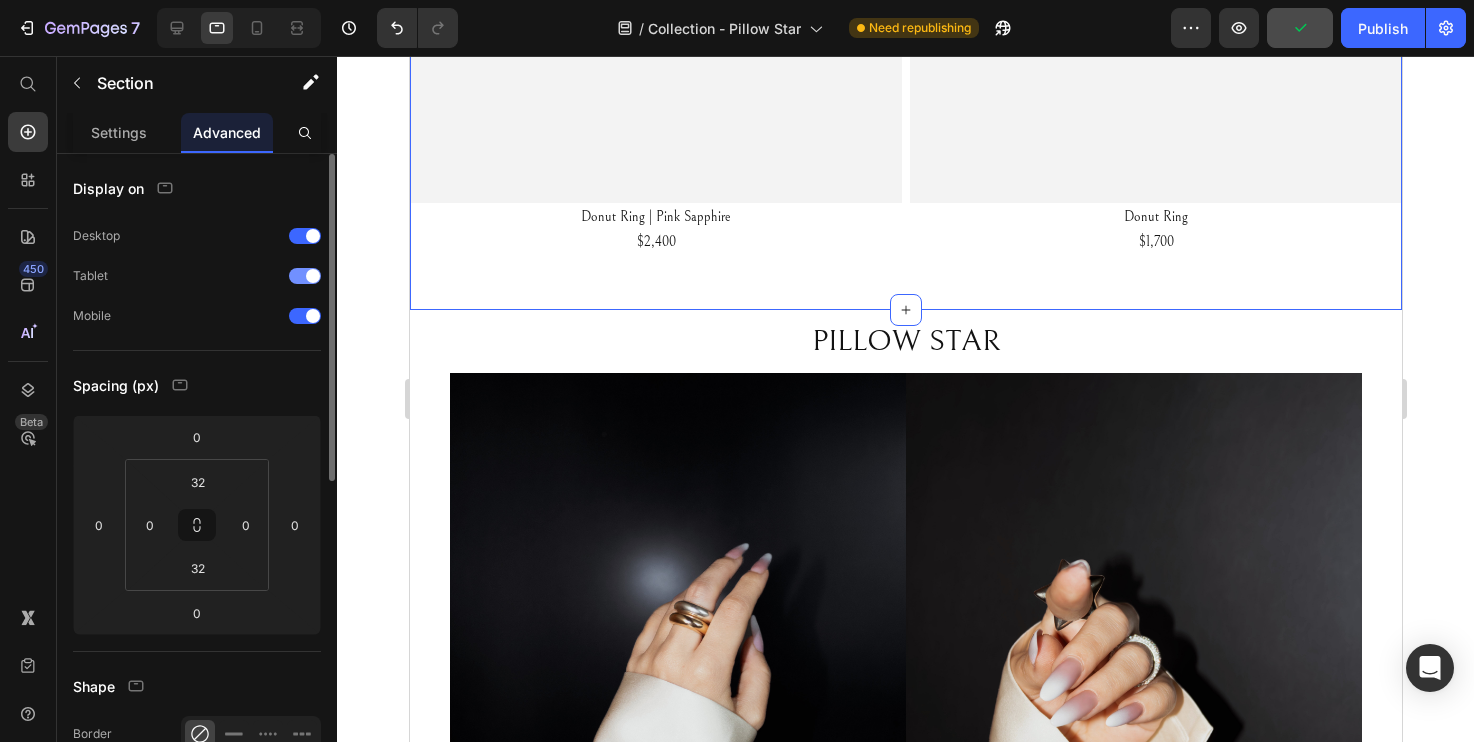 click at bounding box center (313, 276) 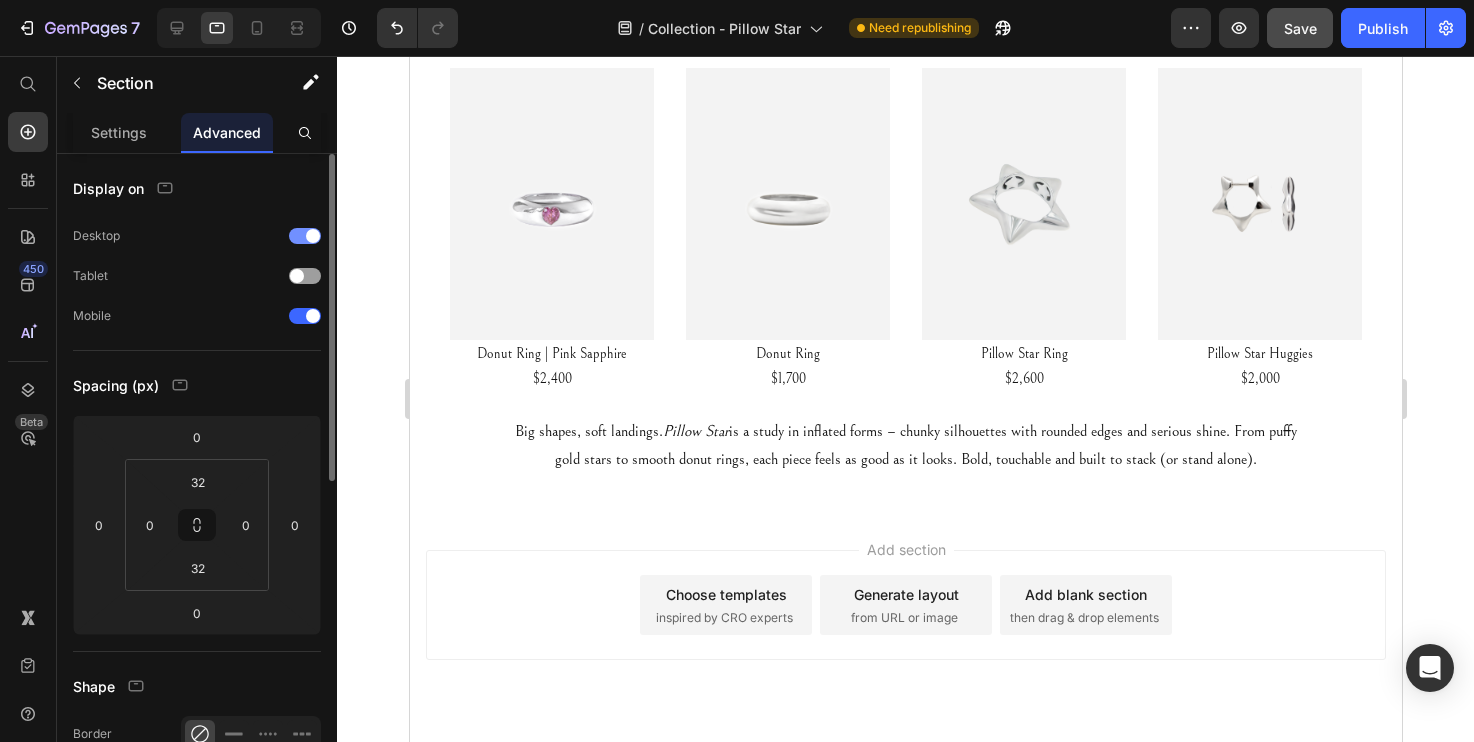 click at bounding box center (313, 236) 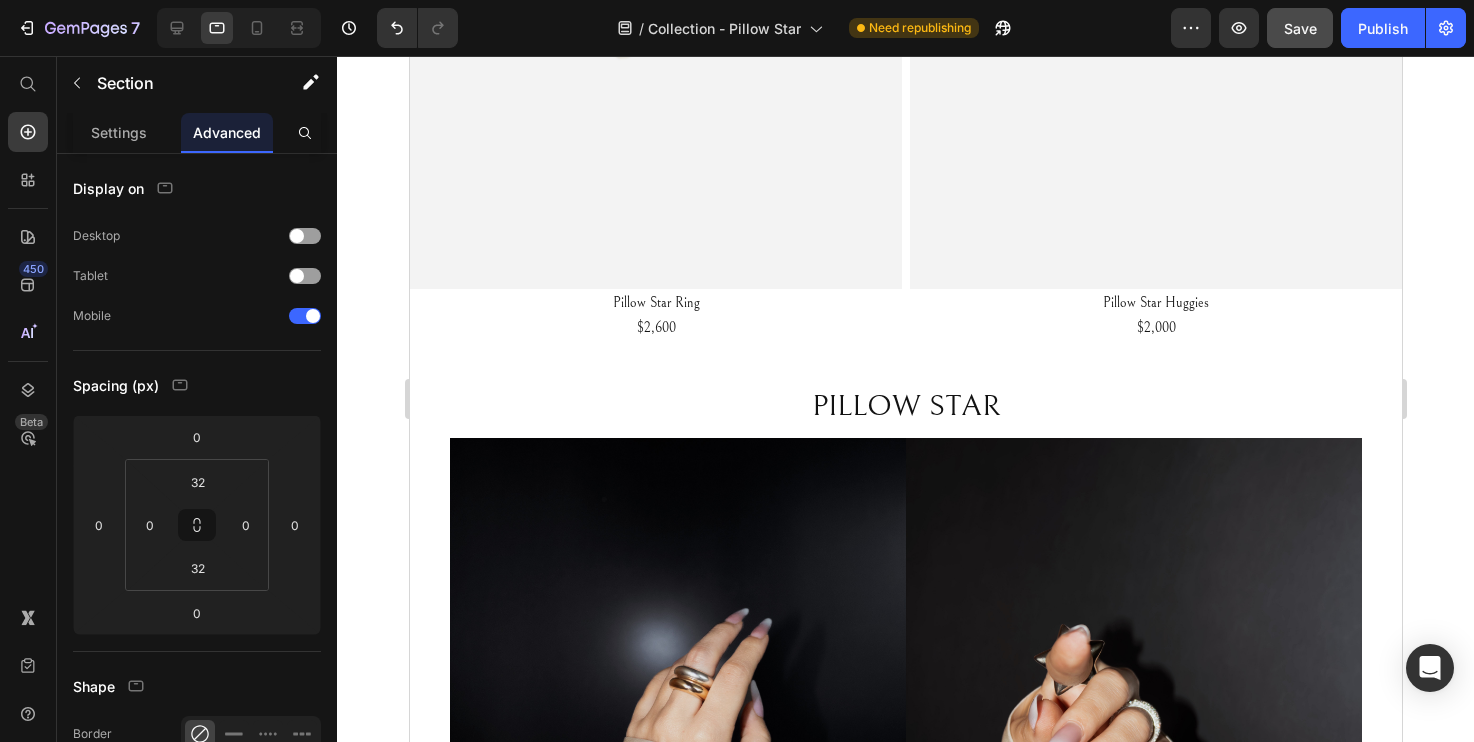 scroll, scrollTop: 543, scrollLeft: 0, axis: vertical 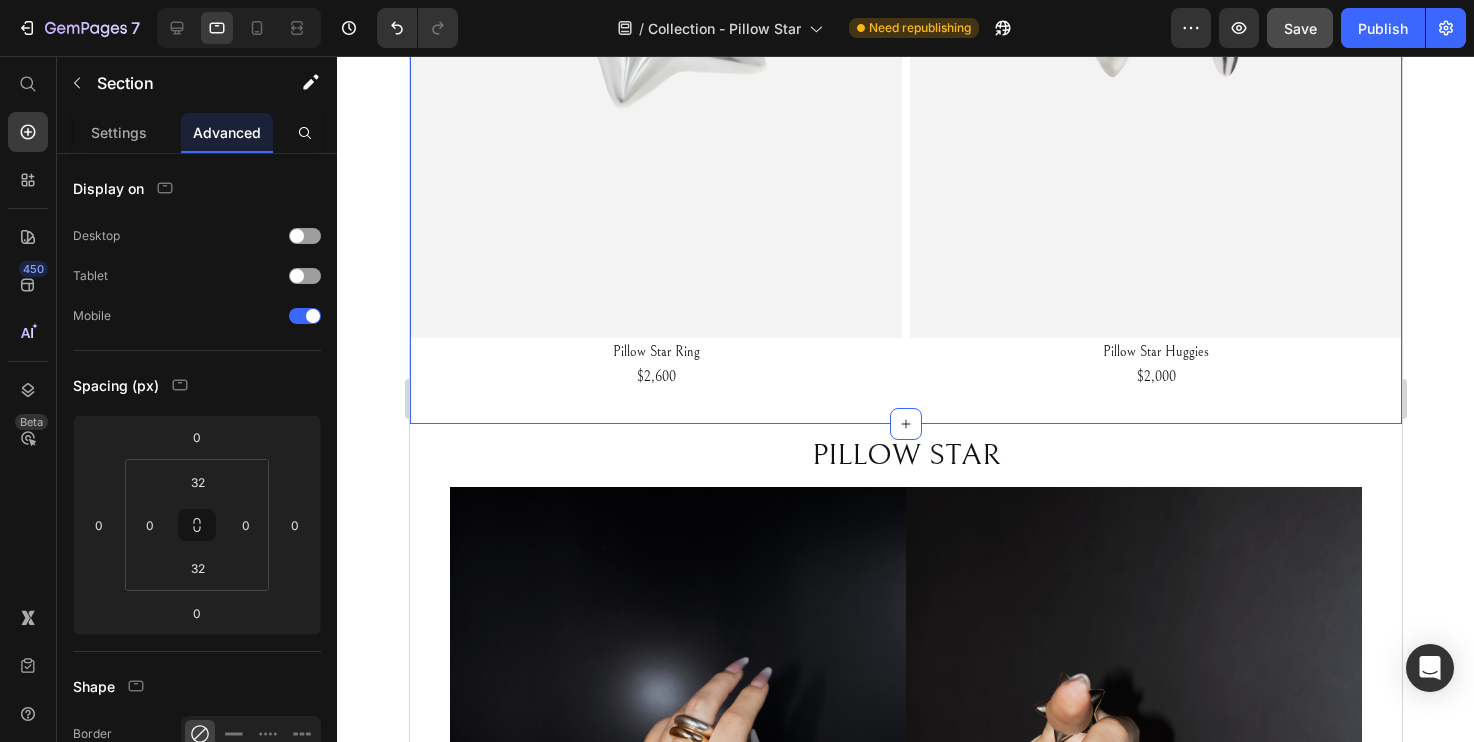 click on "Image Pillow Star Ring $2,600 Text Block Image Pillow Star Huggies $2,000 Text Block Row Section 3" at bounding box center (905, 37) 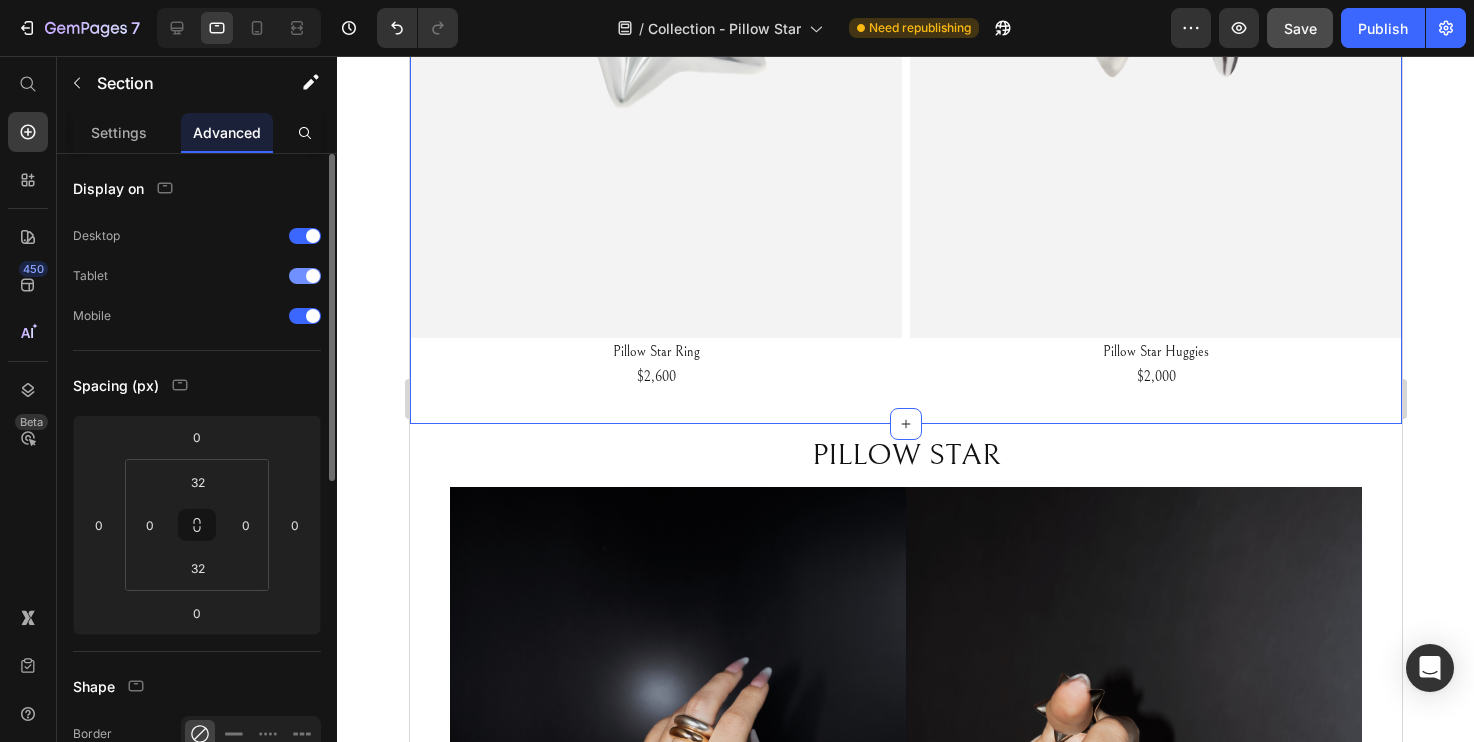 click at bounding box center (313, 276) 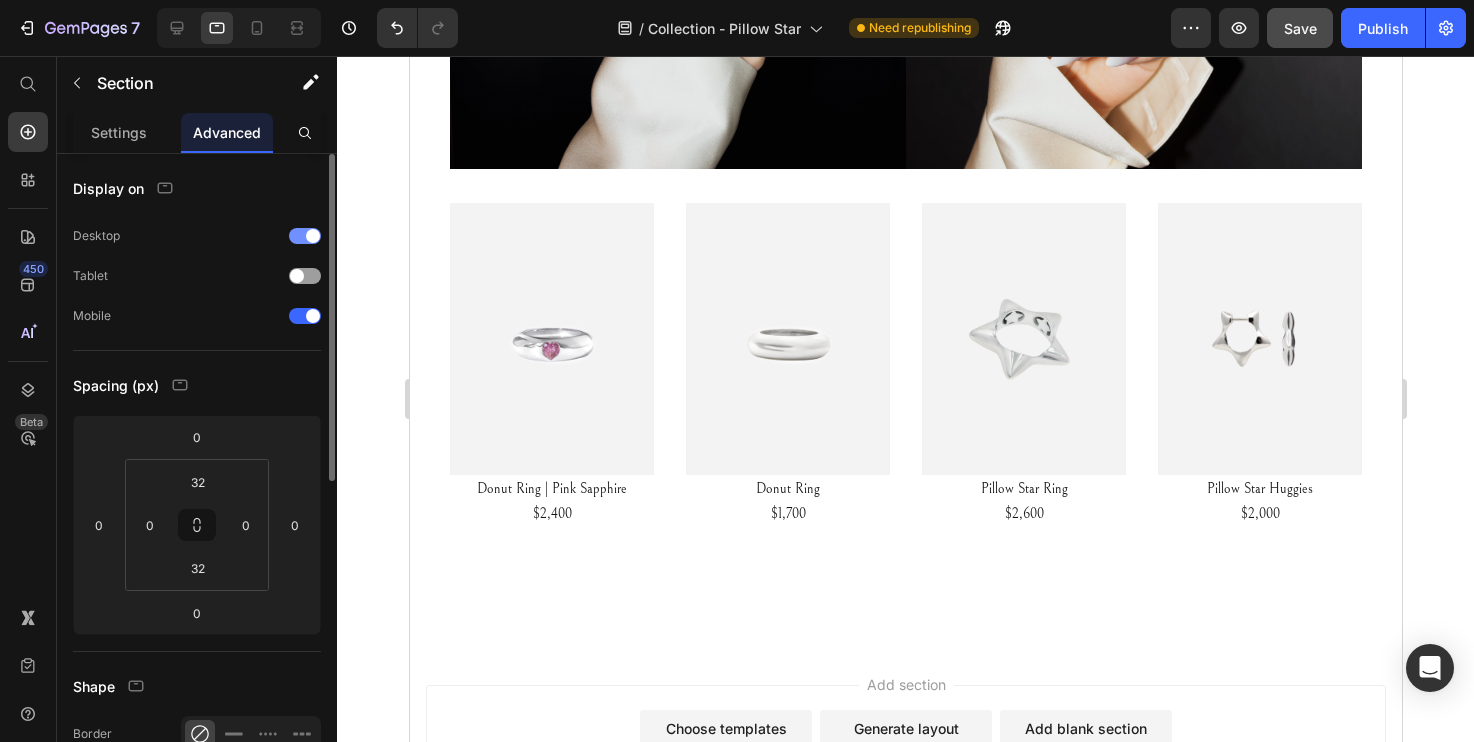 click at bounding box center (305, 236) 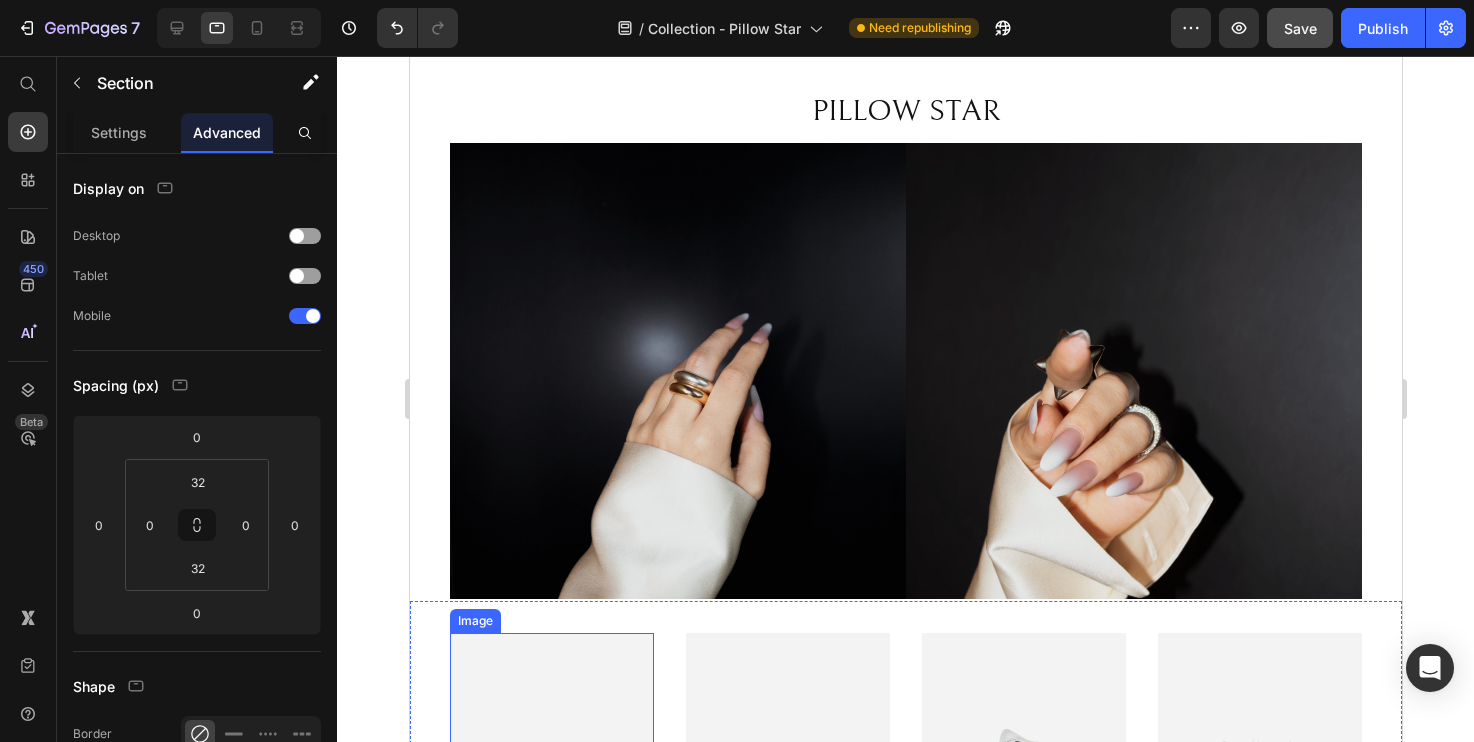 scroll, scrollTop: 0, scrollLeft: 0, axis: both 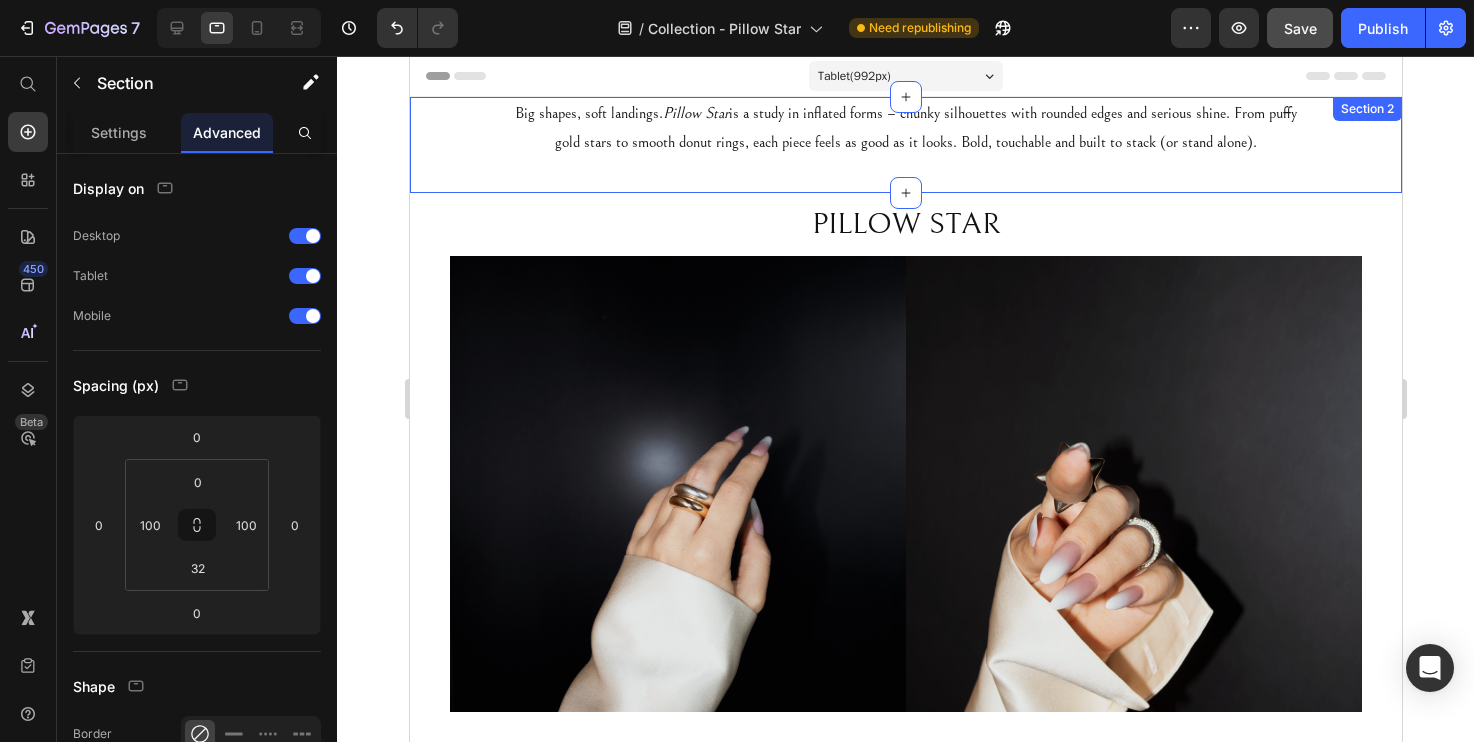 click on "Big shapes, soft landings.  Pillow Star  is a study in inflated forms – chunky silhouettes with rounded edges and serious shine. From puffy gold stars to smooth donut rings, each piece feels as good as it looks. Bold, touchable and built to stack (or stand alone). Text Block Section 2" at bounding box center (905, 145) 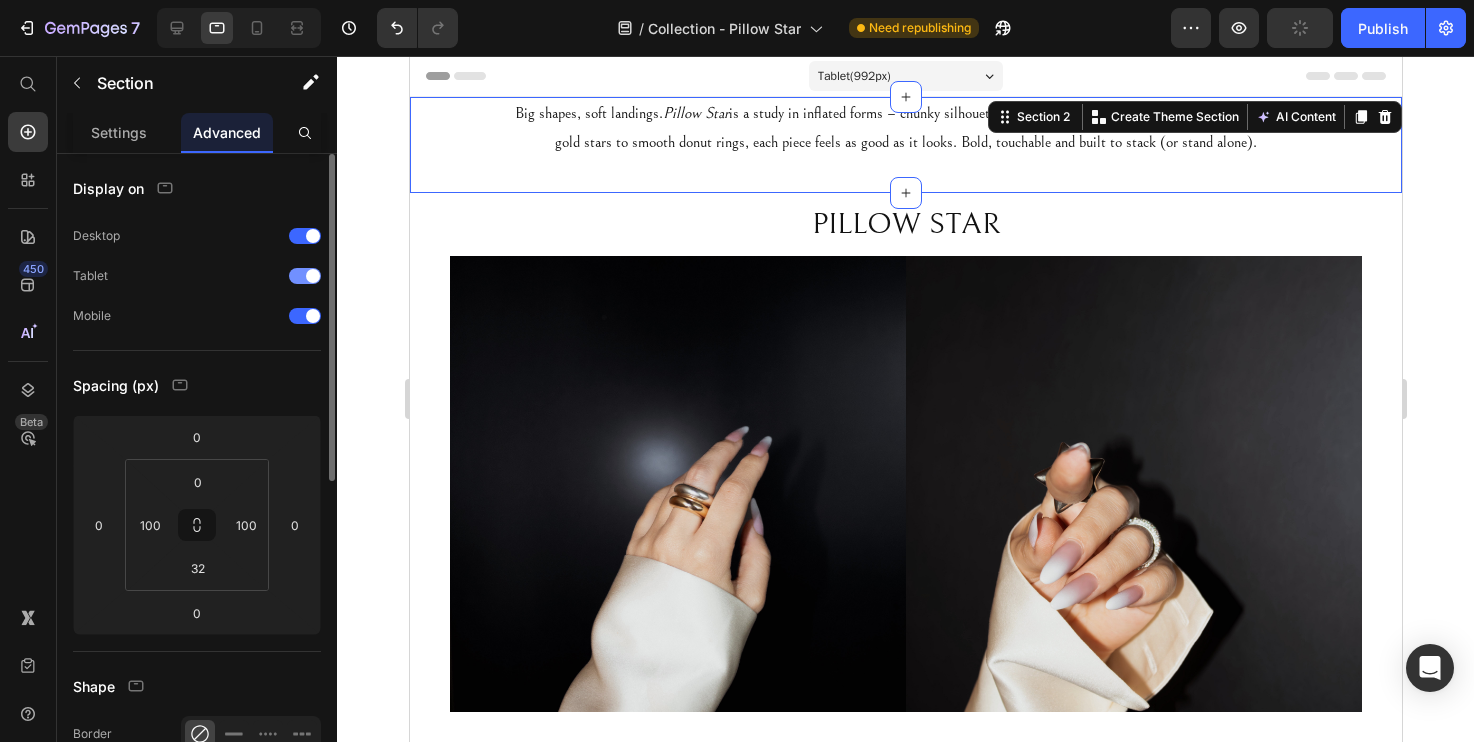click at bounding box center (313, 276) 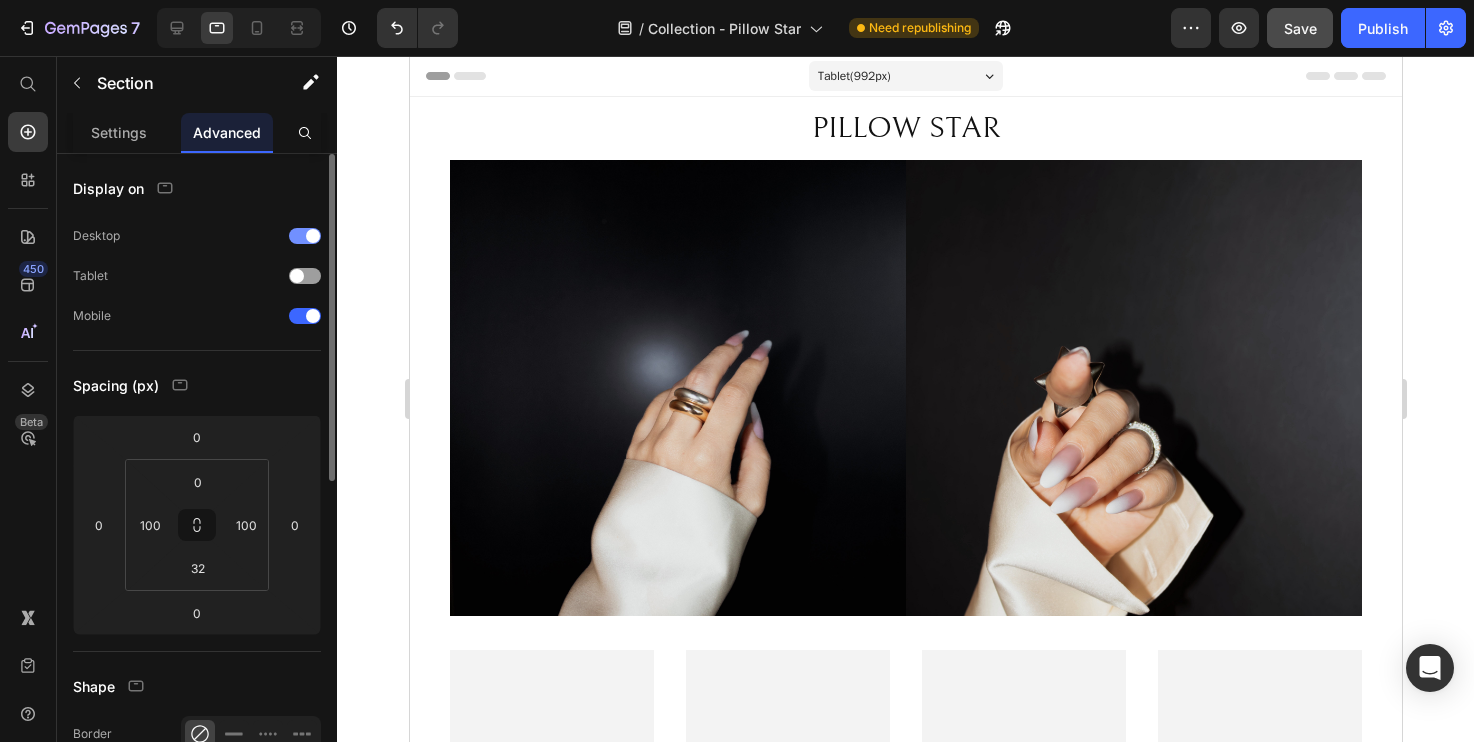 click at bounding box center [313, 236] 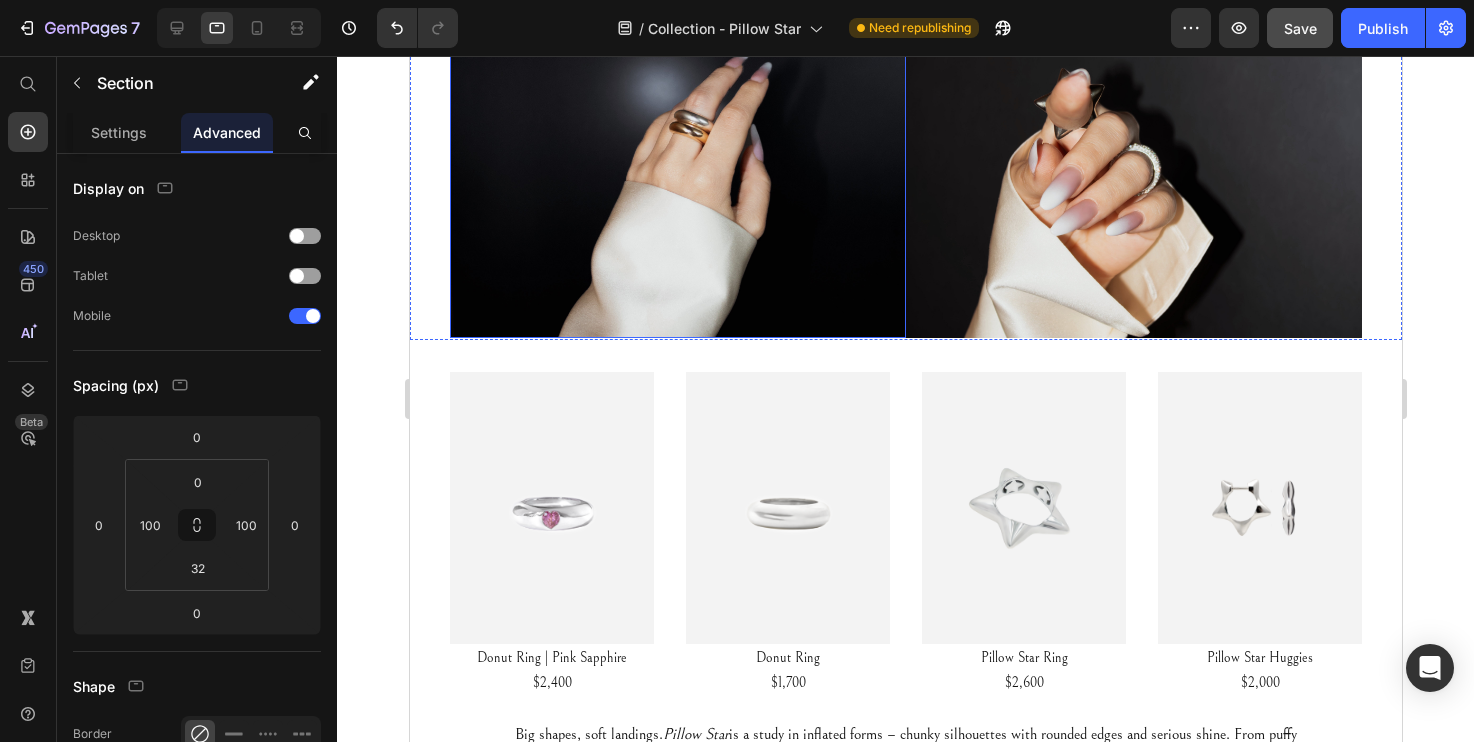 scroll, scrollTop: 0, scrollLeft: 0, axis: both 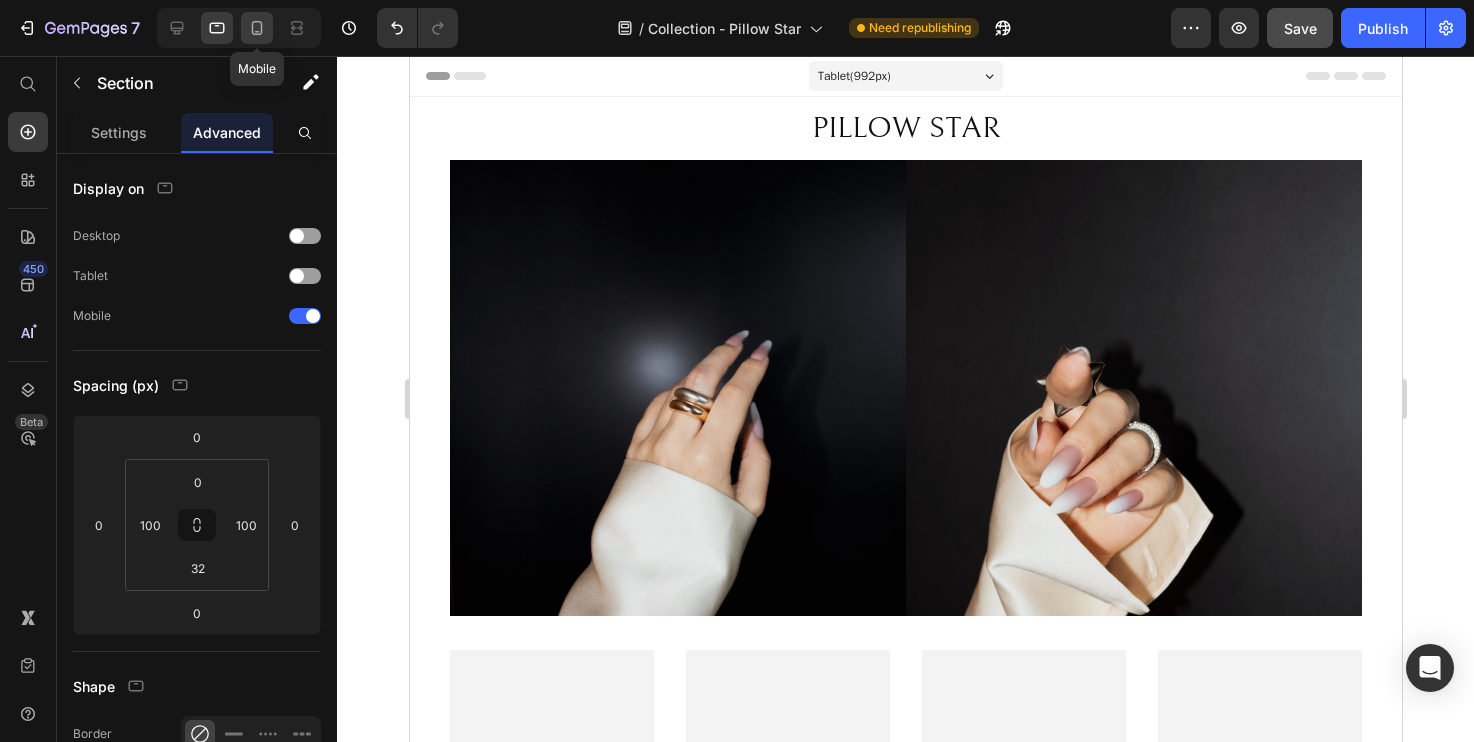 click 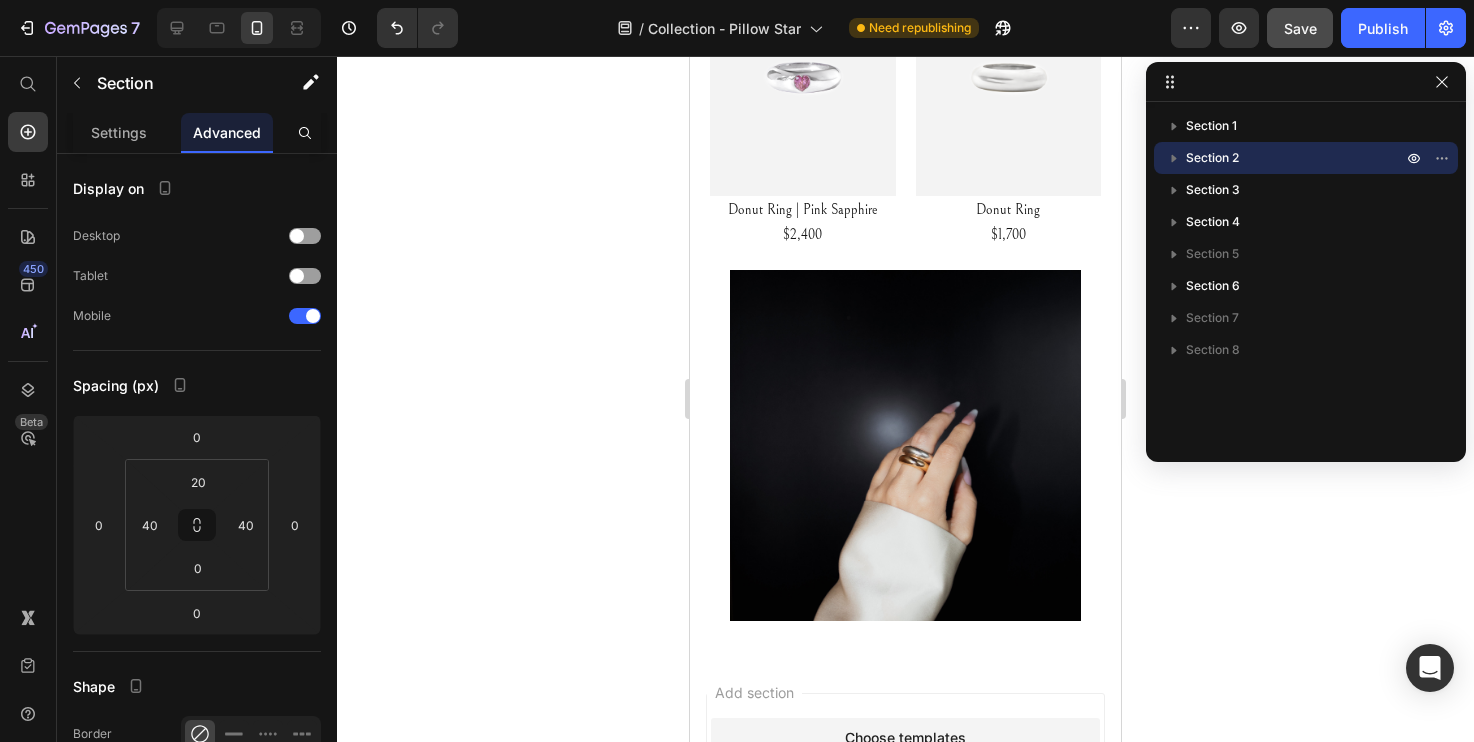 scroll, scrollTop: 1226, scrollLeft: 0, axis: vertical 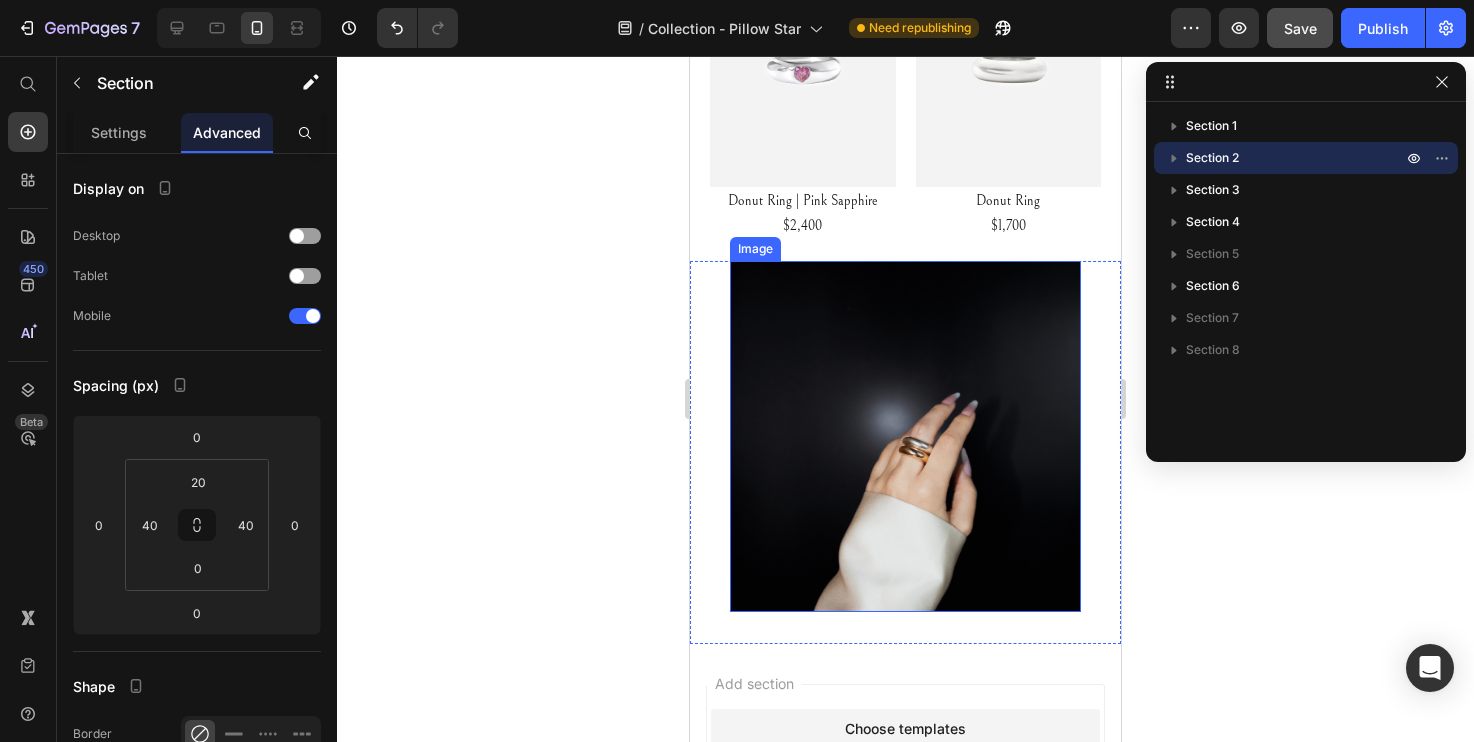click at bounding box center [905, 436] 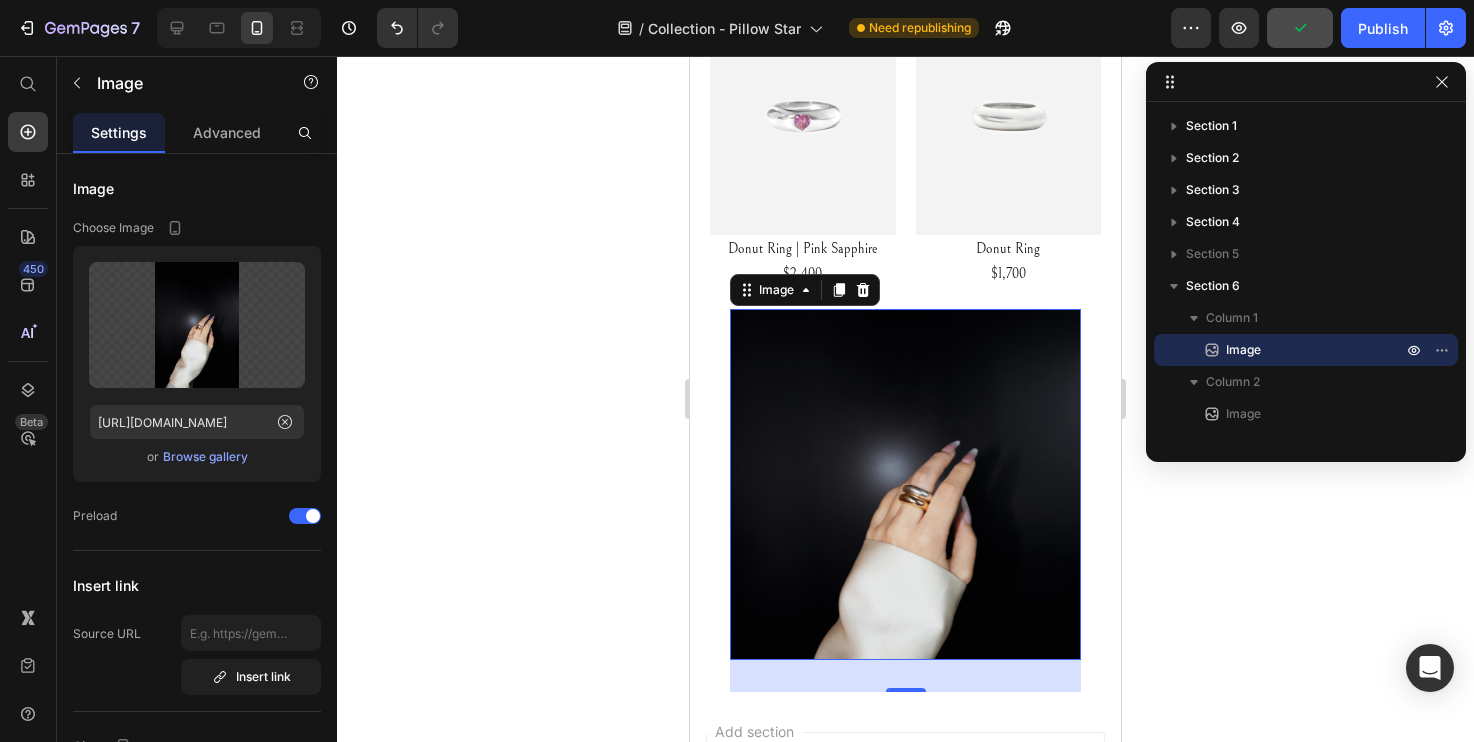 scroll, scrollTop: 1175, scrollLeft: 0, axis: vertical 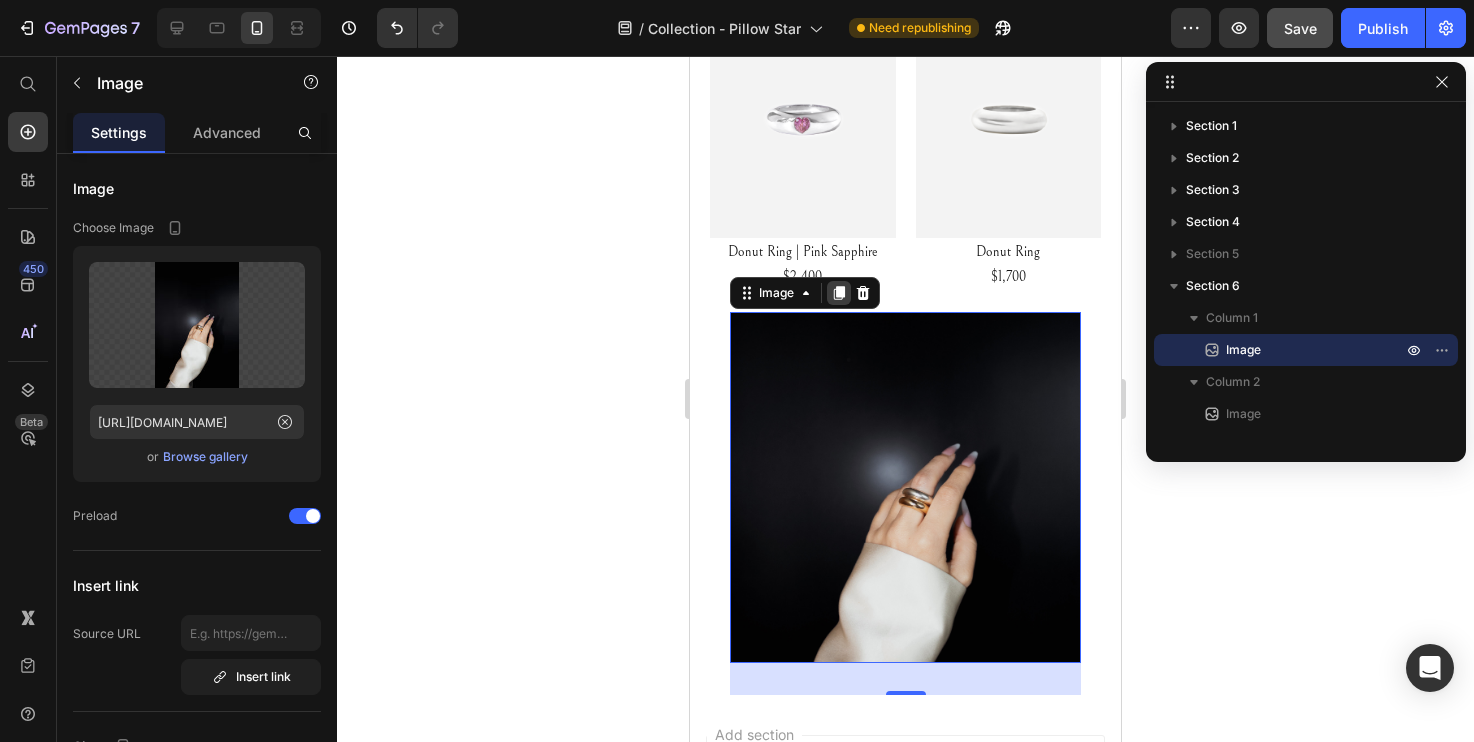 click 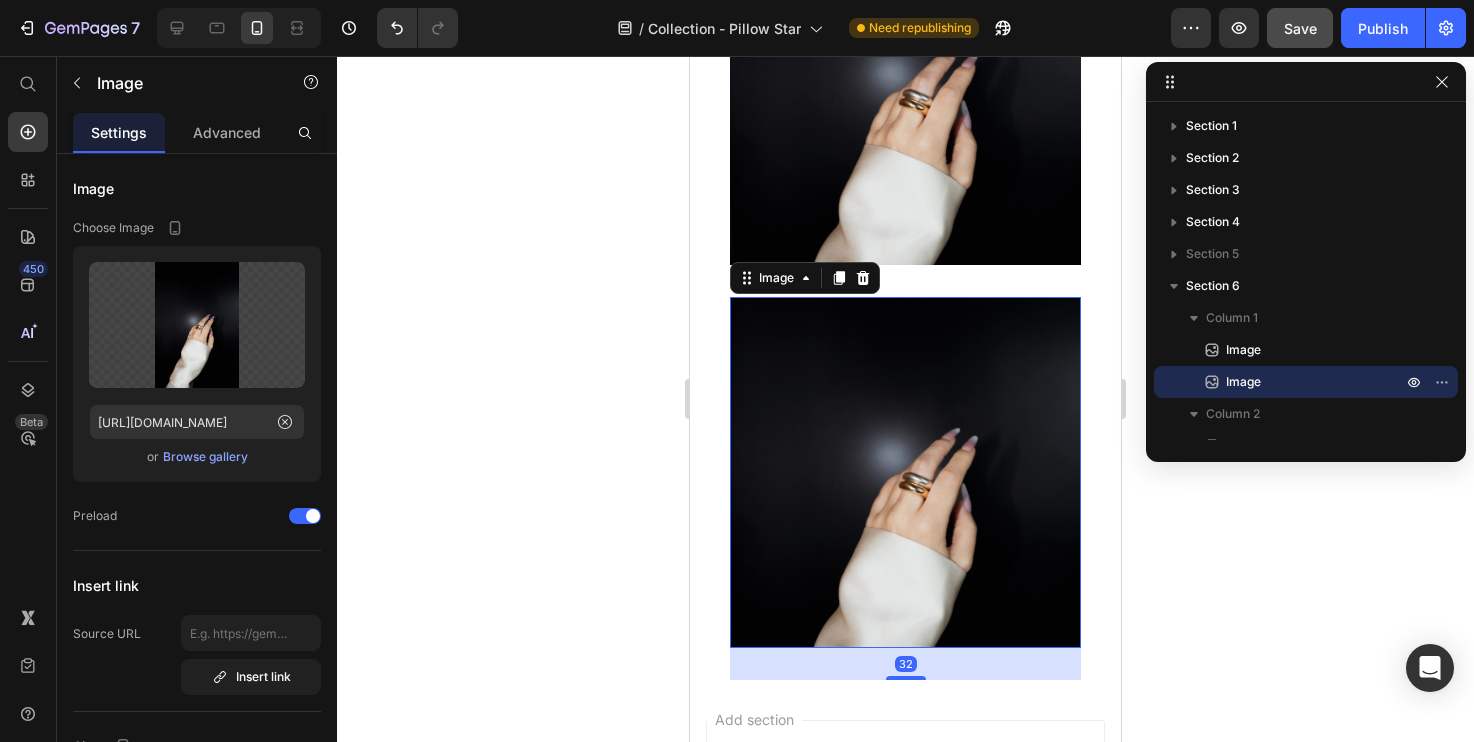 scroll, scrollTop: 1439, scrollLeft: 0, axis: vertical 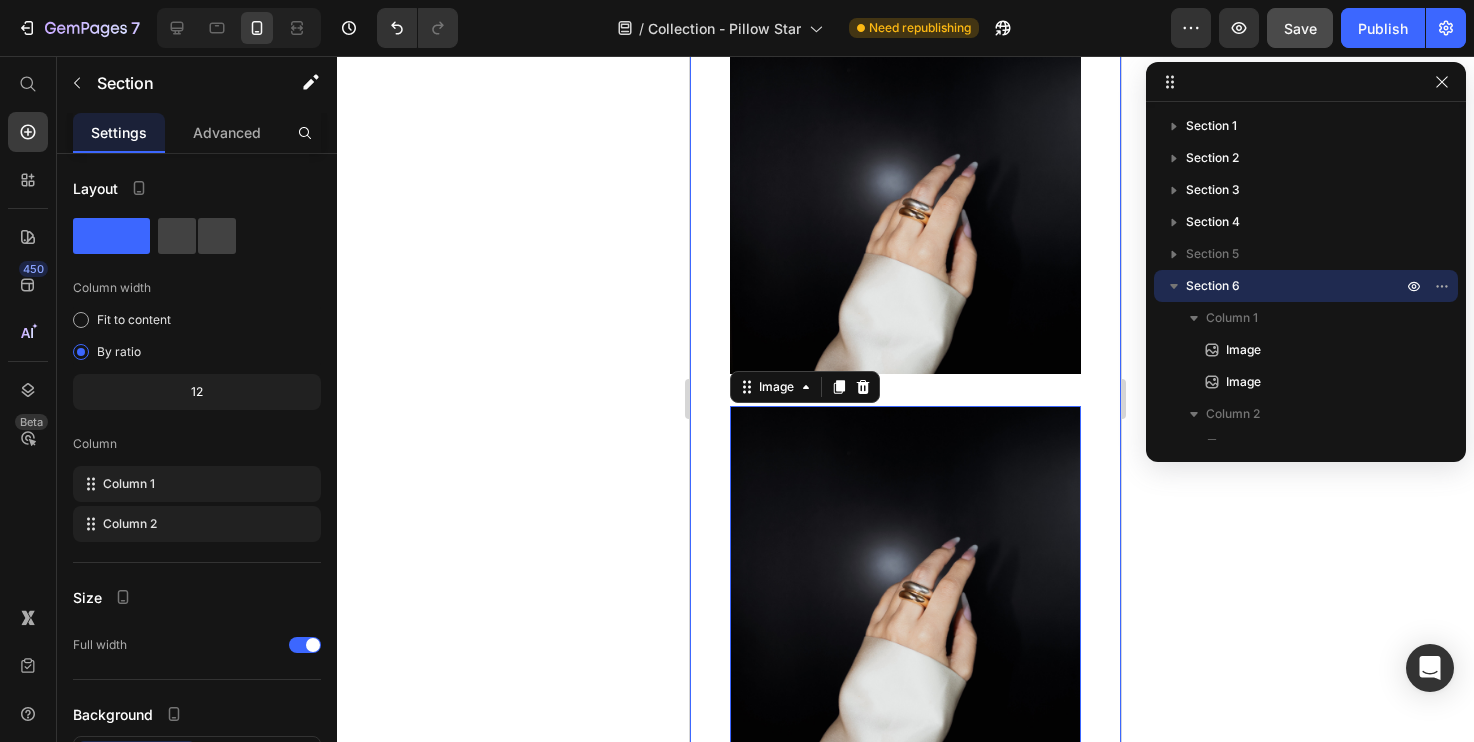 click on "Image Image   32 Image Section 6" at bounding box center (905, 406) 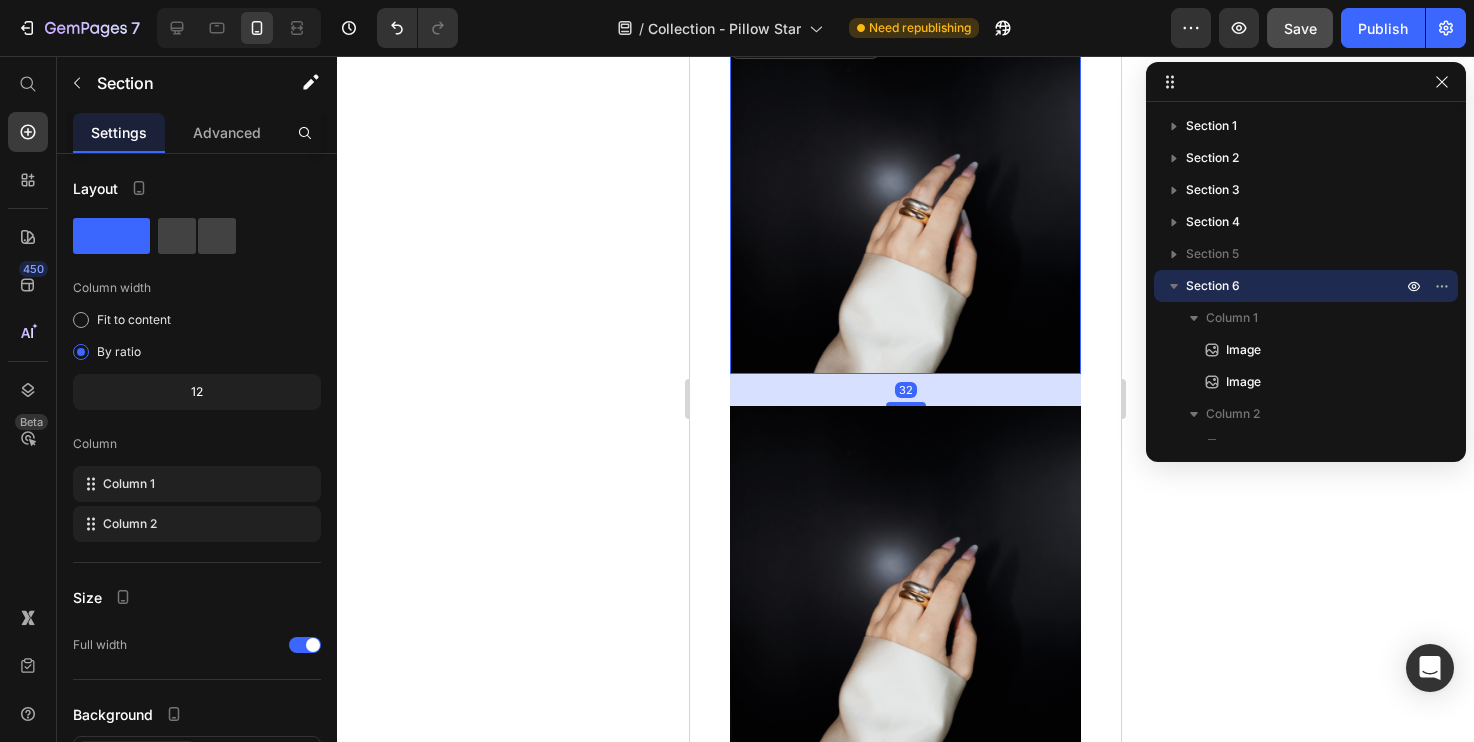click at bounding box center [905, 198] 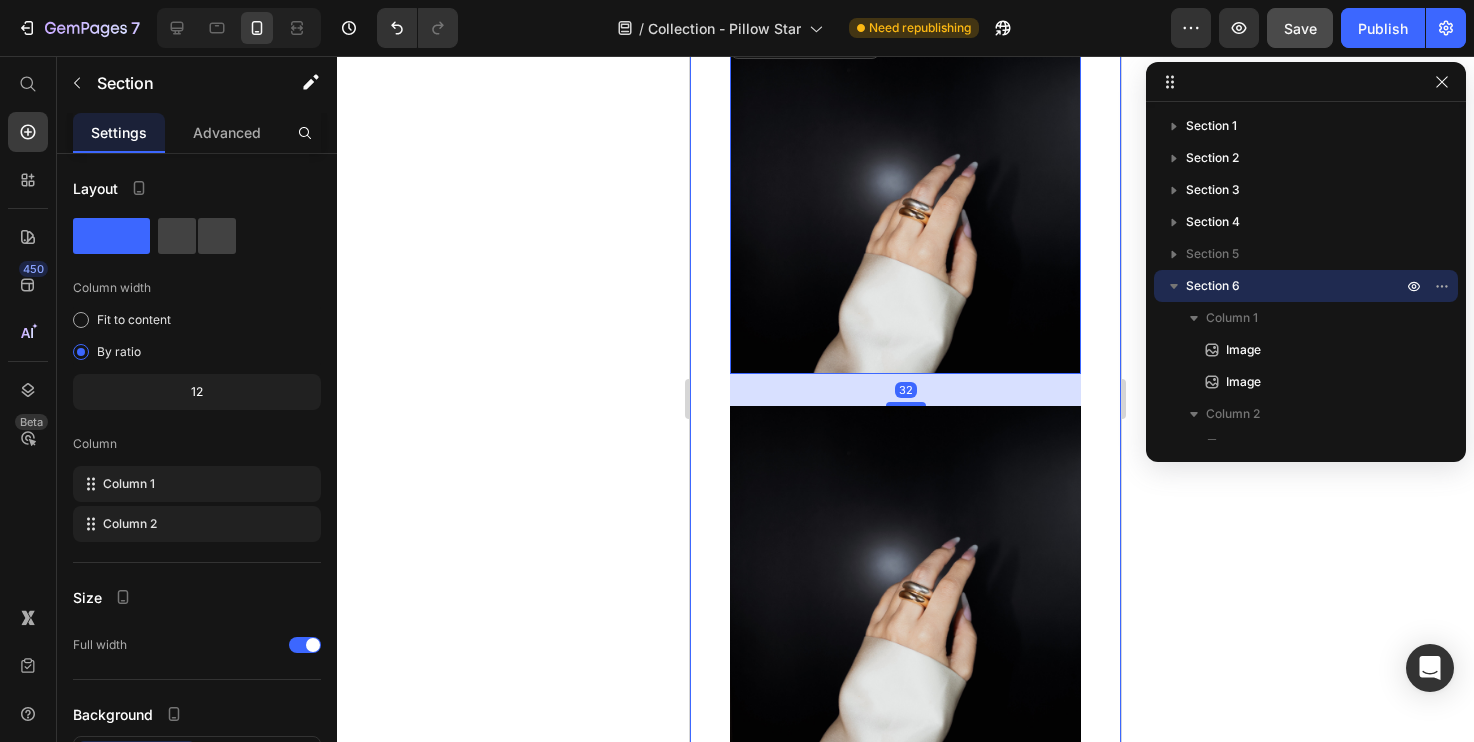 click on "Image   32 Image Image Section 6" at bounding box center [905, 406] 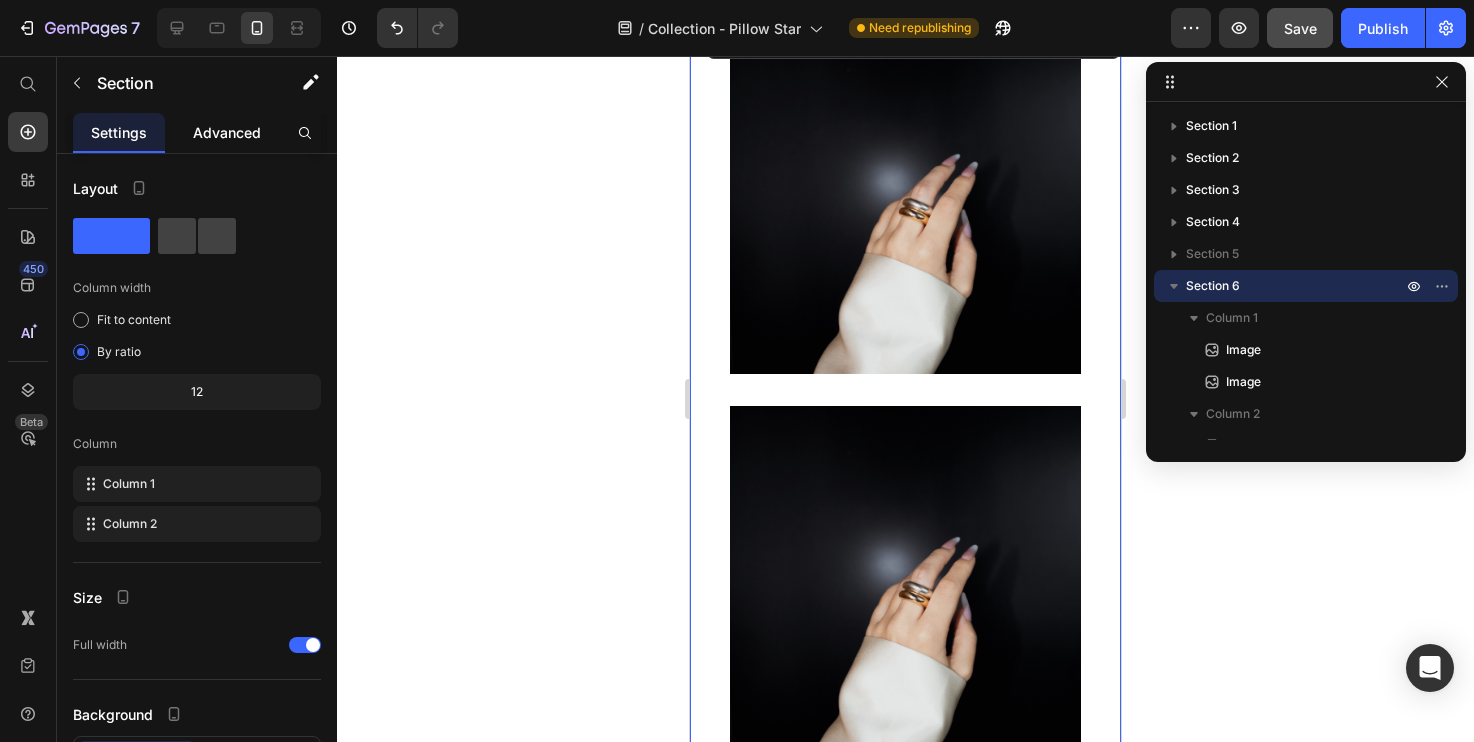 click on "Advanced" at bounding box center (227, 132) 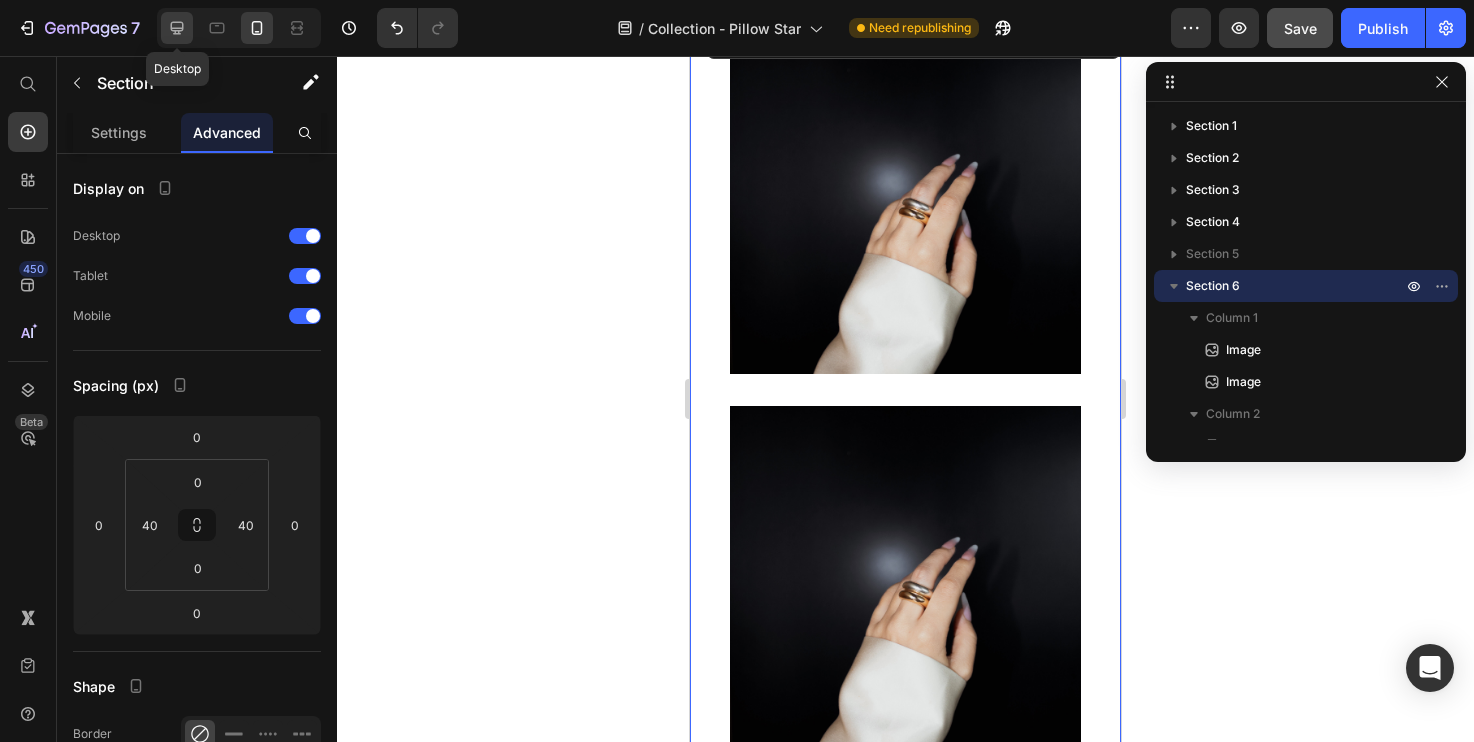 click 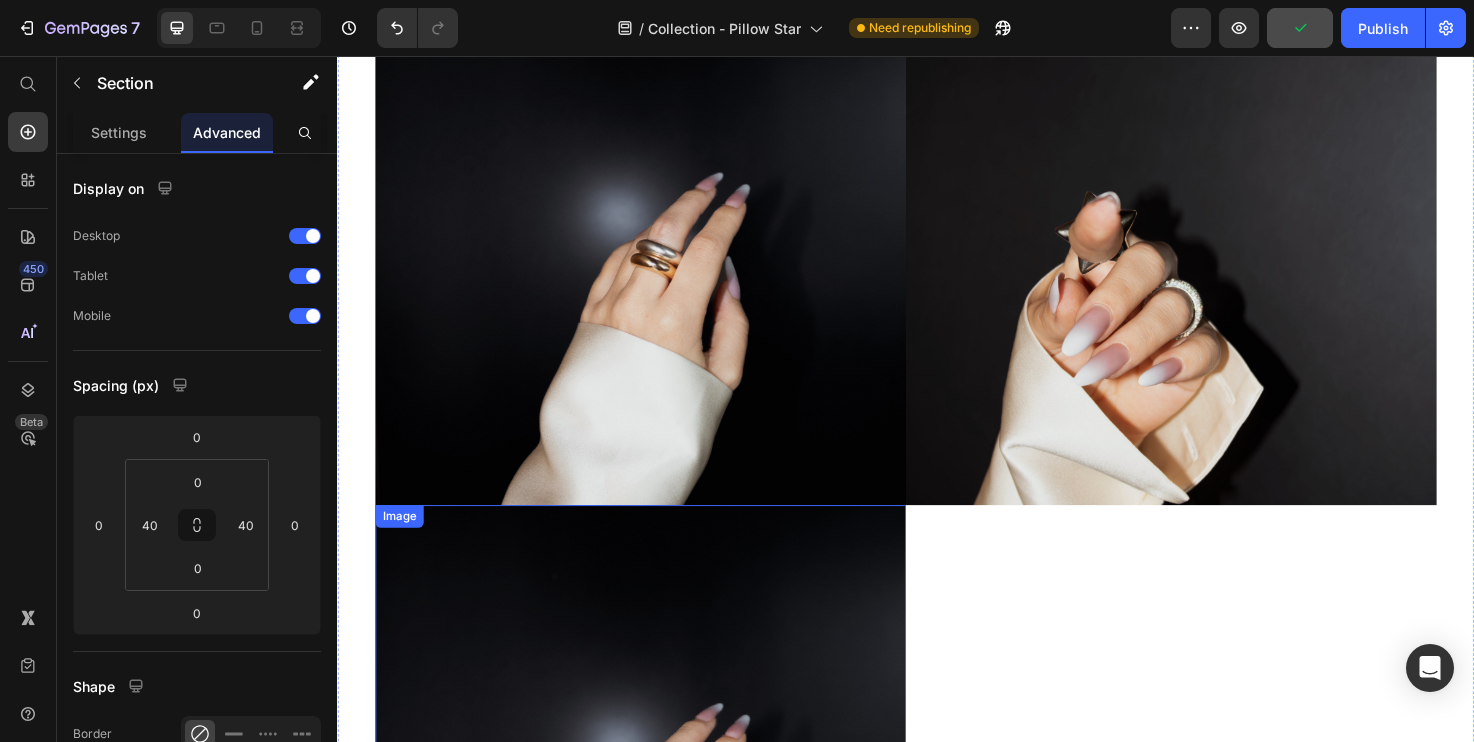 scroll, scrollTop: 174, scrollLeft: 0, axis: vertical 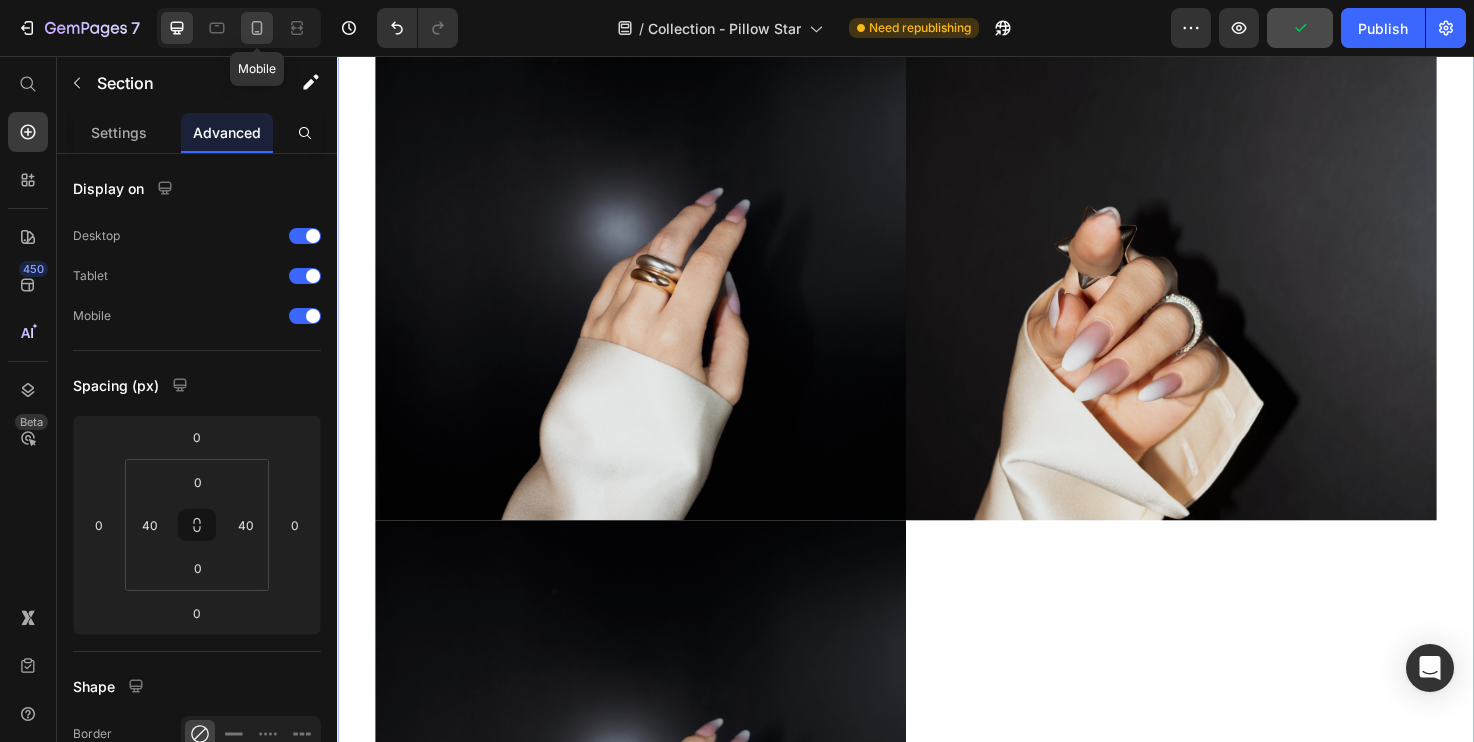 click 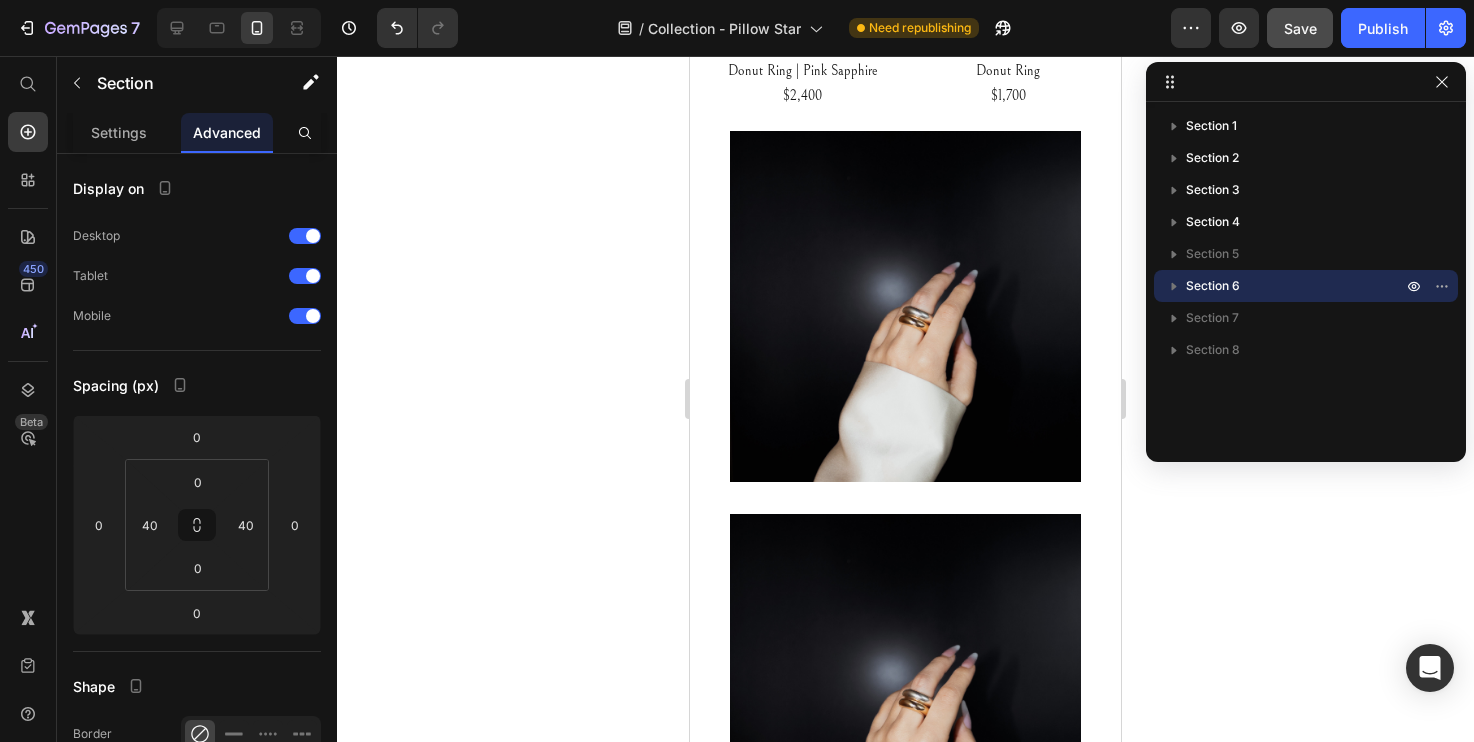 scroll, scrollTop: 1336, scrollLeft: 0, axis: vertical 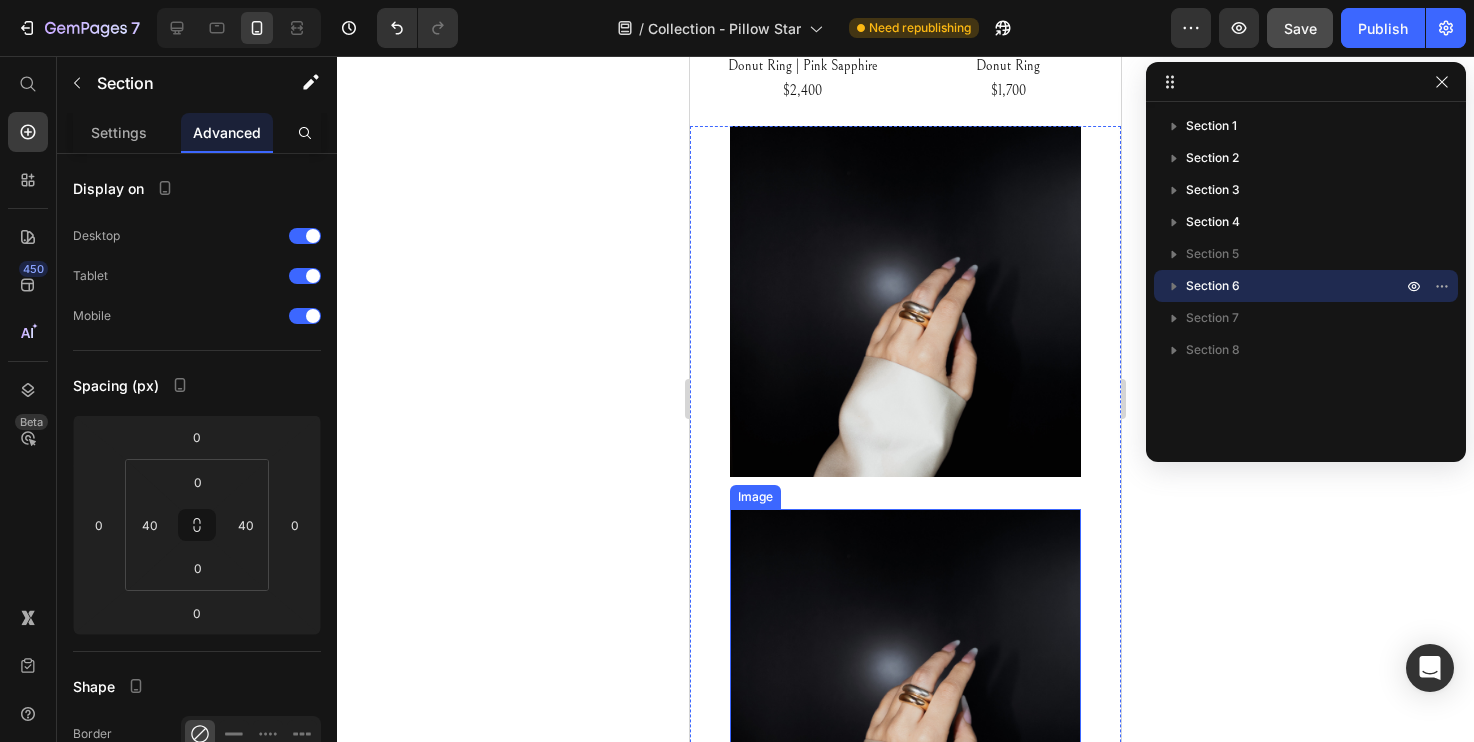 click at bounding box center [905, 684] 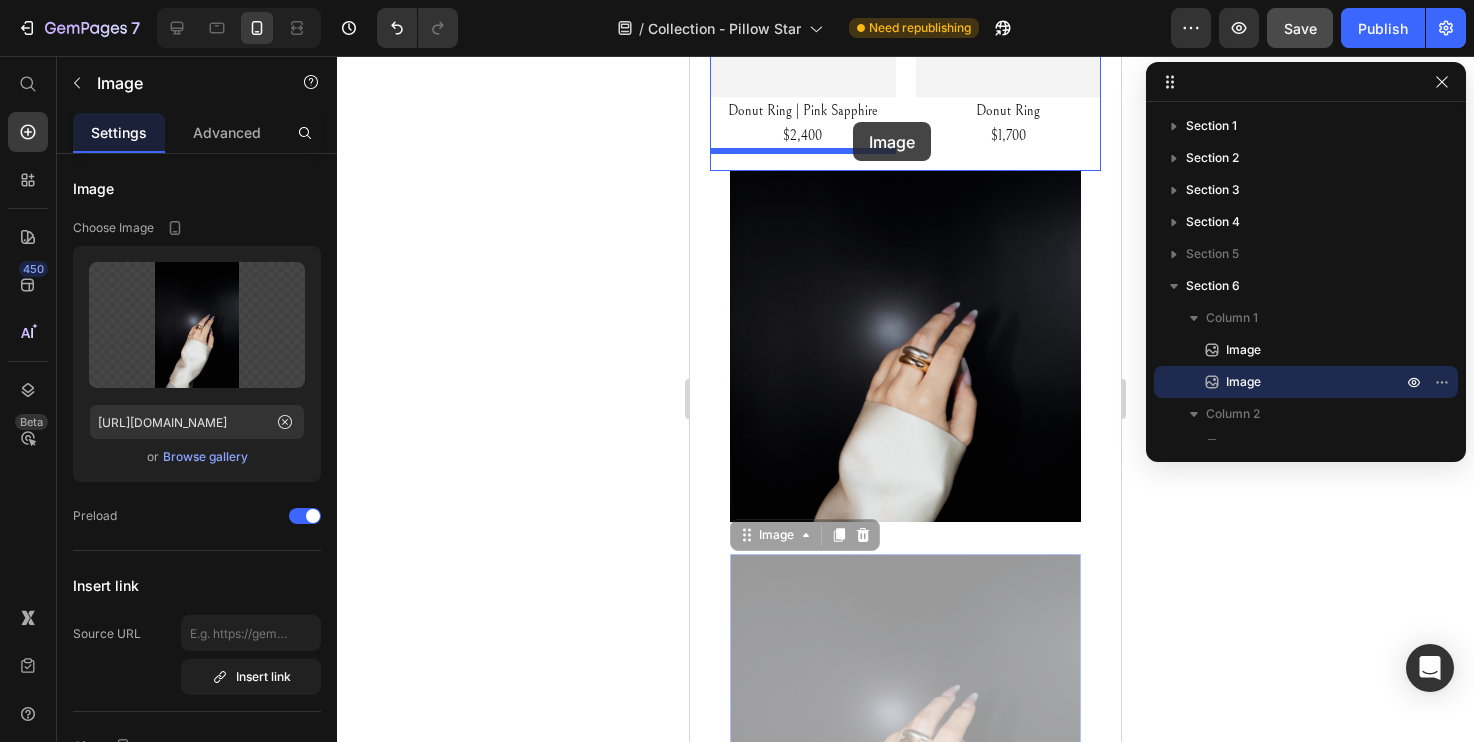 scroll, scrollTop: 1257, scrollLeft: 0, axis: vertical 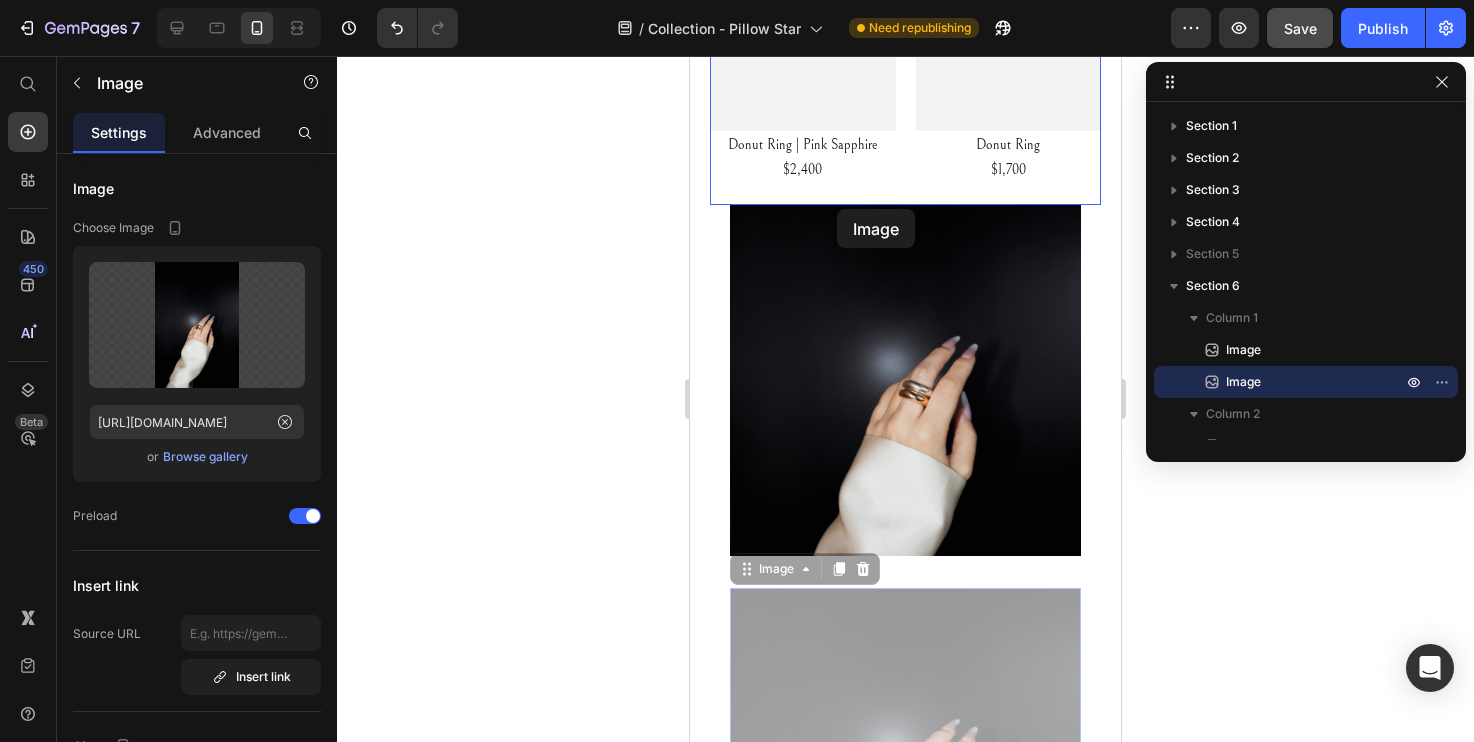 drag, startPoint x: 744, startPoint y: 491, endPoint x: 837, endPoint y: 210, distance: 295.98987 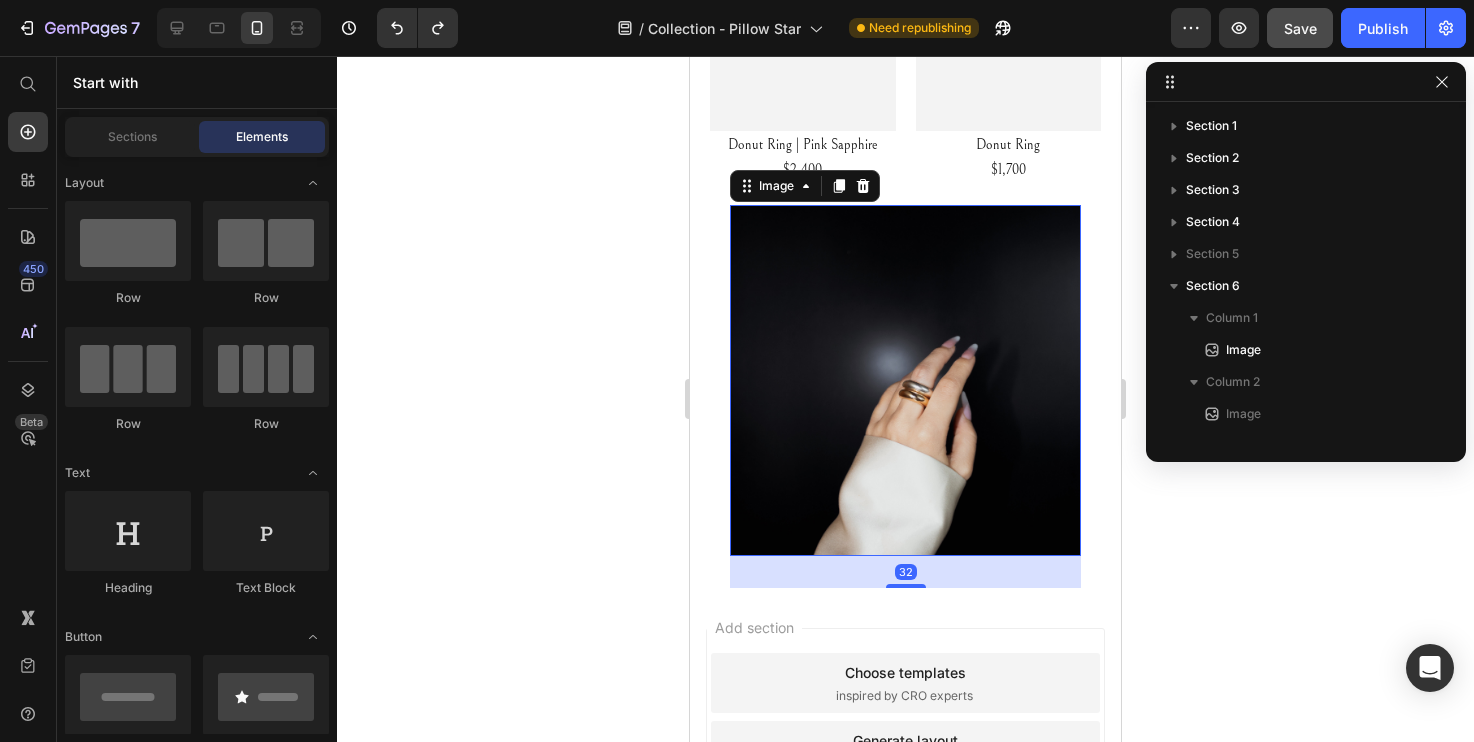 click at bounding box center [905, 380] 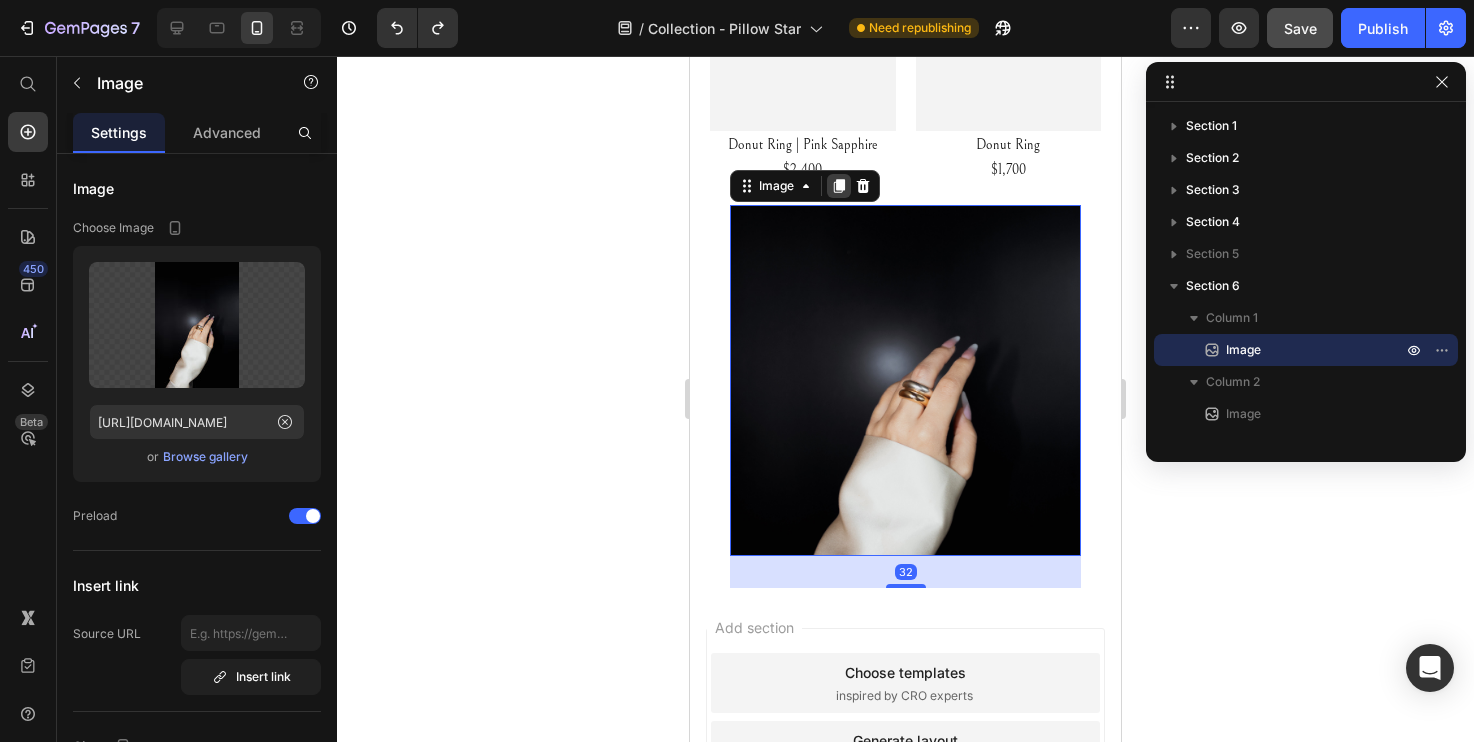 click 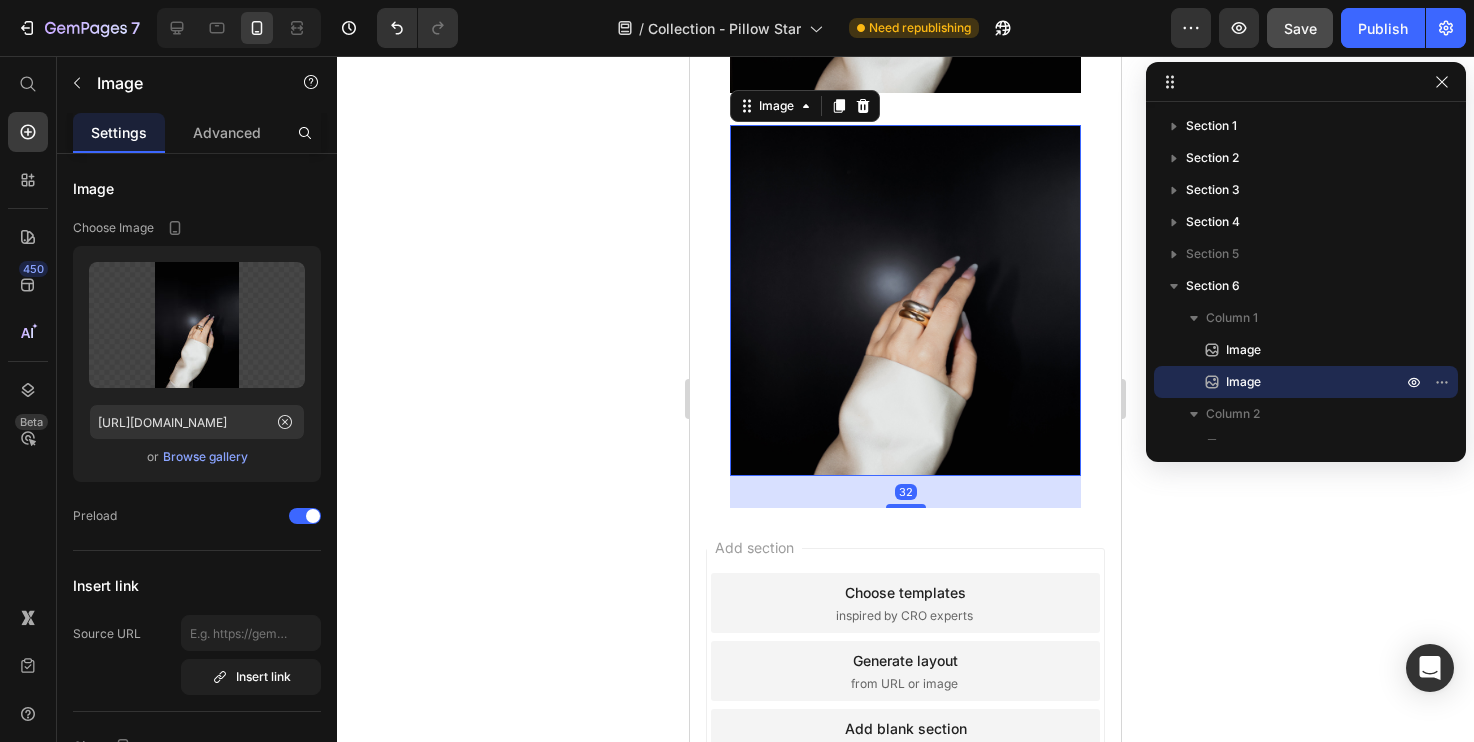 scroll, scrollTop: 1745, scrollLeft: 0, axis: vertical 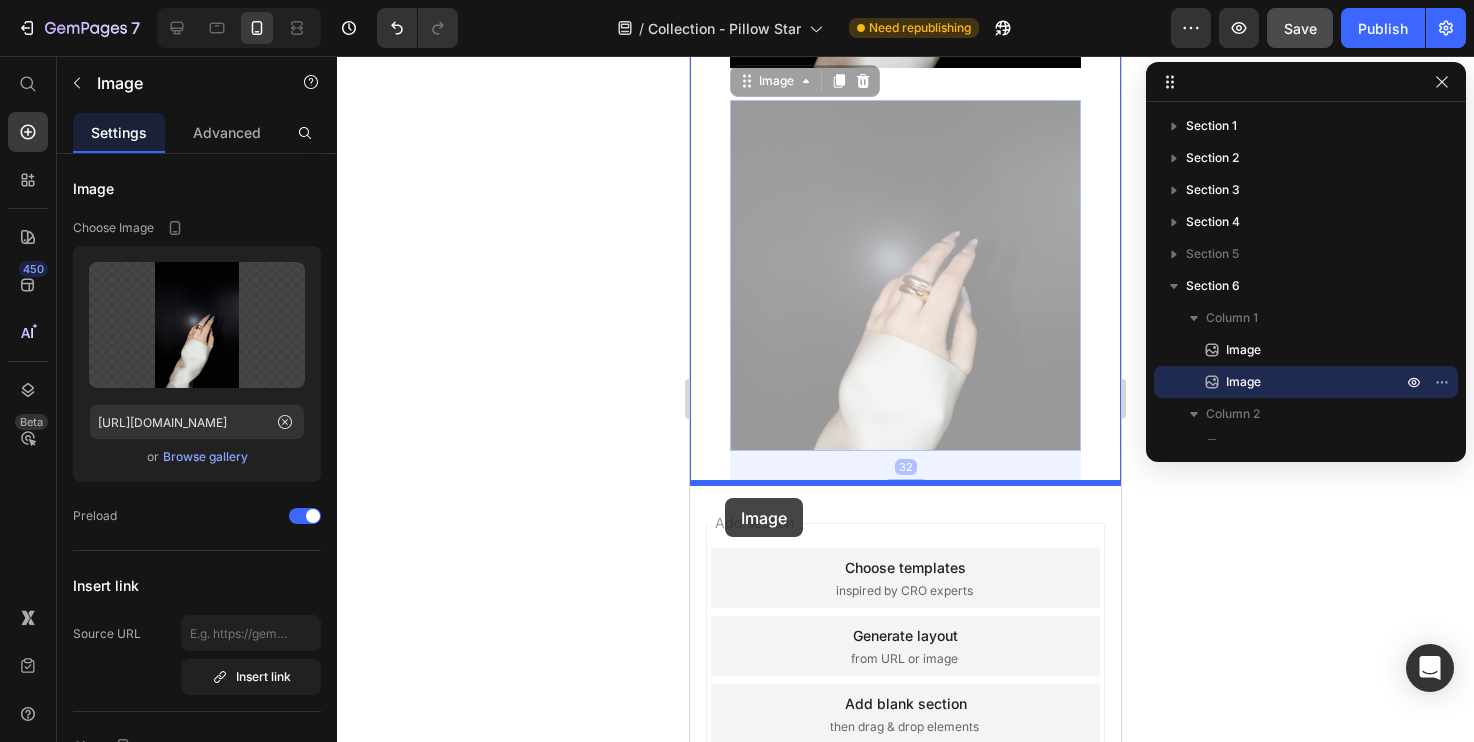 drag, startPoint x: 740, startPoint y: 79, endPoint x: 725, endPoint y: 498, distance: 419.2684 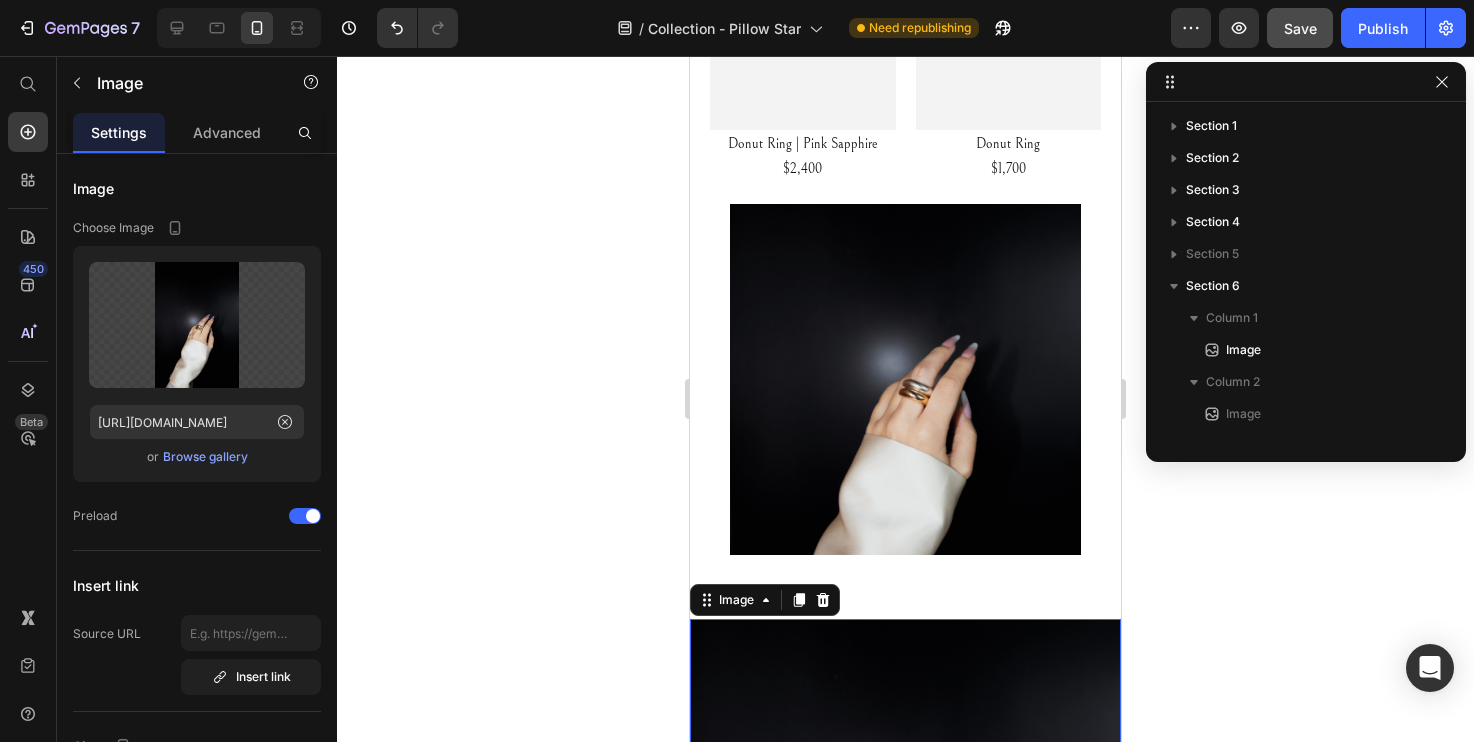 scroll, scrollTop: 1222, scrollLeft: 0, axis: vertical 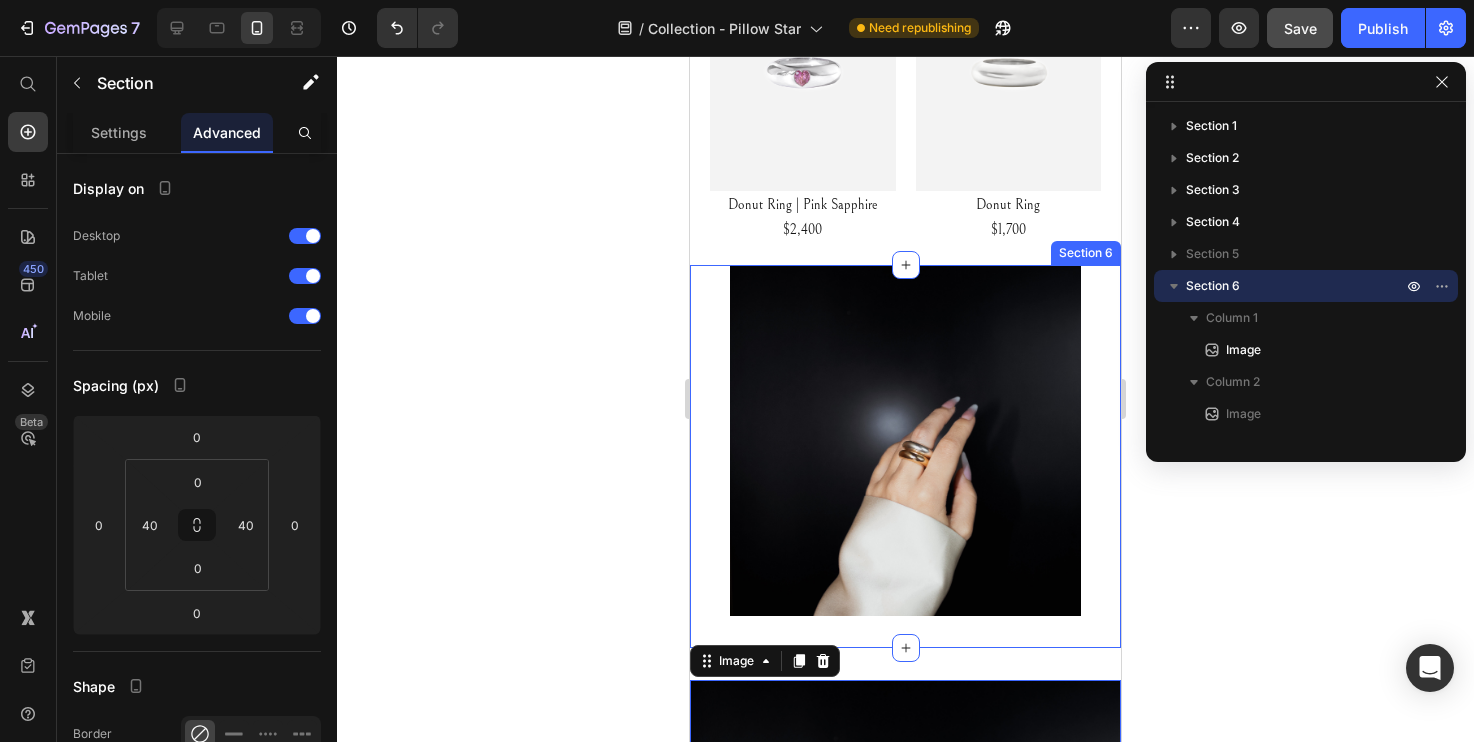 click on "Image Image Section 6" at bounding box center [905, 456] 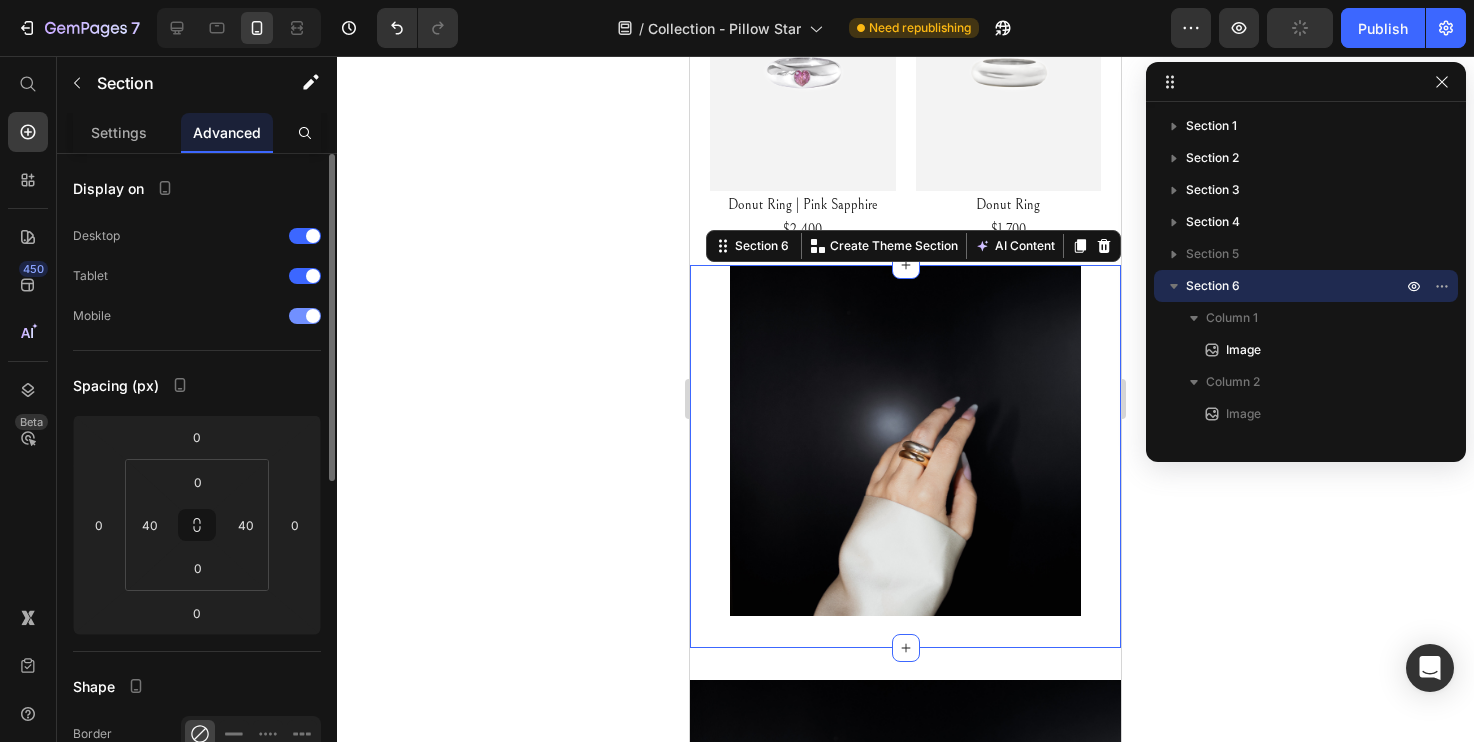click at bounding box center [313, 316] 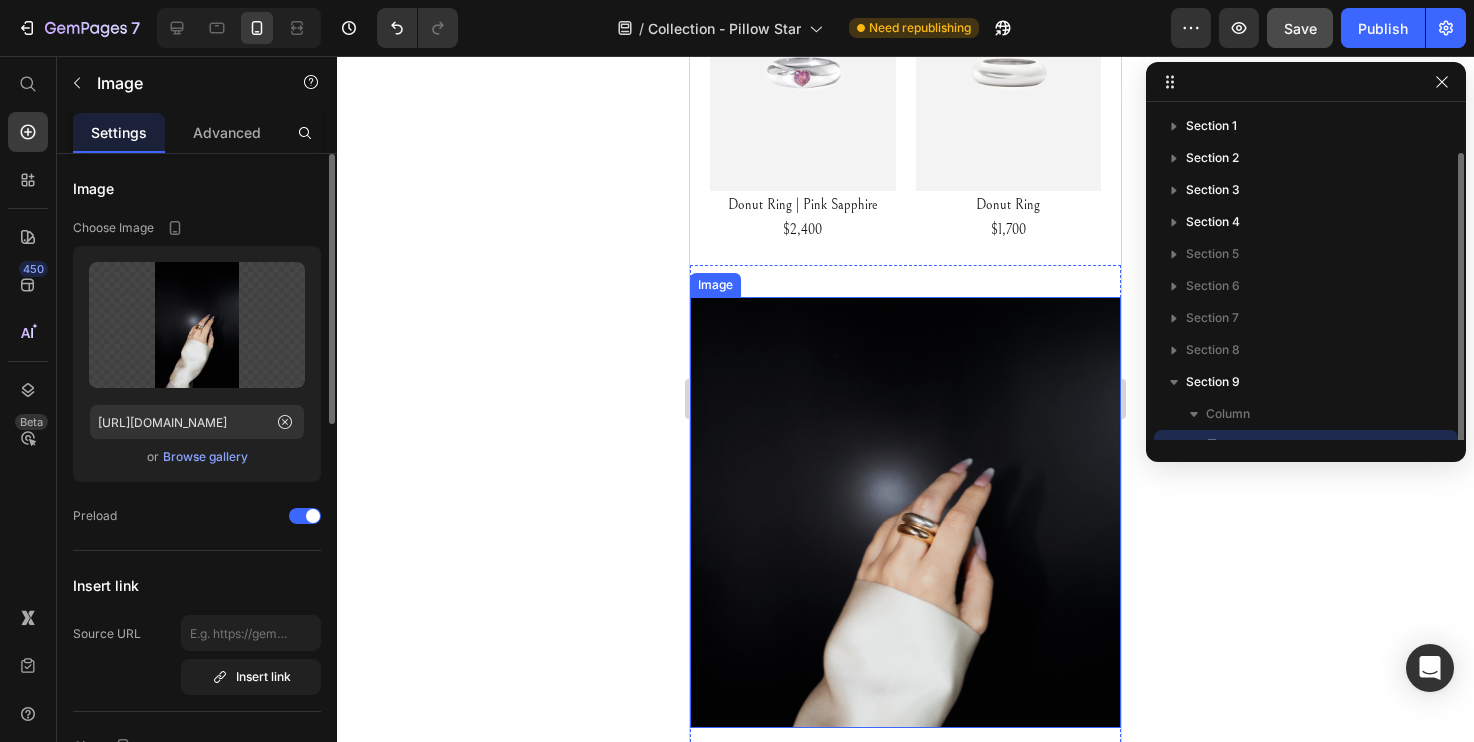 scroll, scrollTop: 22, scrollLeft: 0, axis: vertical 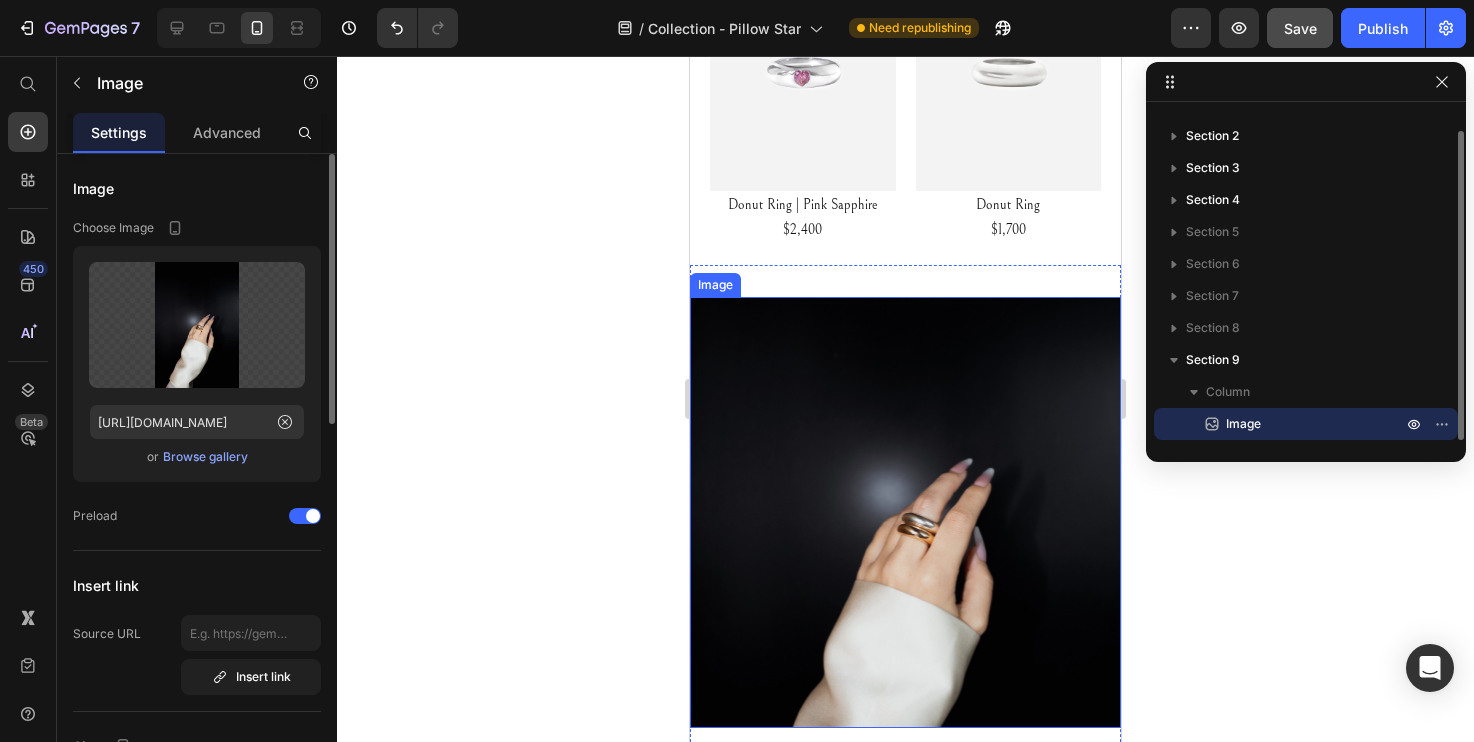 click at bounding box center [905, 512] 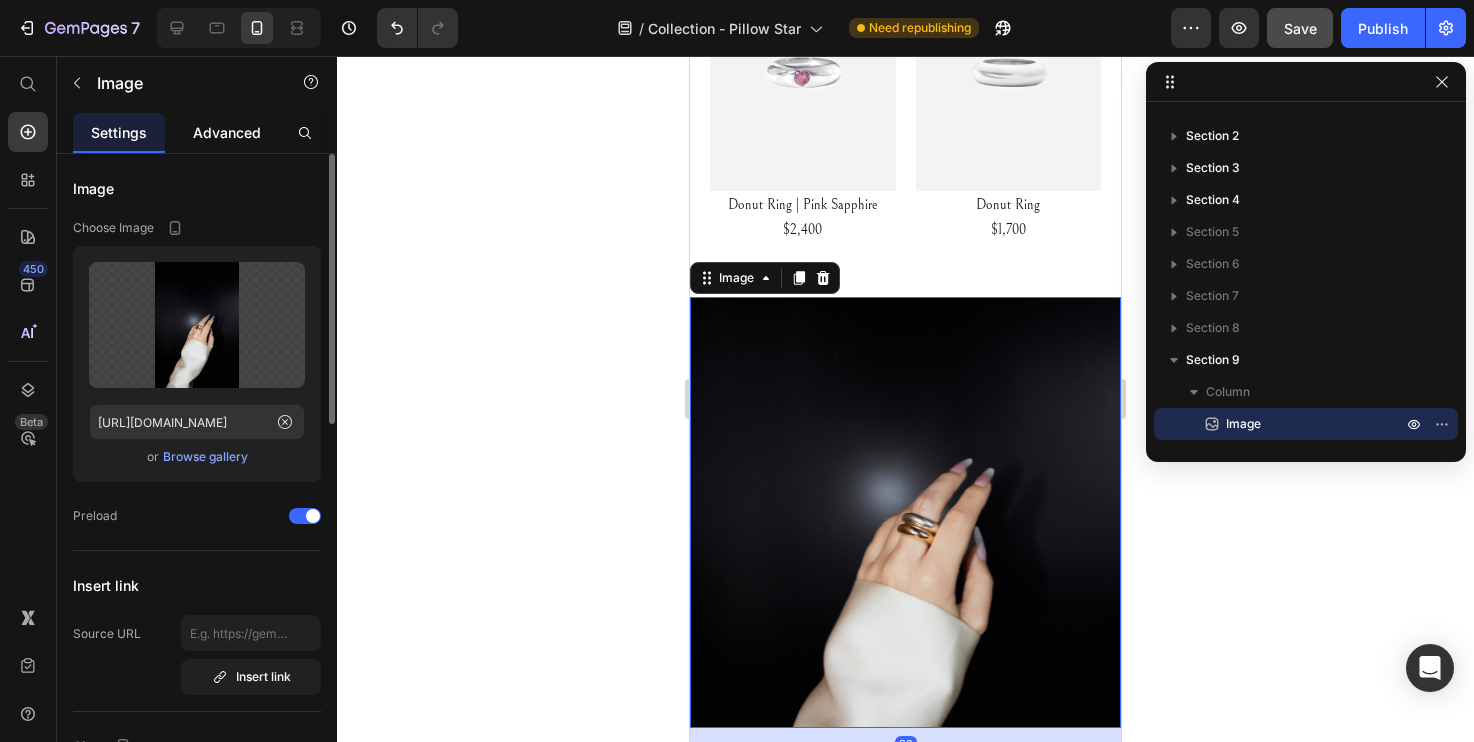 click on "Advanced" 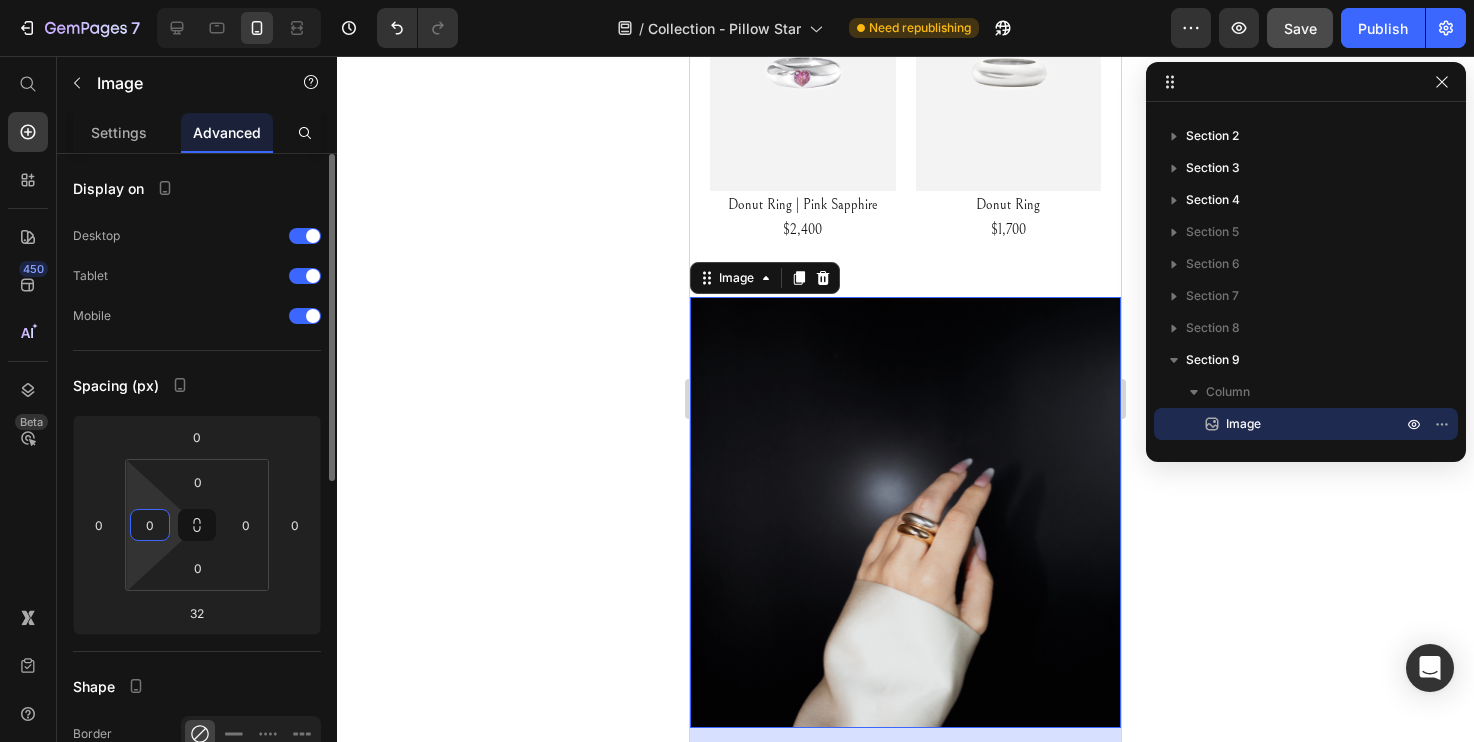click on "0" at bounding box center (150, 525) 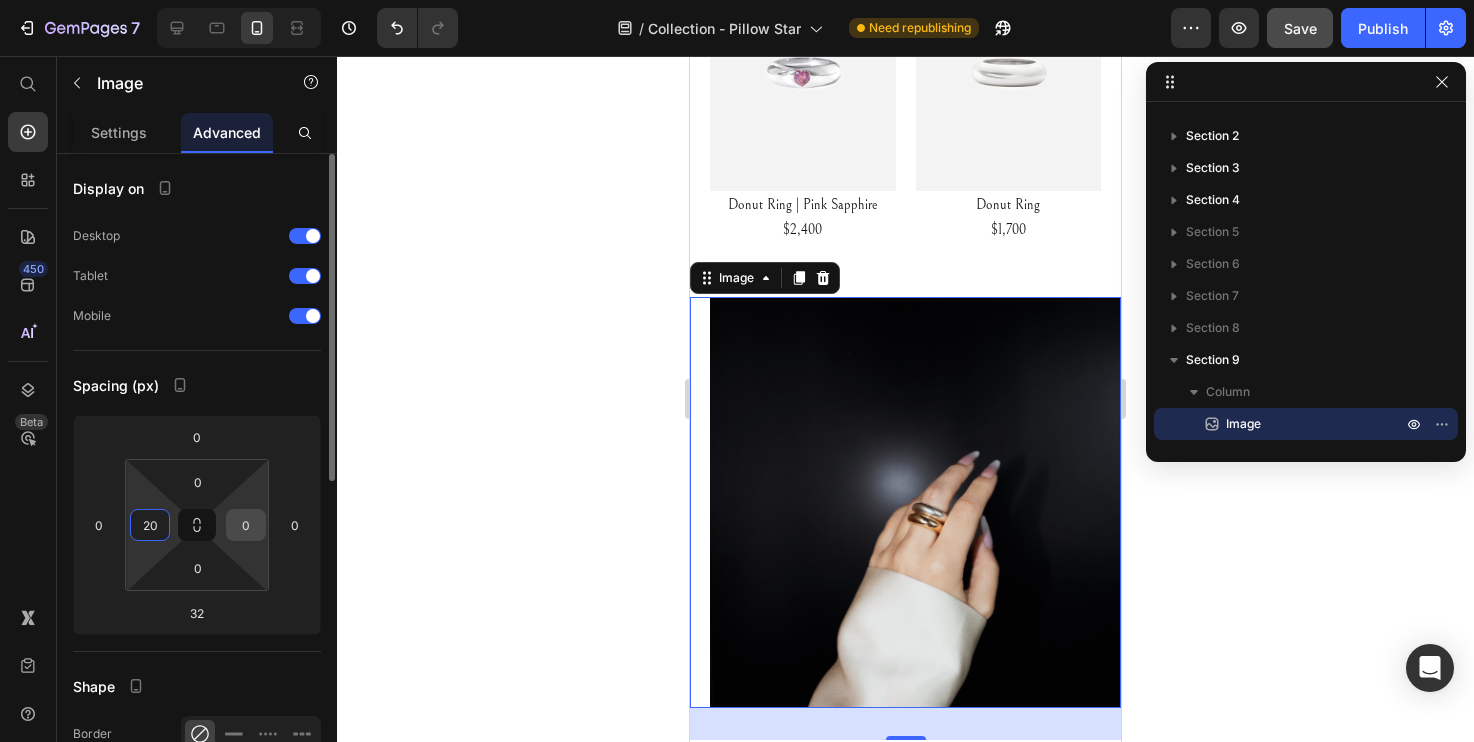type on "20" 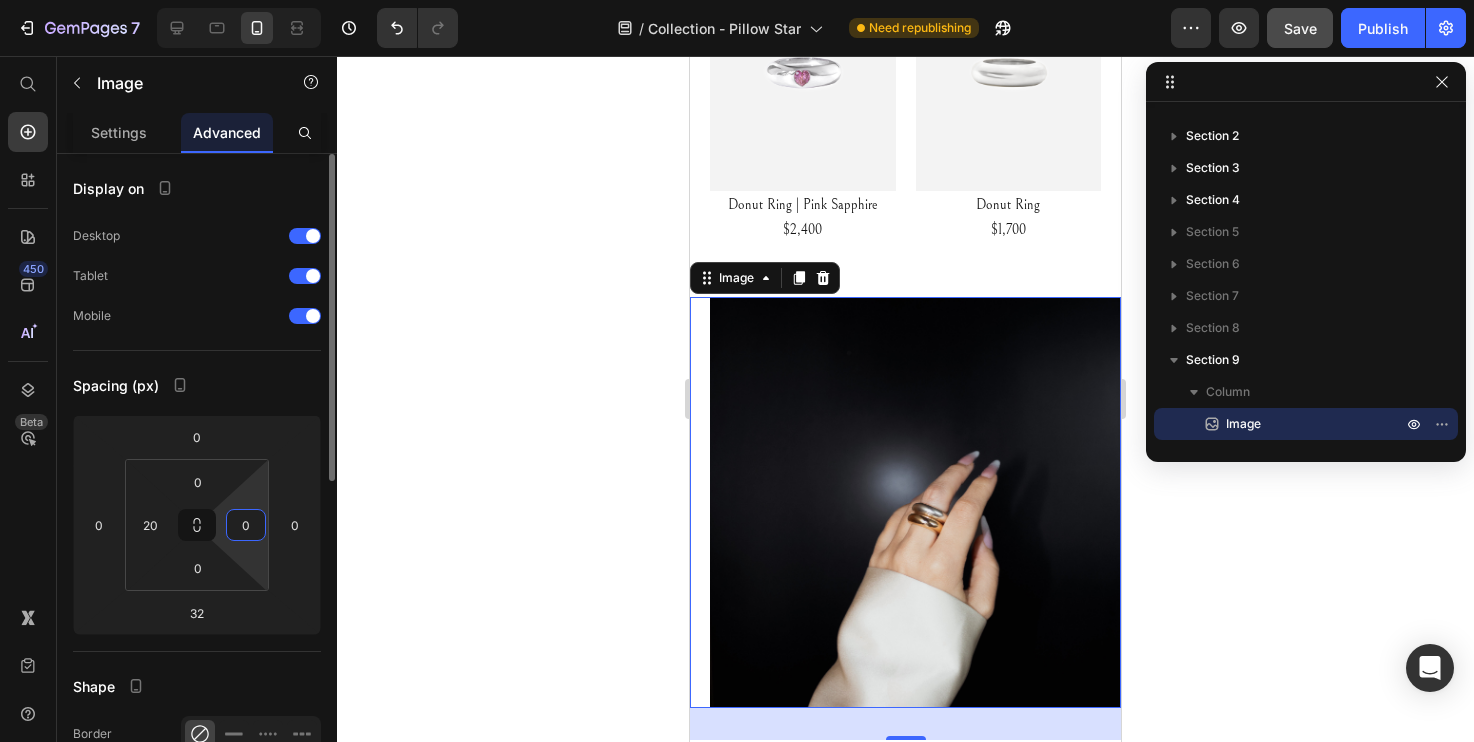 click on "0" at bounding box center [246, 525] 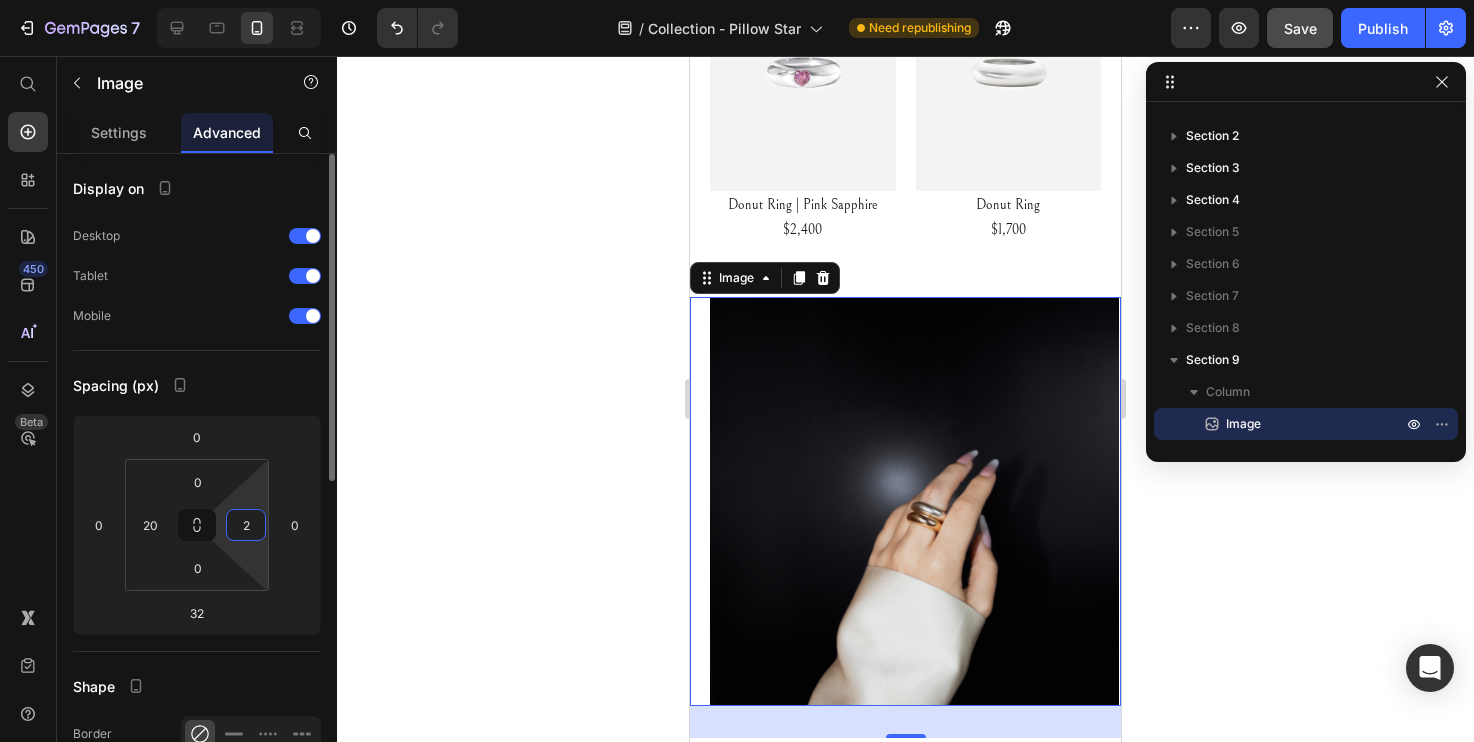 type on "20" 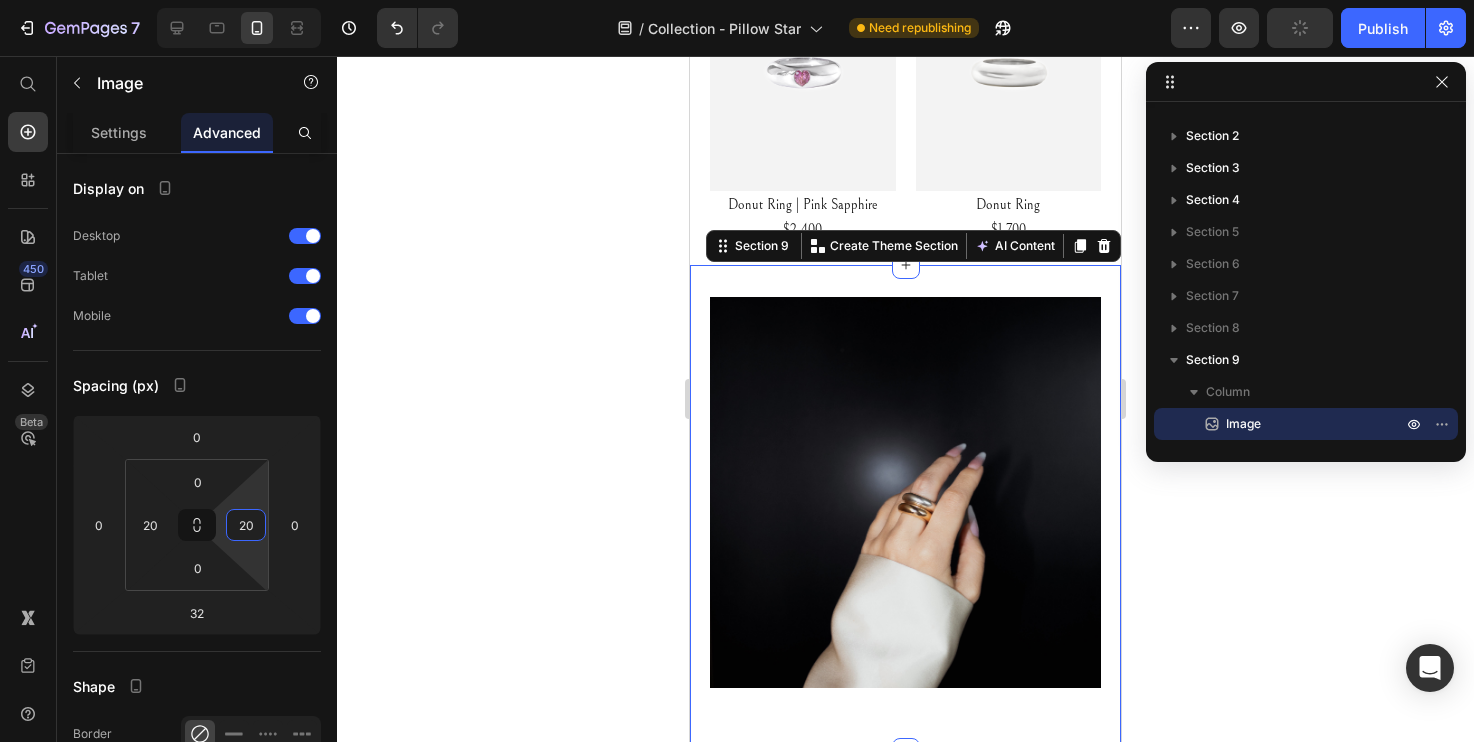 click on "Image Section 9   Create Theme Section AI Content Write with GemAI What would you like to describe here? Tone and Voice Persuasive Product Tanzanite | 4.02ct Show more Generate" at bounding box center [905, 508] 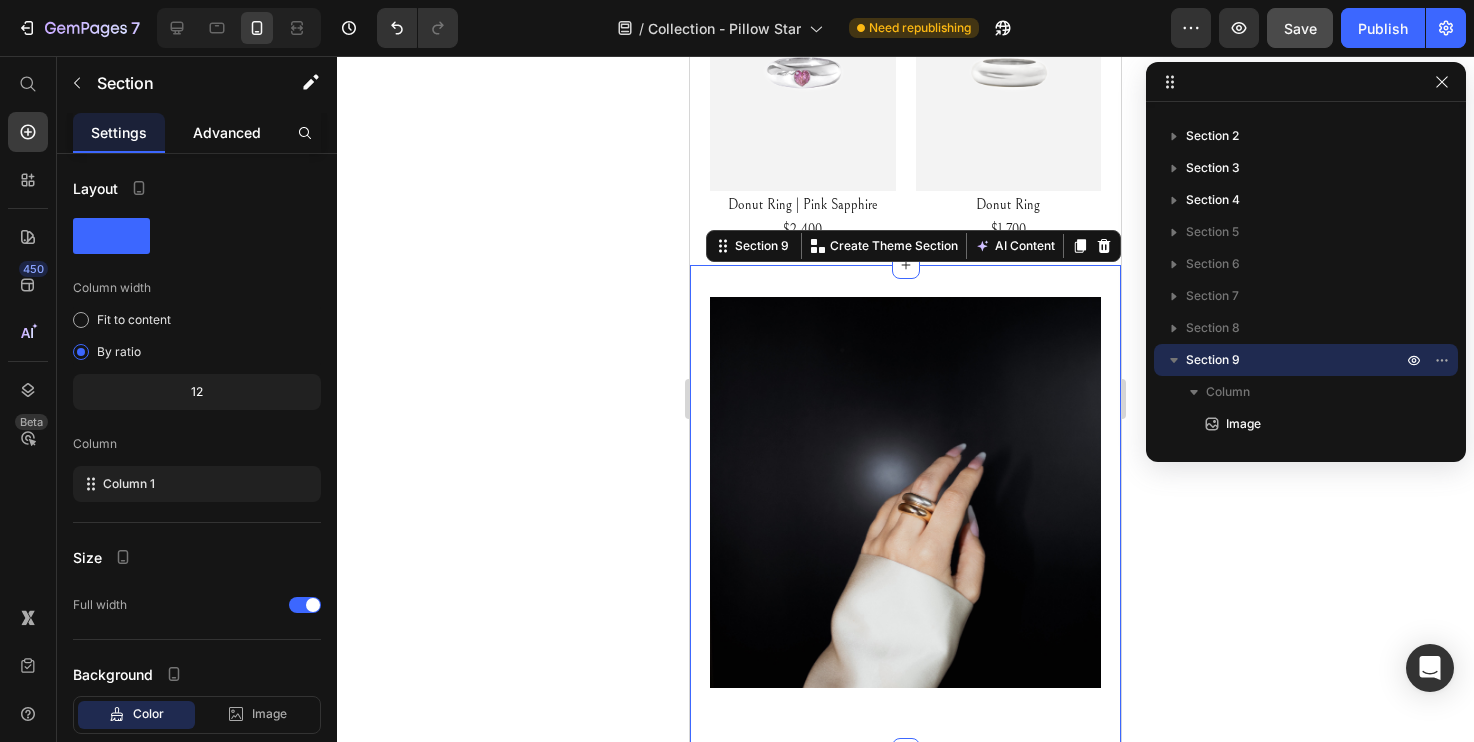click on "Advanced" at bounding box center (227, 132) 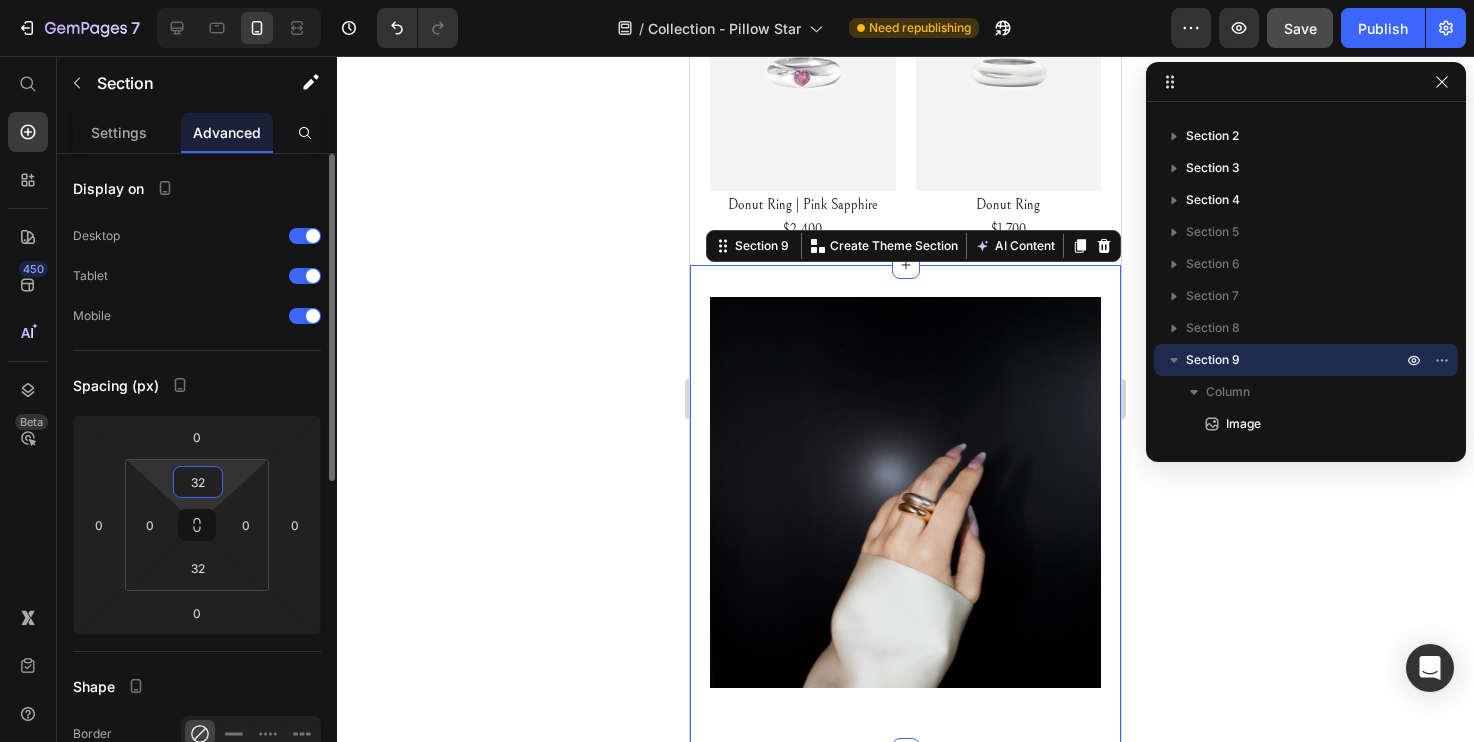click on "32" at bounding box center [198, 482] 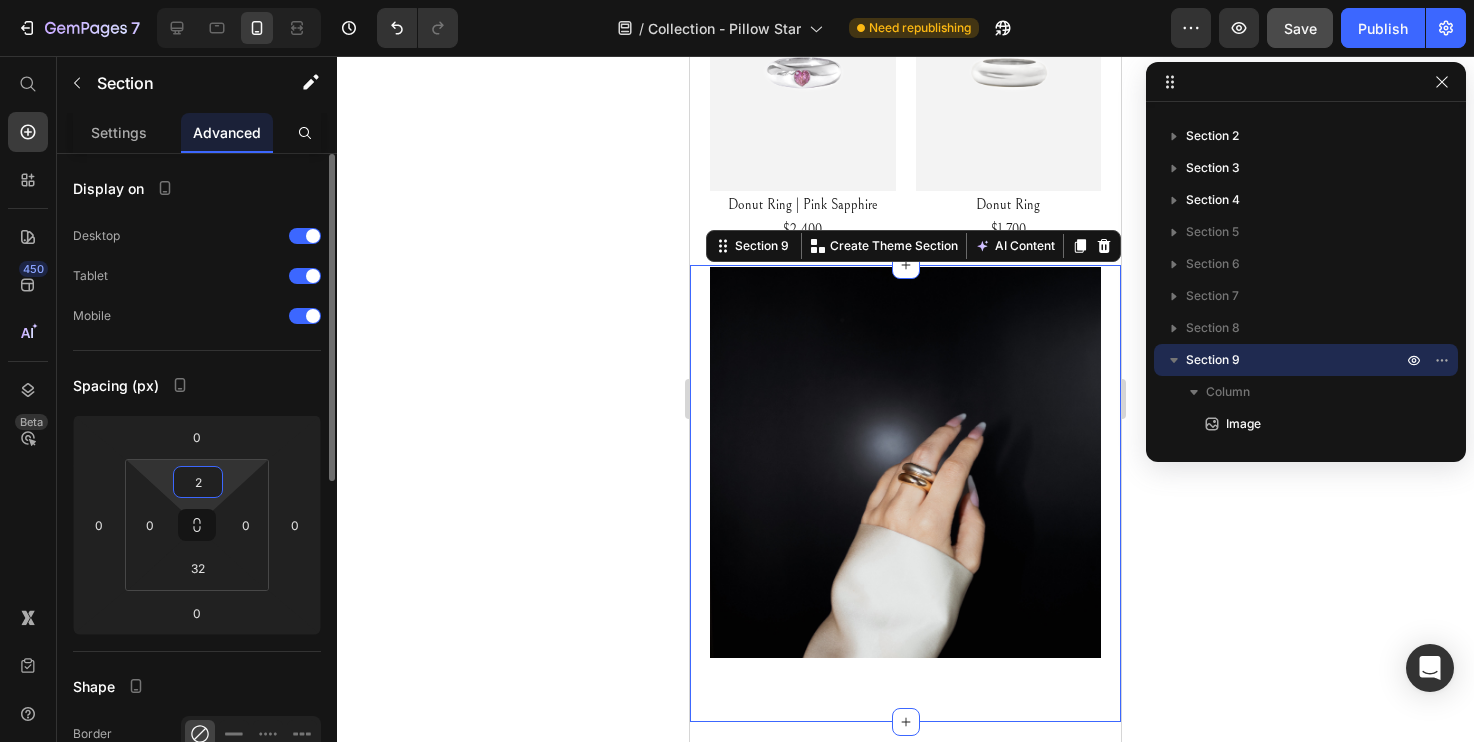 type on "20" 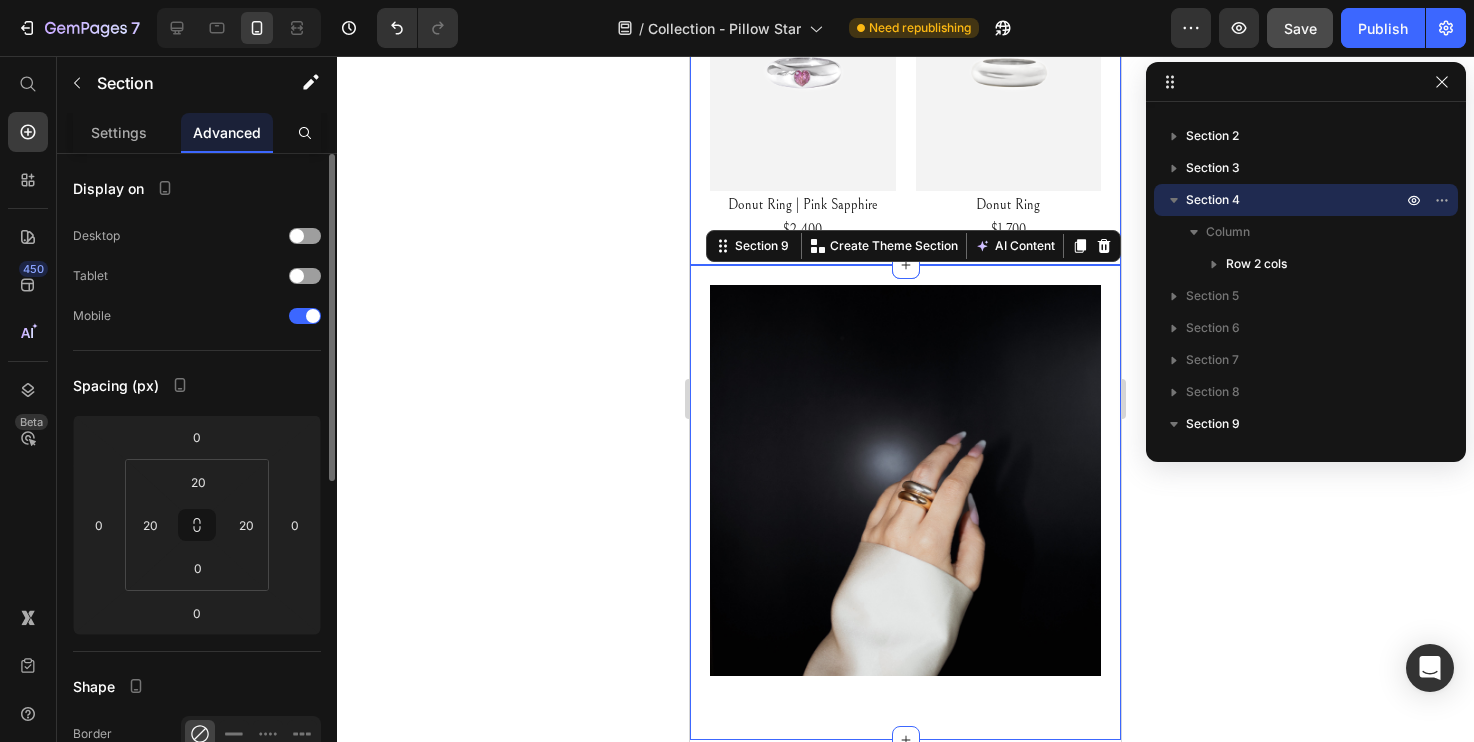 click on "Image Donut Ring | Pink Sapphire $2,400 Text Block Image Donut Ring $1,700 Text Block Row Section 4" at bounding box center [905, 95] 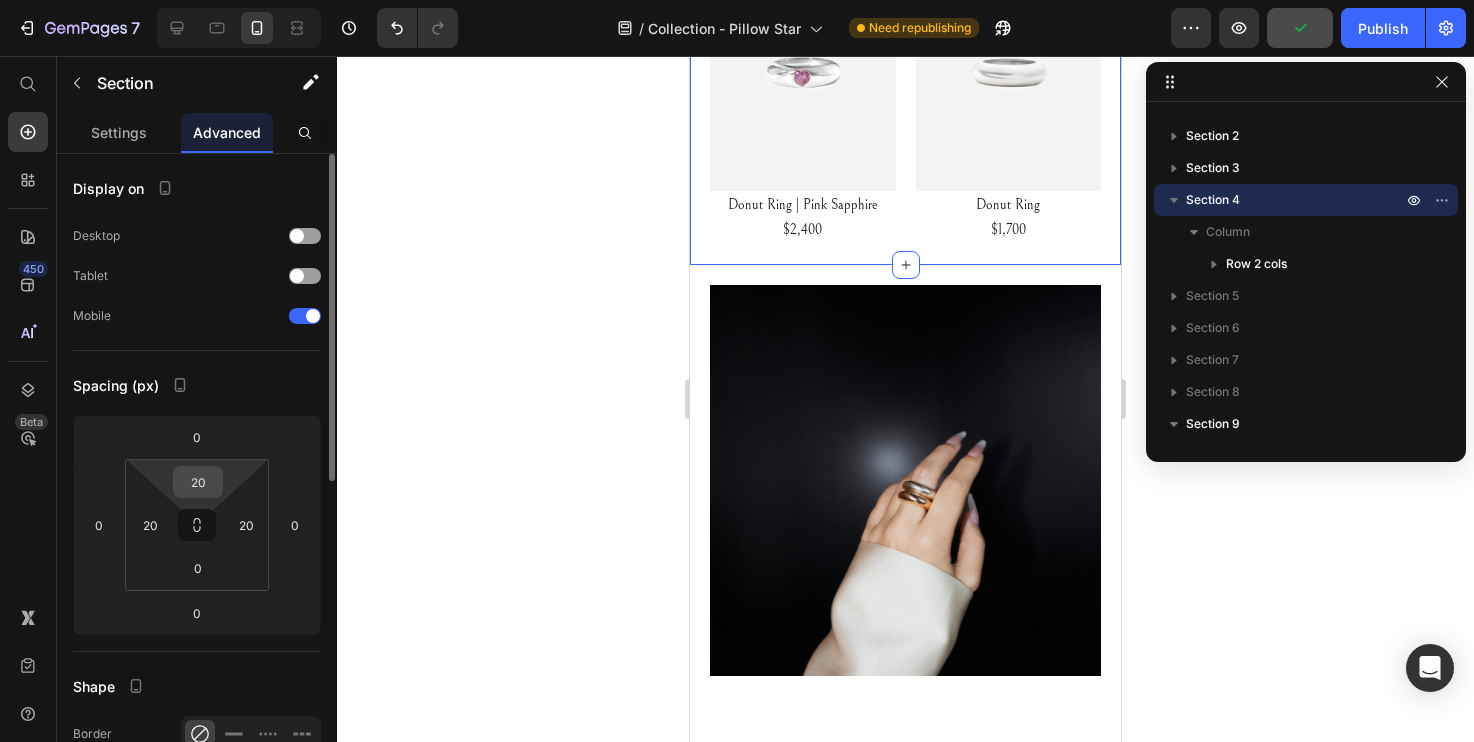 click on "20" at bounding box center (198, 482) 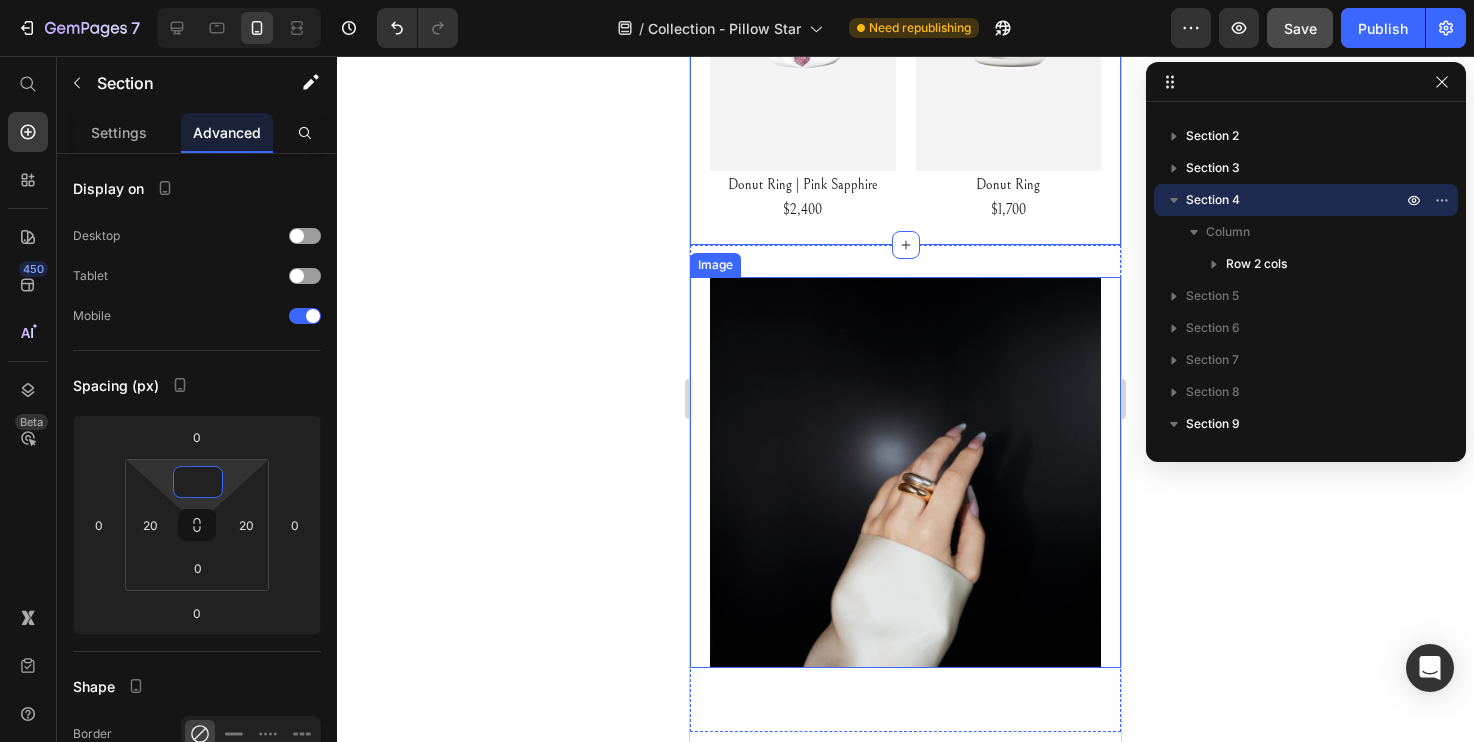 type on "20" 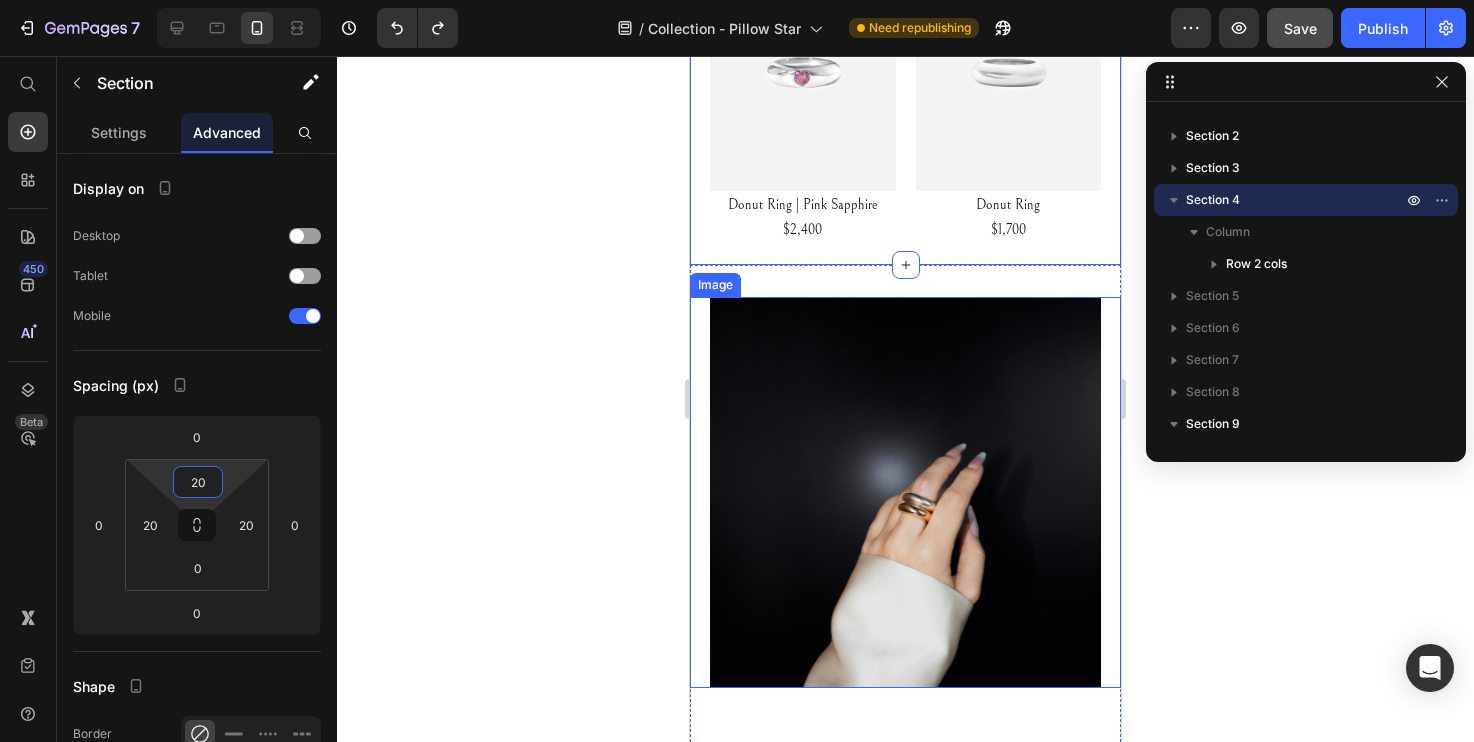 click at bounding box center (905, 492) 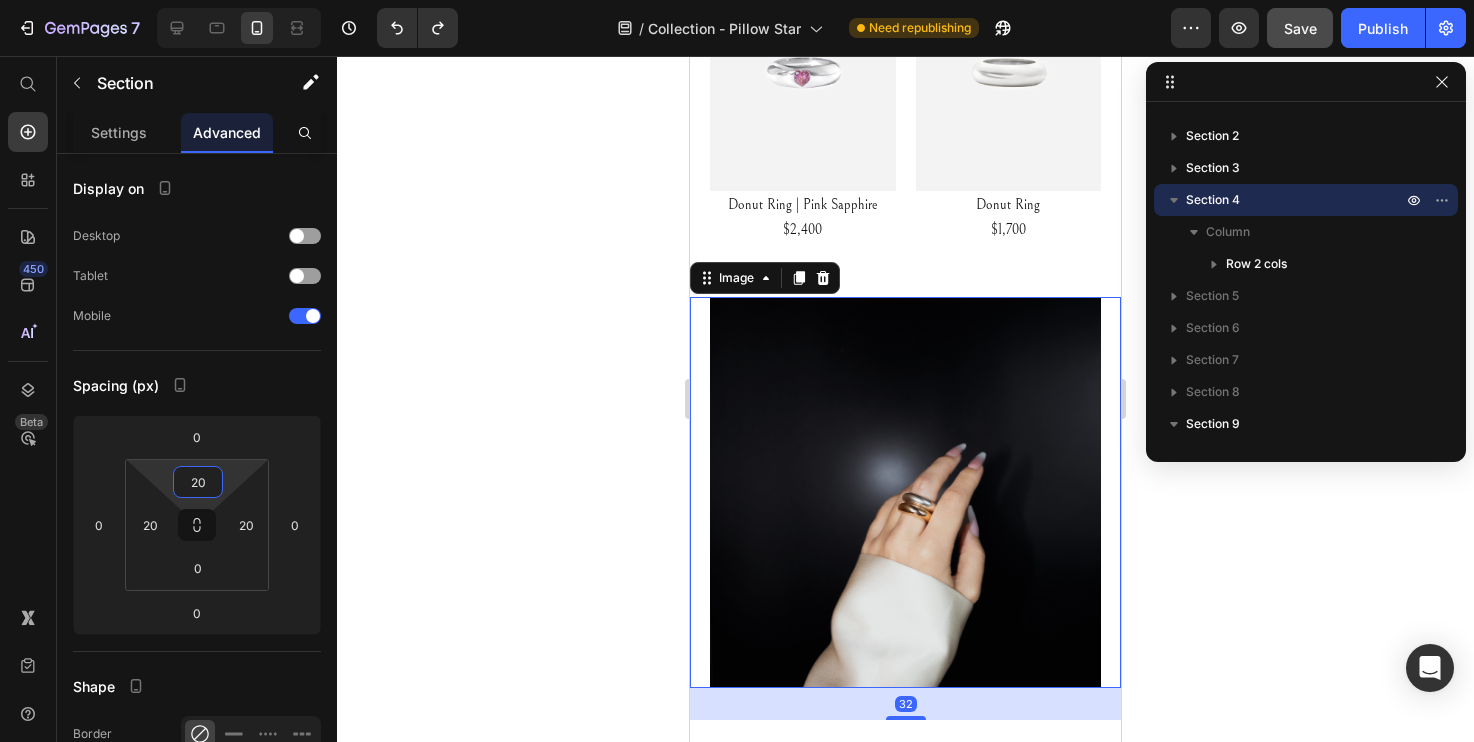 scroll, scrollTop: 86, scrollLeft: 0, axis: vertical 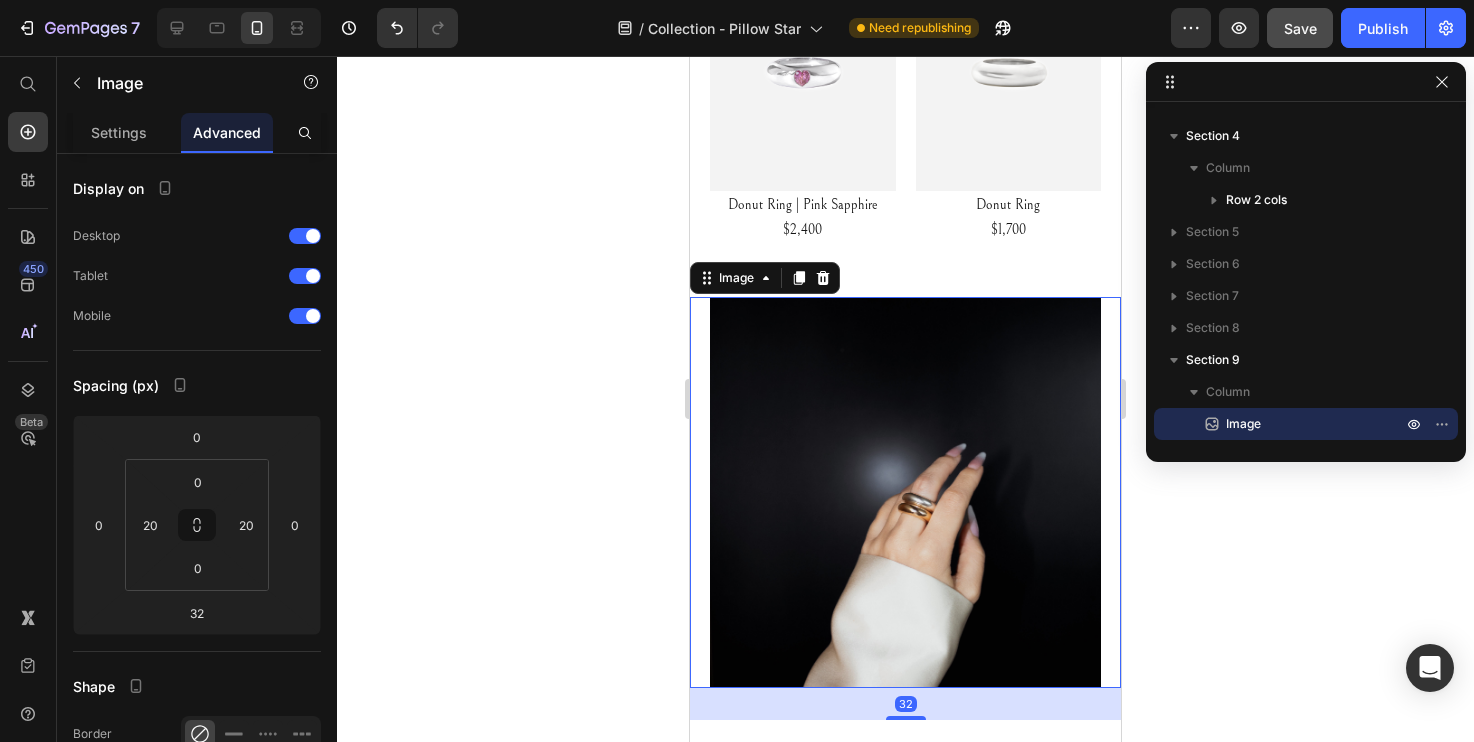 click at bounding box center (905, 492) 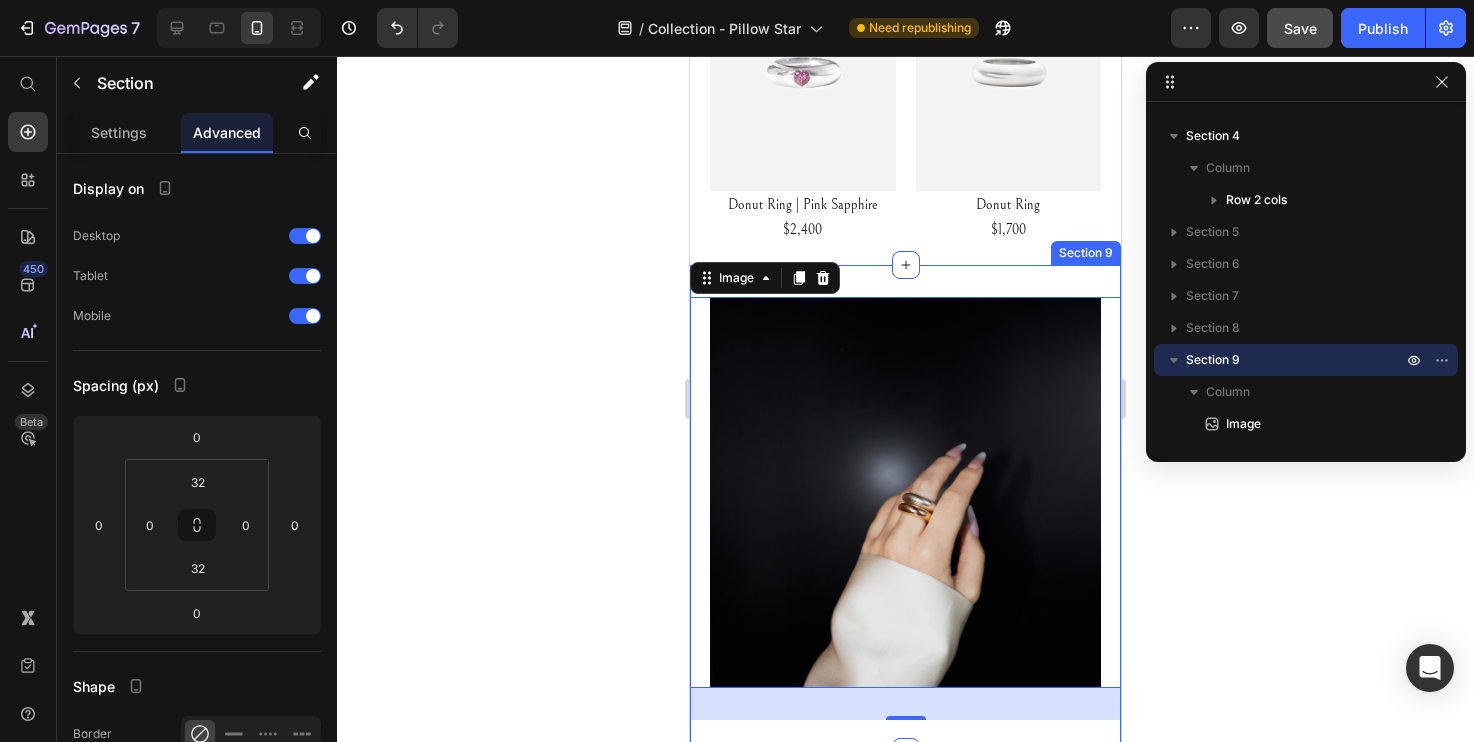 click on "Image   32 Section 9" at bounding box center [905, 508] 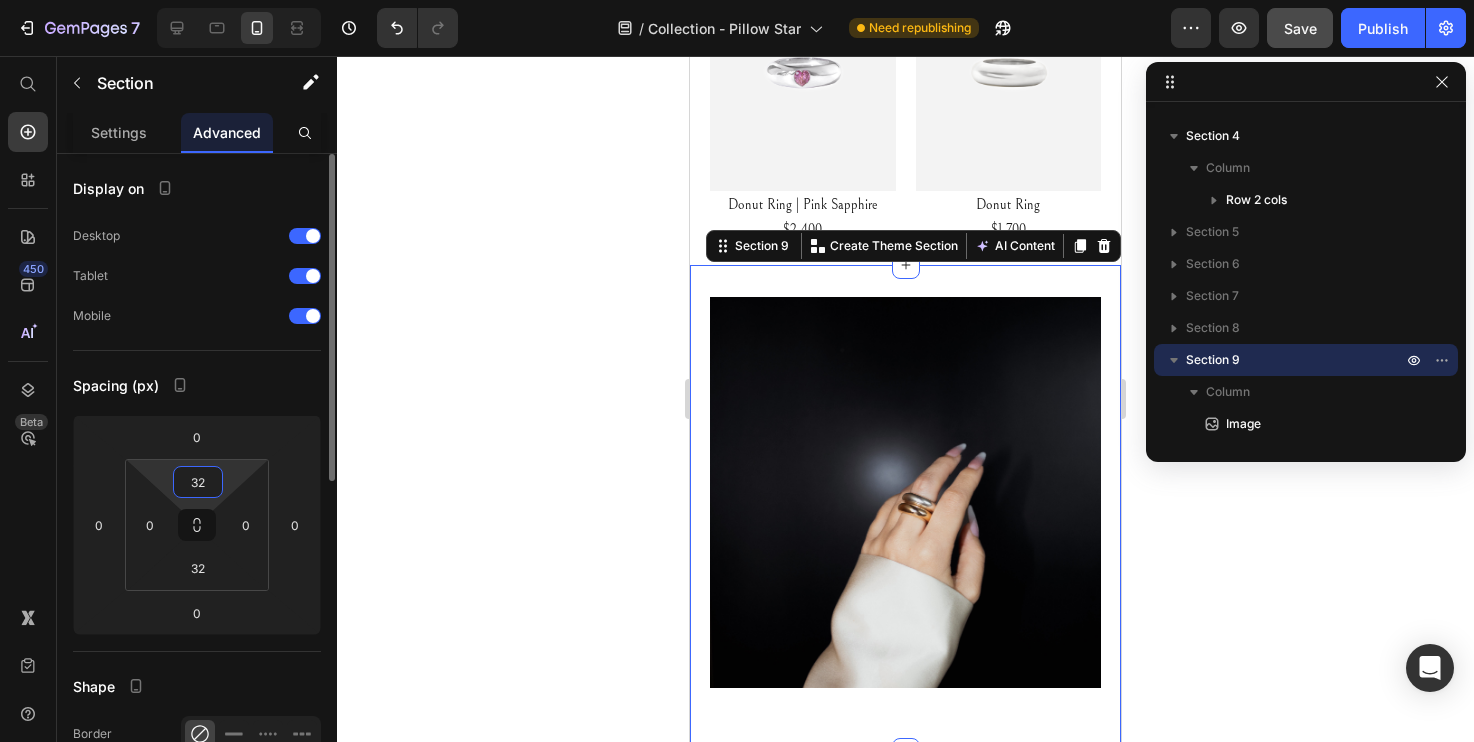 click on "32" at bounding box center (198, 482) 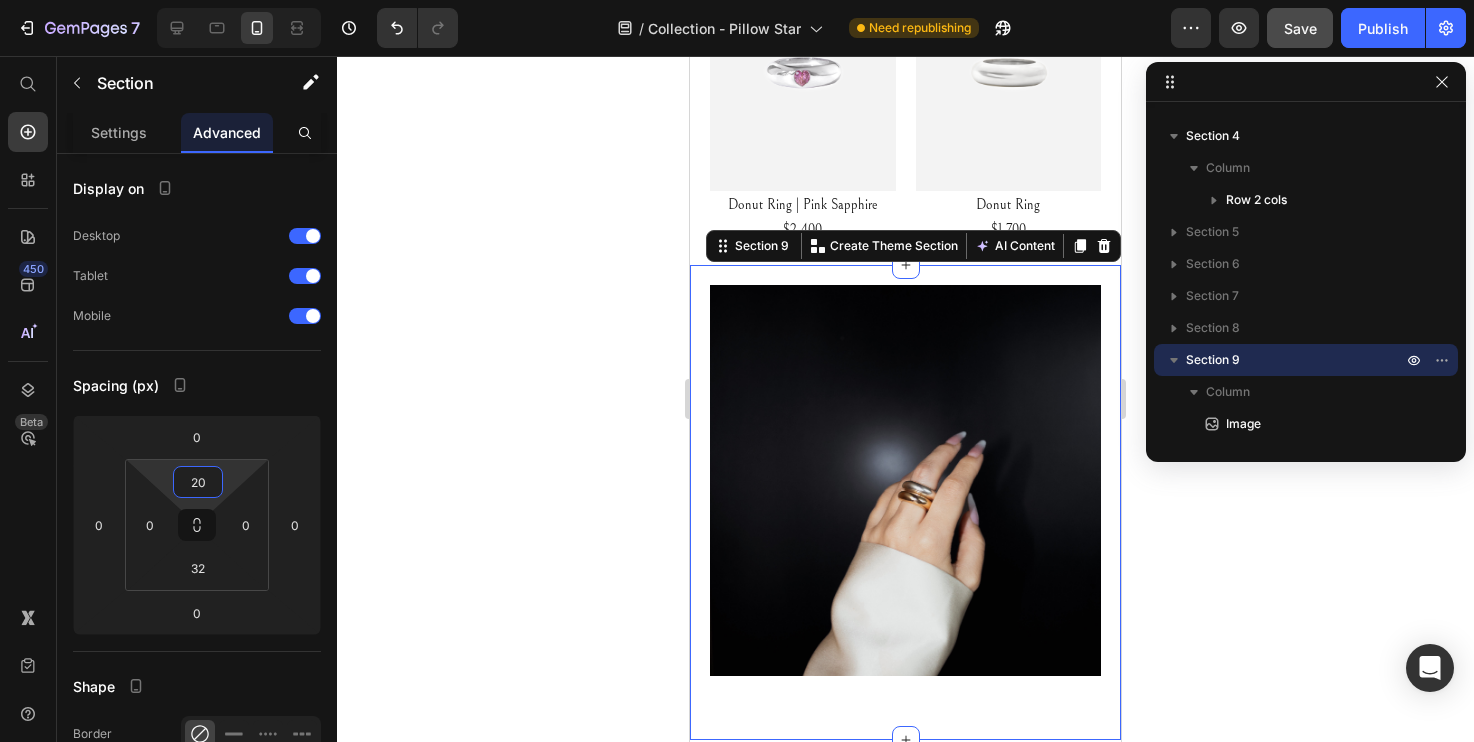 type on "20" 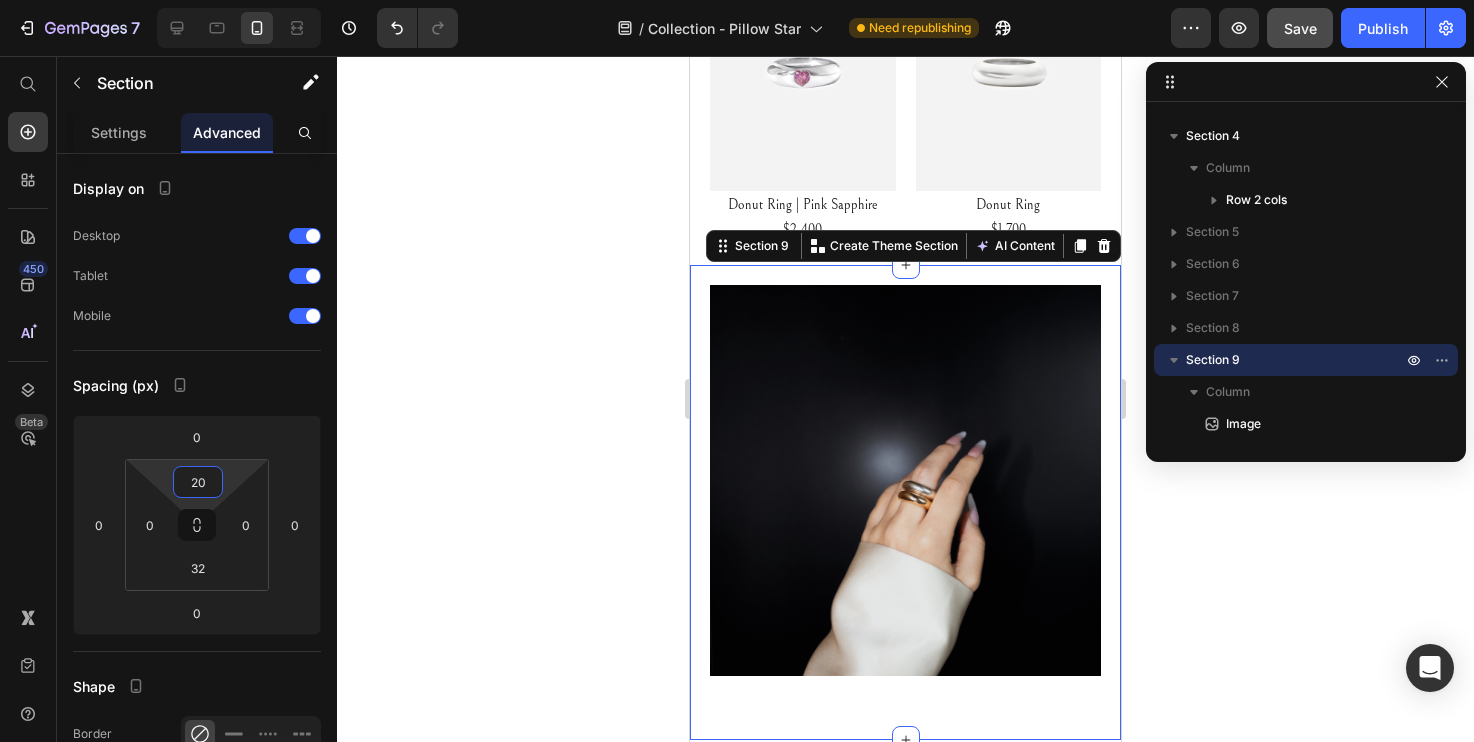 click 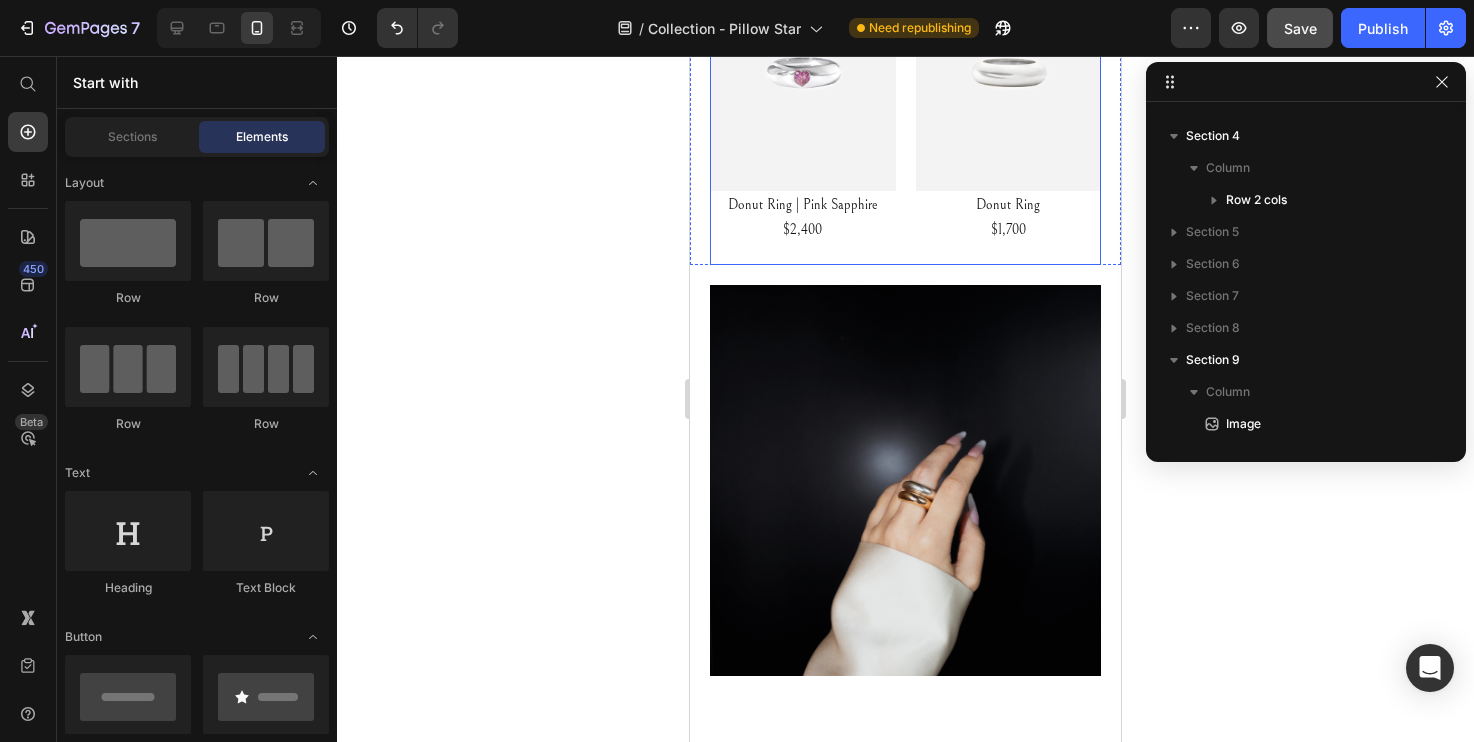 scroll, scrollTop: 1228, scrollLeft: 0, axis: vertical 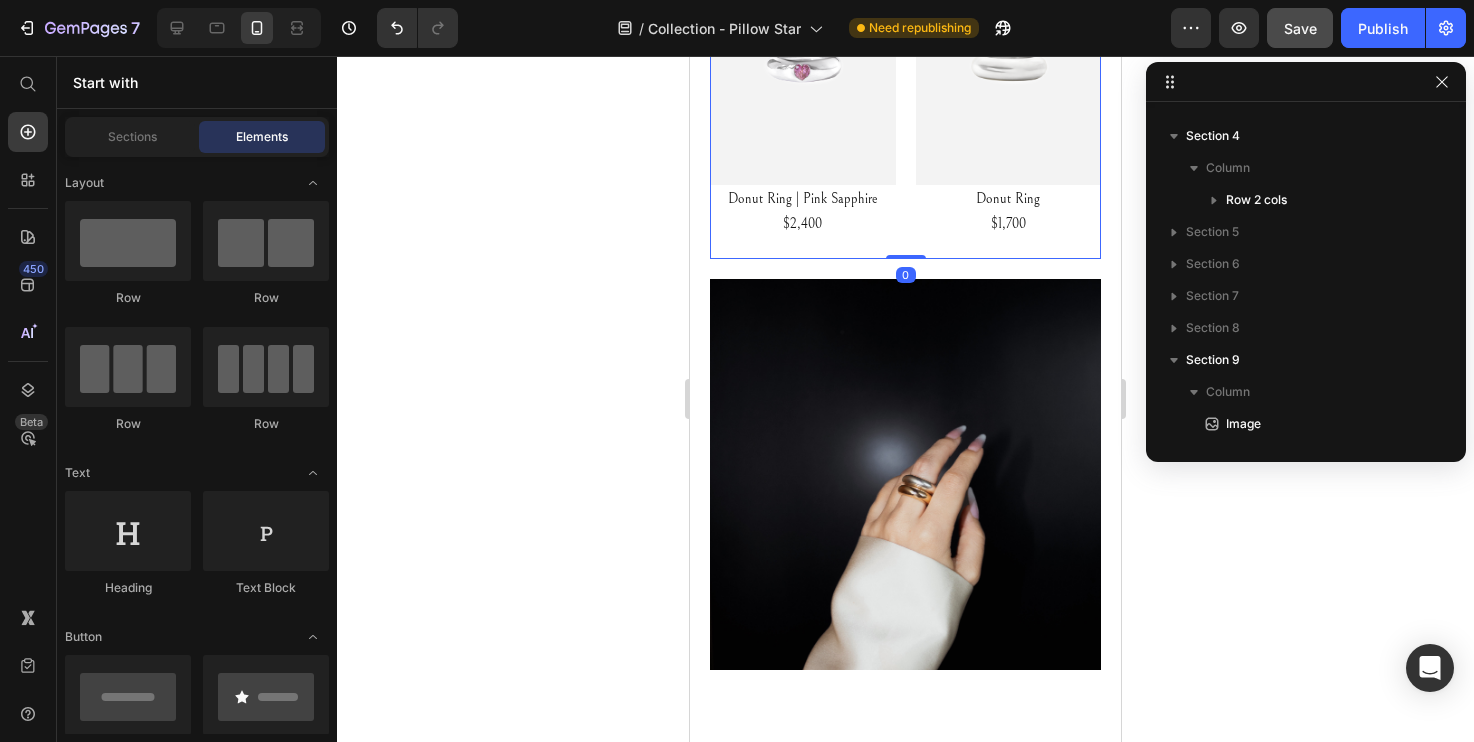 click on "Image Donut Ring | Pink Sapphire $2,400 Text Block" at bounding box center [803, 99] 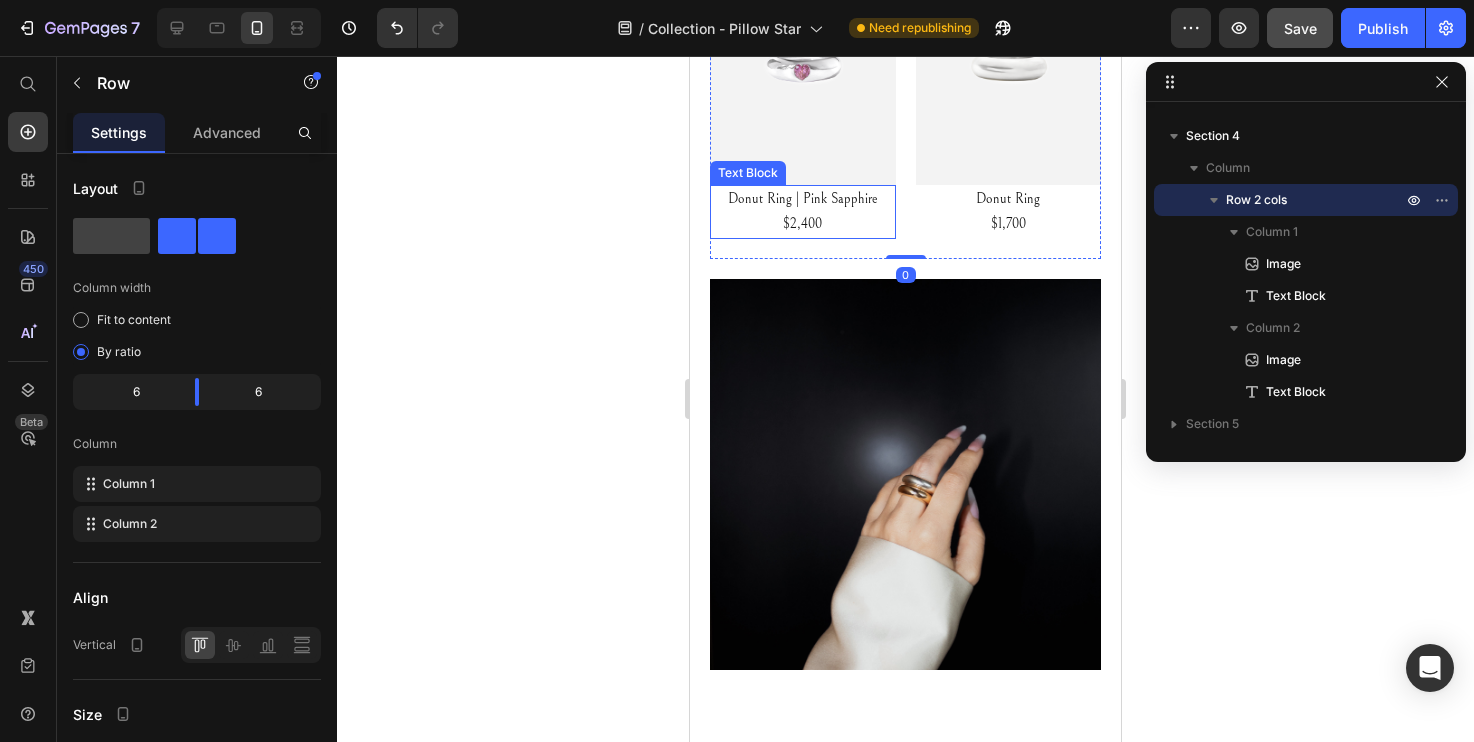 click on "$2,400" at bounding box center [803, 224] 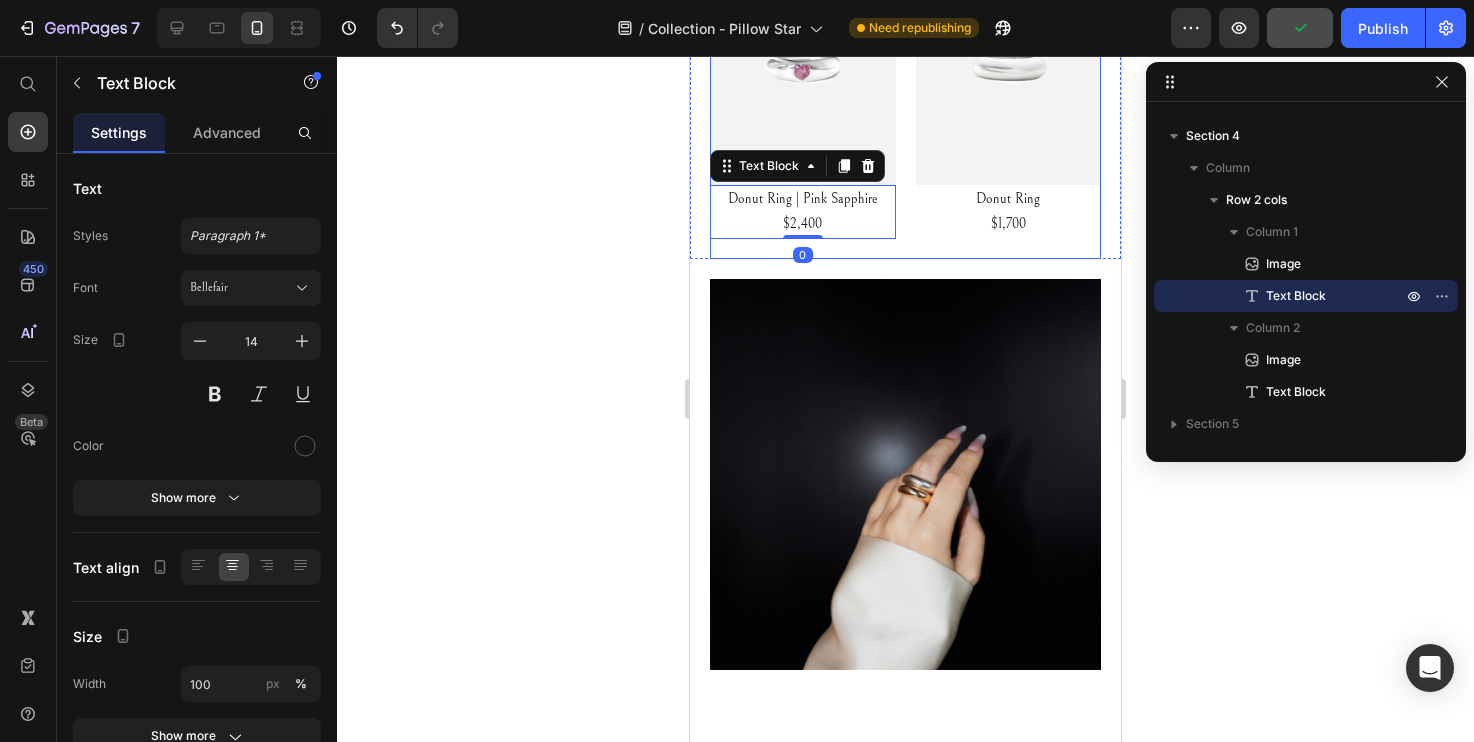 click on "Image Donut Ring | Pink Sapphire $2,400 Text Block   0" at bounding box center (803, 99) 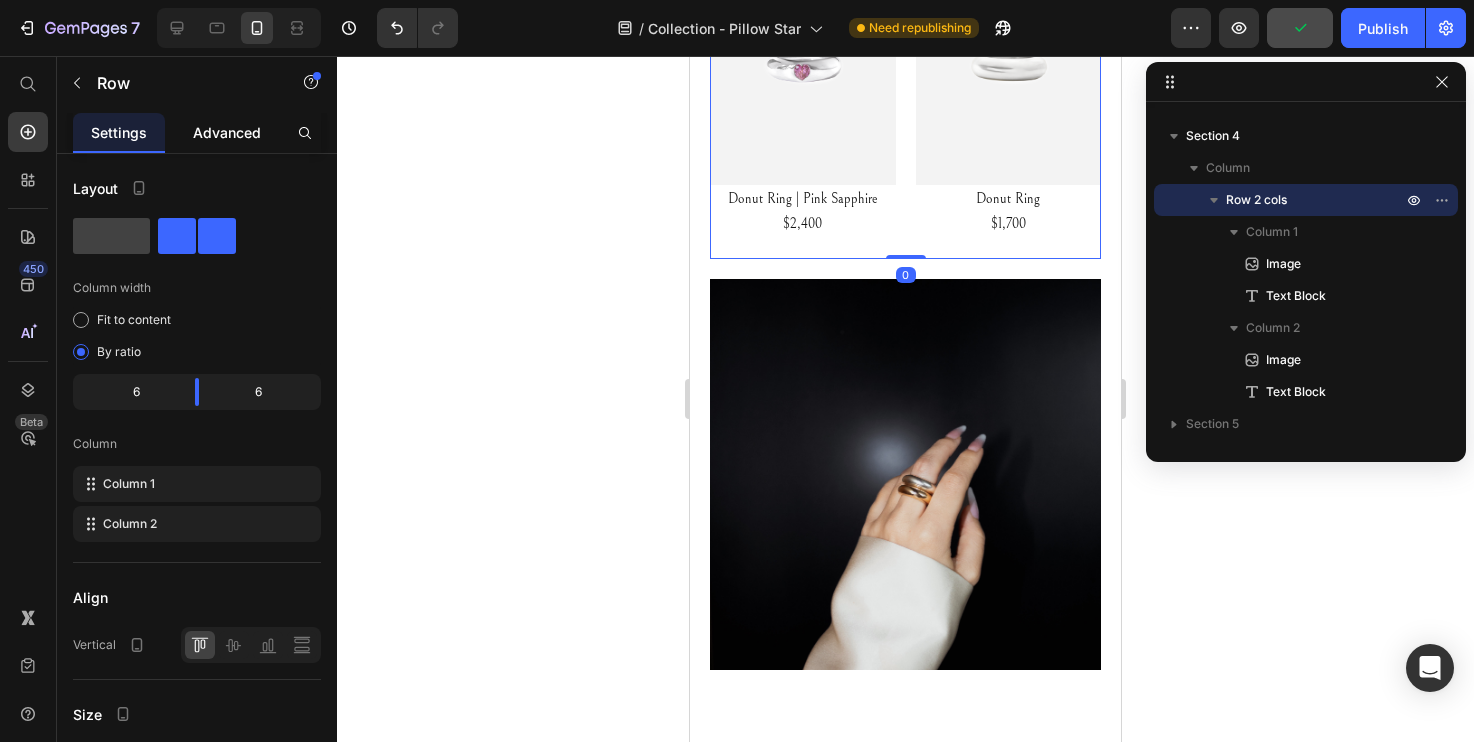 click on "Advanced" at bounding box center [227, 132] 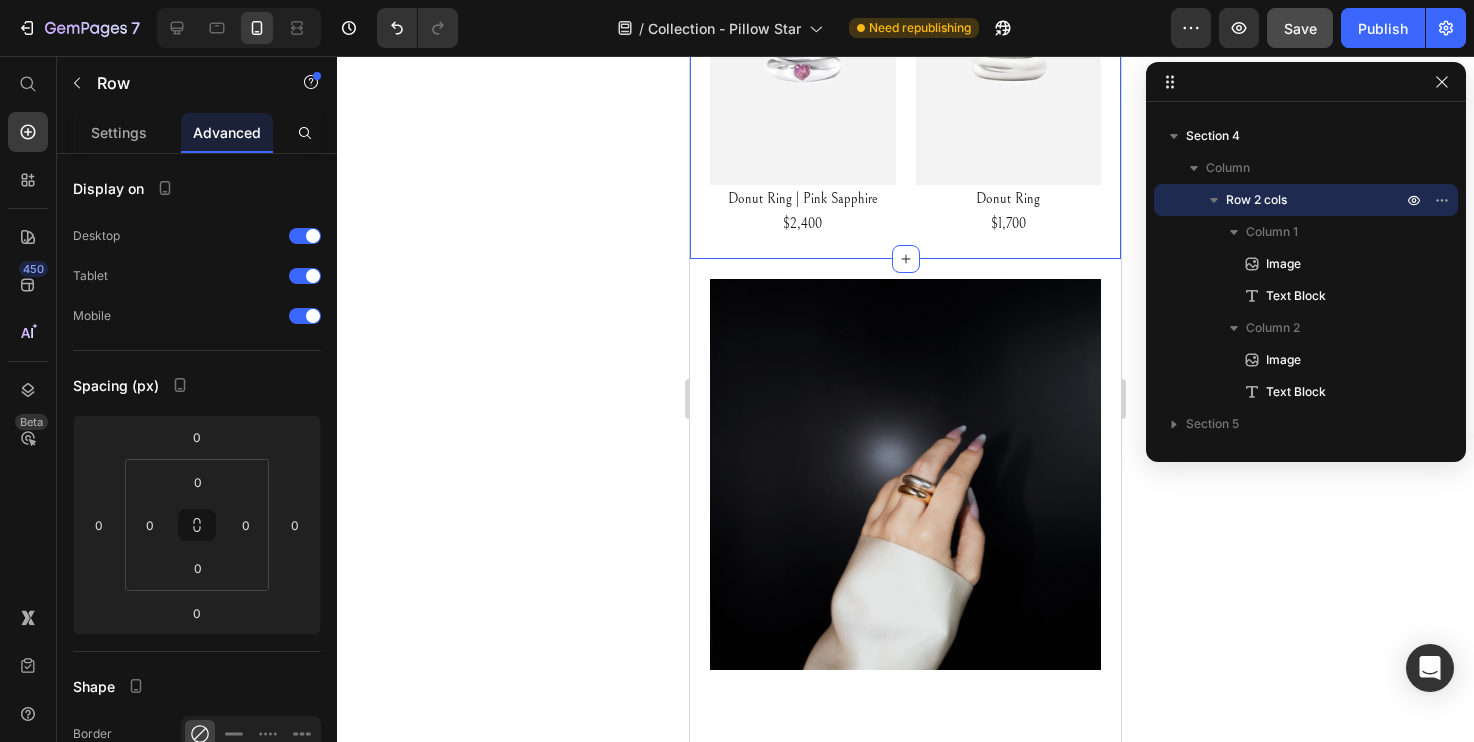 click on "Image Donut Ring | Pink Sapphire $2,400 Text Block Image Donut Ring $1,700 Text Block Row Section 4   Create Theme Section AI Content Write with GemAI What would you like to describe here? Tone and Voice Persuasive Product Tanzanite | 4.02ct Show more Generate" at bounding box center (905, 89) 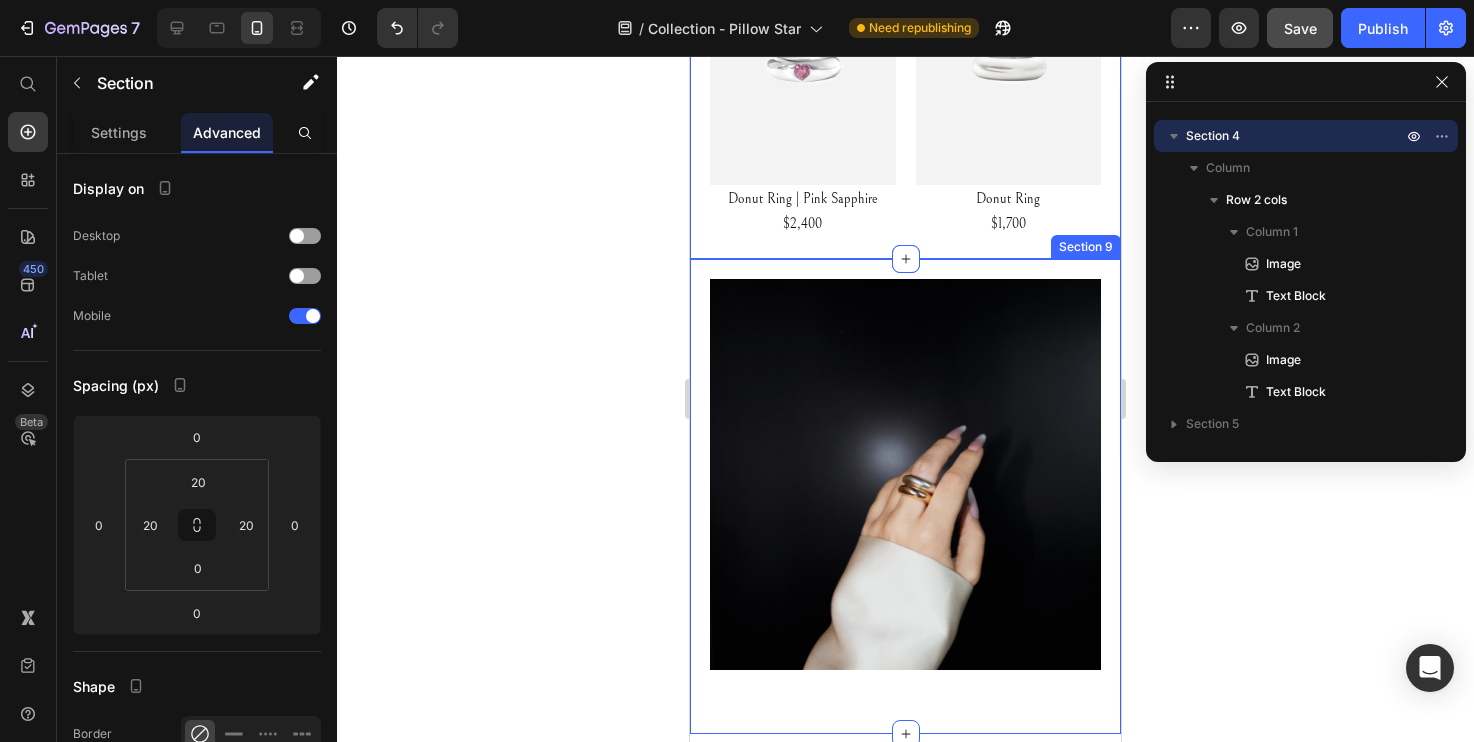 click on "Image Section 9" at bounding box center (905, 496) 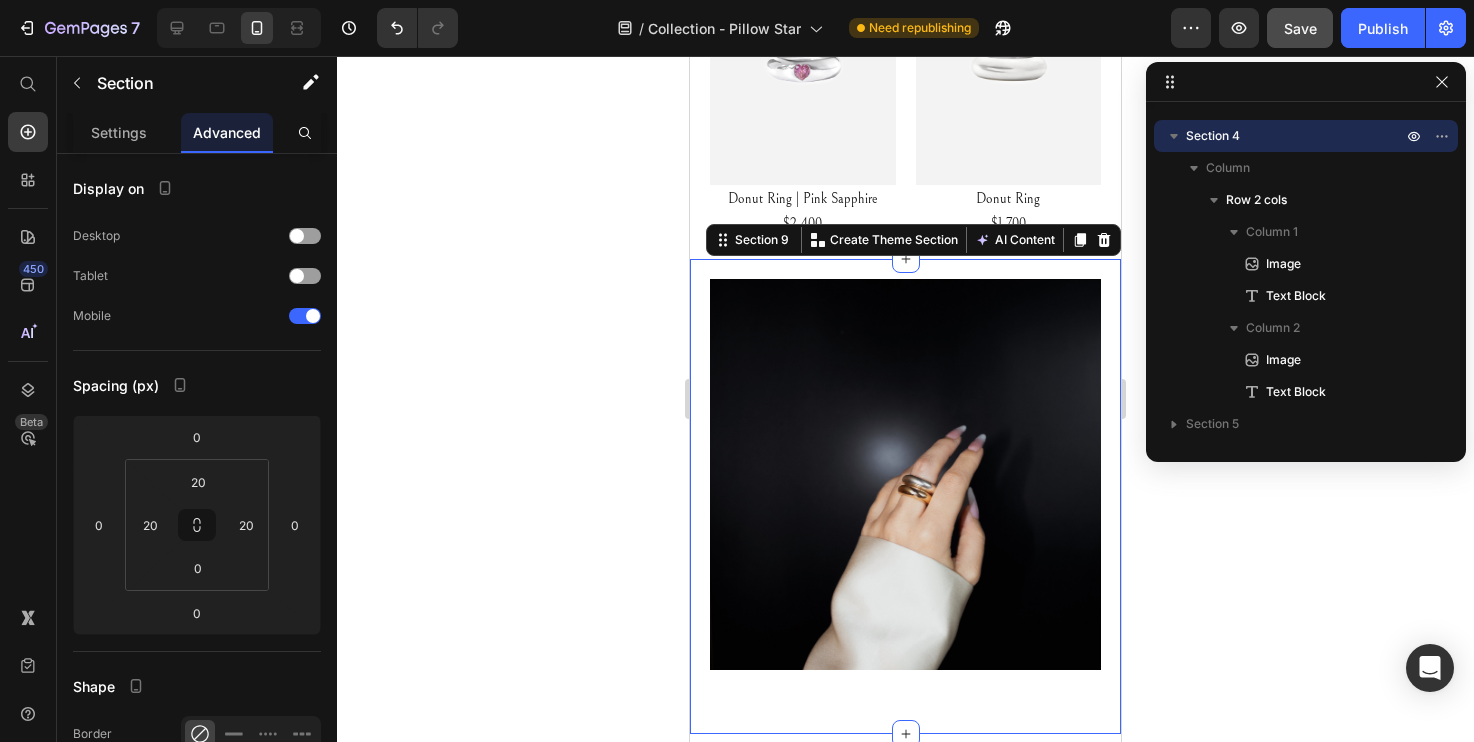 scroll, scrollTop: 278, scrollLeft: 0, axis: vertical 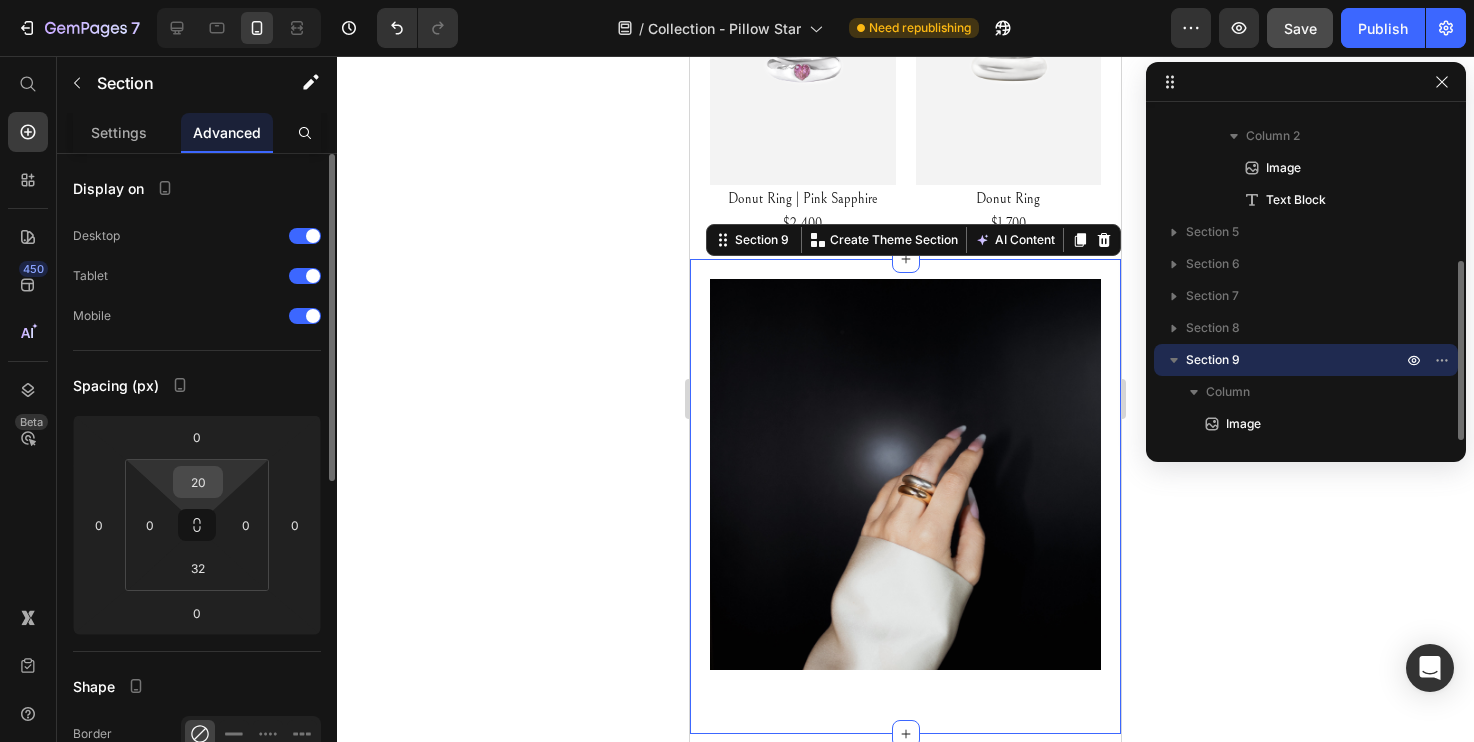click on "20" at bounding box center (198, 482) 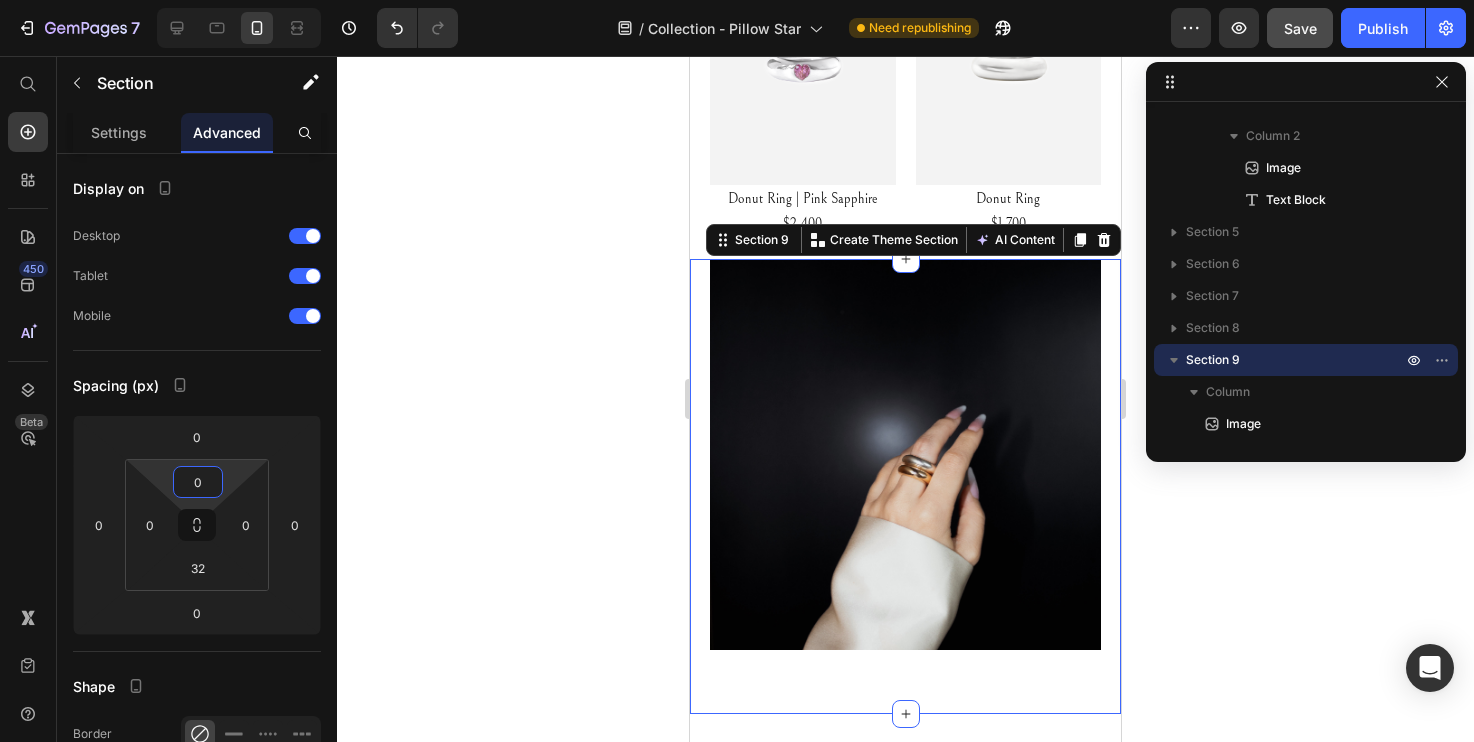 type on "0" 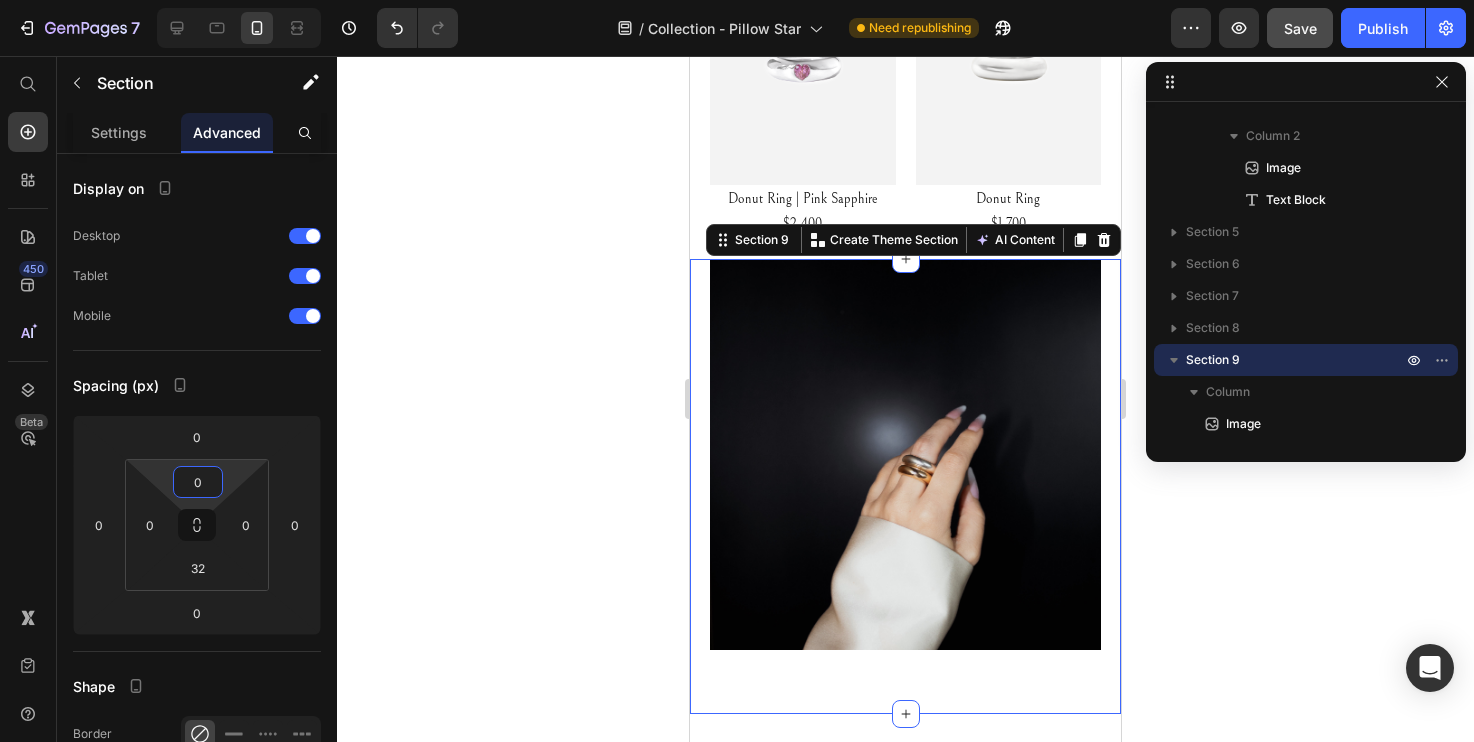click 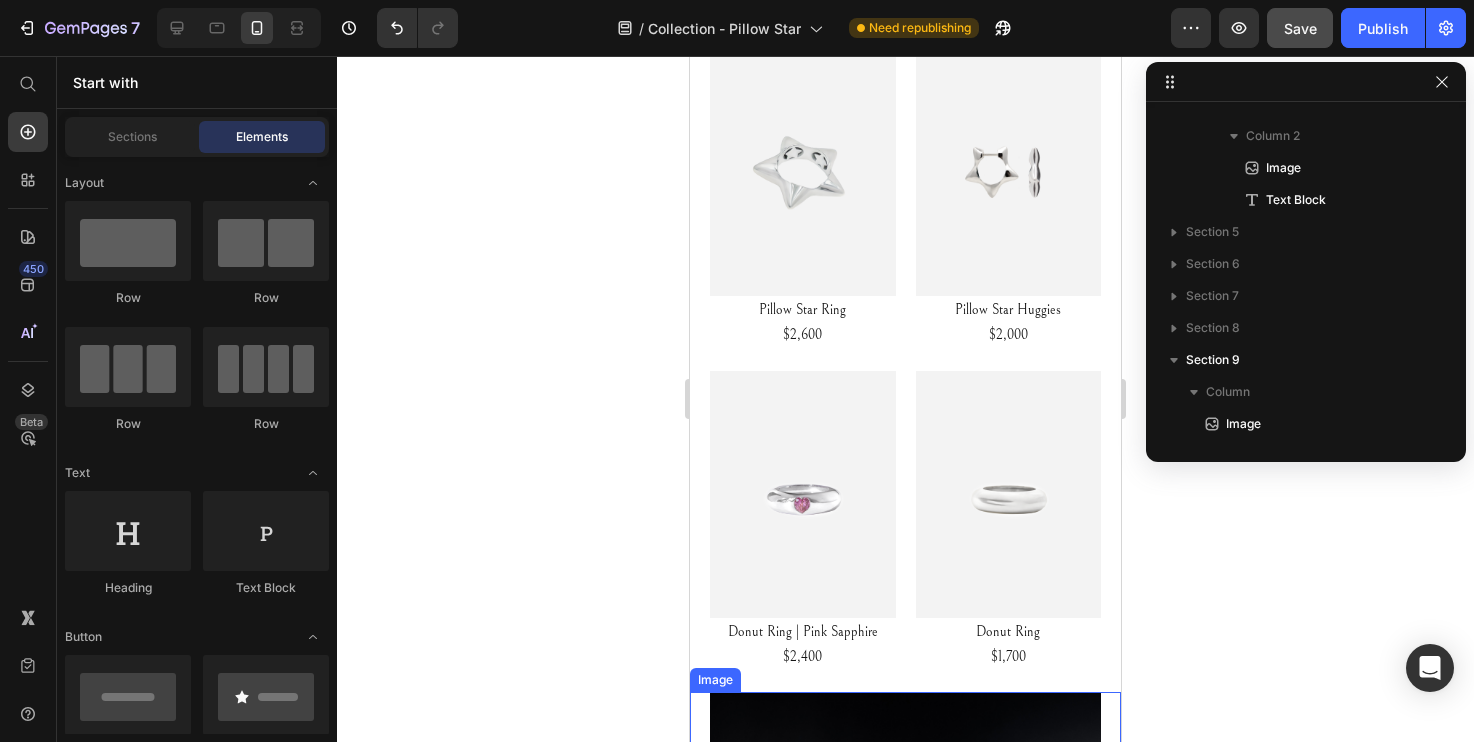 scroll, scrollTop: 790, scrollLeft: 0, axis: vertical 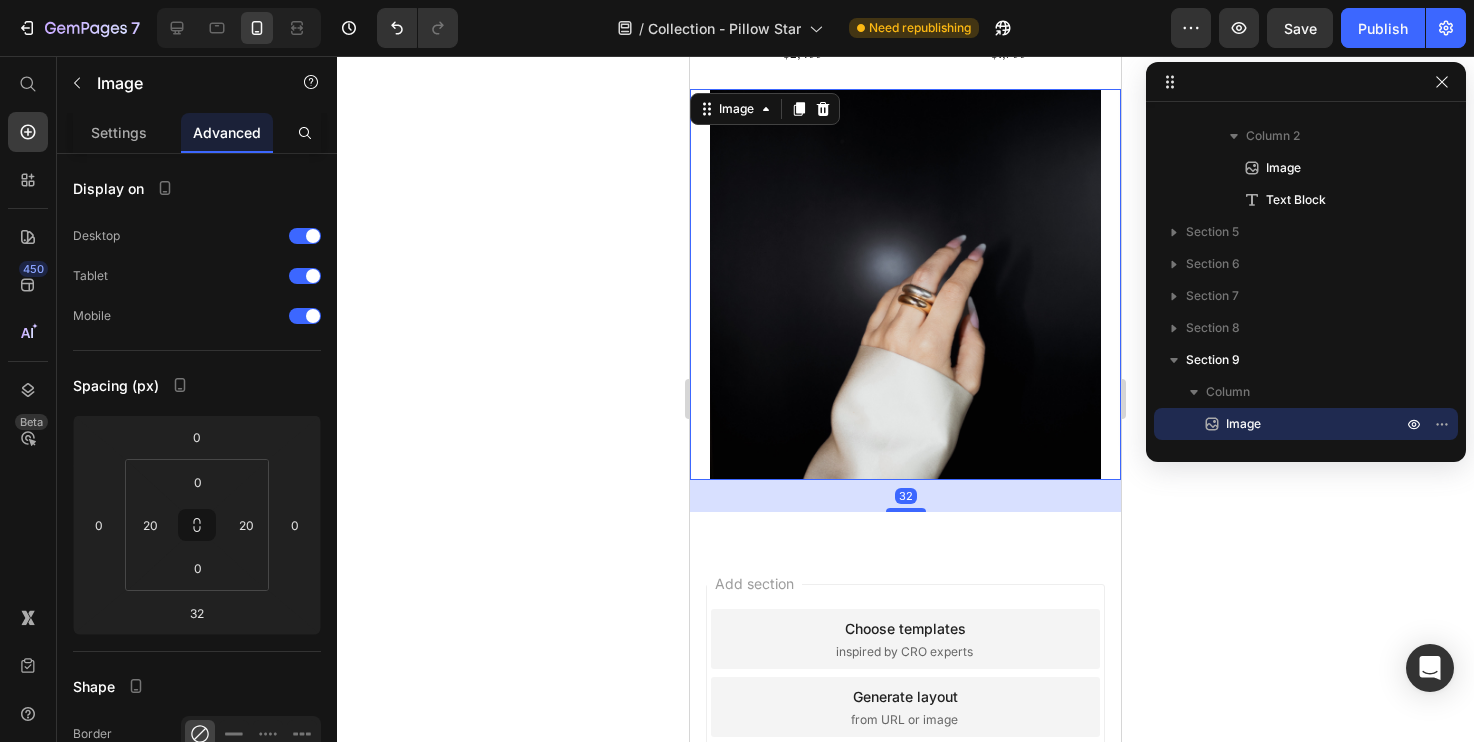 click at bounding box center (905, 284) 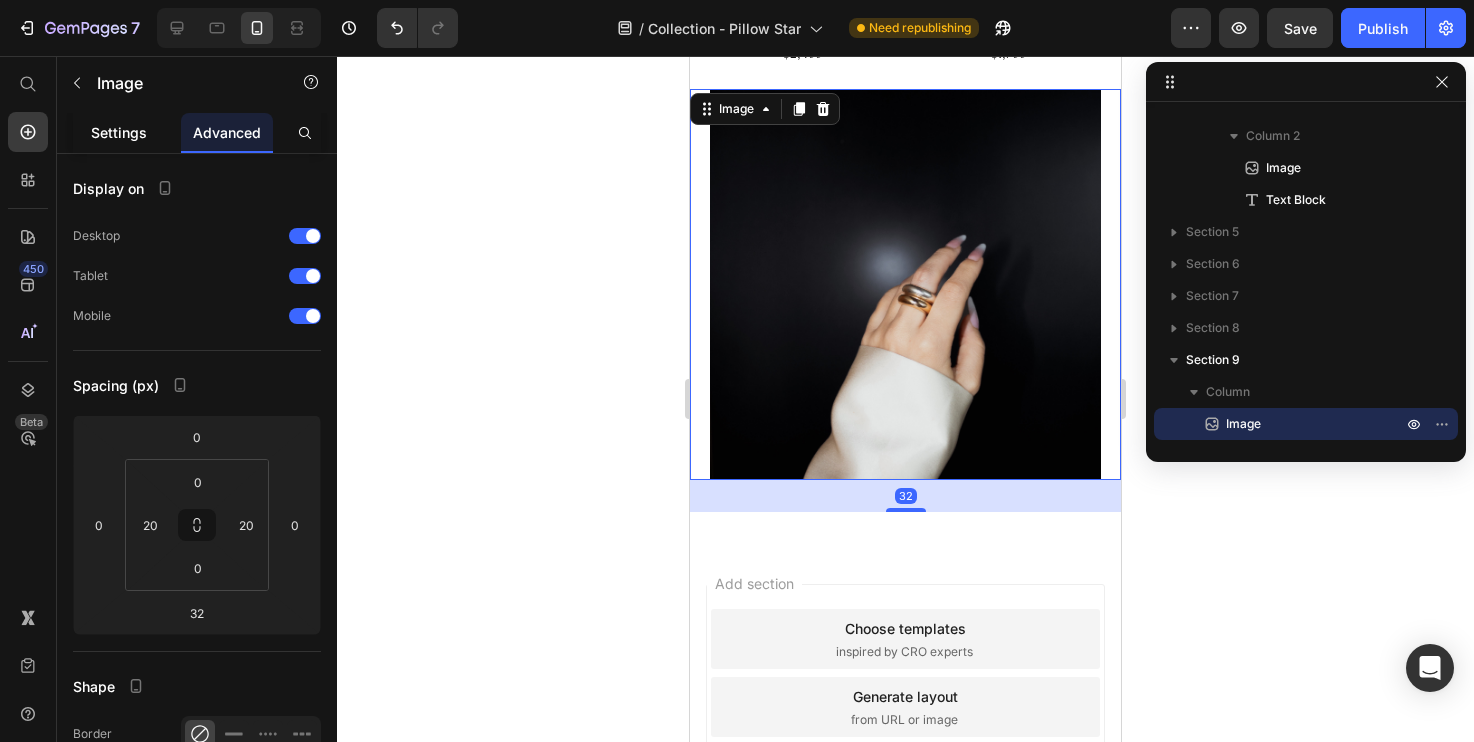 click on "Settings" at bounding box center [119, 132] 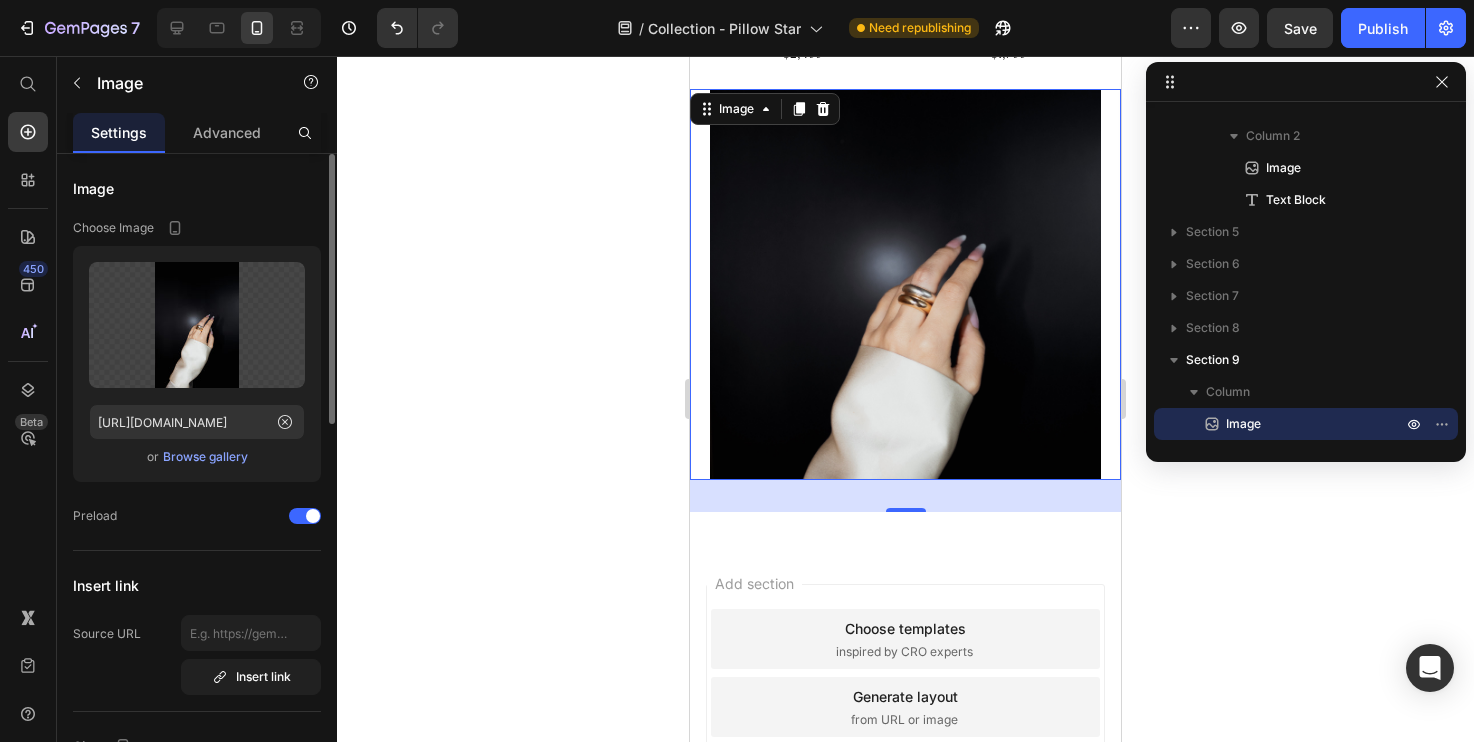 click on "Browse gallery" at bounding box center [205, 457] 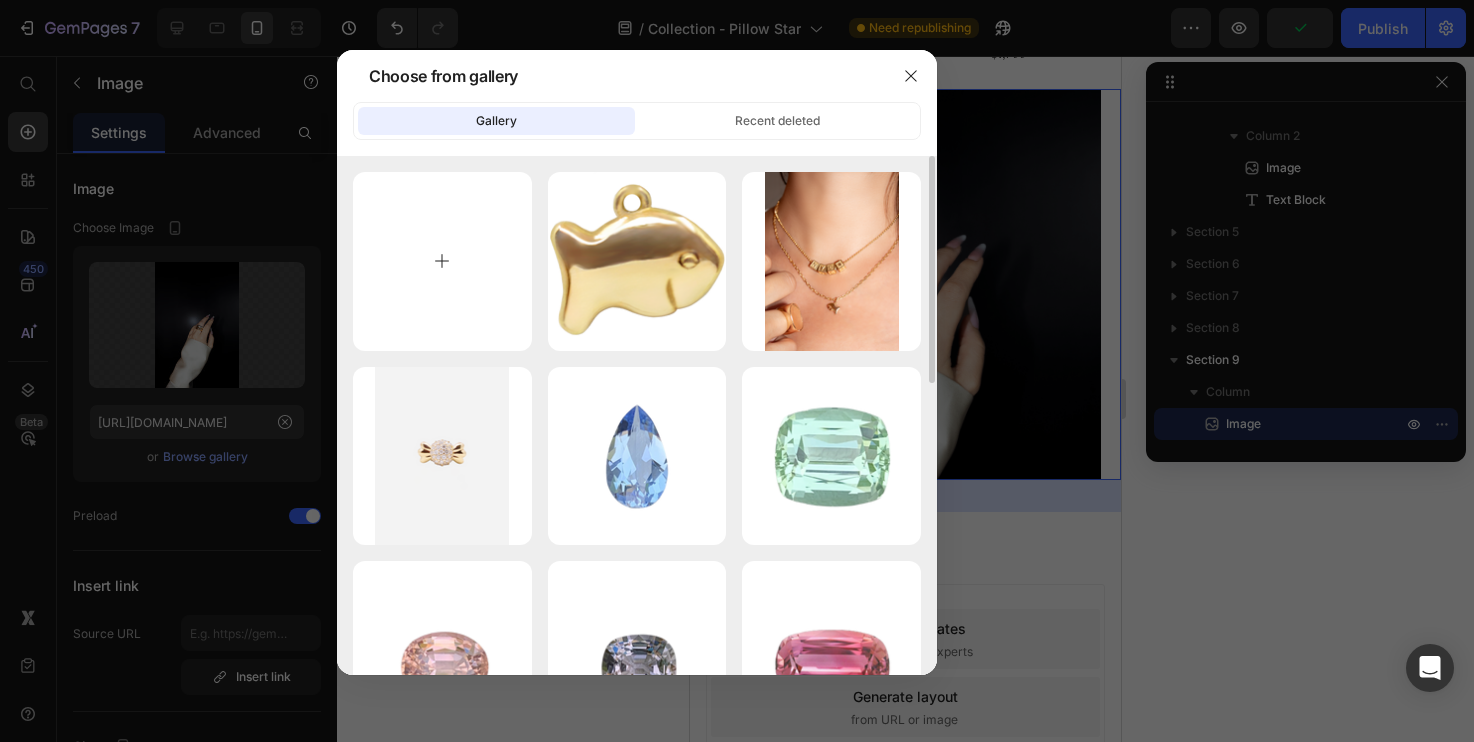 click at bounding box center [442, 261] 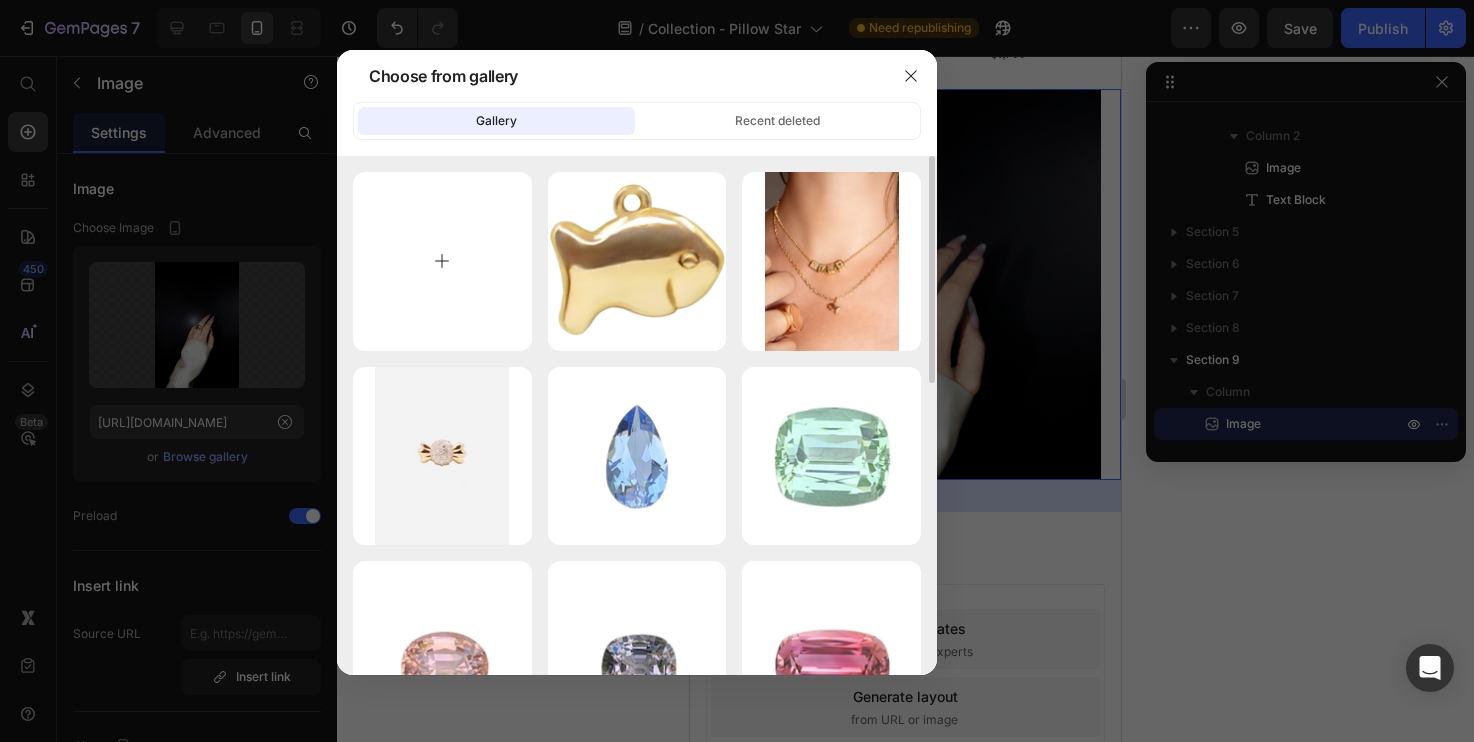 type on "C:\fakepath\Tezza-0863.JPG" 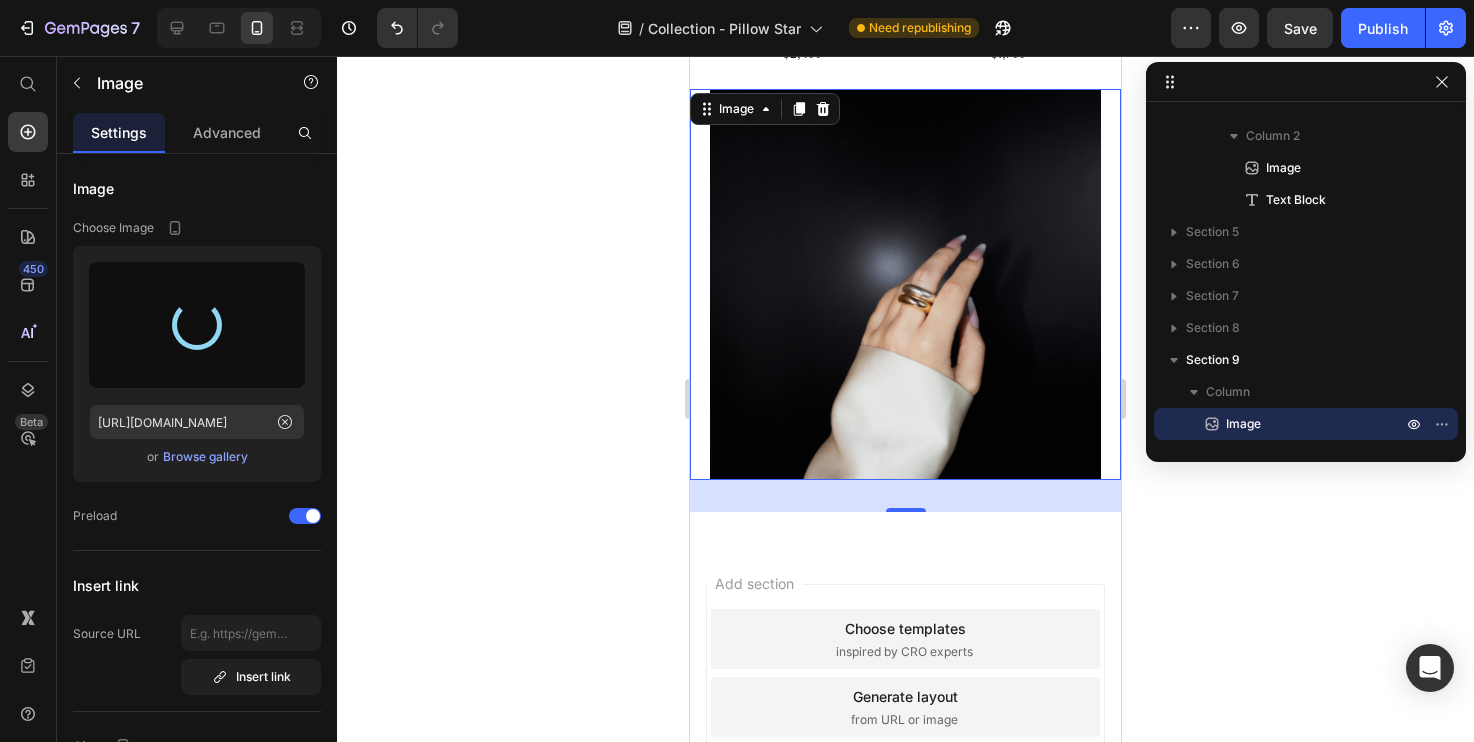type on "https://cdn.shopify.com/s/files/1/0555/1977/2741/files/gempages_486904736339985623-ad0575fe-d39d-4376-988c-68e63dde663a.jpg" 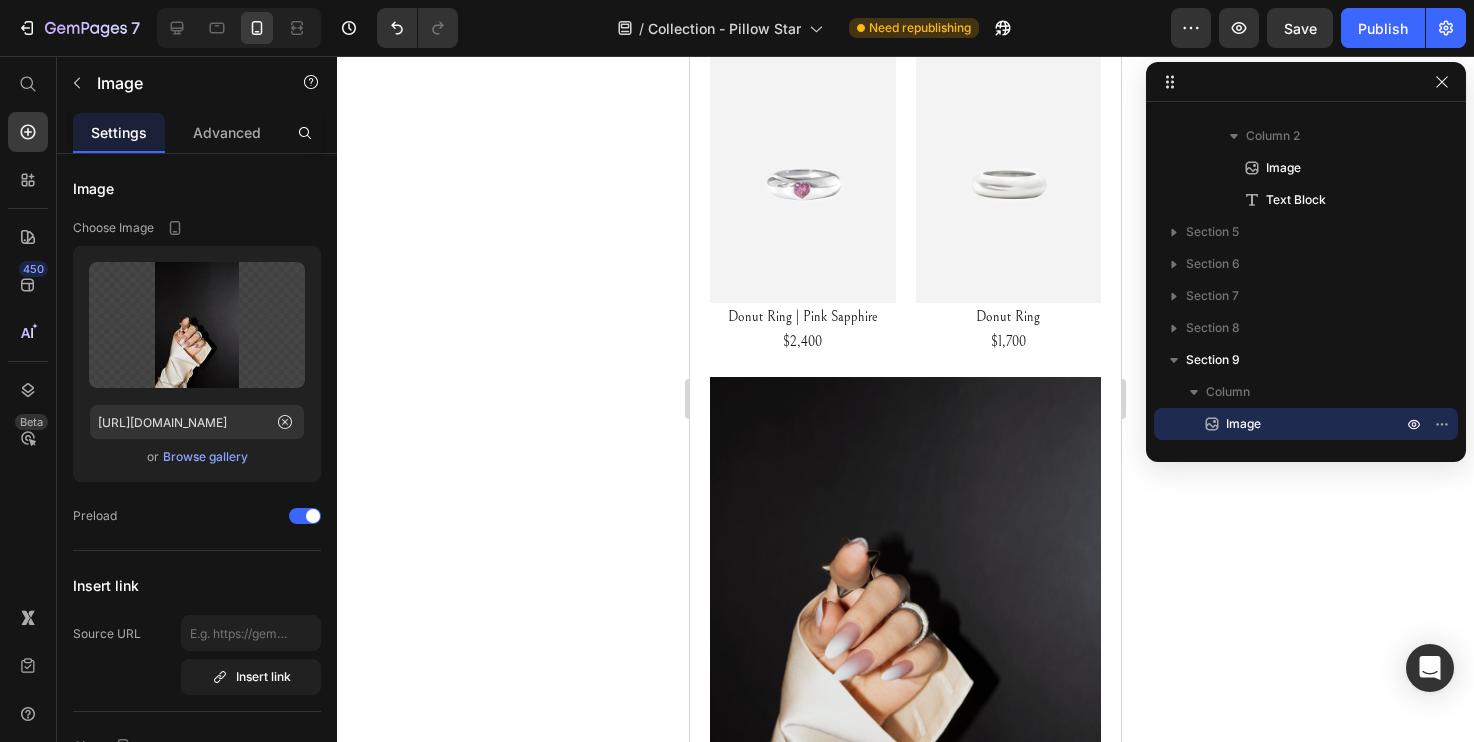 scroll, scrollTop: 1123, scrollLeft: 0, axis: vertical 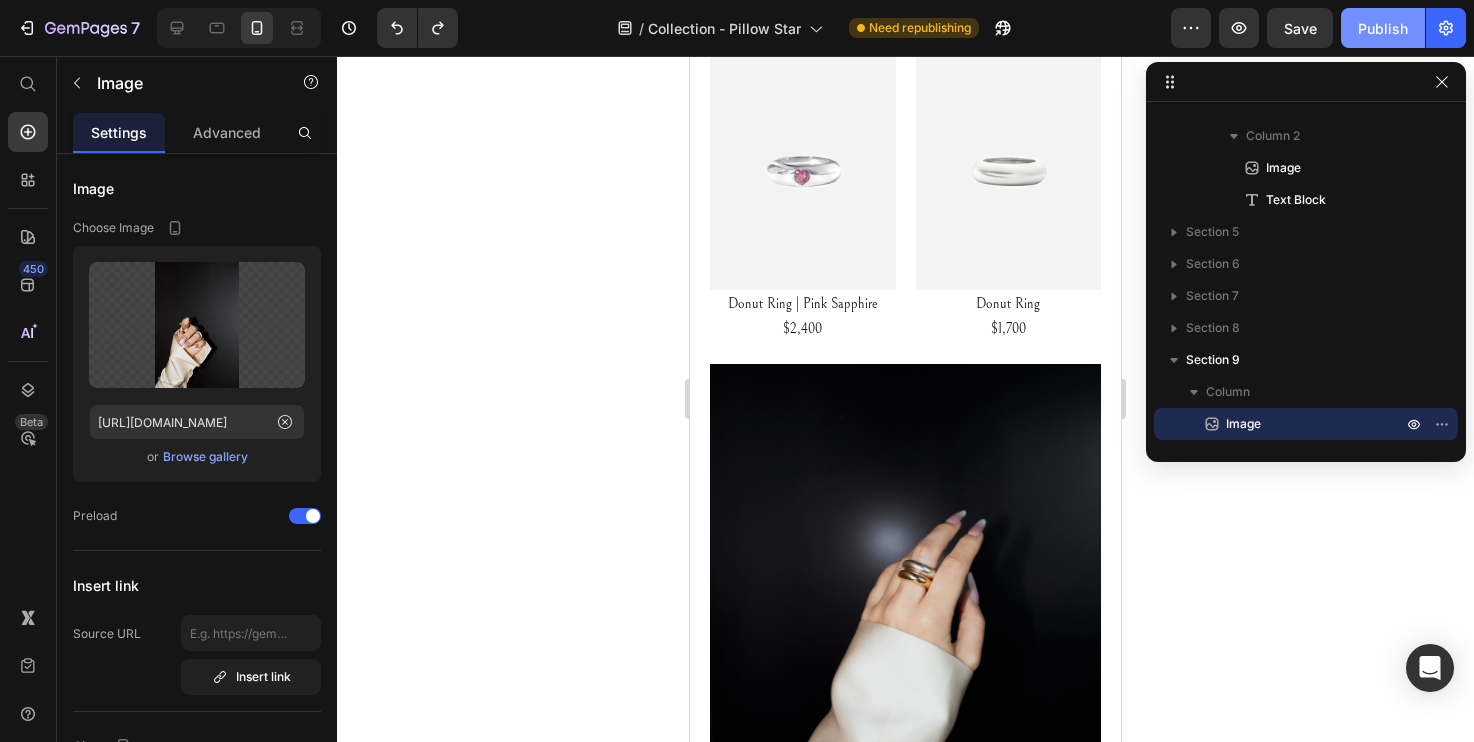 click on "Publish" 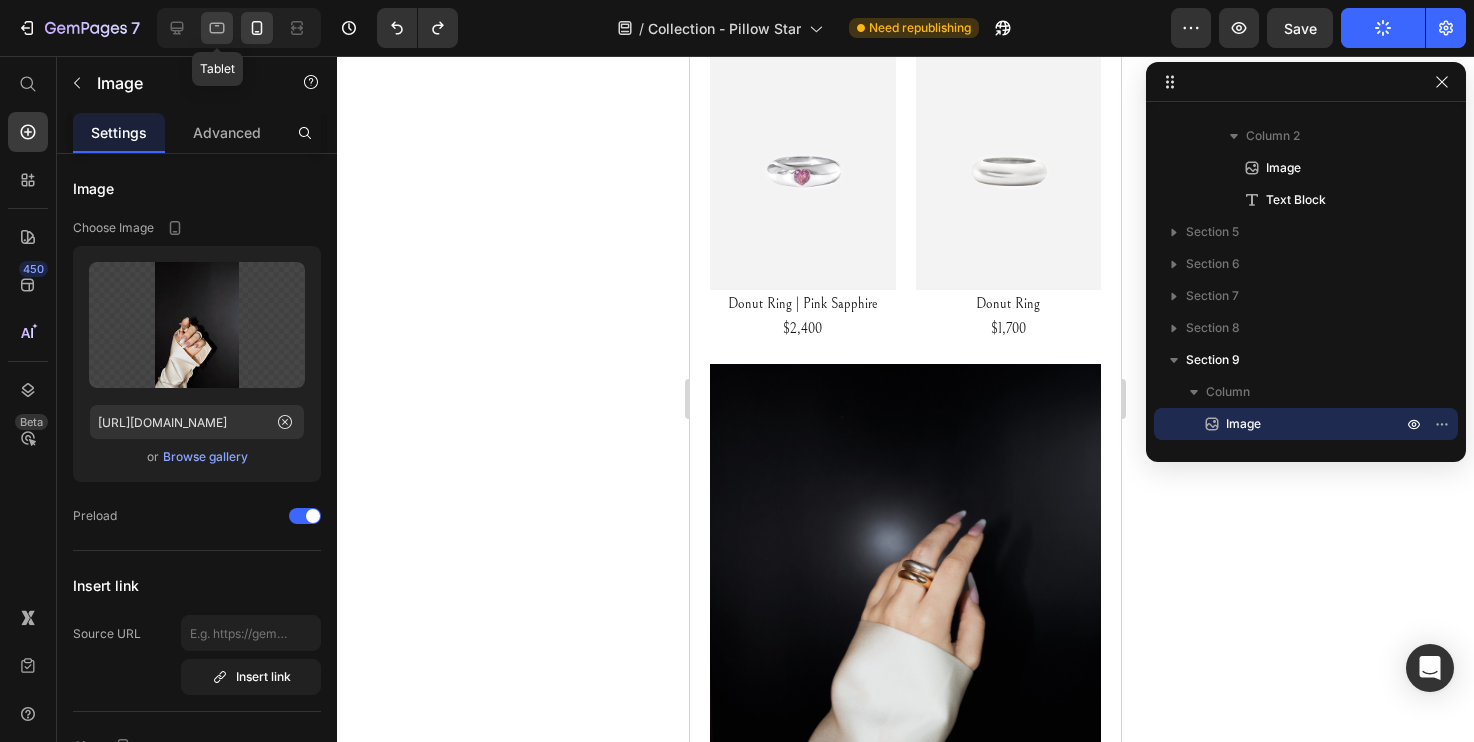 click 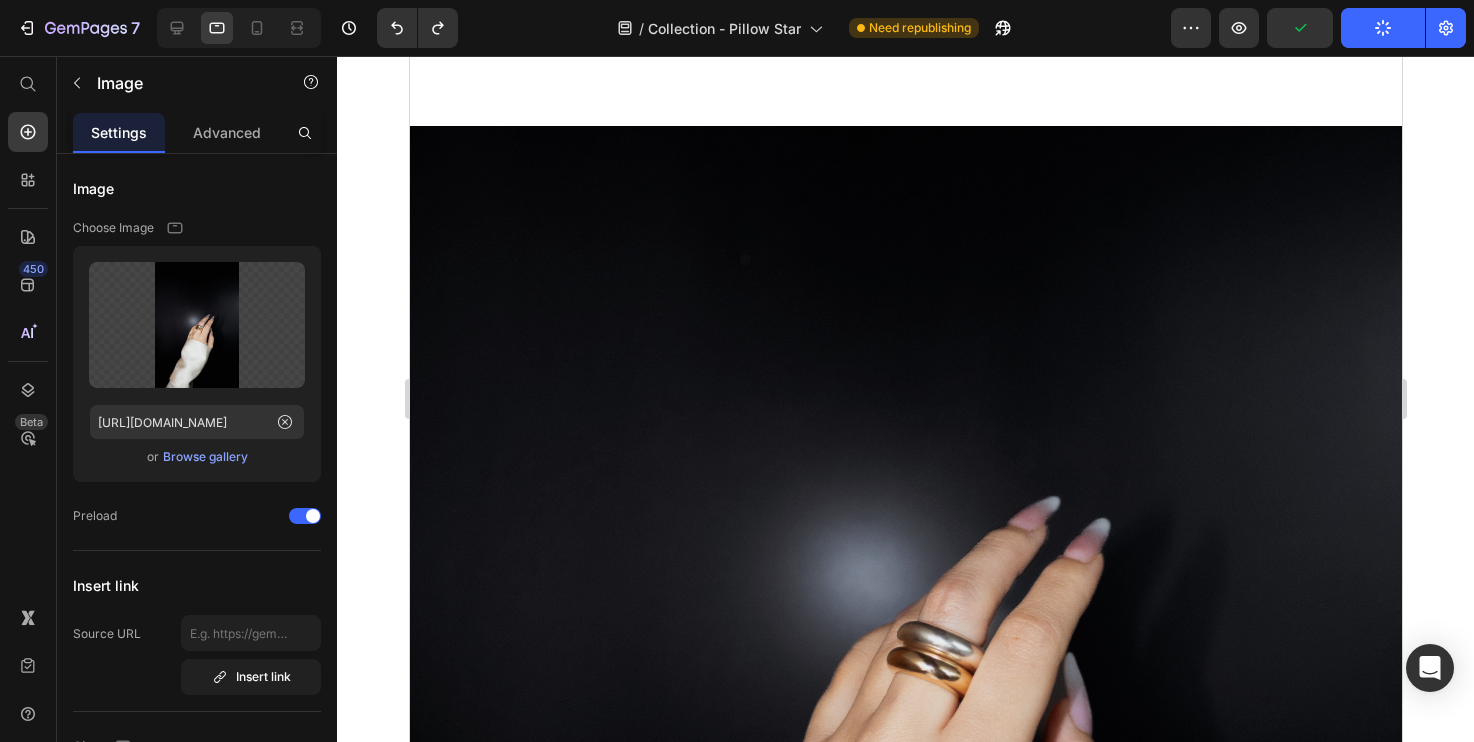 scroll, scrollTop: 854, scrollLeft: 0, axis: vertical 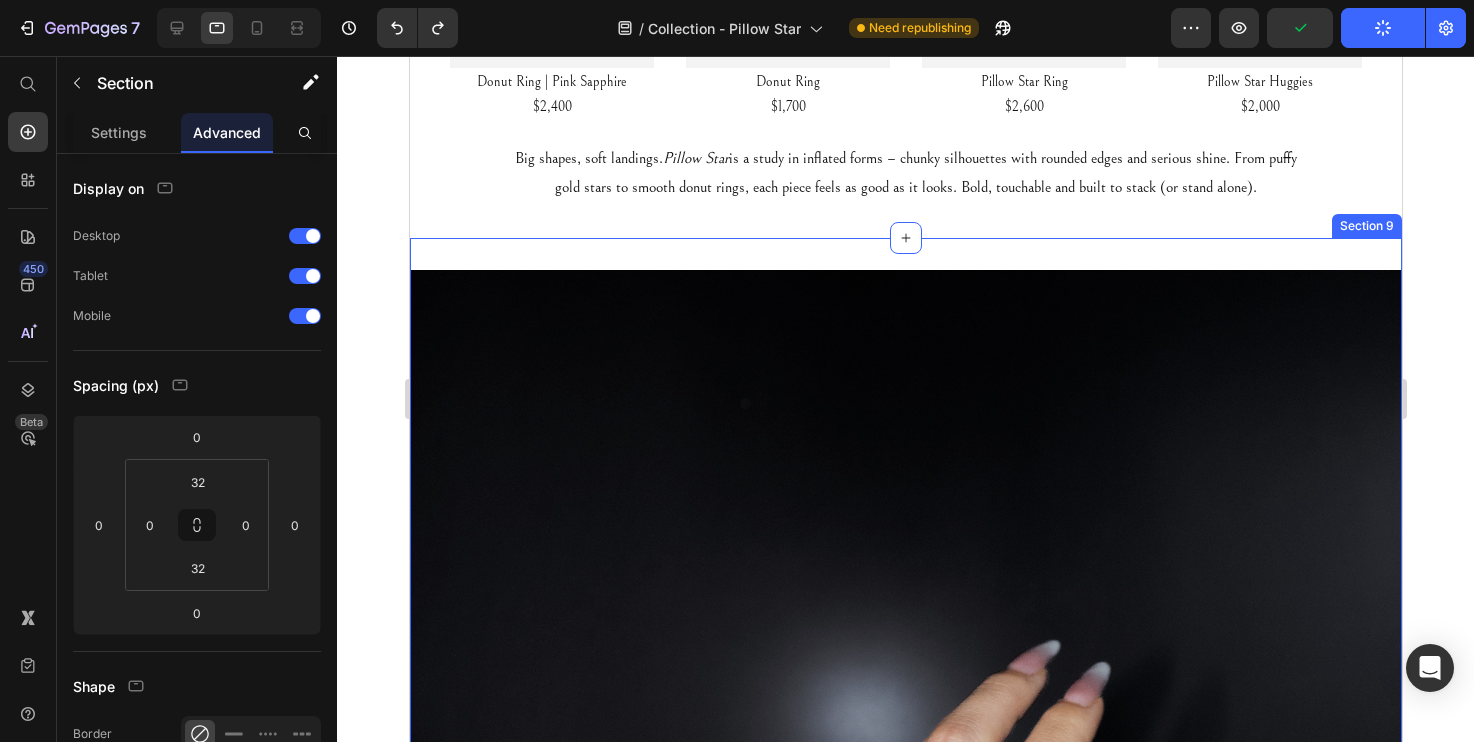 click on "Image Section 9" at bounding box center [905, 766] 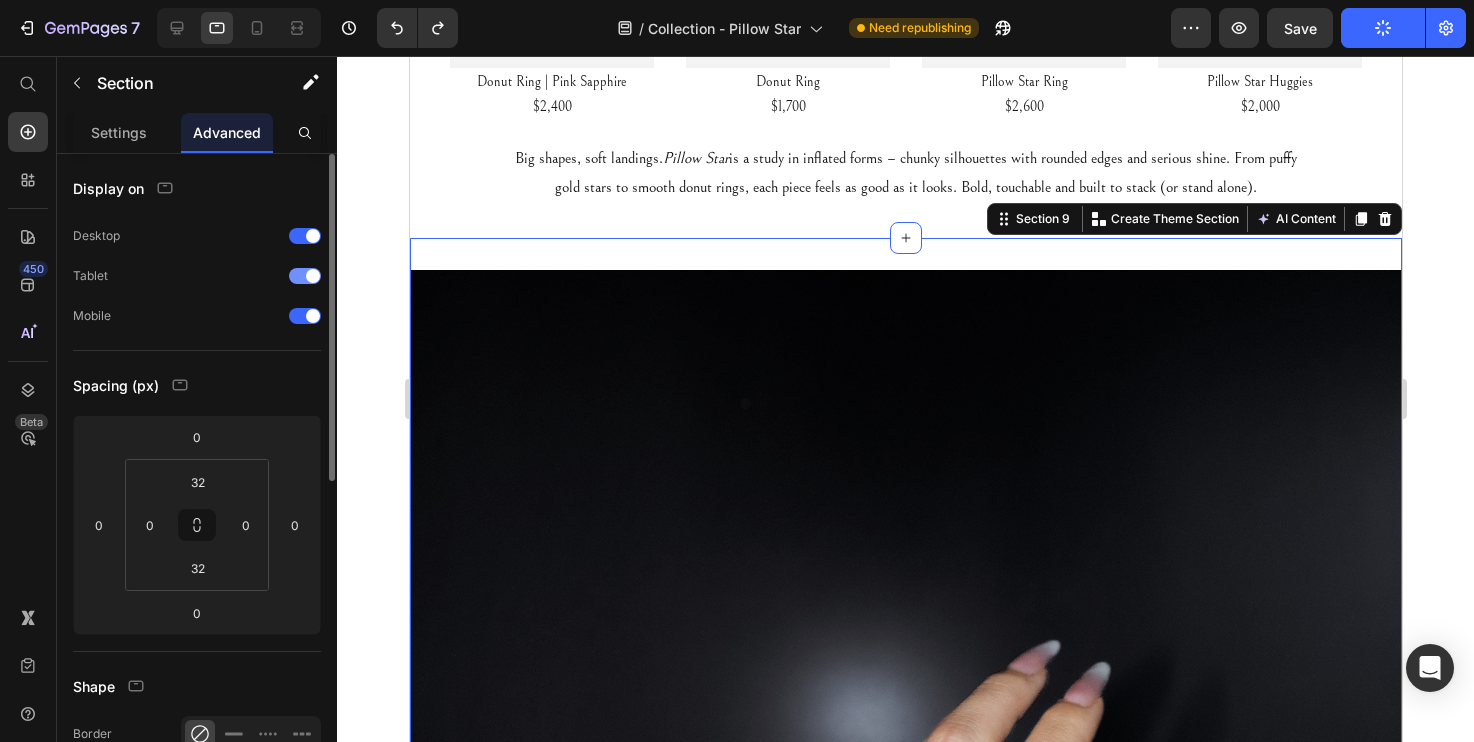 click at bounding box center [305, 276] 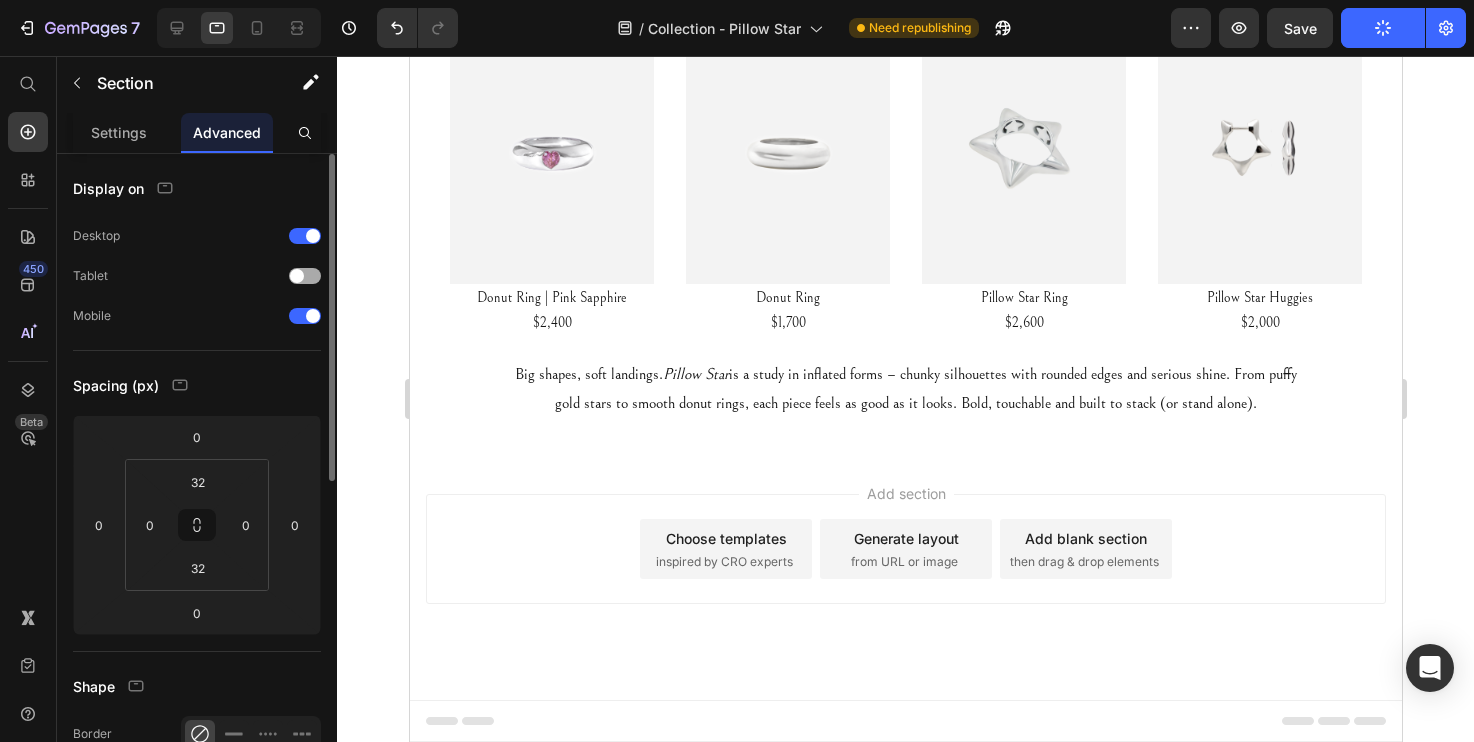 scroll, scrollTop: 638, scrollLeft: 0, axis: vertical 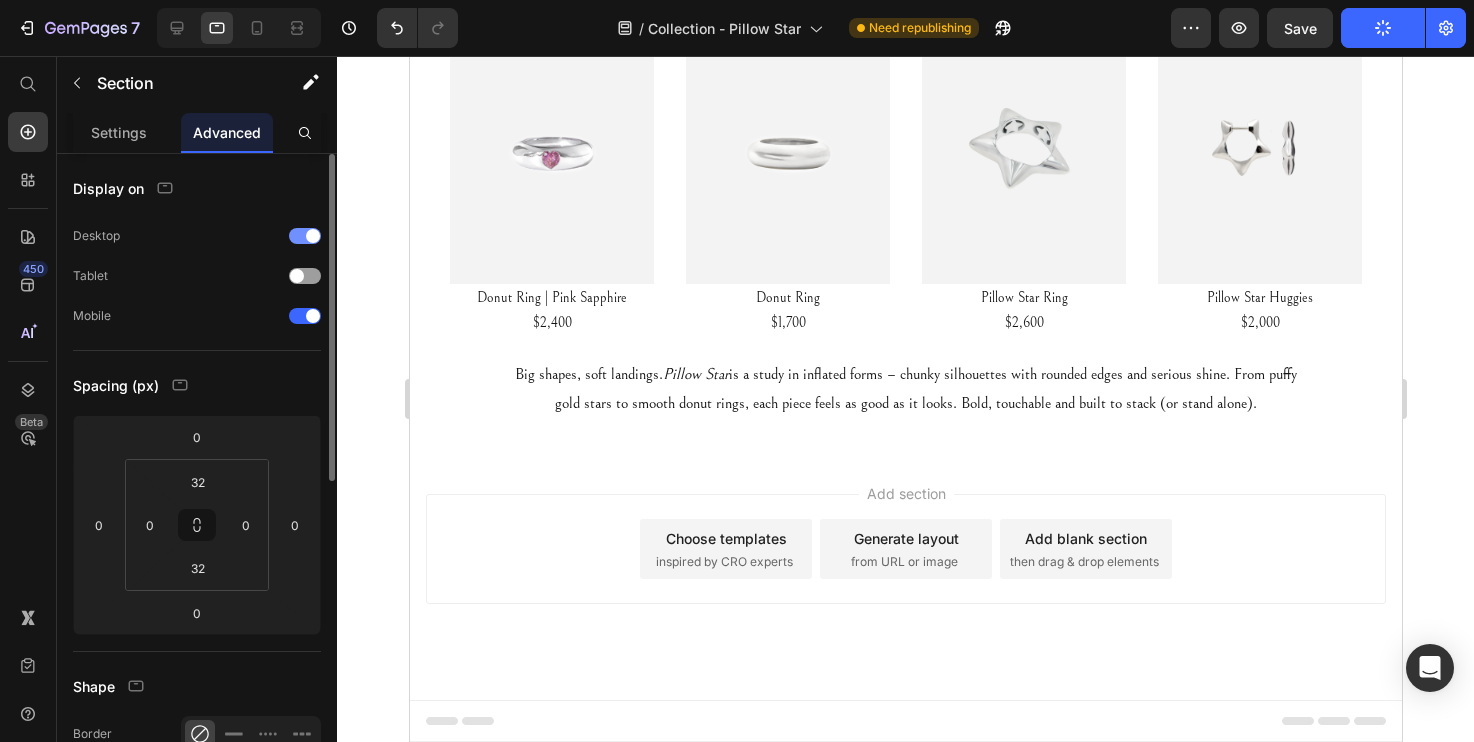 click at bounding box center [305, 236] 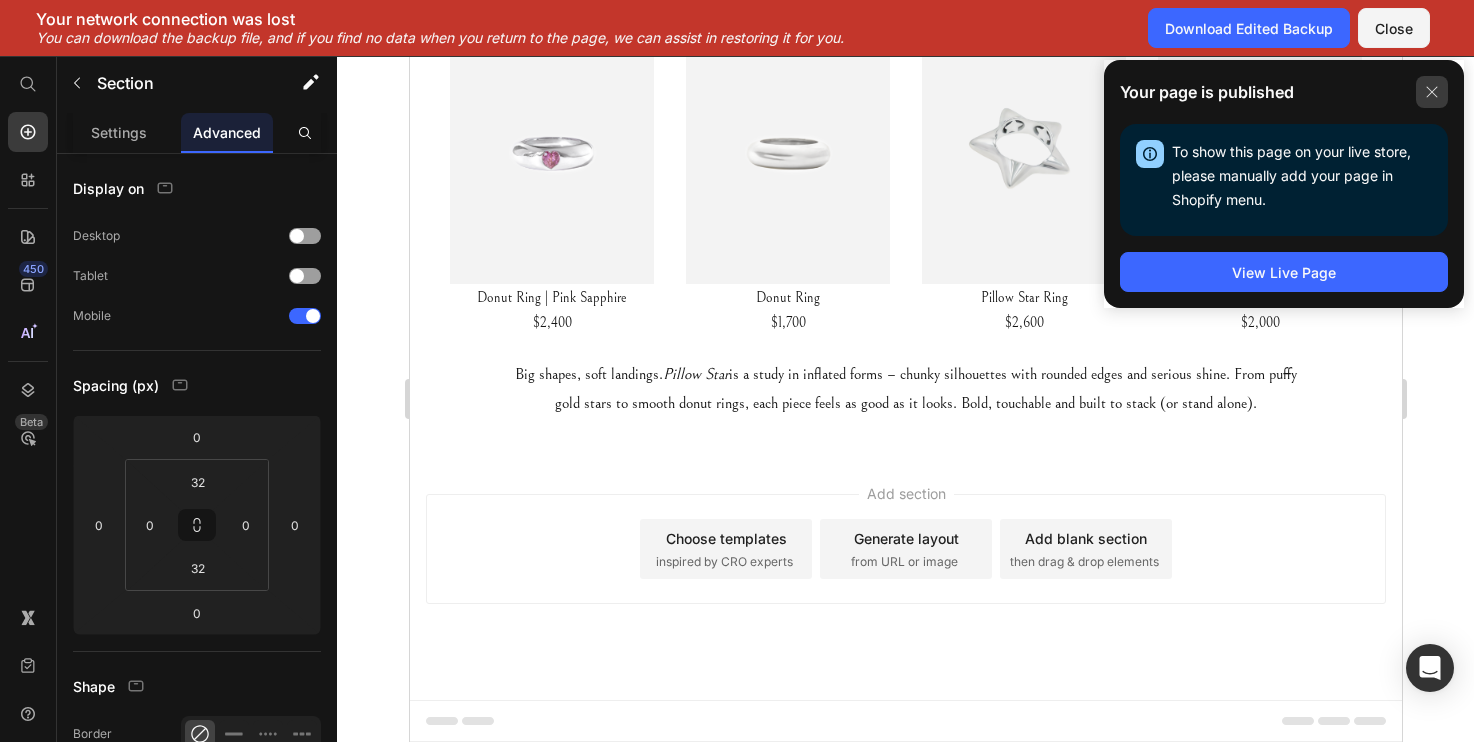 click 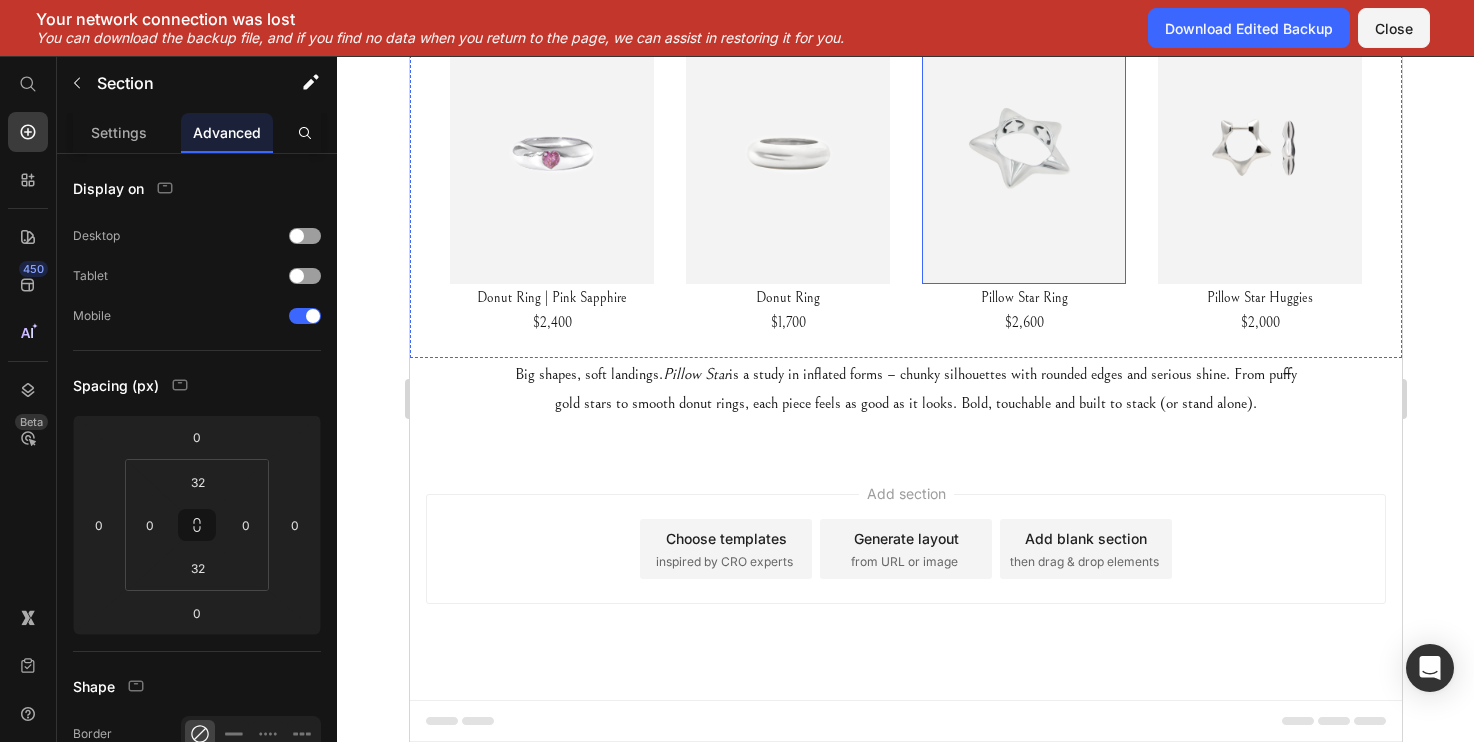 click at bounding box center [1023, 148] 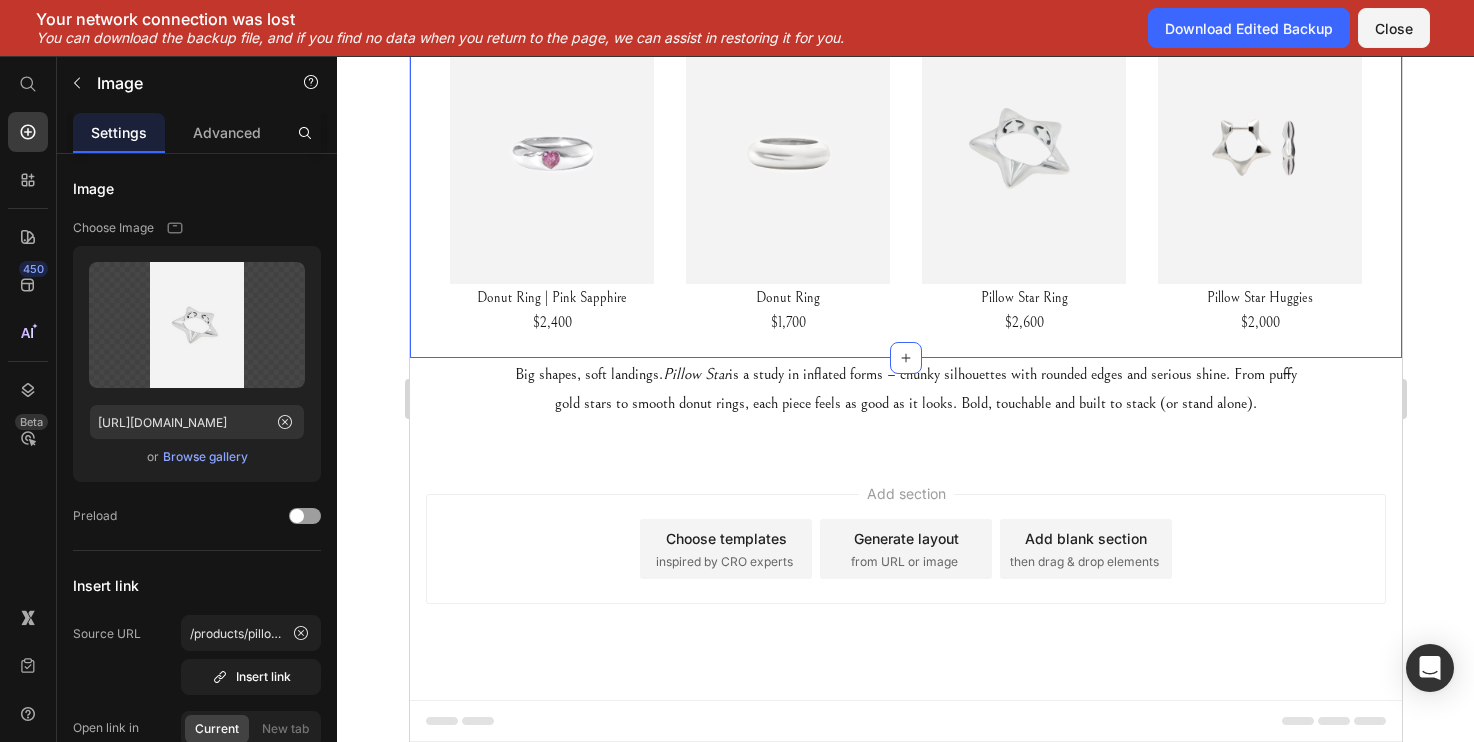 click on "Image Donut Ring | Pink Sapphire $2,400 Text Block Image Donut Ring $1,700 Text Block Image Pillow Star Ring $2,600 Text Block Image Pillow Star Huggies $2,000 Text Block Section 7   Create Theme Section AI Content Write with GemAI What would you like to describe here? Tone and Voice Persuasive Product Tanzanite | 4.02ct Show more Generate" at bounding box center [905, 169] 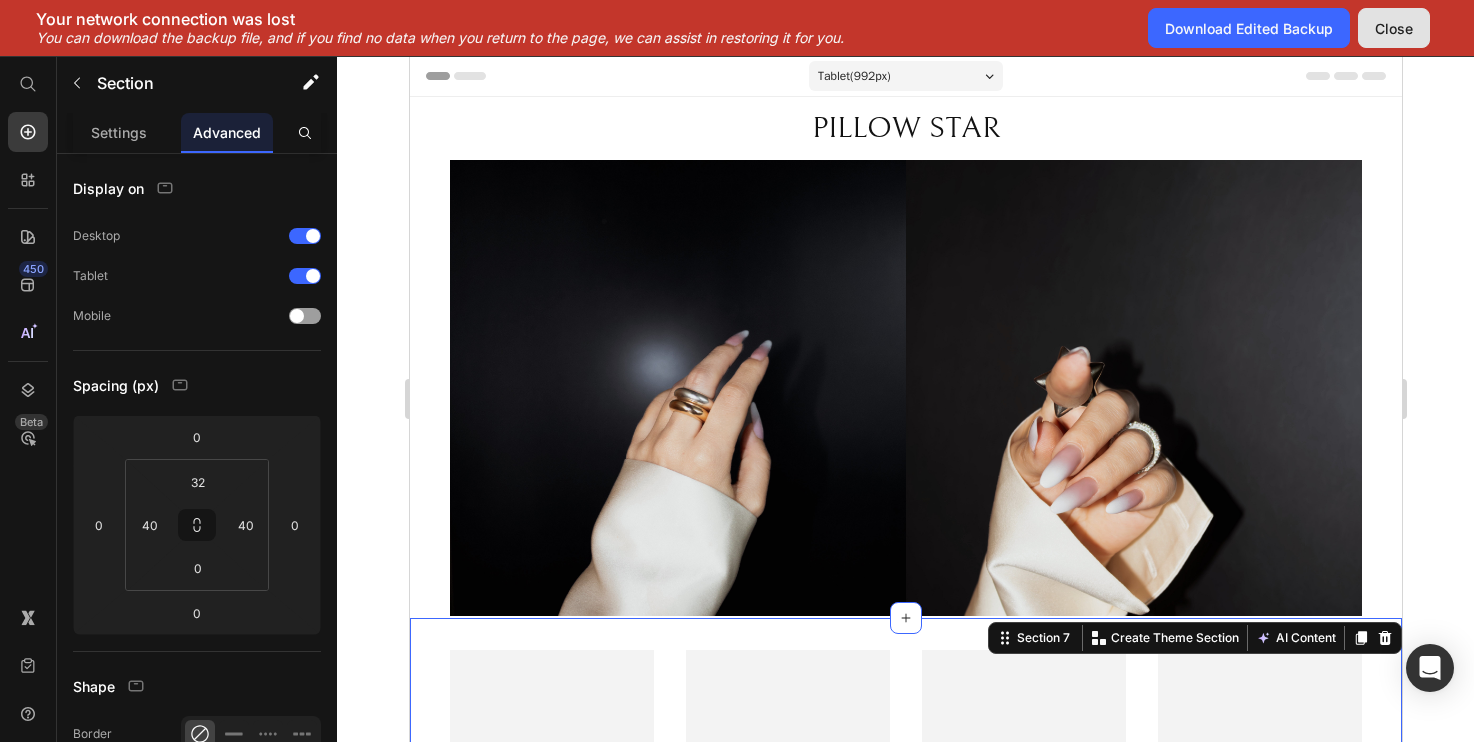 click on "Close" at bounding box center (1394, 28) 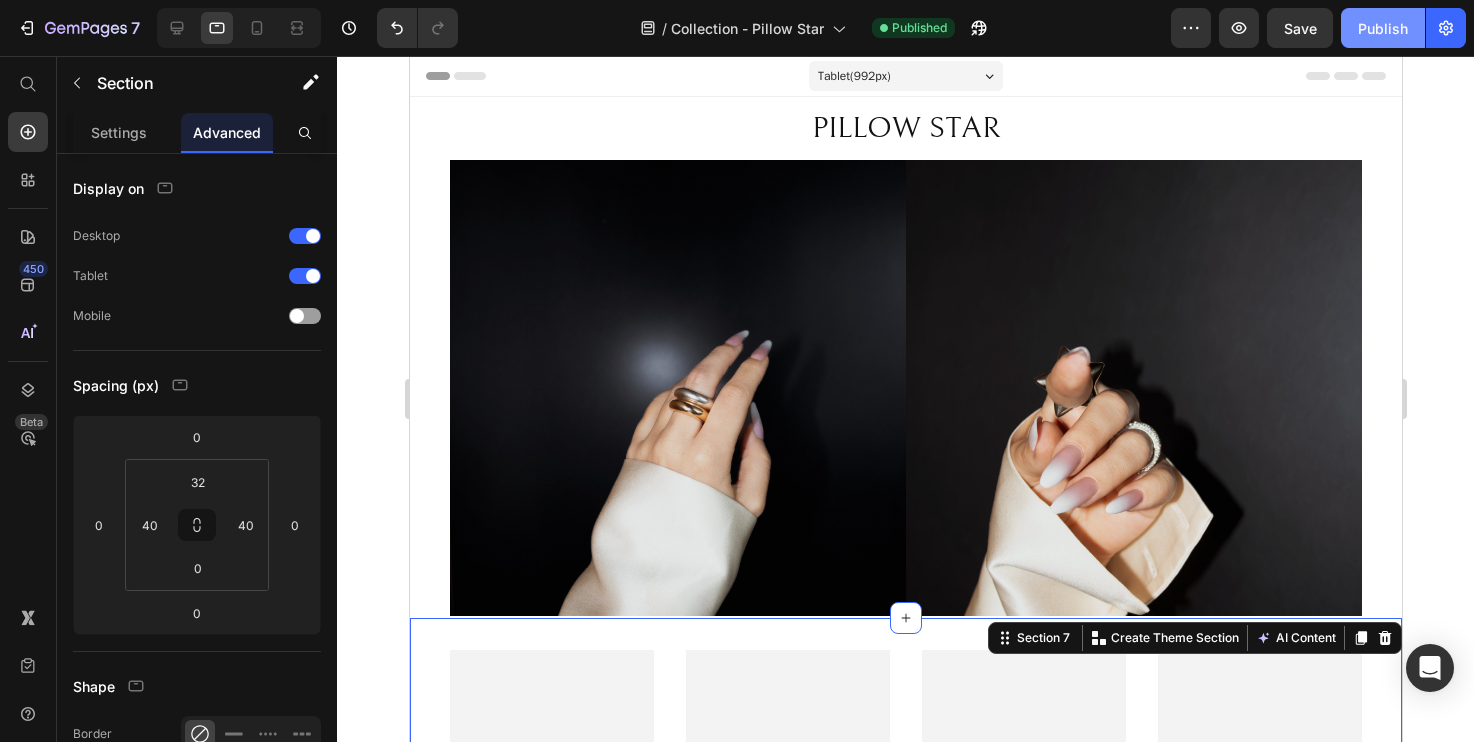 click on "Publish" at bounding box center [1383, 28] 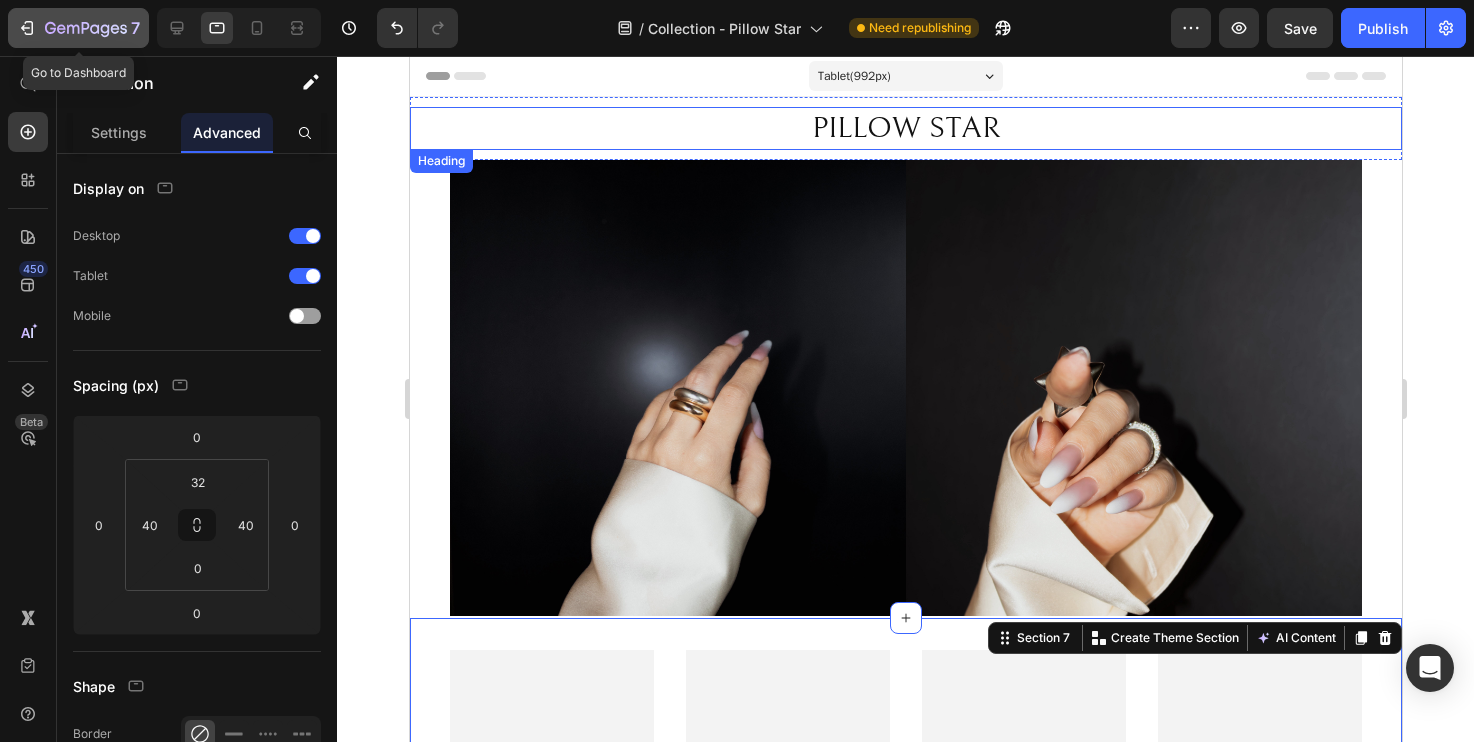click 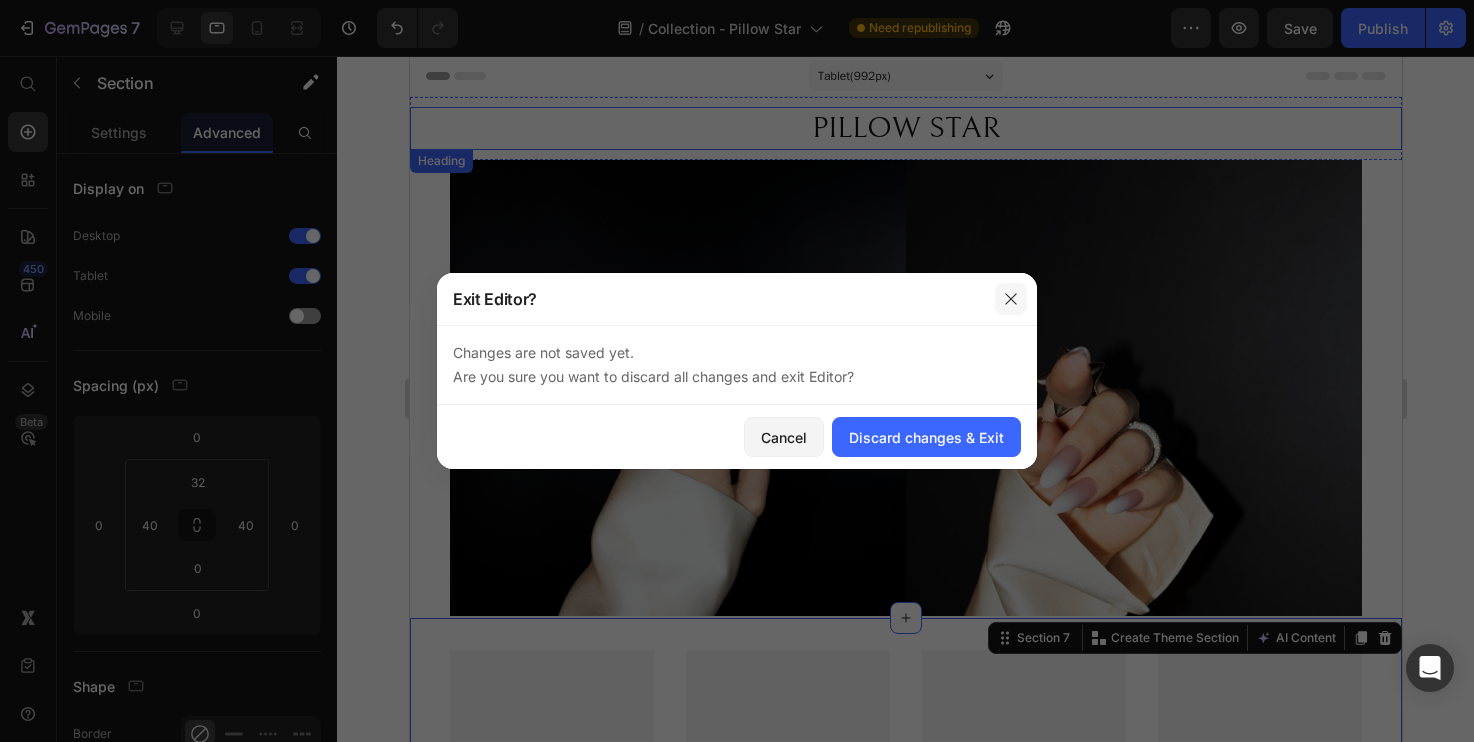 drag, startPoint x: 1007, startPoint y: 296, endPoint x: 598, endPoint y: 240, distance: 412.81595 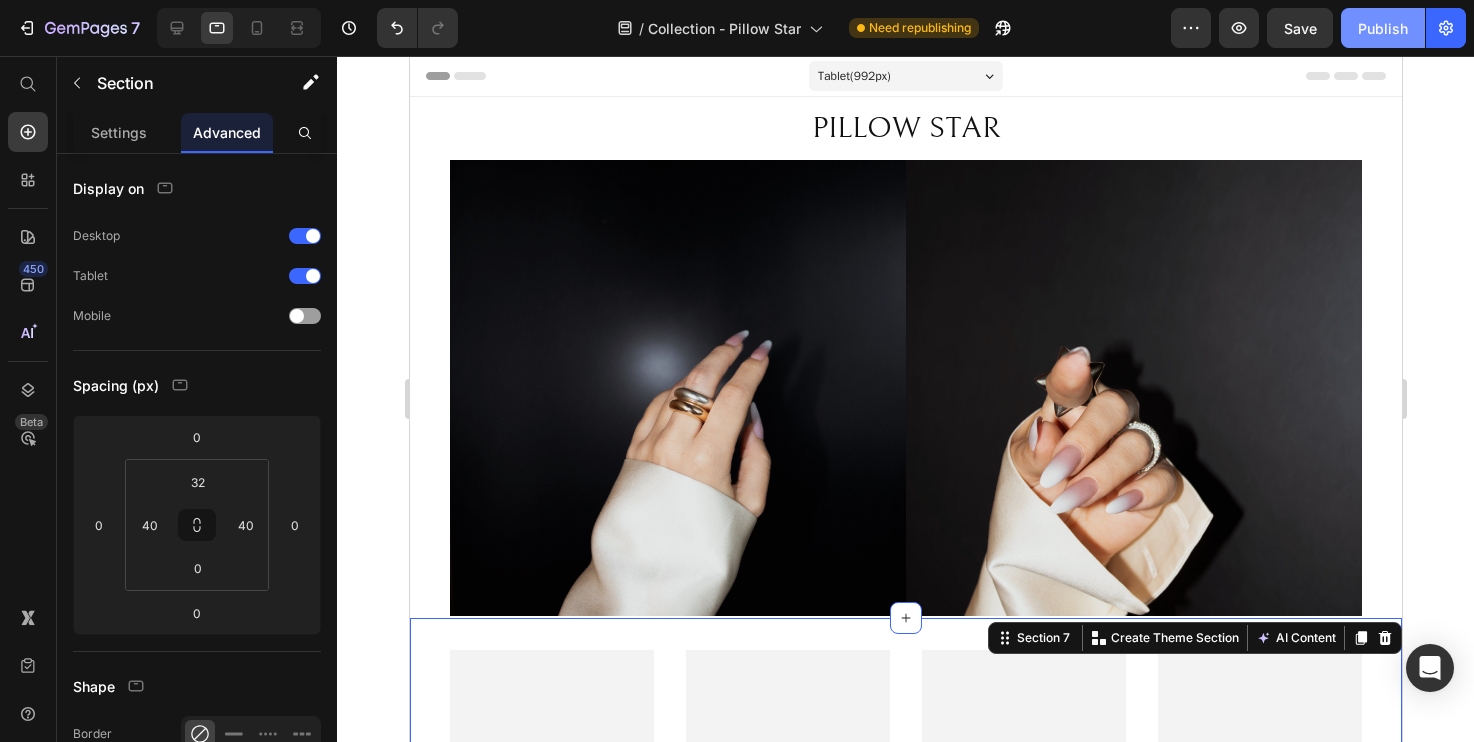 click on "Publish" 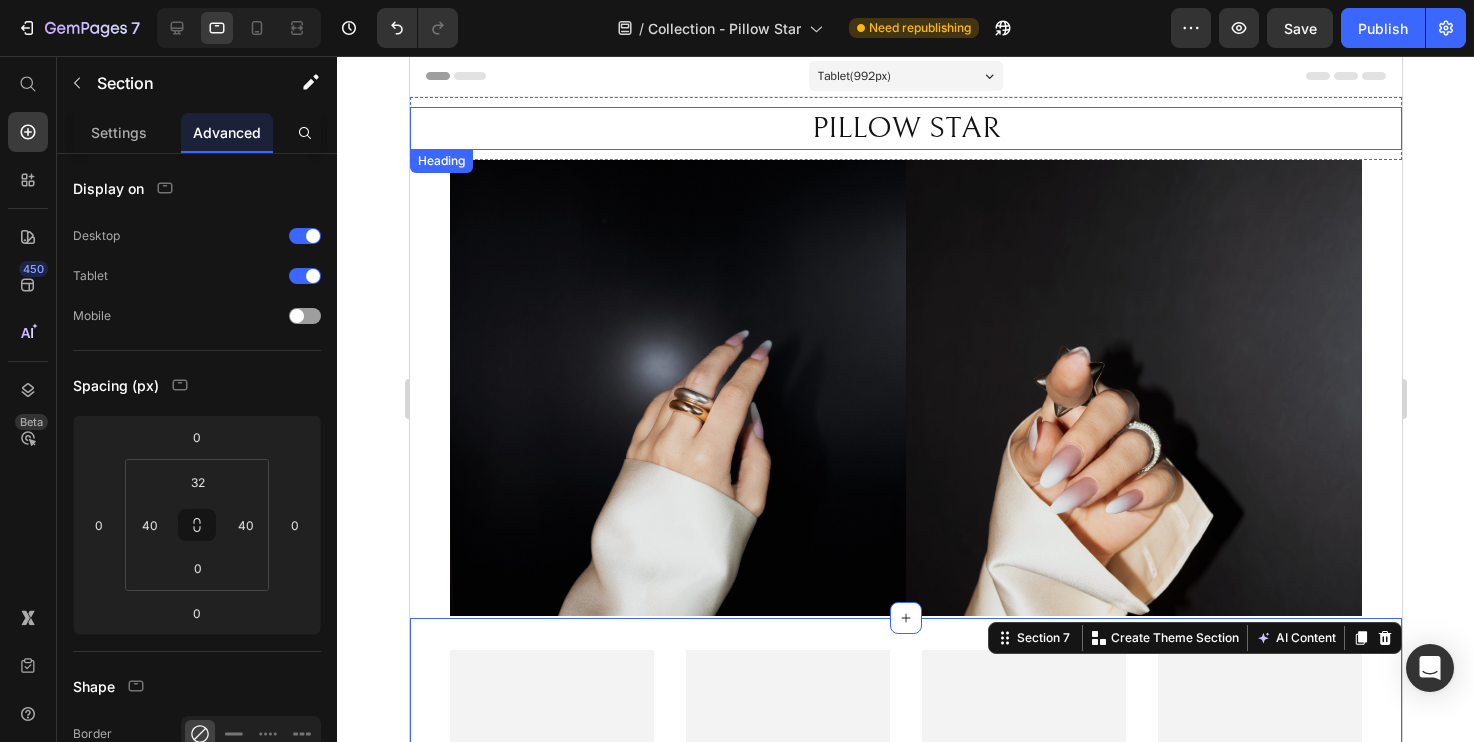 click on "PILLOW STAR" at bounding box center (905, 128) 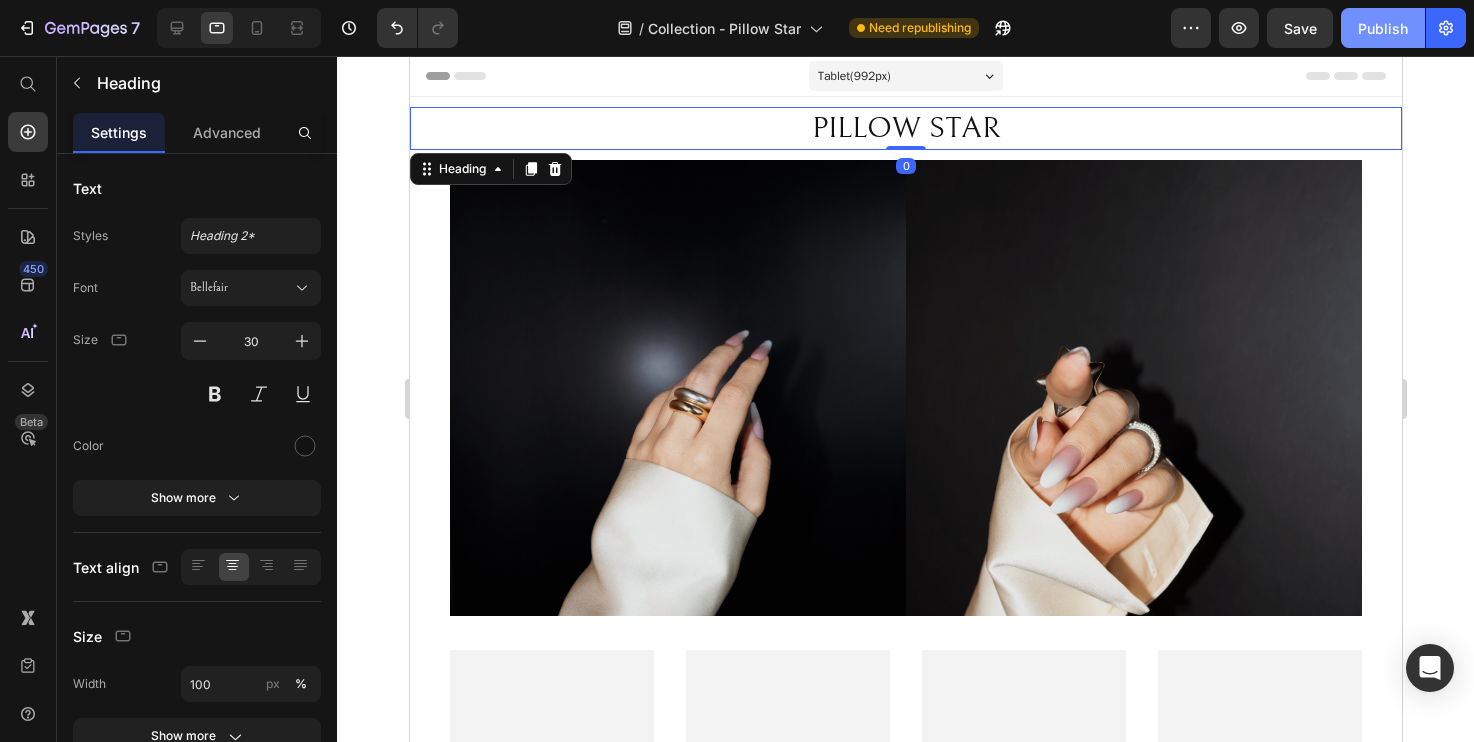 click on "Publish" at bounding box center (1383, 28) 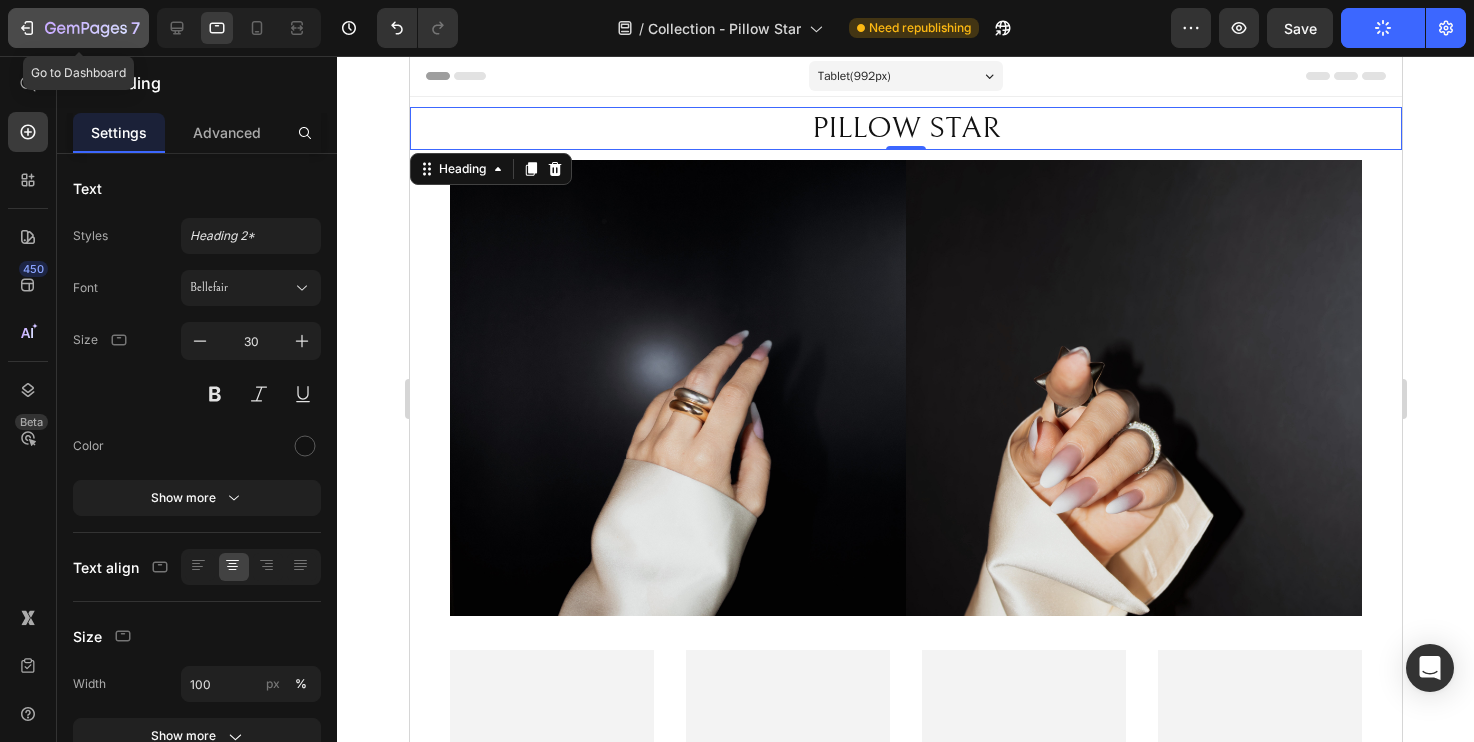 click 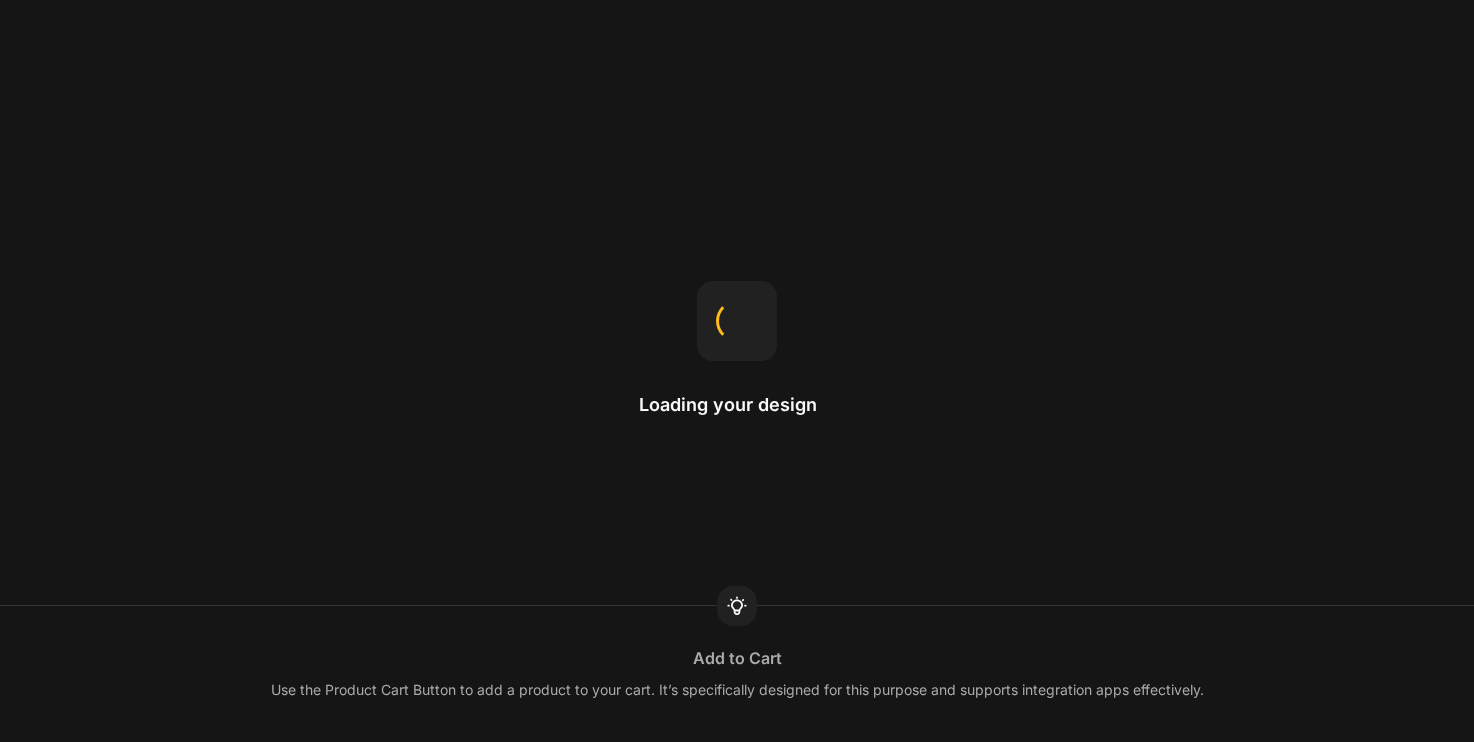 scroll, scrollTop: 0, scrollLeft: 0, axis: both 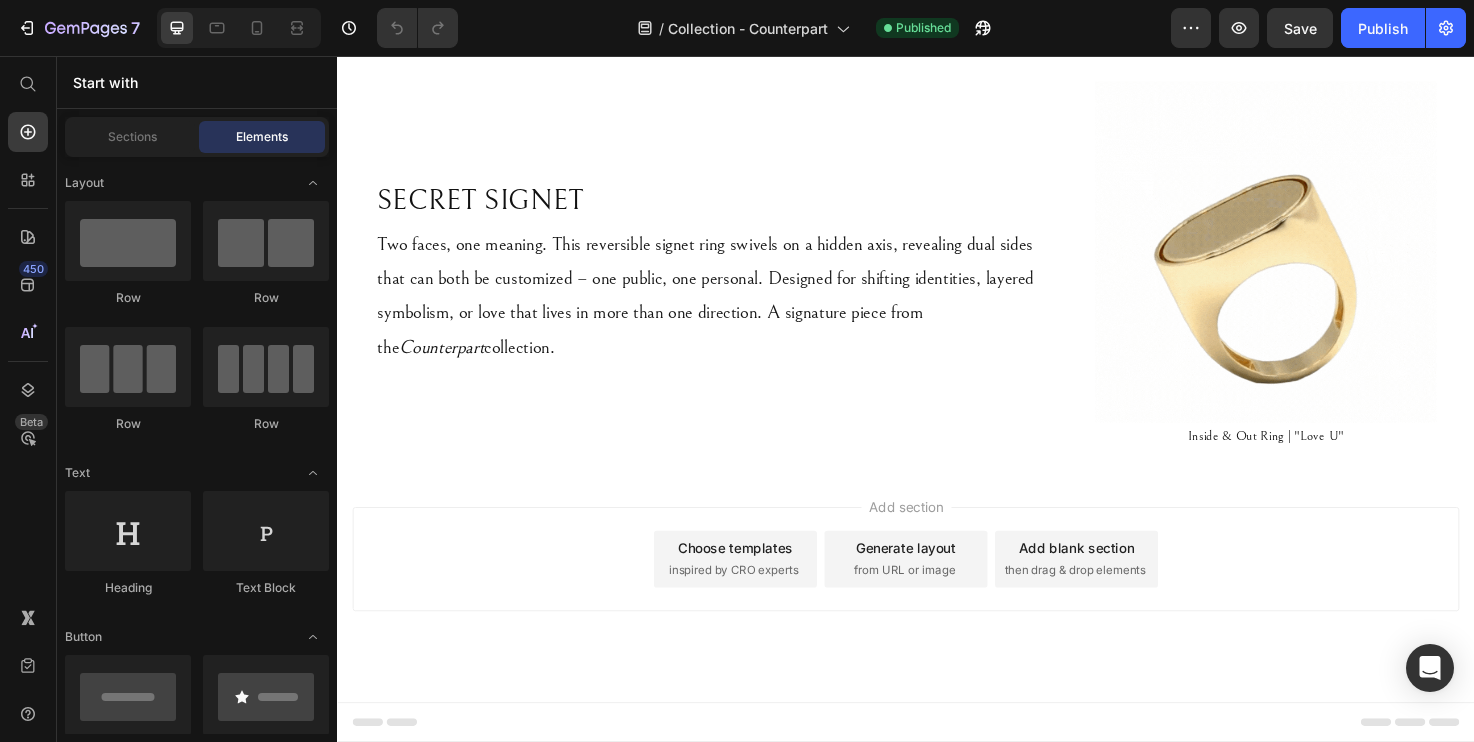 click on "then drag & drop elements" at bounding box center [1115, 599] 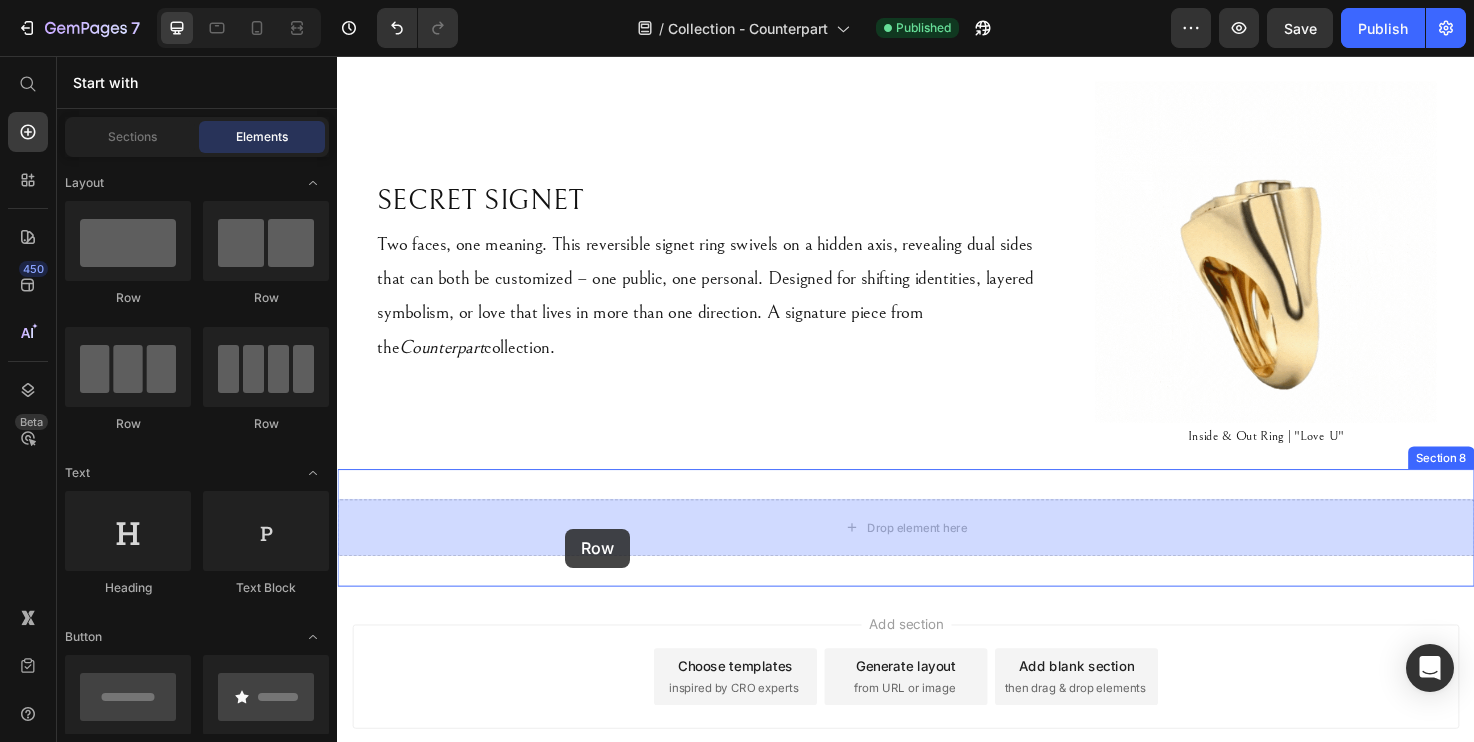 drag, startPoint x: 456, startPoint y: 458, endPoint x: 578, endPoint y: 556, distance: 156.48642 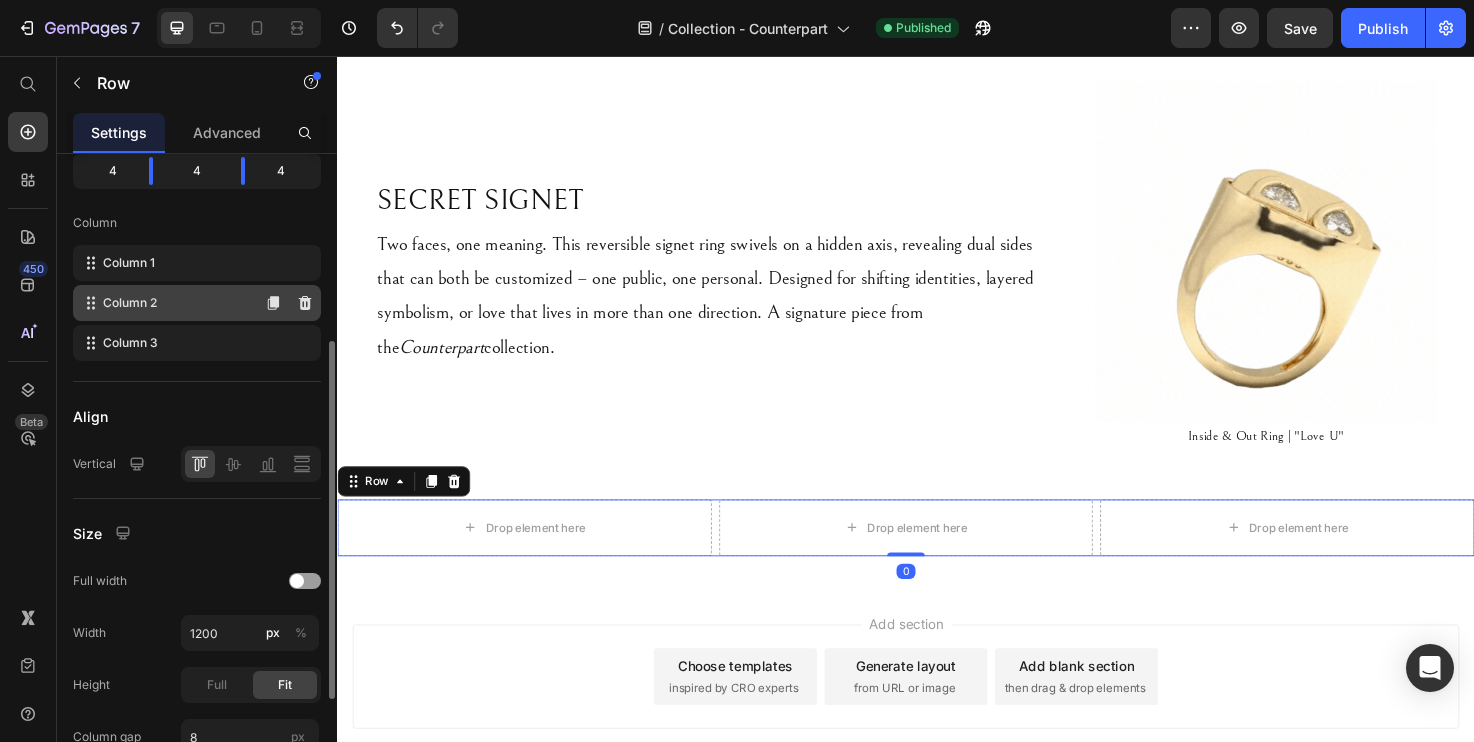 scroll, scrollTop: 297, scrollLeft: 0, axis: vertical 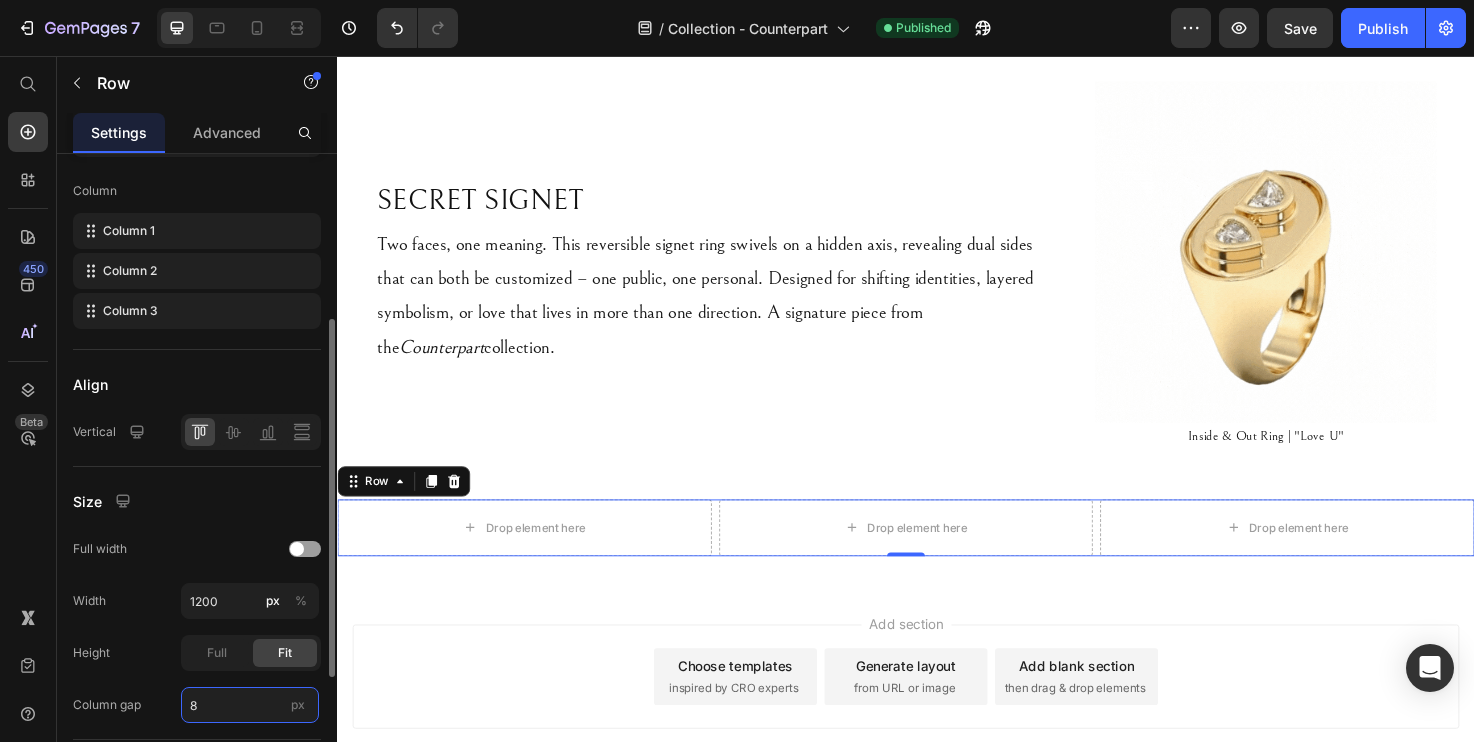 click on "8" at bounding box center (250, 705) 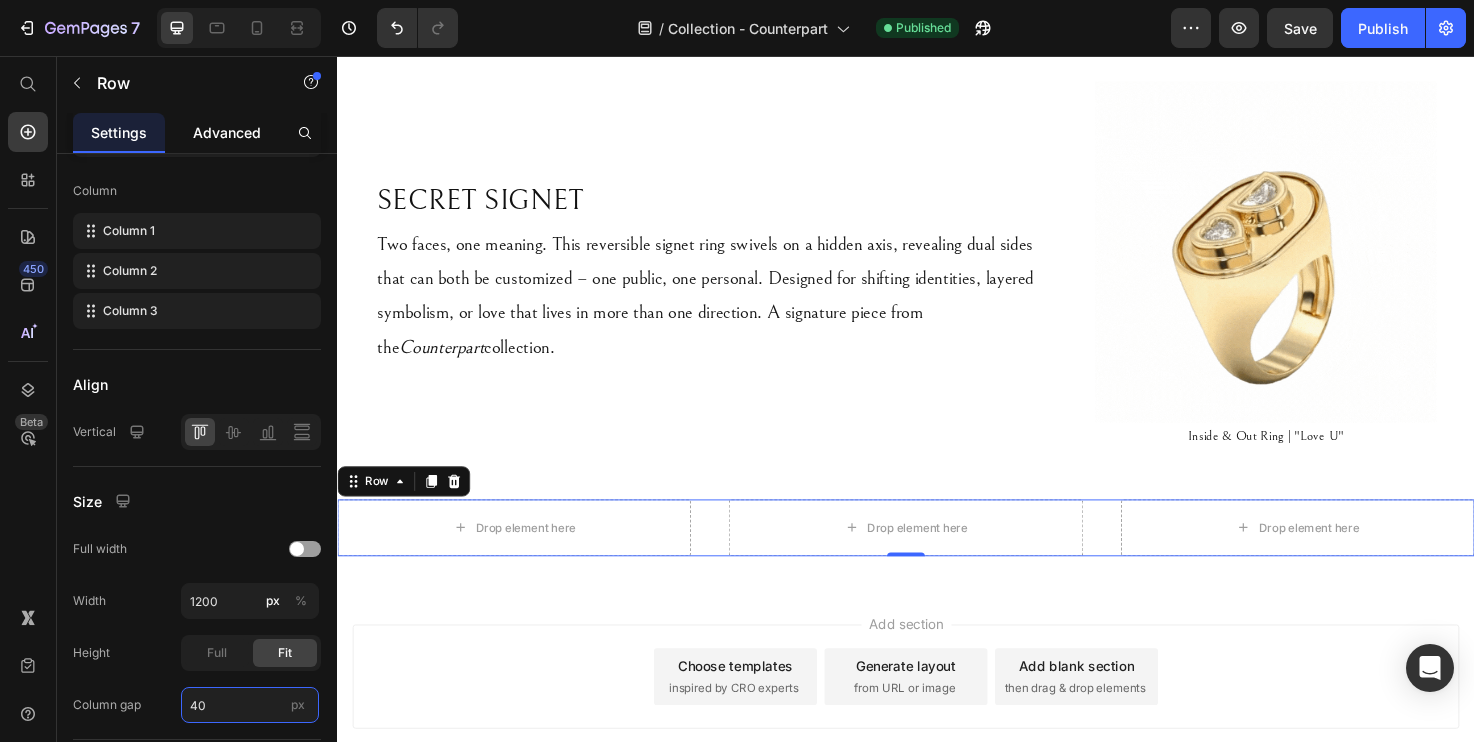 type on "40" 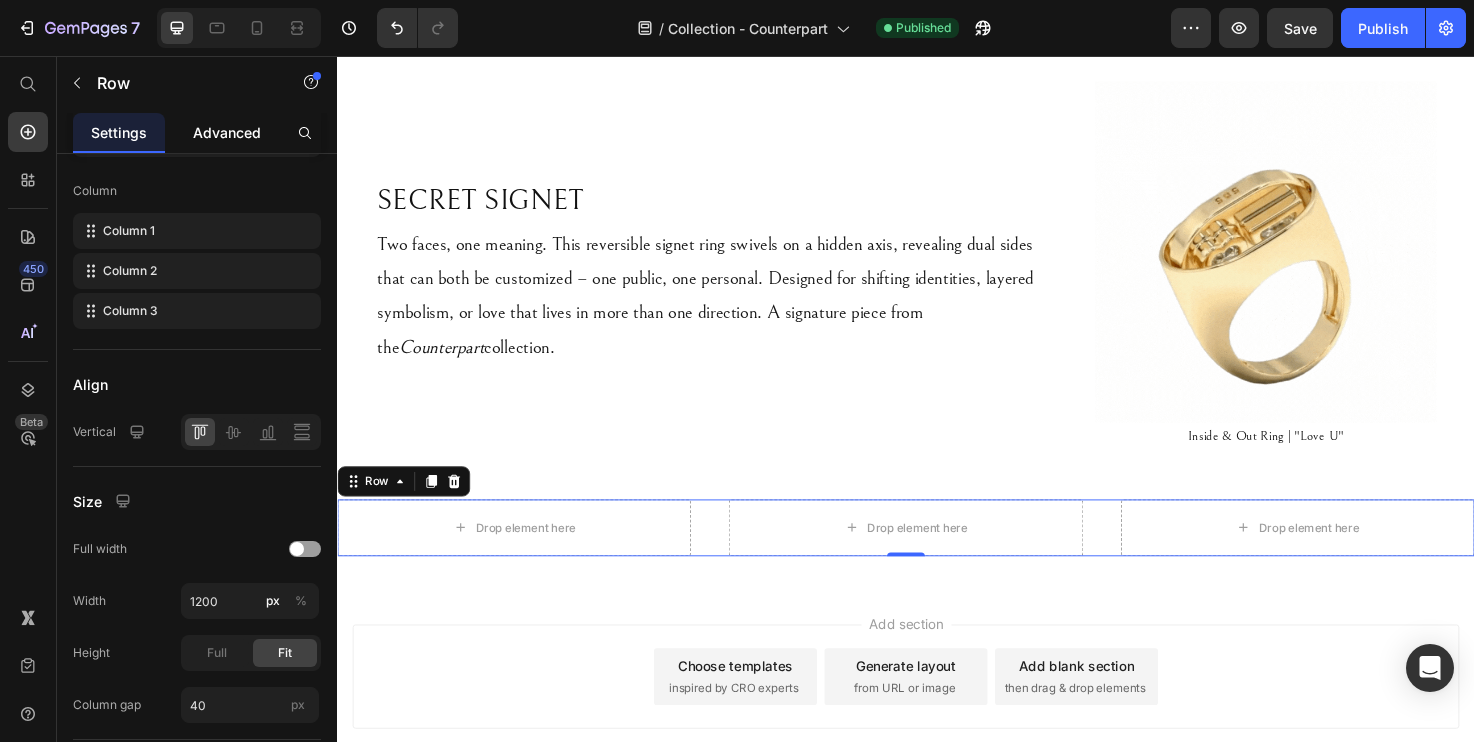click on "Advanced" at bounding box center (227, 132) 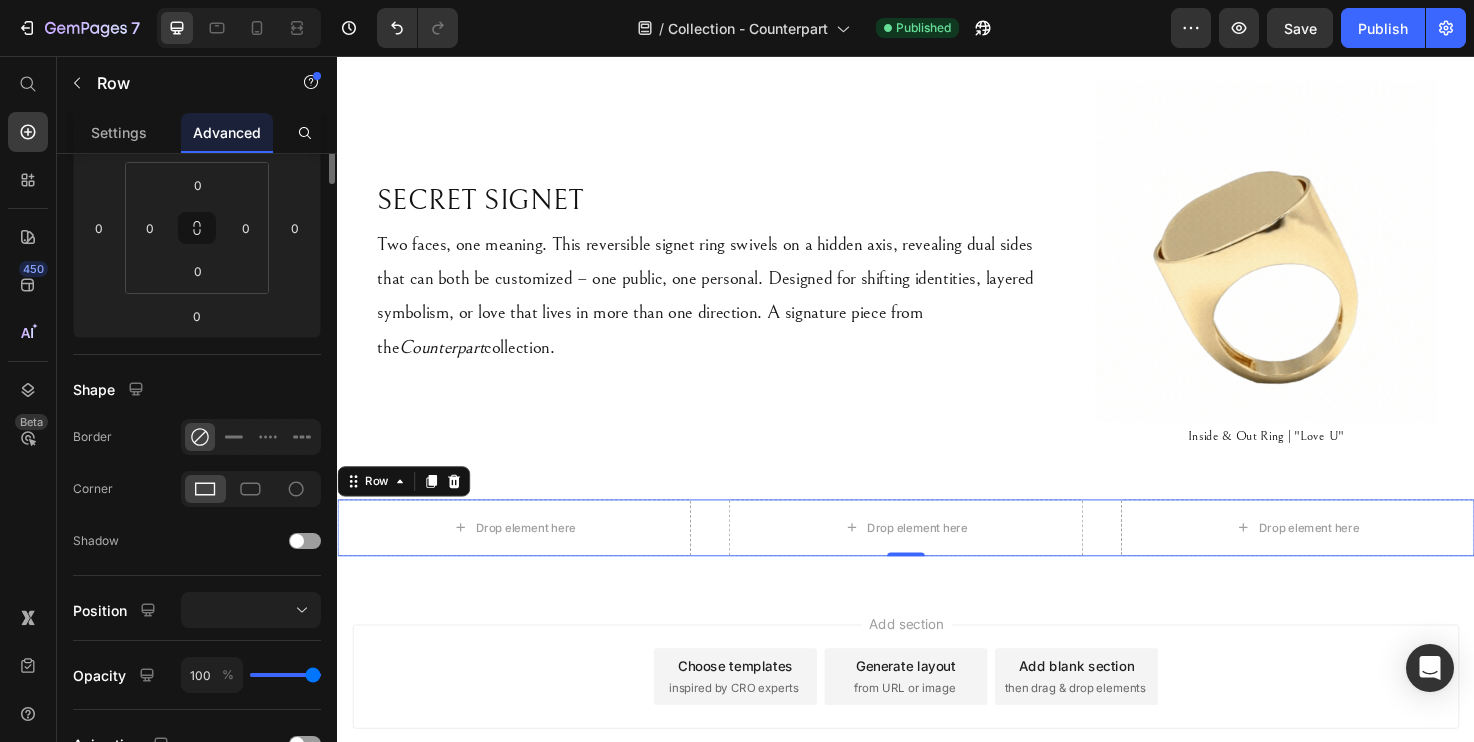 scroll, scrollTop: 0, scrollLeft: 0, axis: both 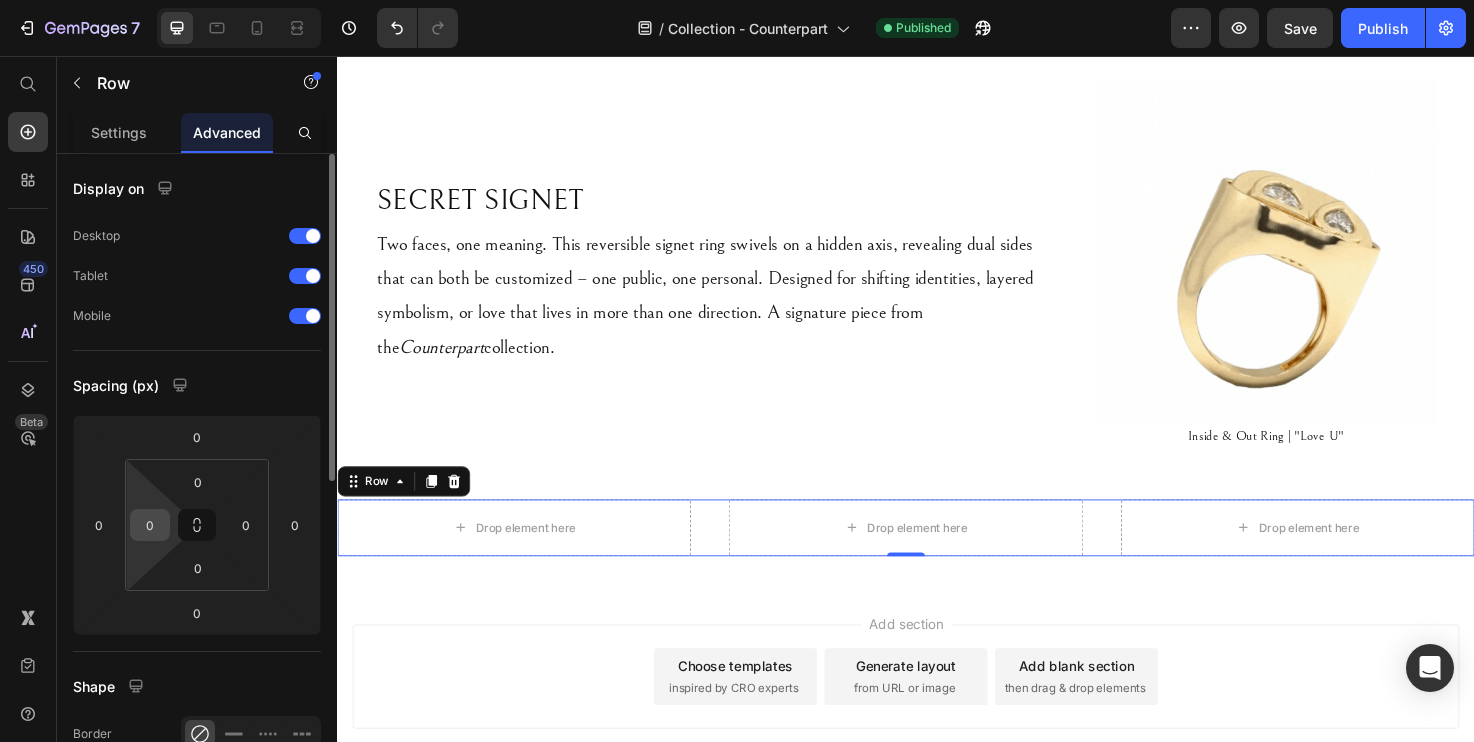 click on "0" at bounding box center (150, 525) 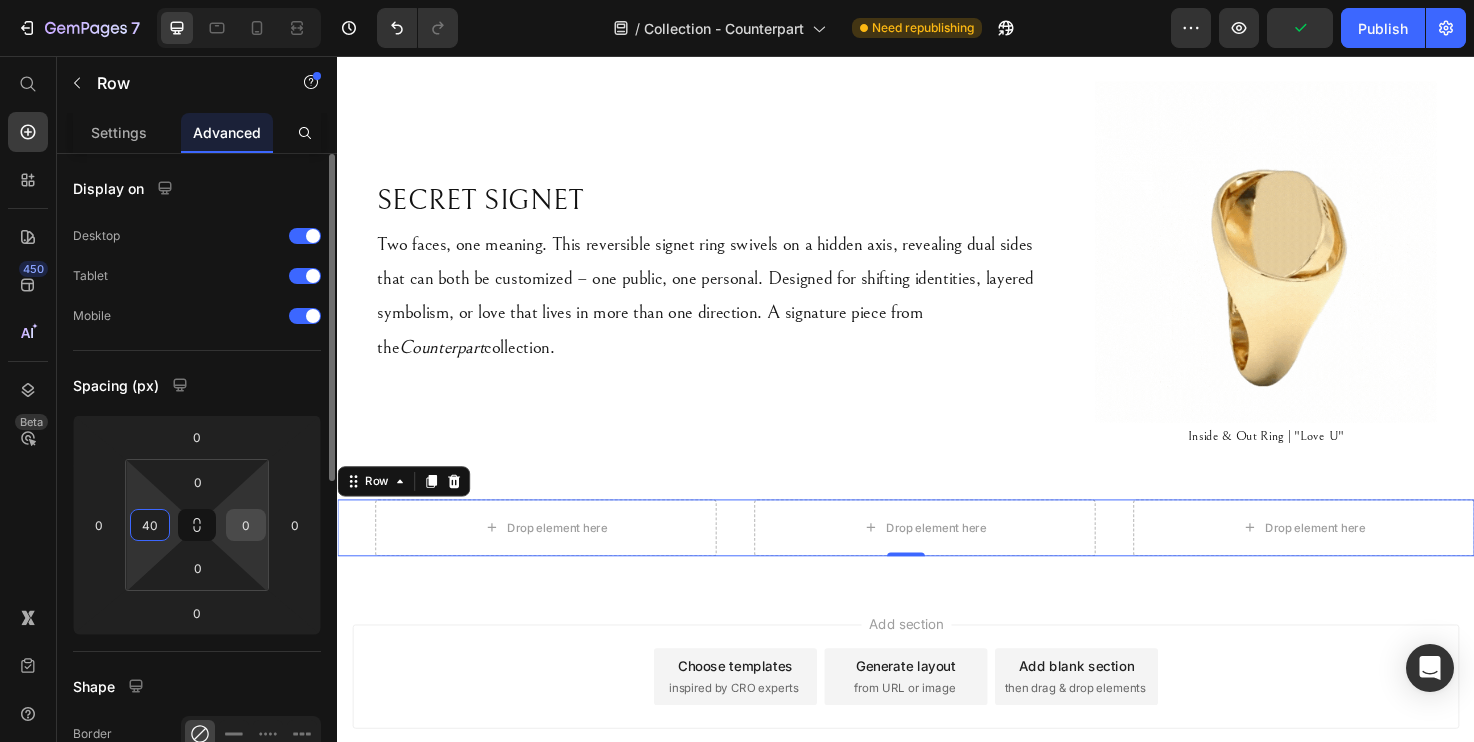 type on "40" 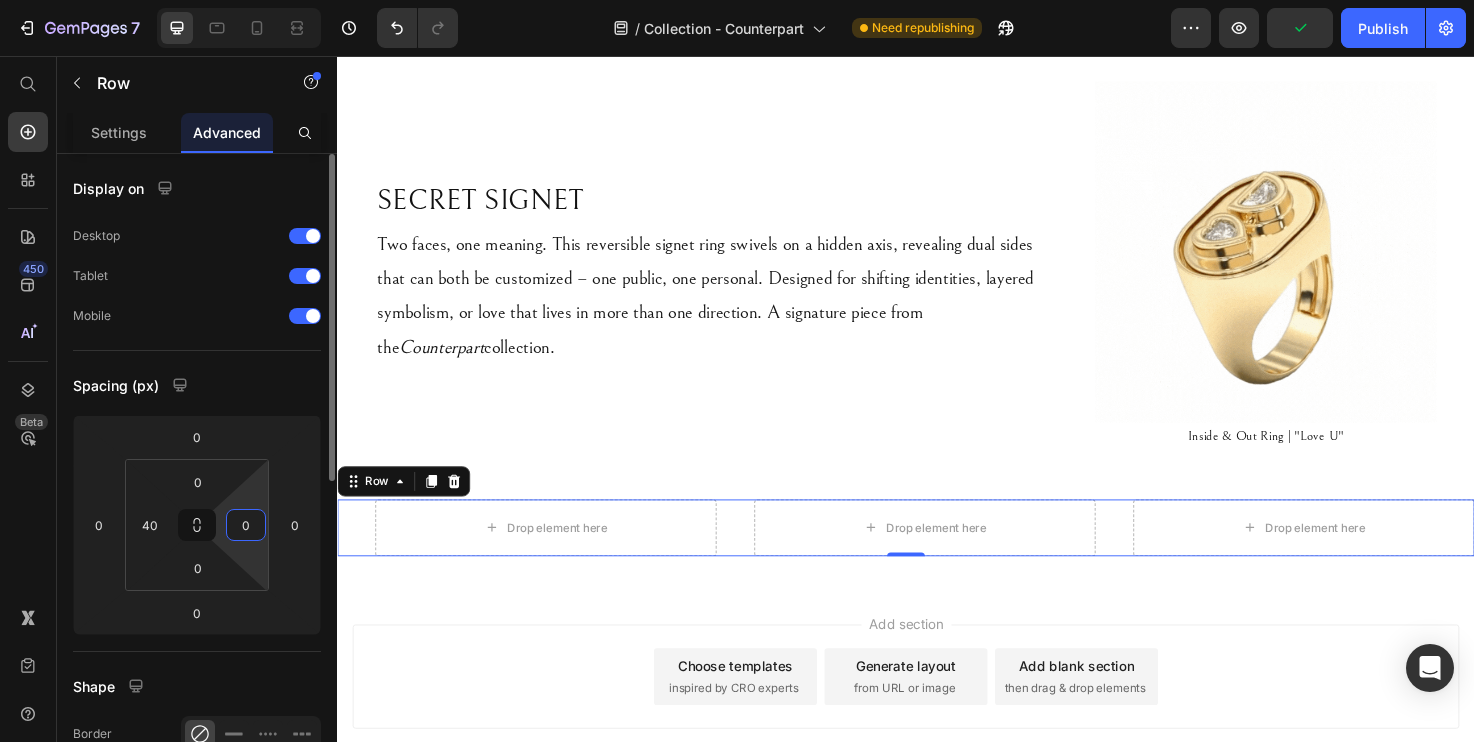 click on "0" at bounding box center [246, 525] 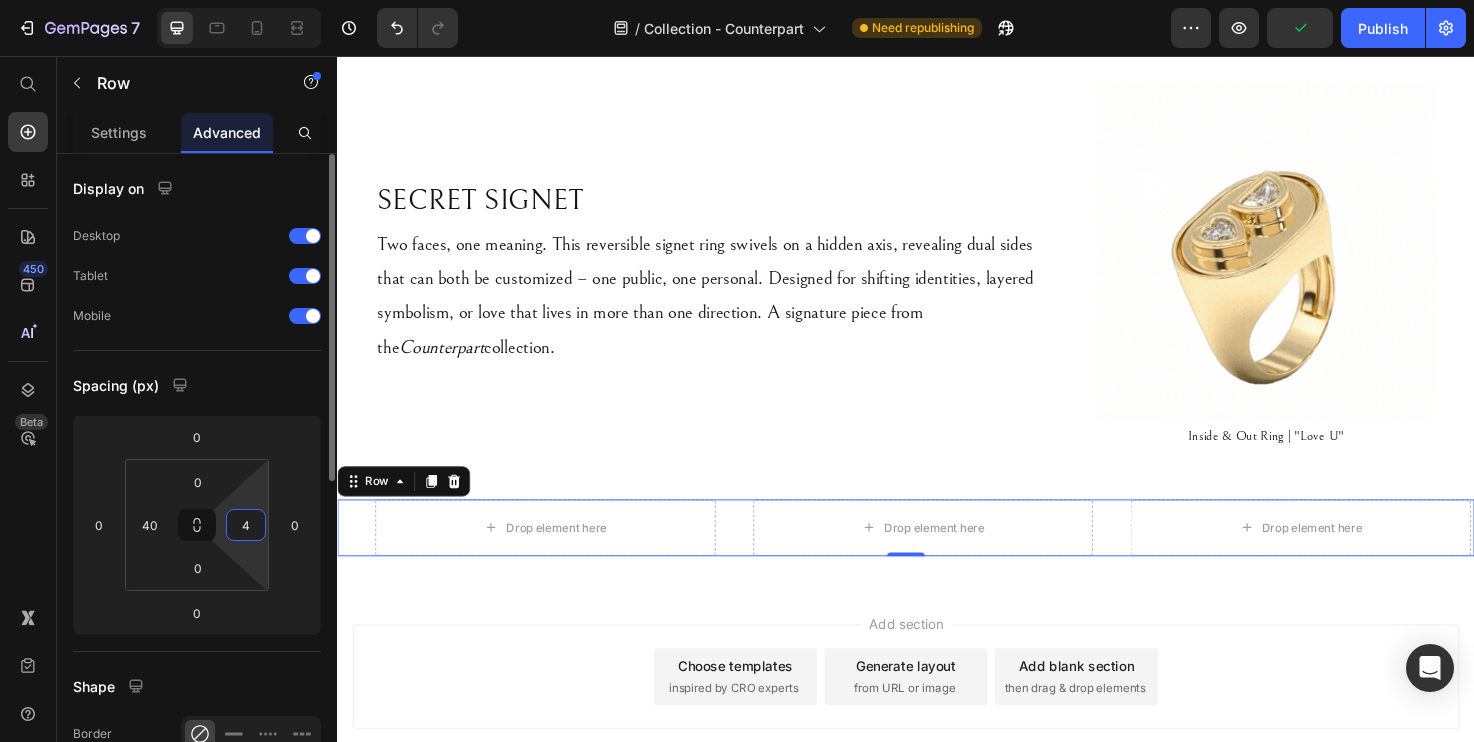 type on "40" 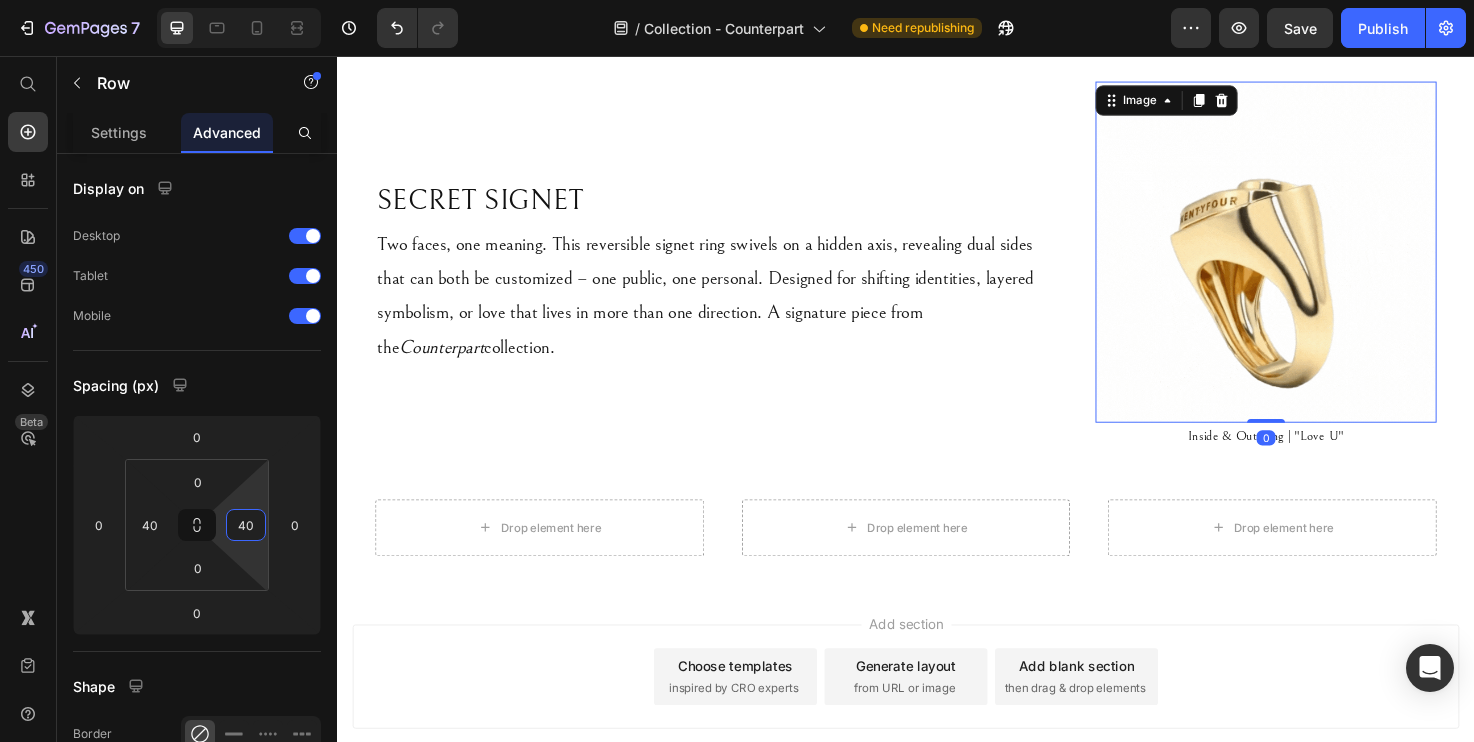 click at bounding box center [1317, 263] 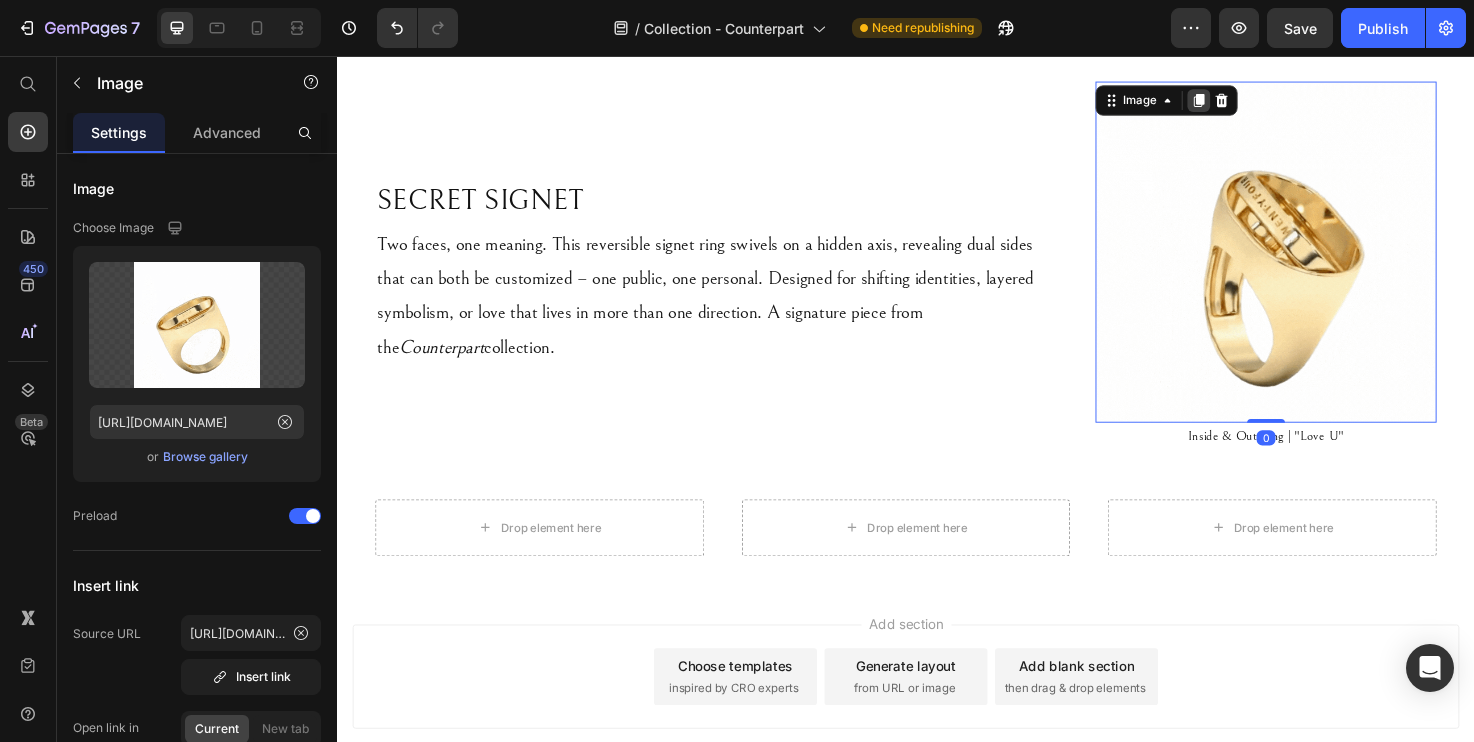 click 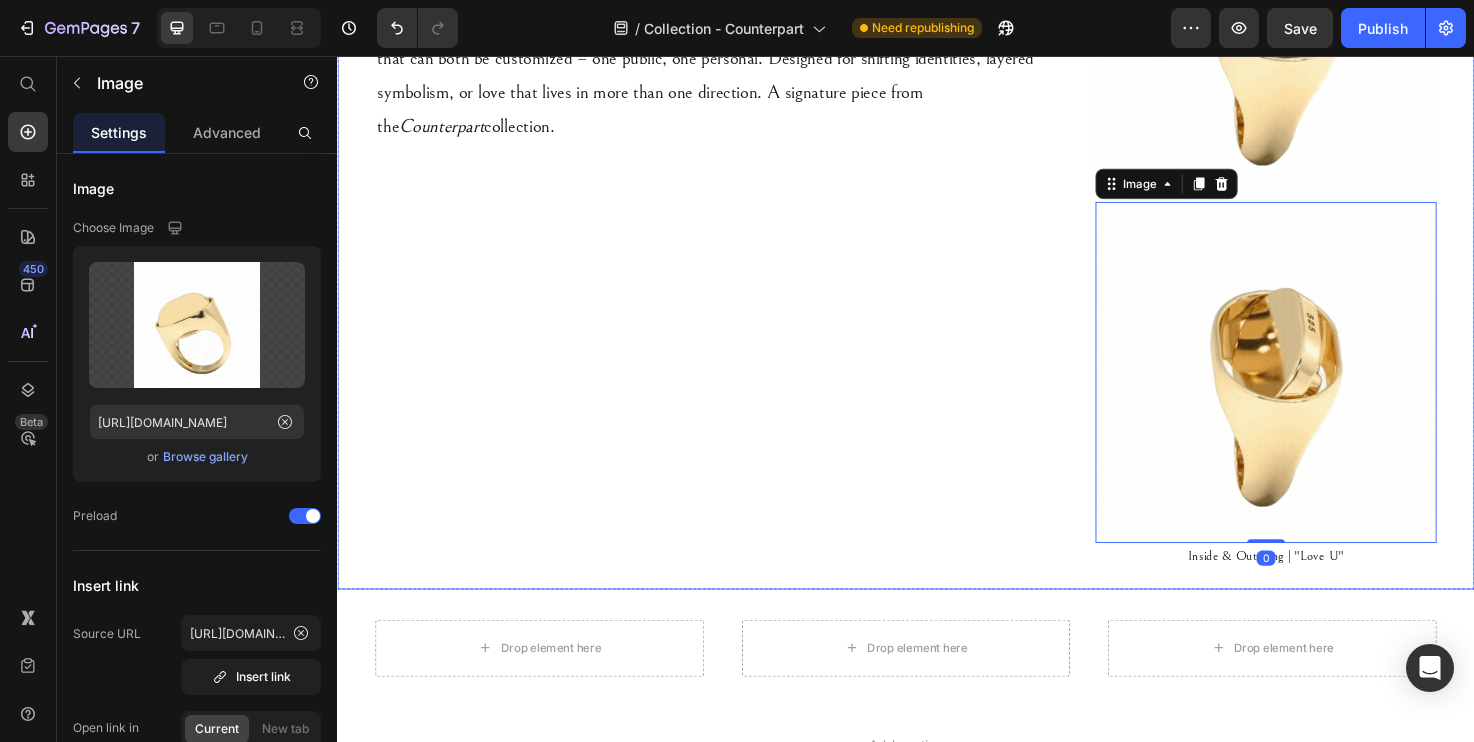 scroll, scrollTop: 1159, scrollLeft: 0, axis: vertical 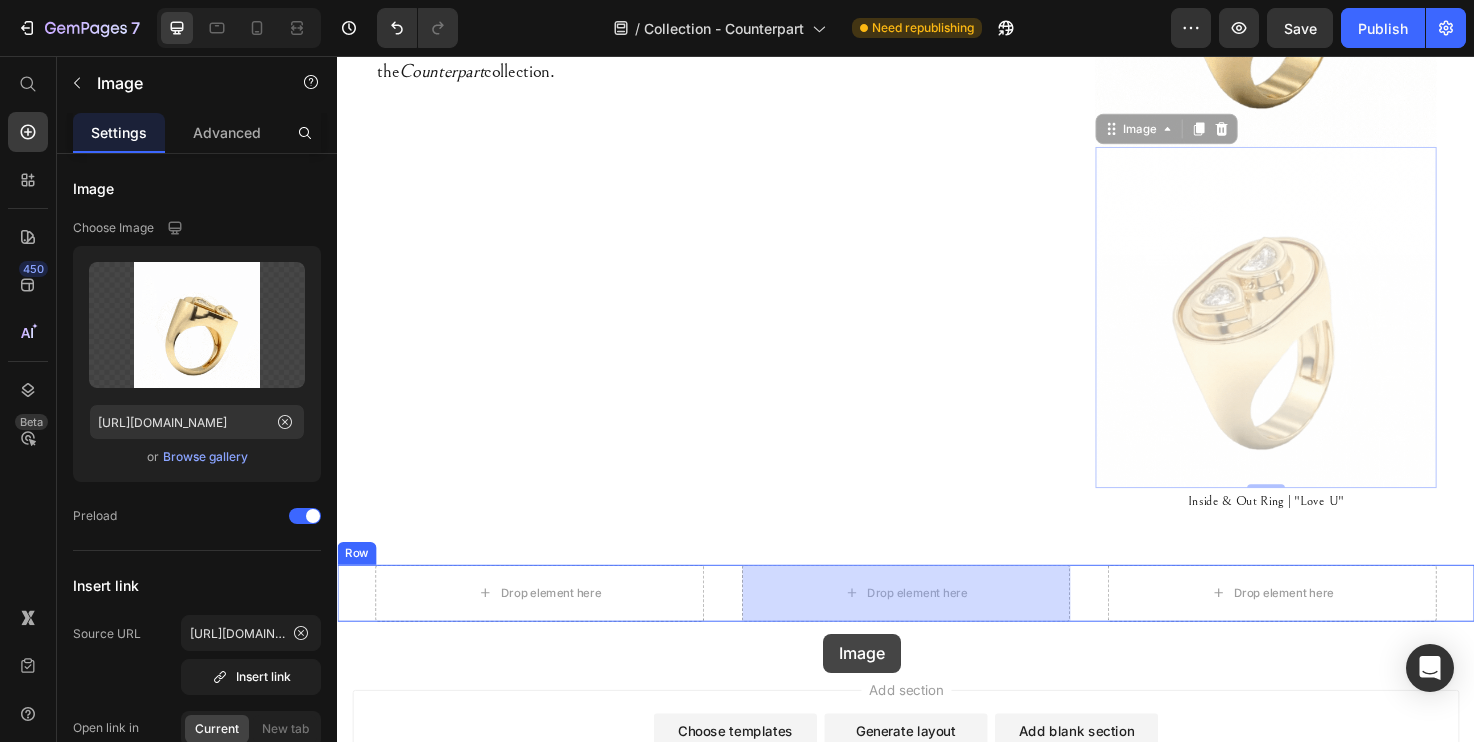 drag, startPoint x: 1154, startPoint y: 175, endPoint x: 850, endPoint y: 666, distance: 577.492 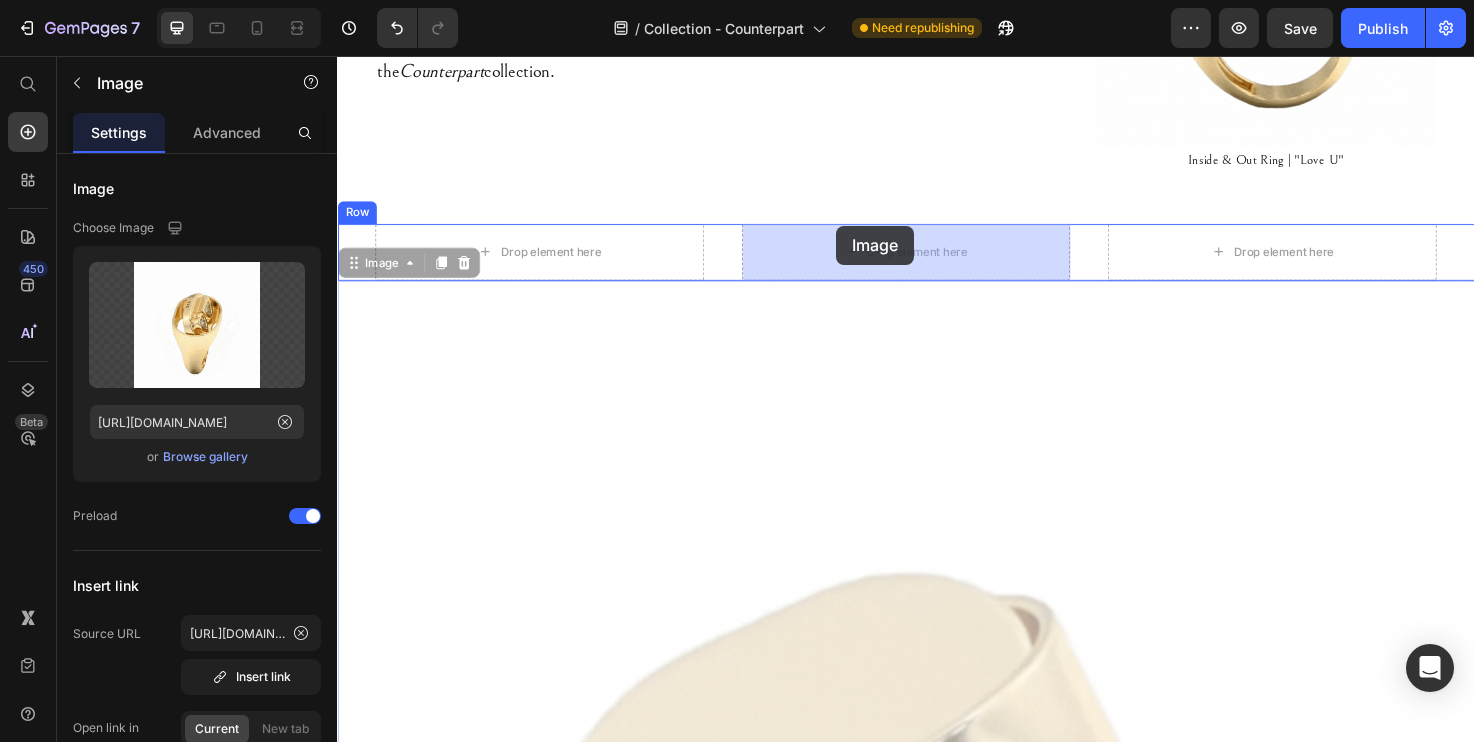 drag, startPoint x: 351, startPoint y: 275, endPoint x: 768, endPoint y: 239, distance: 418.5511 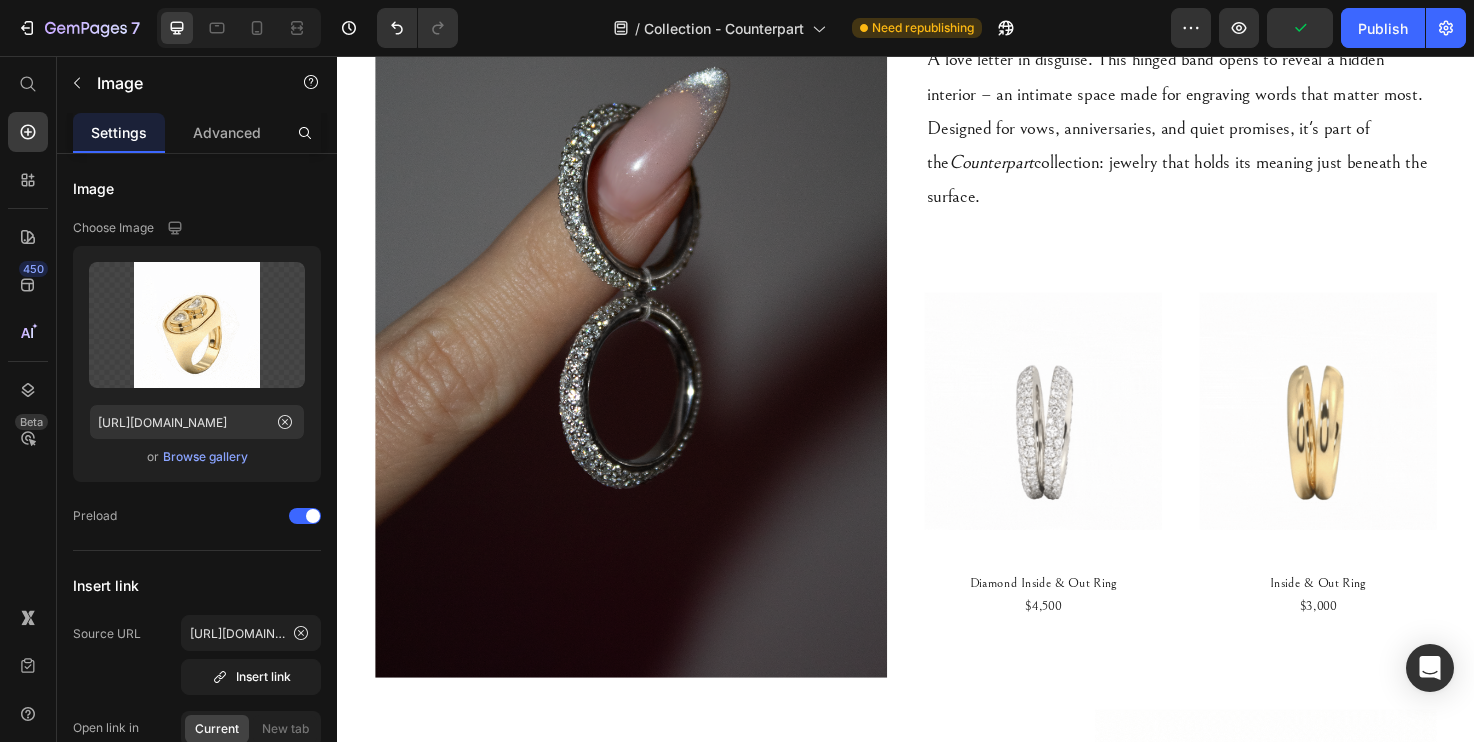 scroll, scrollTop: 264, scrollLeft: 0, axis: vertical 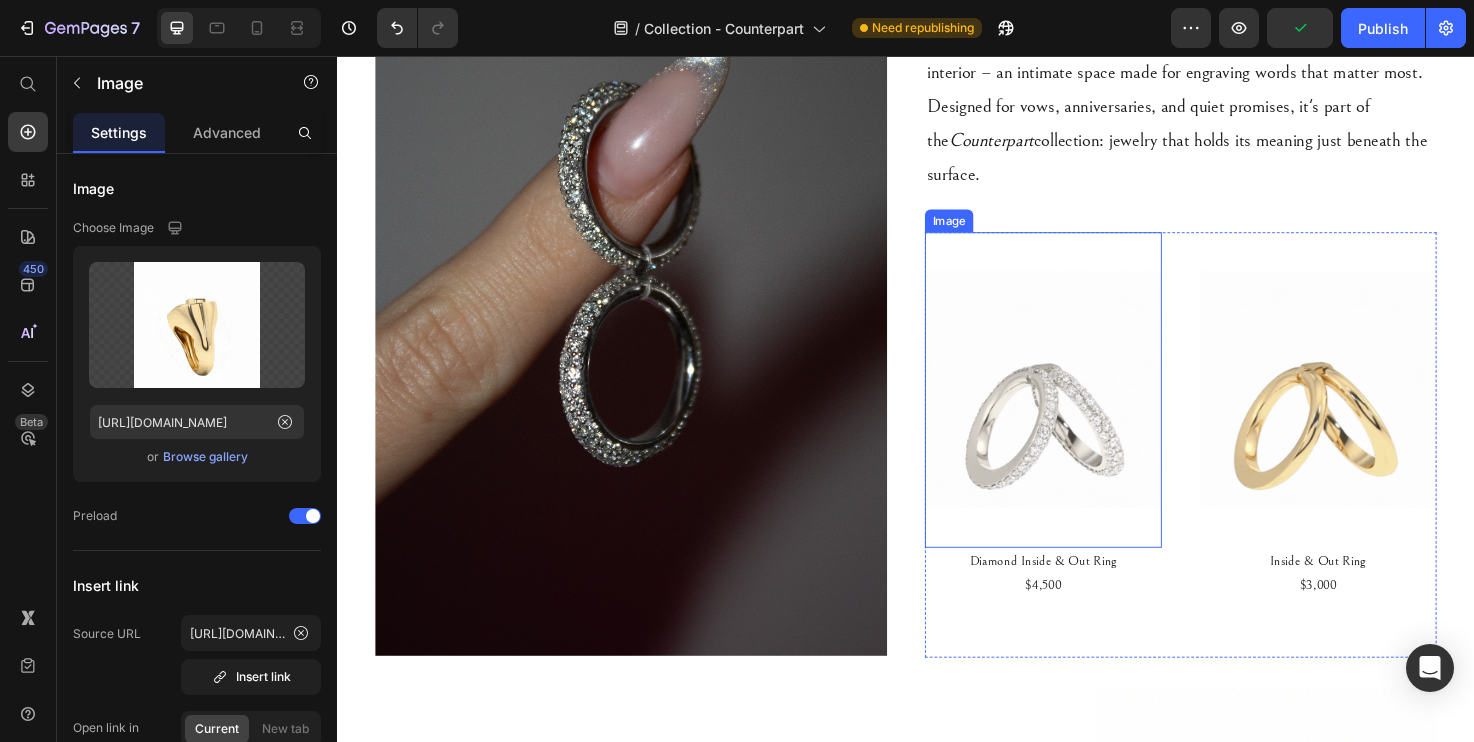 click at bounding box center [1082, 408] 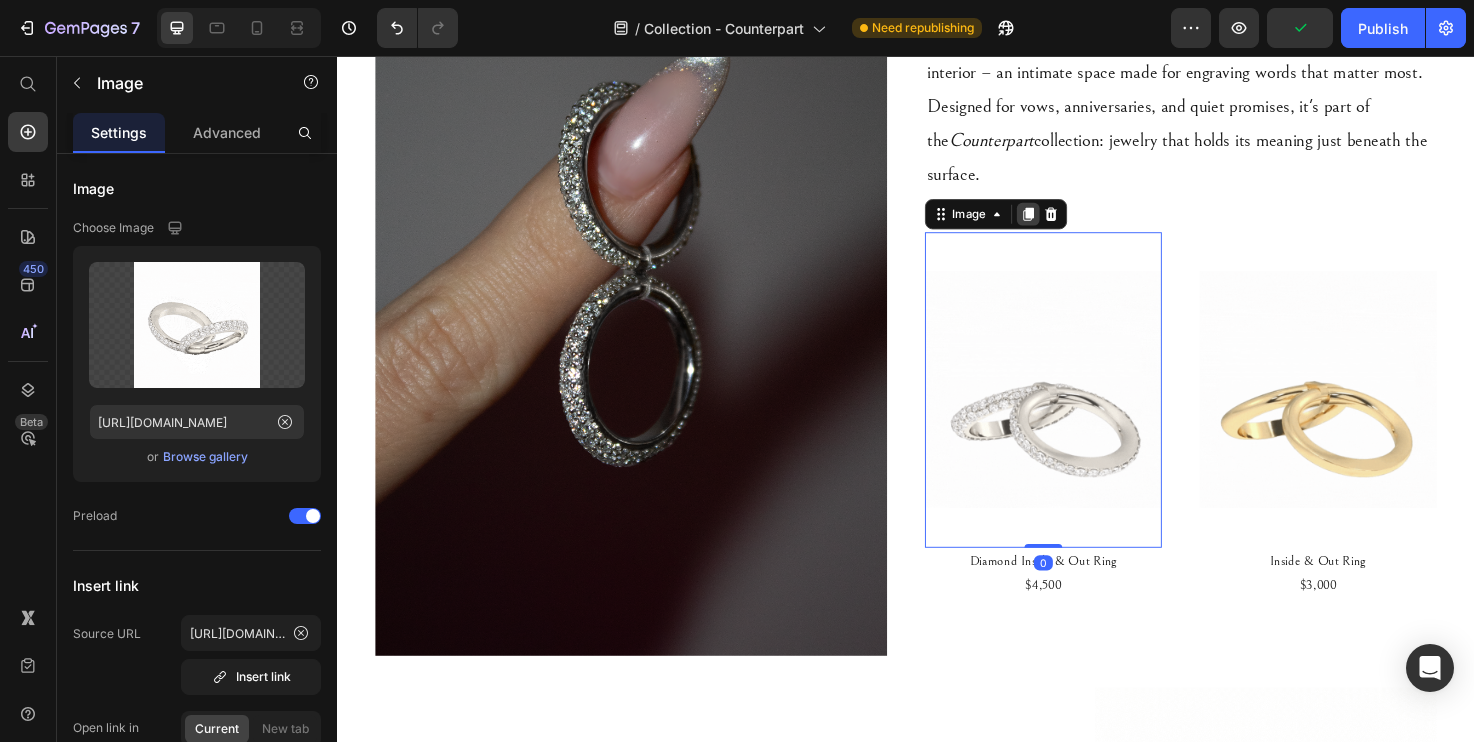 click 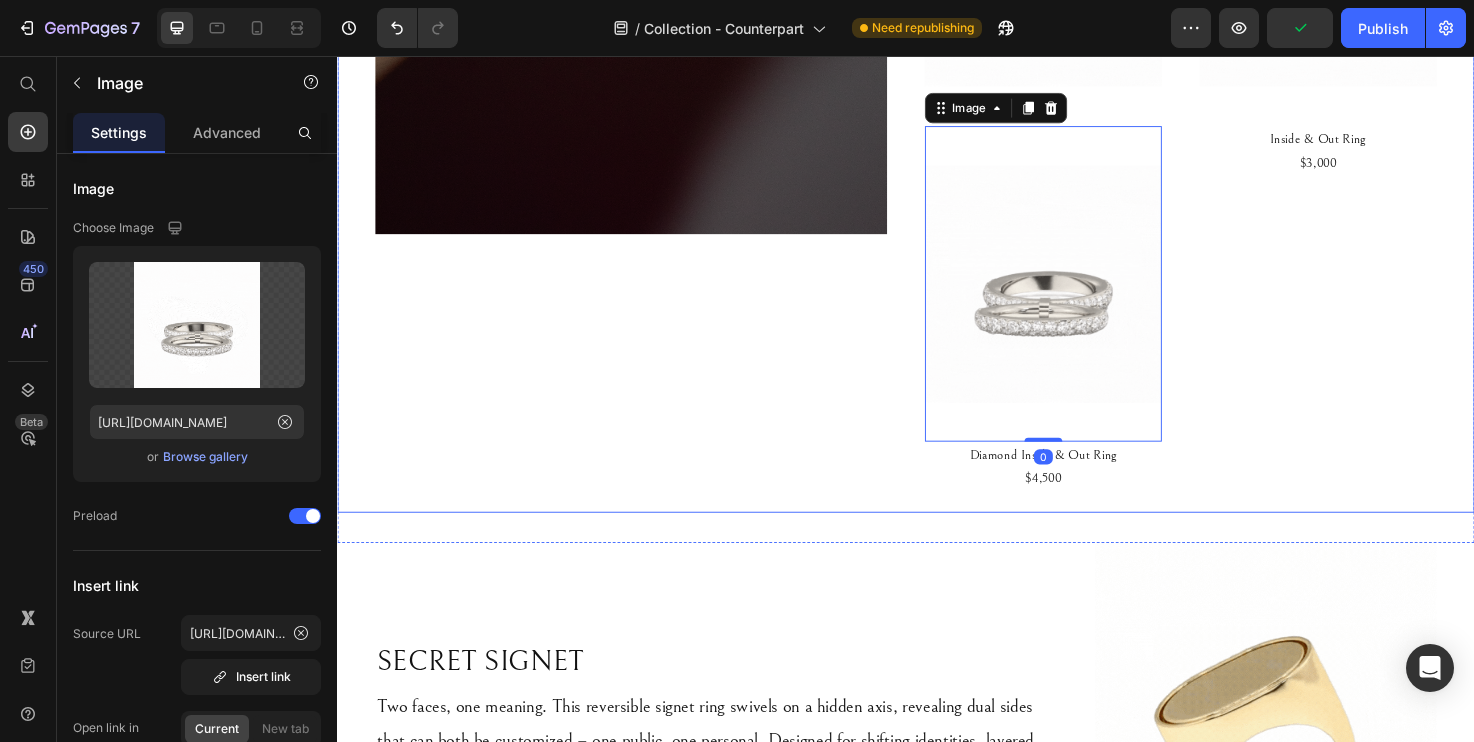 scroll, scrollTop: 713, scrollLeft: 0, axis: vertical 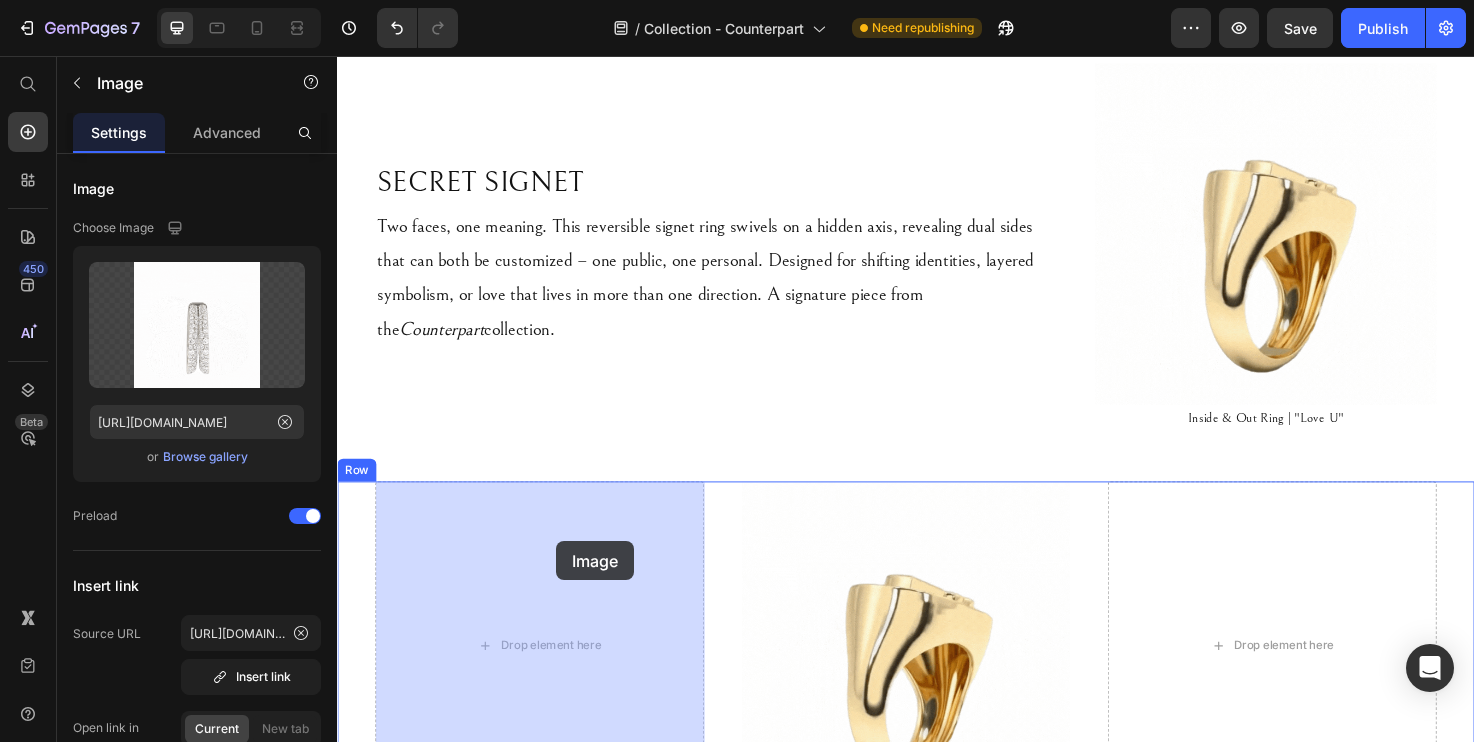drag, startPoint x: 970, startPoint y: 112, endPoint x: 568, endPoint y: 569, distance: 608.6485 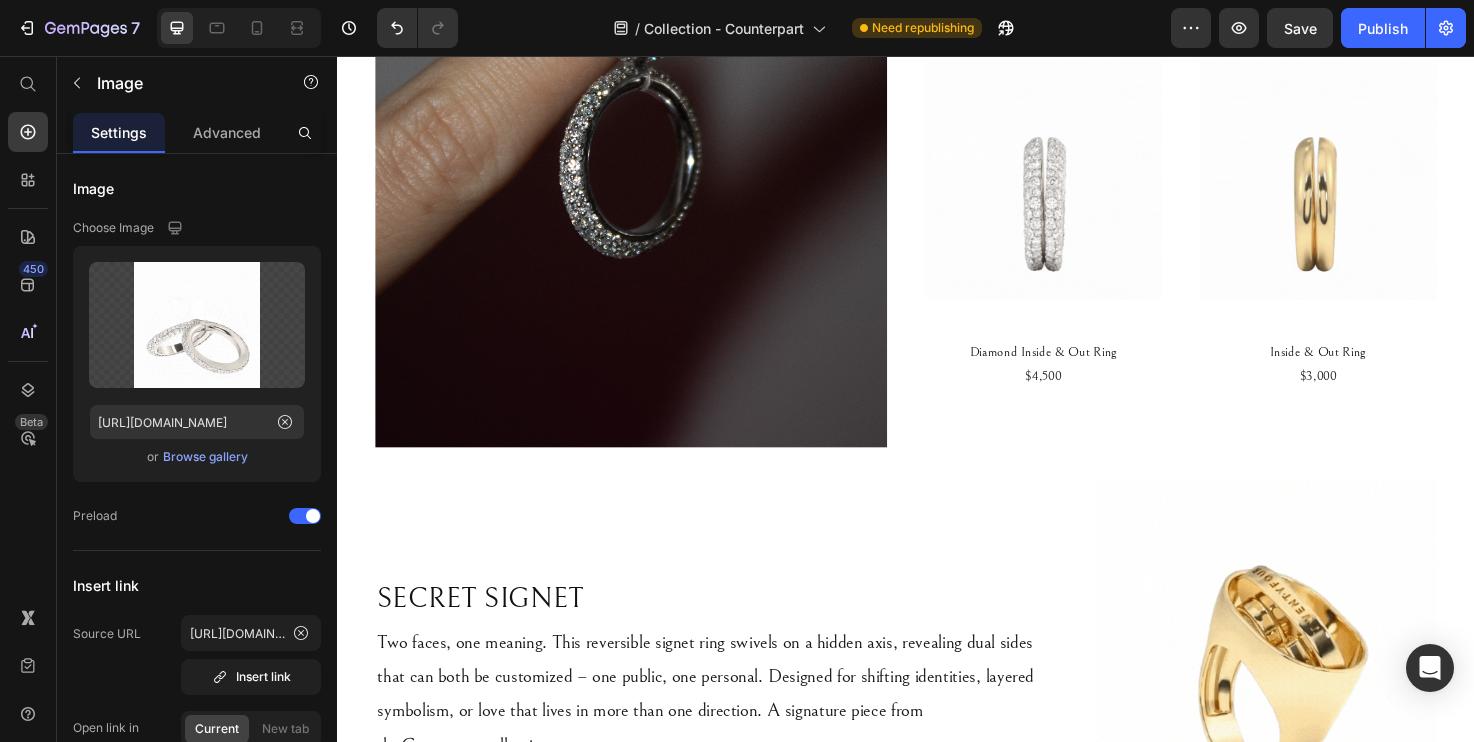 scroll, scrollTop: 416, scrollLeft: 0, axis: vertical 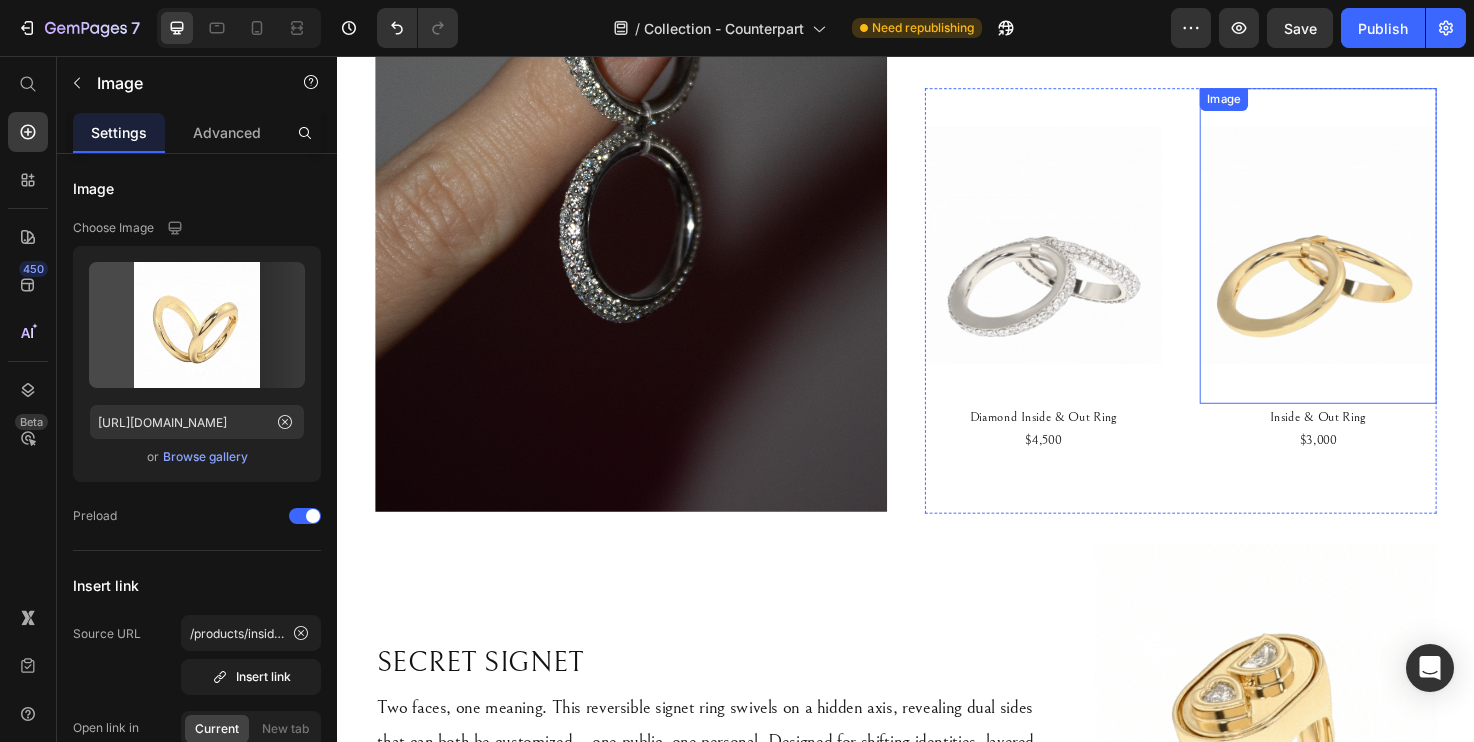 click at bounding box center (1372, 256) 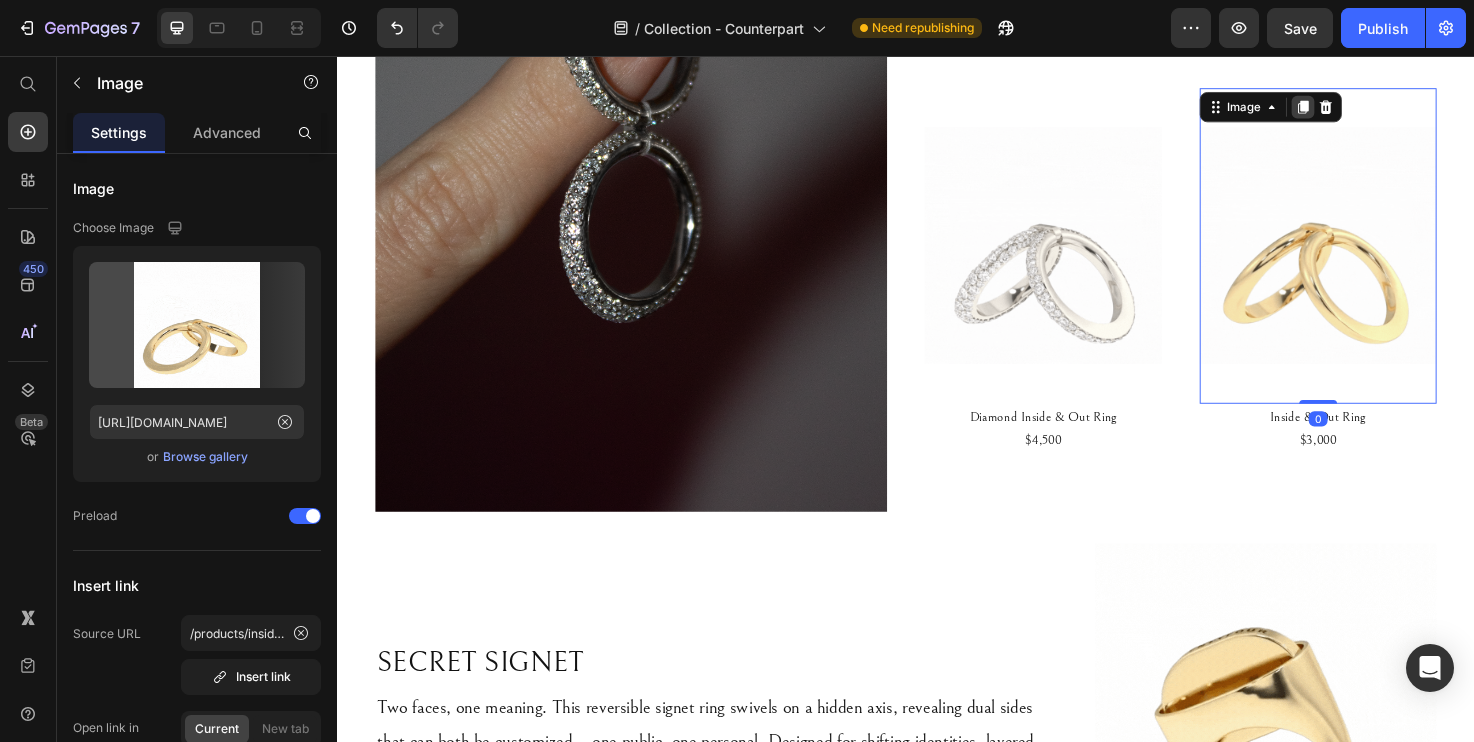 click 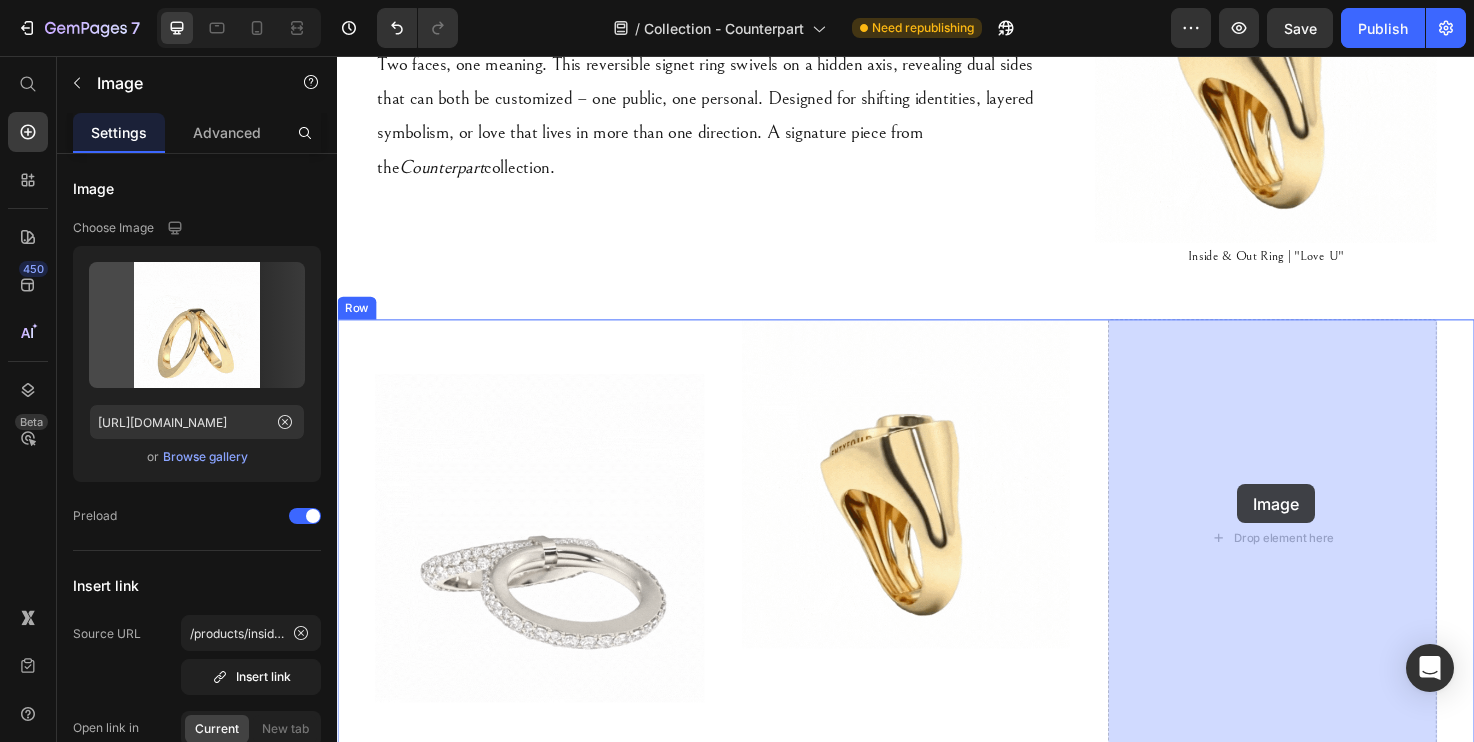drag, startPoint x: 1258, startPoint y: 402, endPoint x: 1287, endPoint y: 508, distance: 109.89541 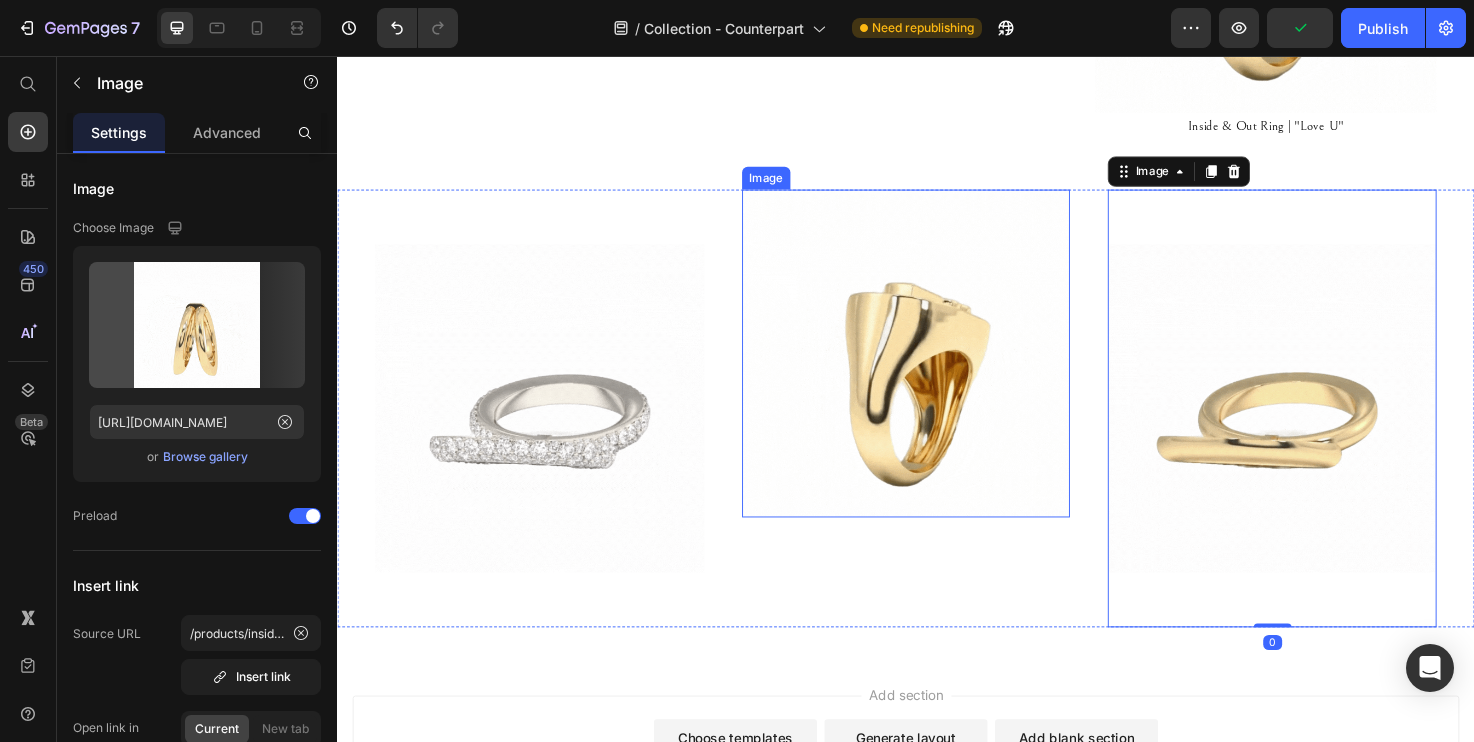 scroll, scrollTop: 1236, scrollLeft: 0, axis: vertical 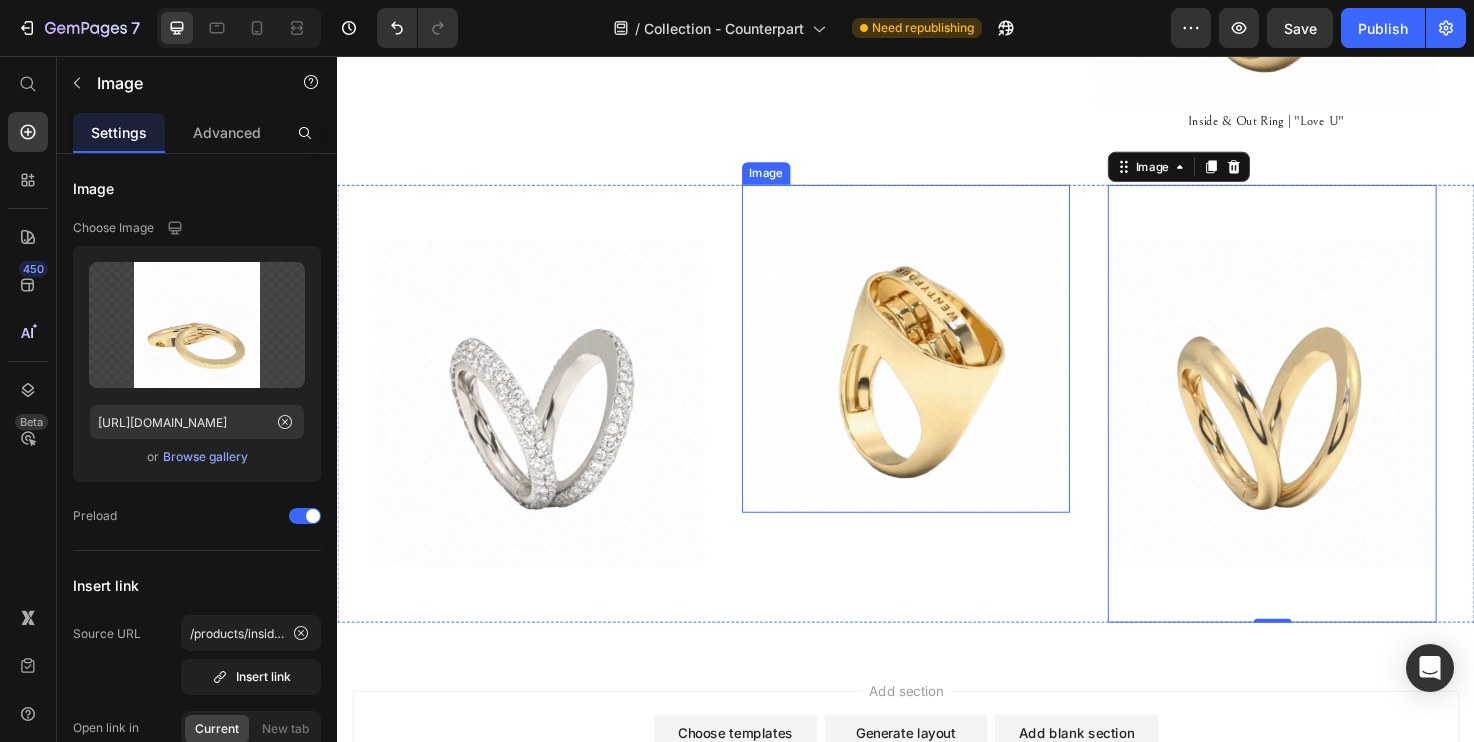 click at bounding box center [937, 365] 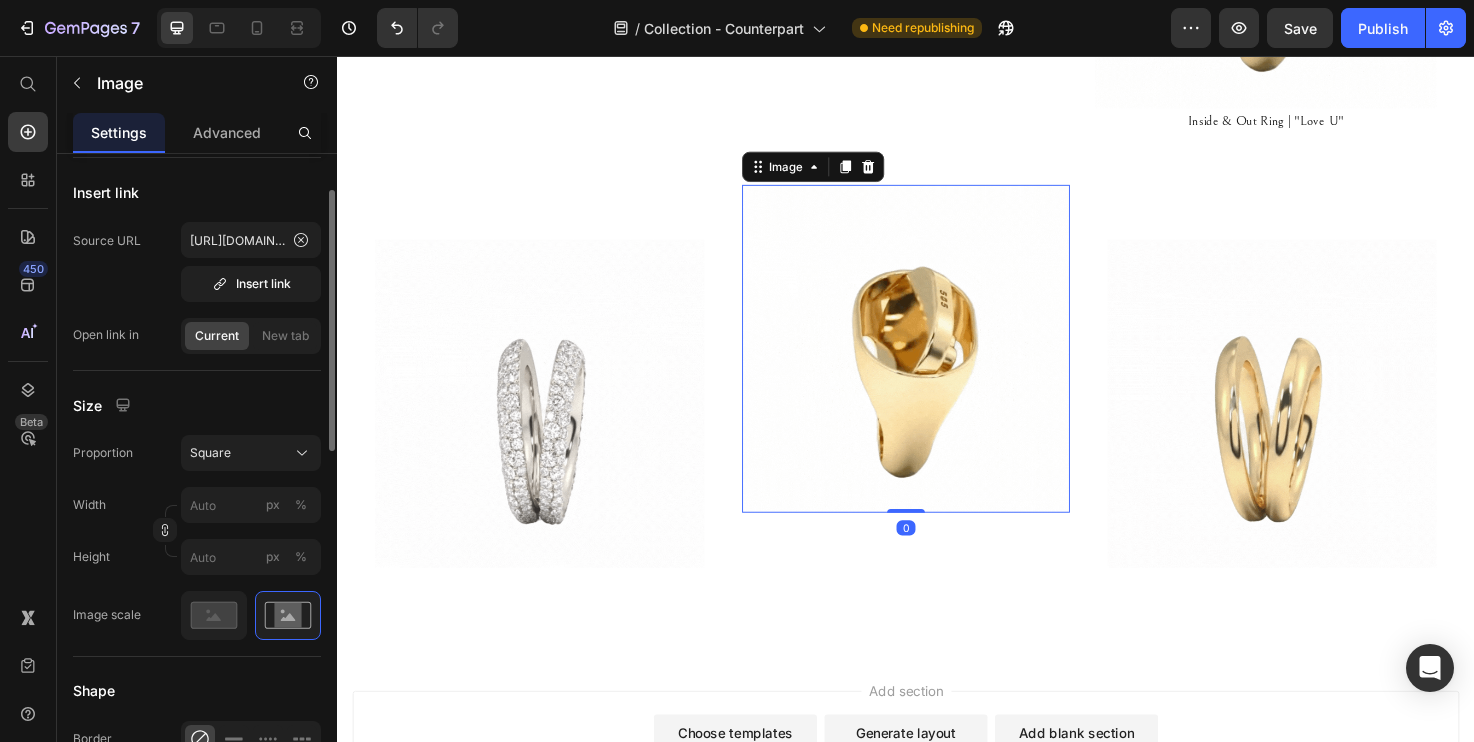 scroll, scrollTop: 410, scrollLeft: 0, axis: vertical 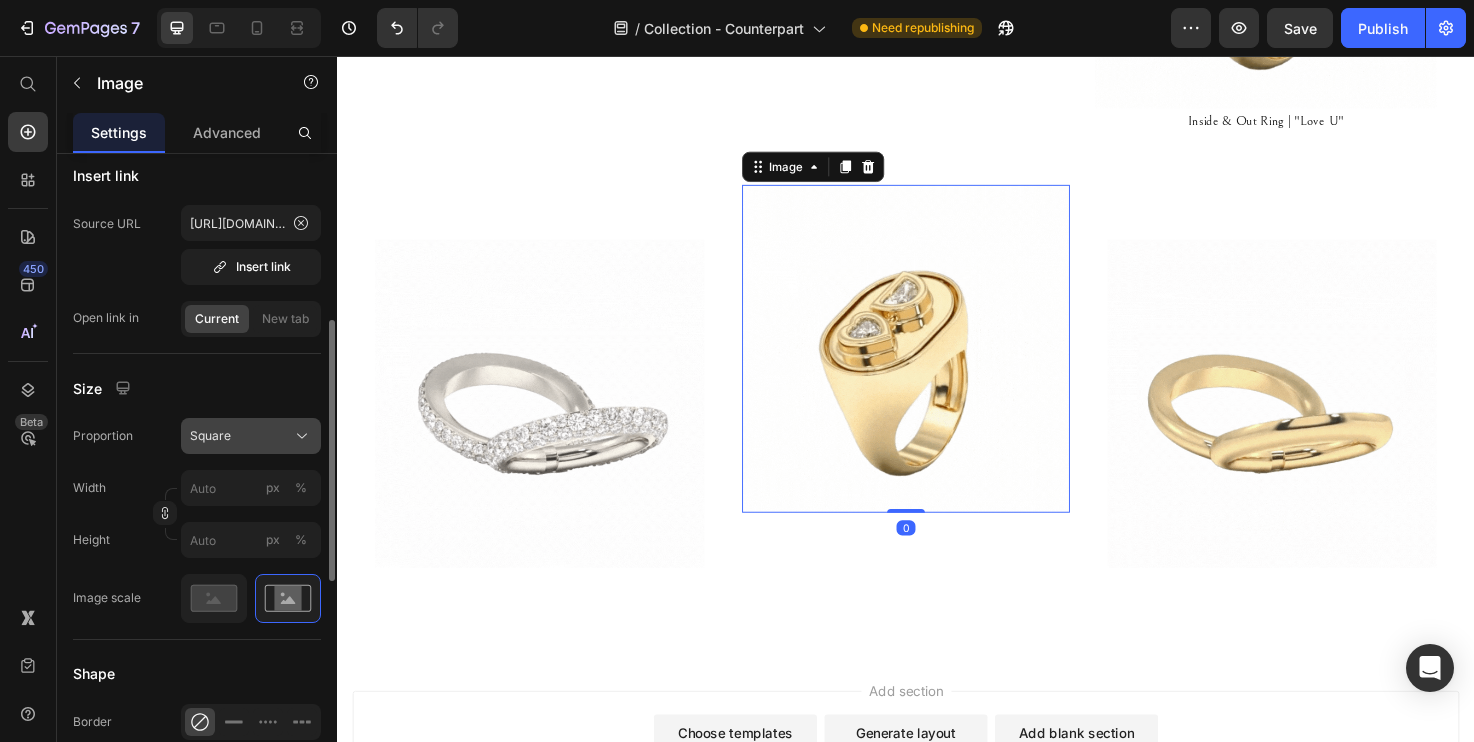 click on "Square" 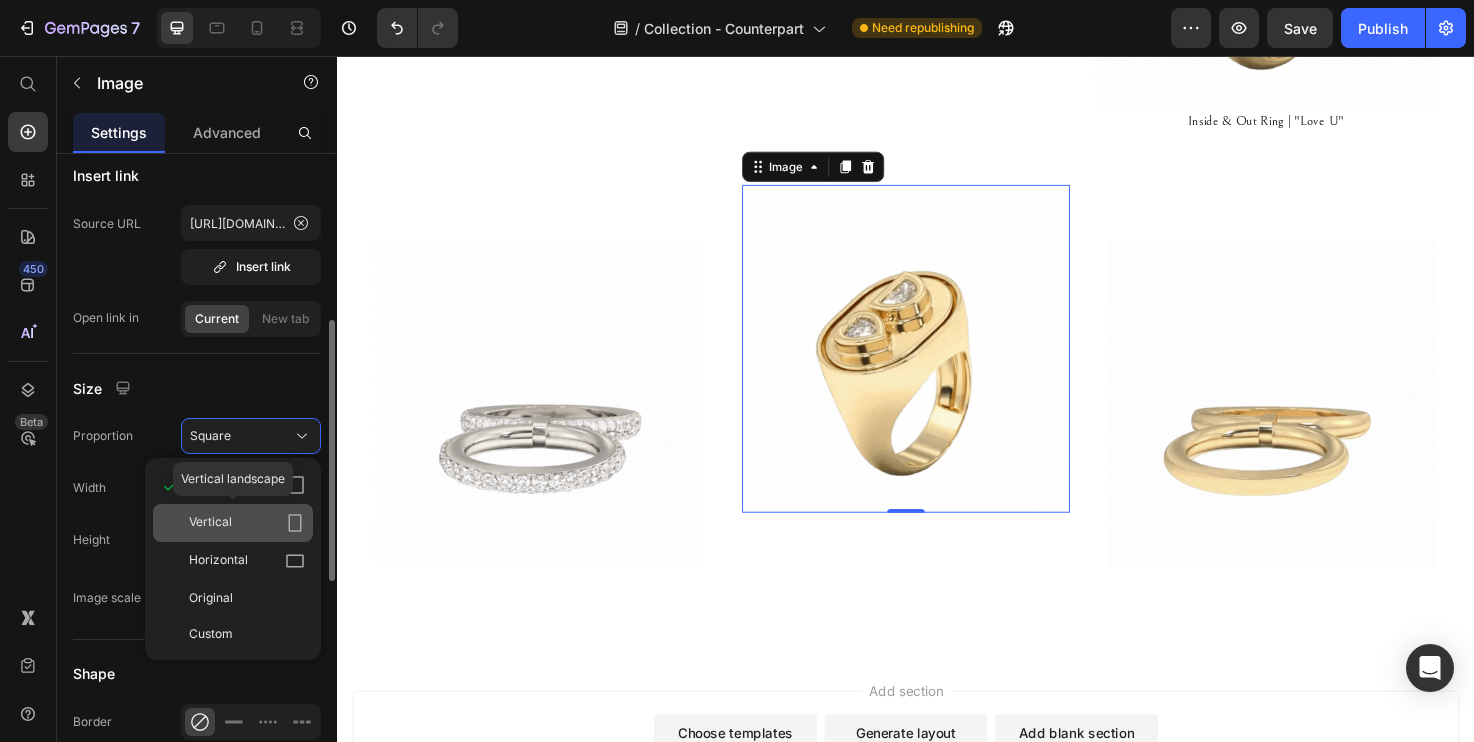 click on "Vertical" 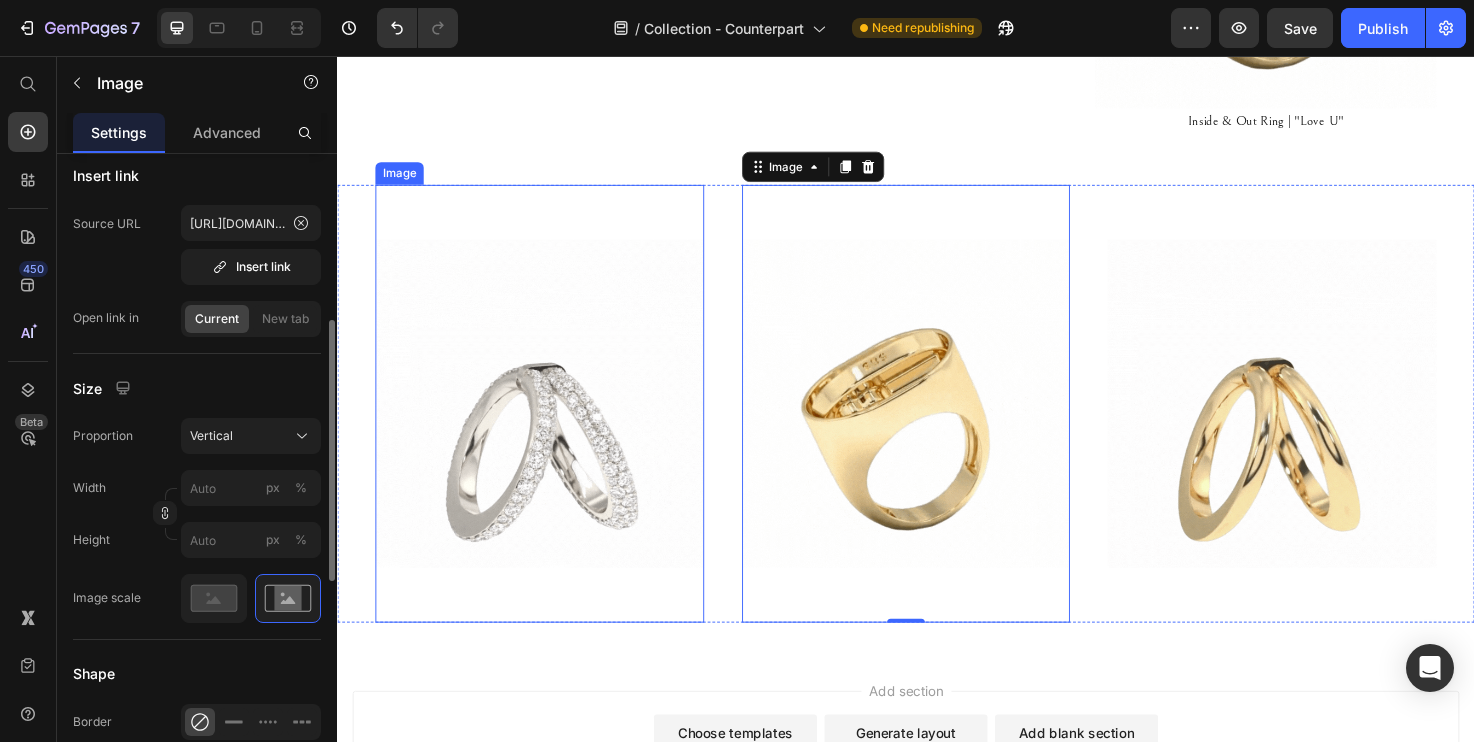 click at bounding box center [550, 423] 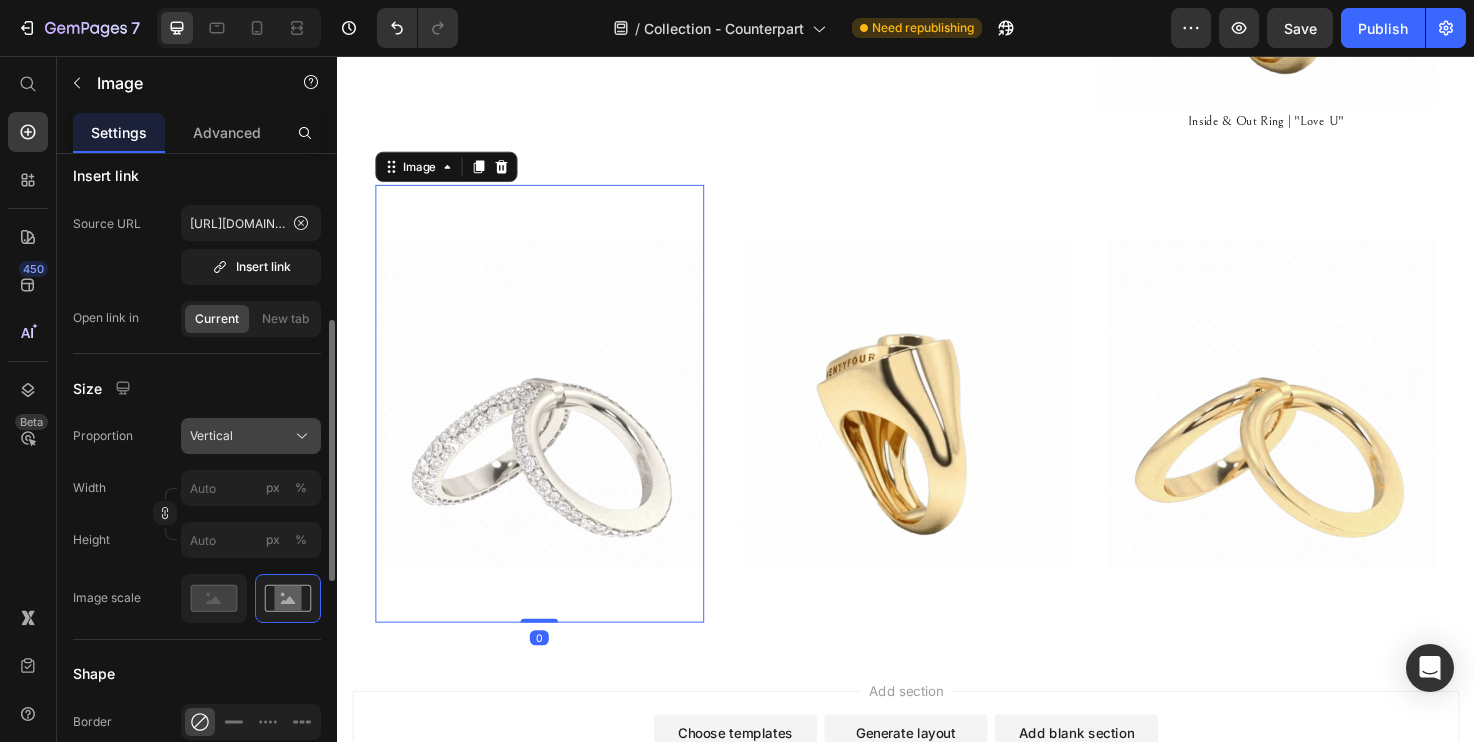 click on "Vertical" at bounding box center (251, 436) 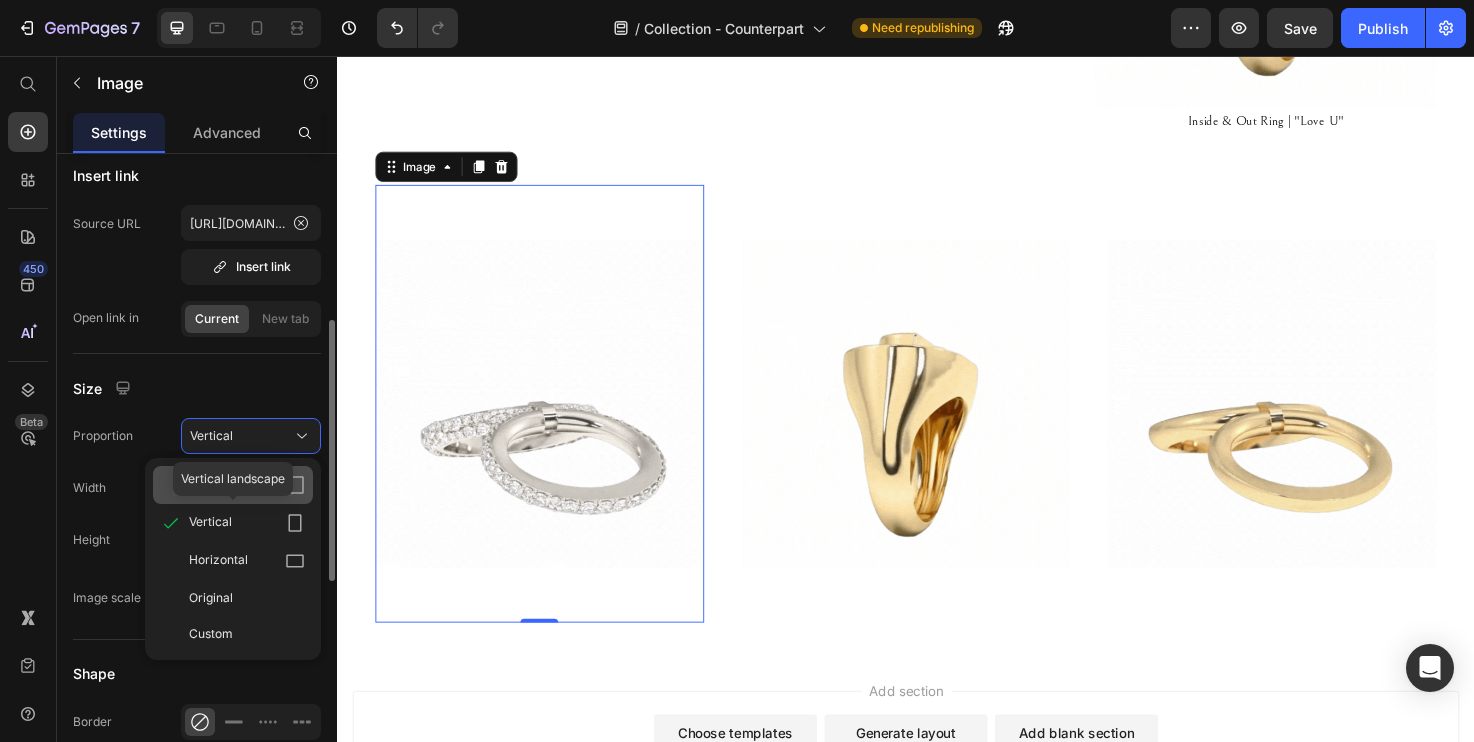 click on "Square" at bounding box center (247, 485) 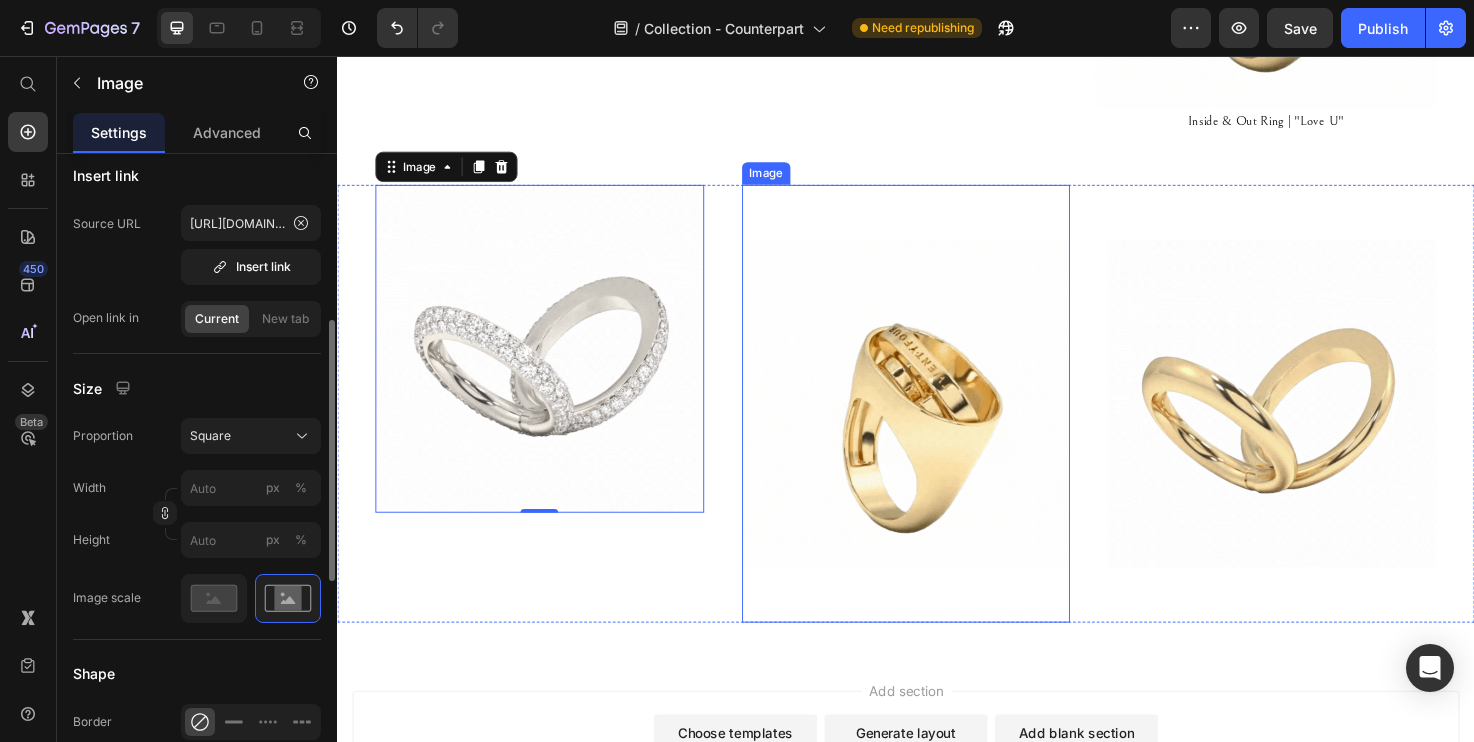click at bounding box center (937, 423) 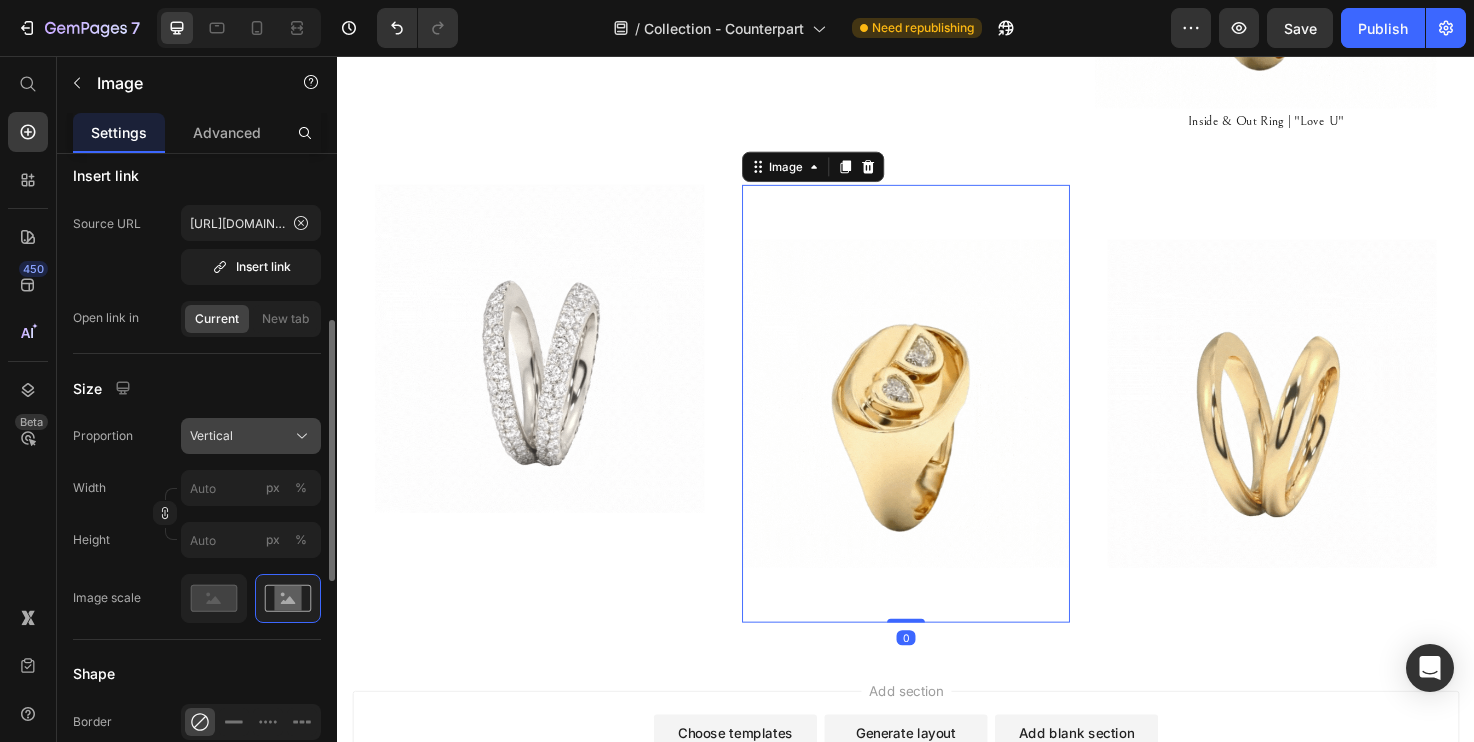 click on "Vertical" at bounding box center (251, 436) 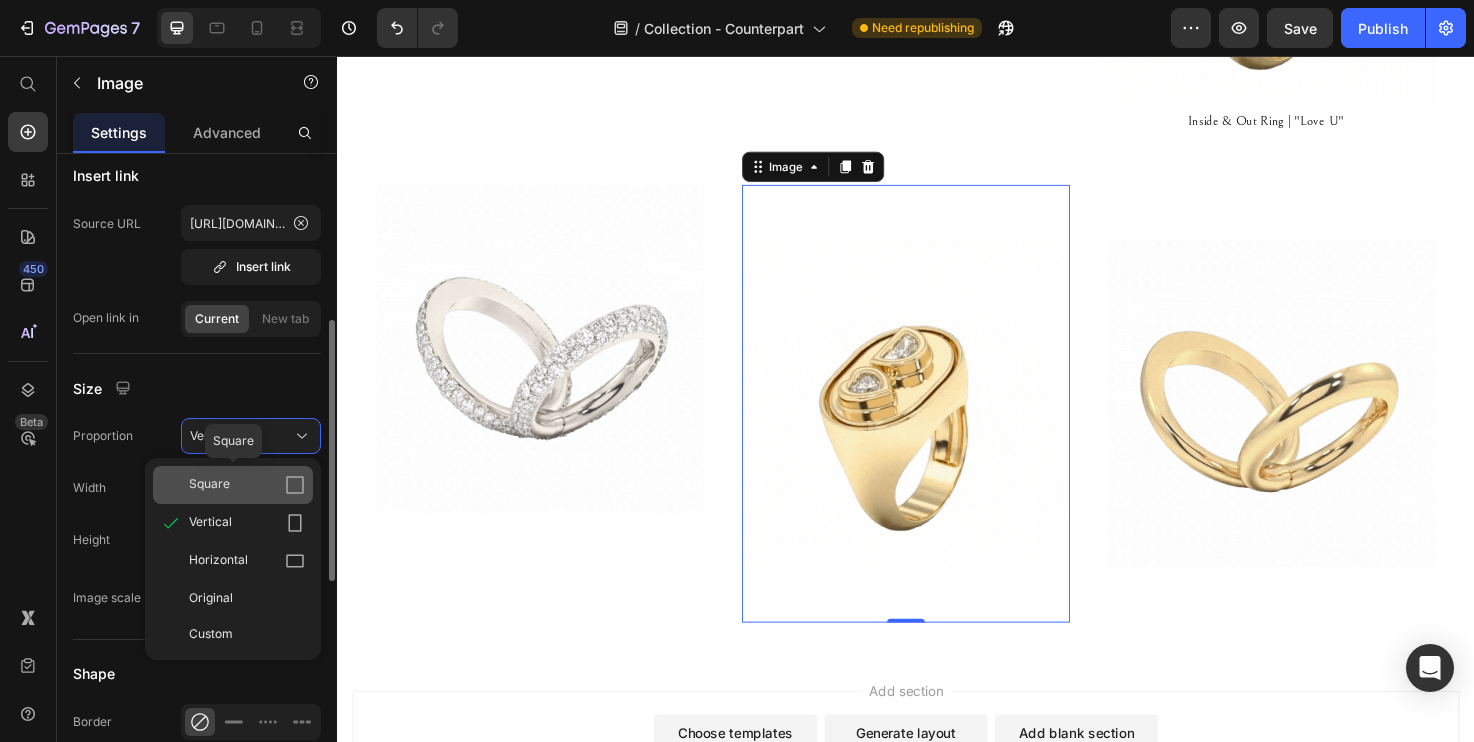 click on "Square" at bounding box center (247, 485) 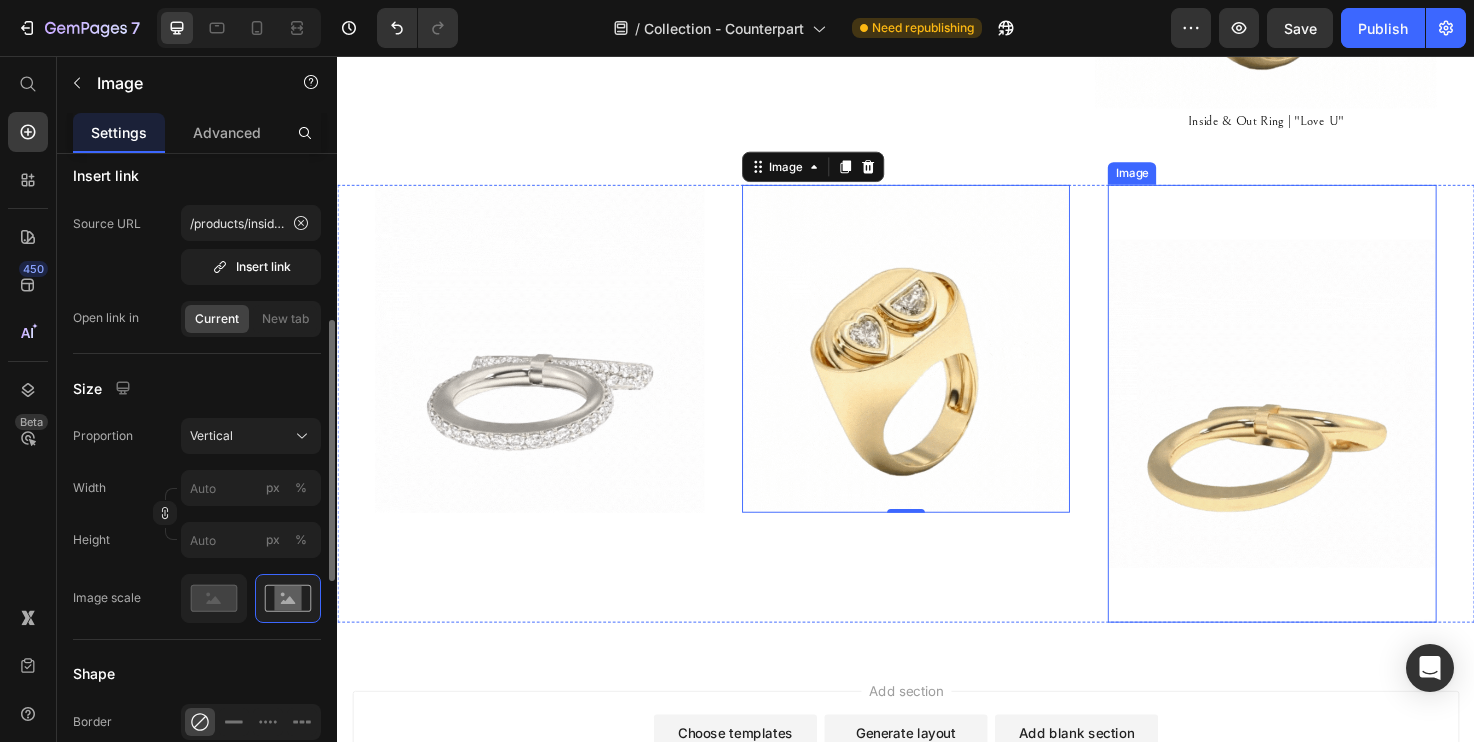 click at bounding box center (1323, 423) 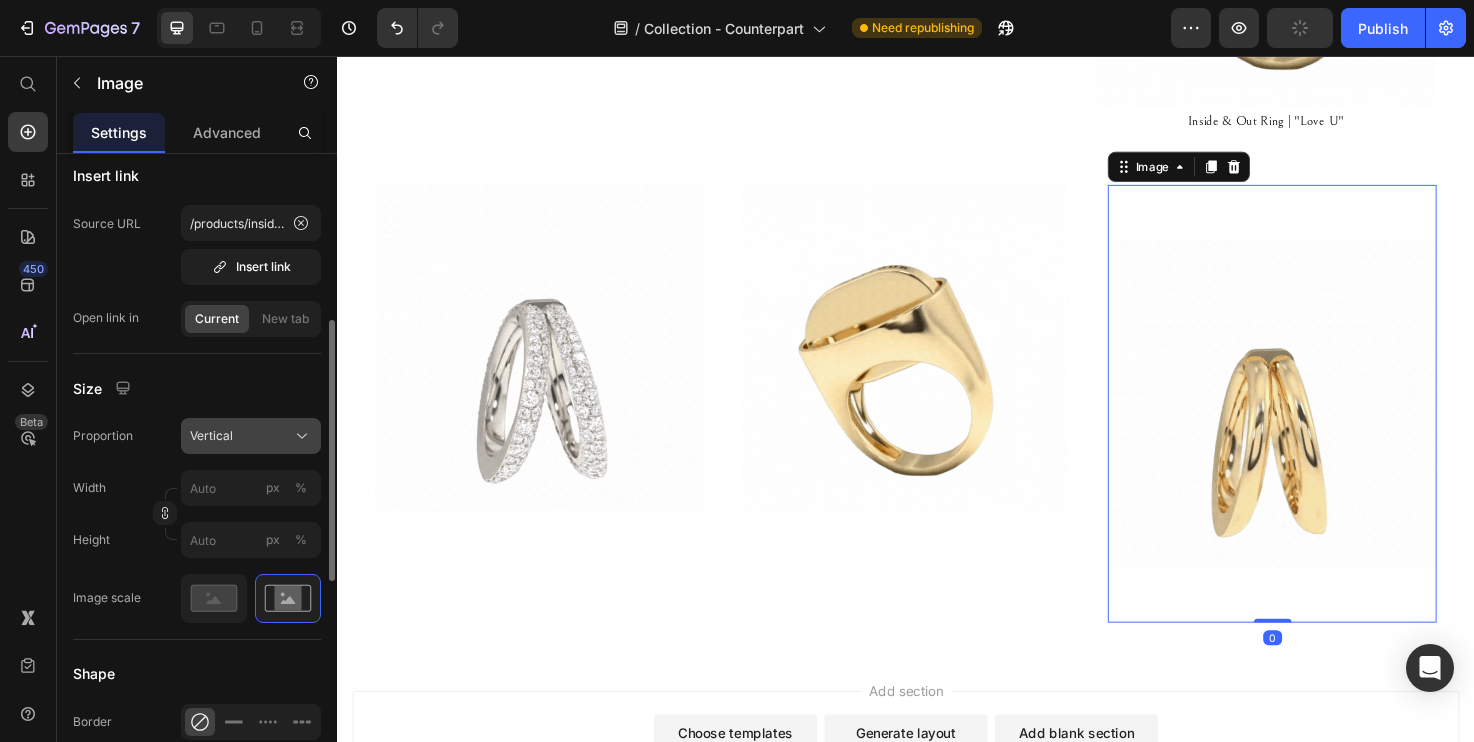 click 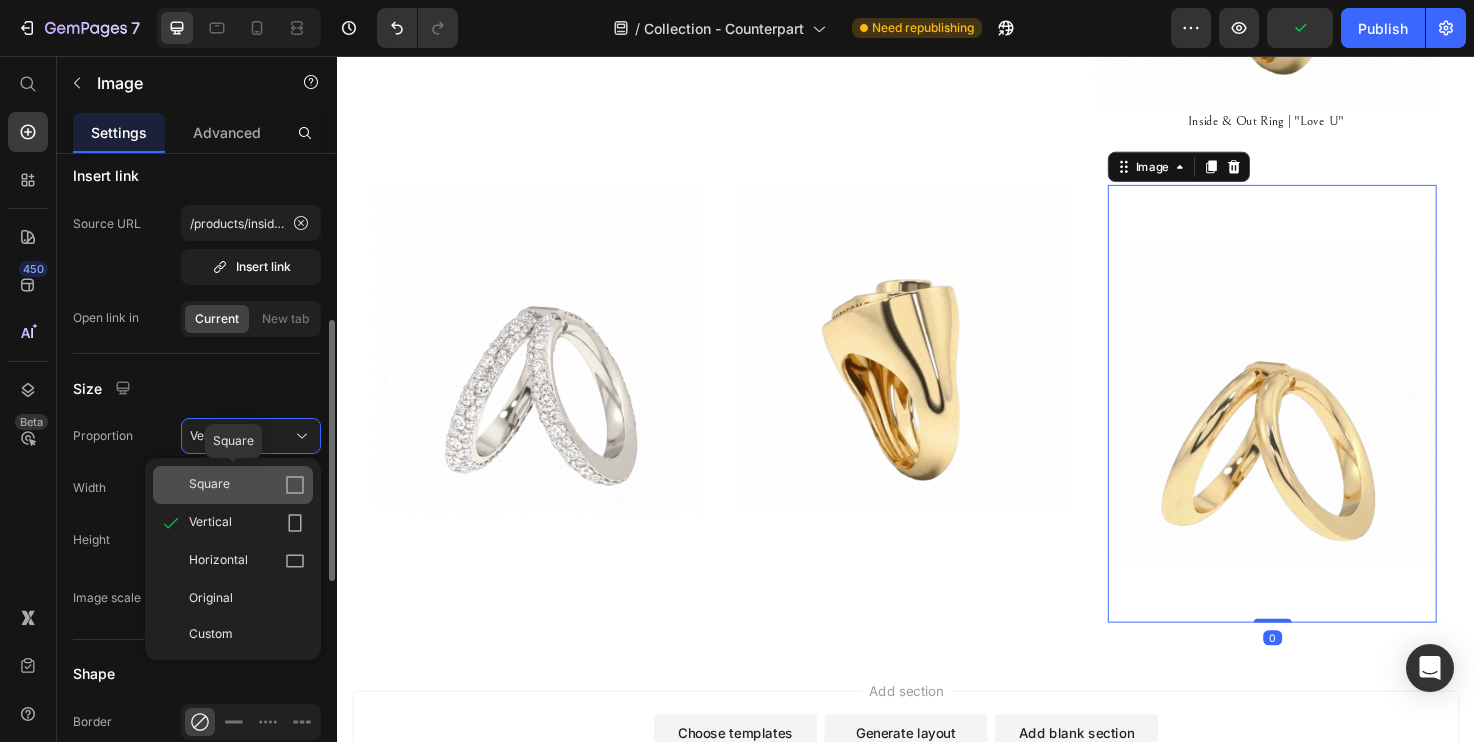 click on "Square" at bounding box center [247, 485] 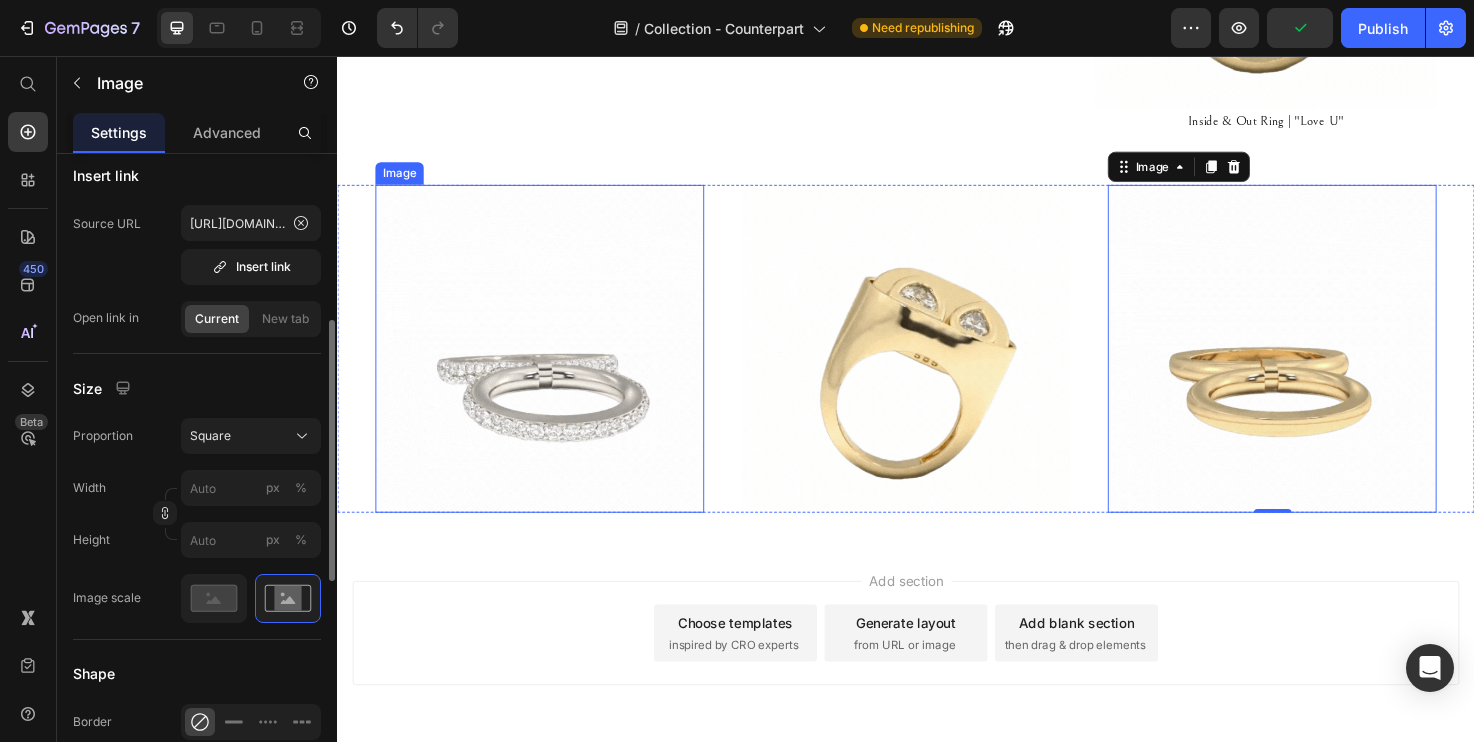click at bounding box center (550, 365) 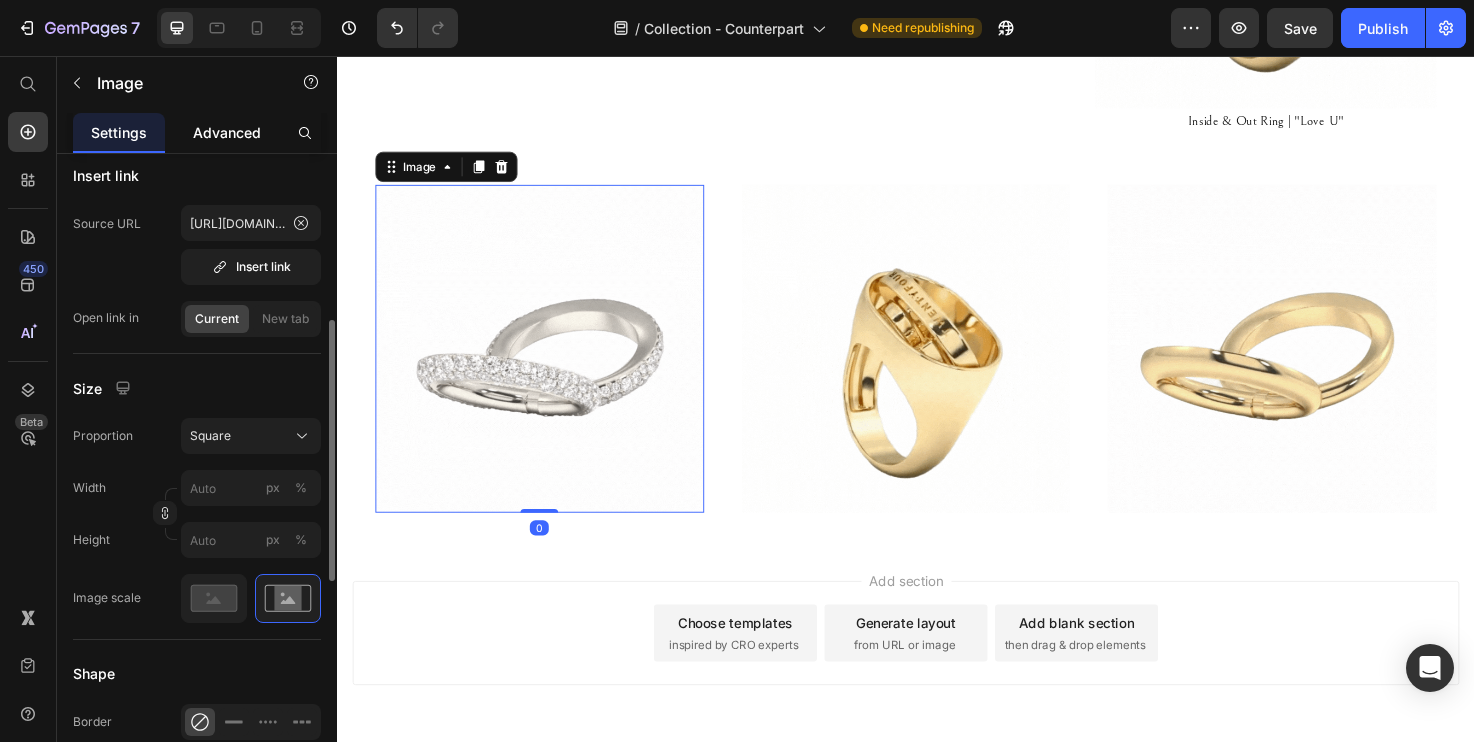 click on "Advanced" at bounding box center (227, 132) 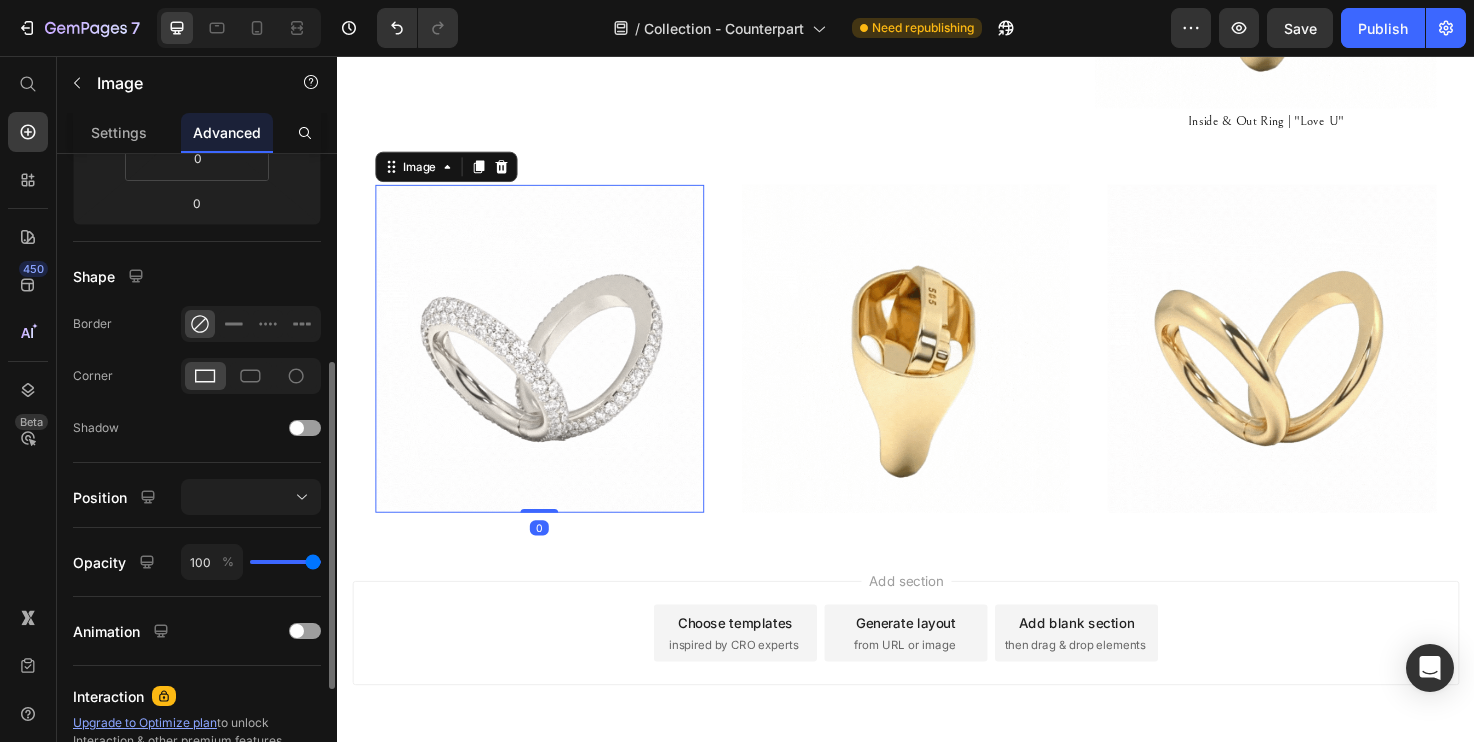 scroll, scrollTop: 0, scrollLeft: 0, axis: both 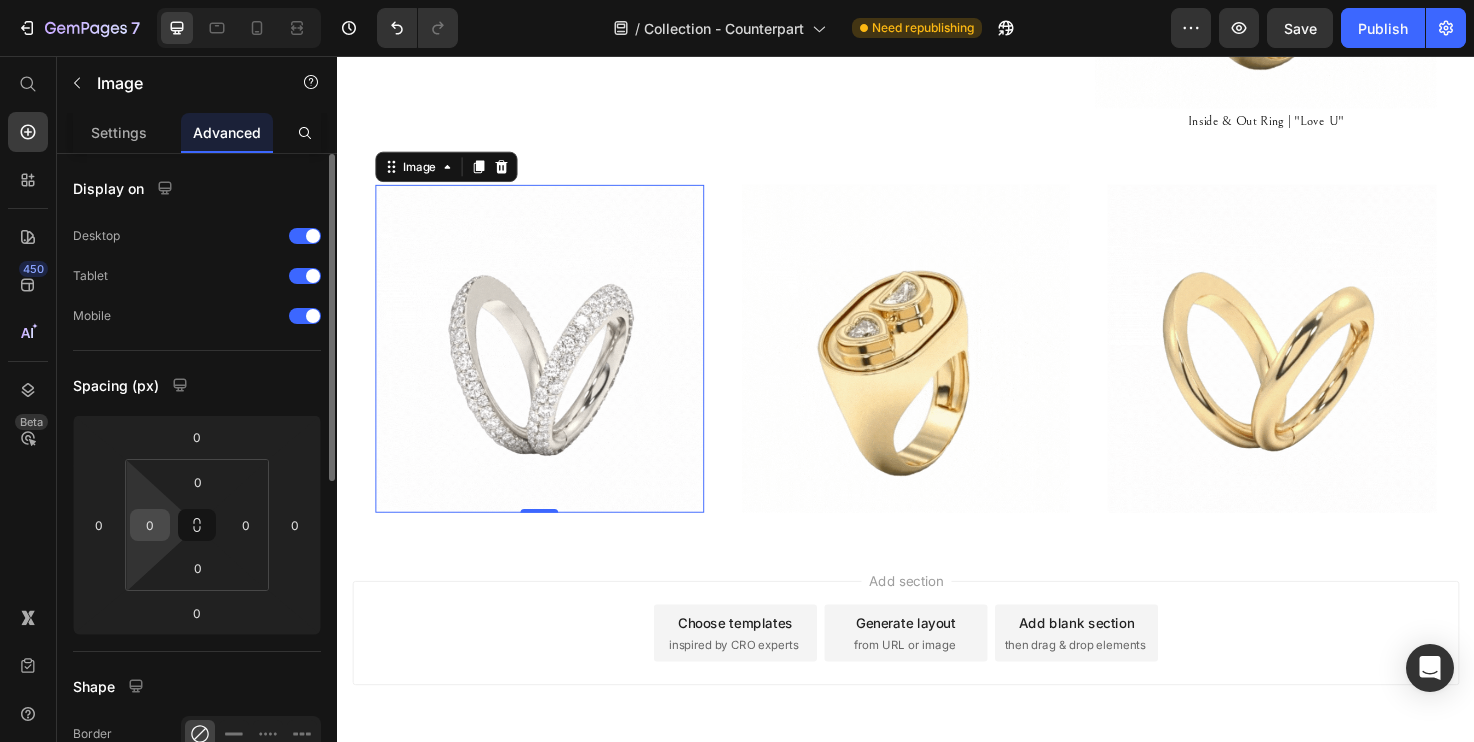 click on "0" at bounding box center [150, 525] 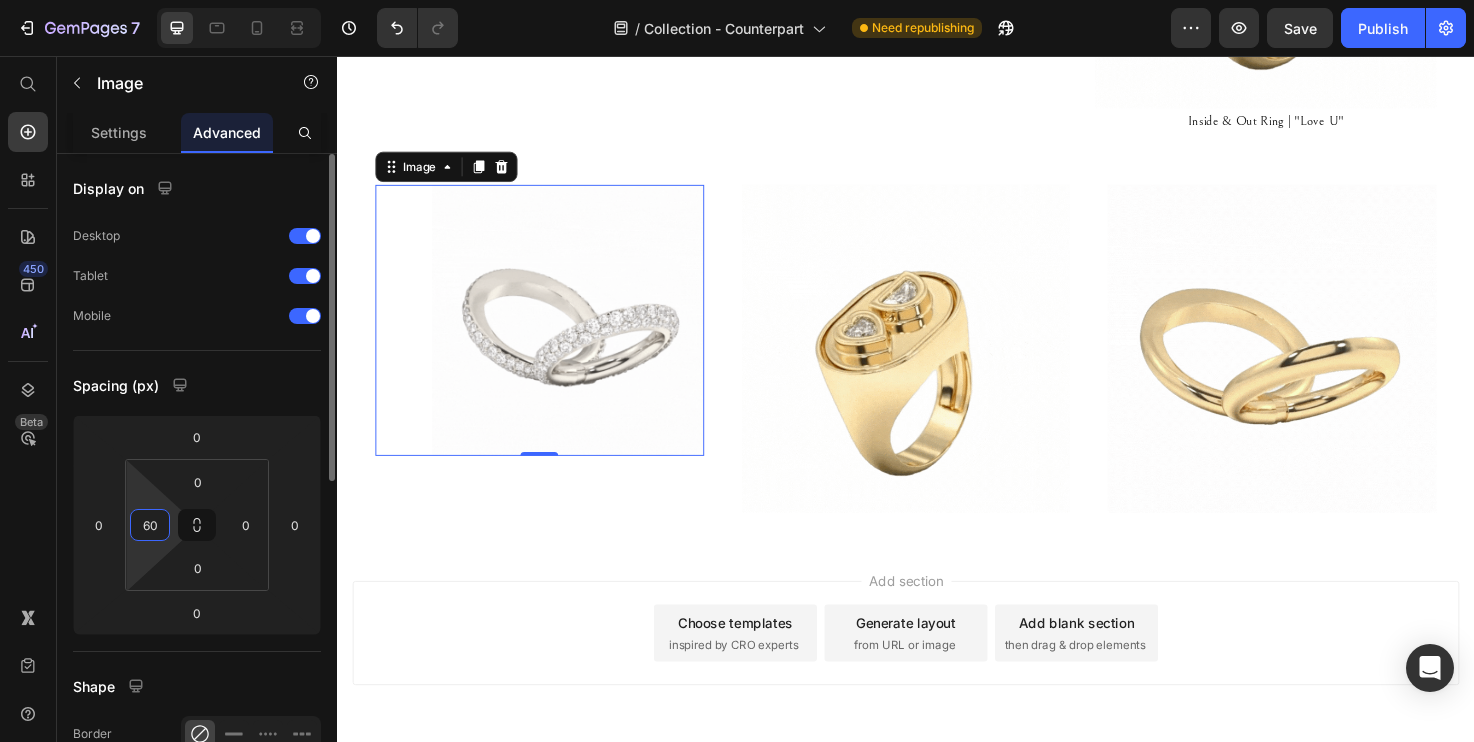 type on "6" 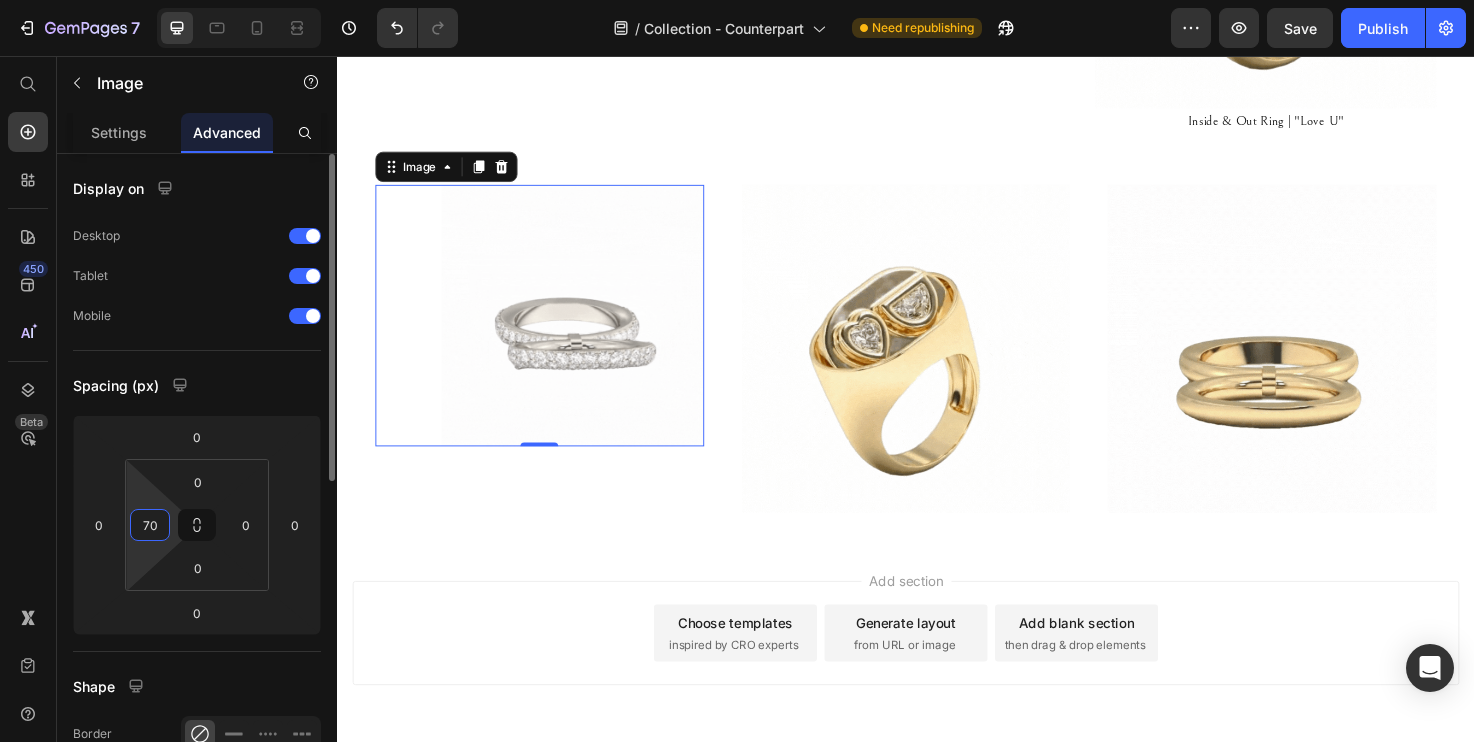 type on "7" 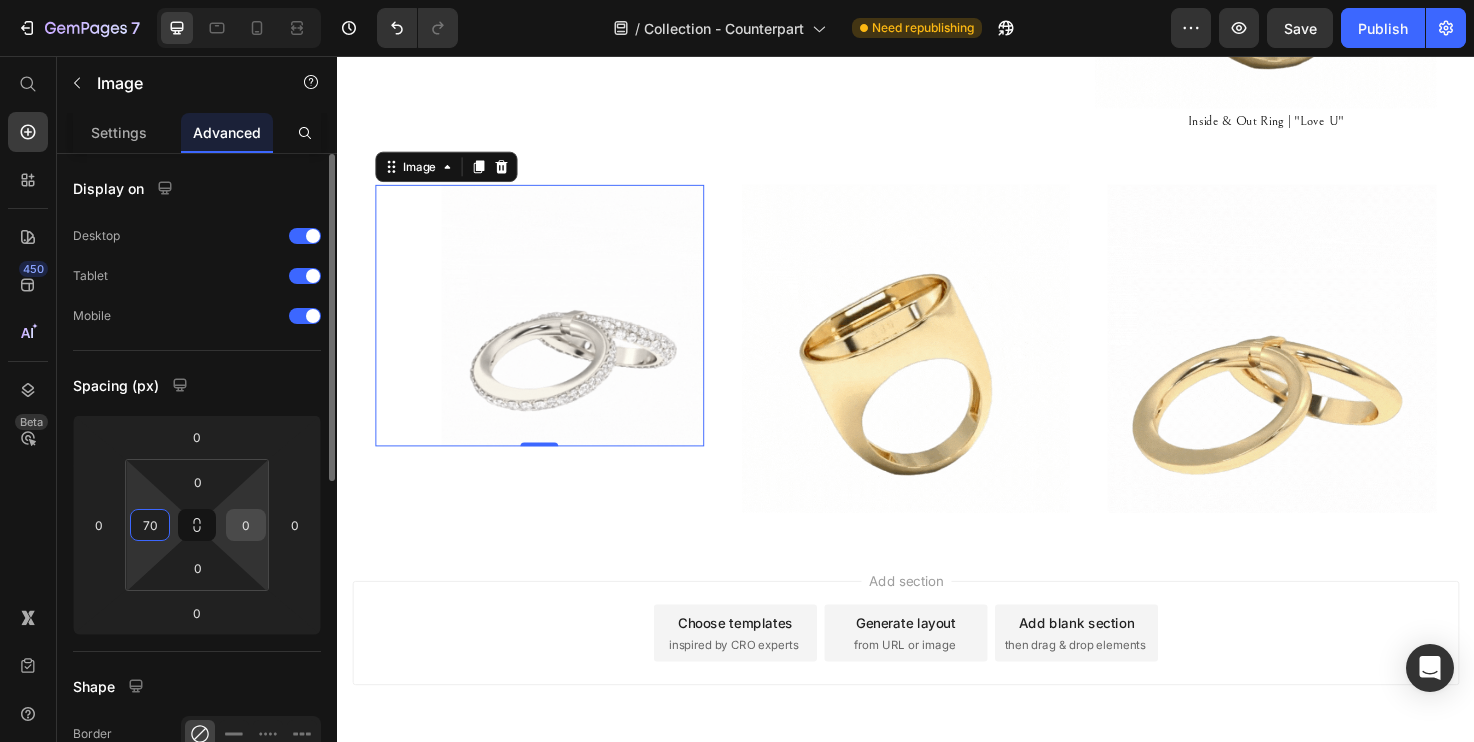 type on "70" 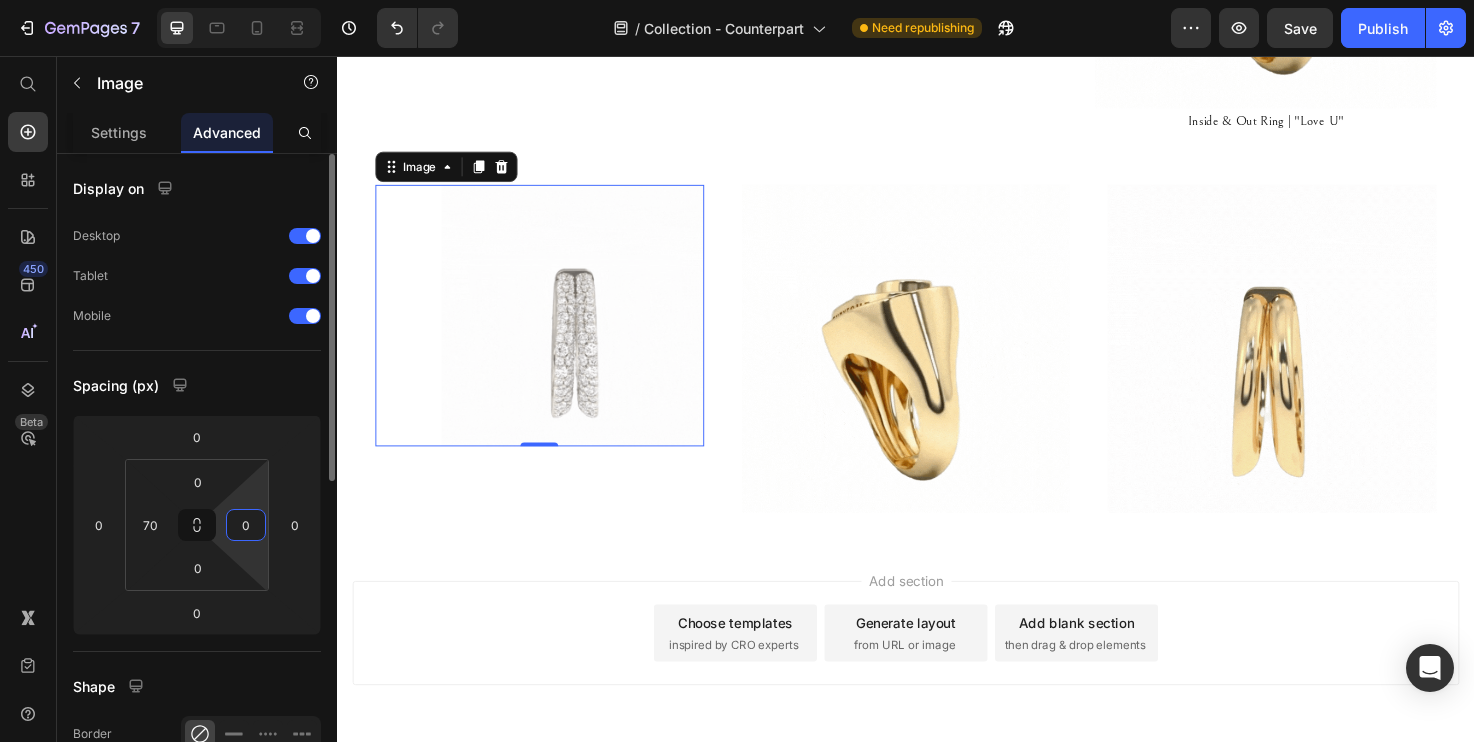 click on "0" at bounding box center (246, 525) 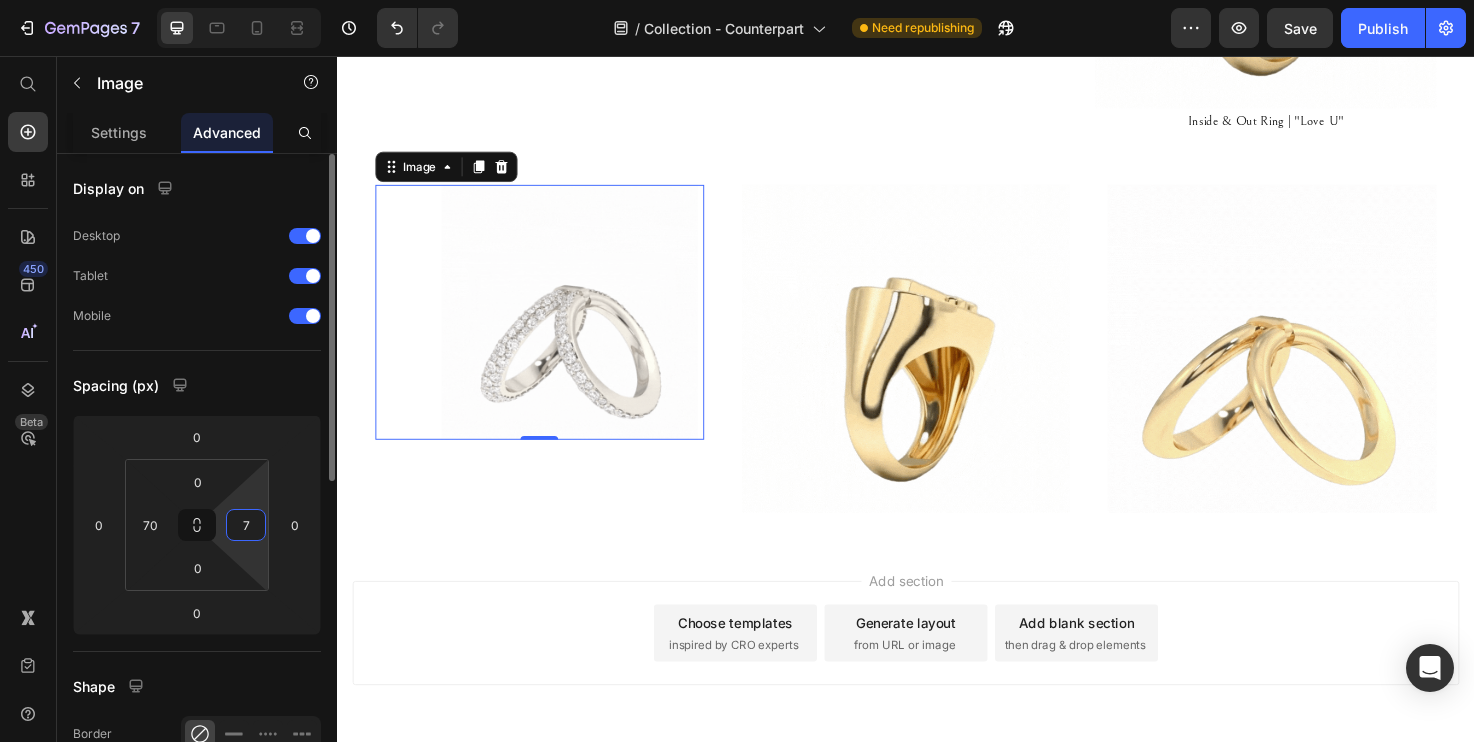 type on "70" 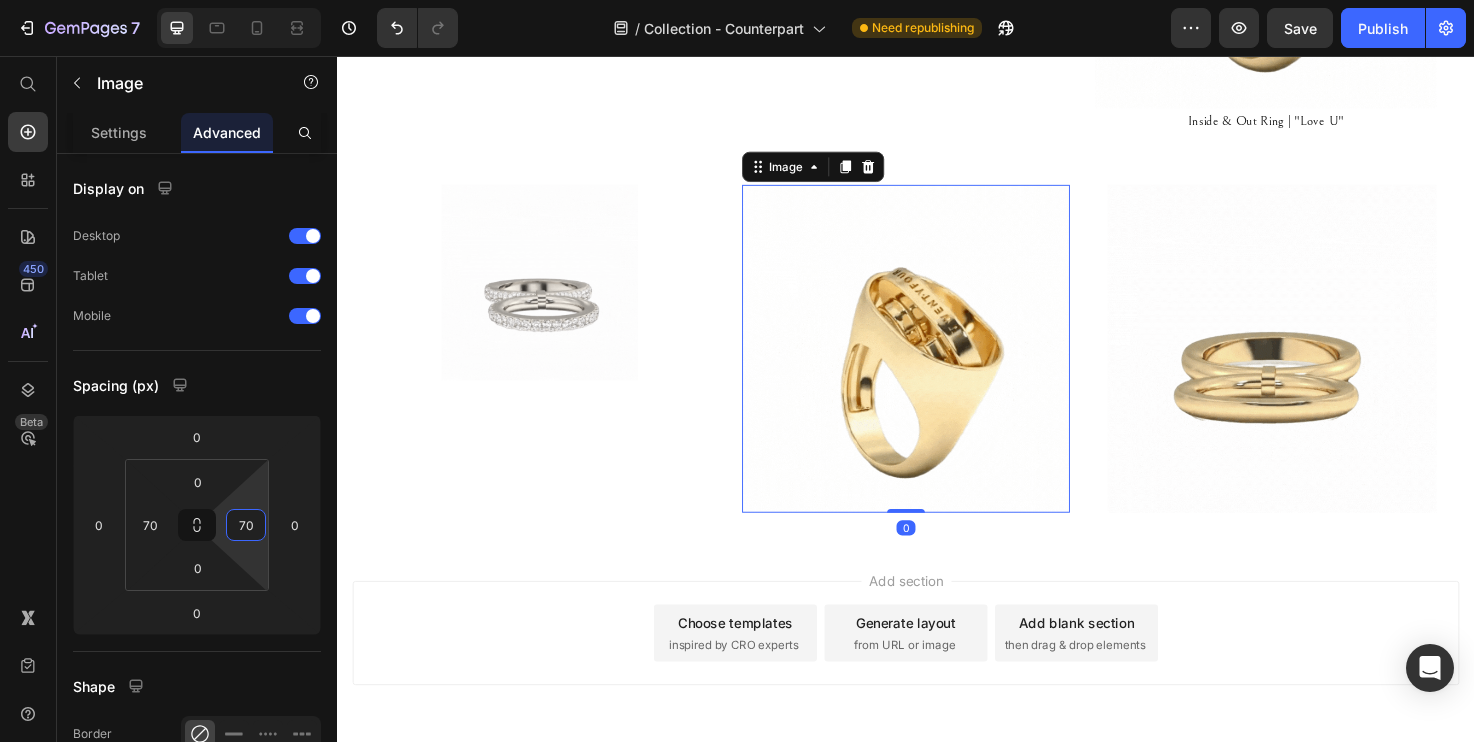 click at bounding box center [937, 365] 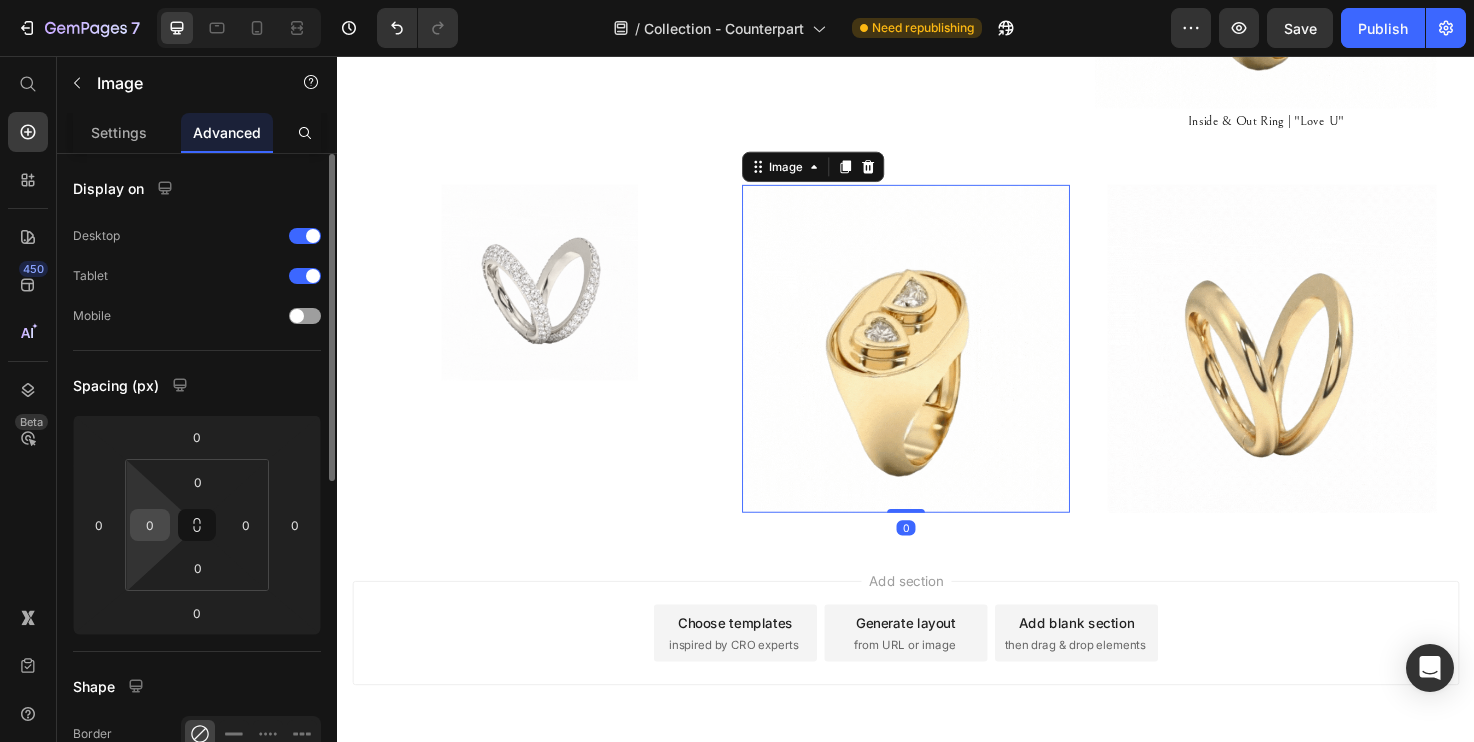 click on "0" at bounding box center [150, 525] 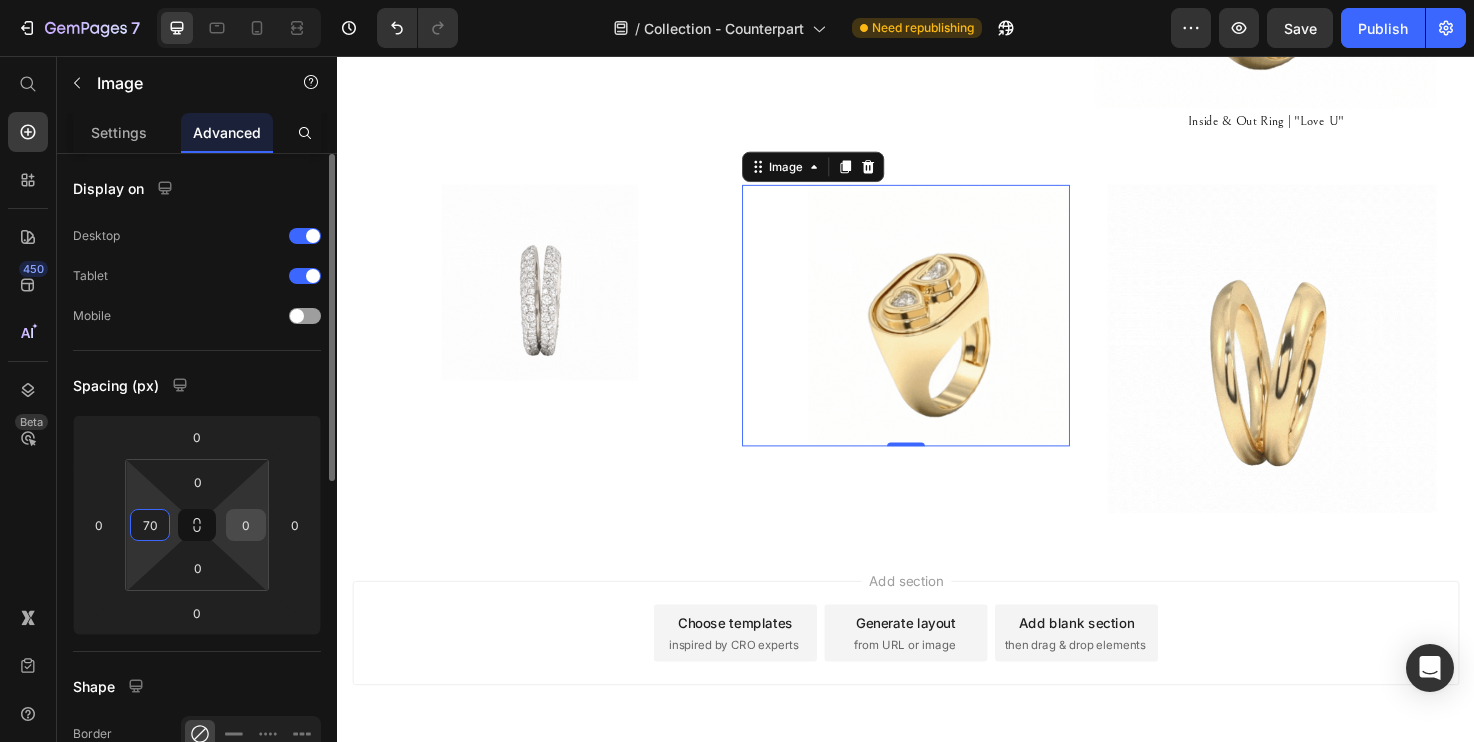 type on "70" 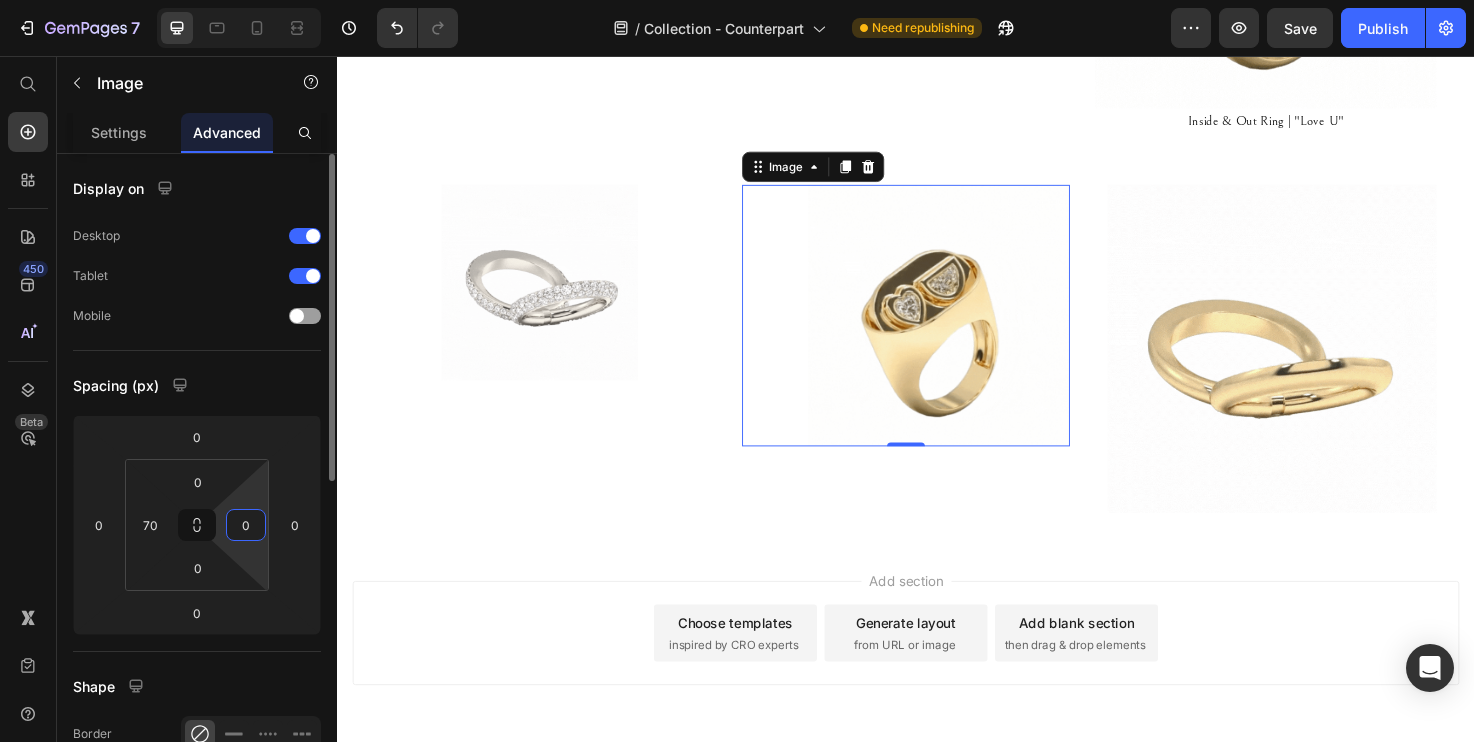 click on "0" at bounding box center [246, 525] 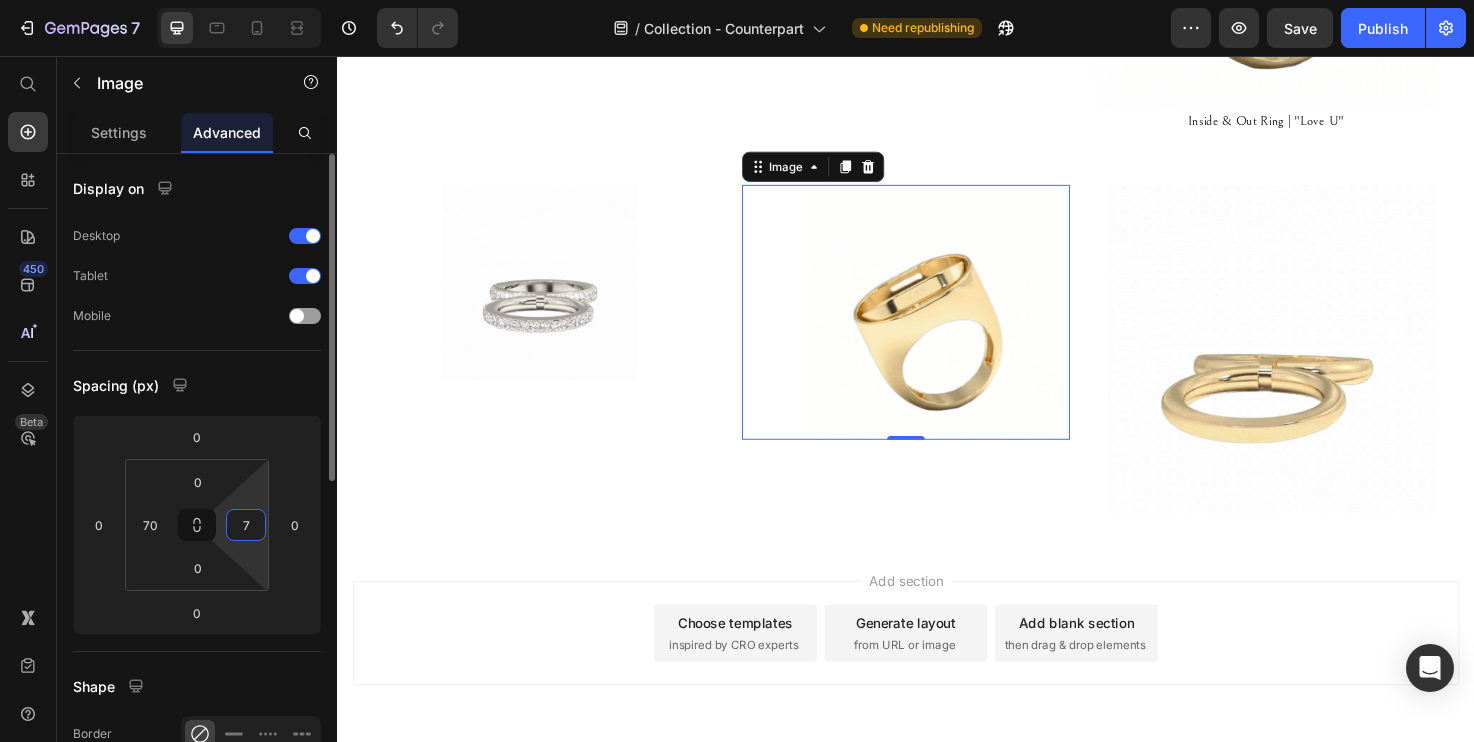 type on "70" 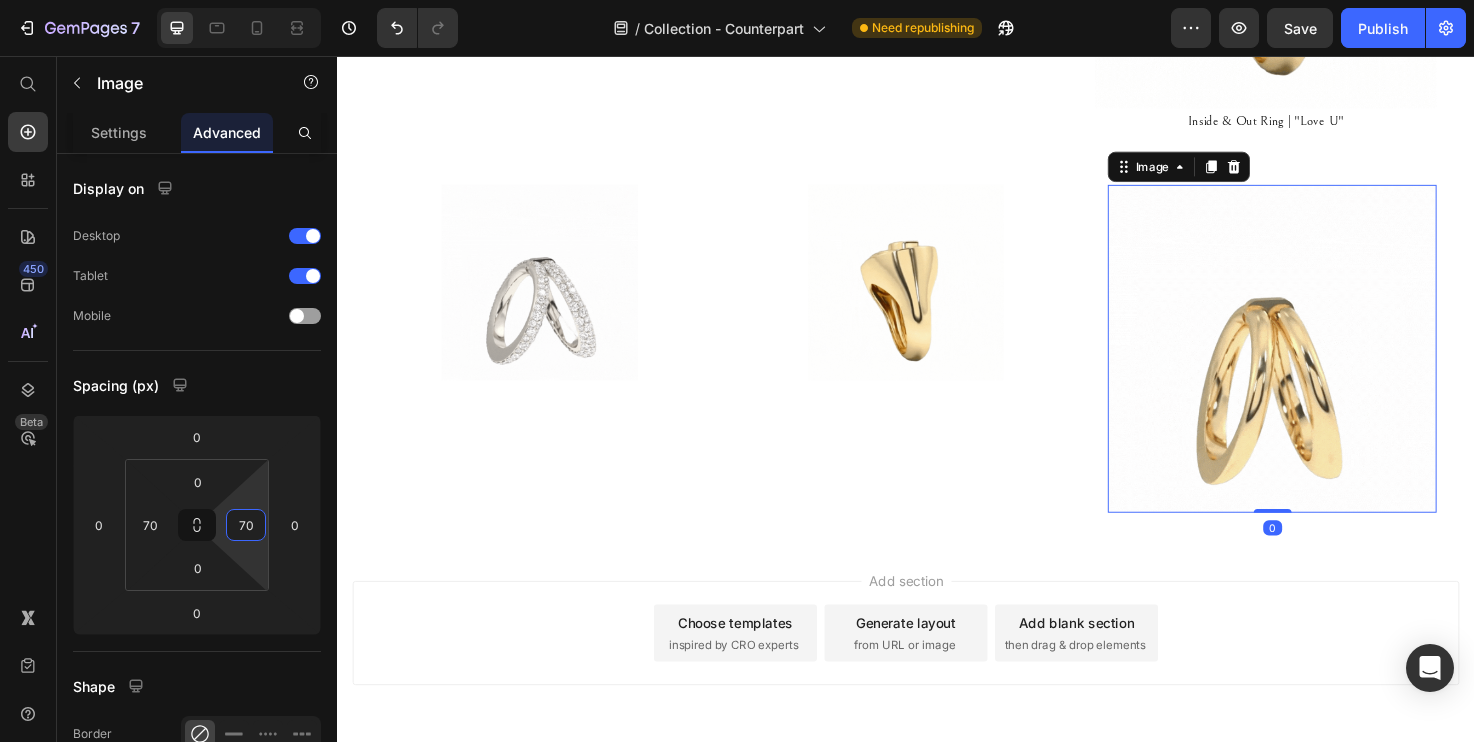 click at bounding box center [1323, 365] 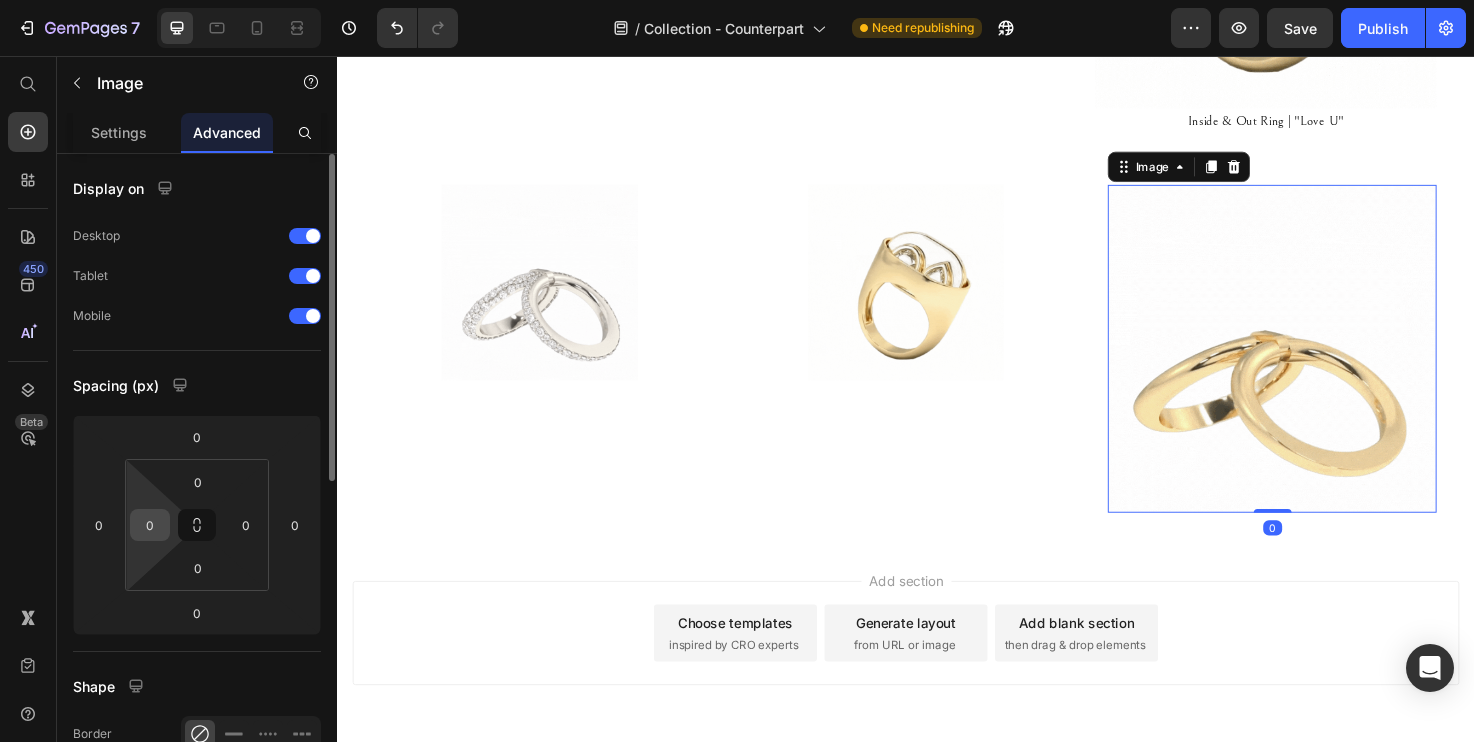 click on "0" at bounding box center (150, 525) 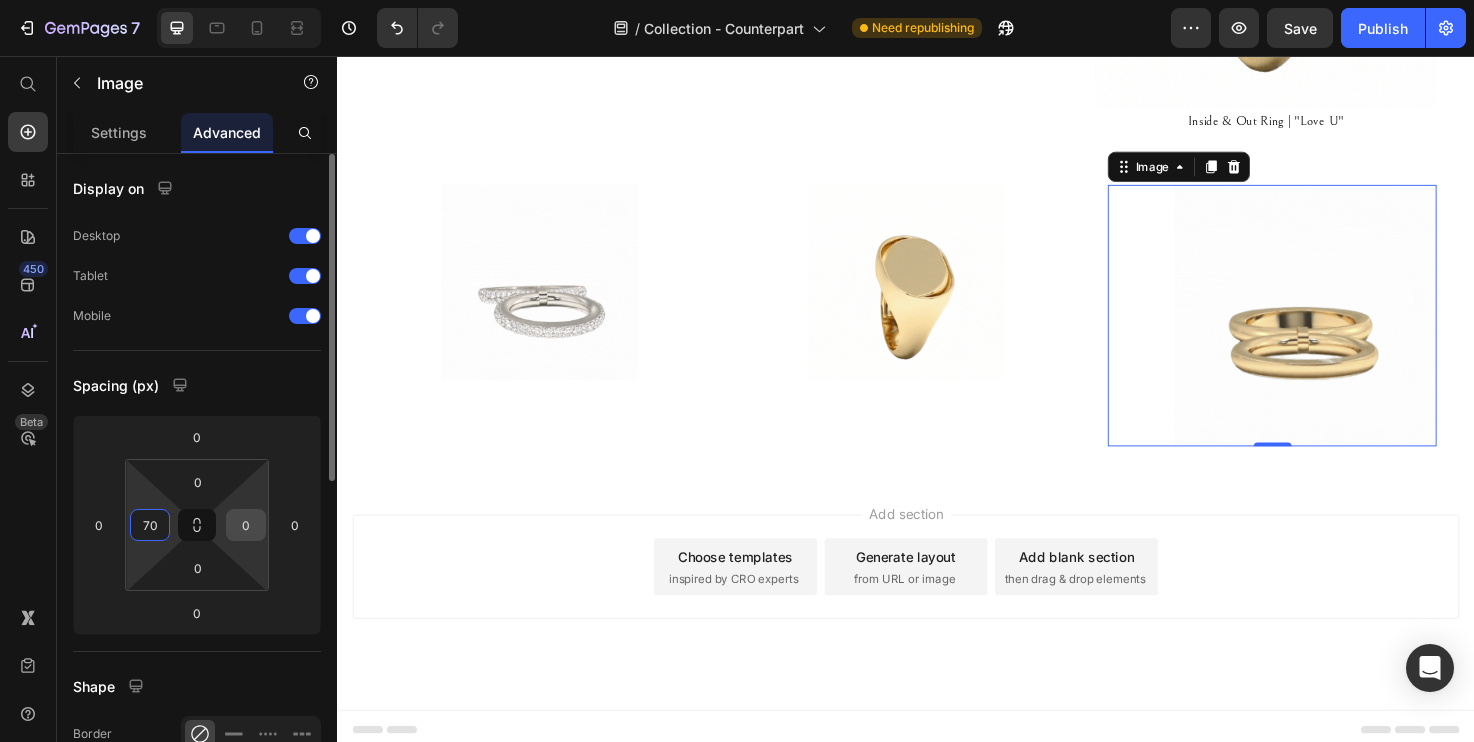 type on "70" 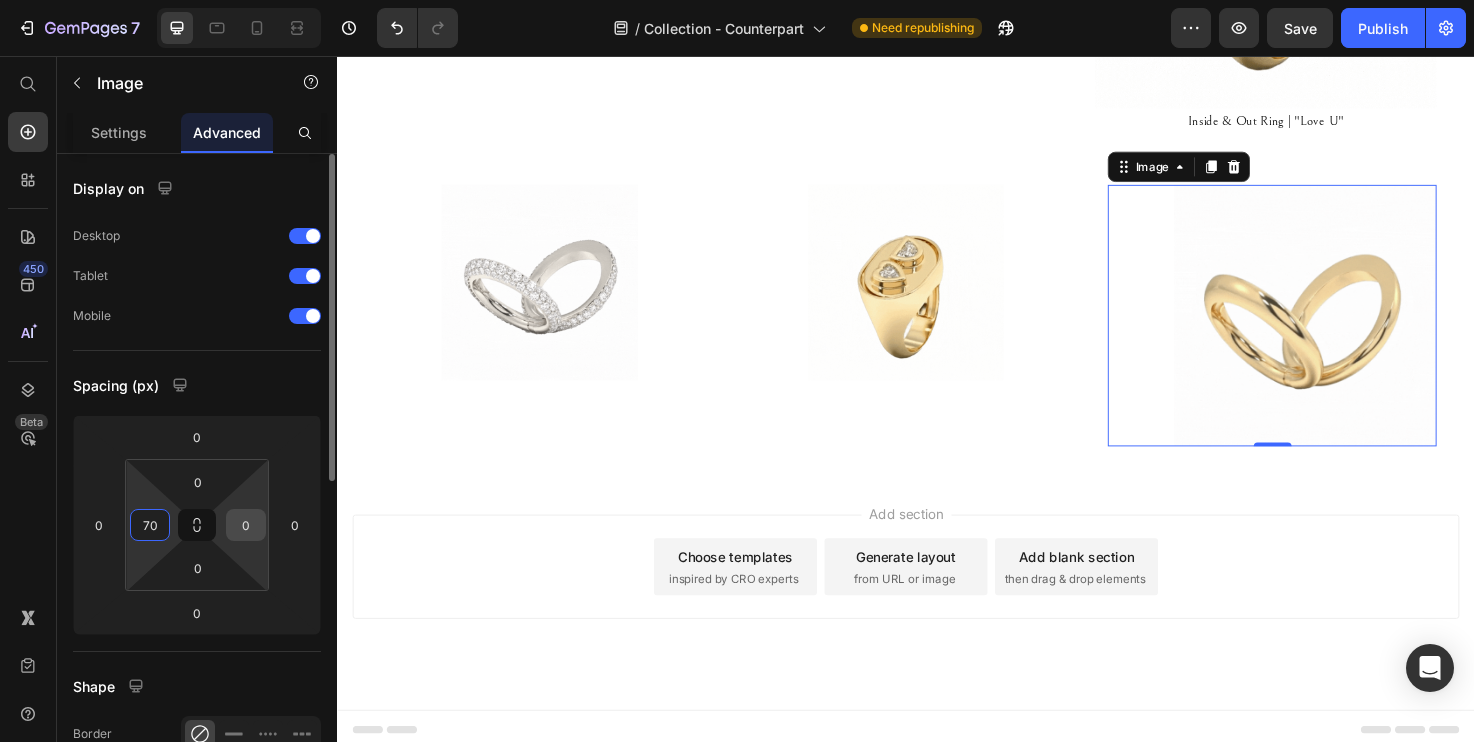 click on "0" at bounding box center (246, 525) 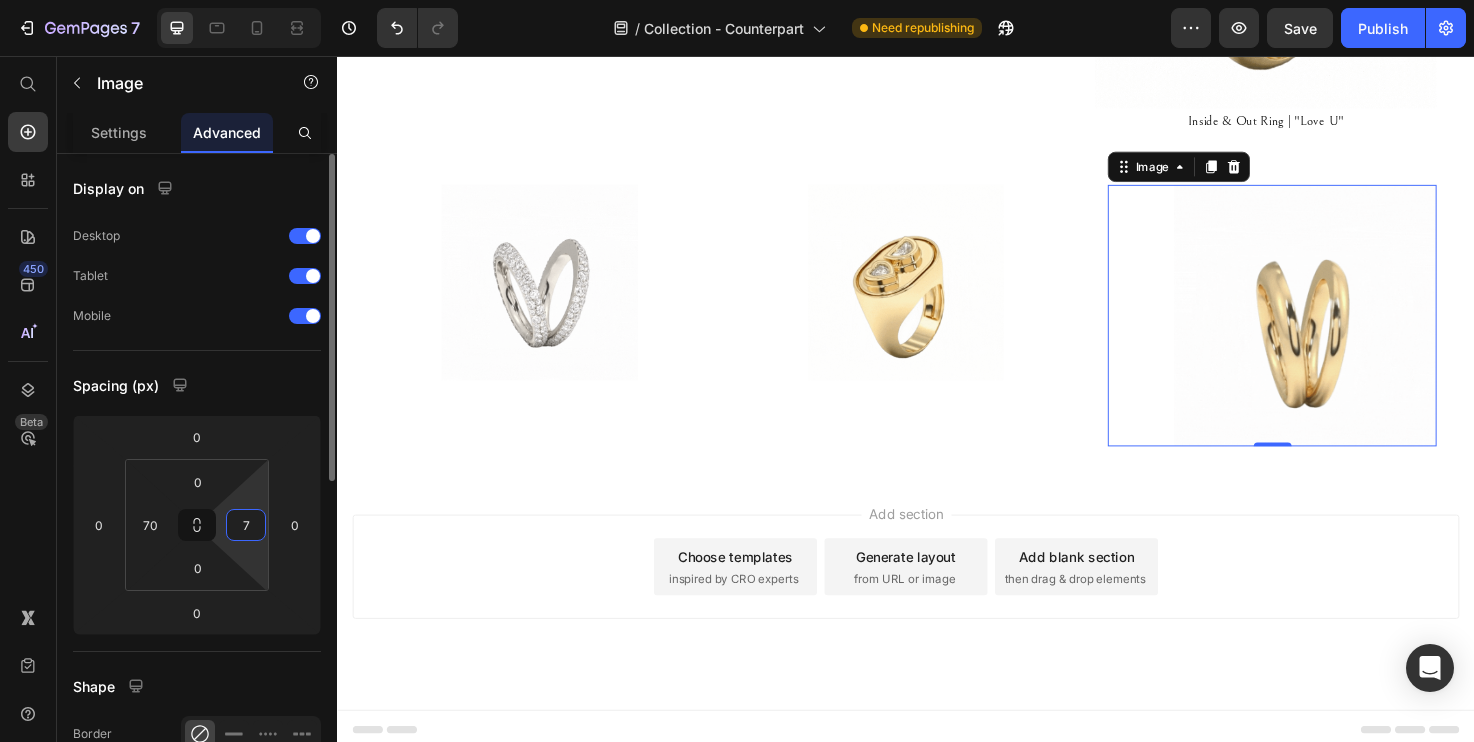 type on "70" 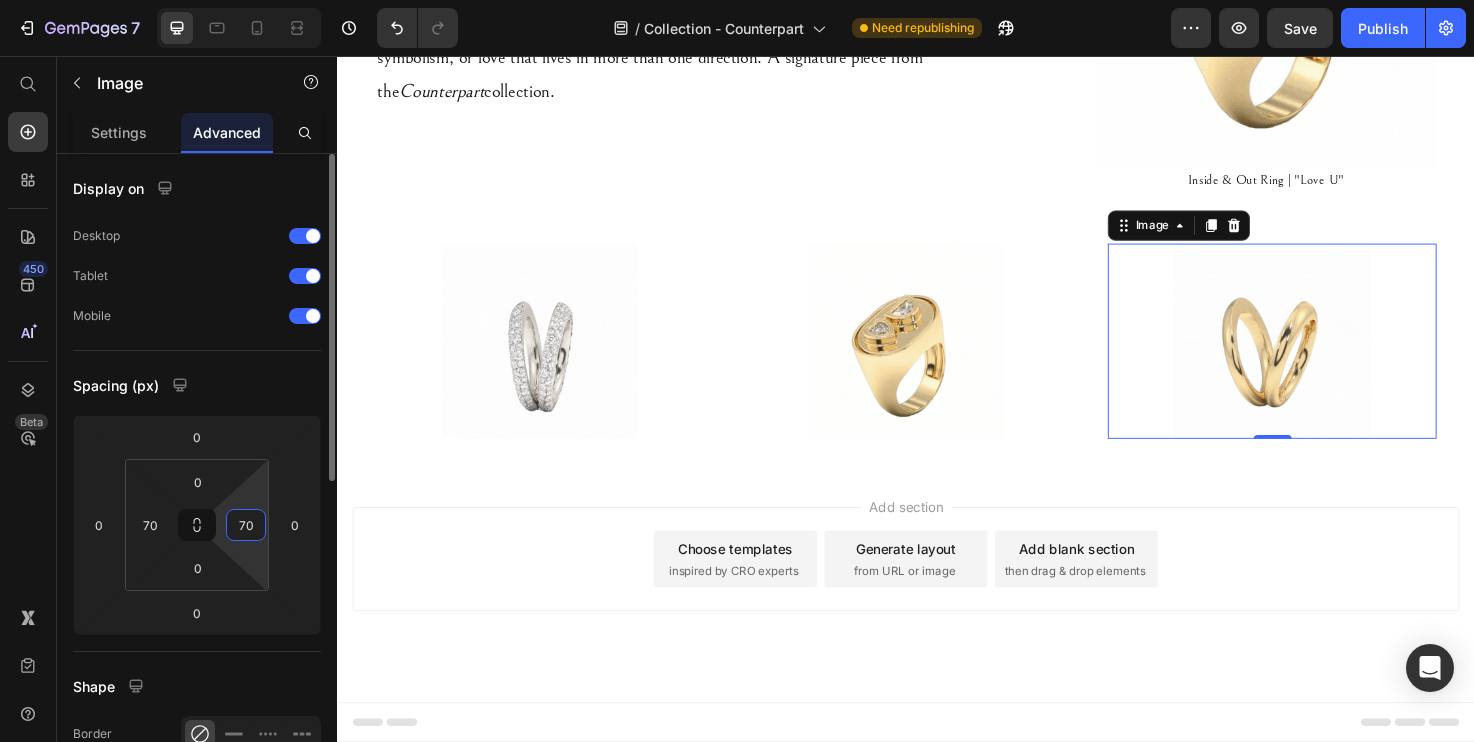 scroll, scrollTop: 1174, scrollLeft: 0, axis: vertical 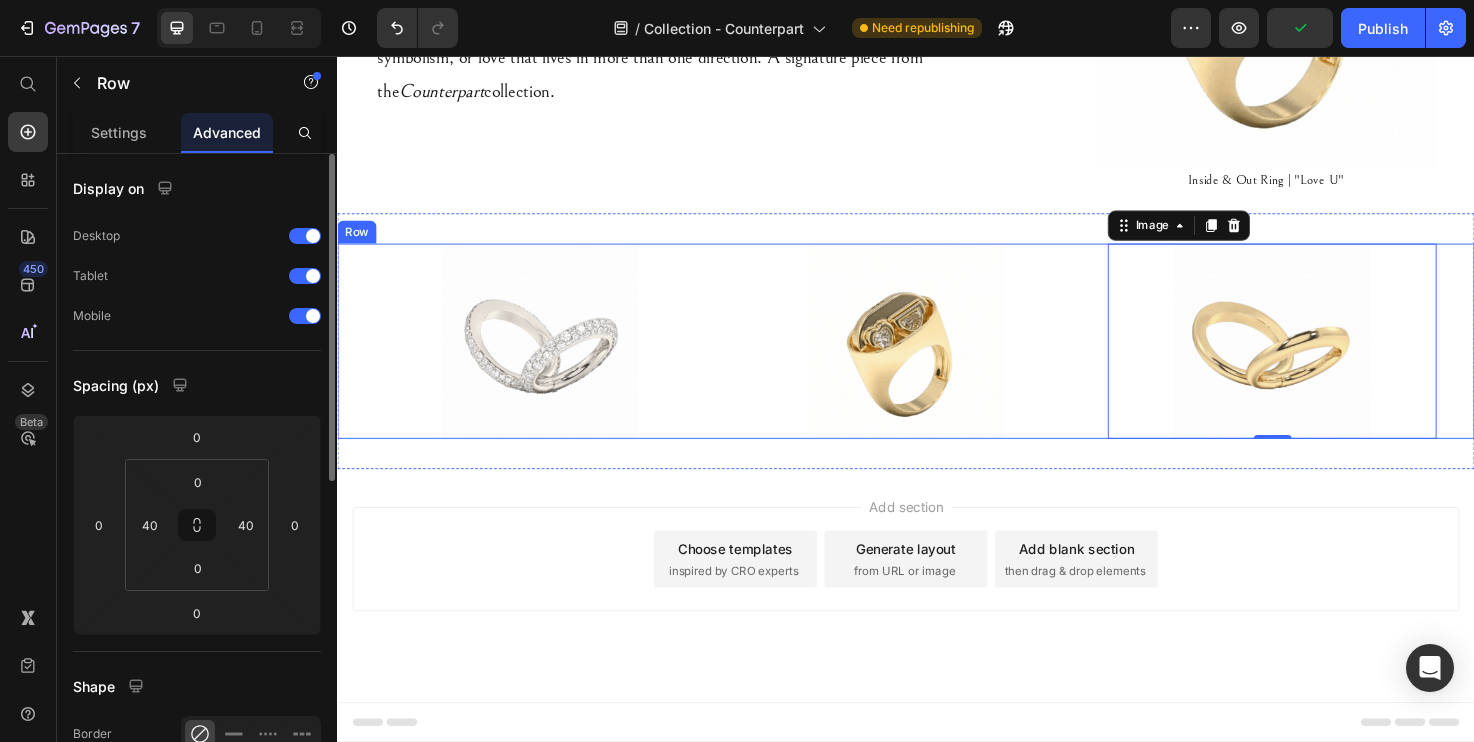 click on "Image Image Image   0 Row" at bounding box center [937, 357] 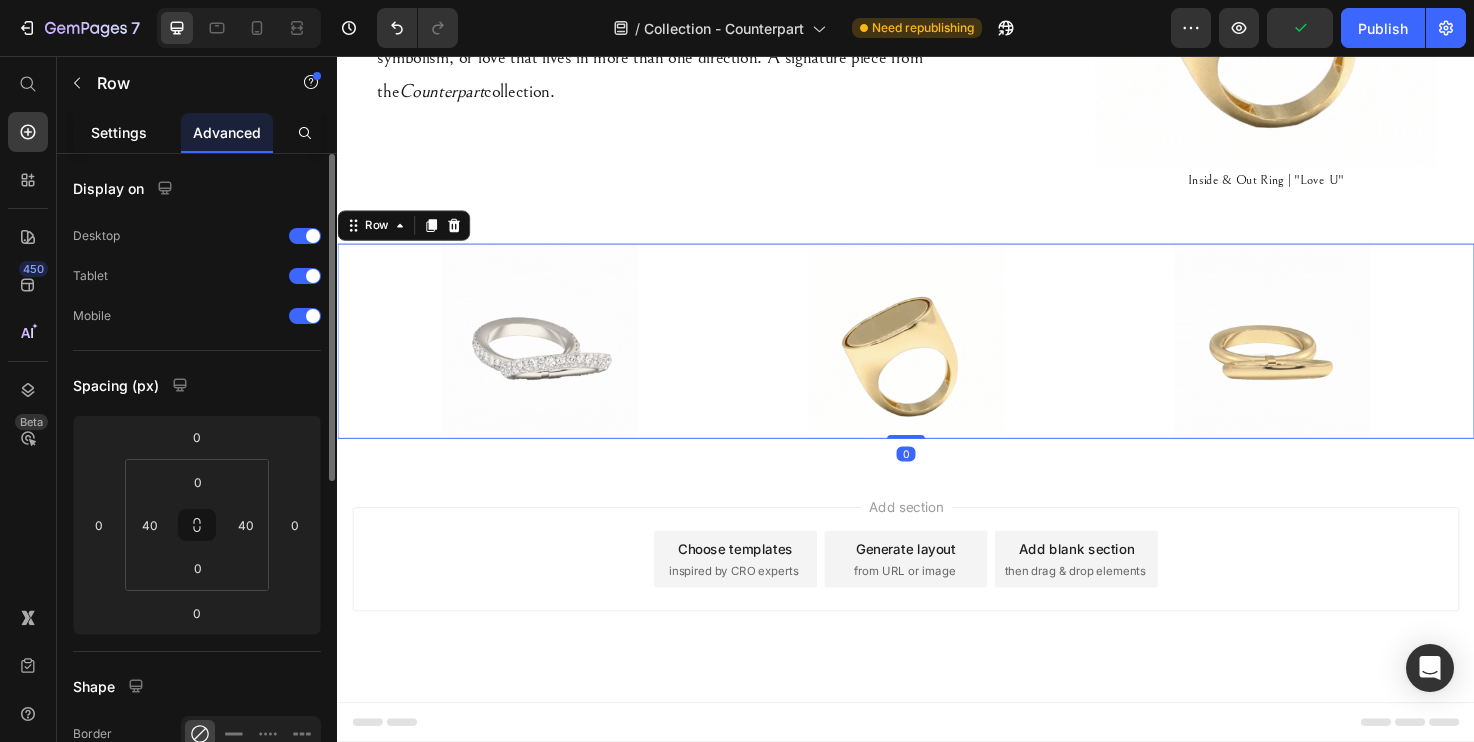 click on "Settings" at bounding box center [119, 132] 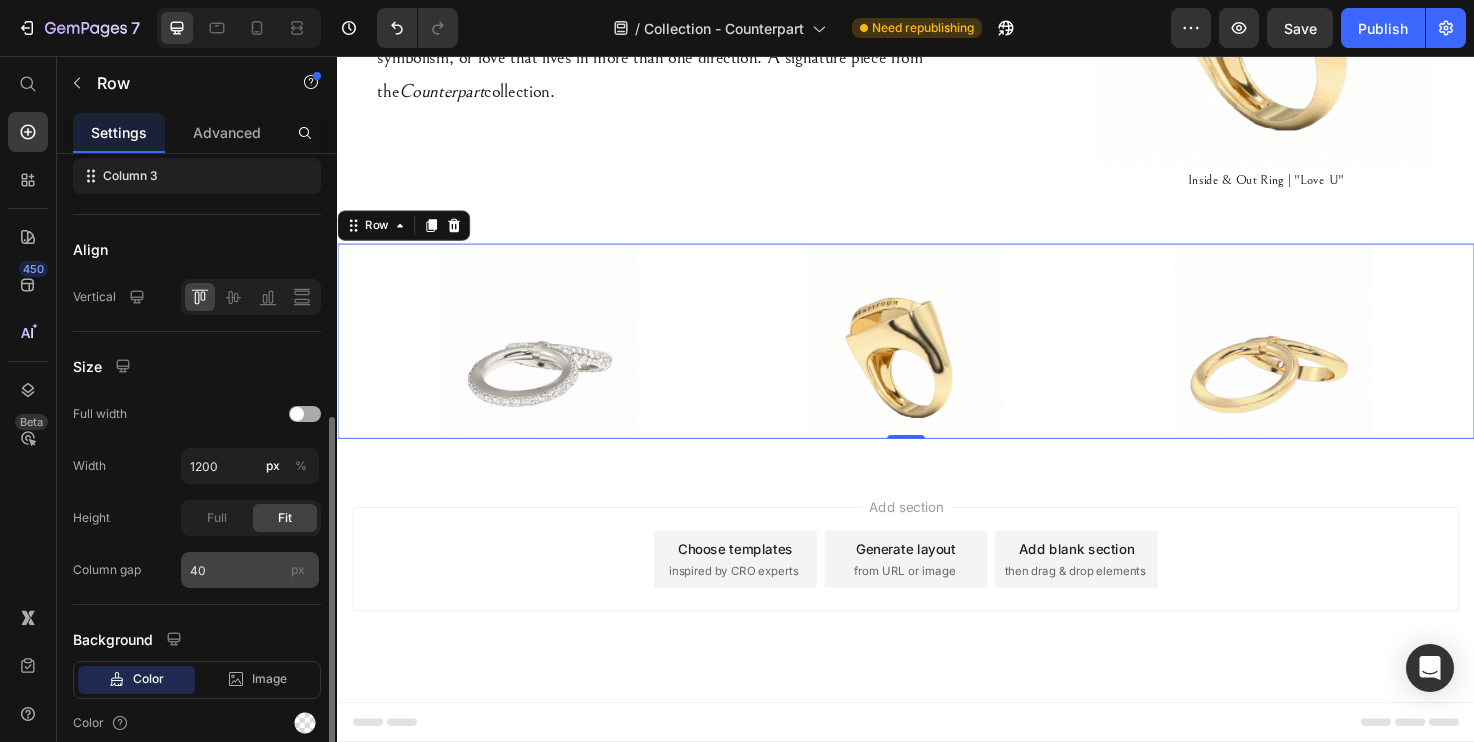 scroll, scrollTop: 447, scrollLeft: 0, axis: vertical 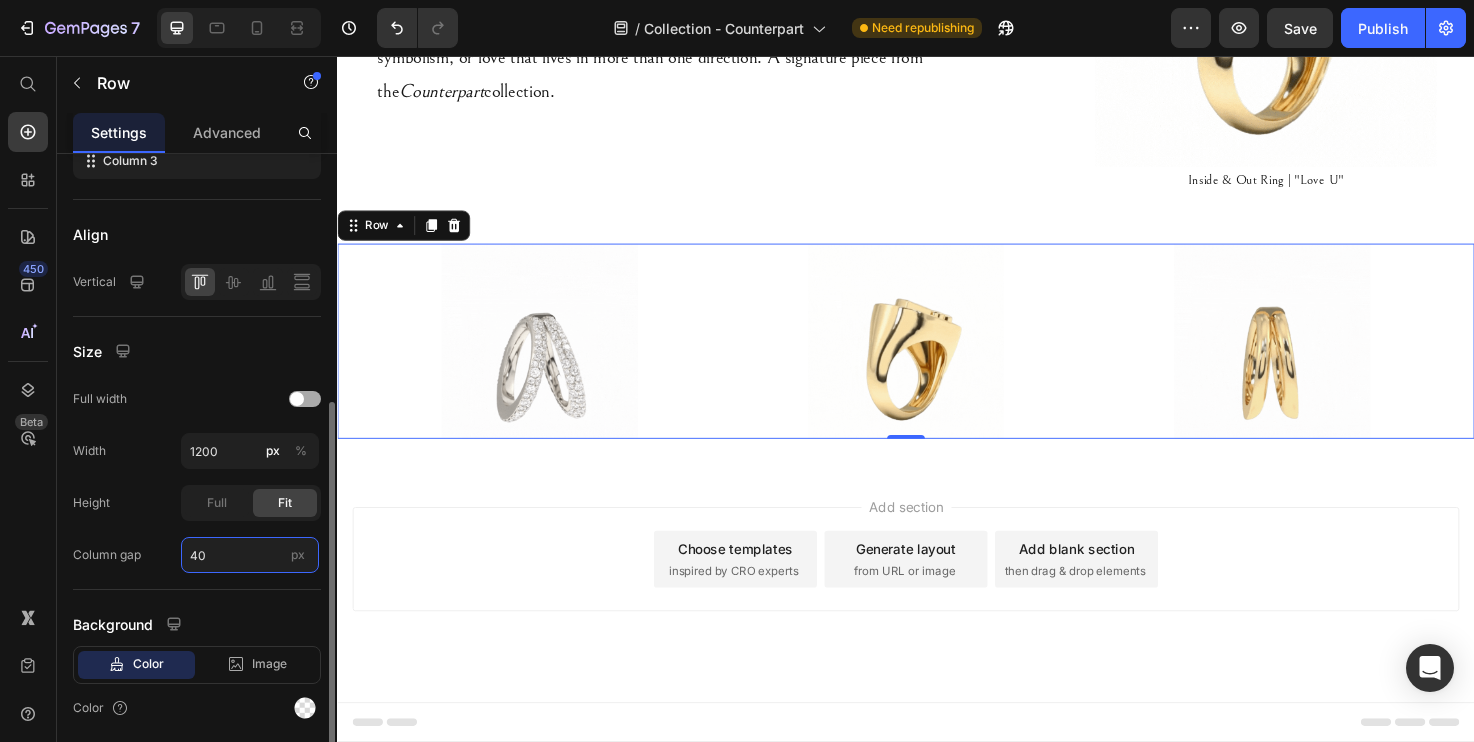 click on "40" at bounding box center [250, 555] 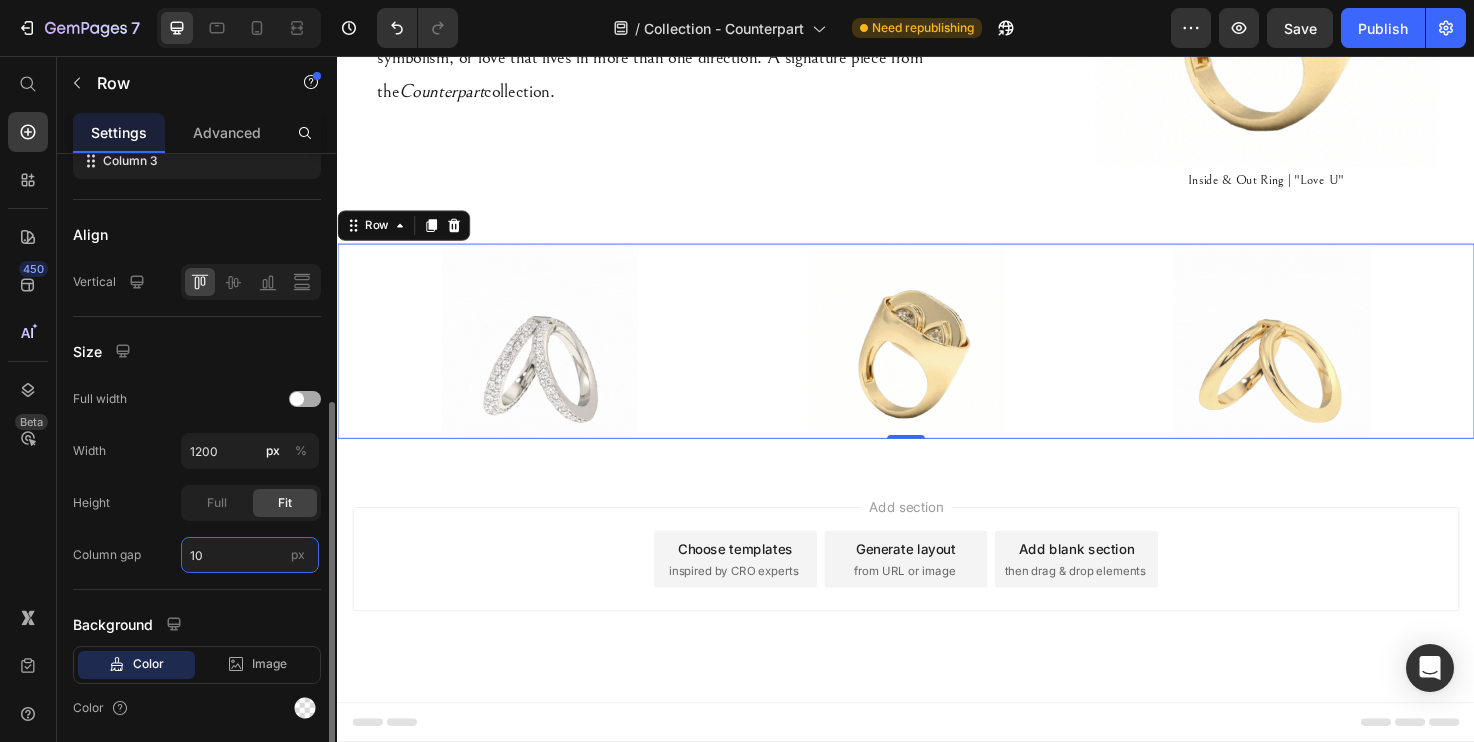 scroll, scrollTop: 1194, scrollLeft: 0, axis: vertical 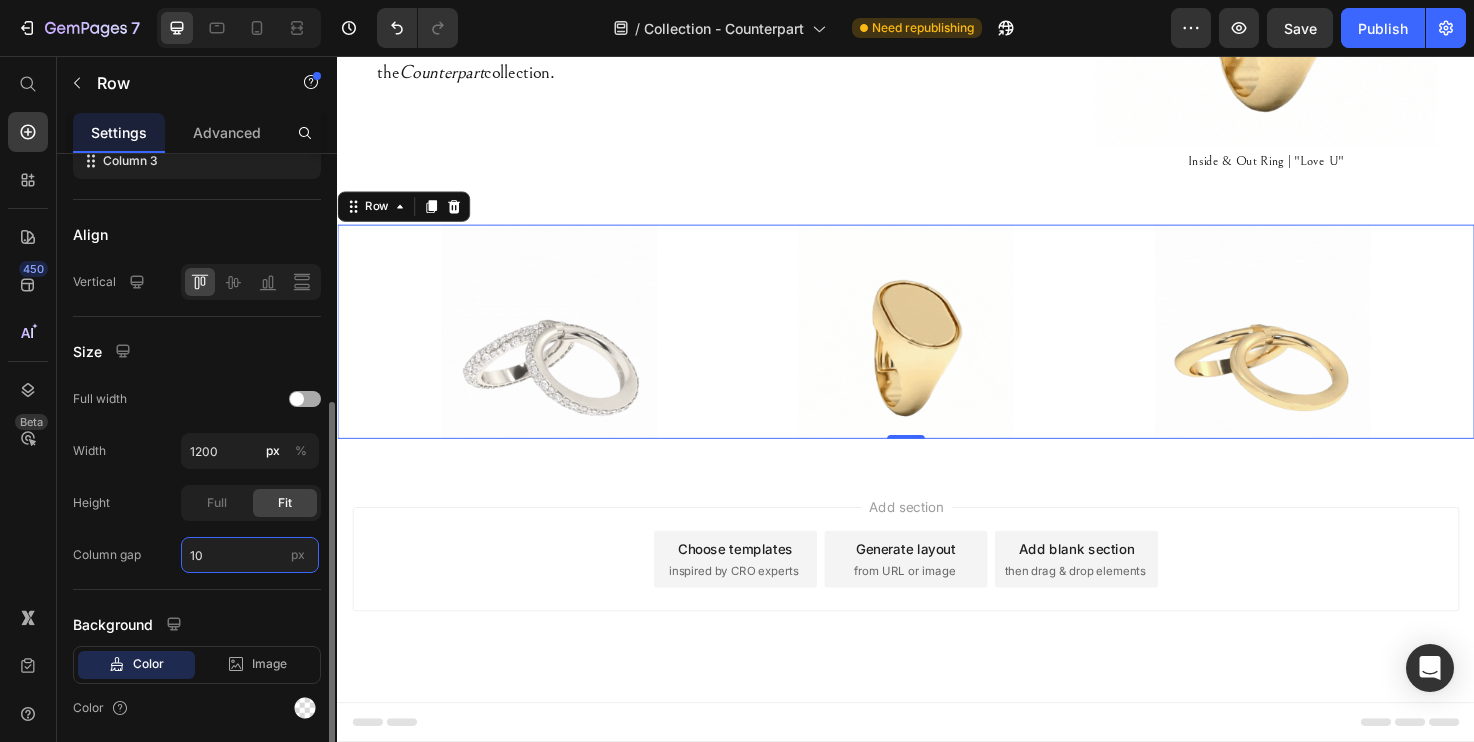 type on "1" 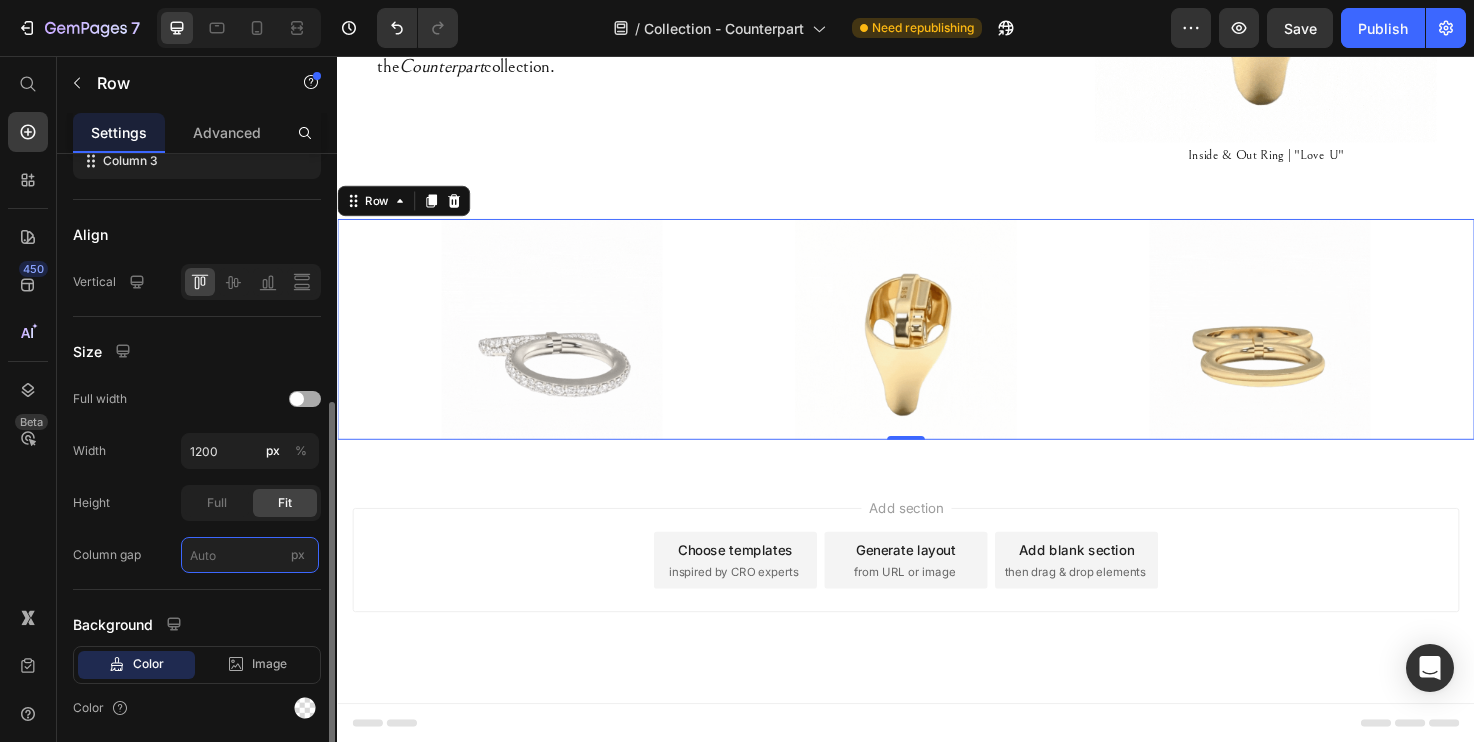 scroll, scrollTop: 1201, scrollLeft: 0, axis: vertical 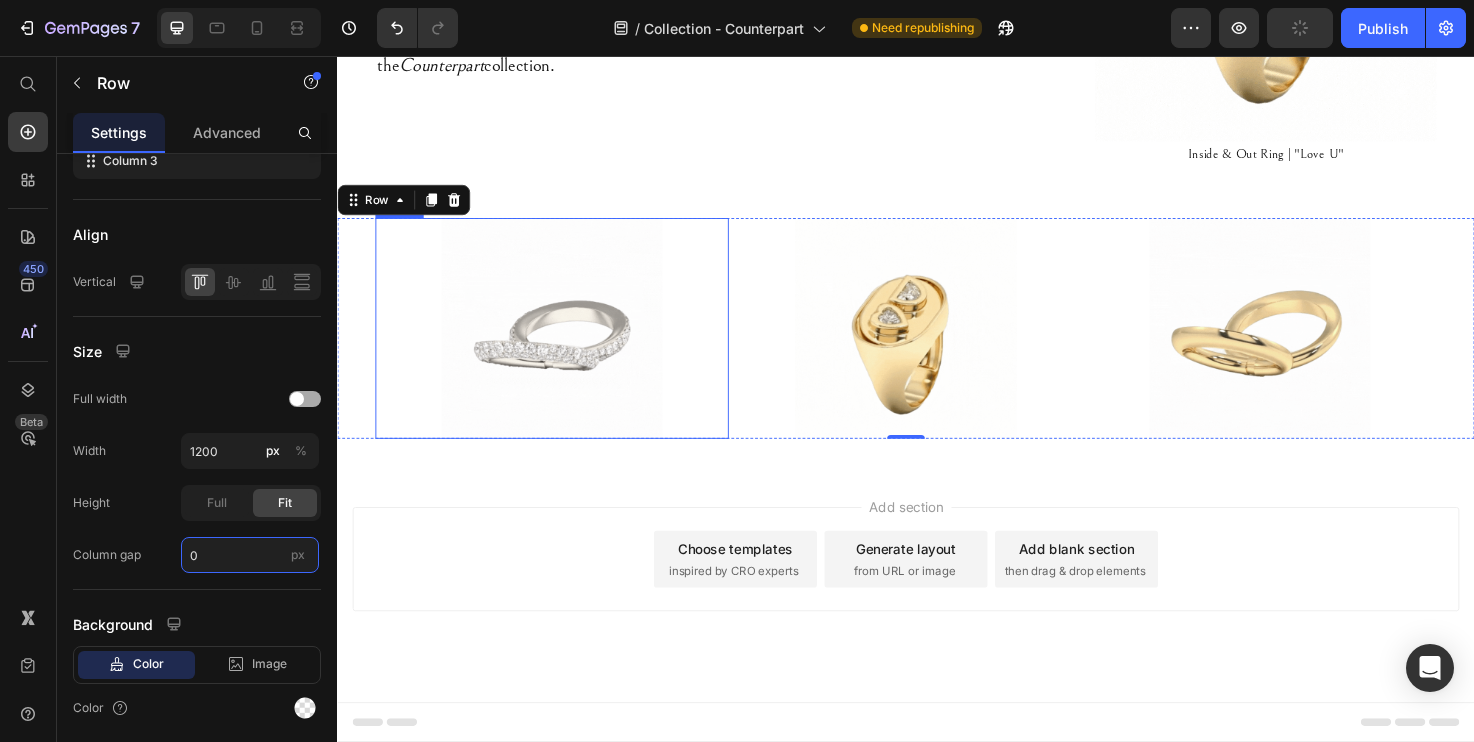 type on "40" 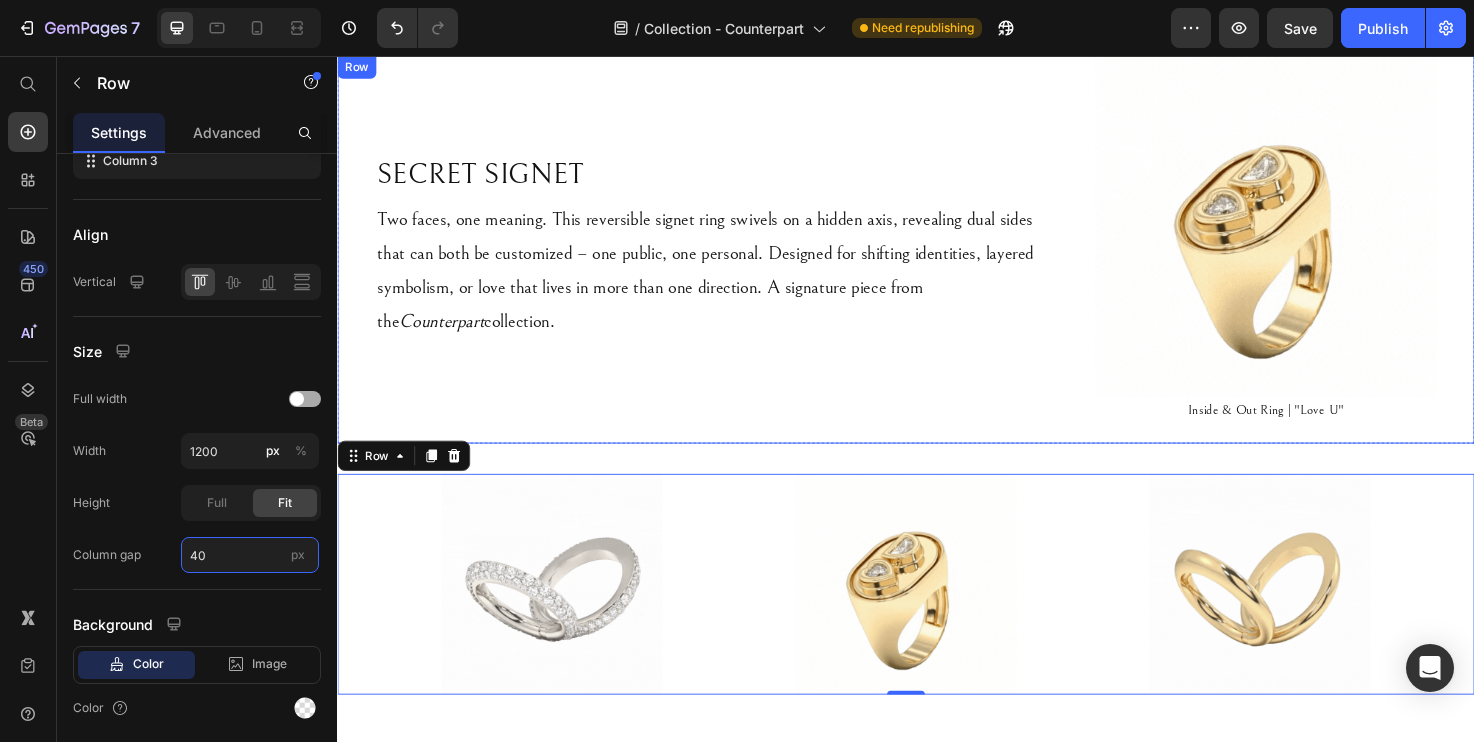 scroll, scrollTop: 981, scrollLeft: 0, axis: vertical 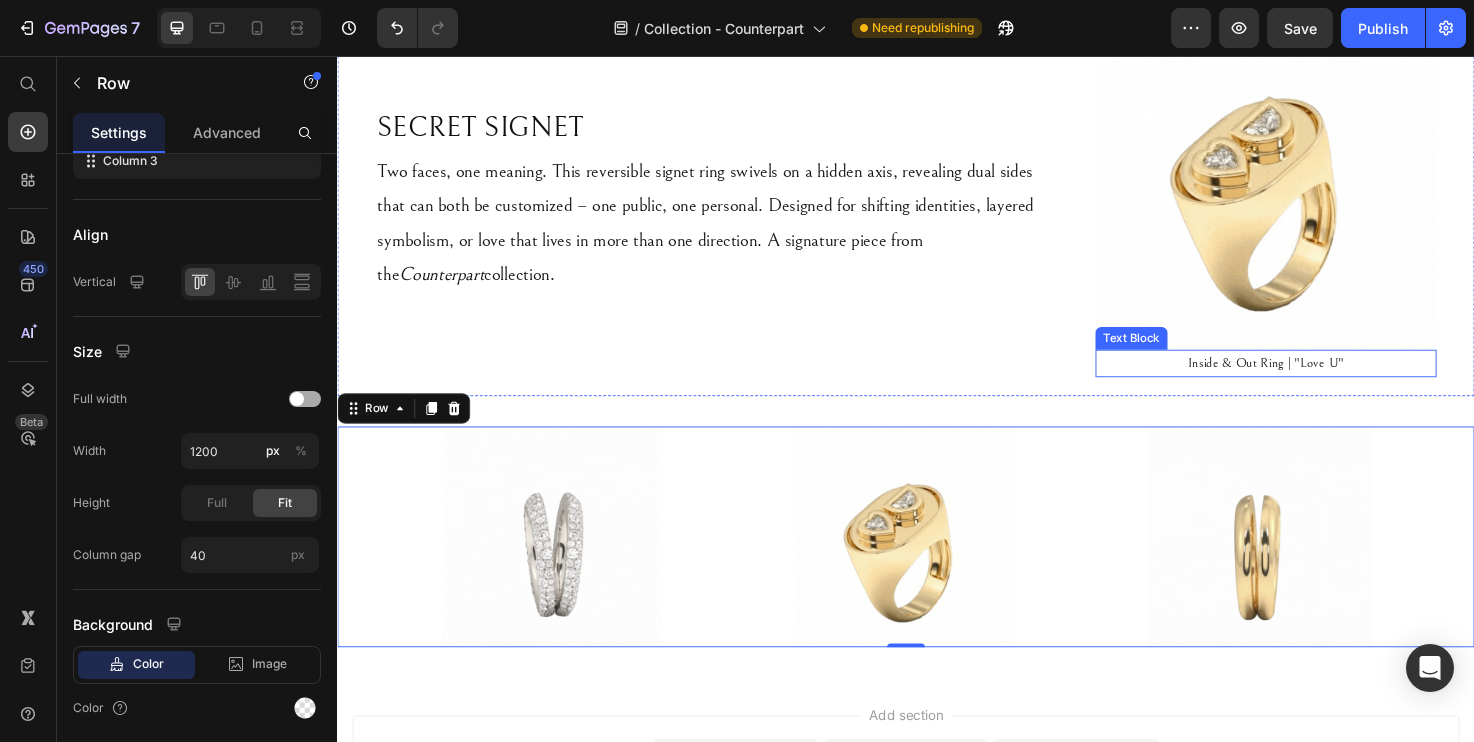 click on "Inside & Out Ring | "Love U"" at bounding box center (1317, 380) 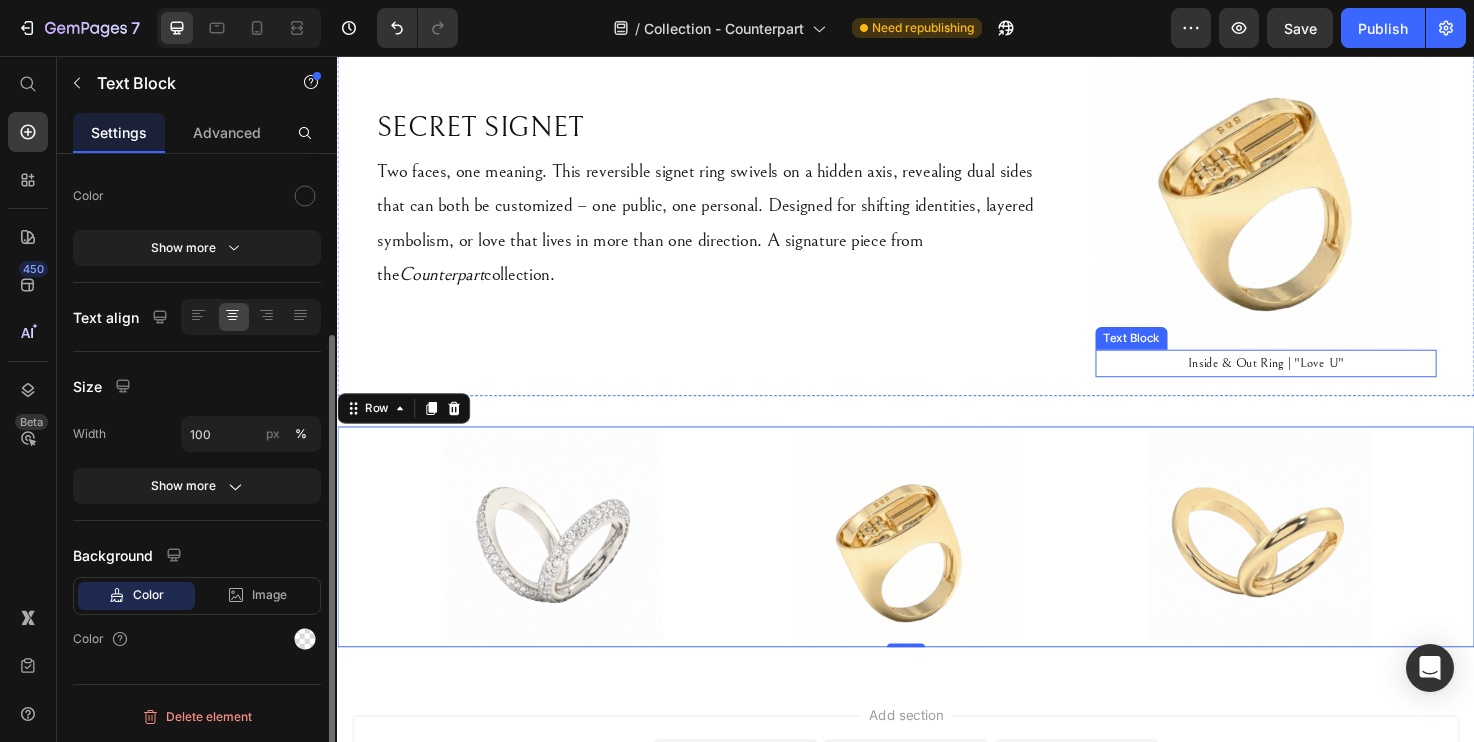 scroll, scrollTop: 0, scrollLeft: 0, axis: both 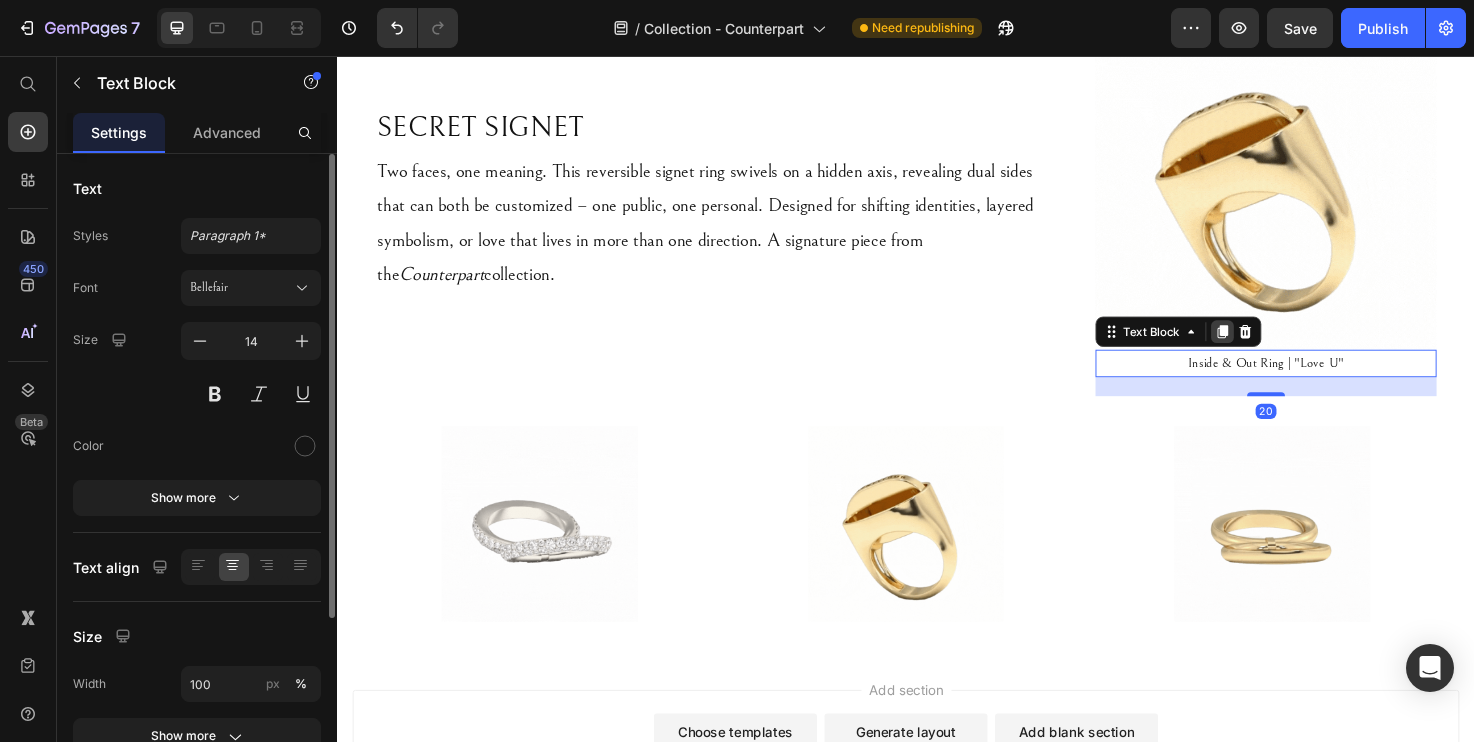 click 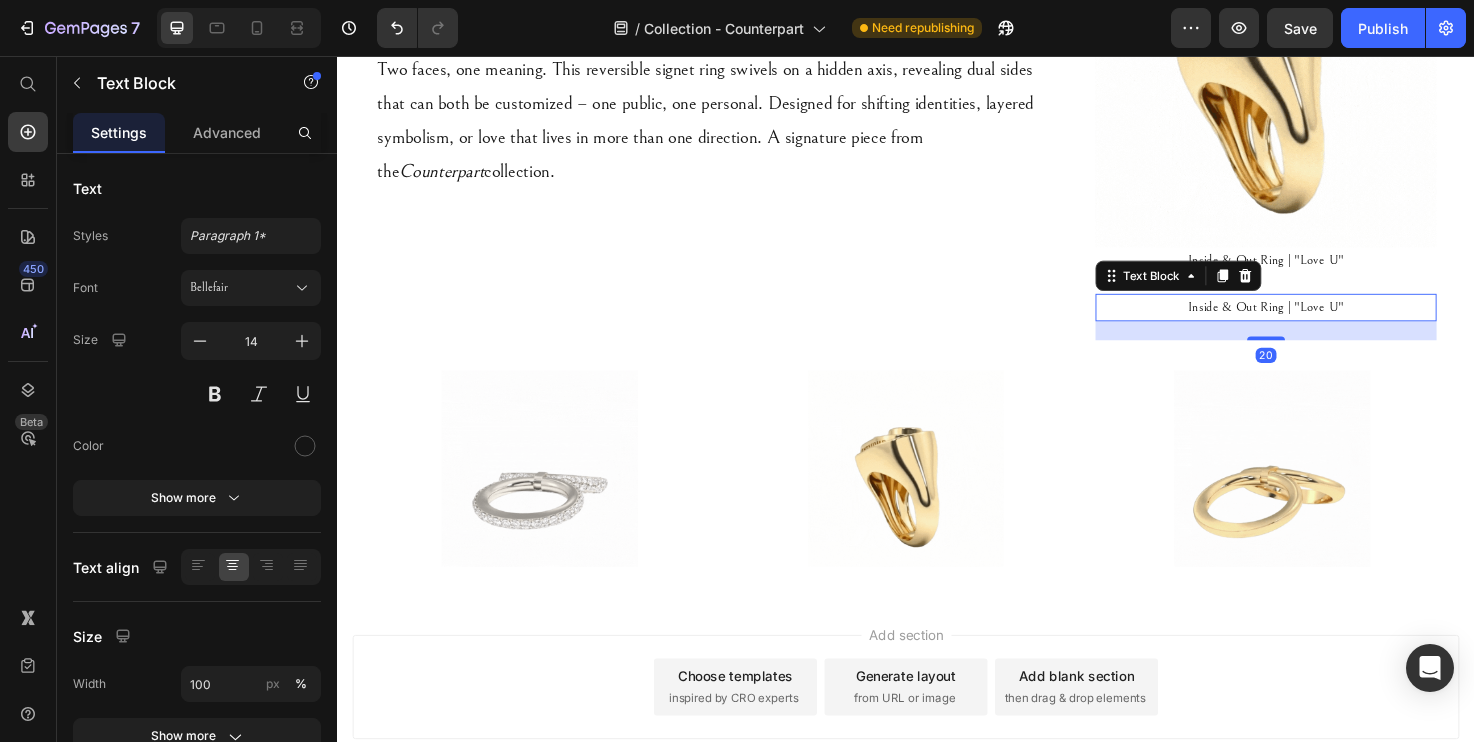 scroll, scrollTop: 1111, scrollLeft: 0, axis: vertical 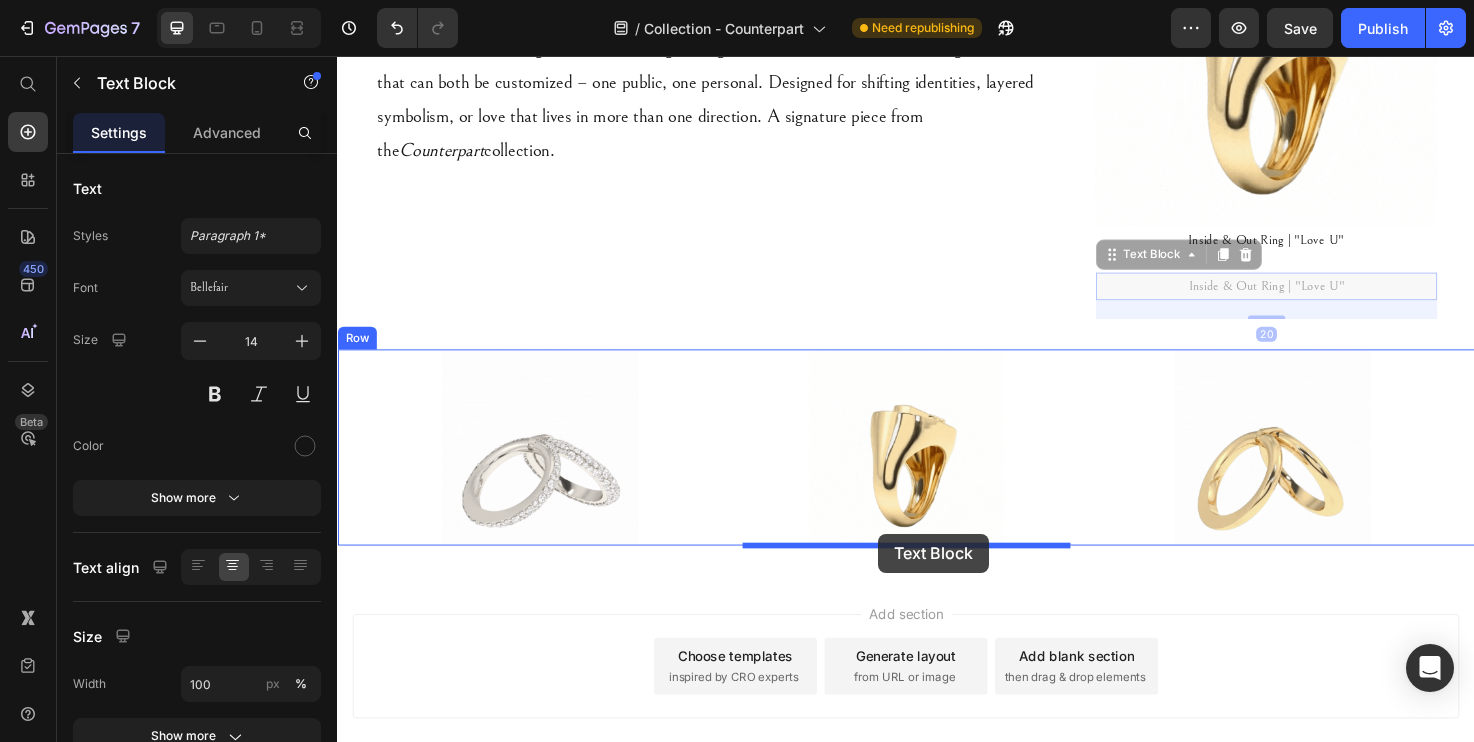 drag, startPoint x: 1154, startPoint y: 274, endPoint x: 908, endPoint y: 560, distance: 377.2426 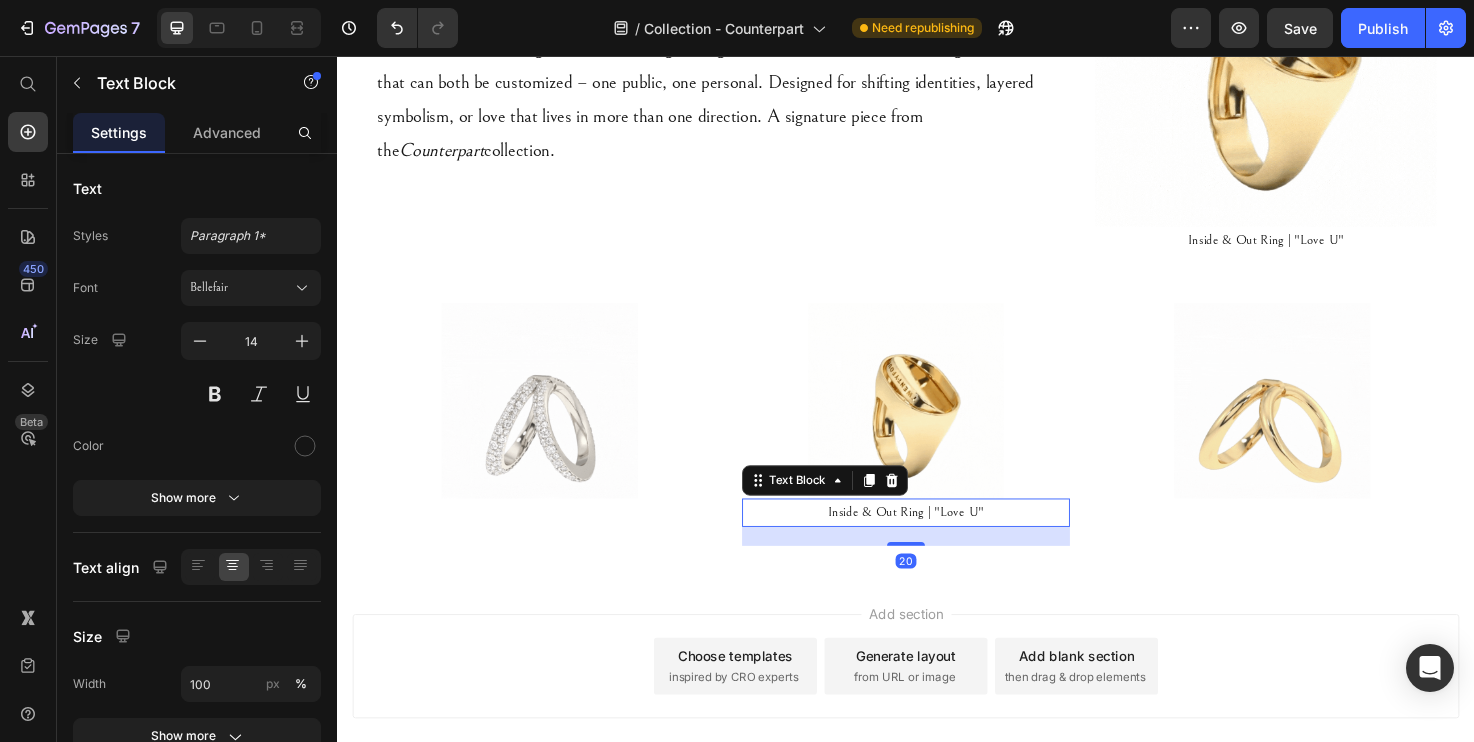 click on "Inside & Out Ring | "Love U"" at bounding box center [937, 537] 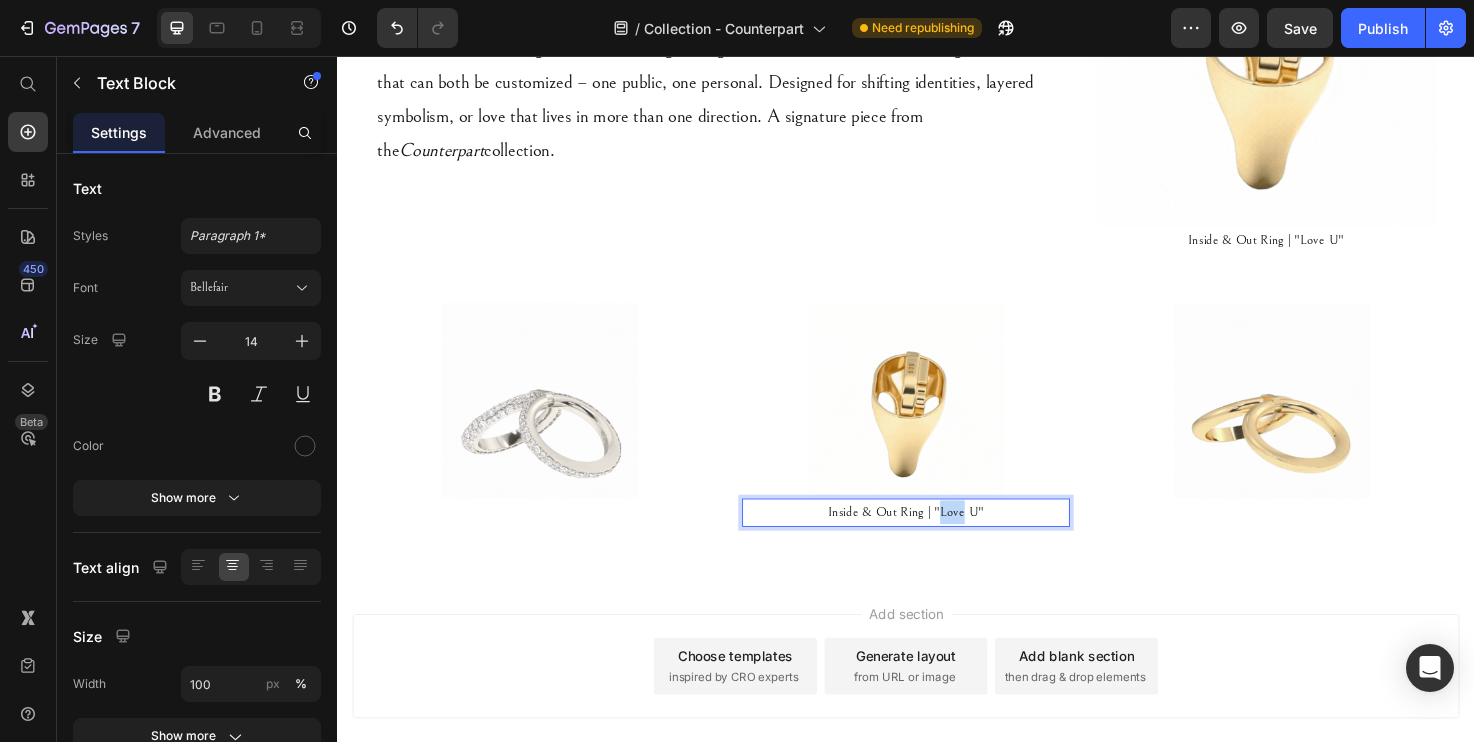 click on "Inside & Out Ring | "Love U"" at bounding box center (937, 537) 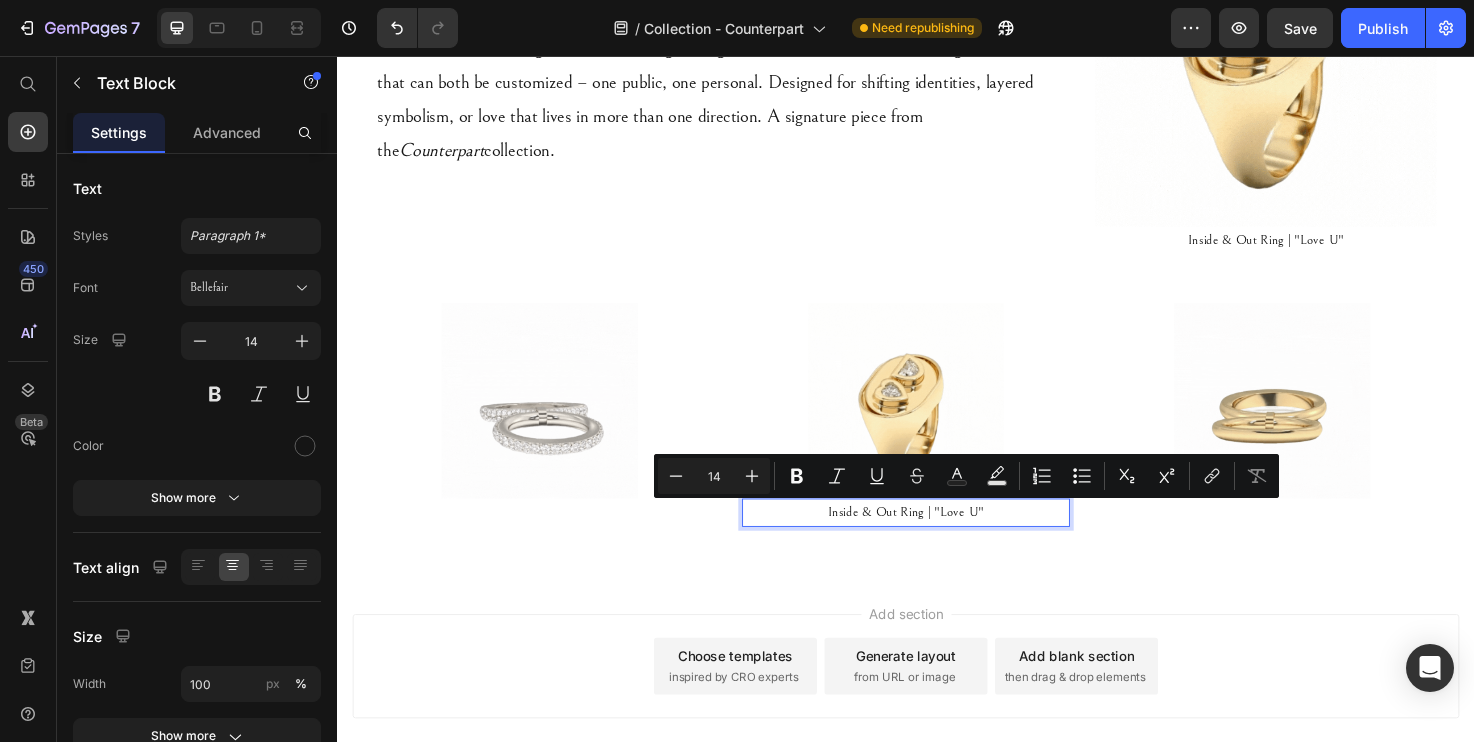 click on "Inside & Out Ring | "Love U"" at bounding box center (937, 537) 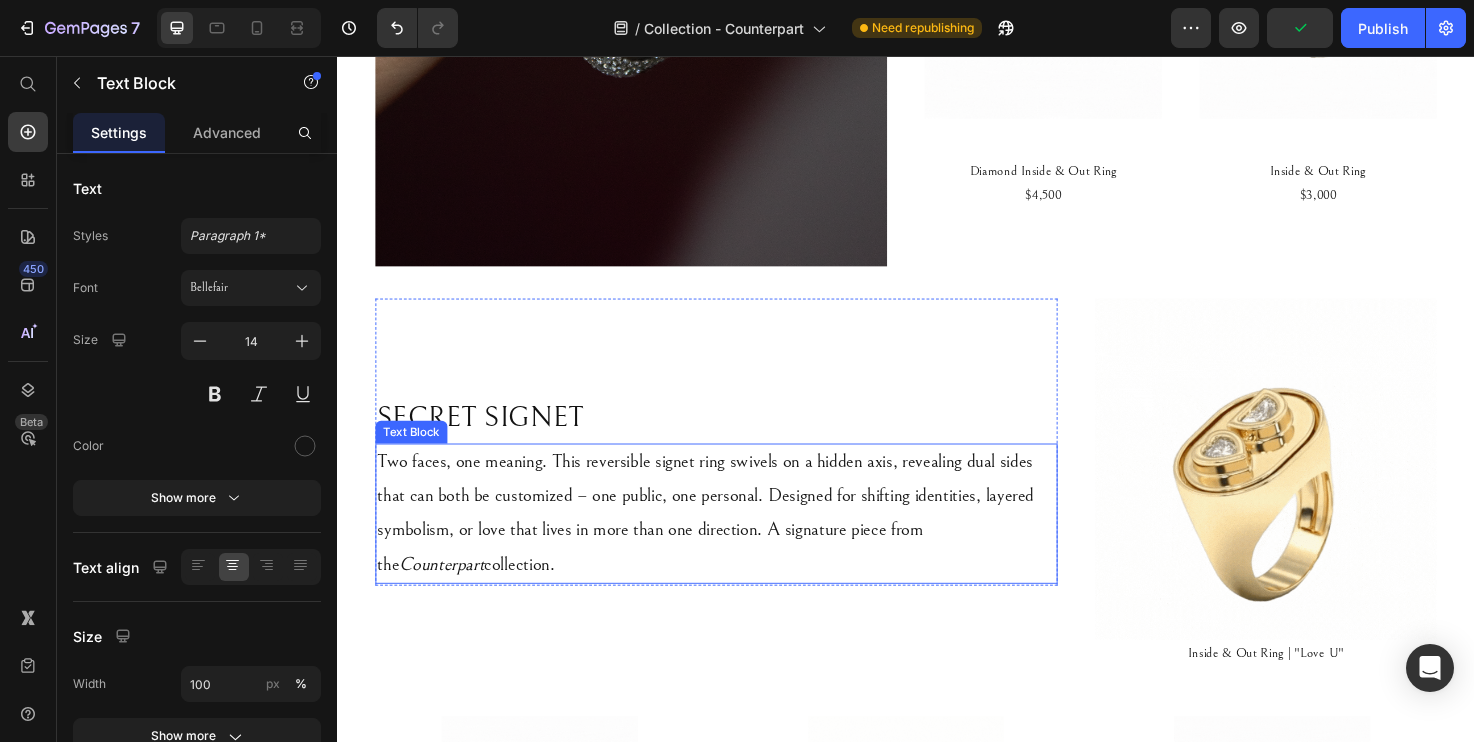 scroll, scrollTop: 721, scrollLeft: 0, axis: vertical 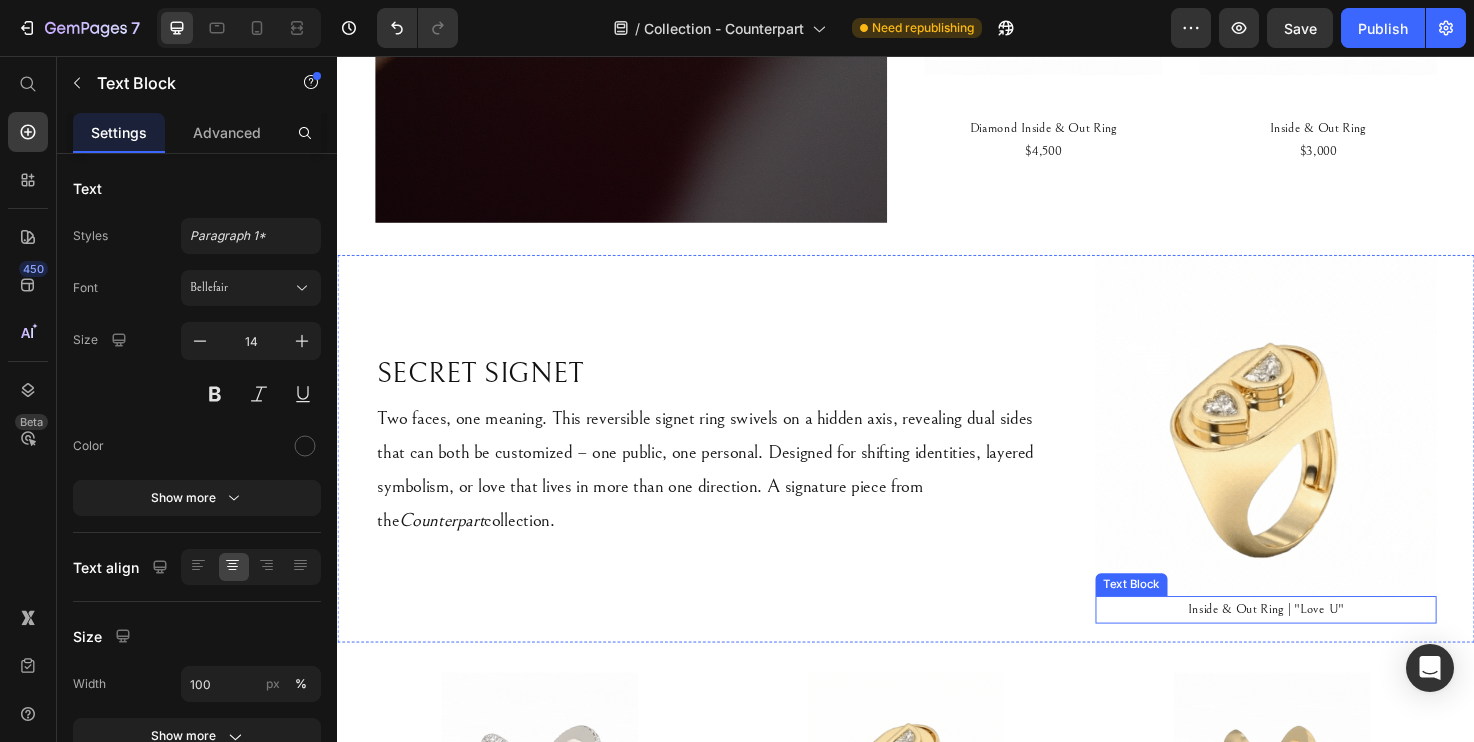 click on "Inside & Out Ring | "Love U"" at bounding box center (1317, 640) 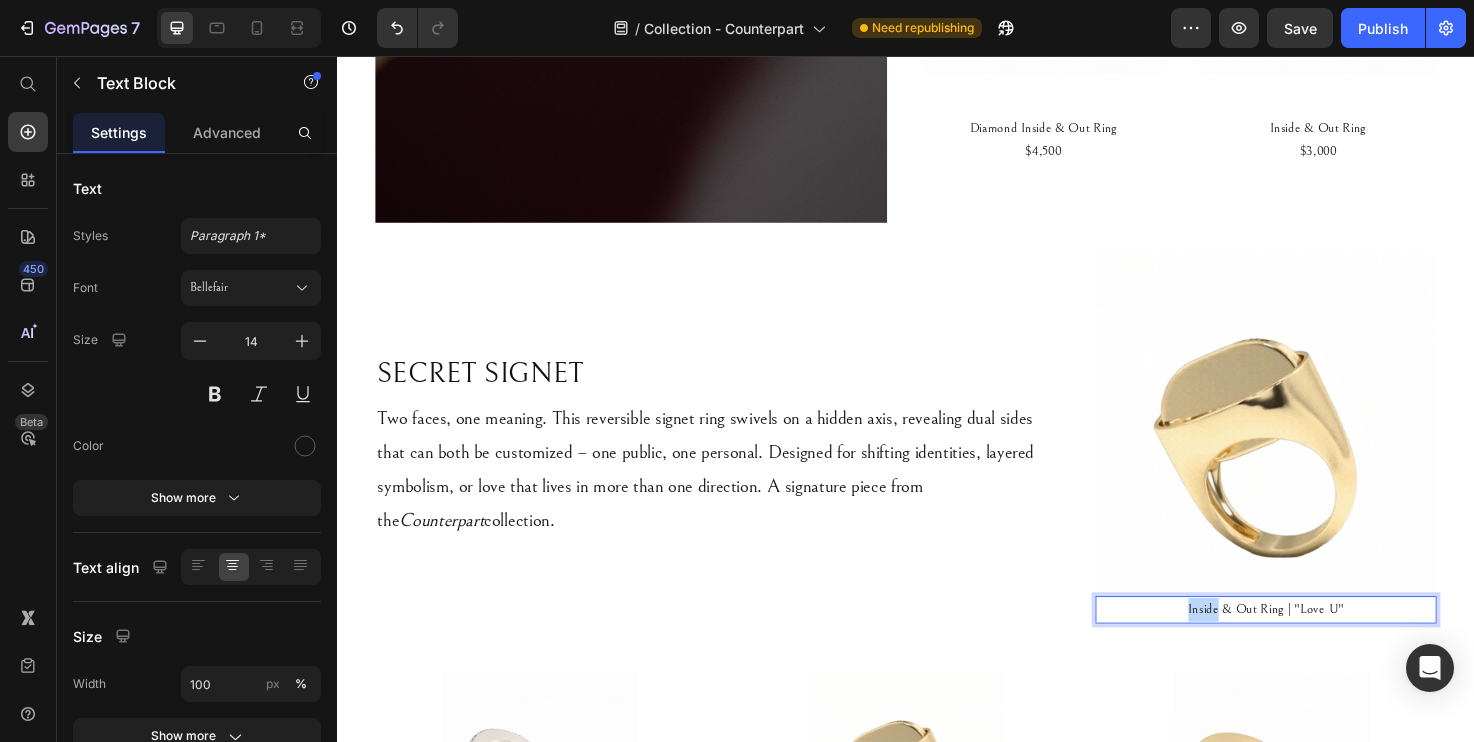 click on "Inside & Out Ring | "Love U"" at bounding box center [1317, 640] 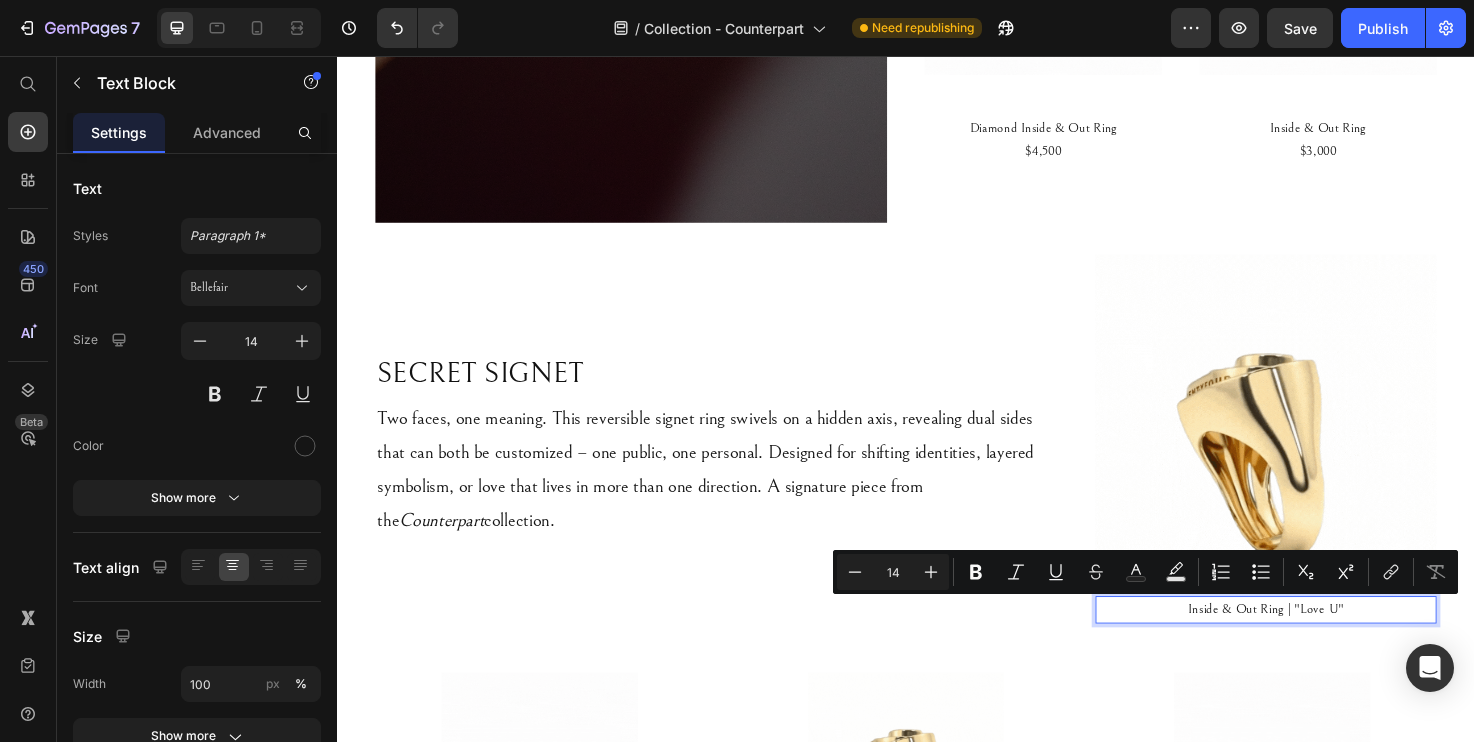 click on "Inside & Out Ring | "Love U"" at bounding box center (1317, 640) 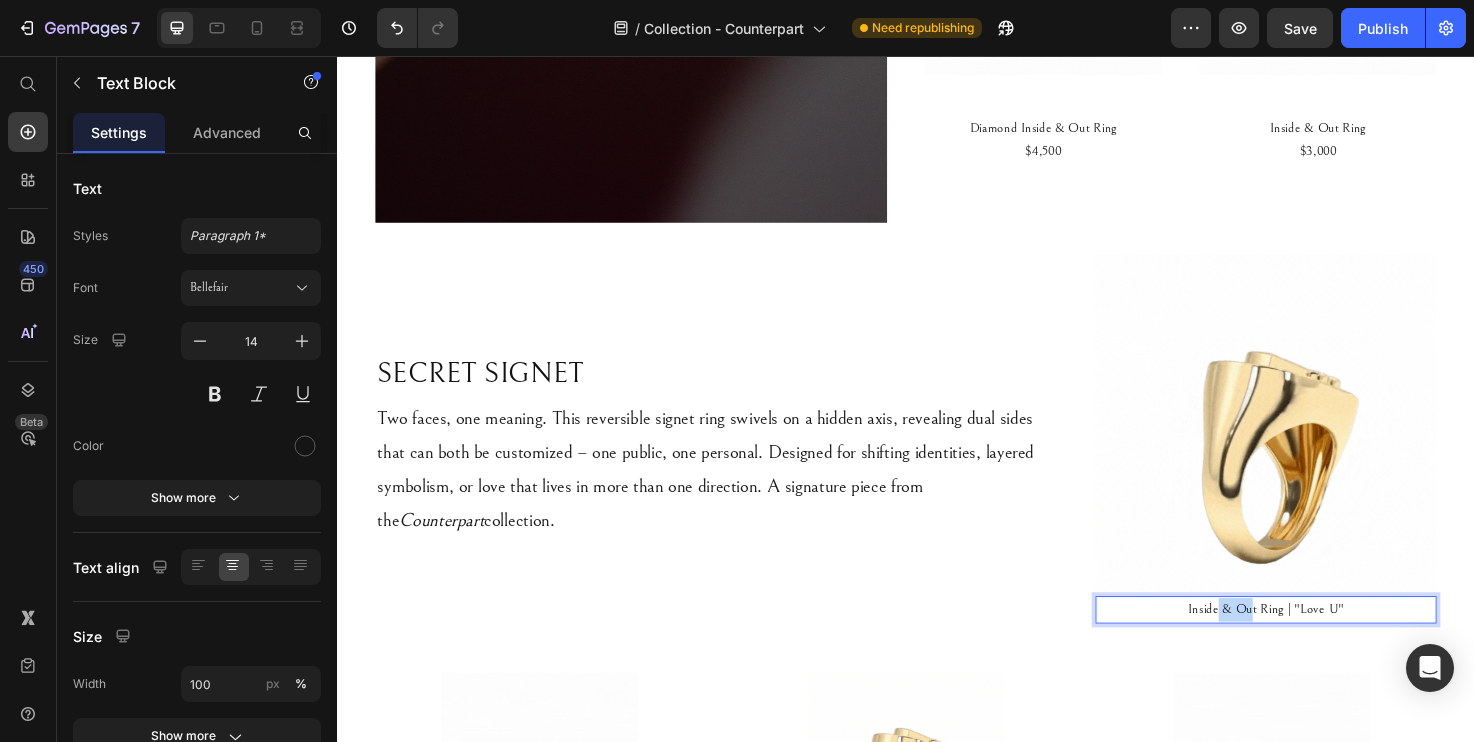 drag, startPoint x: 1303, startPoint y: 644, endPoint x: 1268, endPoint y: 643, distance: 35.014282 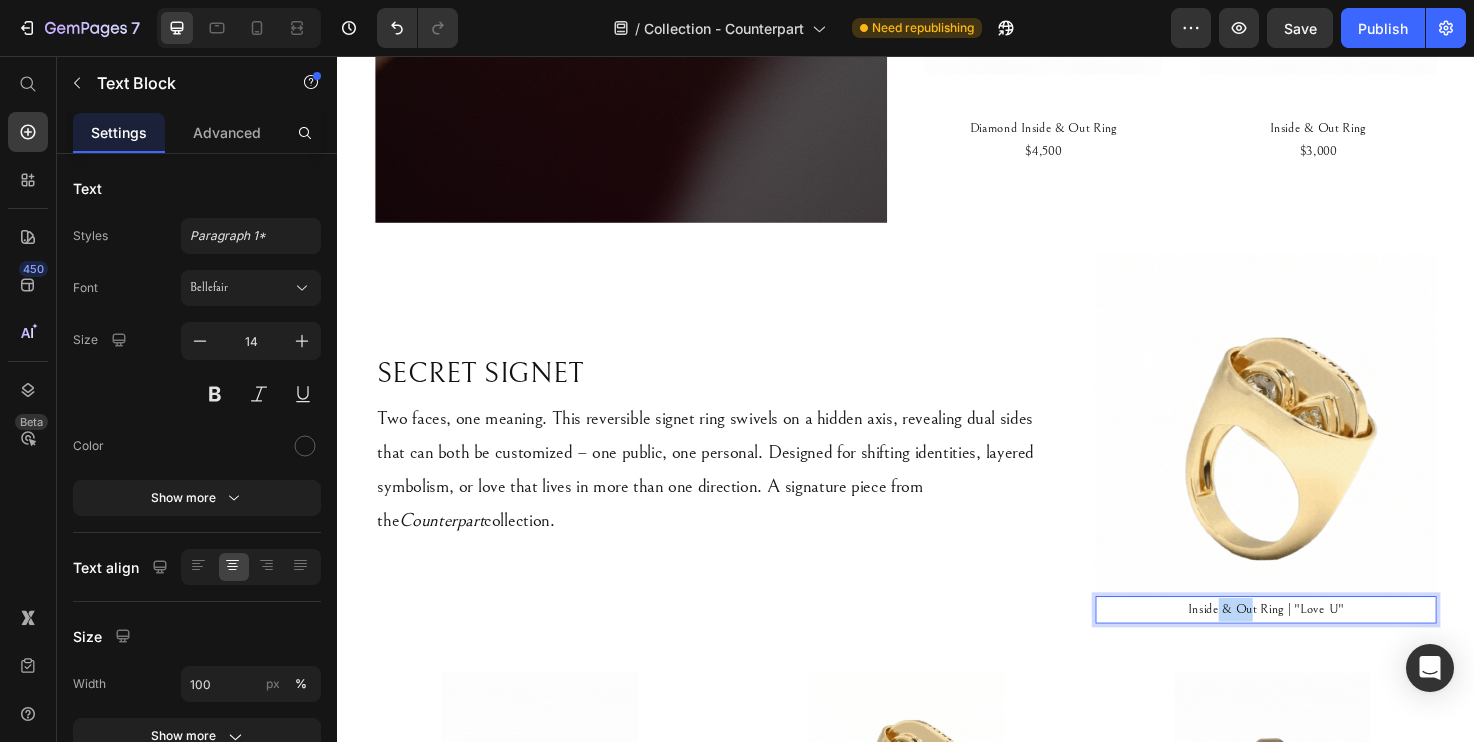 click on "Inside & Out Ring | "Love U"" at bounding box center (1317, 640) 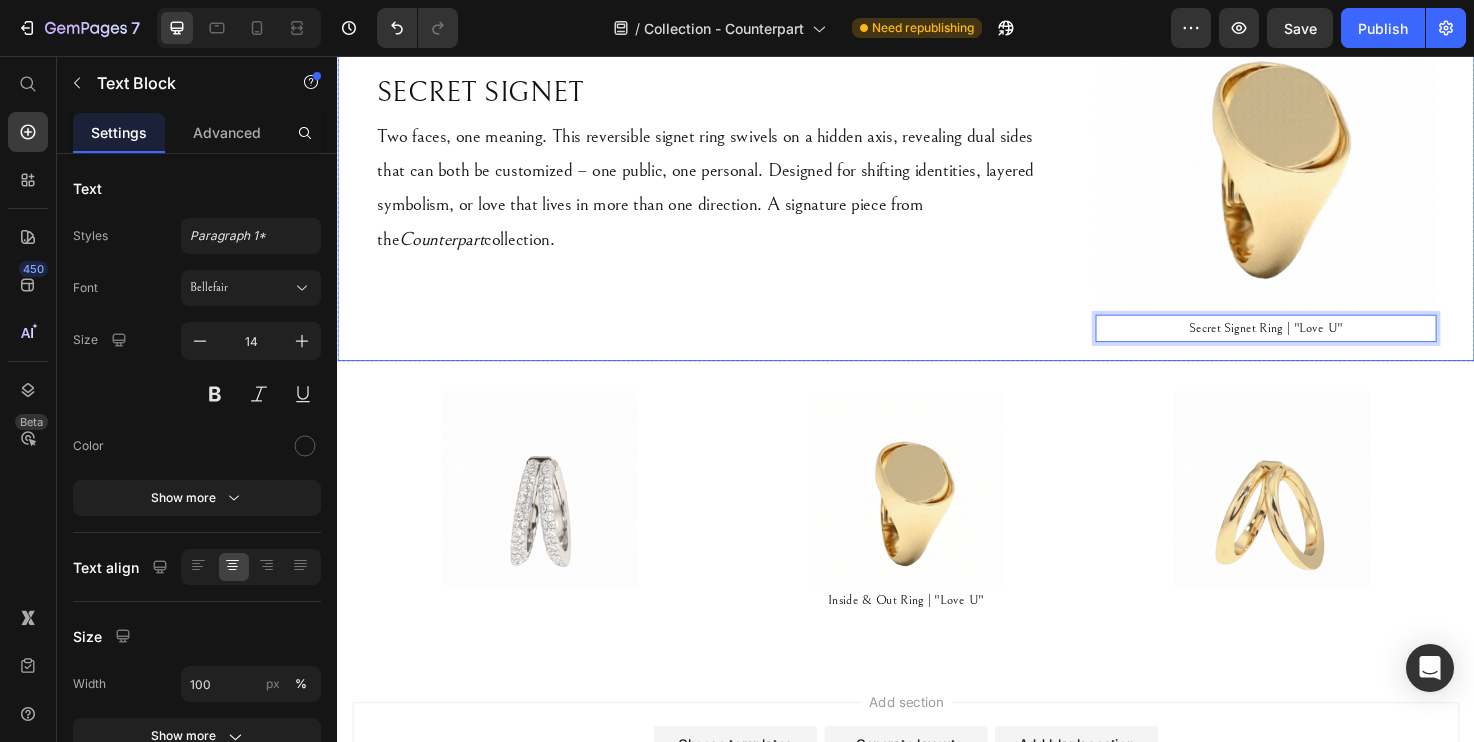 scroll, scrollTop: 1066, scrollLeft: 0, axis: vertical 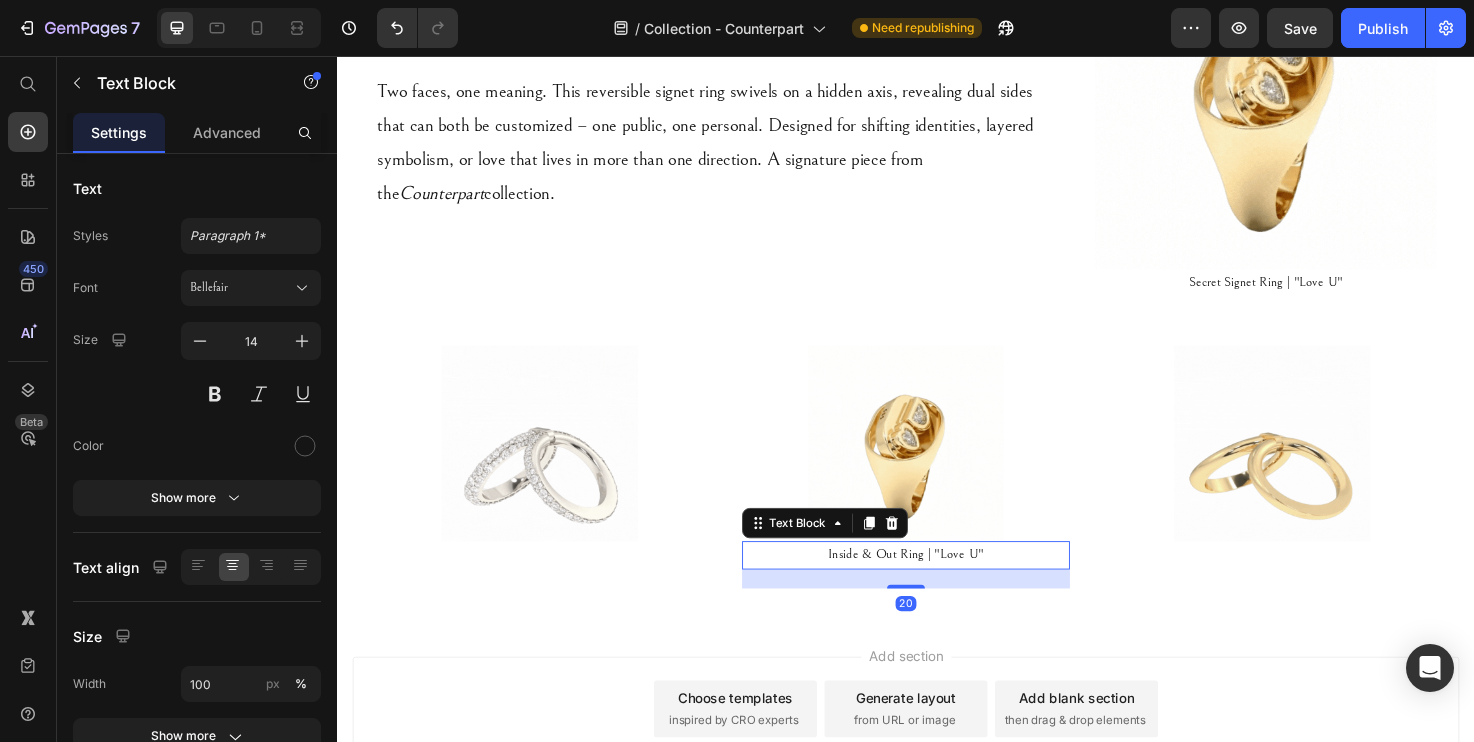 click on "Inside & Out Ring | "Love U"" at bounding box center [937, 582] 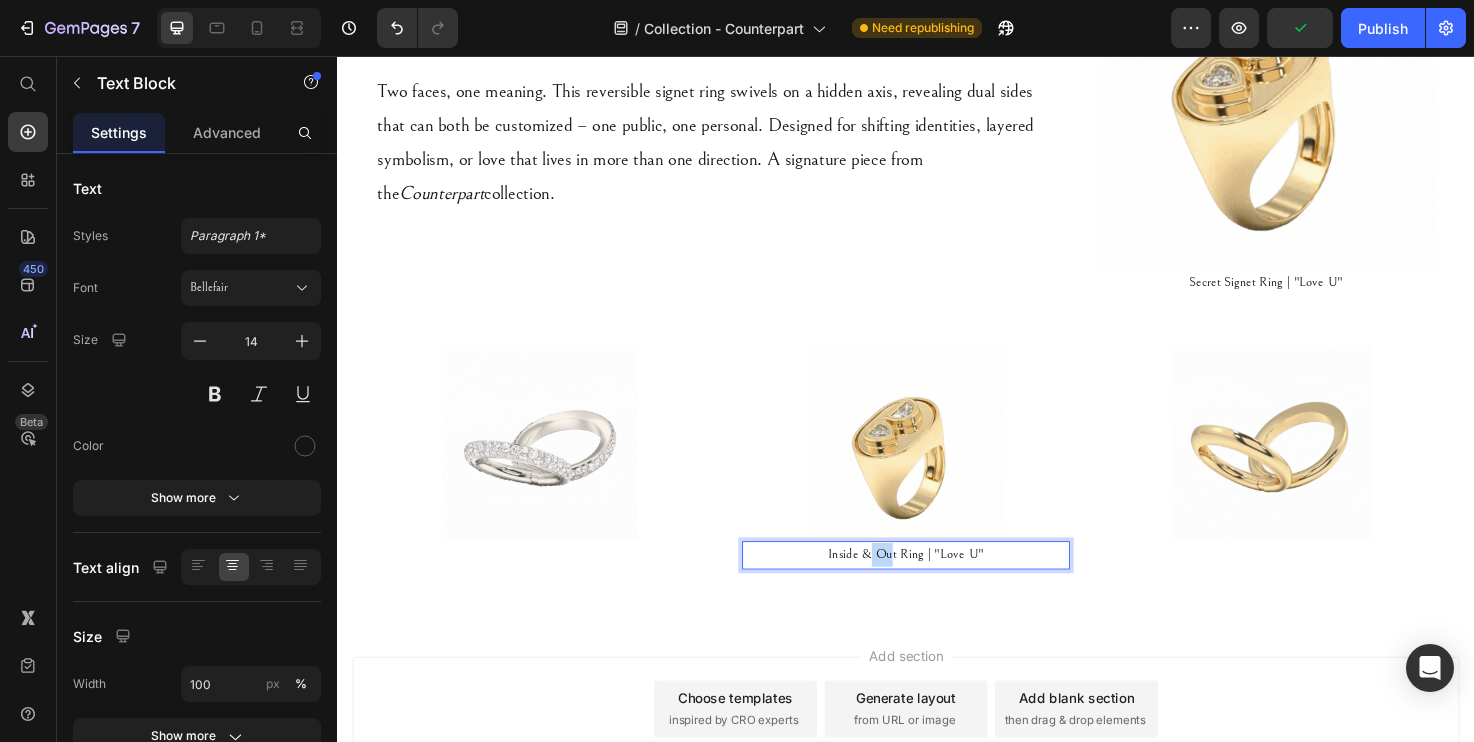 drag, startPoint x: 925, startPoint y: 585, endPoint x: 897, endPoint y: 585, distance: 28 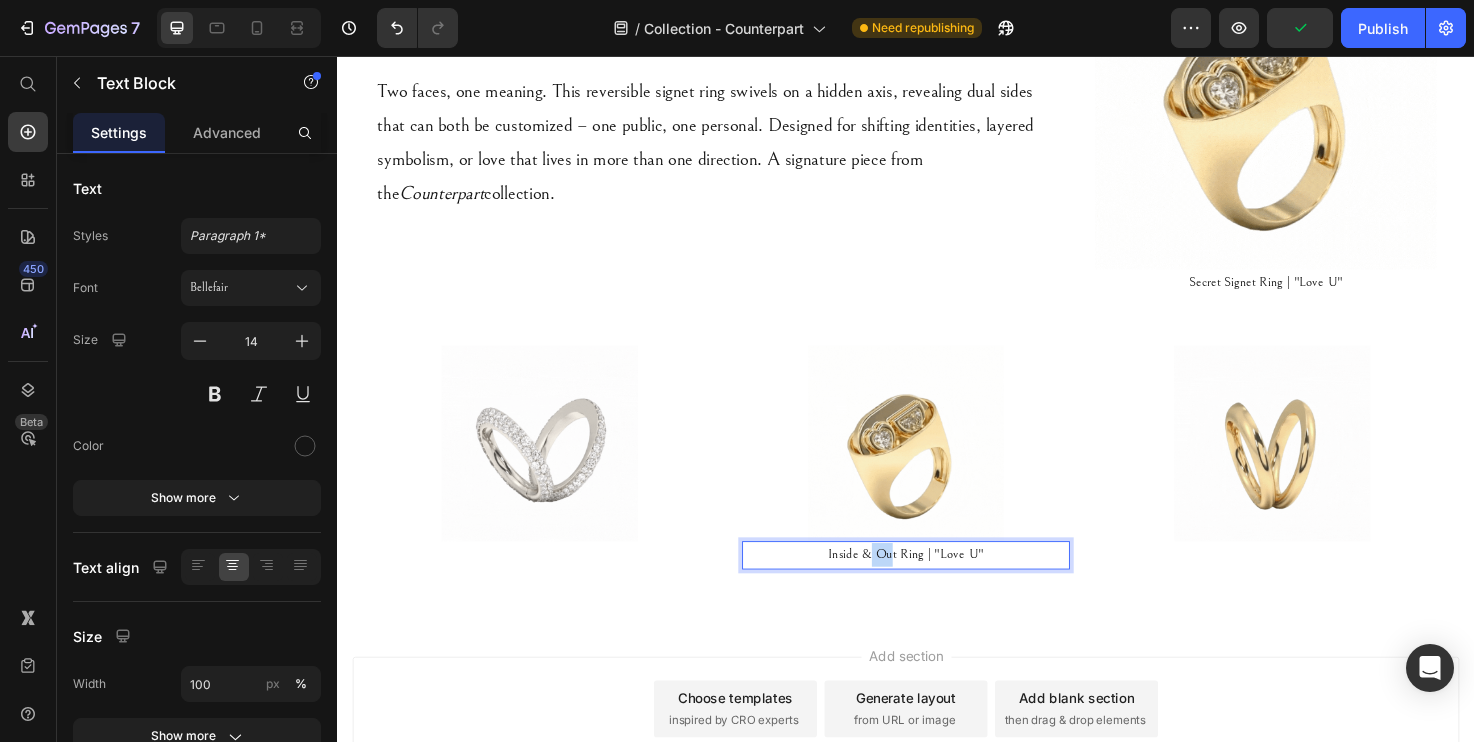 click on "Inside & Out Ring | "Love U"" at bounding box center [937, 582] 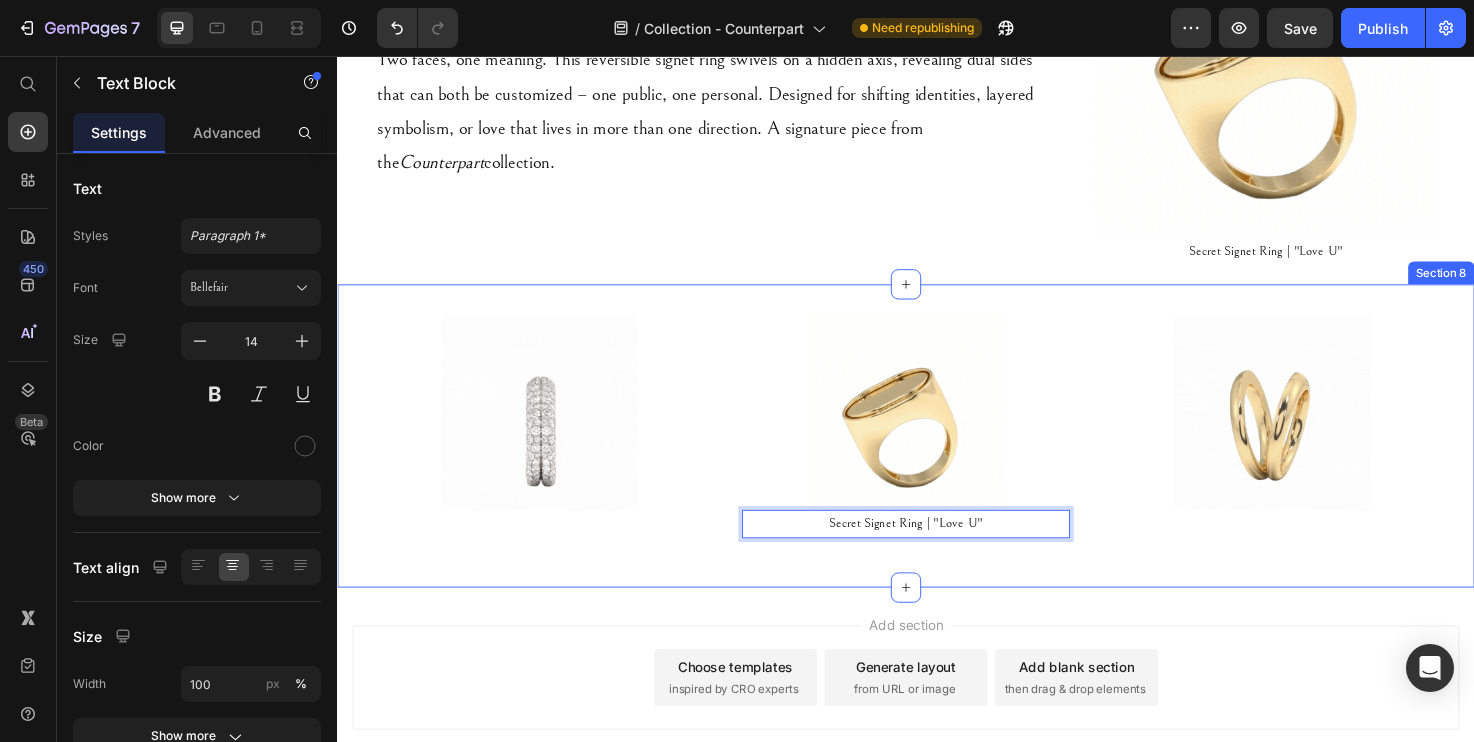 scroll, scrollTop: 1128, scrollLeft: 0, axis: vertical 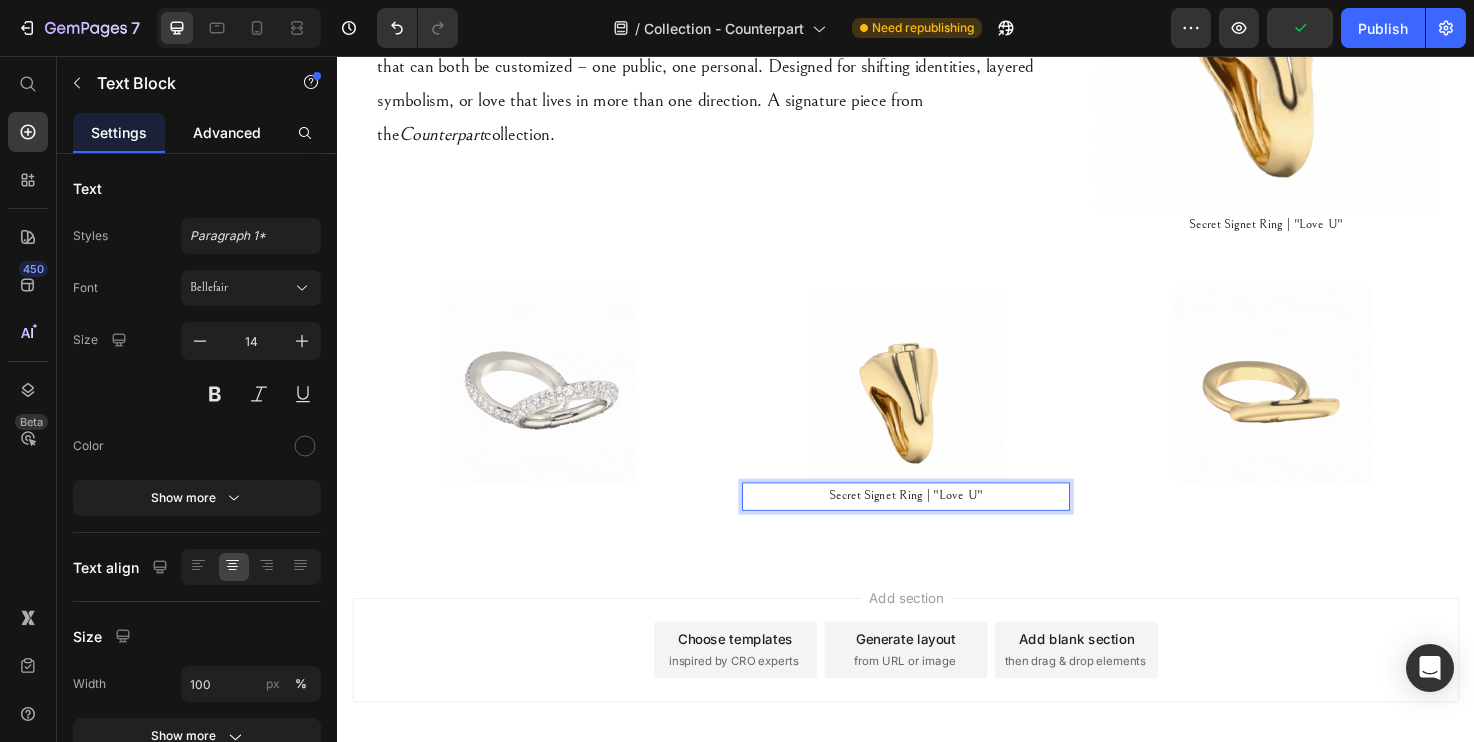 click on "Advanced" 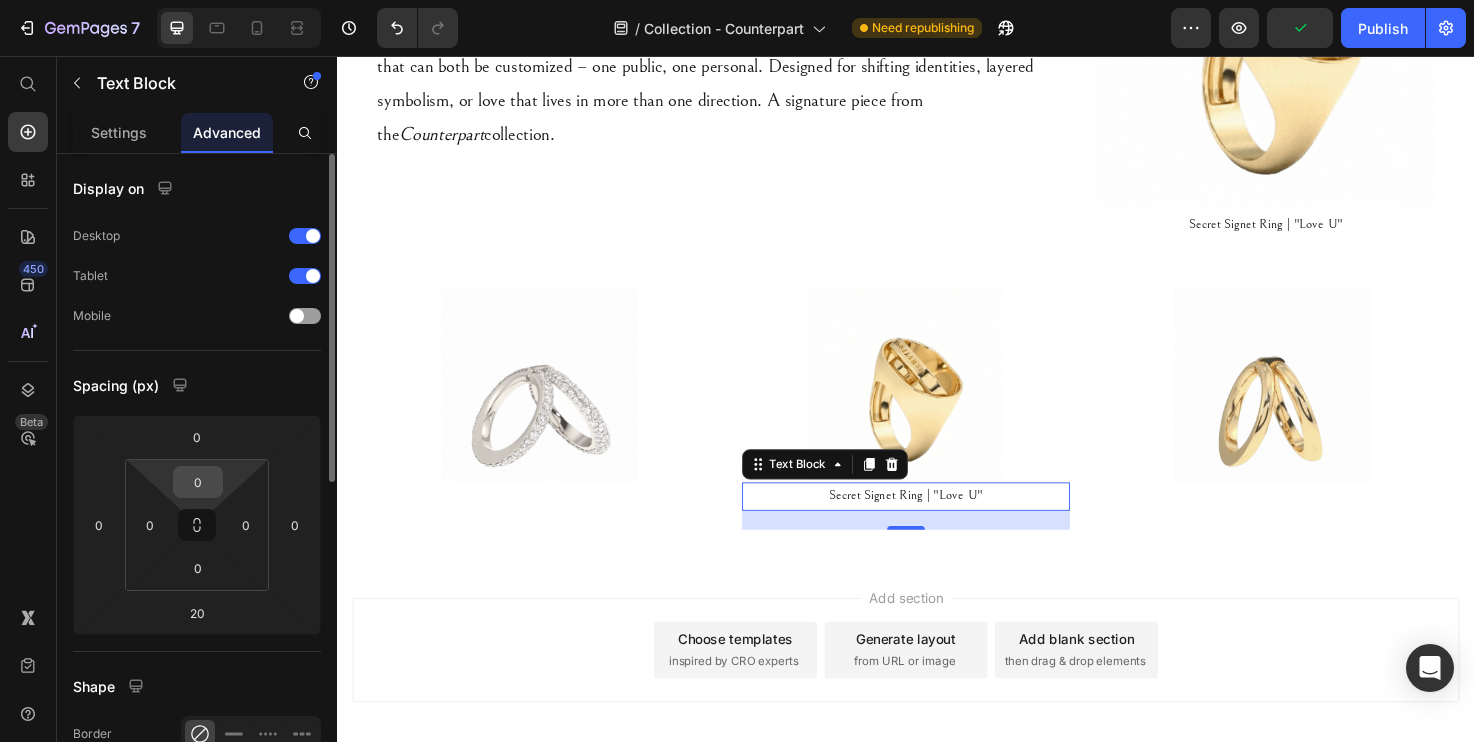 click on "0" at bounding box center [198, 482] 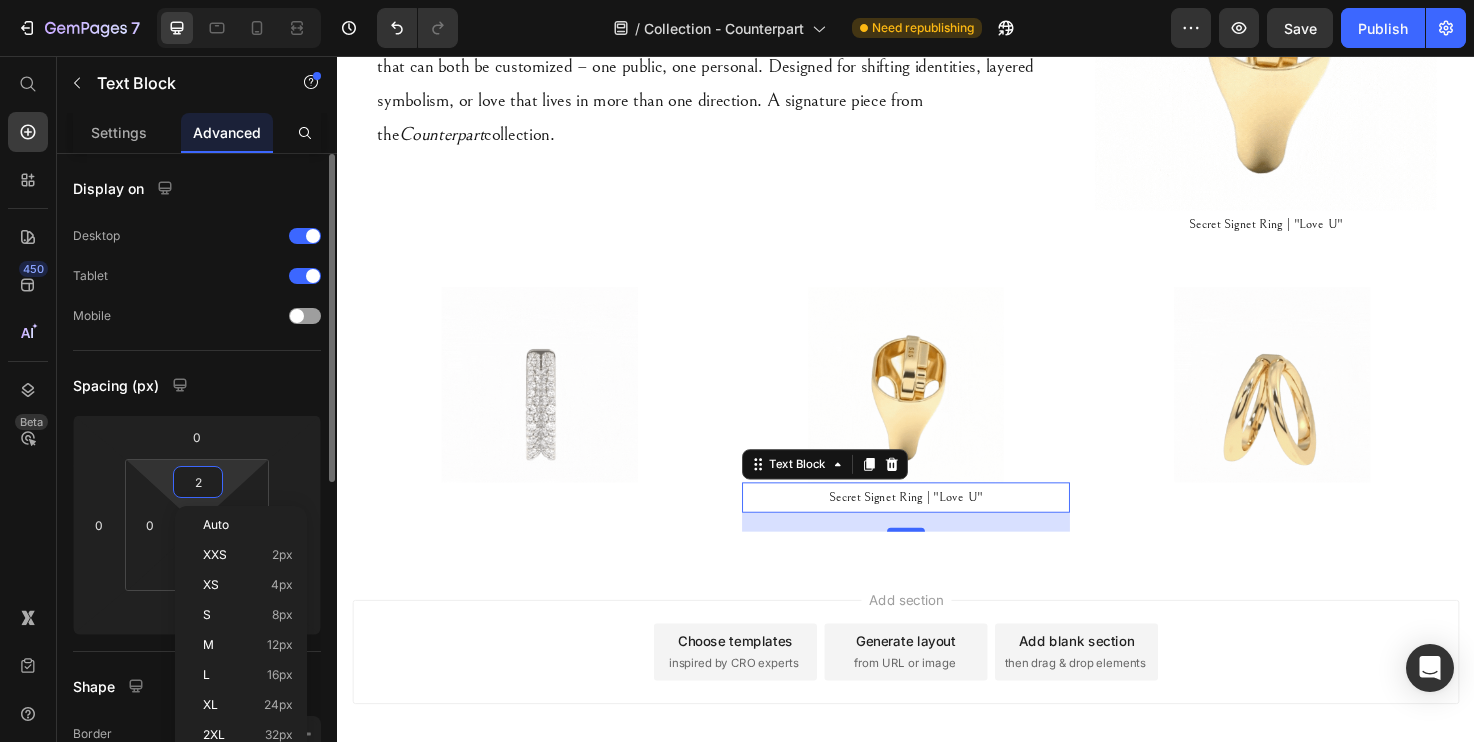 type on "20" 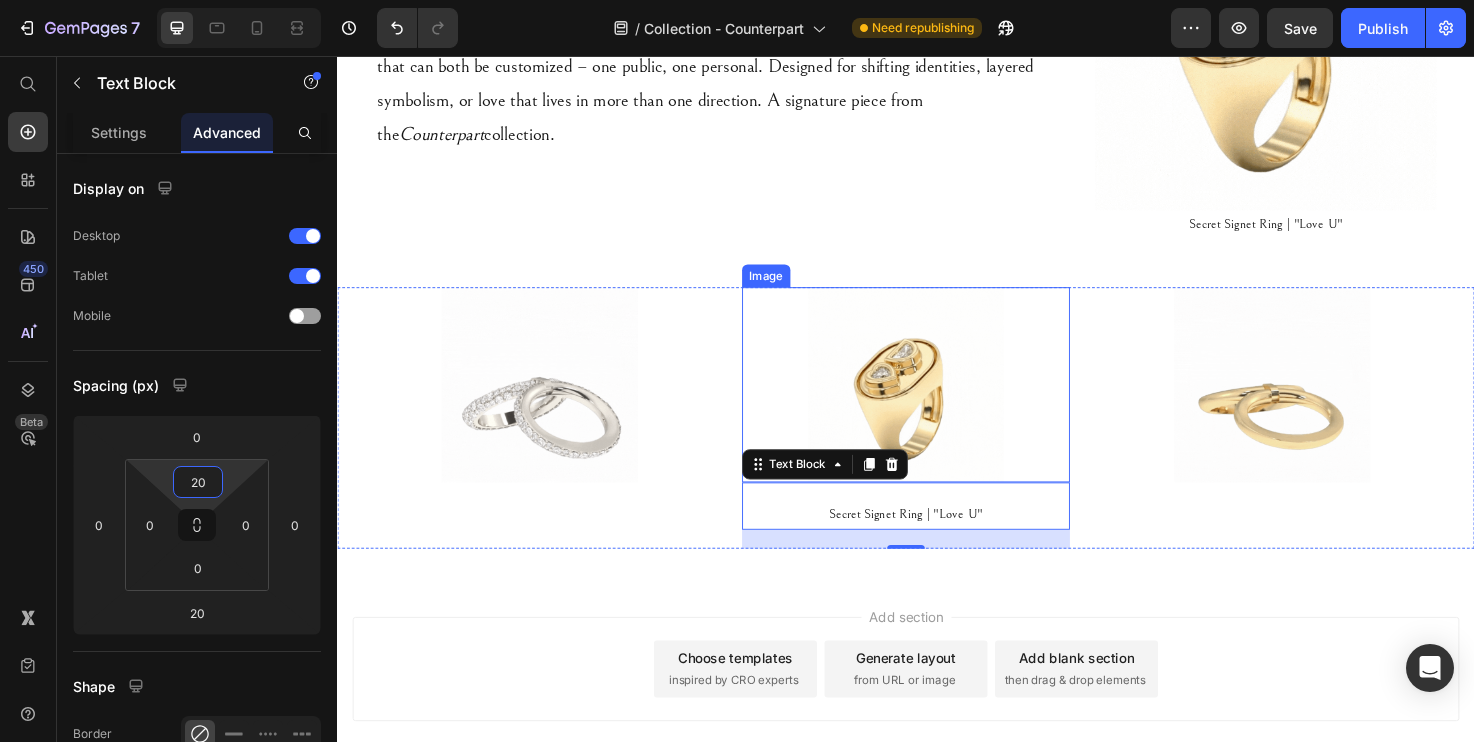 click on "Image" at bounding box center (1323, 438) 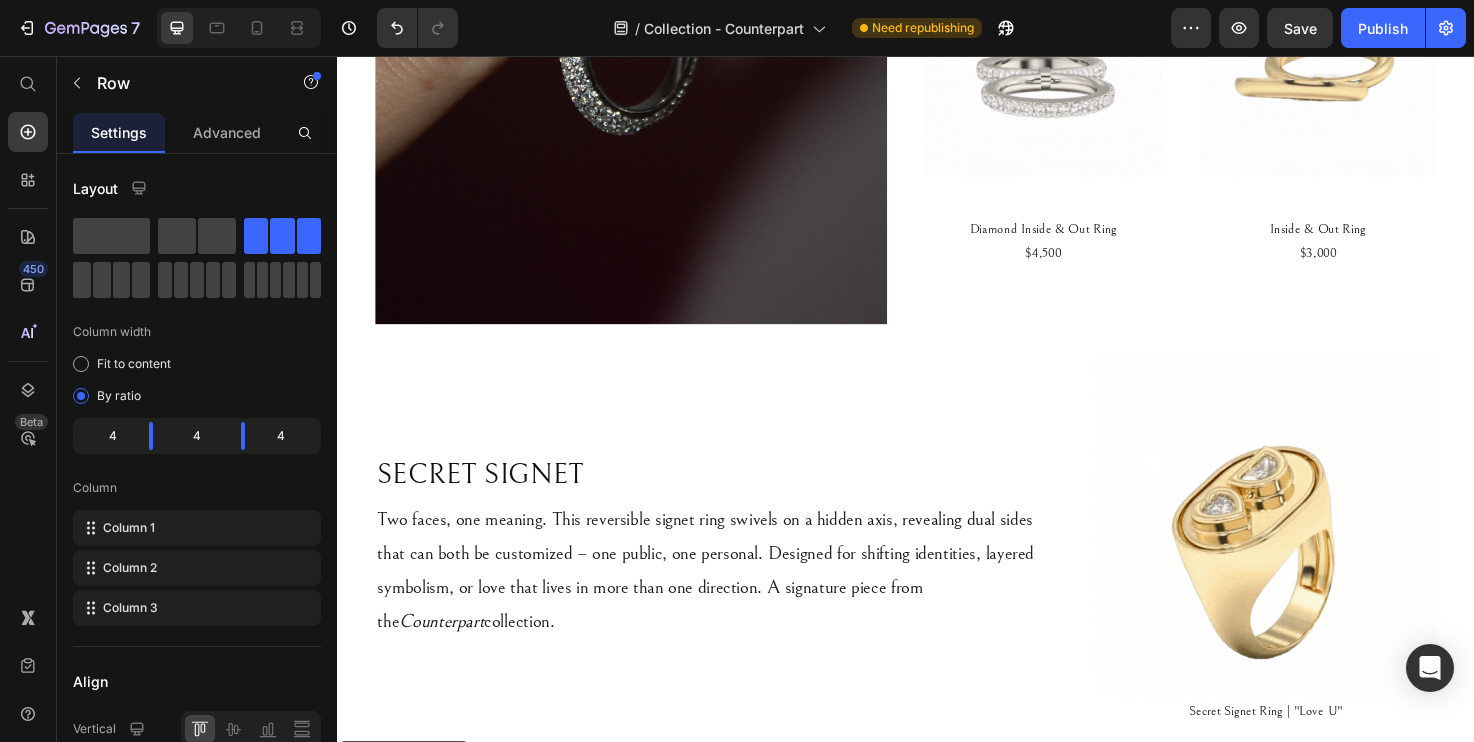 scroll, scrollTop: 612, scrollLeft: 0, axis: vertical 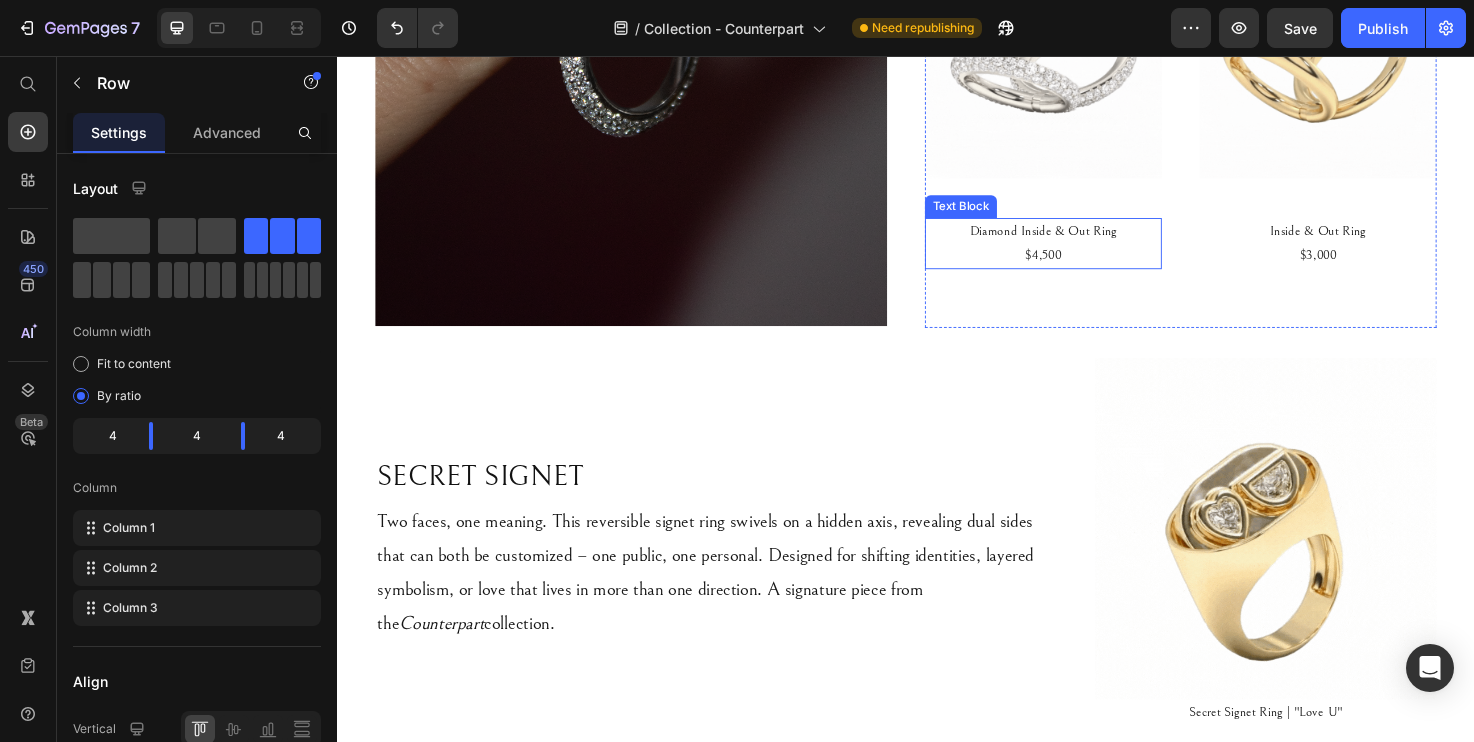 click on "$4,500" at bounding box center [1082, 266] 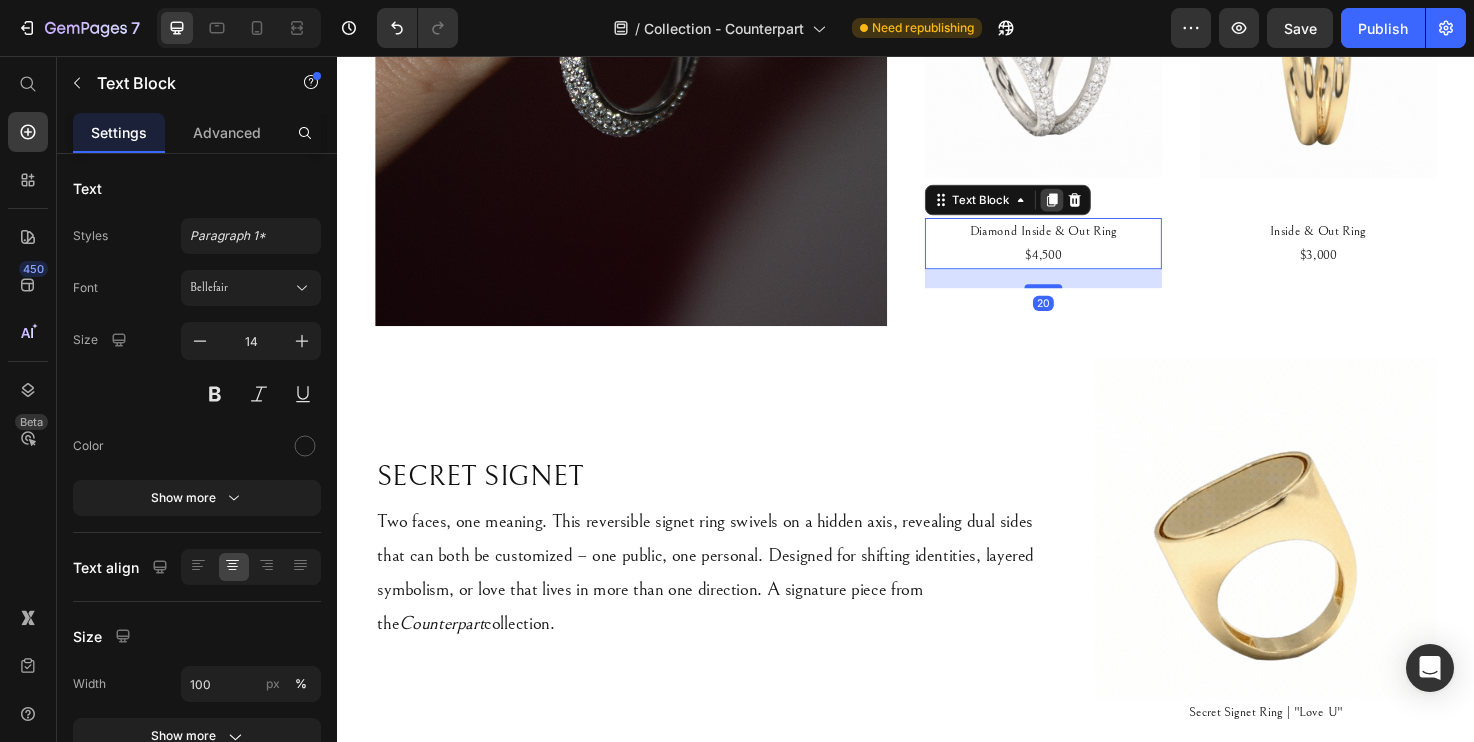 click 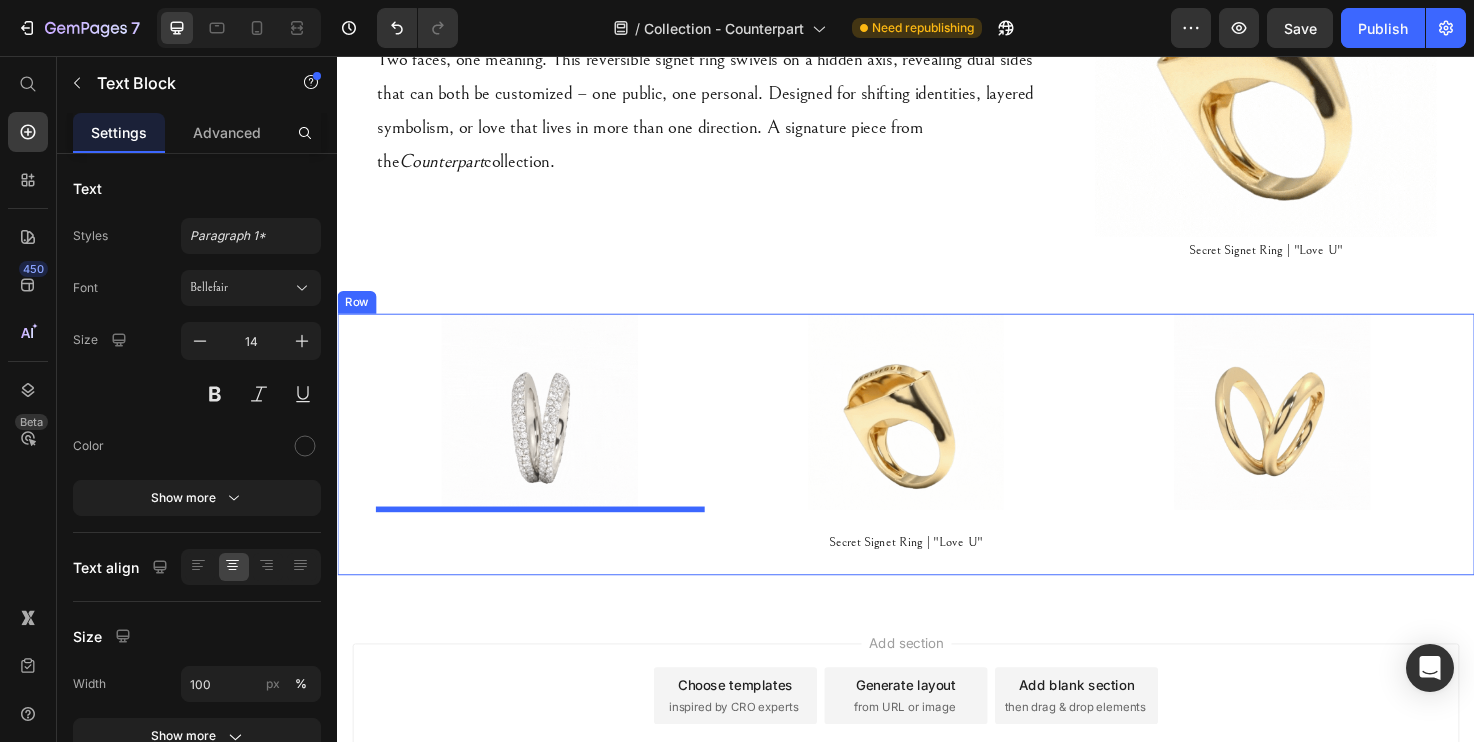 scroll, scrollTop: 1277, scrollLeft: 0, axis: vertical 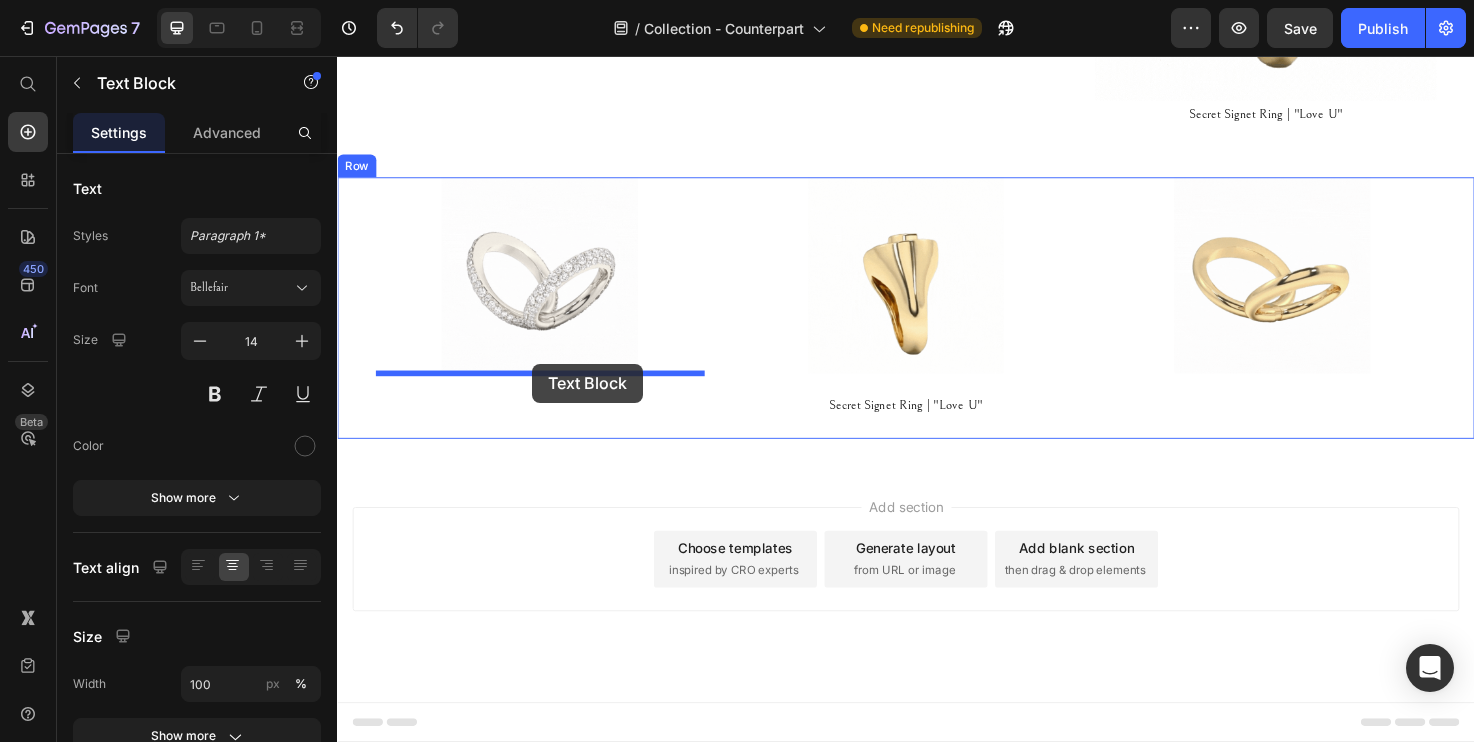 drag, startPoint x: 976, startPoint y: 282, endPoint x: 543, endPoint y: 381, distance: 444.1734 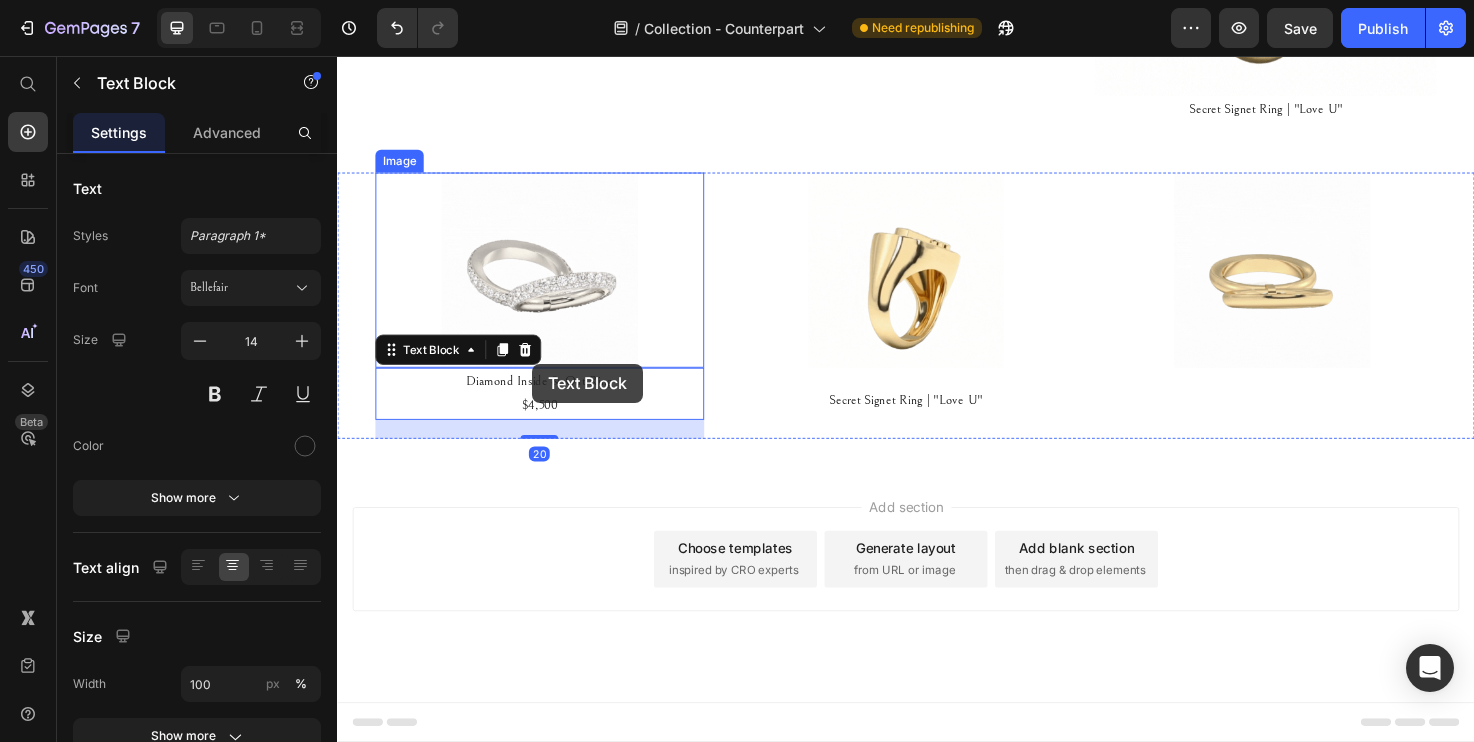 scroll, scrollTop: 1244, scrollLeft: 0, axis: vertical 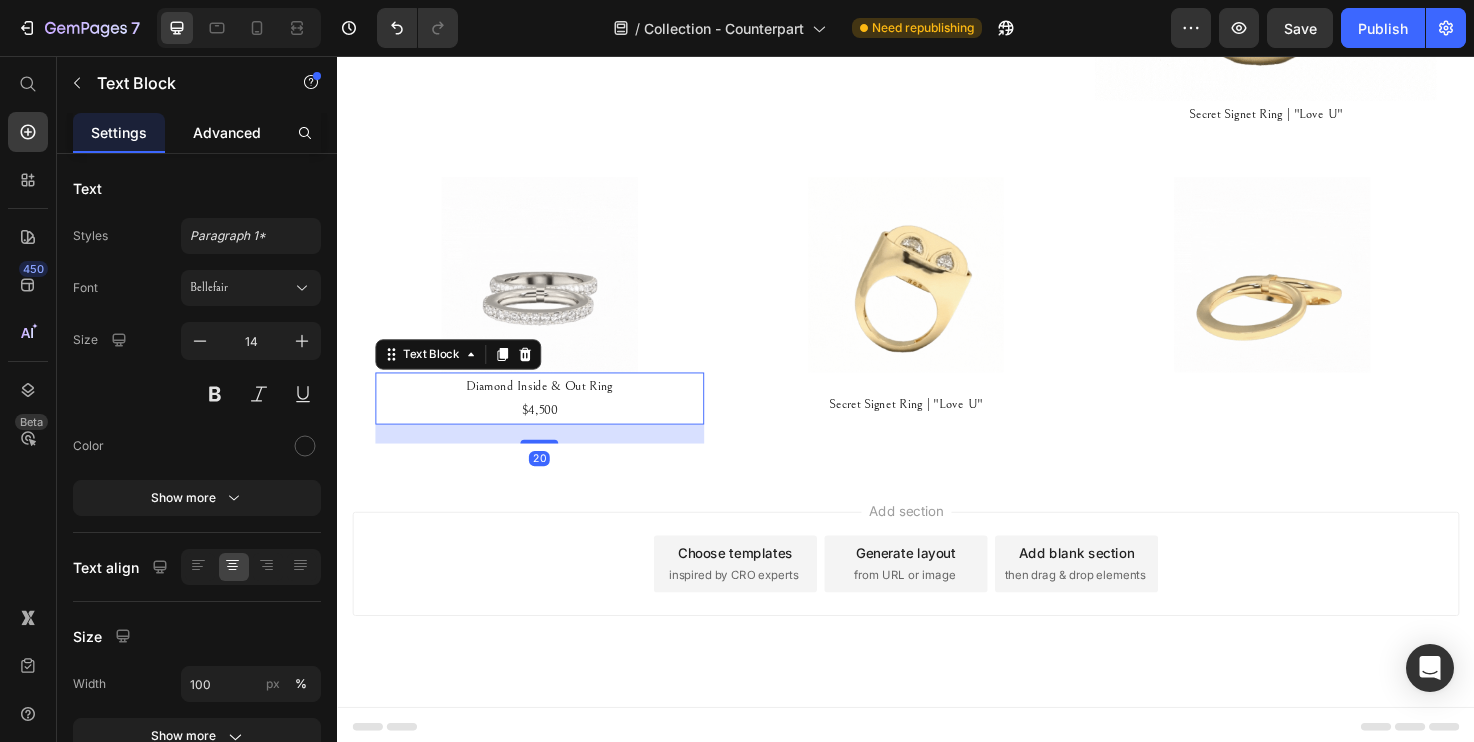 click on "Advanced" at bounding box center (227, 132) 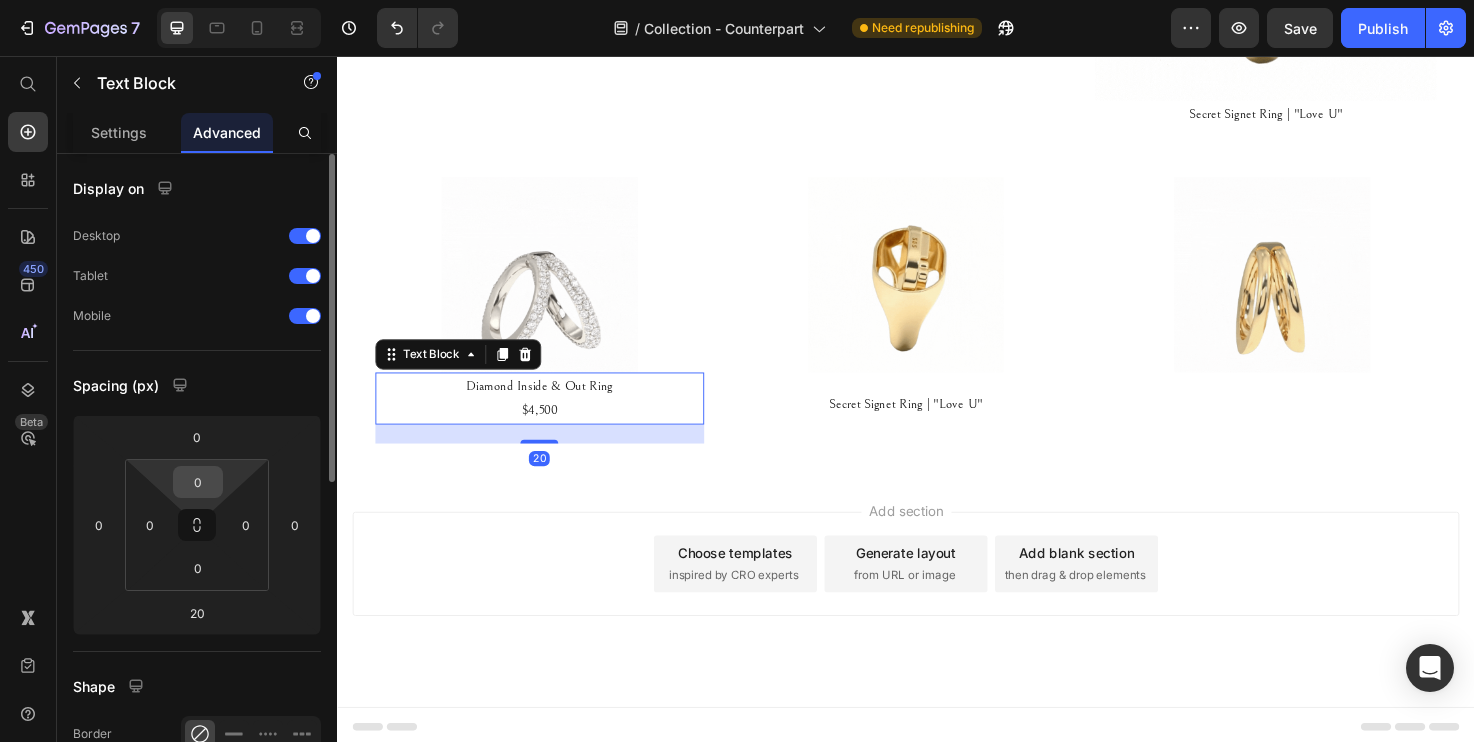 click on "0" at bounding box center [198, 482] 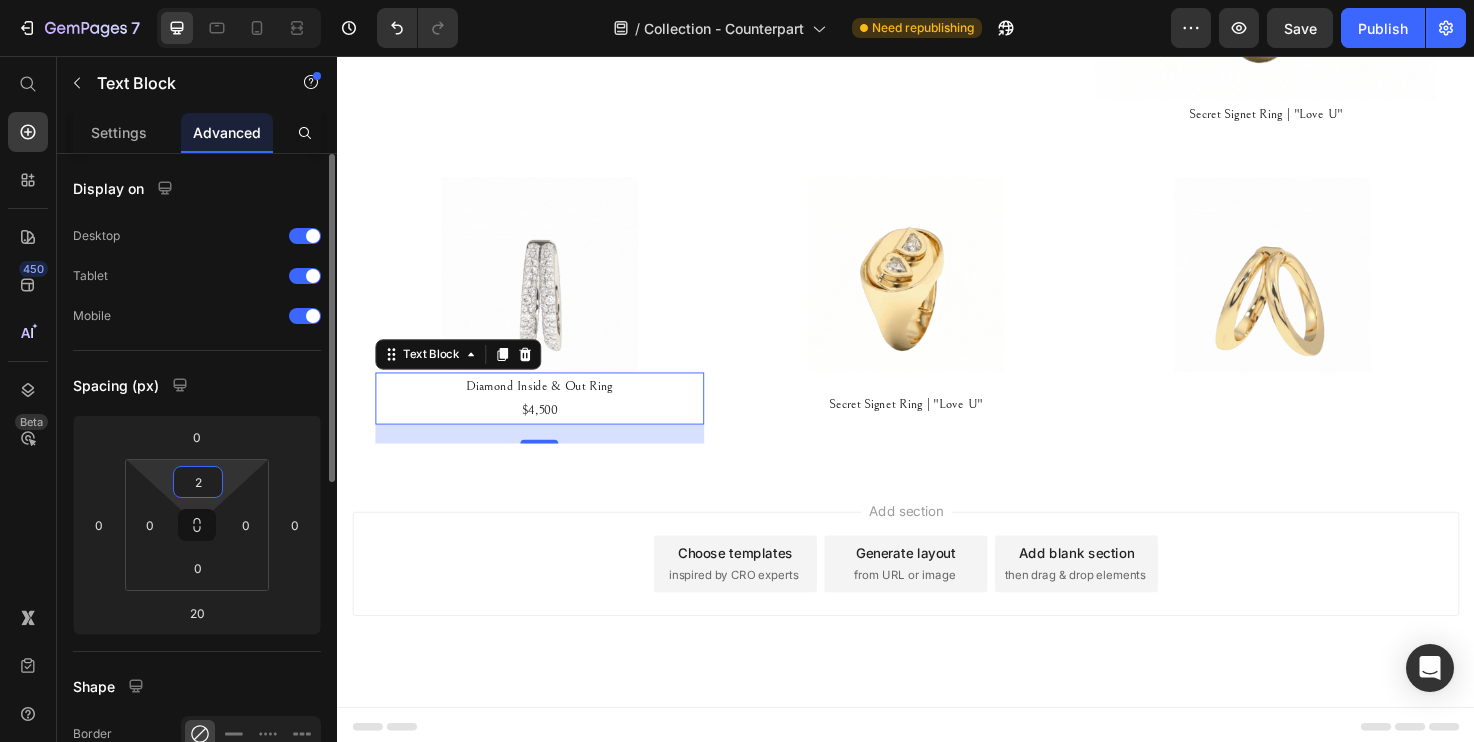 type on "20" 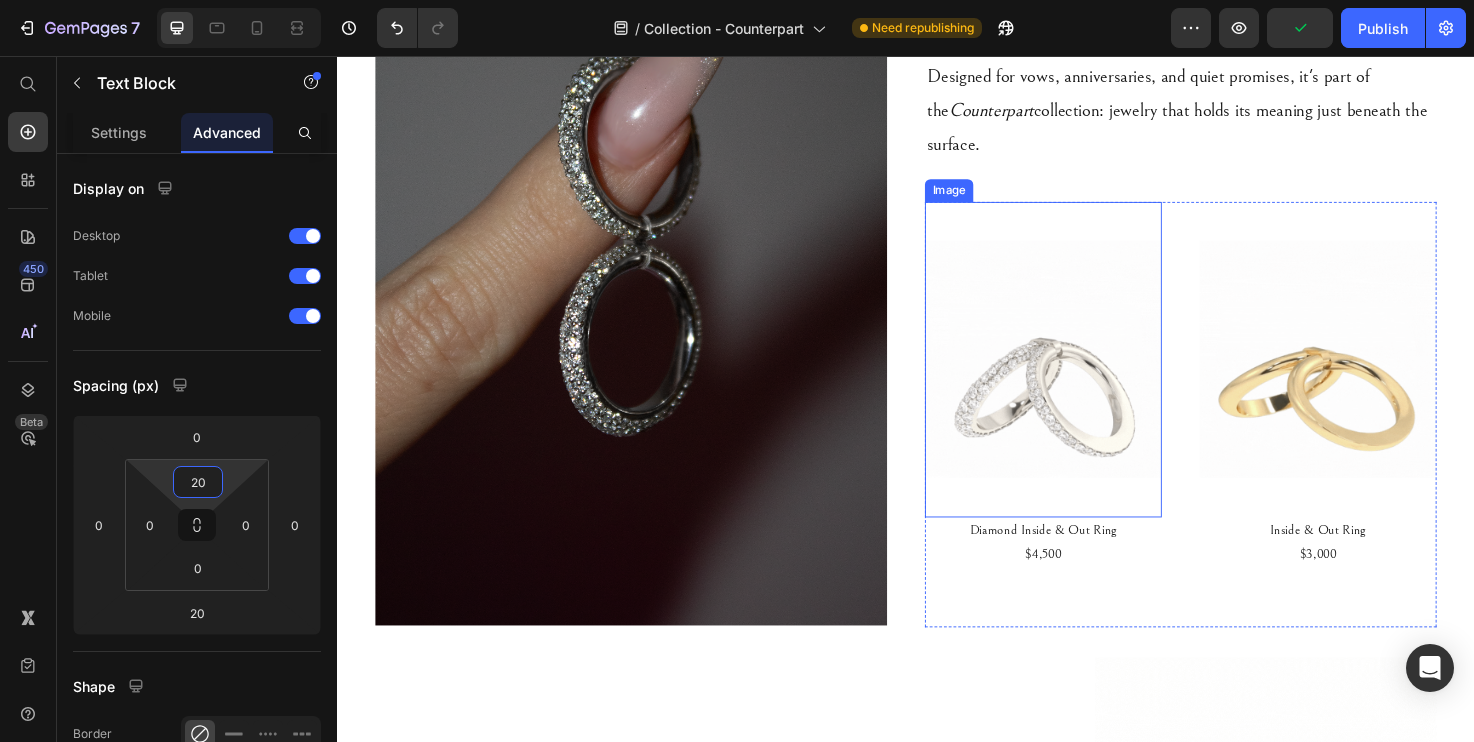 scroll, scrollTop: 350, scrollLeft: 0, axis: vertical 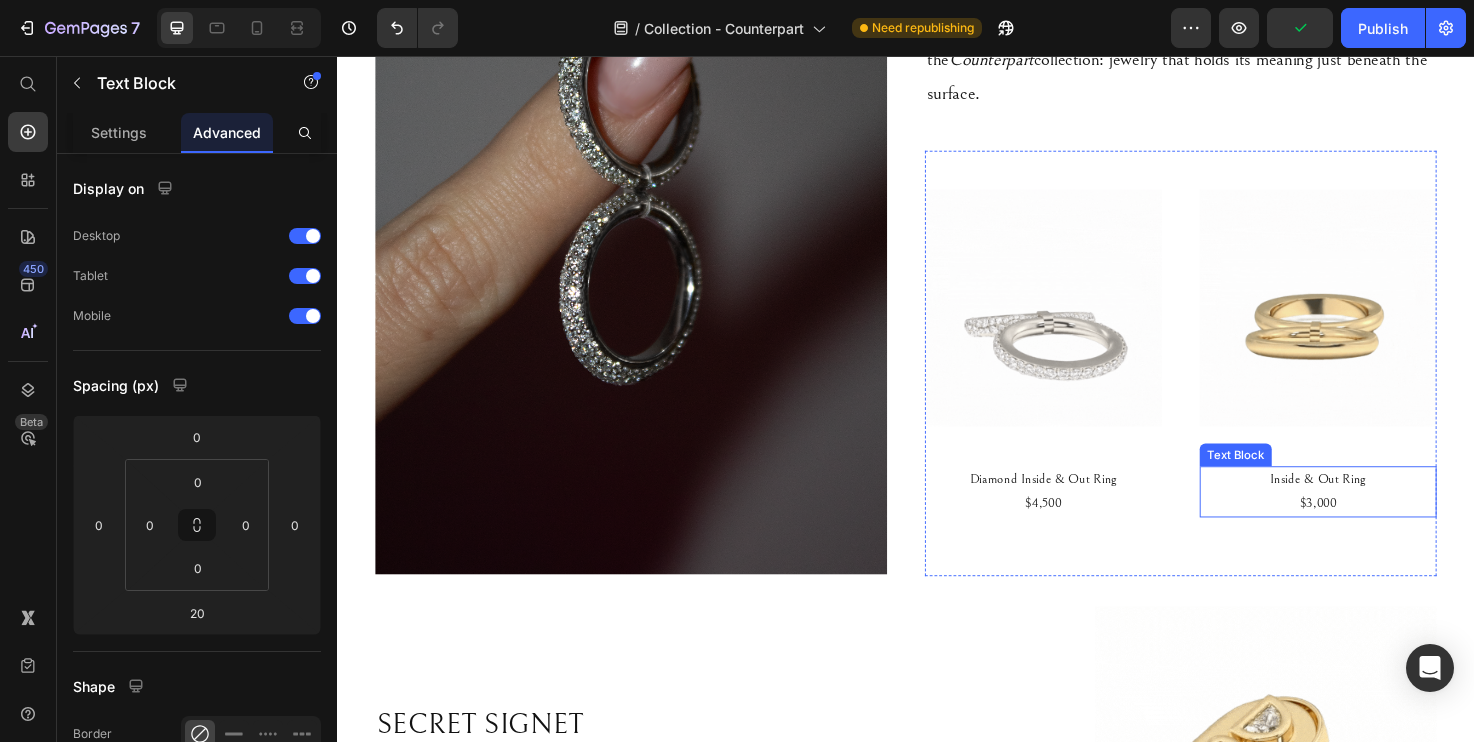 click on "$3,000" at bounding box center (1372, 528) 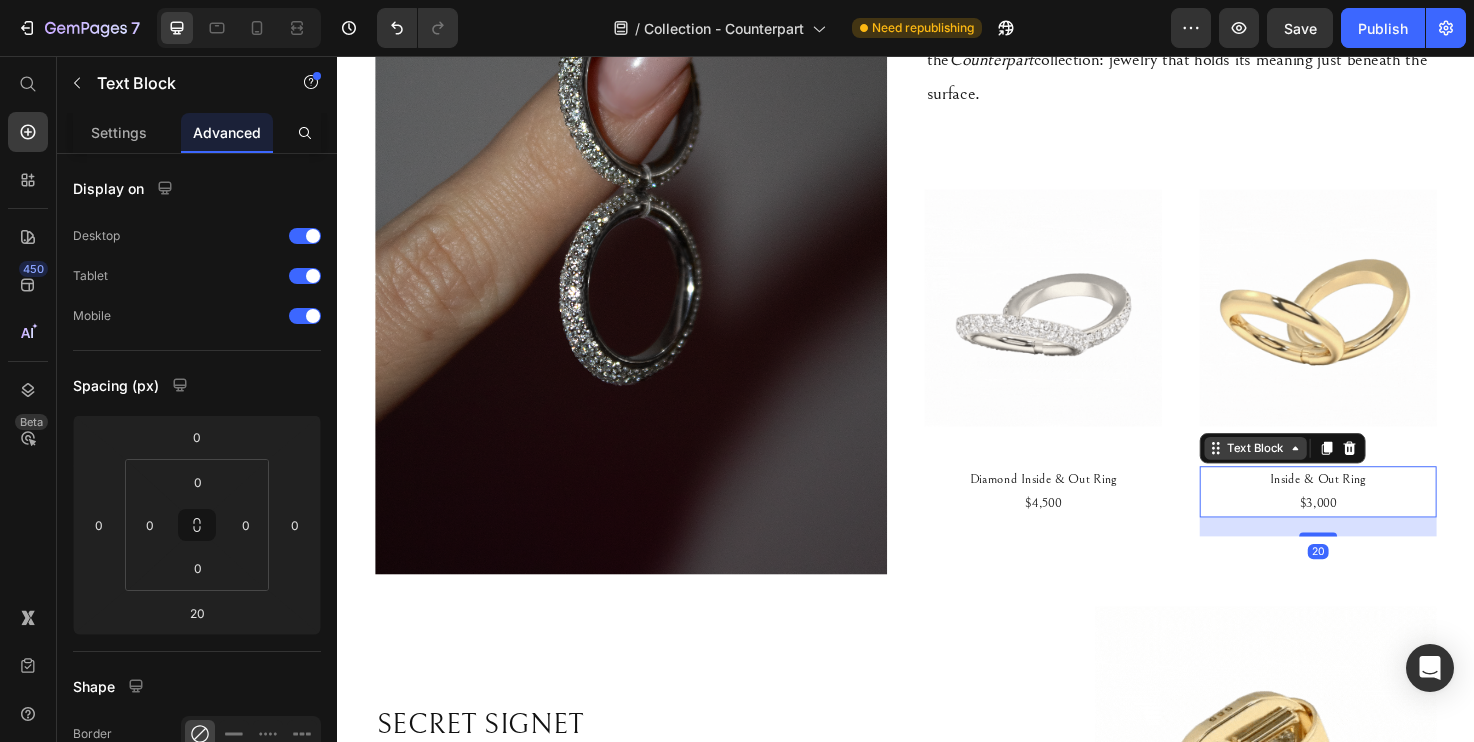 click on "Text Block" at bounding box center [1306, 470] 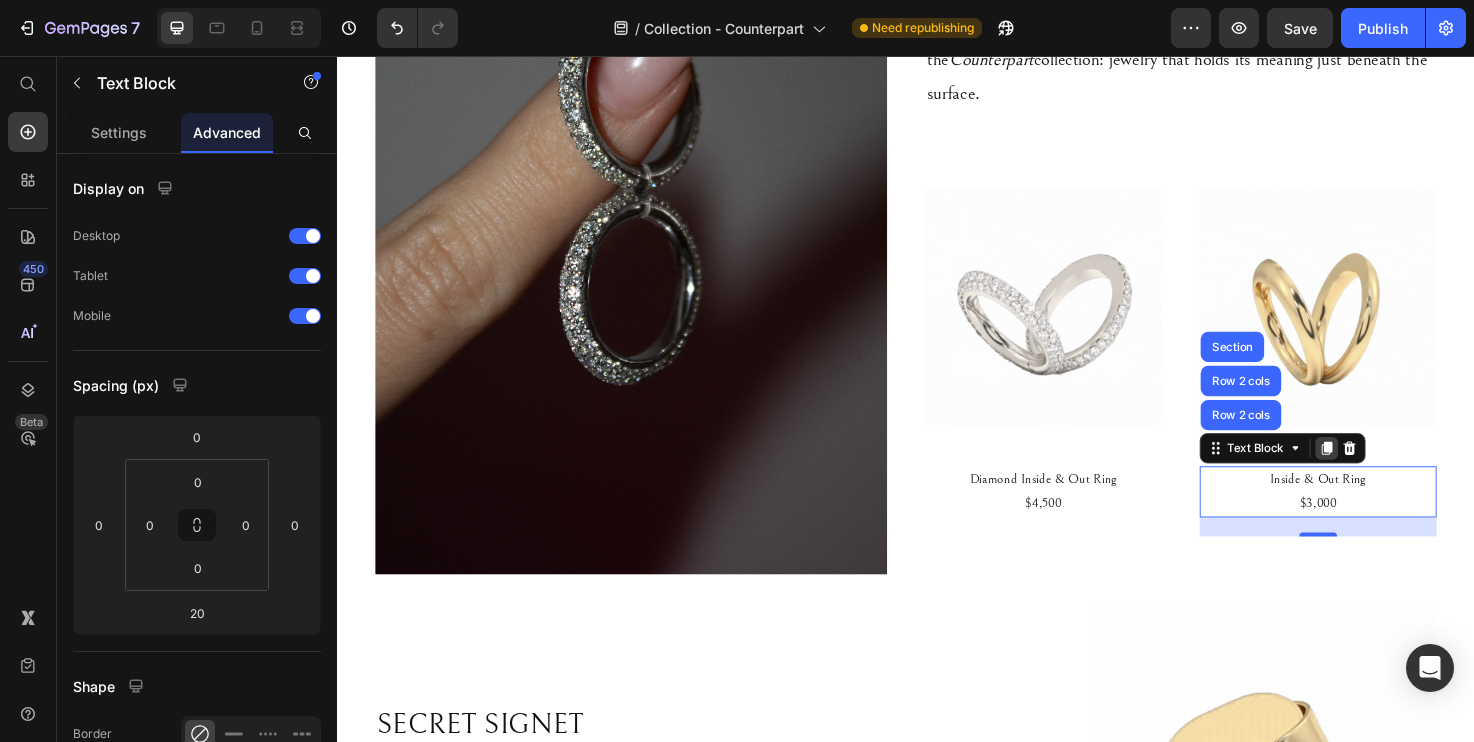 click at bounding box center (1381, 470) 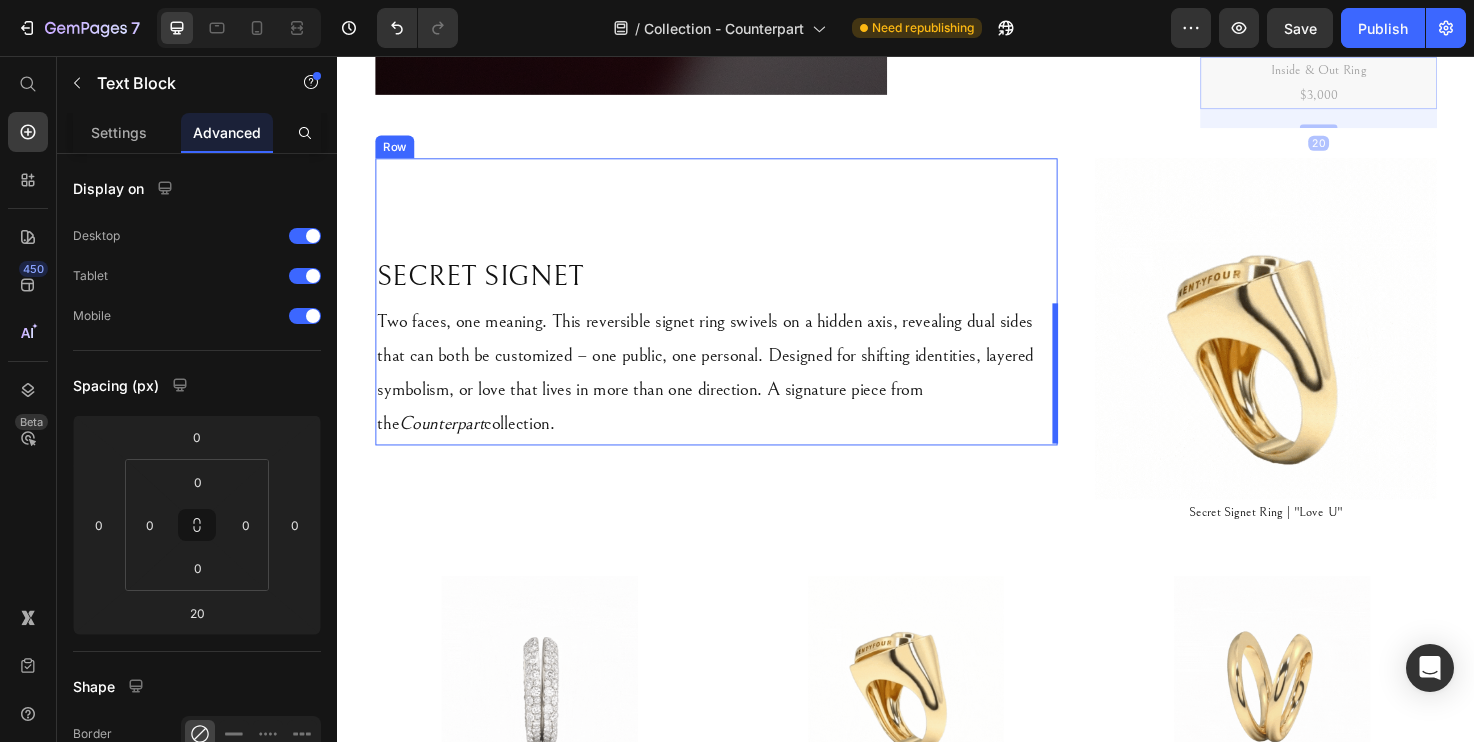 scroll, scrollTop: 1302, scrollLeft: 0, axis: vertical 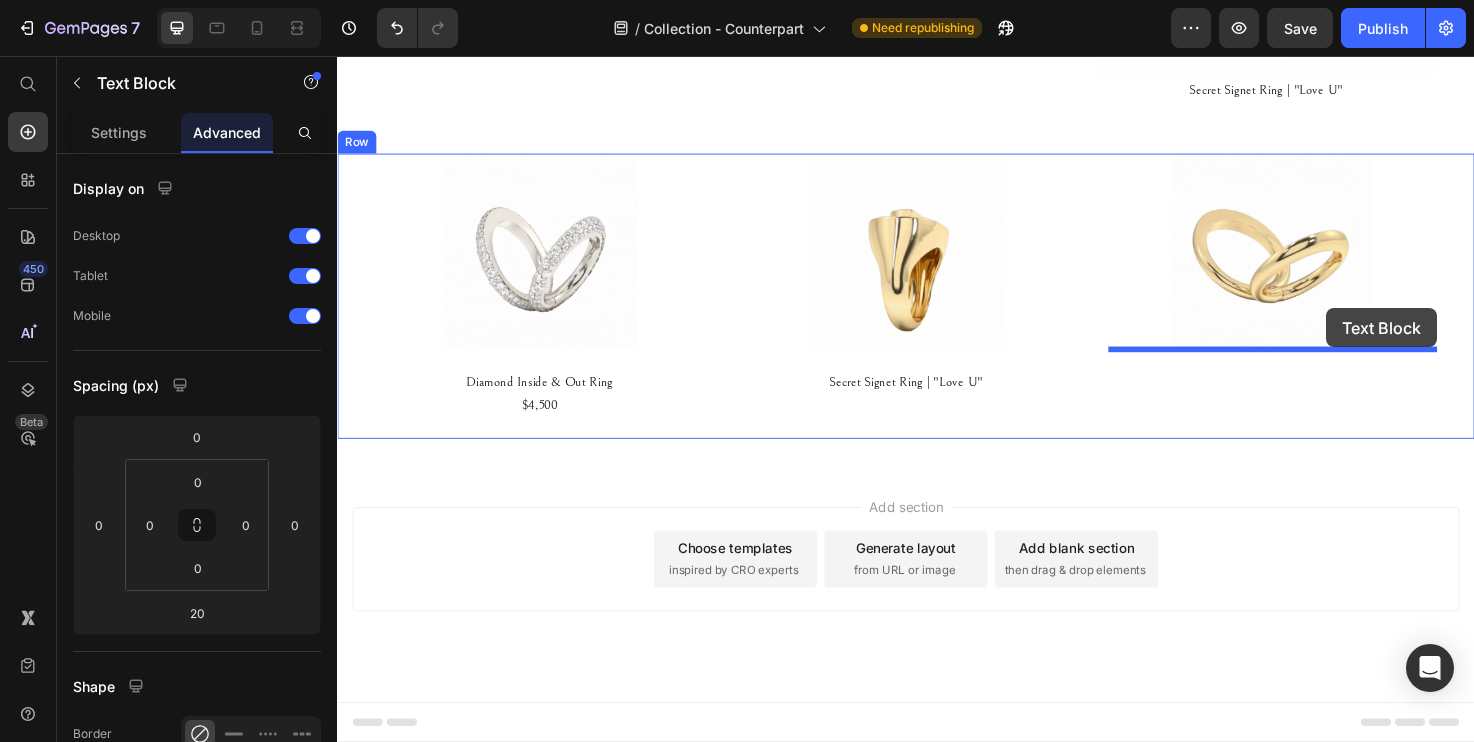 drag, startPoint x: 1262, startPoint y: 550, endPoint x: 1381, endPoint y: 322, distance: 257.1867 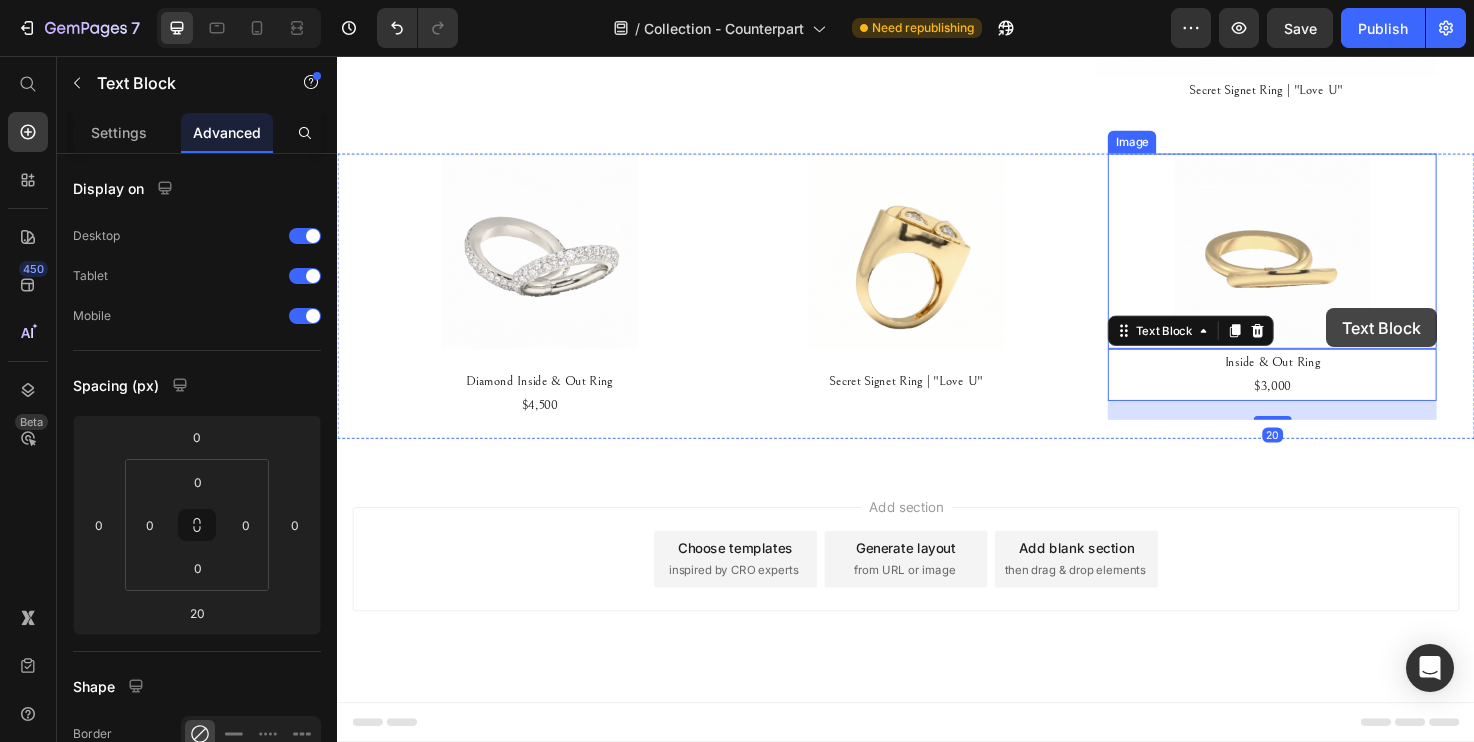 scroll, scrollTop: 1269, scrollLeft: 0, axis: vertical 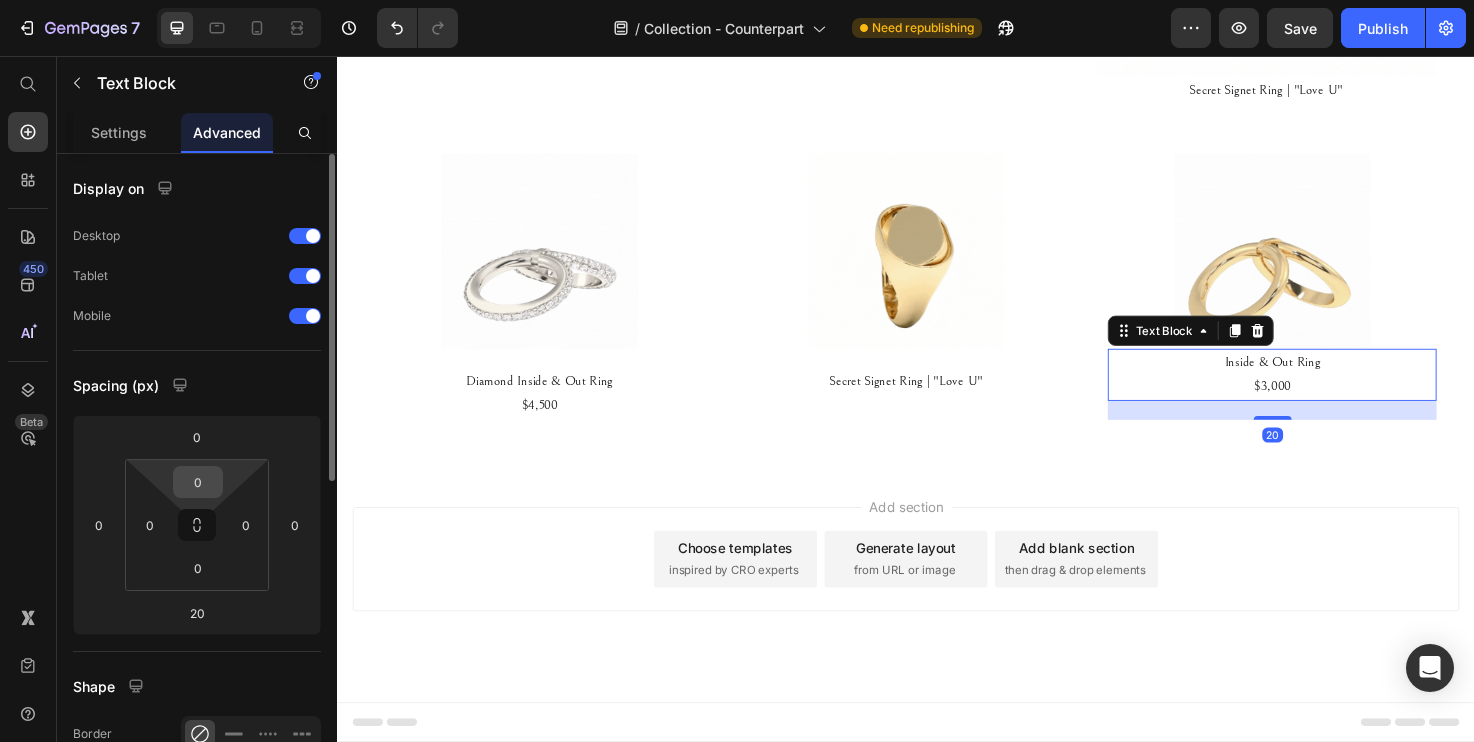 click on "0" at bounding box center [198, 482] 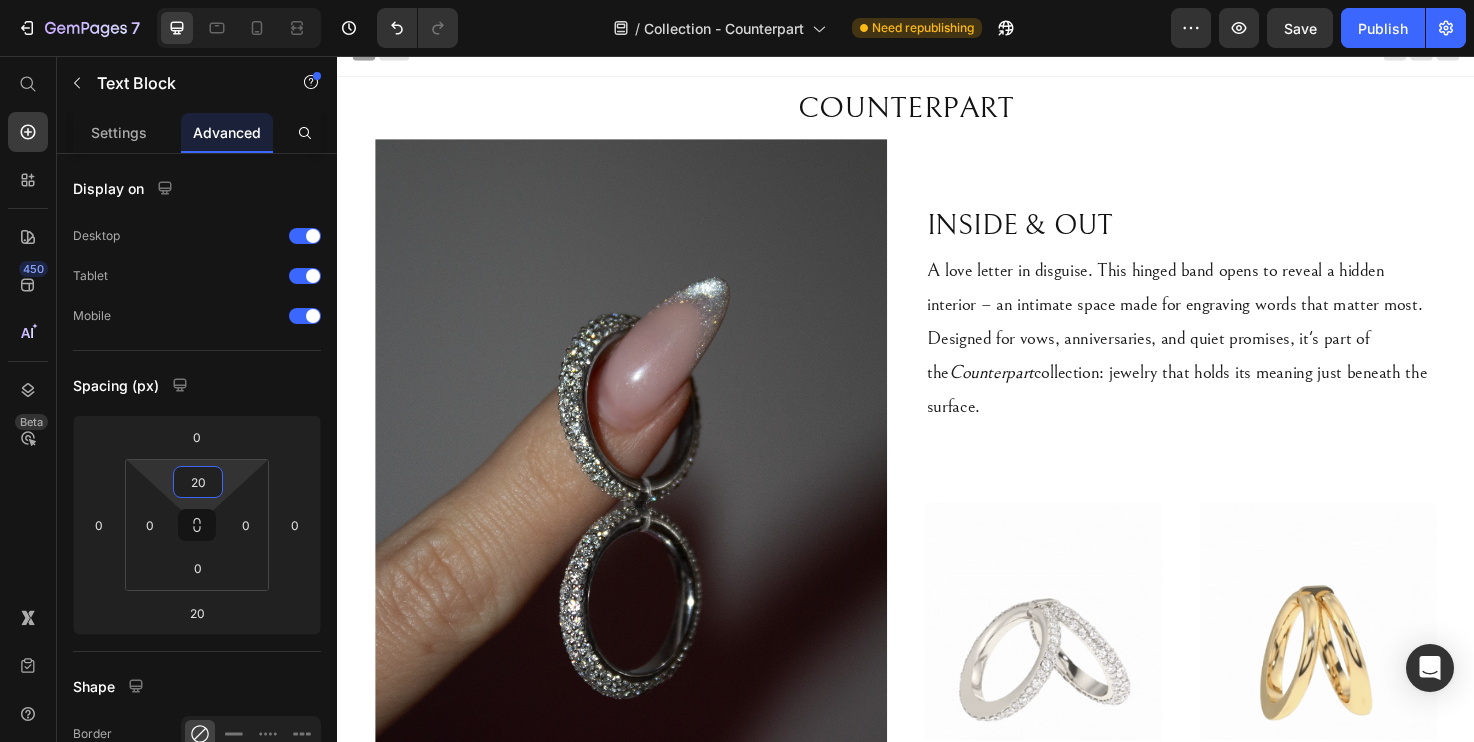 scroll, scrollTop: 4, scrollLeft: 0, axis: vertical 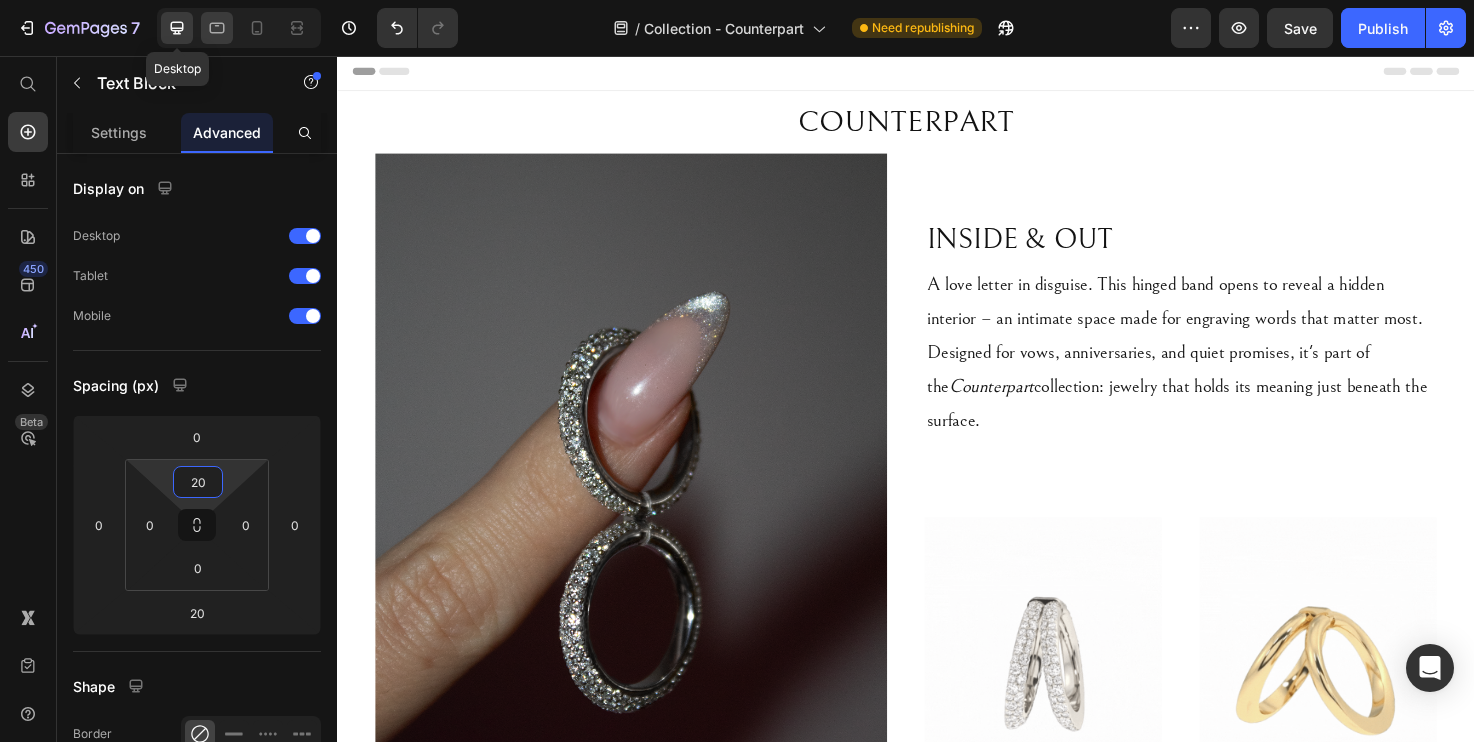 type on "20" 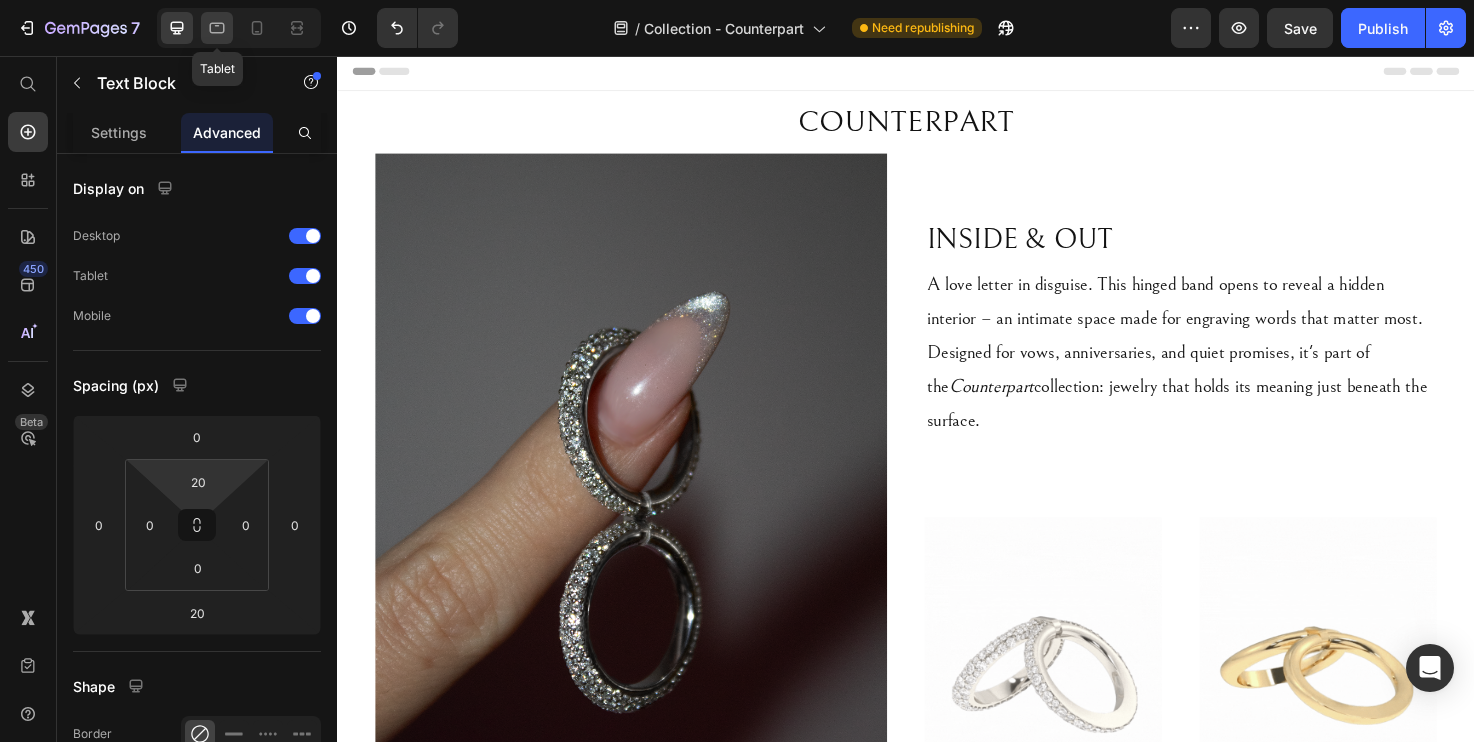 click 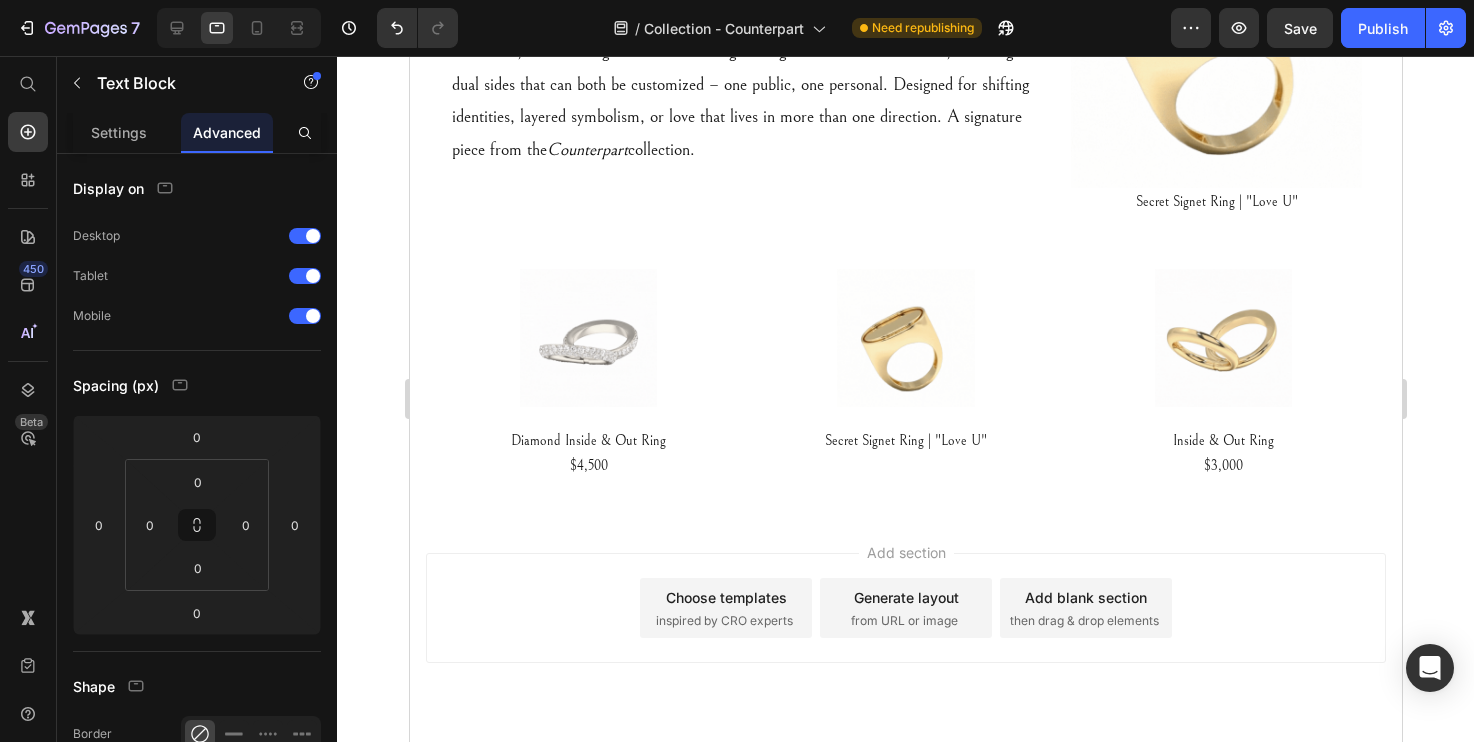 scroll, scrollTop: 849, scrollLeft: 0, axis: vertical 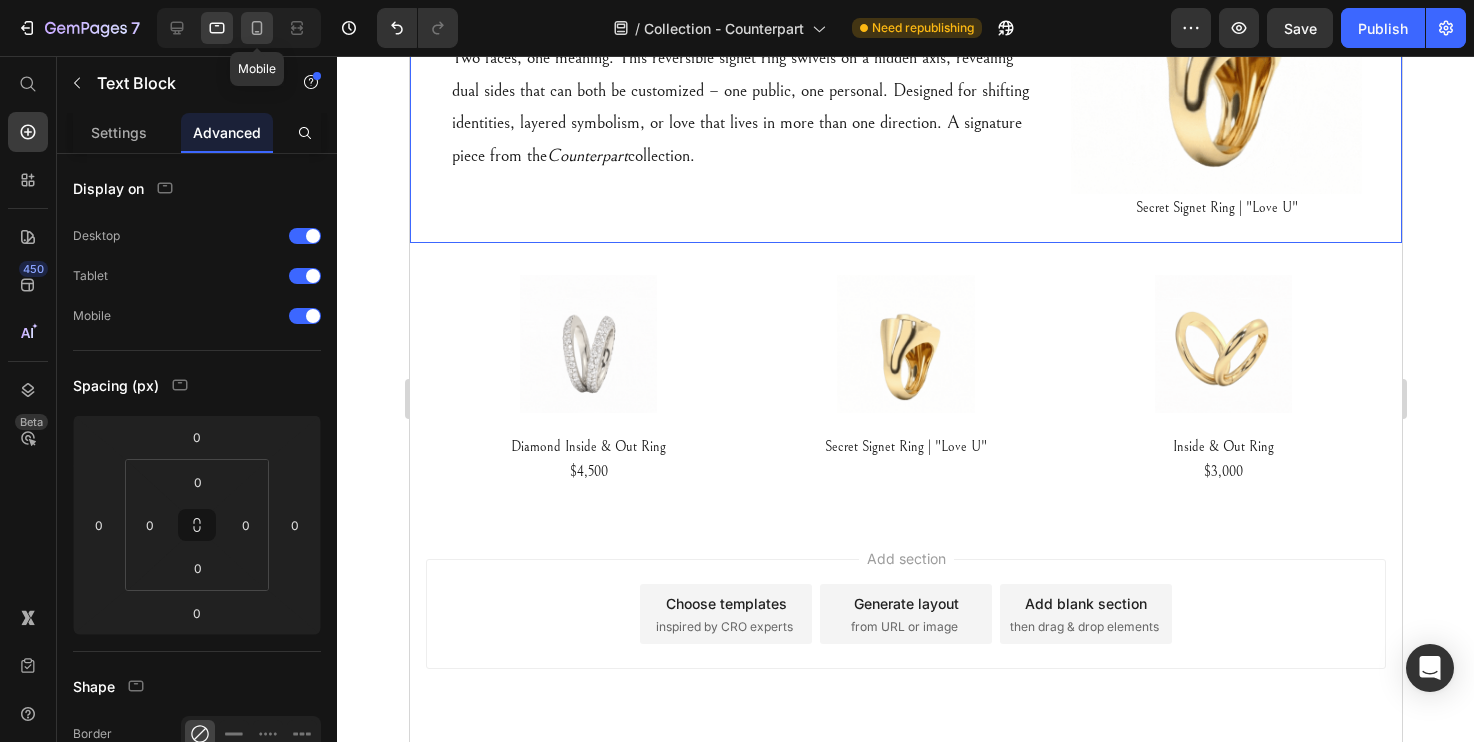 click 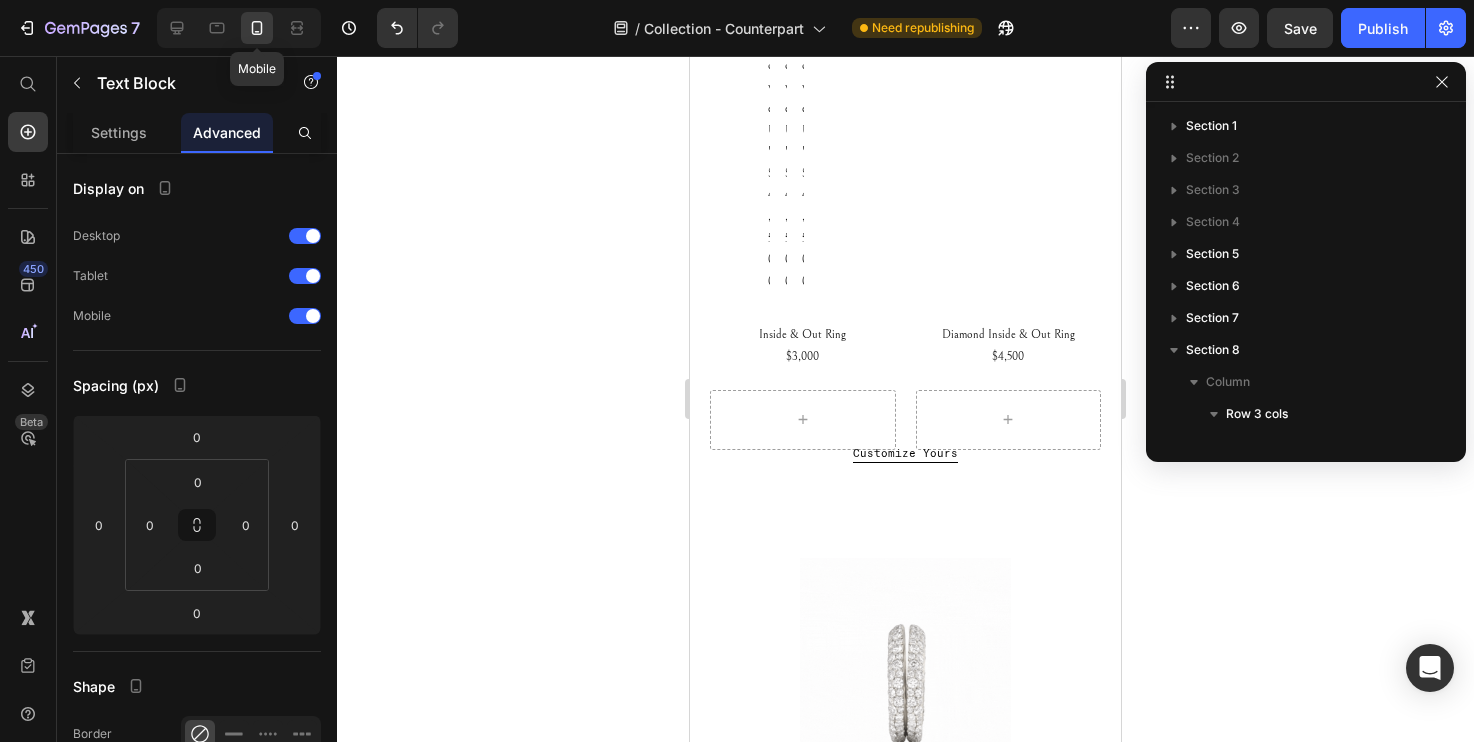 scroll, scrollTop: 682, scrollLeft: 0, axis: vertical 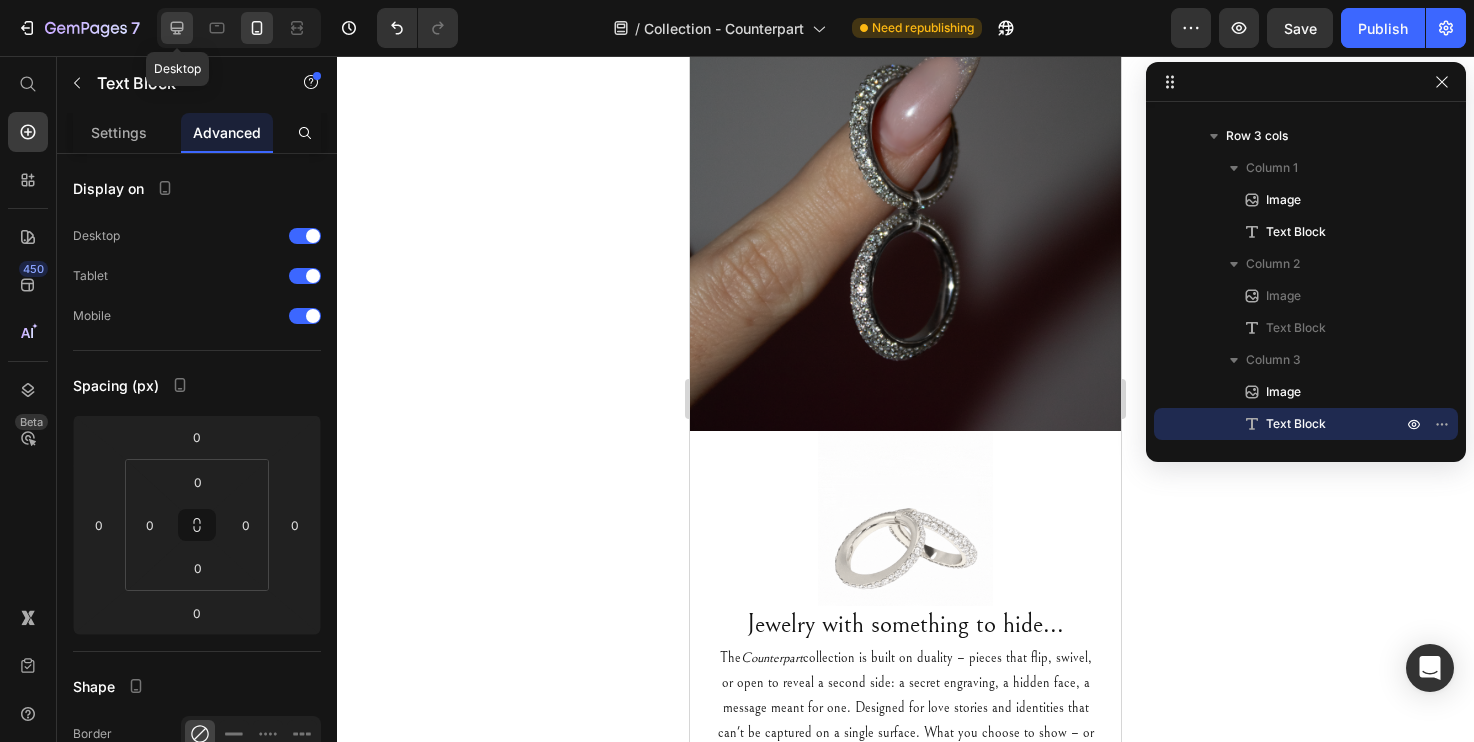 click 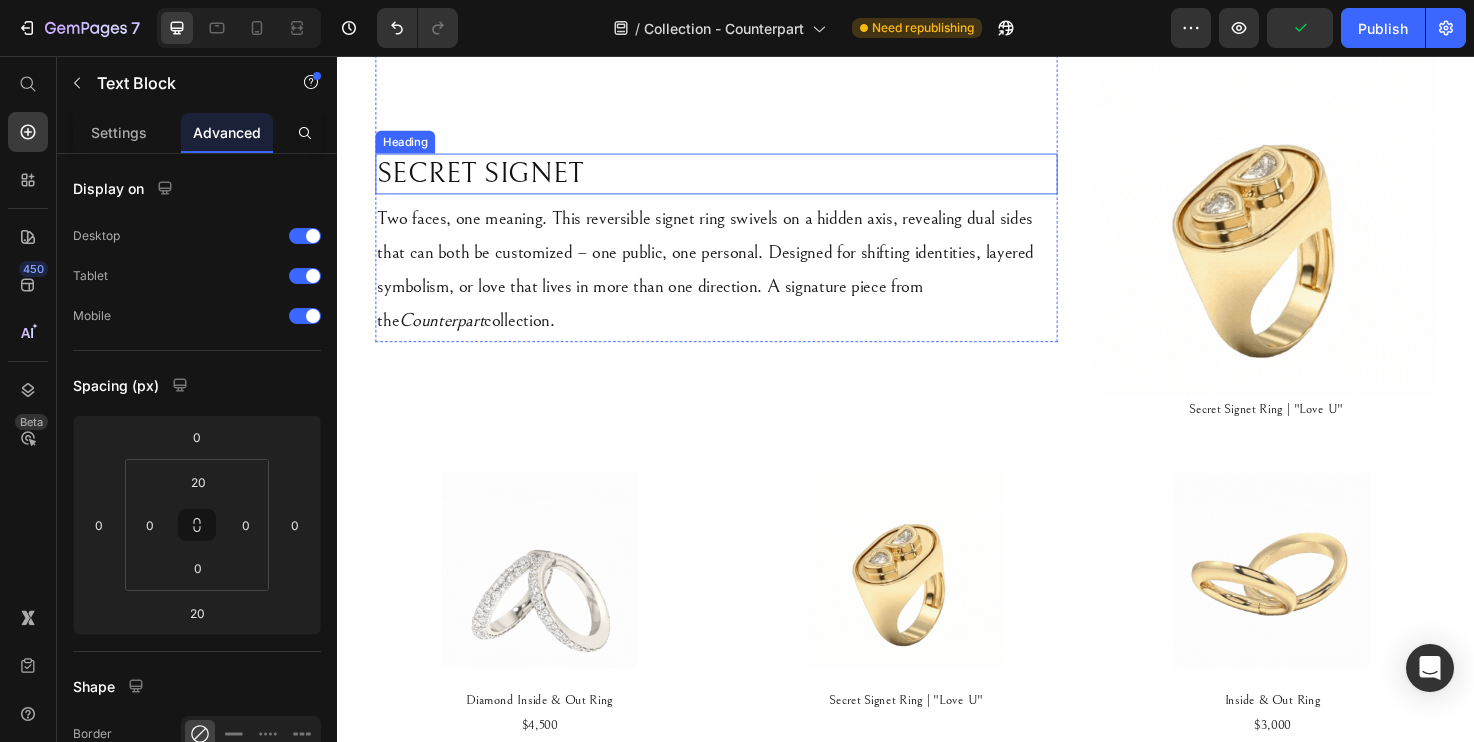 scroll, scrollTop: 915, scrollLeft: 0, axis: vertical 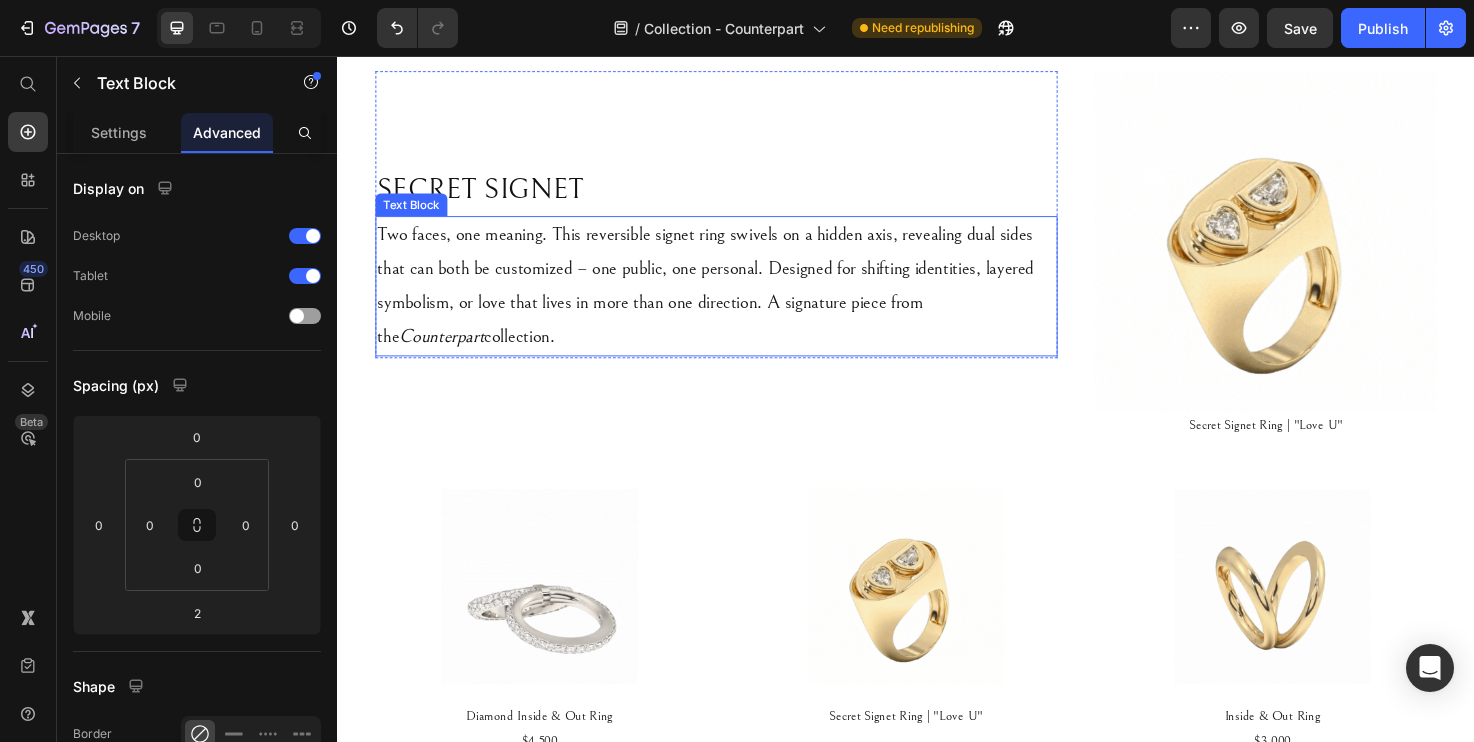 click on "Two faces, one meaning. This reversible signet ring swivels on a hidden axis, revealing dual sides that can both be customized – one public, one personal. Designed for shifting identities, layered symbolism, or love that lives in more than one direction. A signature piece from the  Counterpart  collection." at bounding box center (737, 299) 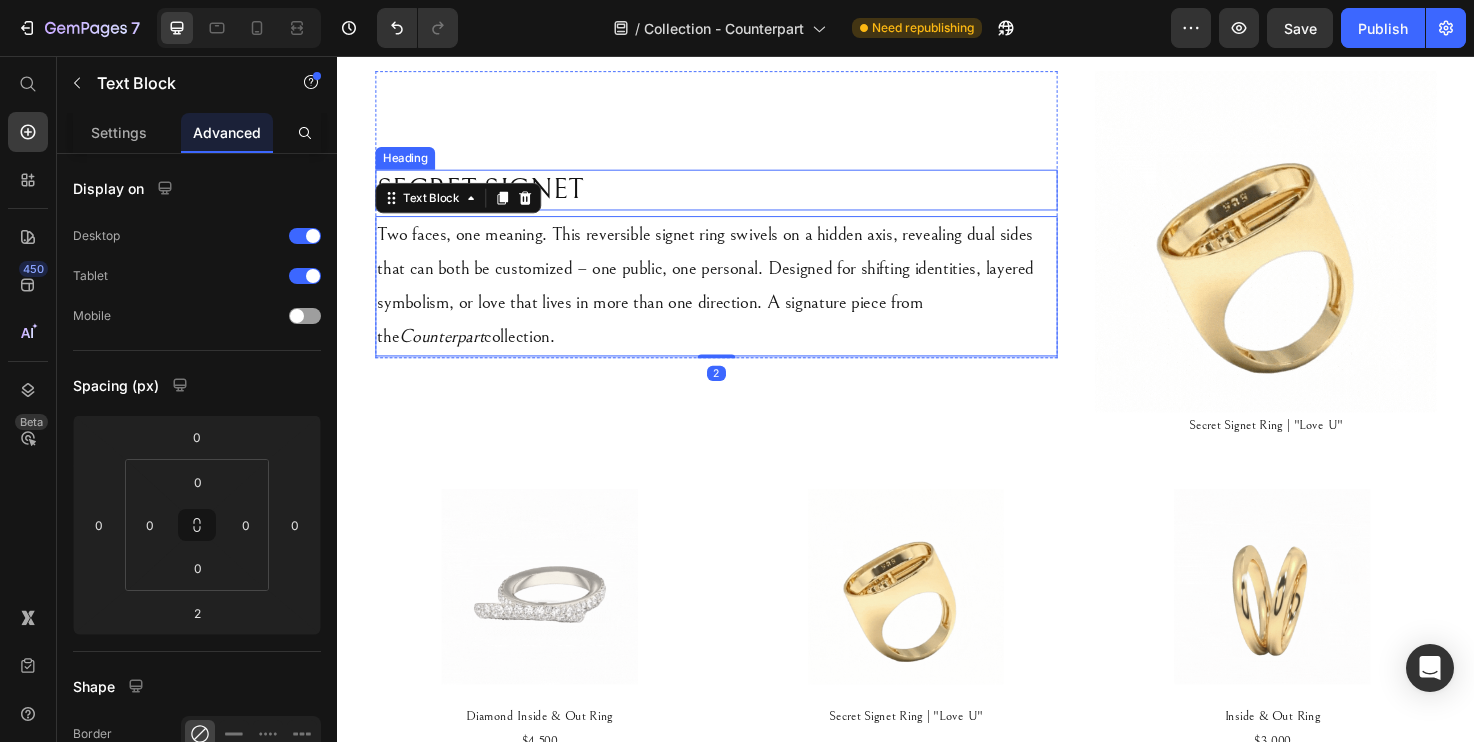 click on "SECRET SIGNET" at bounding box center [737, 197] 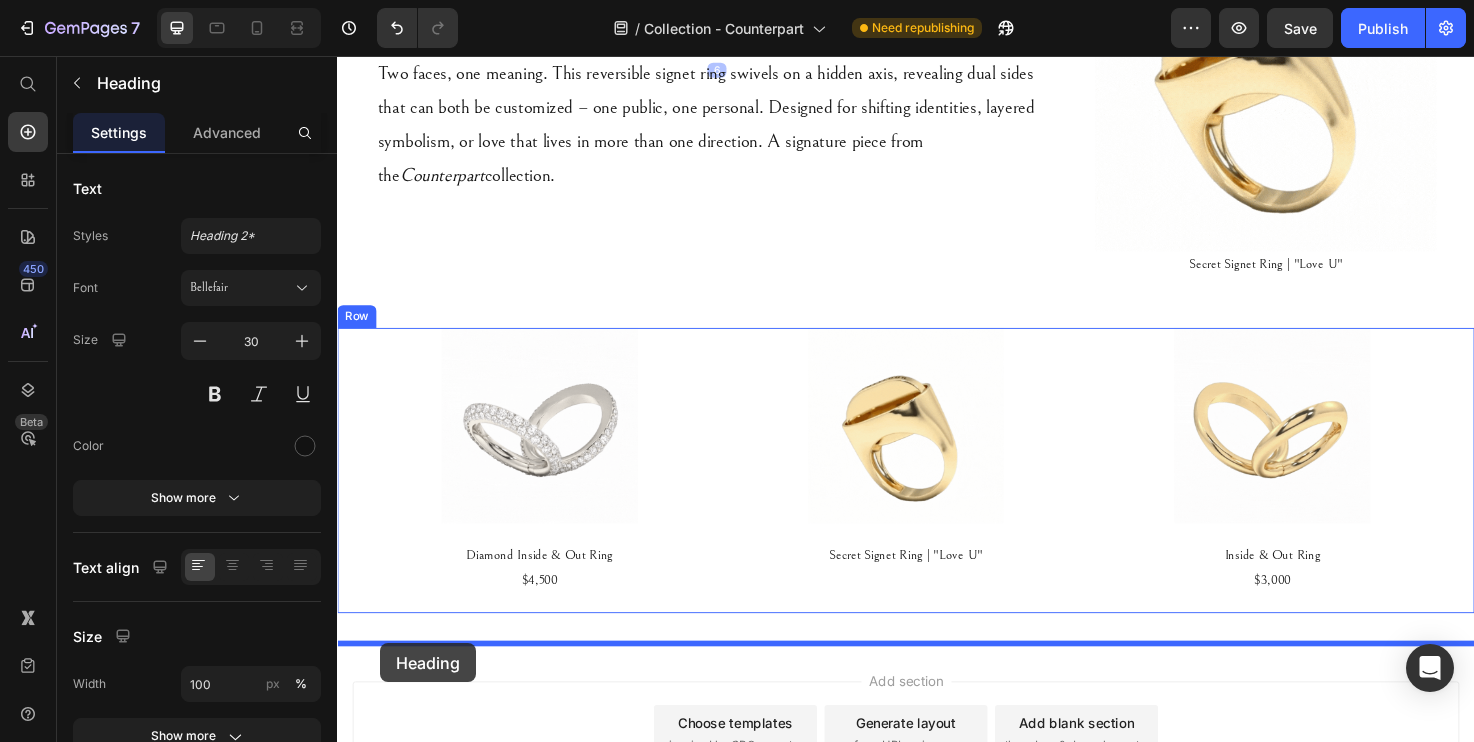 scroll, scrollTop: 1113, scrollLeft: 0, axis: vertical 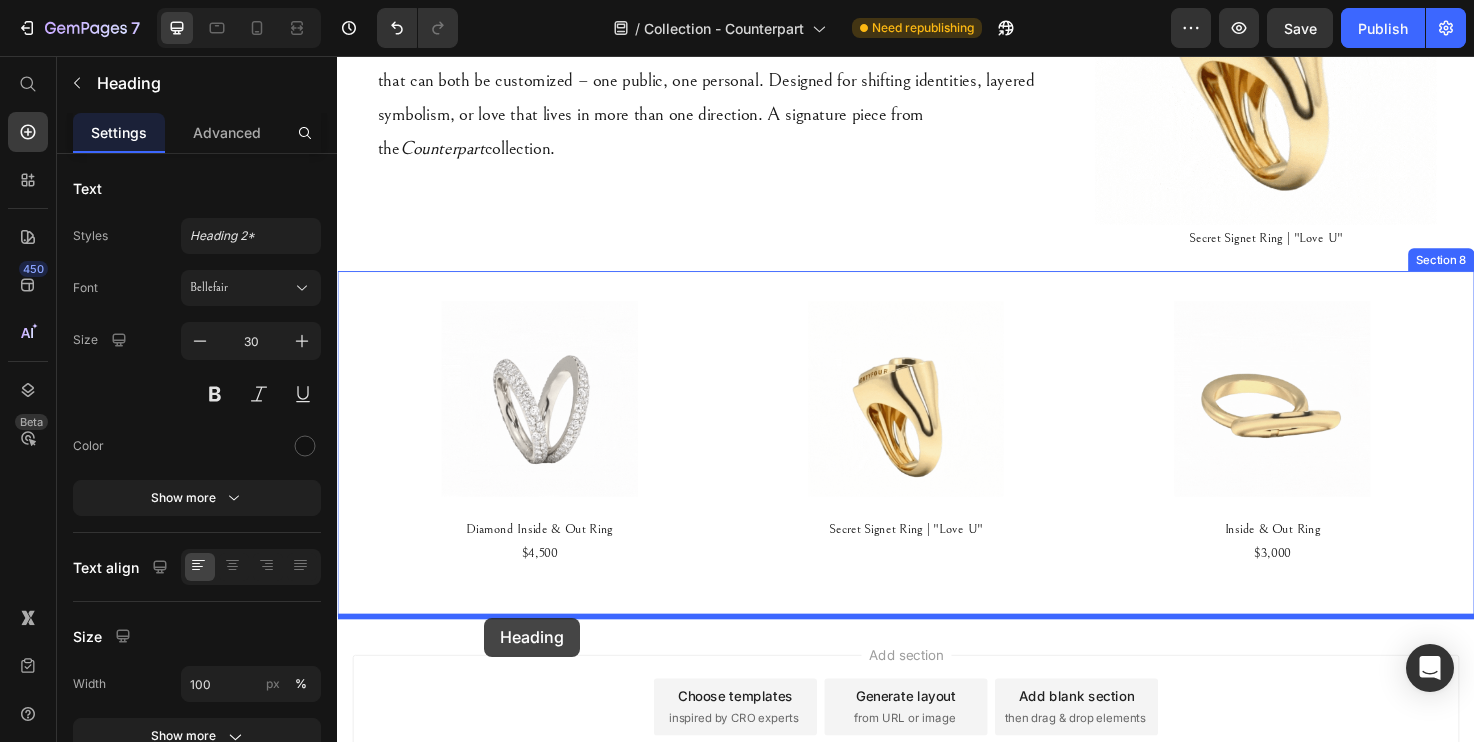 drag, startPoint x: 392, startPoint y: 160, endPoint x: 492, endPoint y: 649, distance: 499.12024 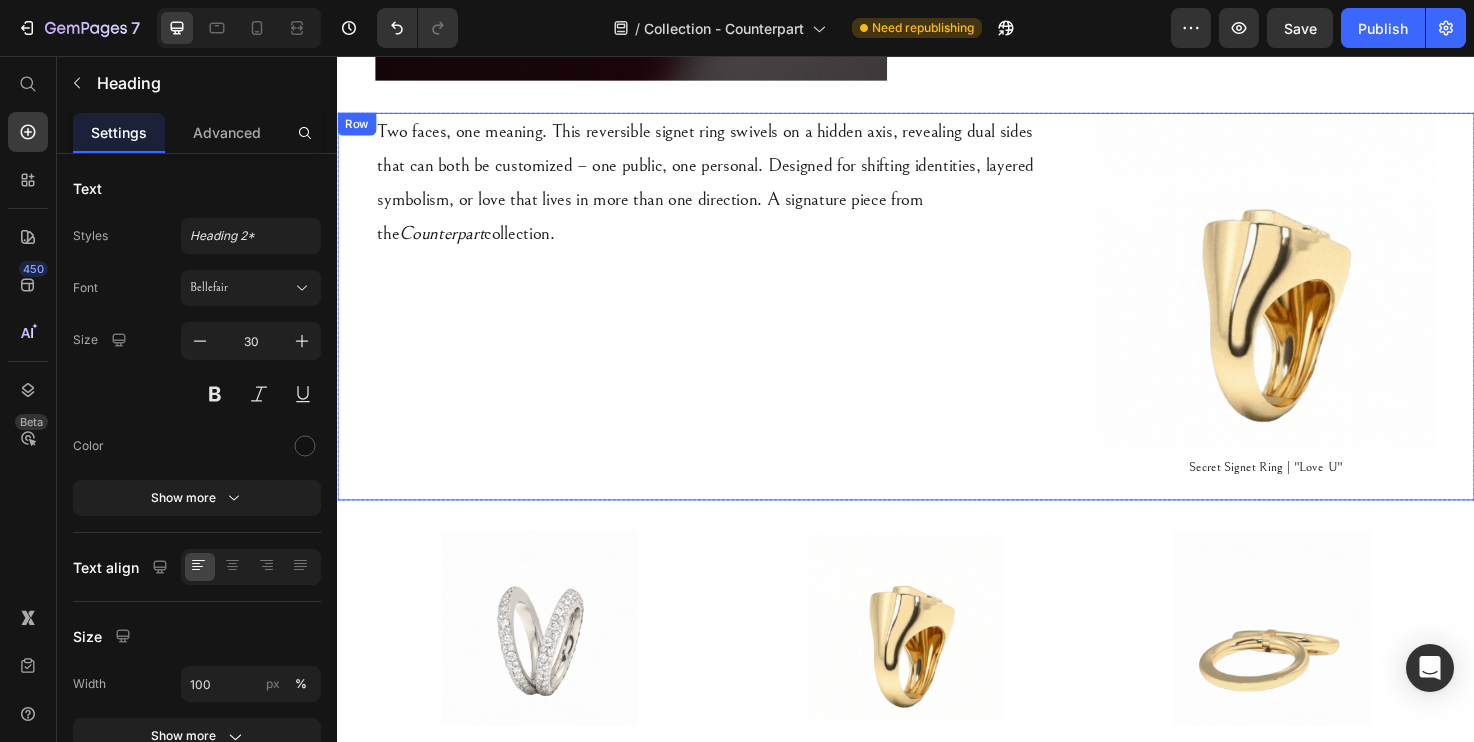 scroll, scrollTop: 844, scrollLeft: 0, axis: vertical 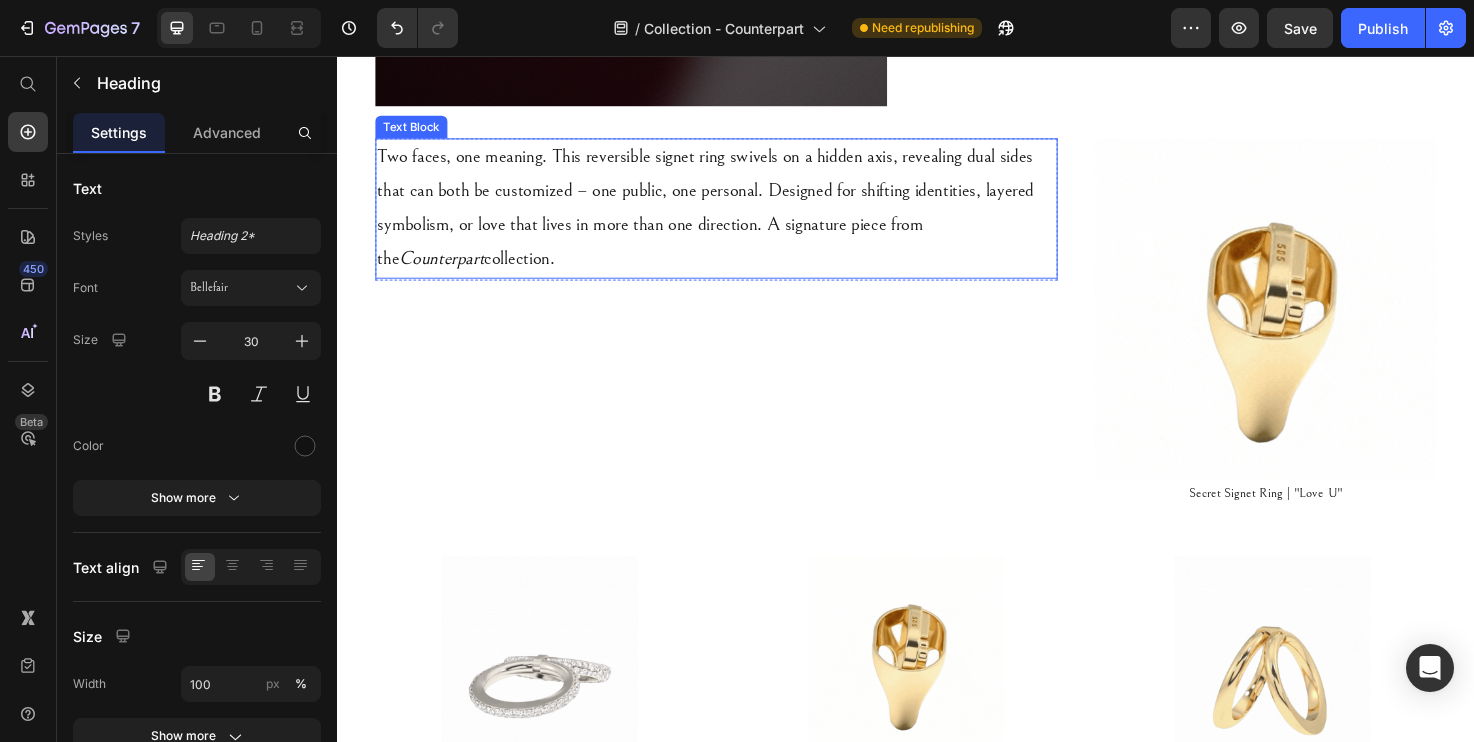 click on "Two faces, one meaning. This reversible signet ring swivels on a hidden axis, revealing dual sides that can both be customized – one public, one personal. Designed for shifting identities, layered symbolism, or love that lives in more than one direction. A signature piece from the  Counterpart  collection." at bounding box center [737, 217] 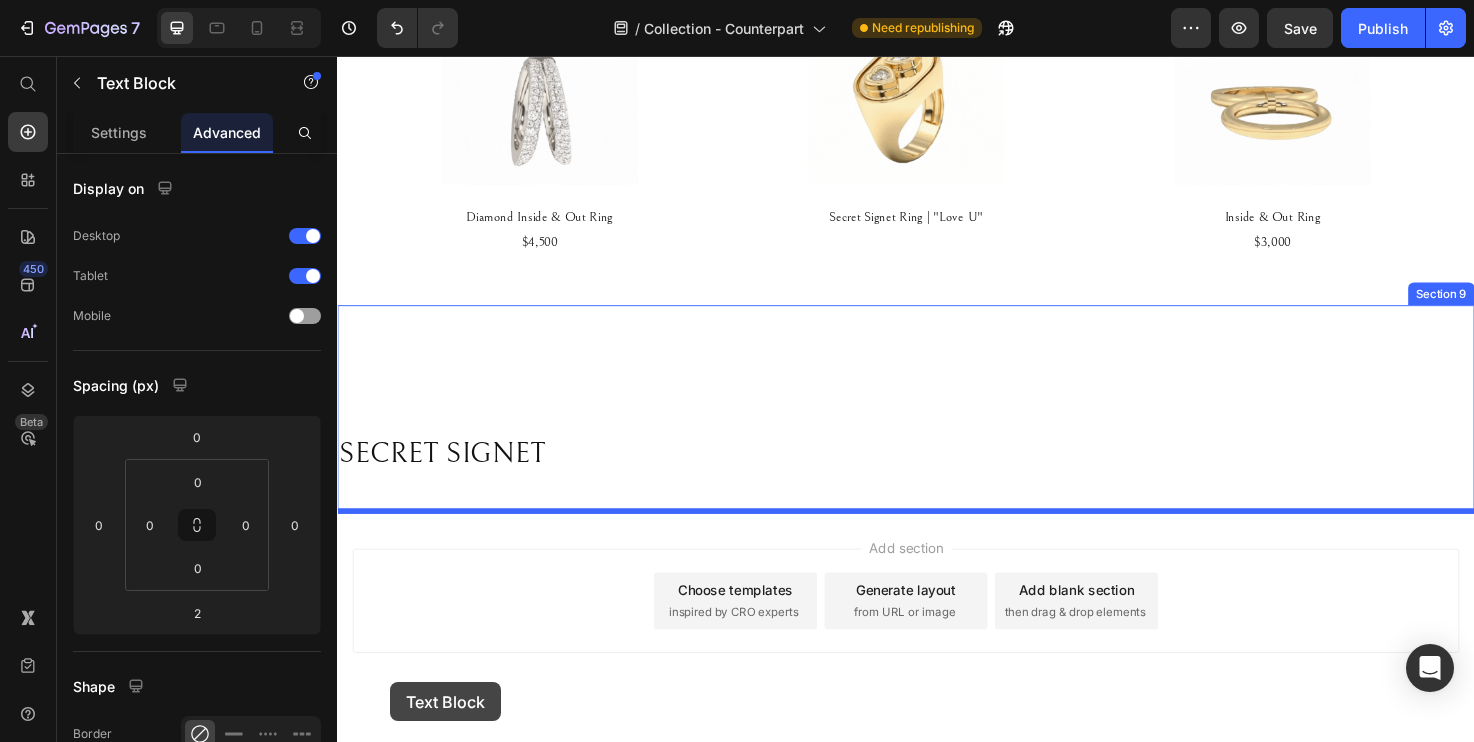 scroll, scrollTop: 1453, scrollLeft: 0, axis: vertical 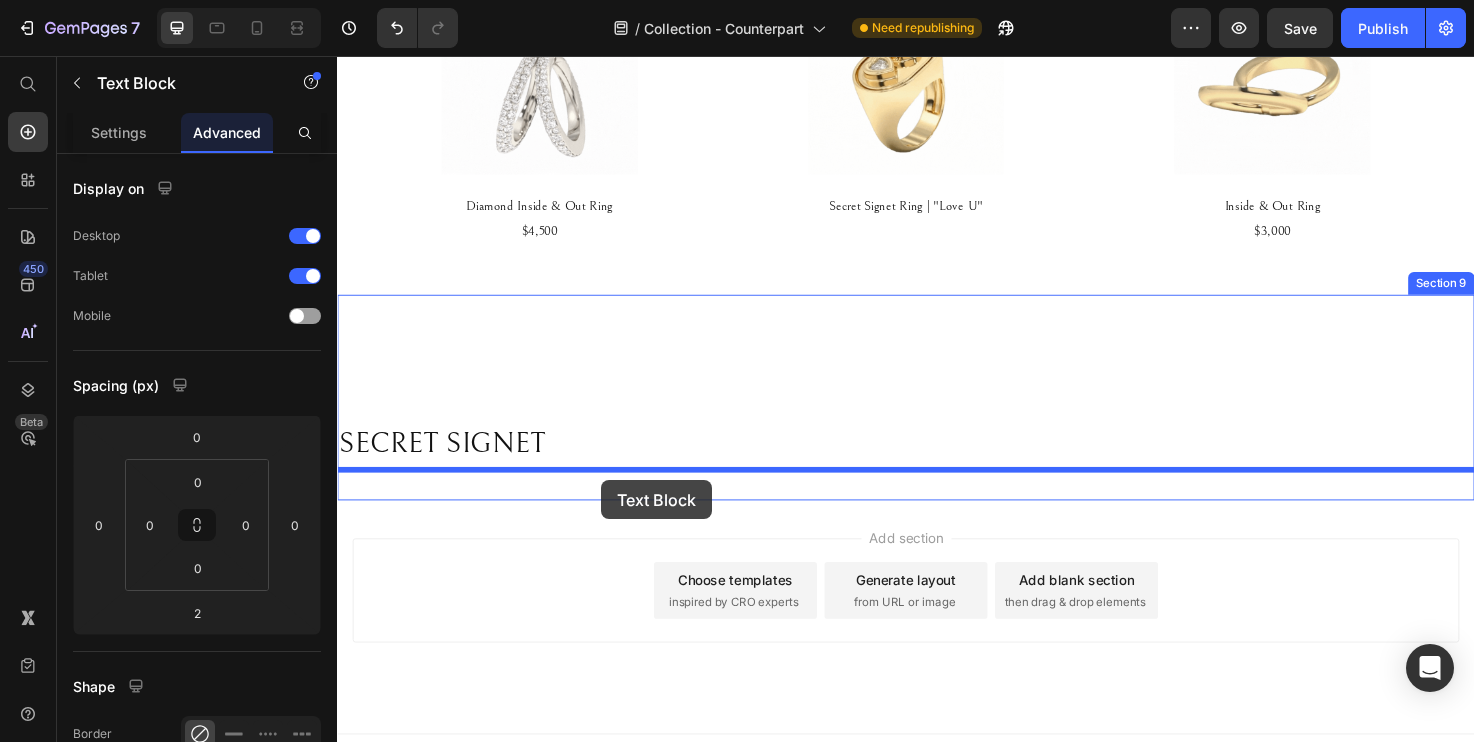 drag, startPoint x: 392, startPoint y: 127, endPoint x: 615, endPoint y: 498, distance: 432.86258 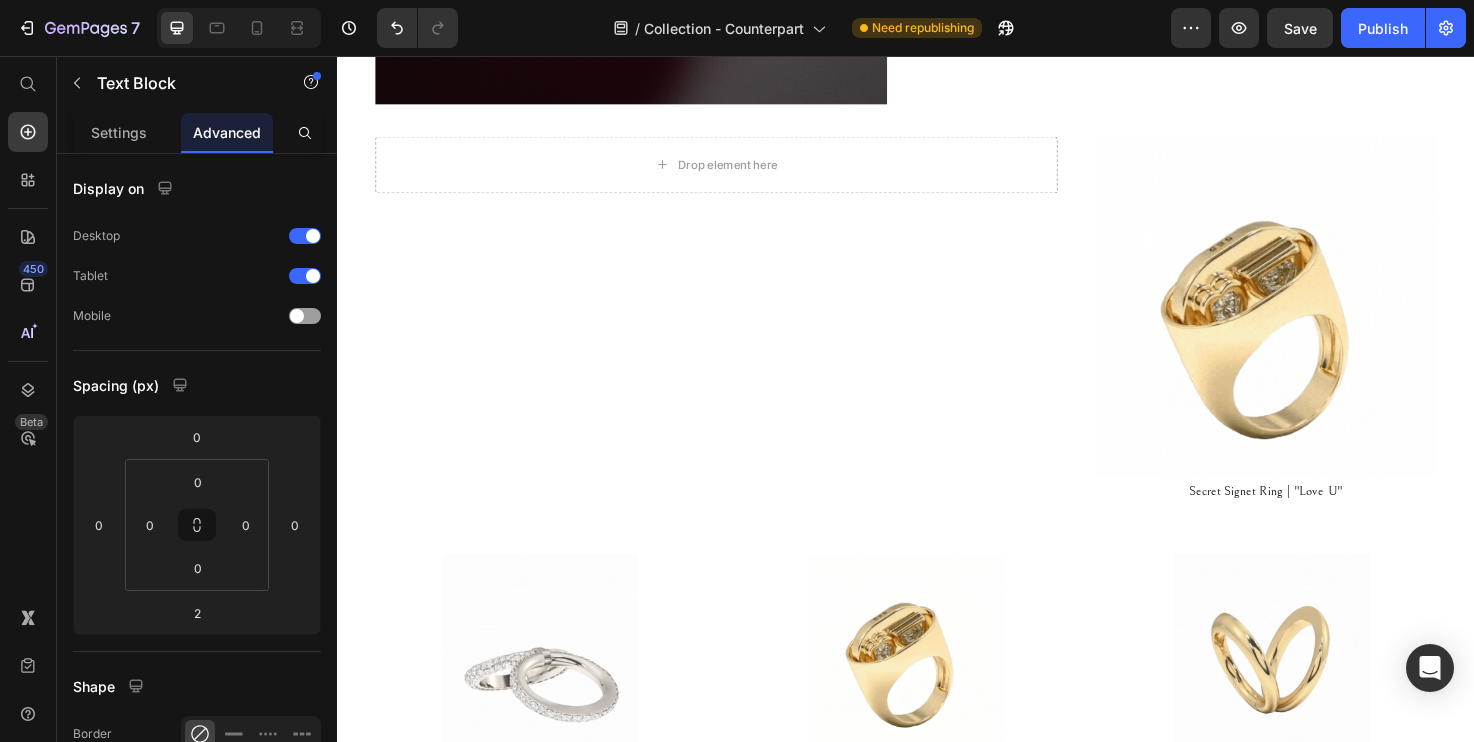 scroll, scrollTop: 837, scrollLeft: 0, axis: vertical 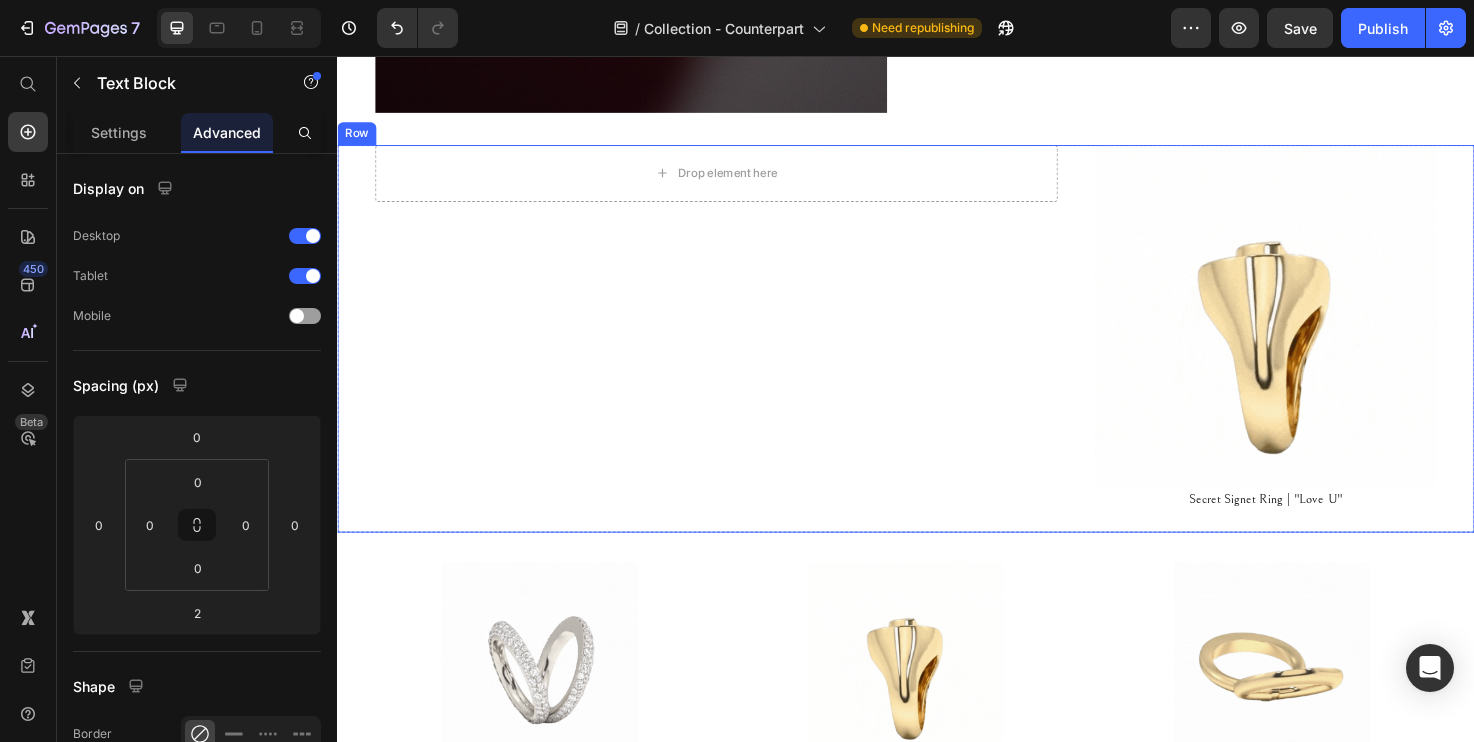 click on "Explore Gypsets Button
Drop element here Row Row Row" at bounding box center [737, 354] 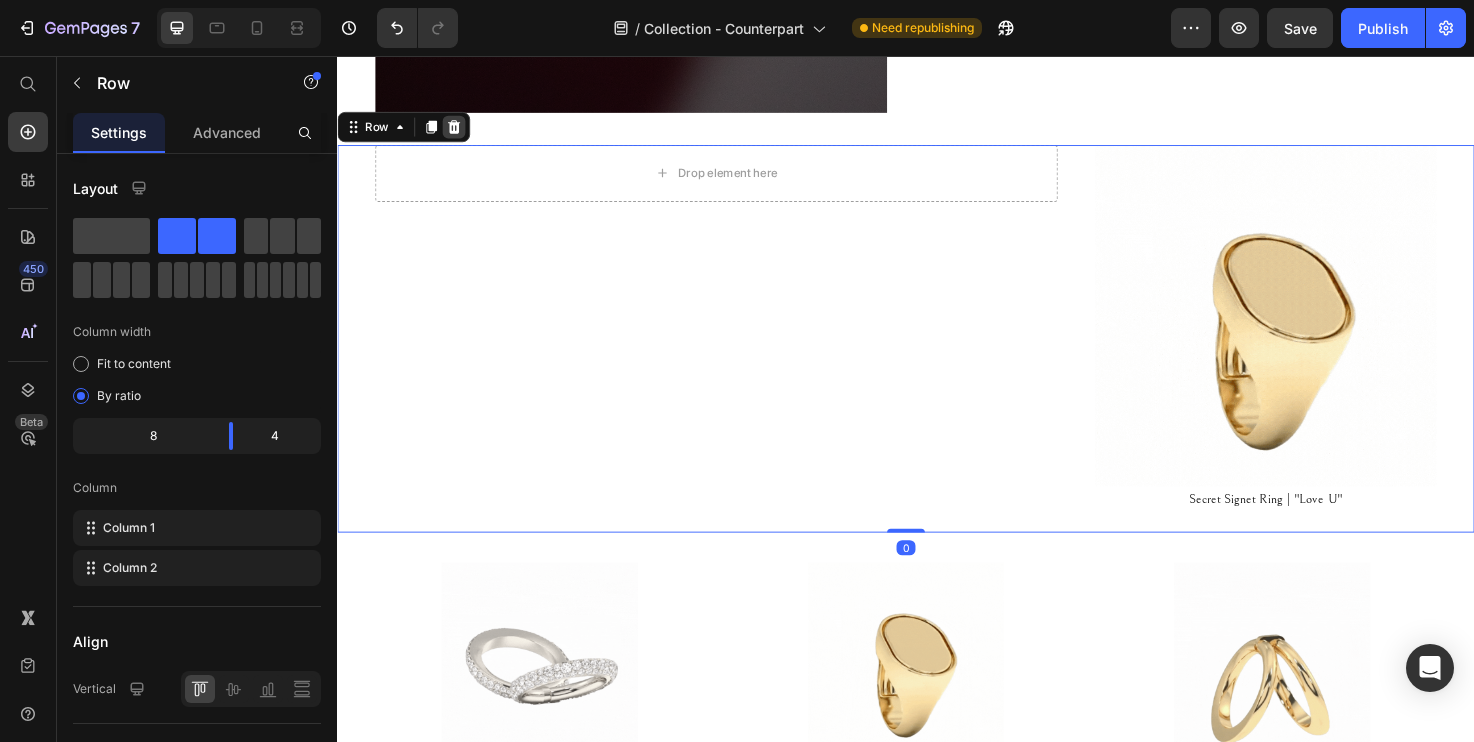 click 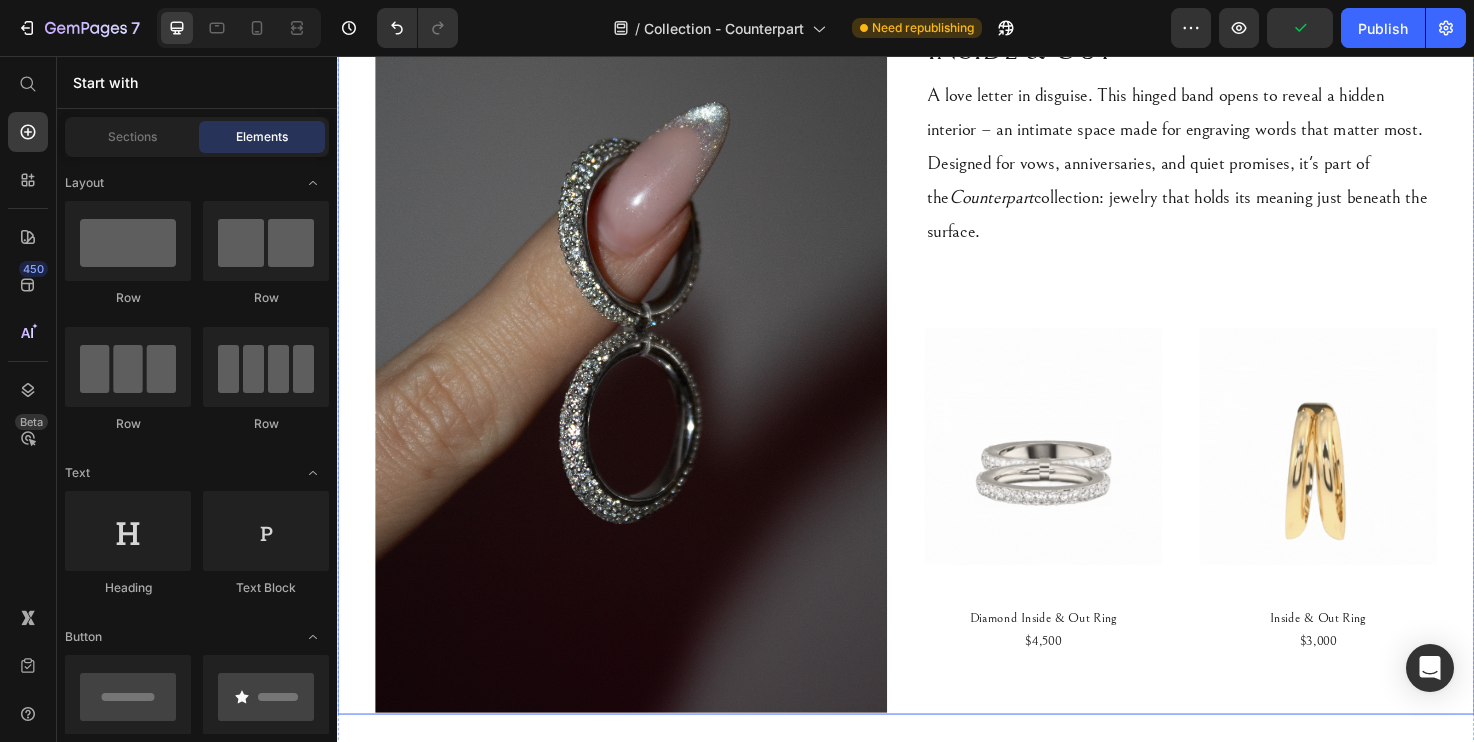 scroll, scrollTop: 119, scrollLeft: 0, axis: vertical 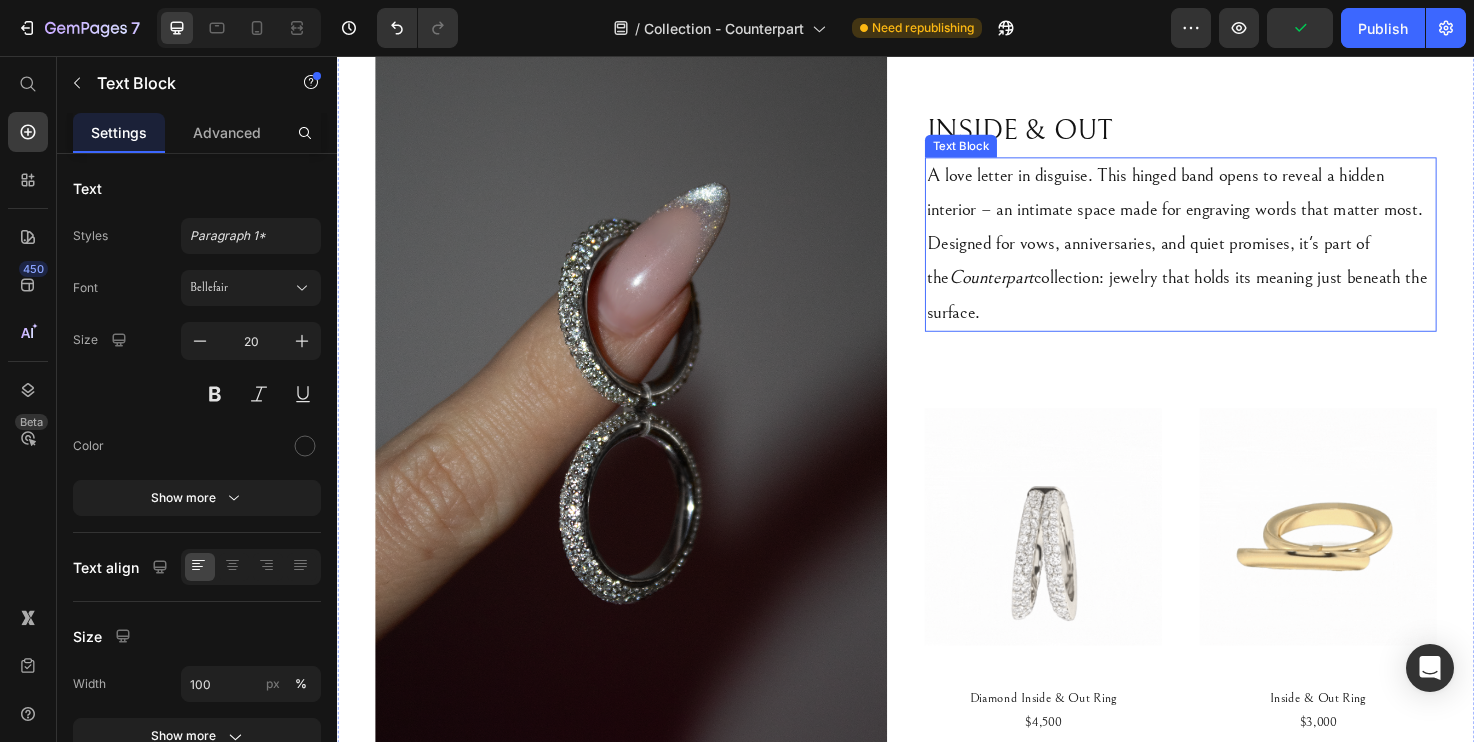 click on "Text Block" at bounding box center [995, 151] 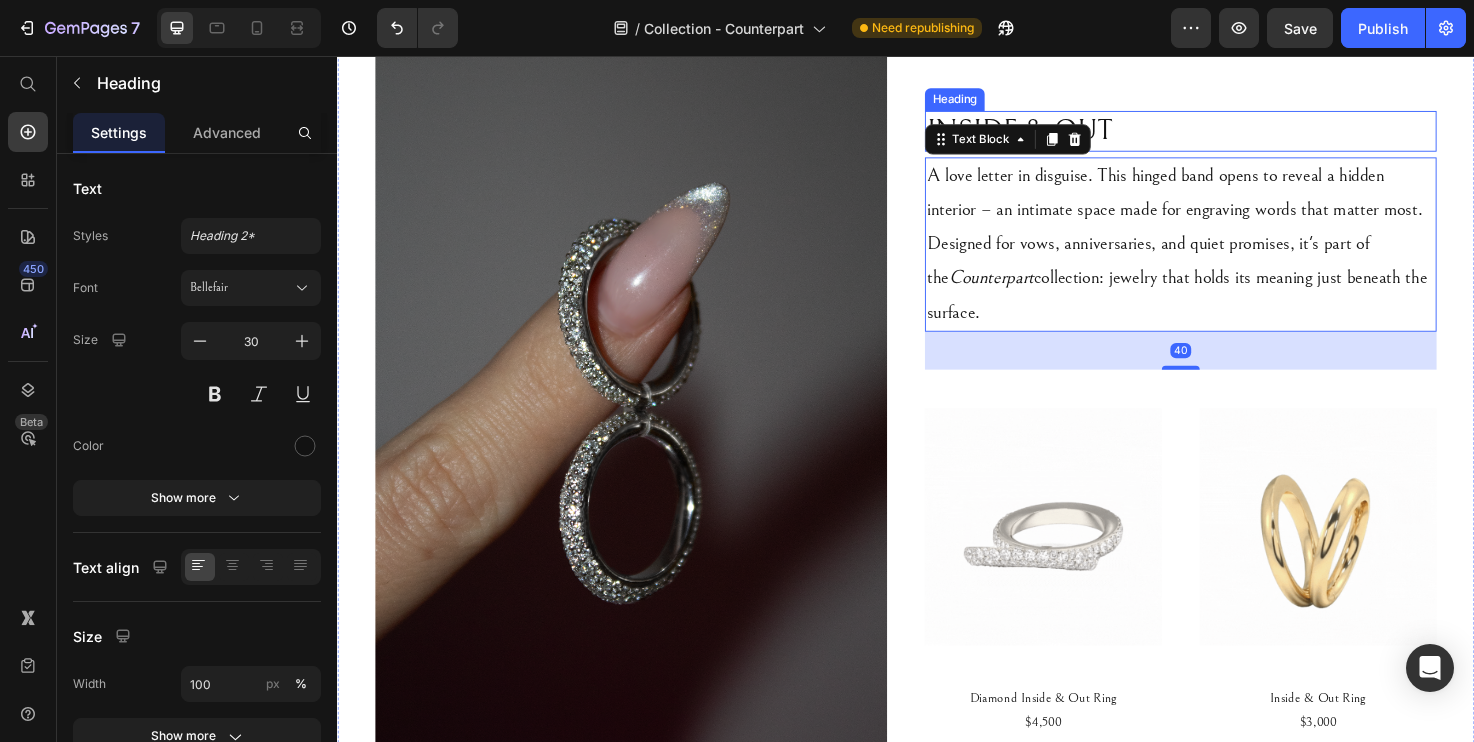 click on "INSIDE & OUT" at bounding box center (1227, 135) 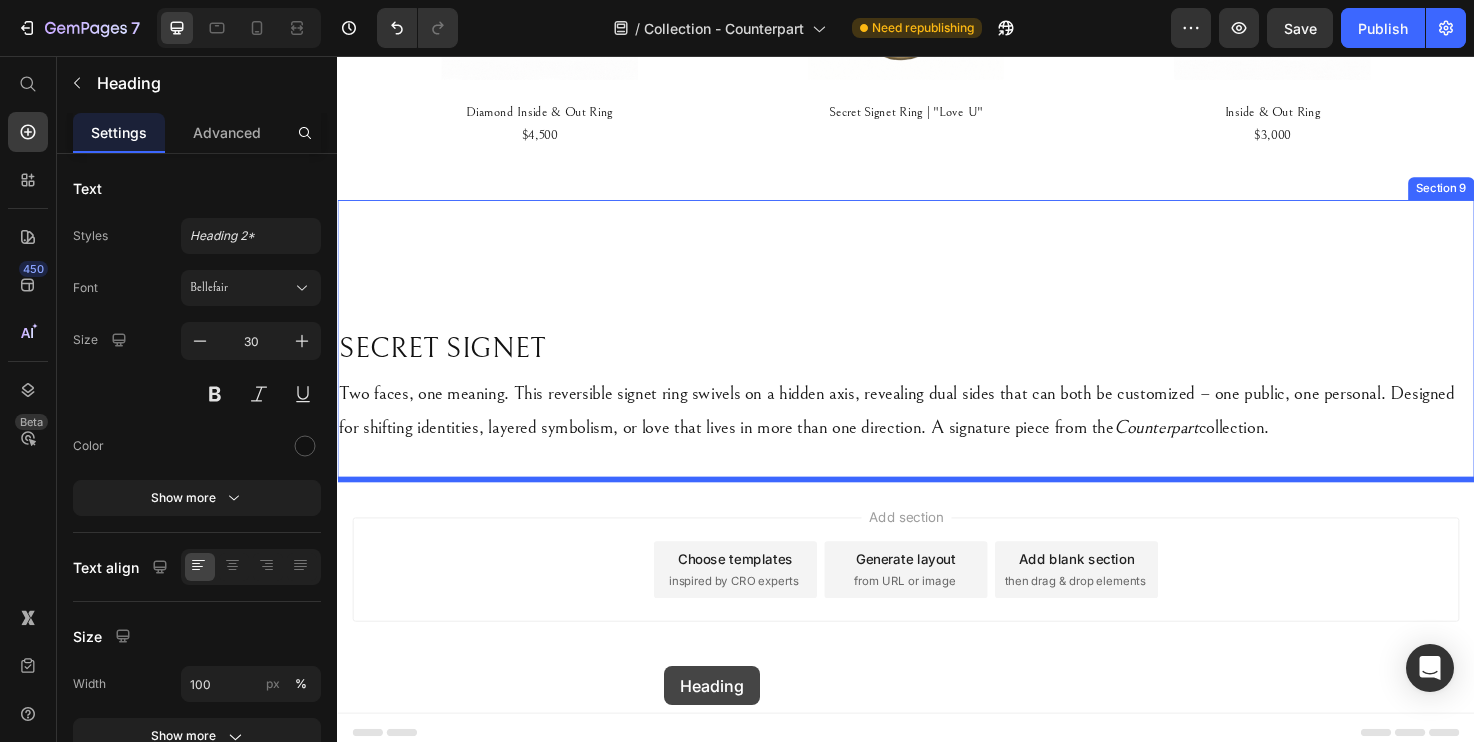 scroll, scrollTop: 1154, scrollLeft: 0, axis: vertical 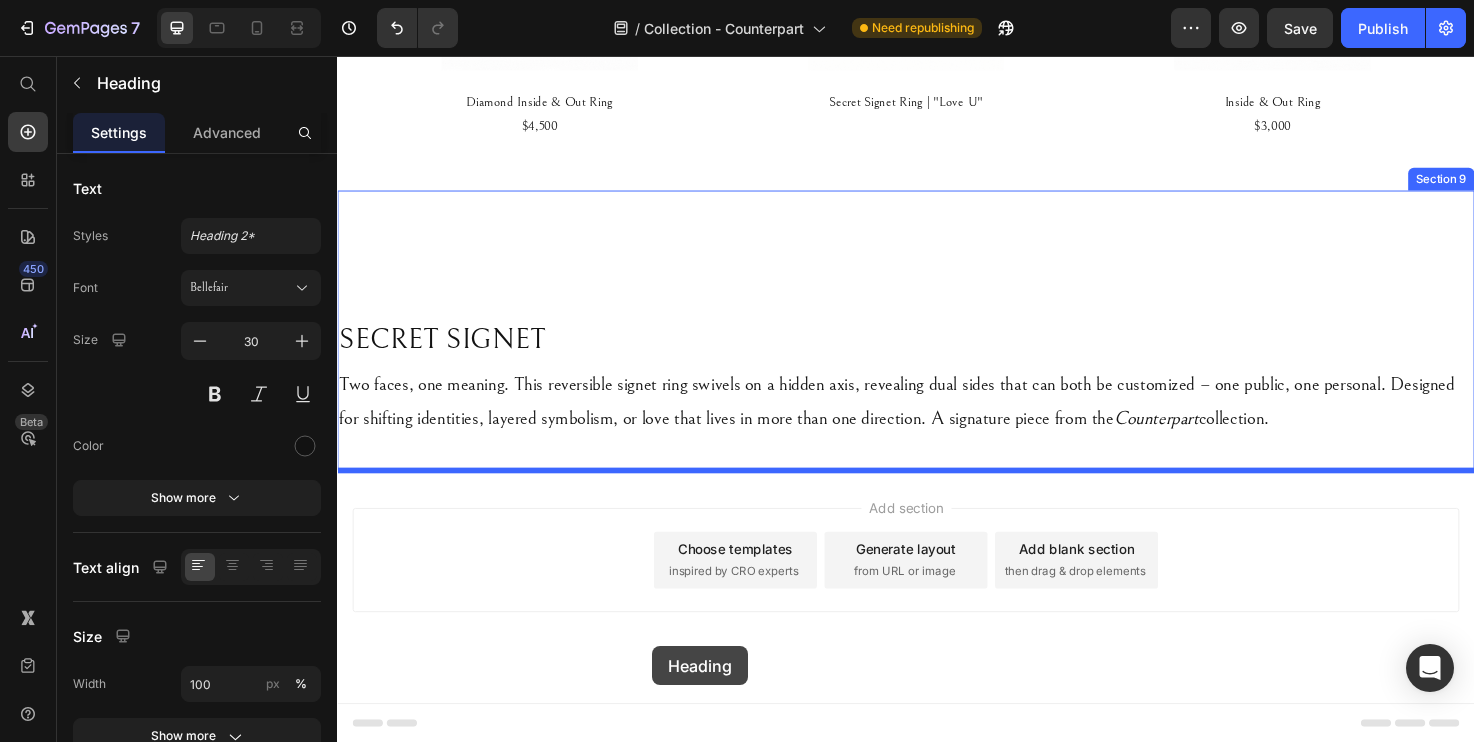 drag, startPoint x: 966, startPoint y: 173, endPoint x: 665, endPoint y: 627, distance: 544.71735 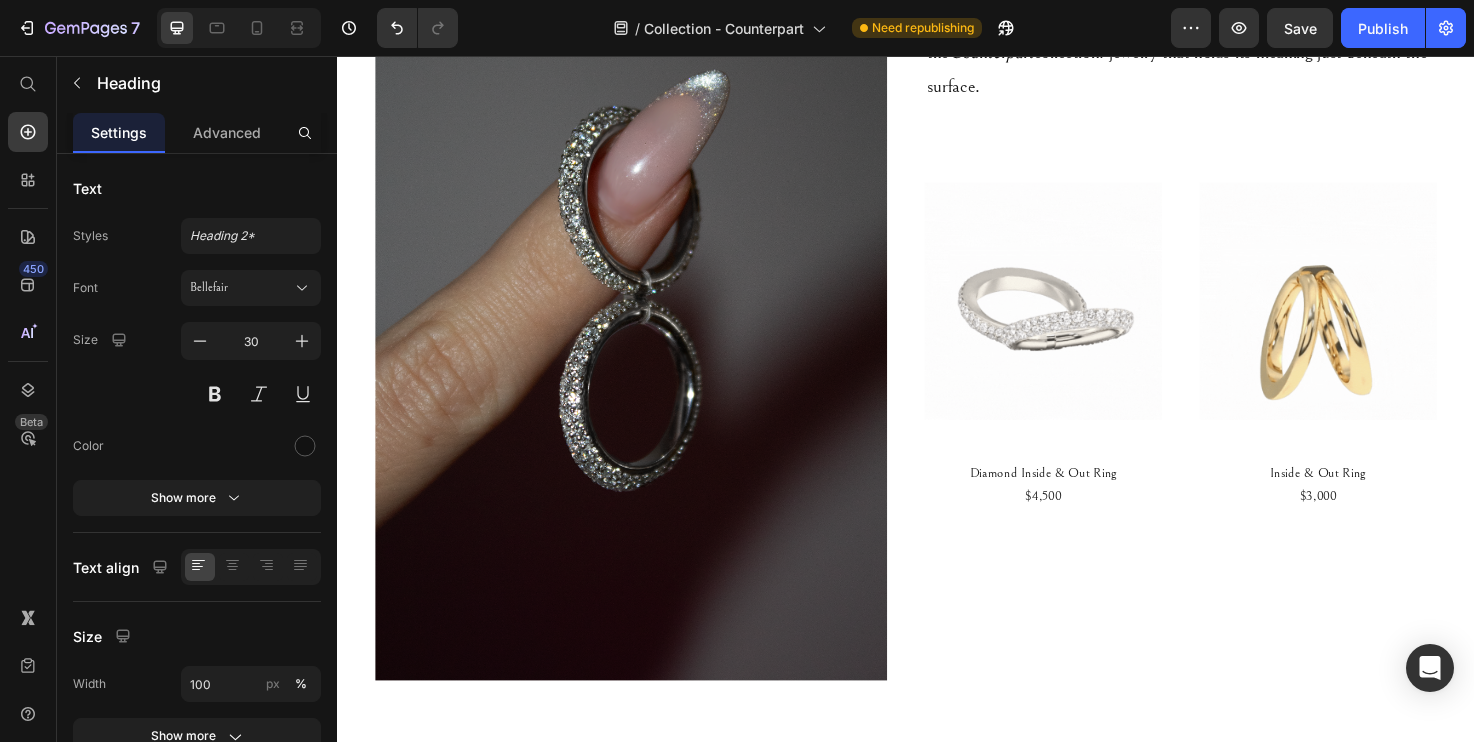 scroll, scrollTop: 0, scrollLeft: 0, axis: both 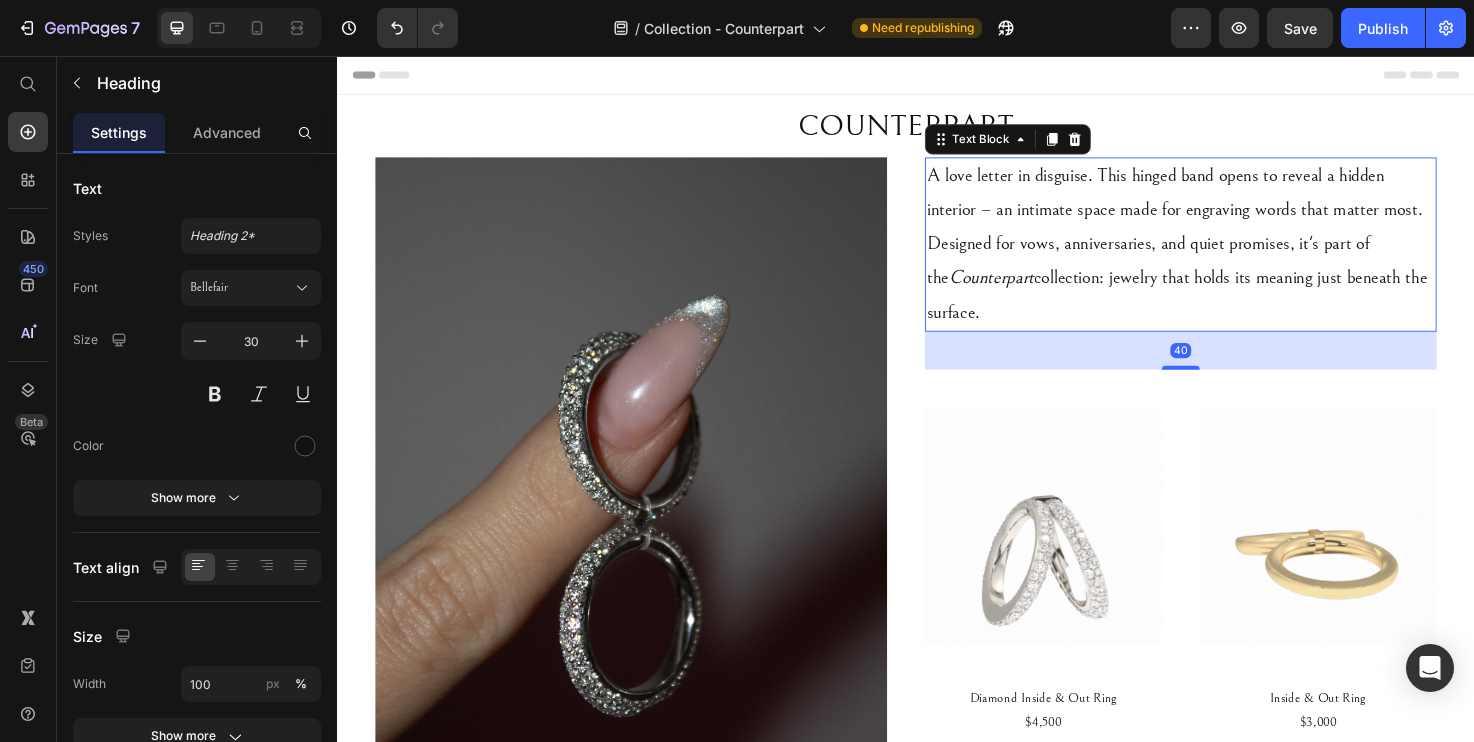 click on "A love letter in disguise. This hinged band opens to reveal a hidden interior – an intimate space made for engraving words that matter most. Designed for vows, anniversaries, and quiet promises, it's part of the  Counterpart  collection: jewelry that holds its meaning just beneath the surface." at bounding box center (1227, 255) 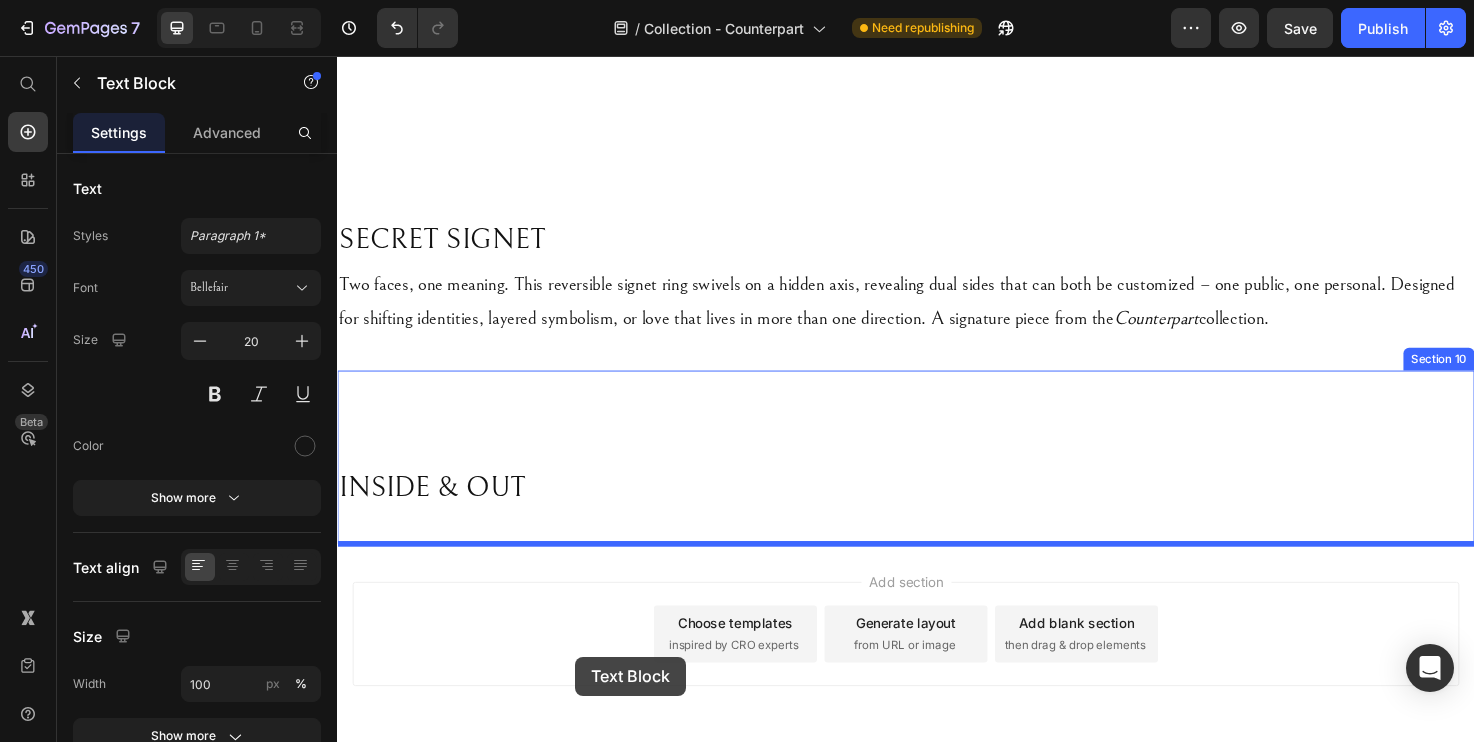 scroll, scrollTop: 1292, scrollLeft: 0, axis: vertical 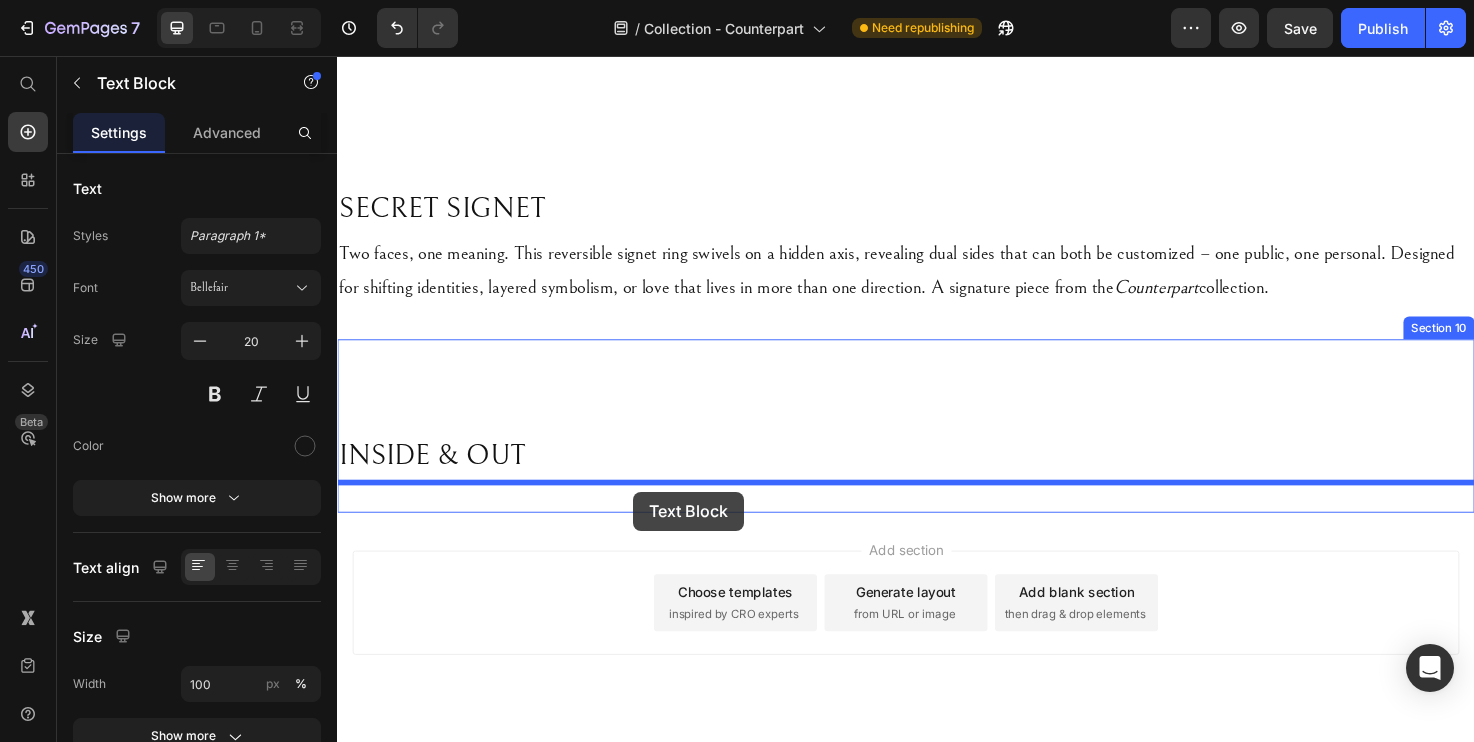 drag, startPoint x: 968, startPoint y: 165, endPoint x: 649, endPoint y: 516, distance: 474.3016 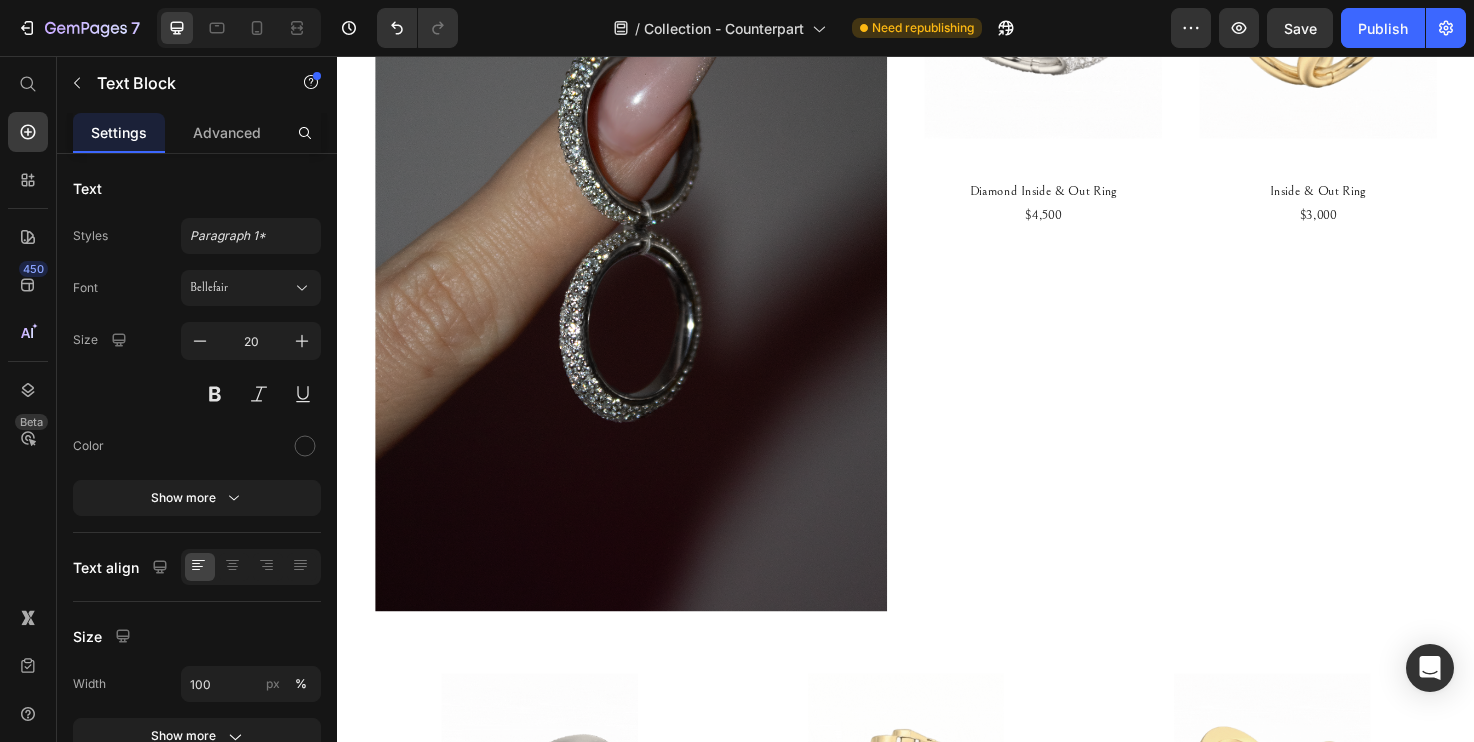 scroll, scrollTop: 301, scrollLeft: 0, axis: vertical 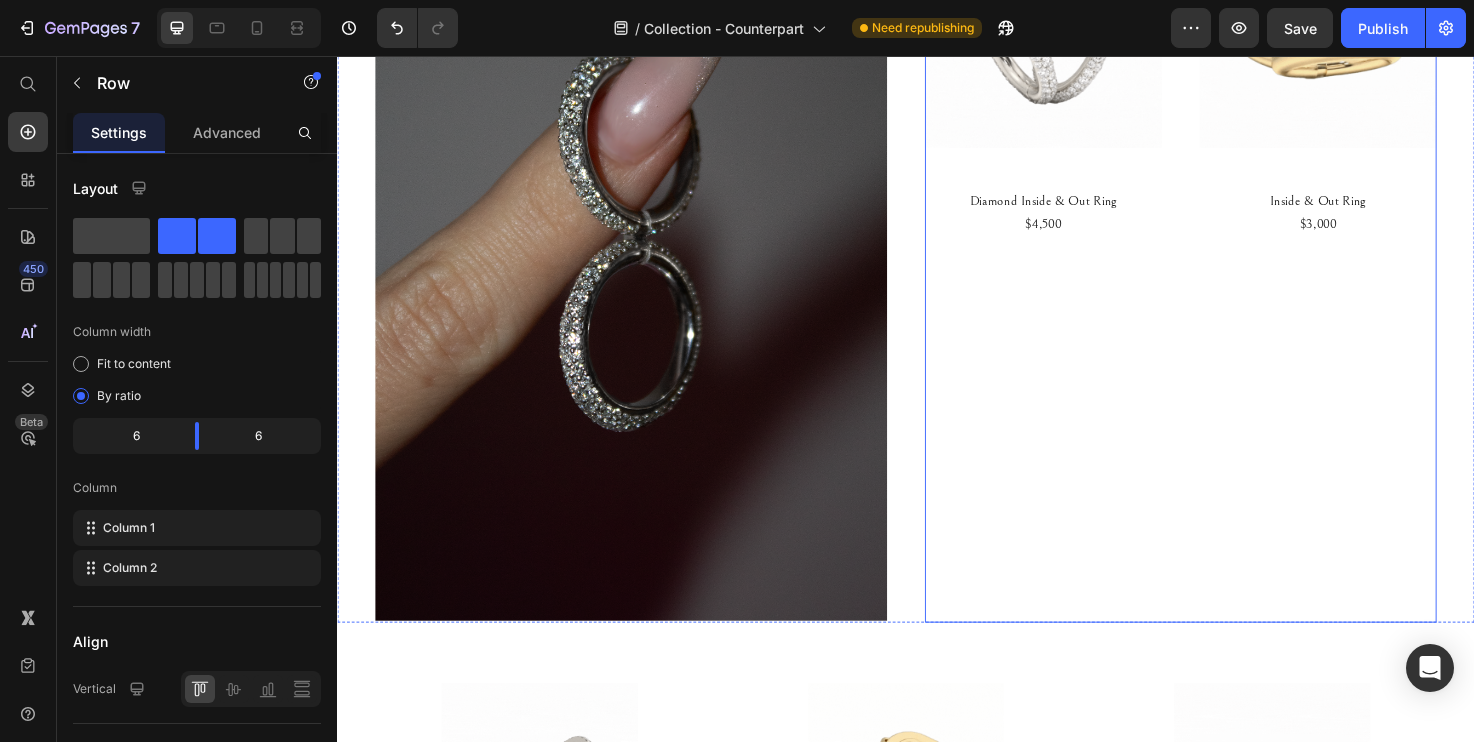 click on "Image Diamond Inside & Out Ring $4,500 Text Block" at bounding box center (1082, 258) 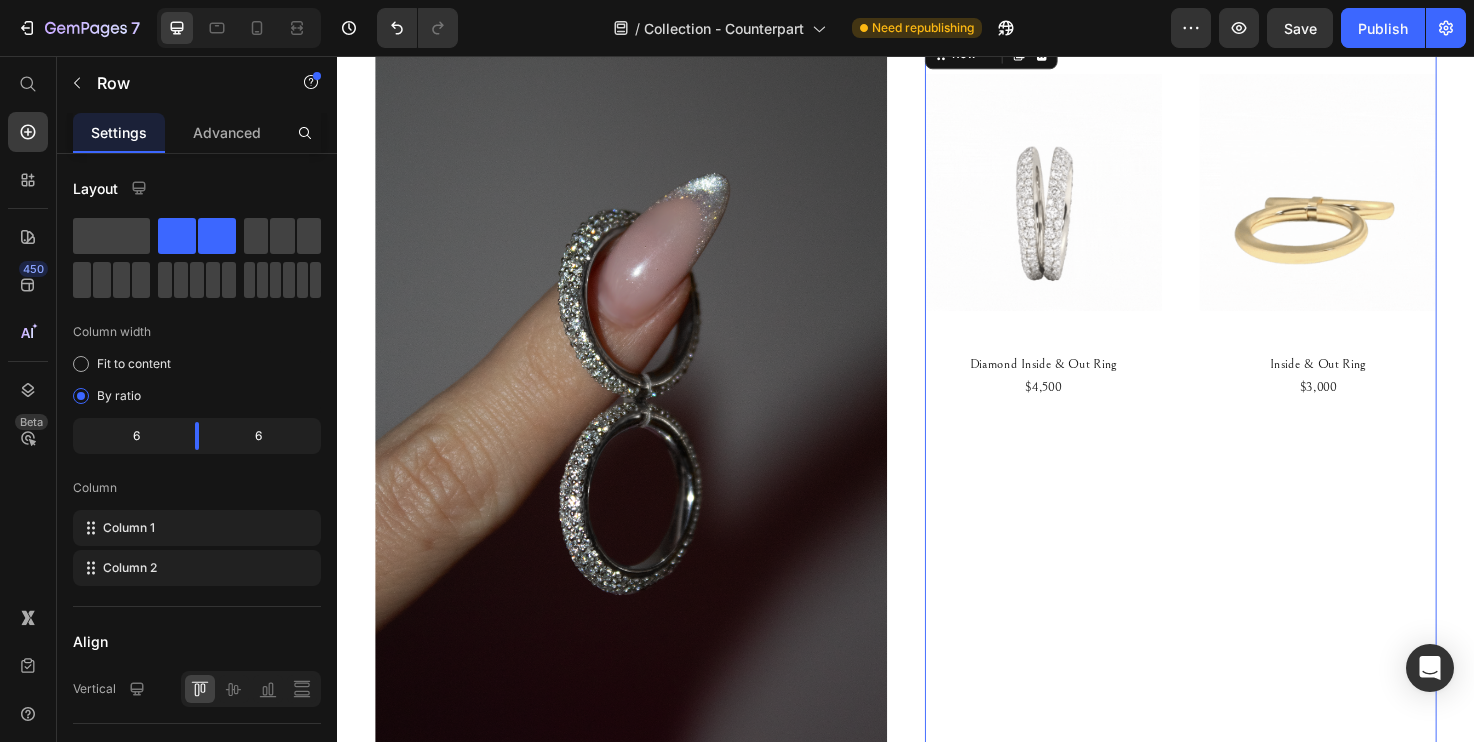 scroll, scrollTop: 111, scrollLeft: 0, axis: vertical 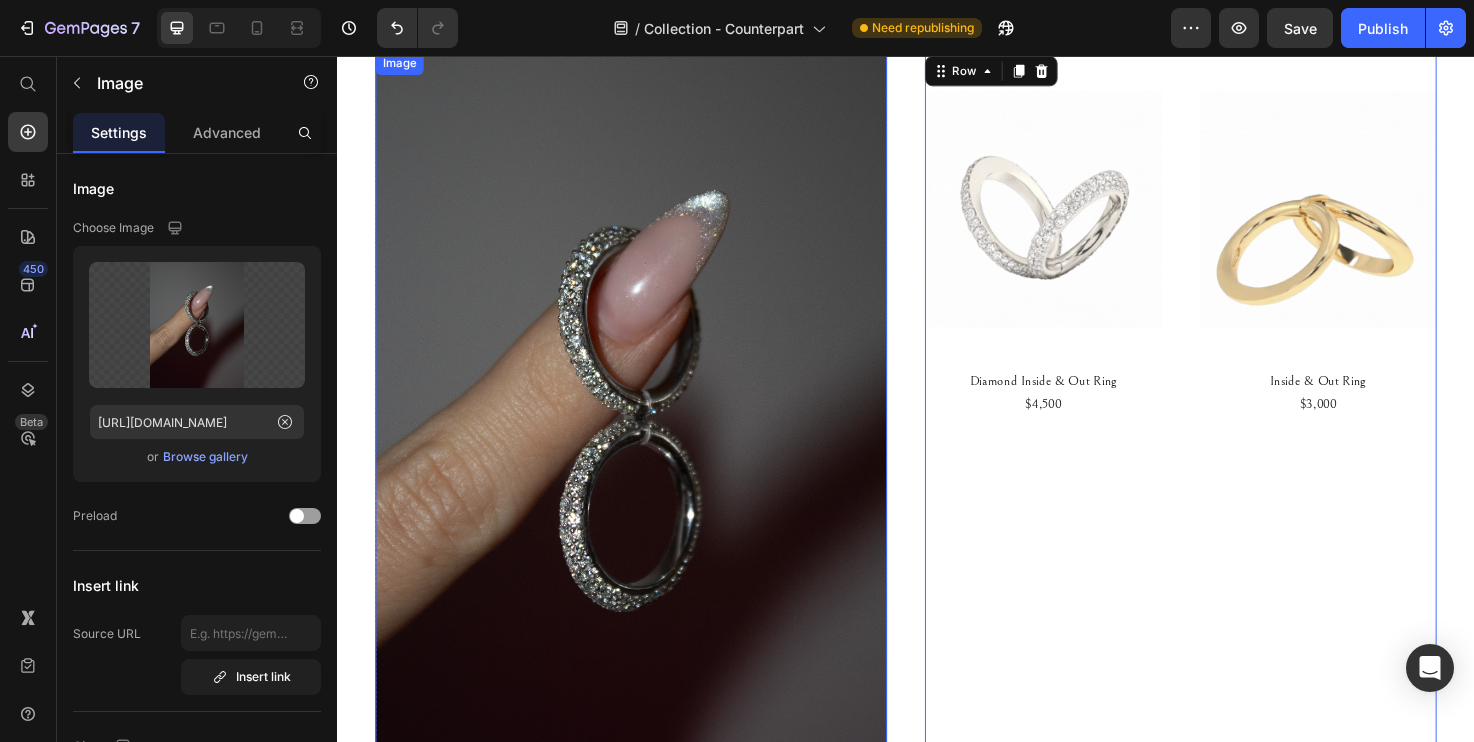 click at bounding box center (647, 447) 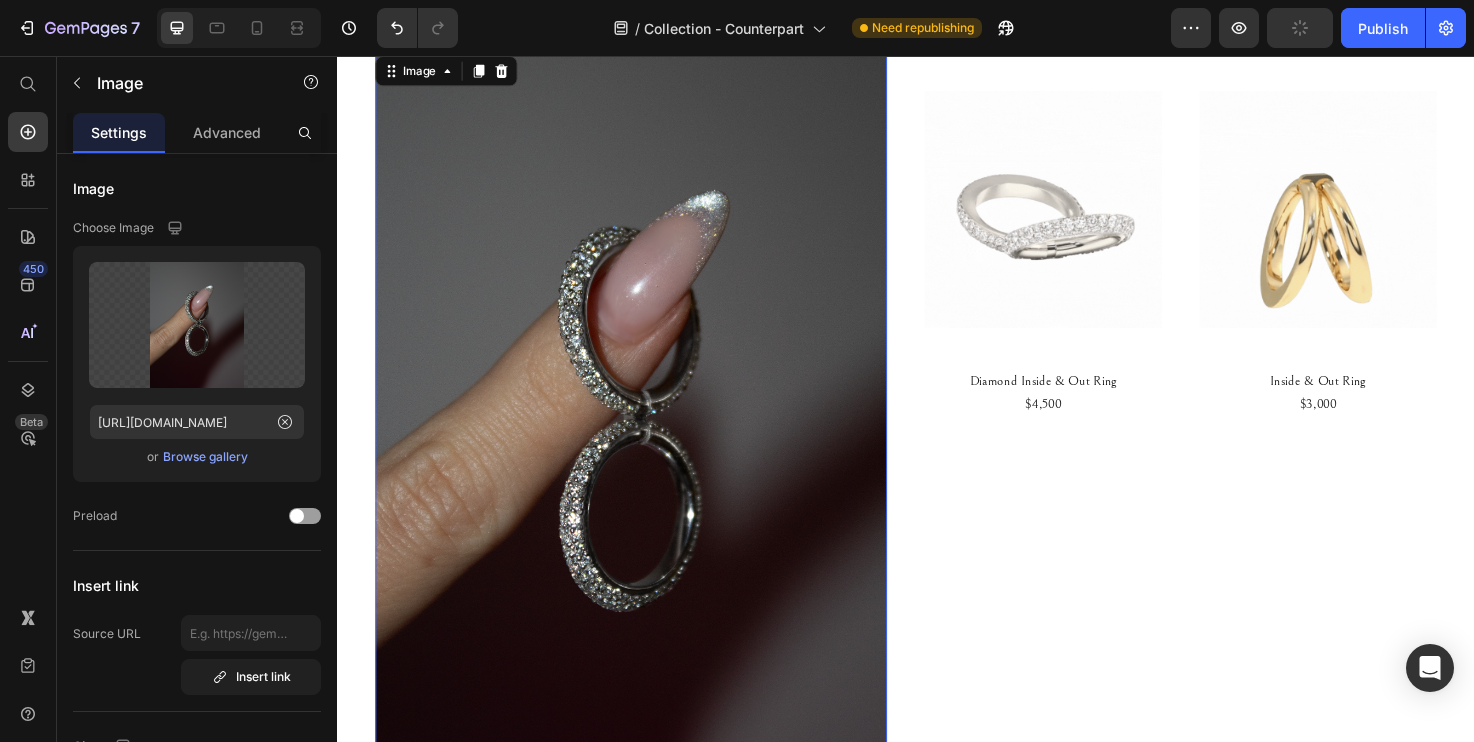 scroll, scrollTop: 0, scrollLeft: 0, axis: both 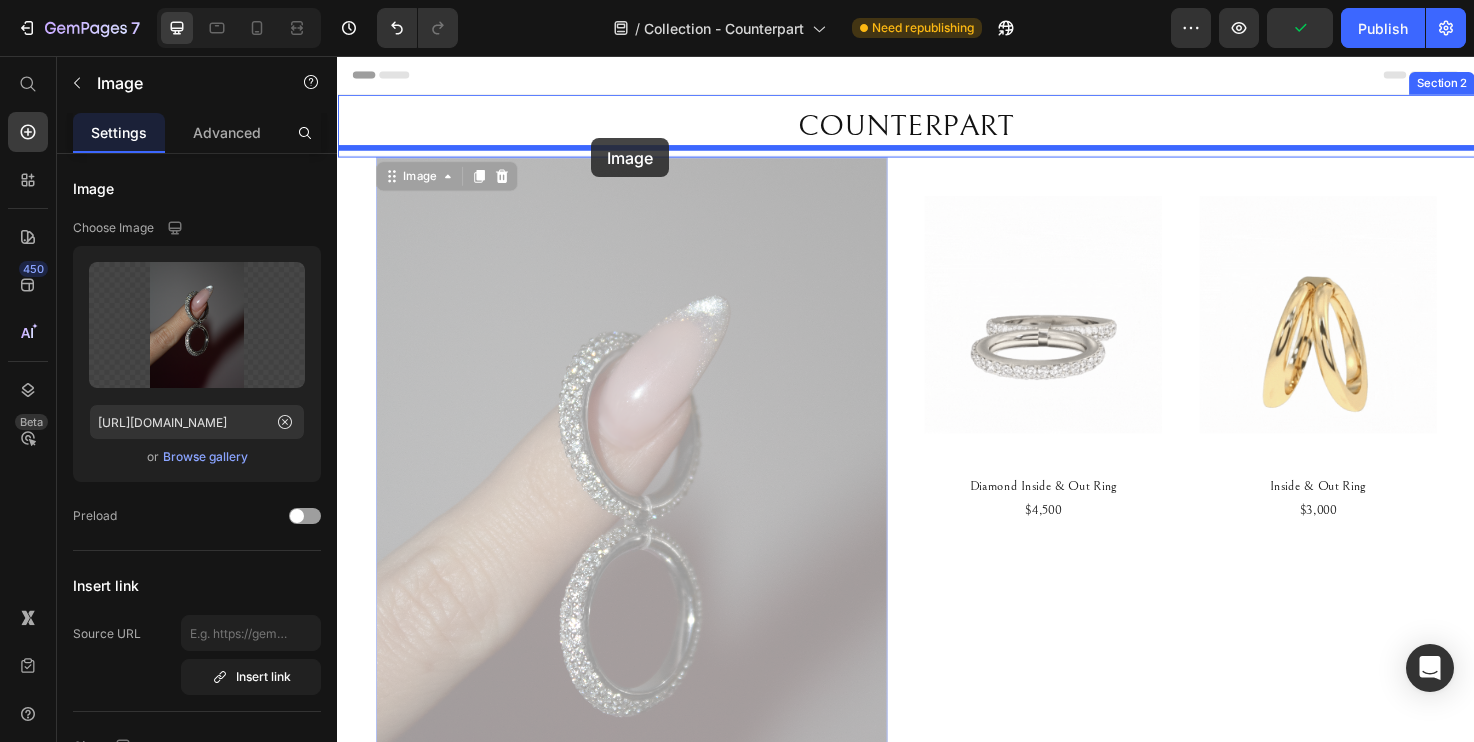 drag, startPoint x: 391, startPoint y: 188, endPoint x: 605, endPoint y: 143, distance: 218.68013 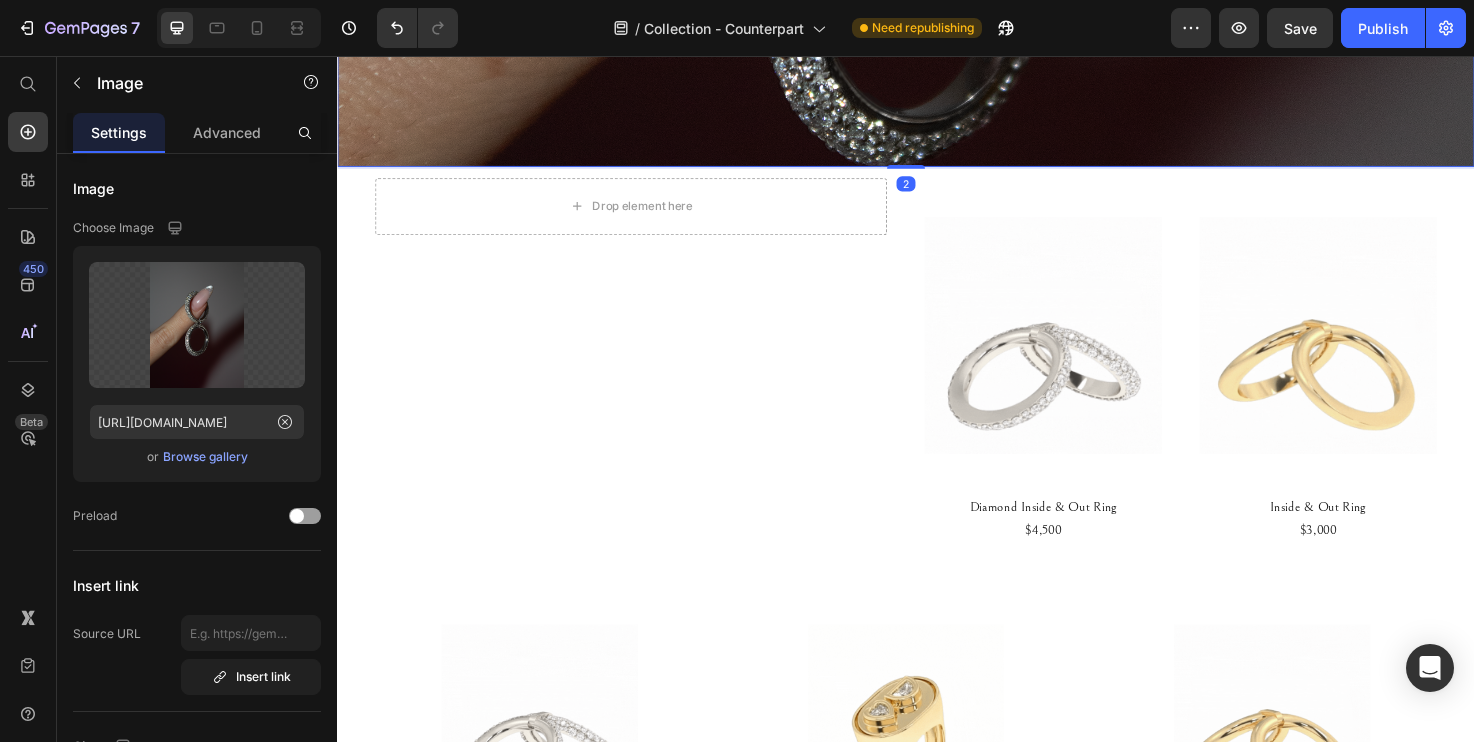 scroll, scrollTop: 775, scrollLeft: 0, axis: vertical 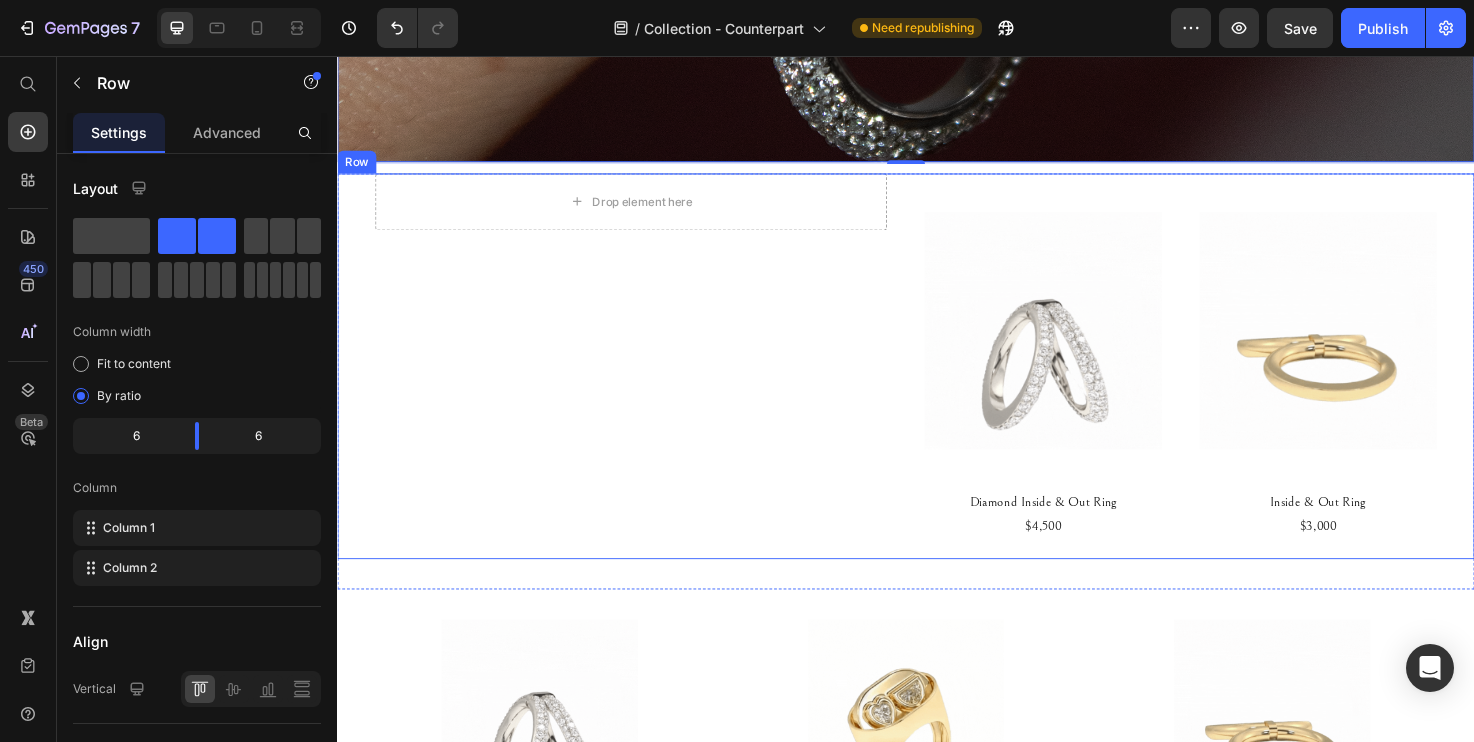 click on "Drop element here Row Row" at bounding box center (647, 384) 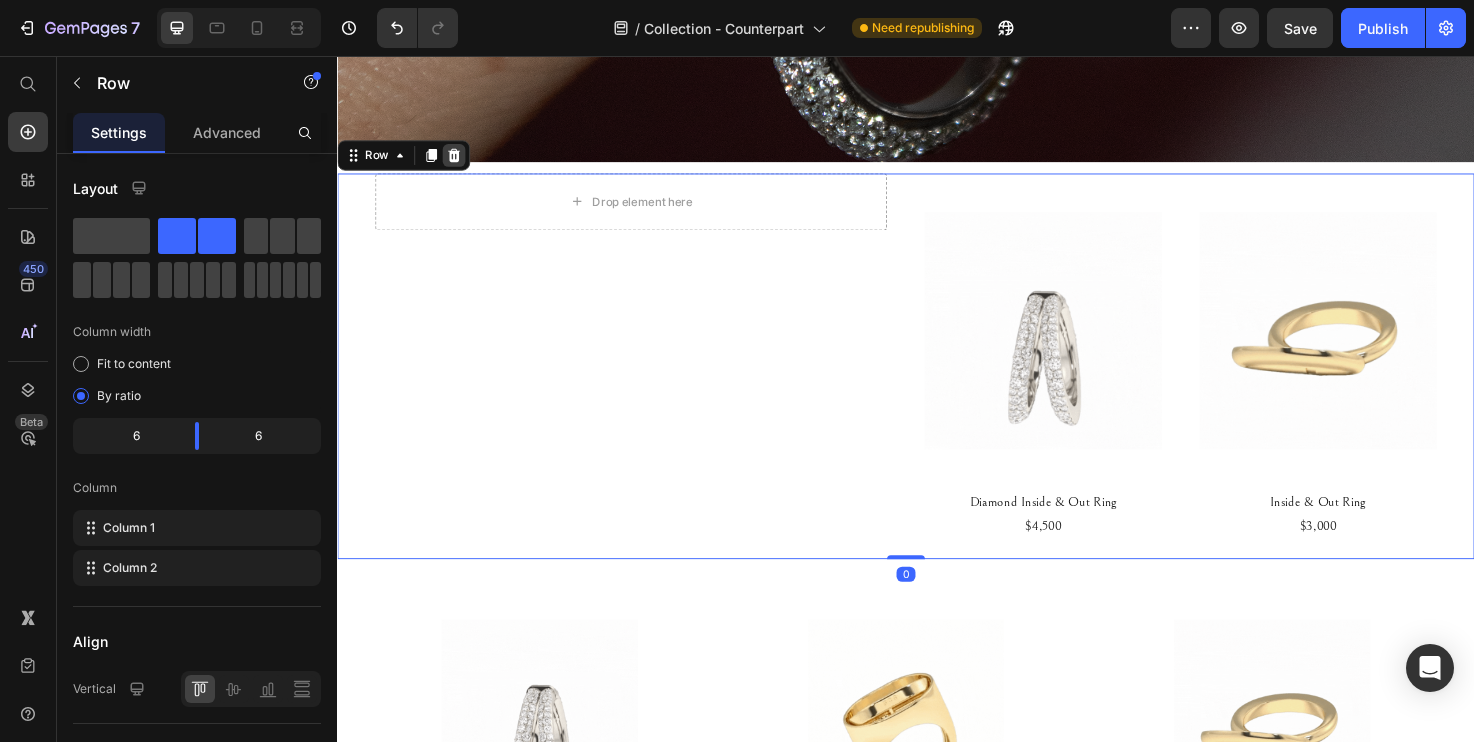 click 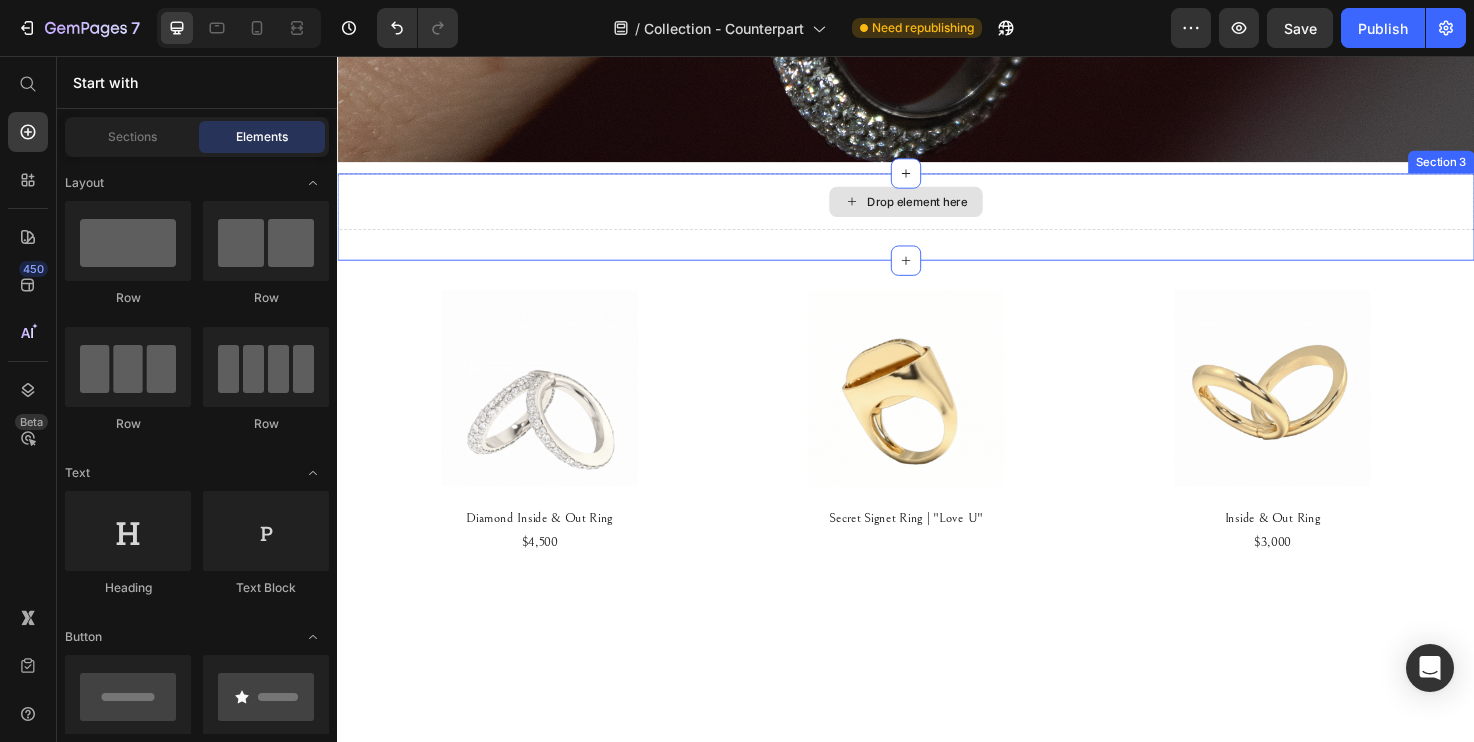 click on "Drop element here" at bounding box center [937, 210] 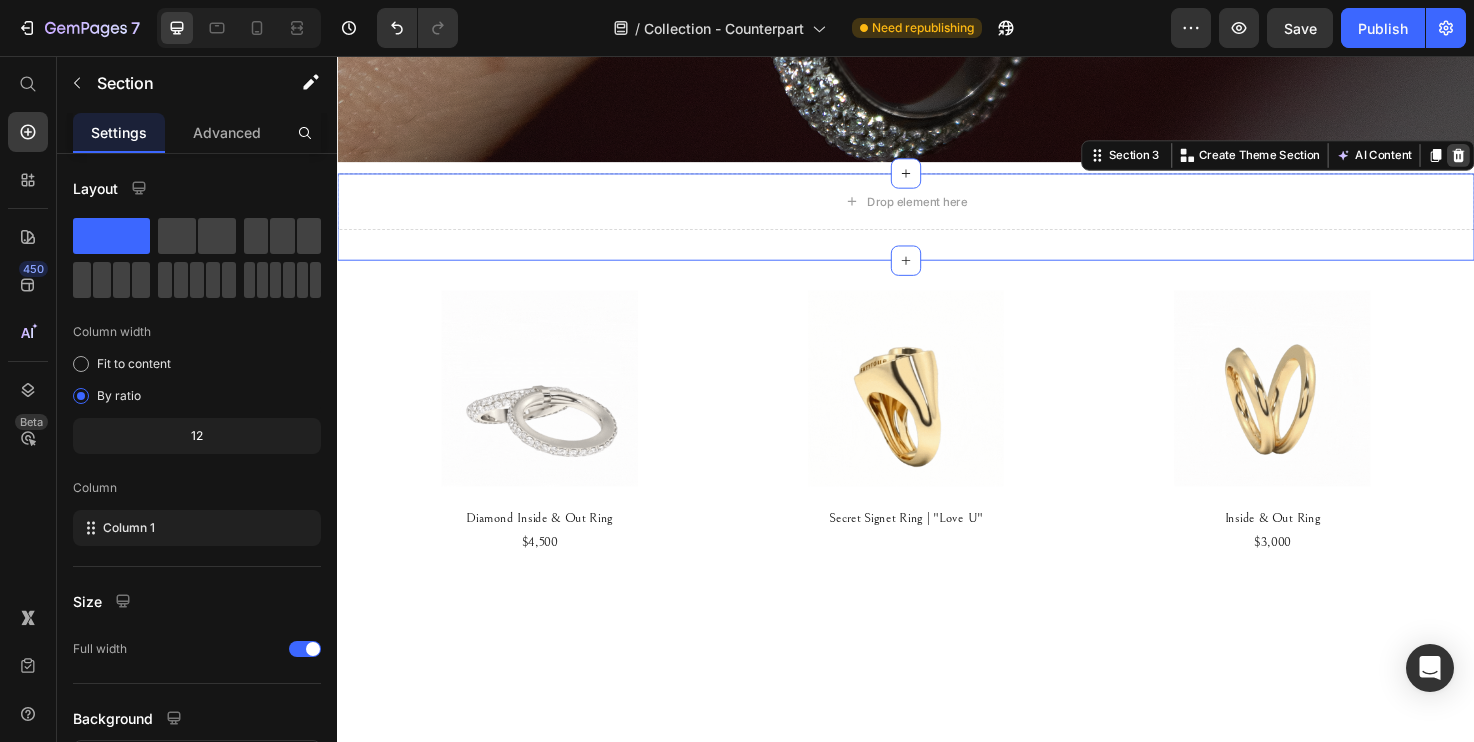 click 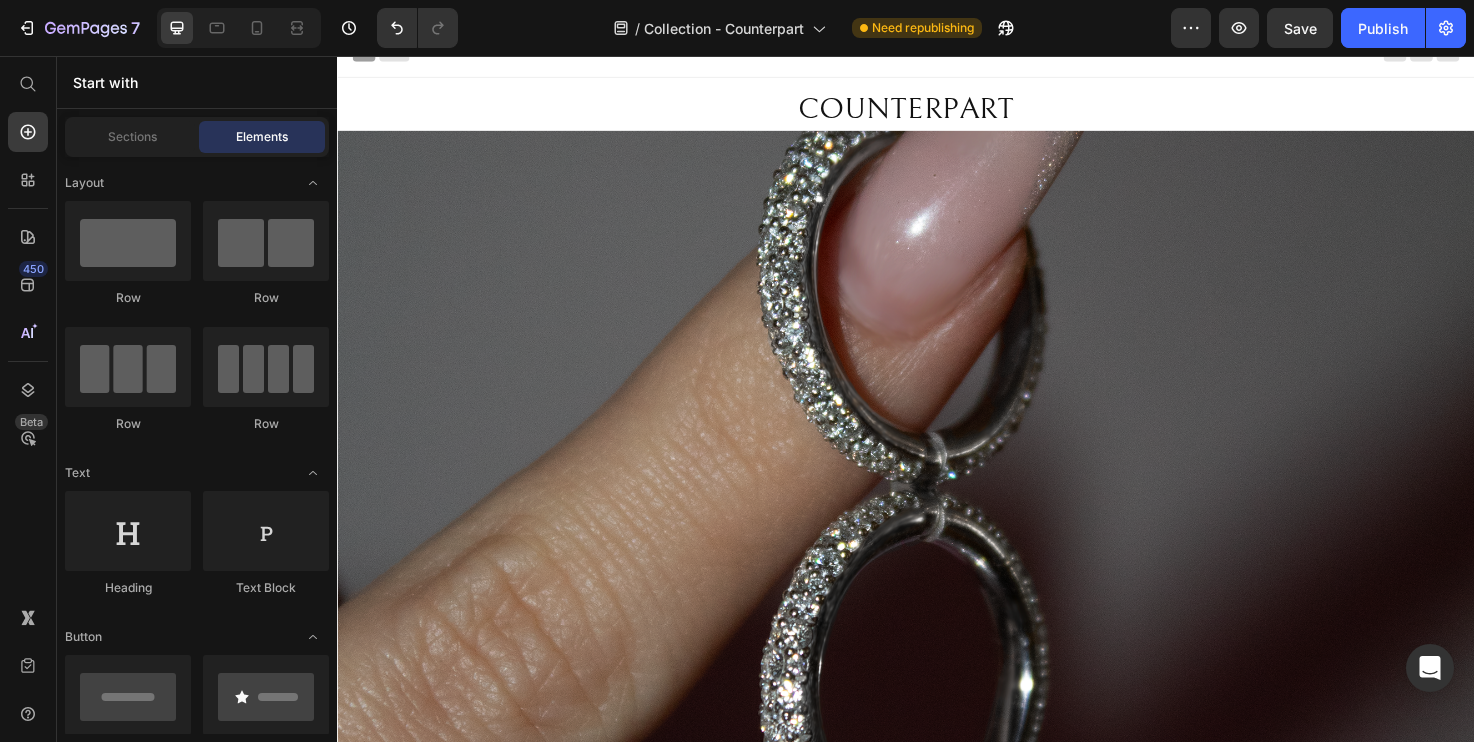 scroll, scrollTop: 0, scrollLeft: 0, axis: both 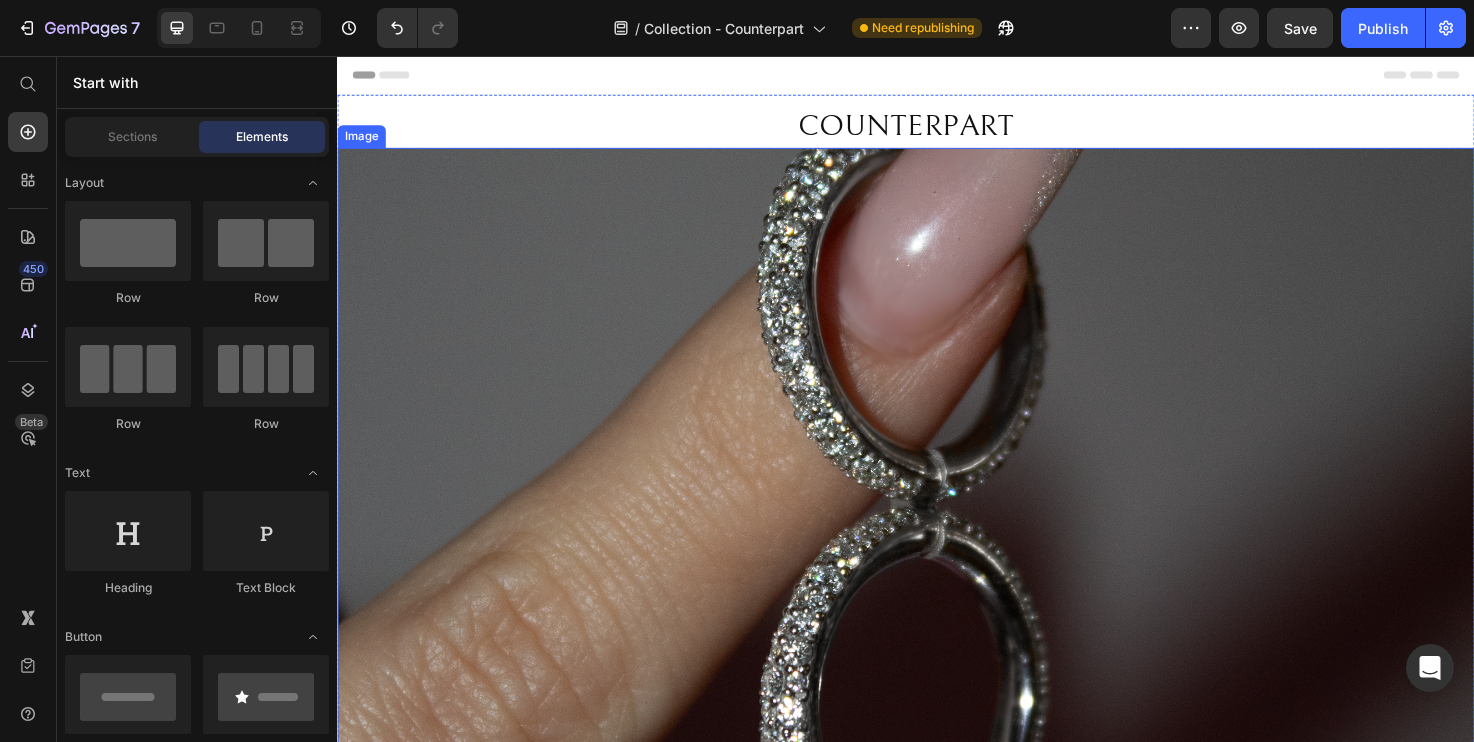 click at bounding box center [937, 548] 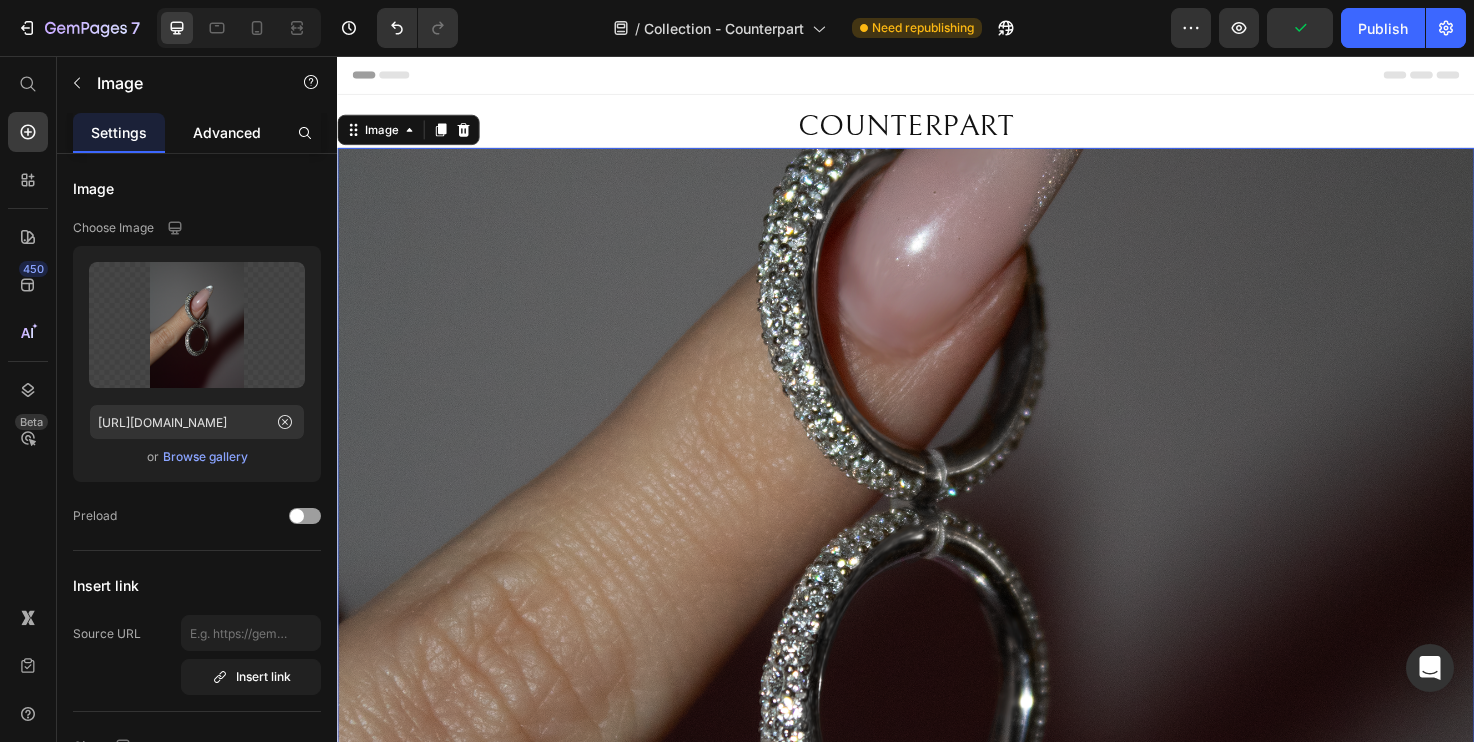click on "Advanced" at bounding box center [227, 132] 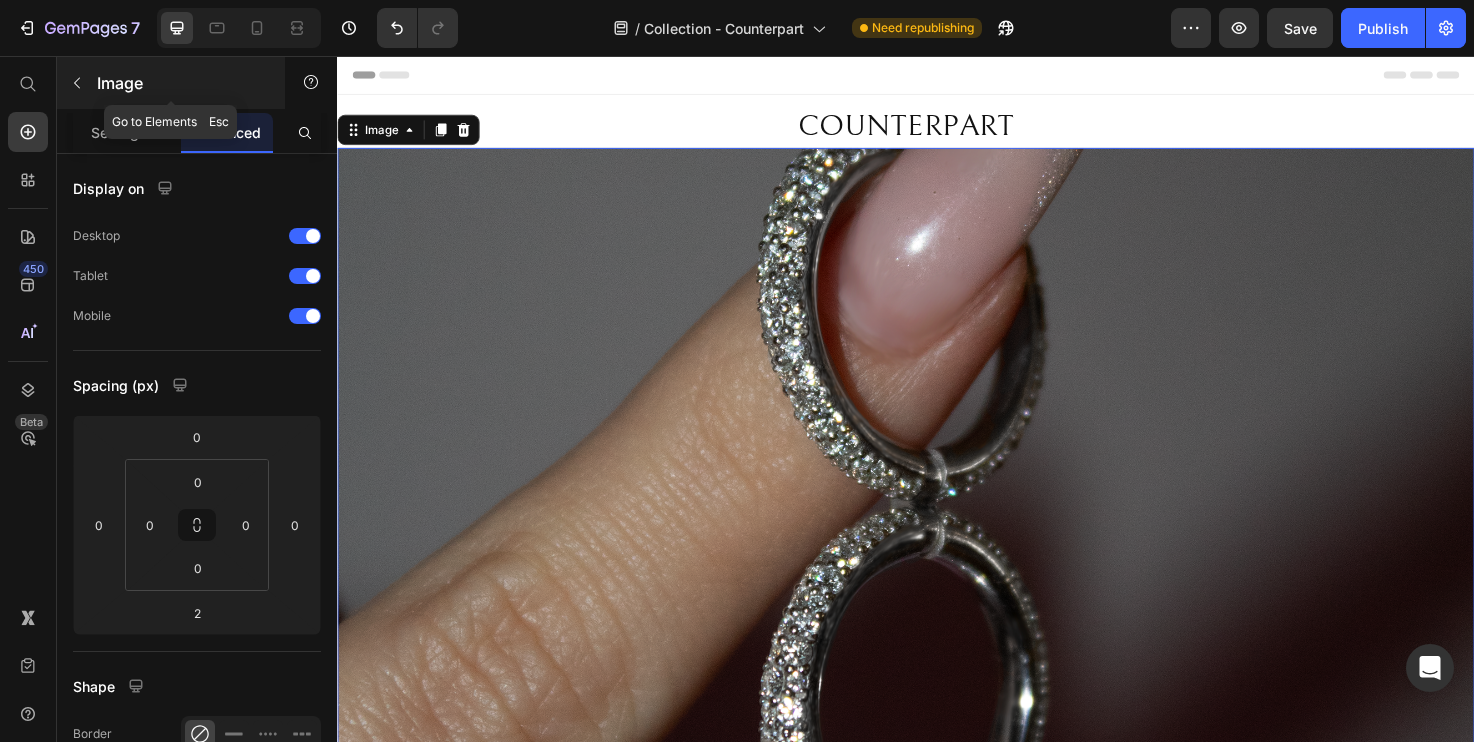 click on "Image" at bounding box center (171, 83) 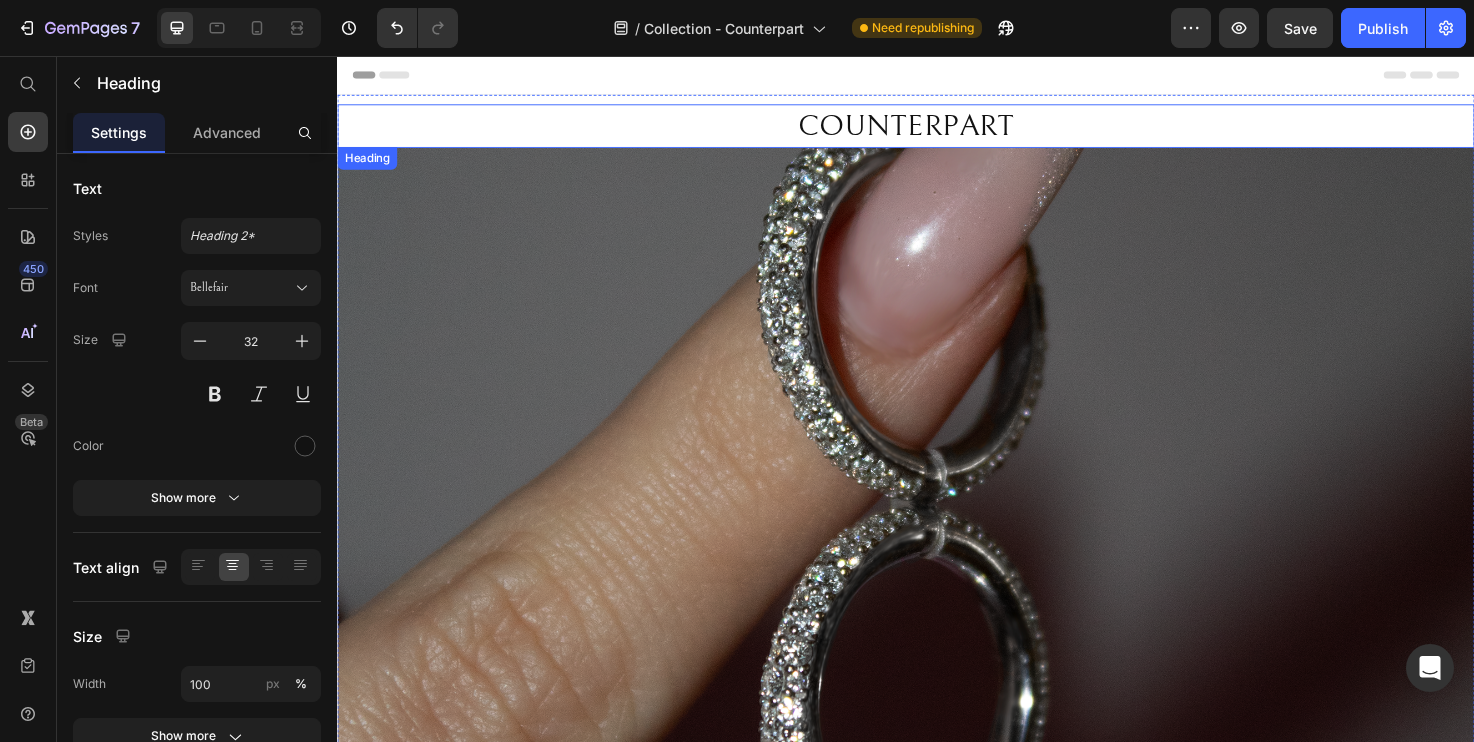 click on "COUNTERPART" at bounding box center (937, 130) 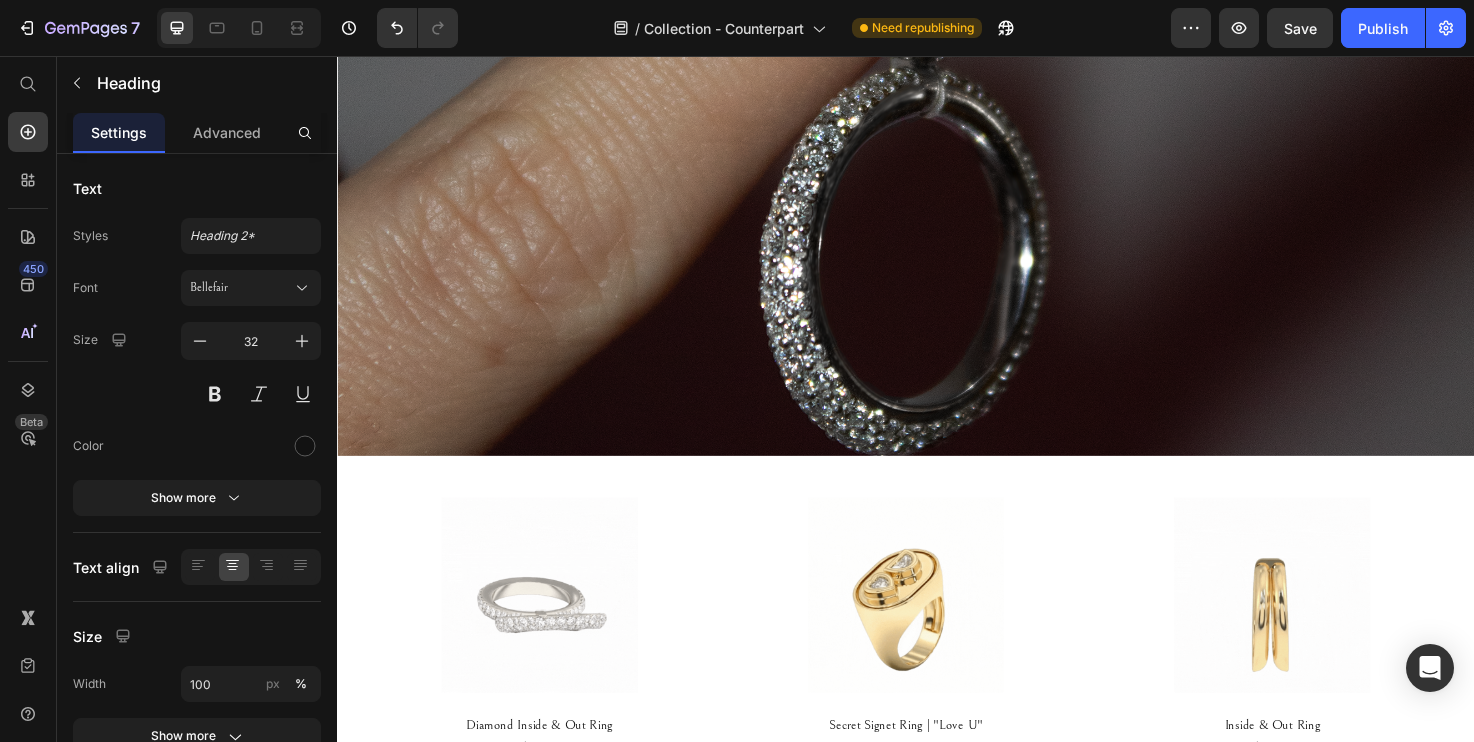 scroll, scrollTop: 732, scrollLeft: 0, axis: vertical 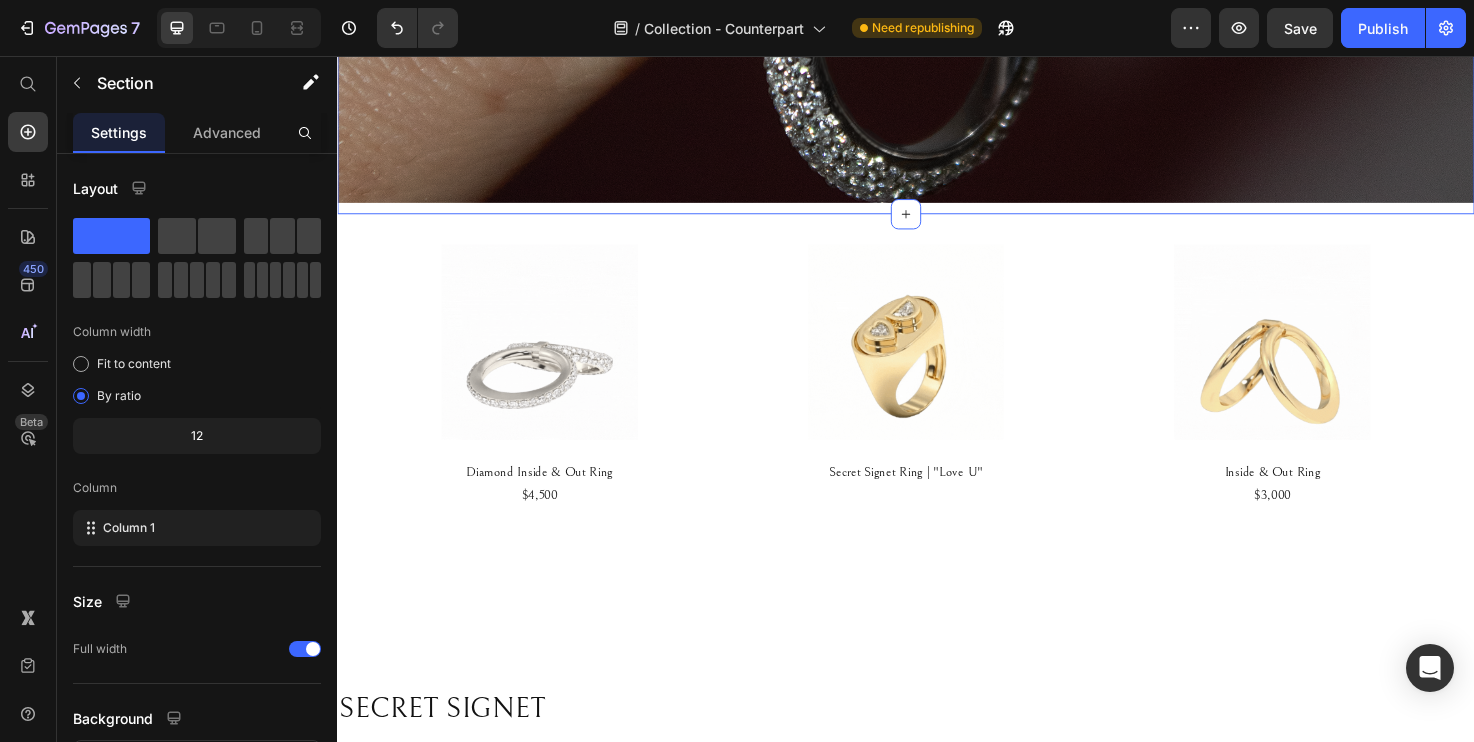 click on "COUNTERPART Heading   0 Image Section 2" at bounding box center (937, -206) 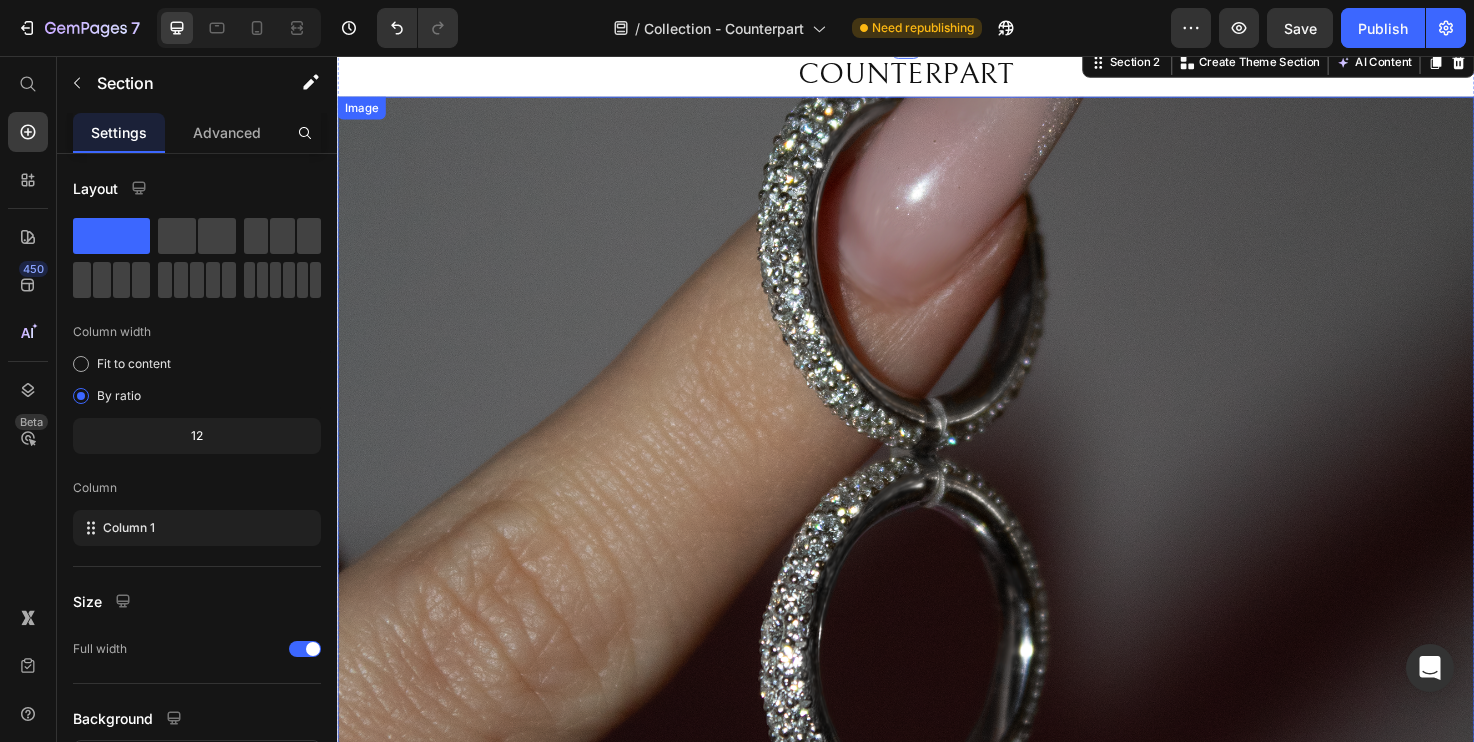 scroll, scrollTop: 0, scrollLeft: 0, axis: both 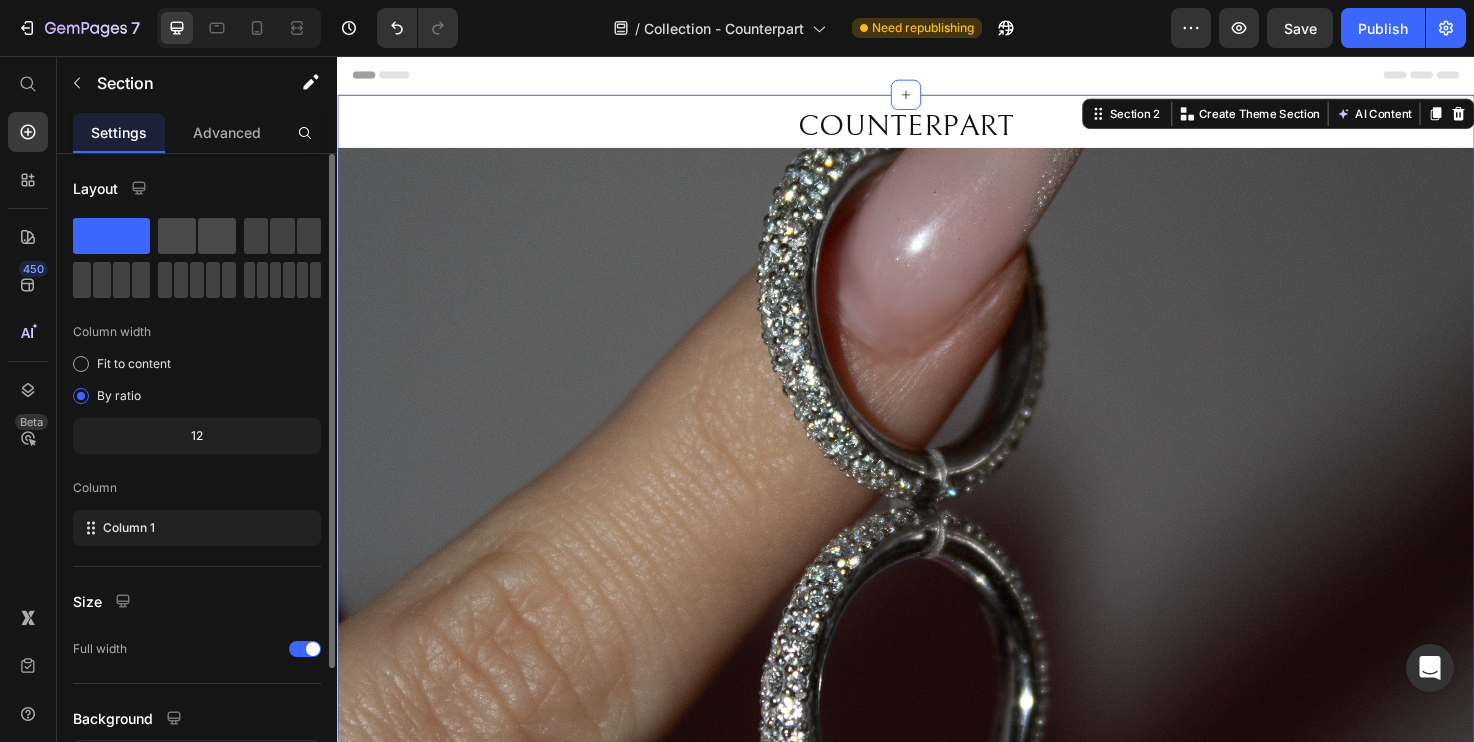 click 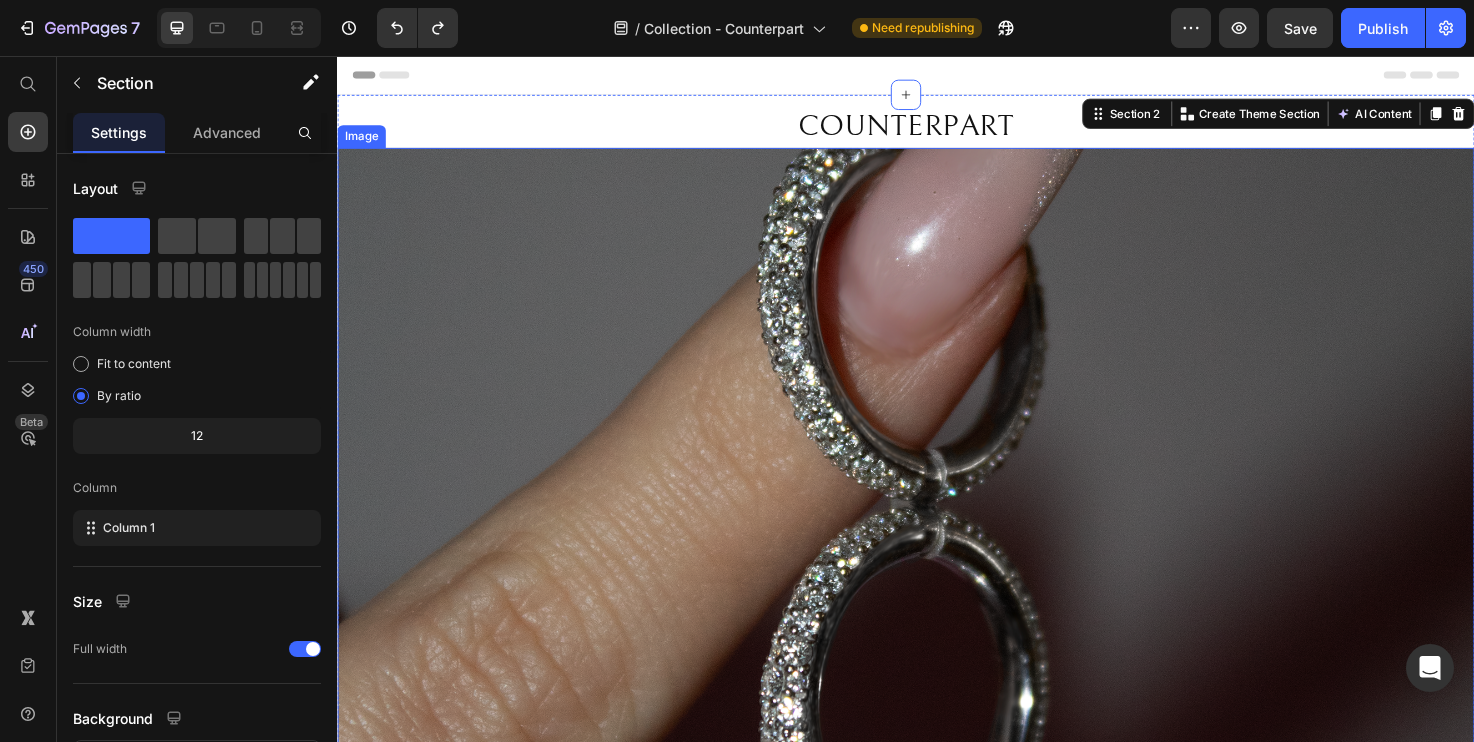 click at bounding box center (937, 548) 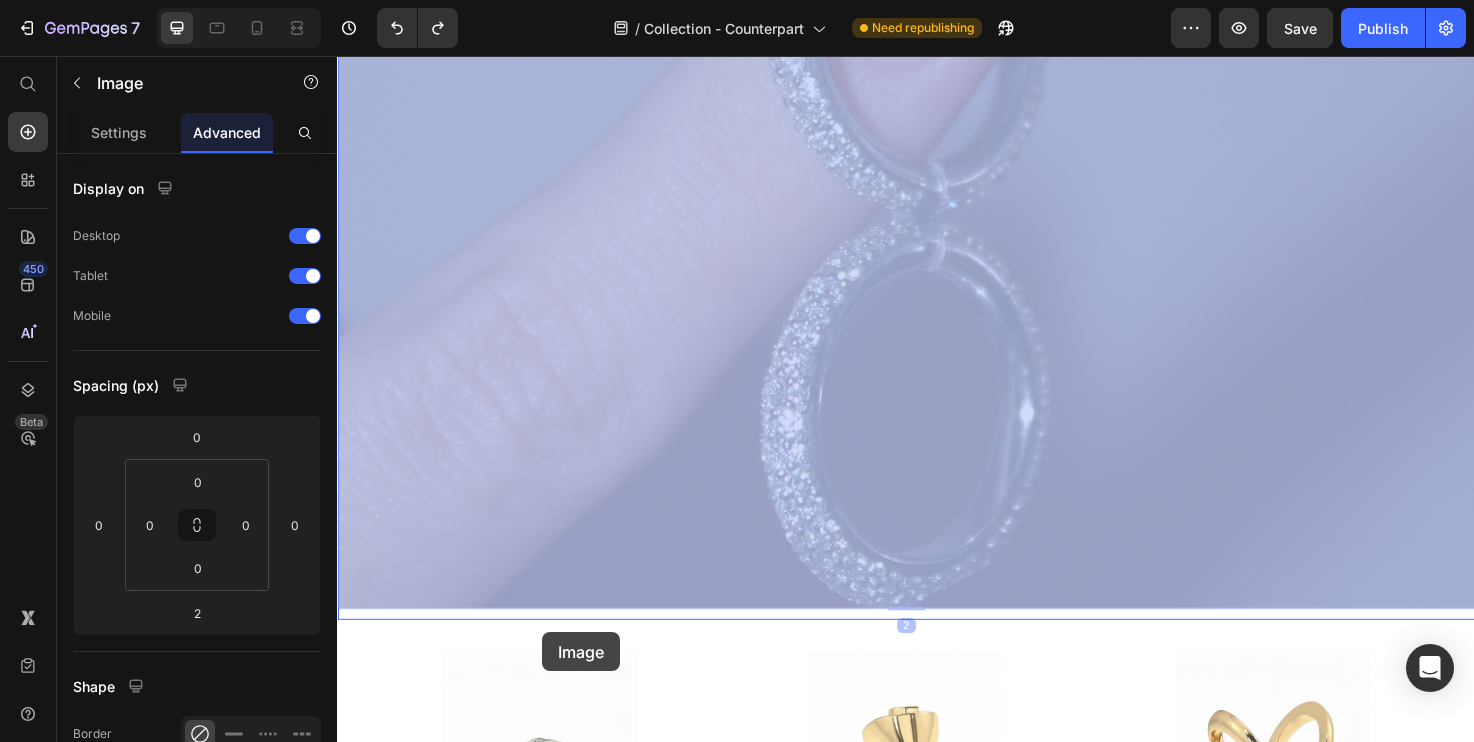scroll, scrollTop: 309, scrollLeft: 0, axis: vertical 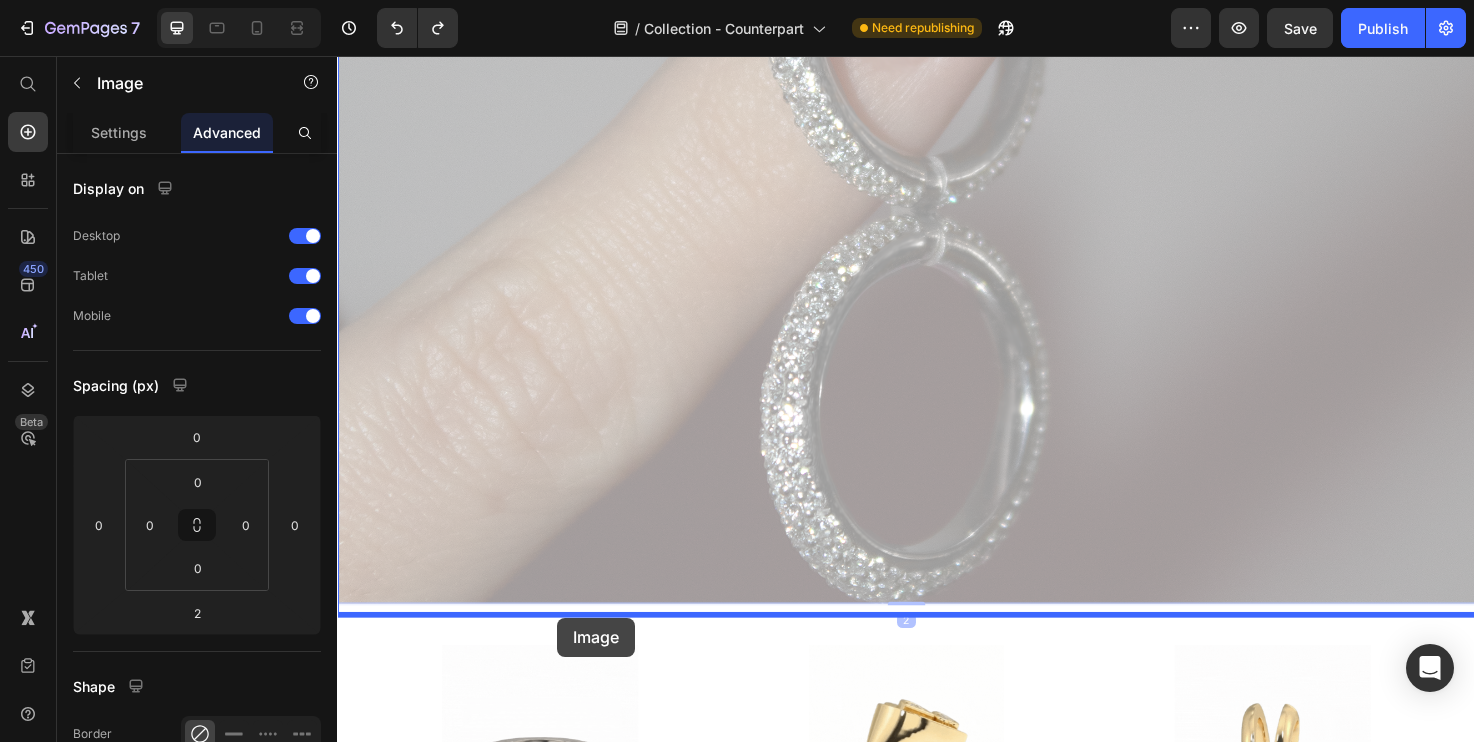 drag, startPoint x: 350, startPoint y: 141, endPoint x: 569, endPoint y: 649, distance: 553.19525 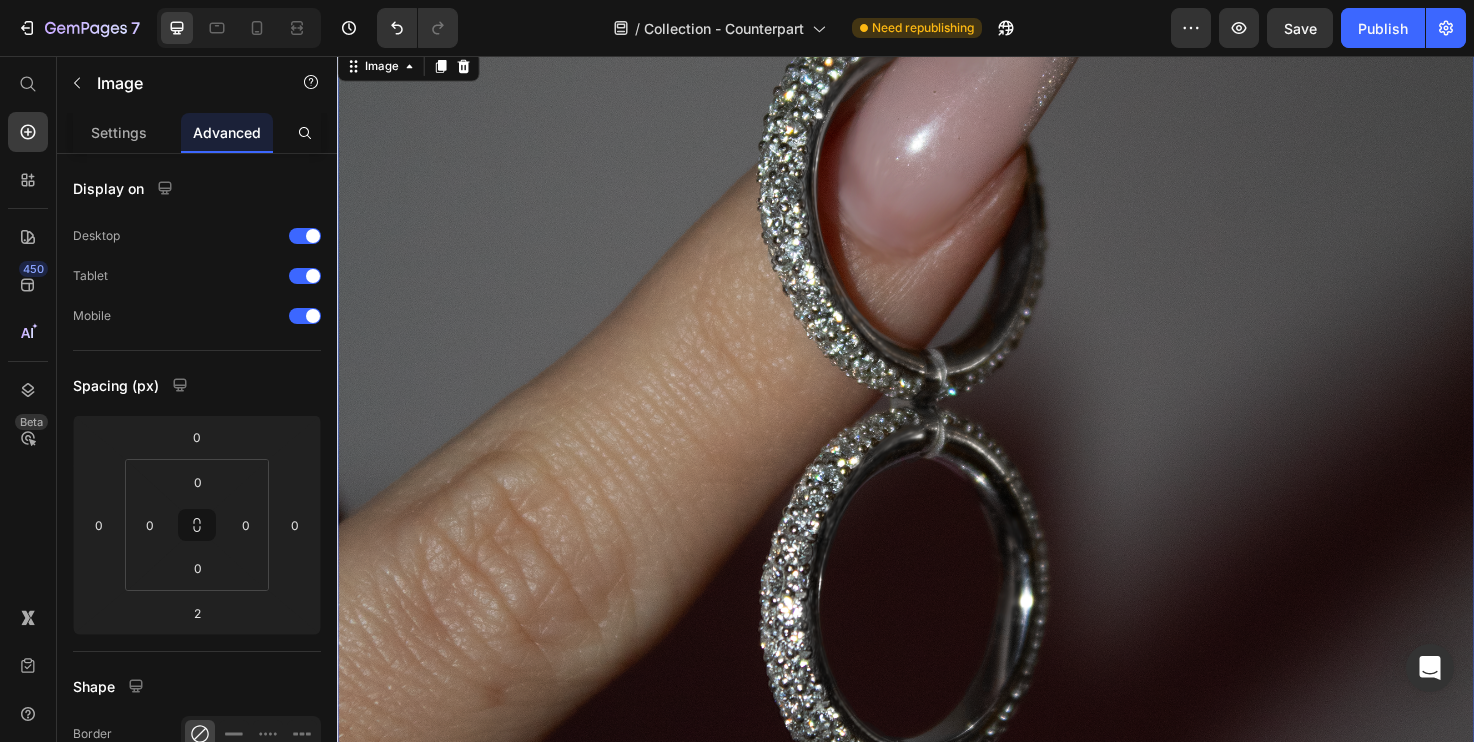 scroll, scrollTop: 0, scrollLeft: 0, axis: both 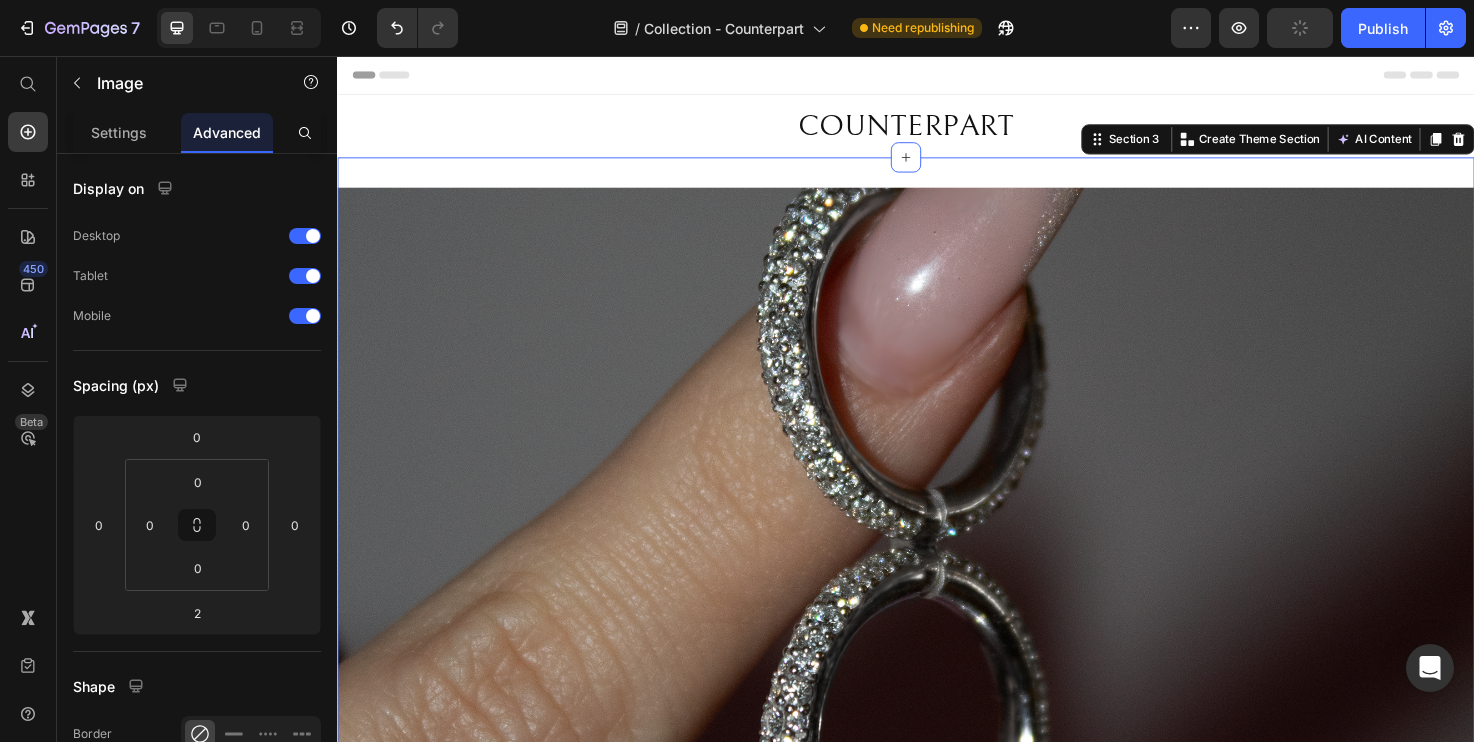 click on "Image Section 3   Create Theme Section AI Content Write with GemAI What would you like to describe here? Tone and Voice Persuasive Product Tanzanite | 4.02ct Show more Generate" at bounding box center [937, 591] 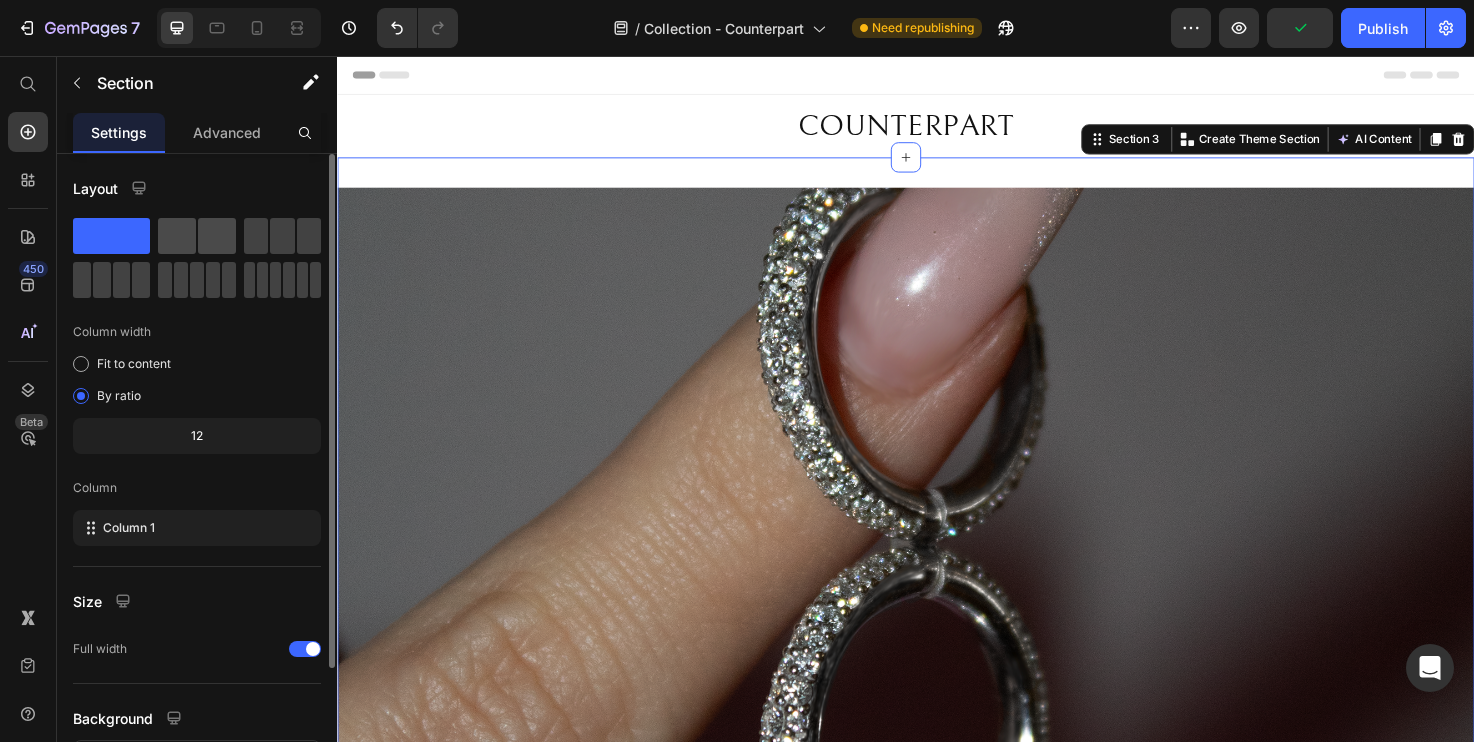 click 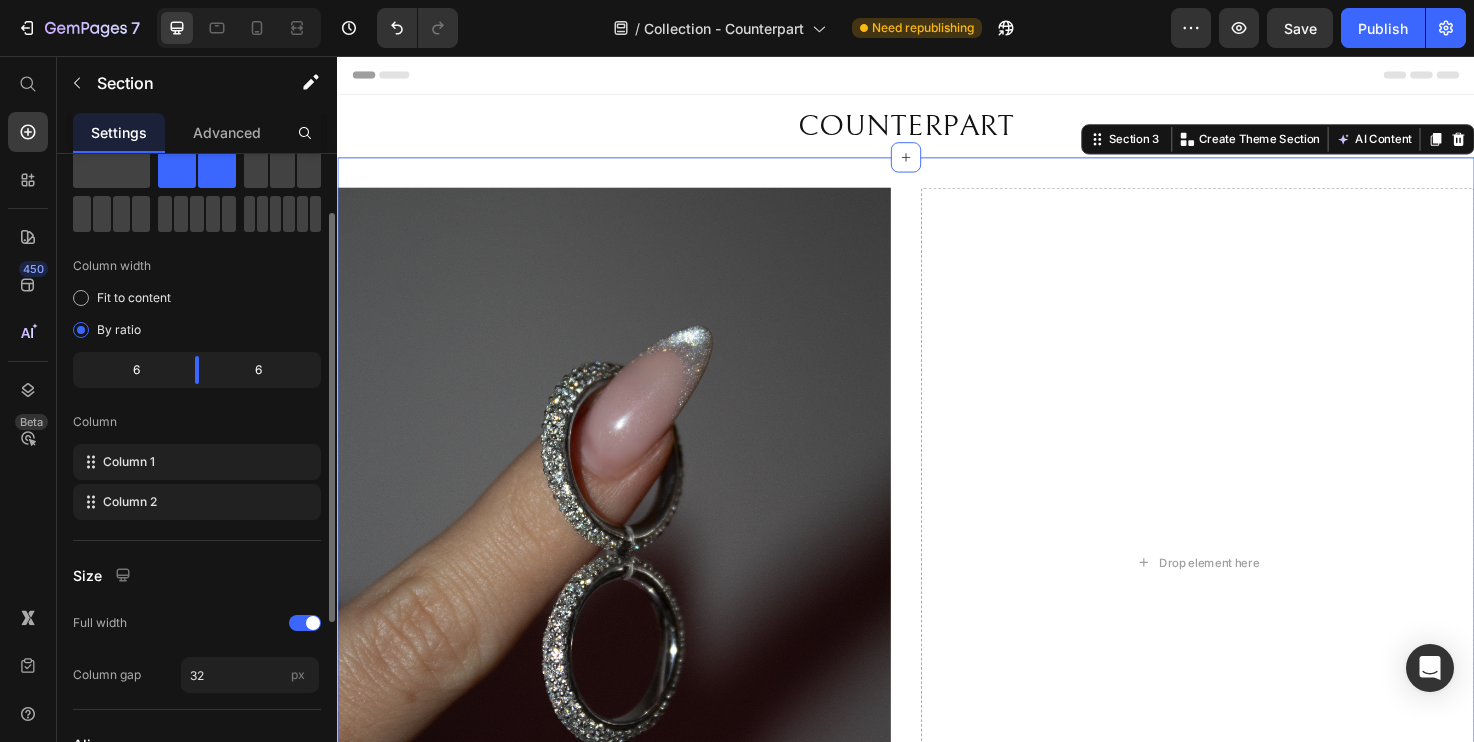 scroll, scrollTop: 80, scrollLeft: 0, axis: vertical 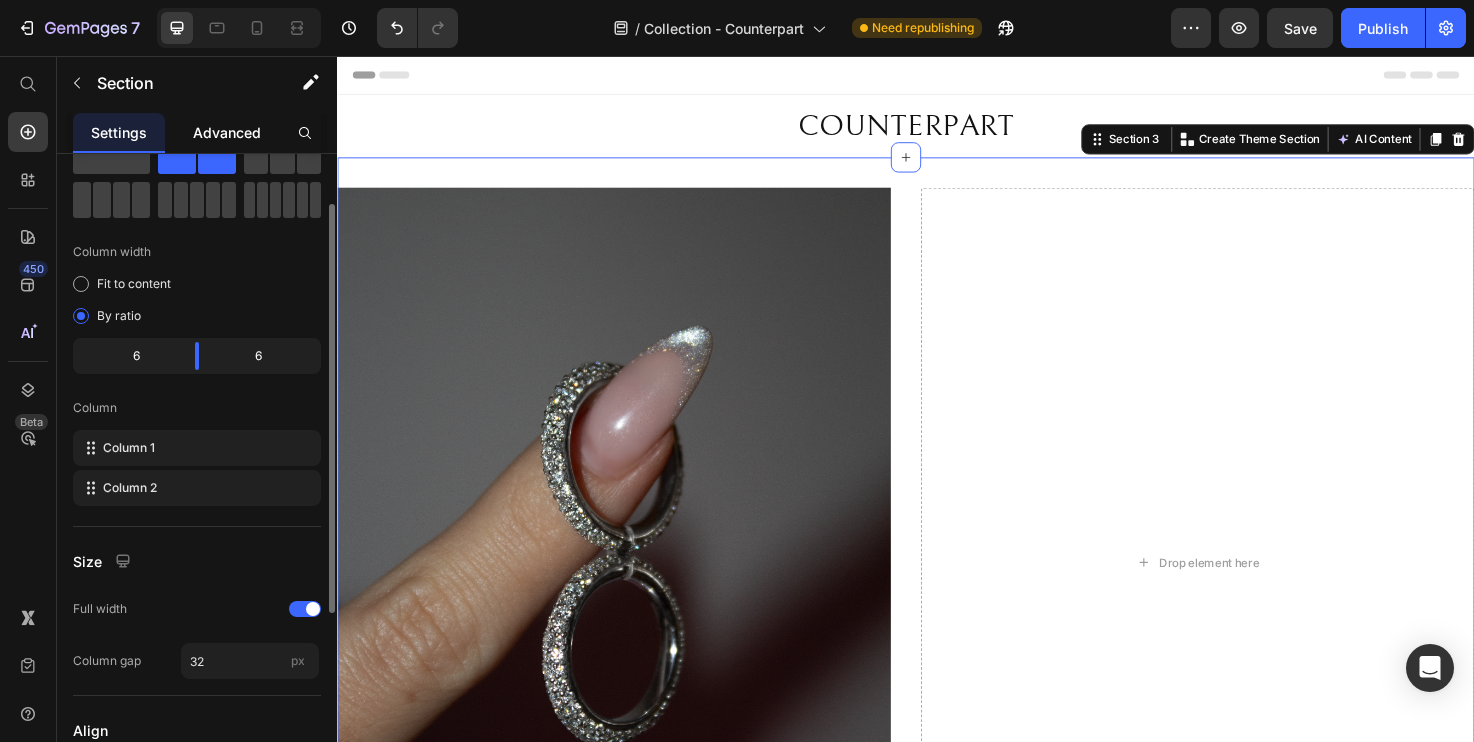 click on "Advanced" 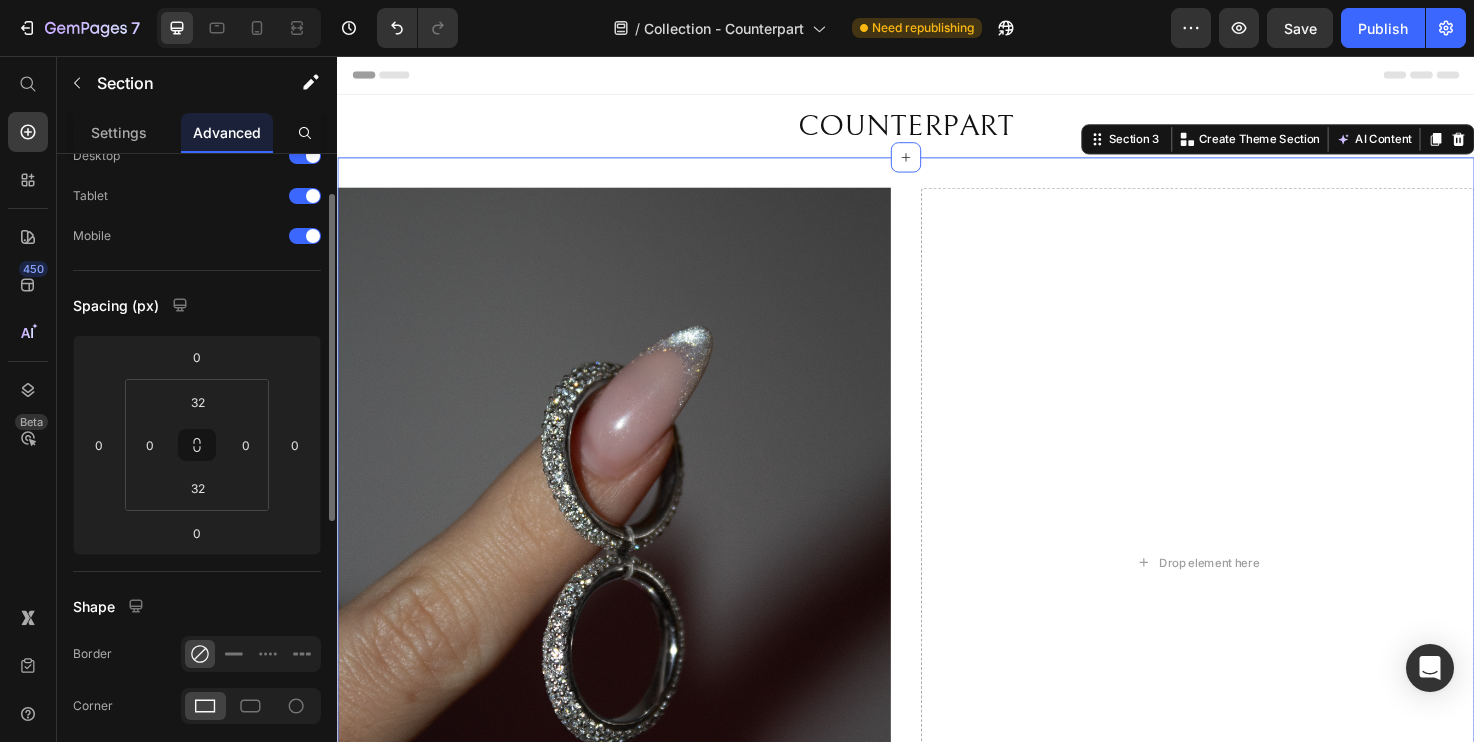 scroll, scrollTop: 0, scrollLeft: 0, axis: both 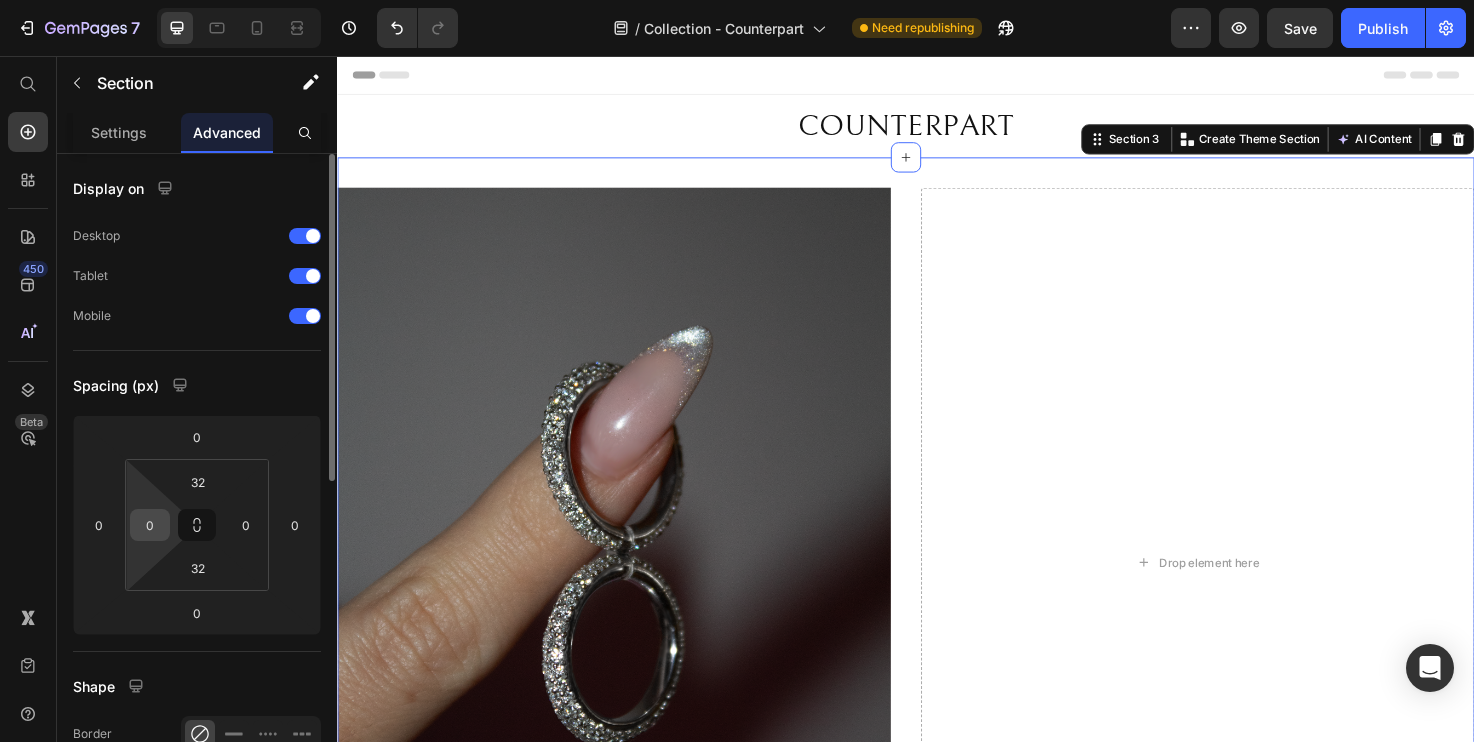 click on "0" at bounding box center (150, 525) 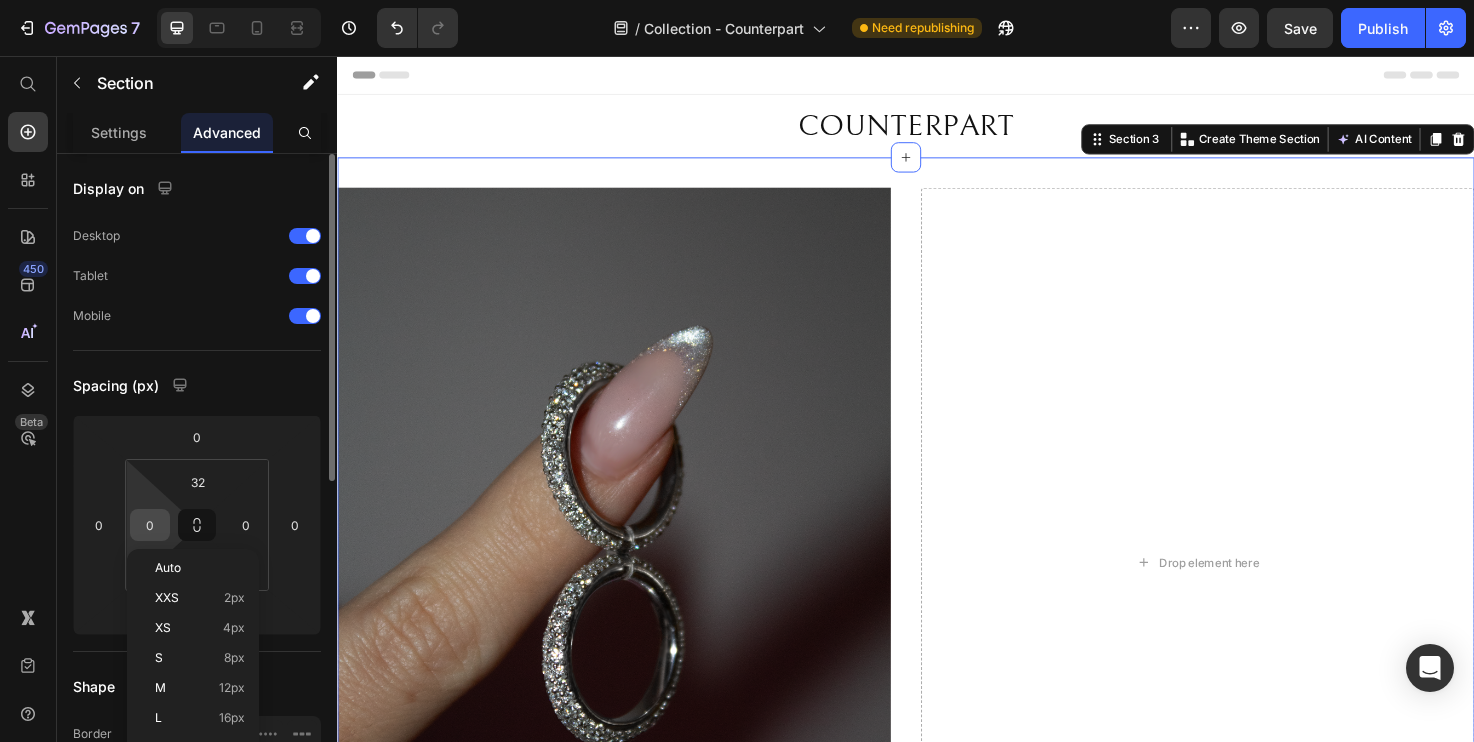 click on "0" at bounding box center [150, 525] 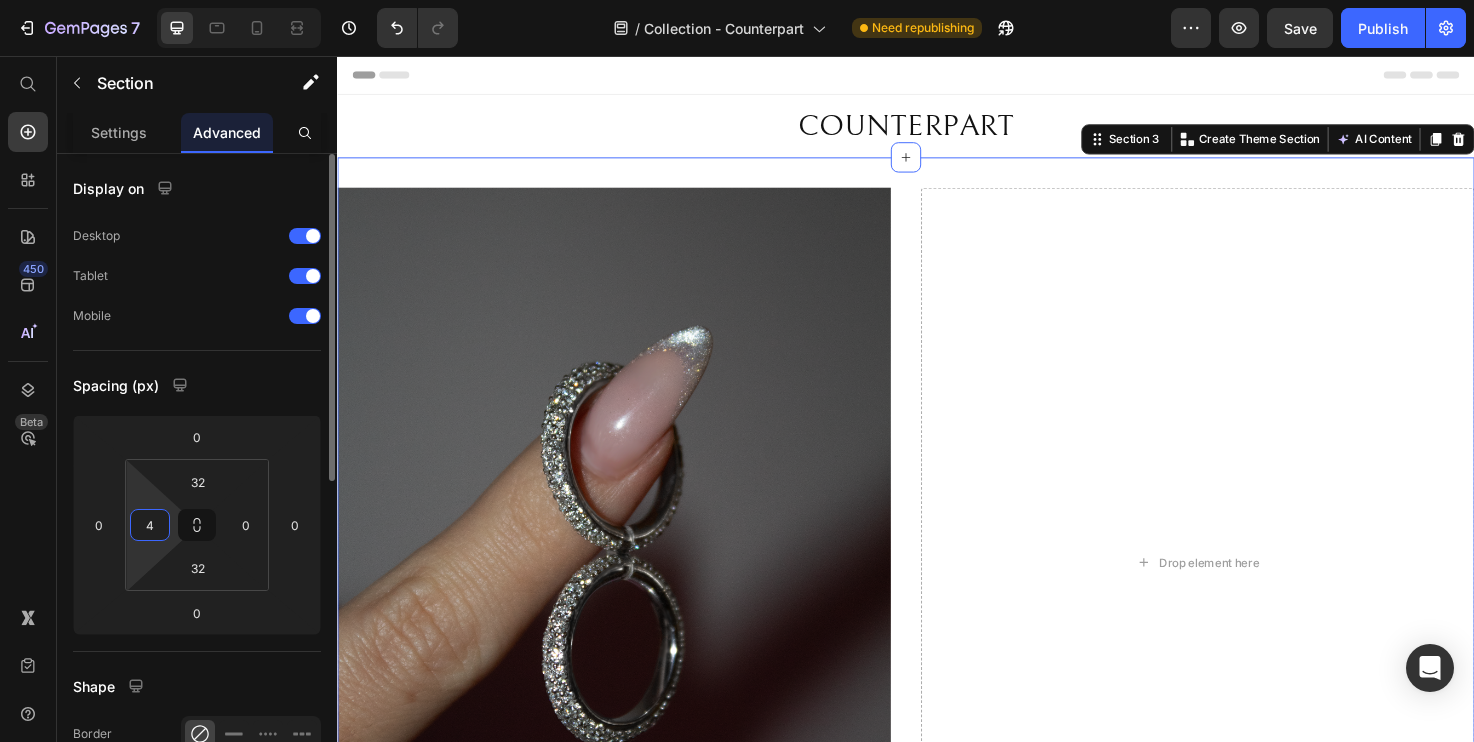type on "40" 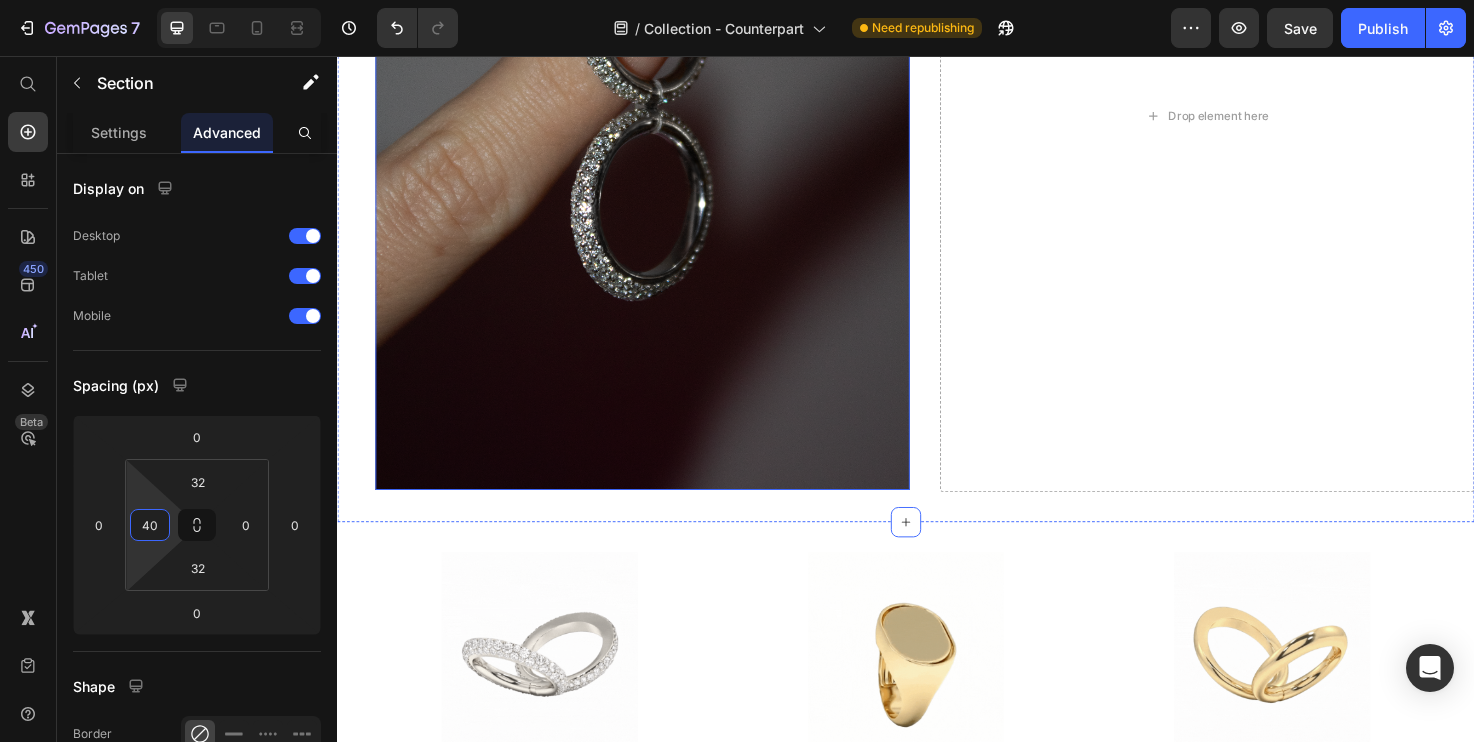 scroll, scrollTop: 474, scrollLeft: 0, axis: vertical 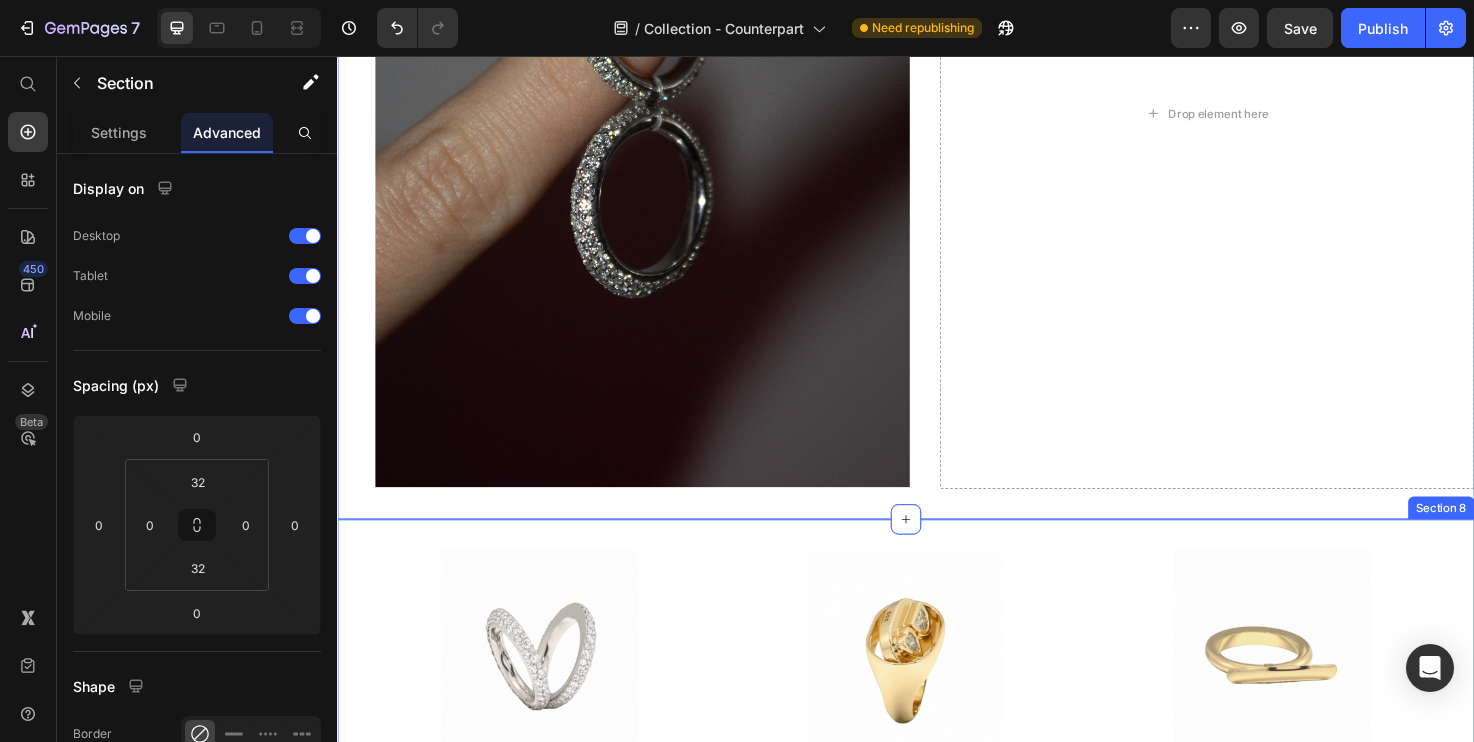 click on "Image Diamond Inside & Out Ring $4,500 Text Block Image Secret Signet Ring | "Love U" Text Block Image Inside & Out Ring $3,000 Text Block Row Section 8" at bounding box center (937, 727) 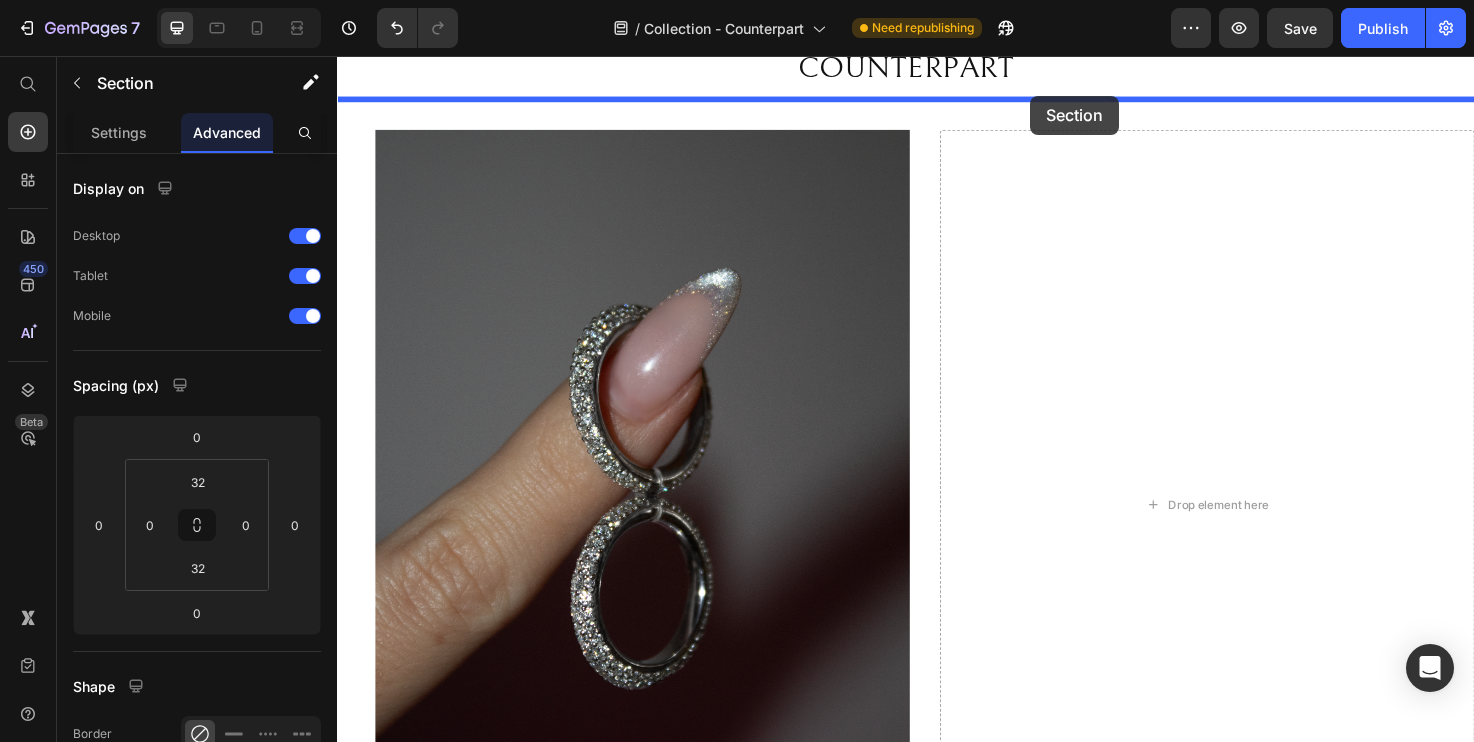scroll, scrollTop: 0, scrollLeft: 0, axis: both 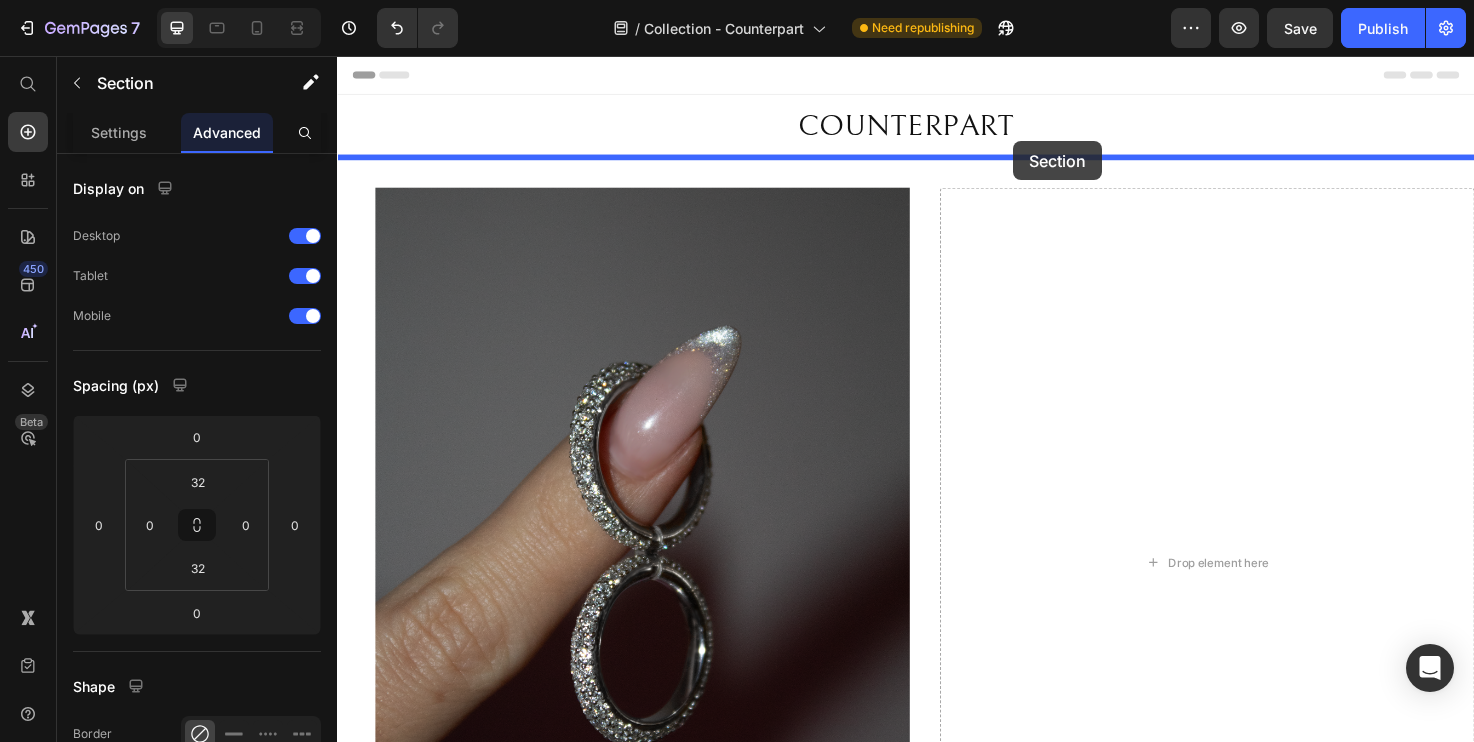 drag, startPoint x: 1140, startPoint y: 524, endPoint x: 1050, endPoint y: 146, distance: 388.5666 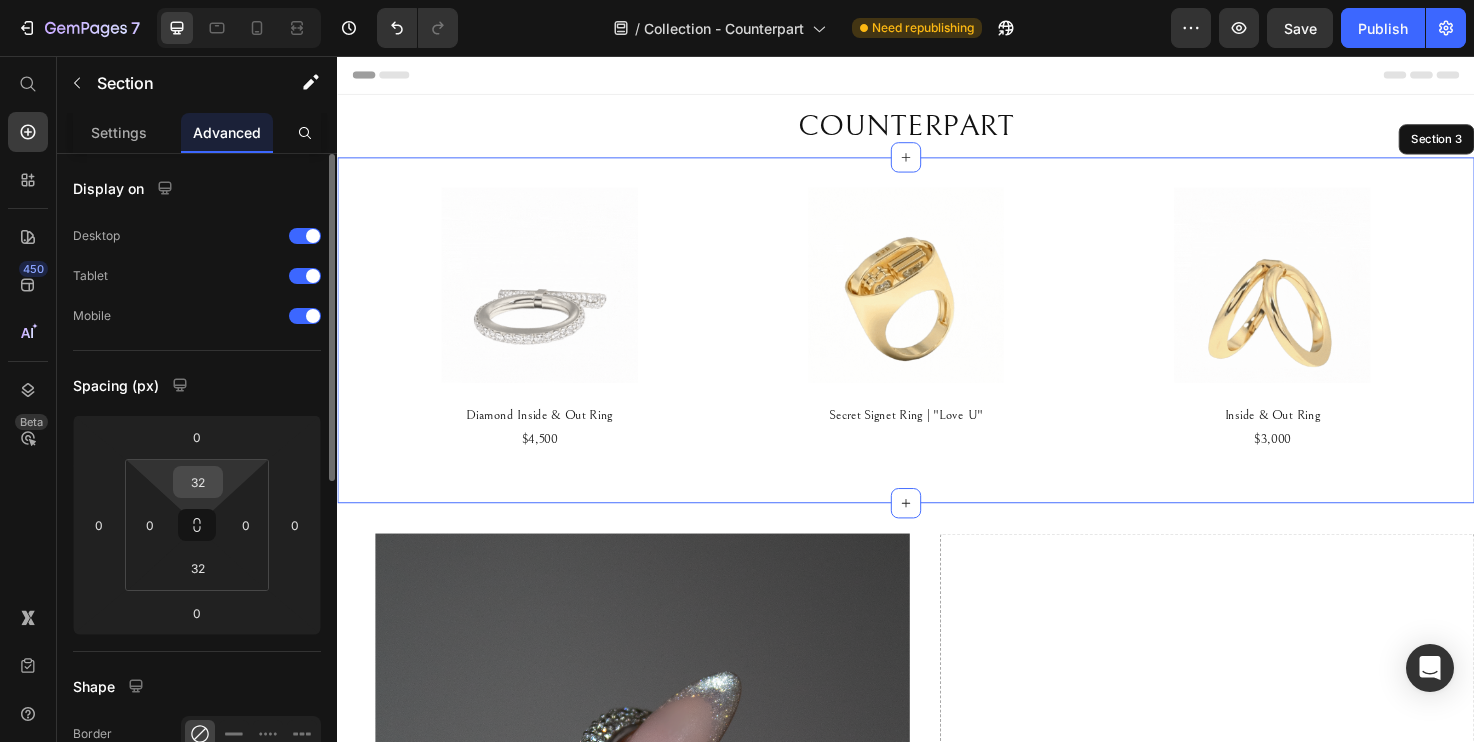 click on "32" at bounding box center (198, 482) 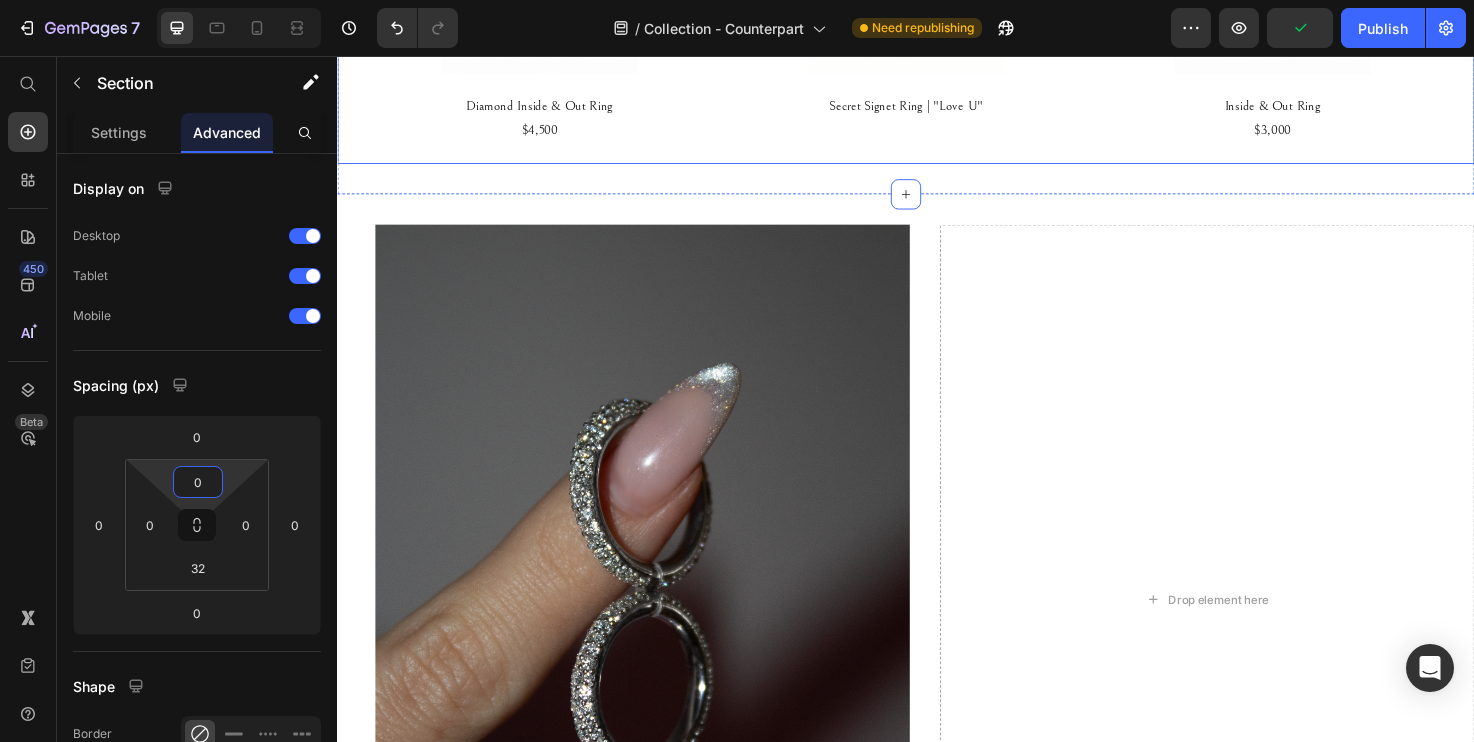 scroll, scrollTop: 299, scrollLeft: 0, axis: vertical 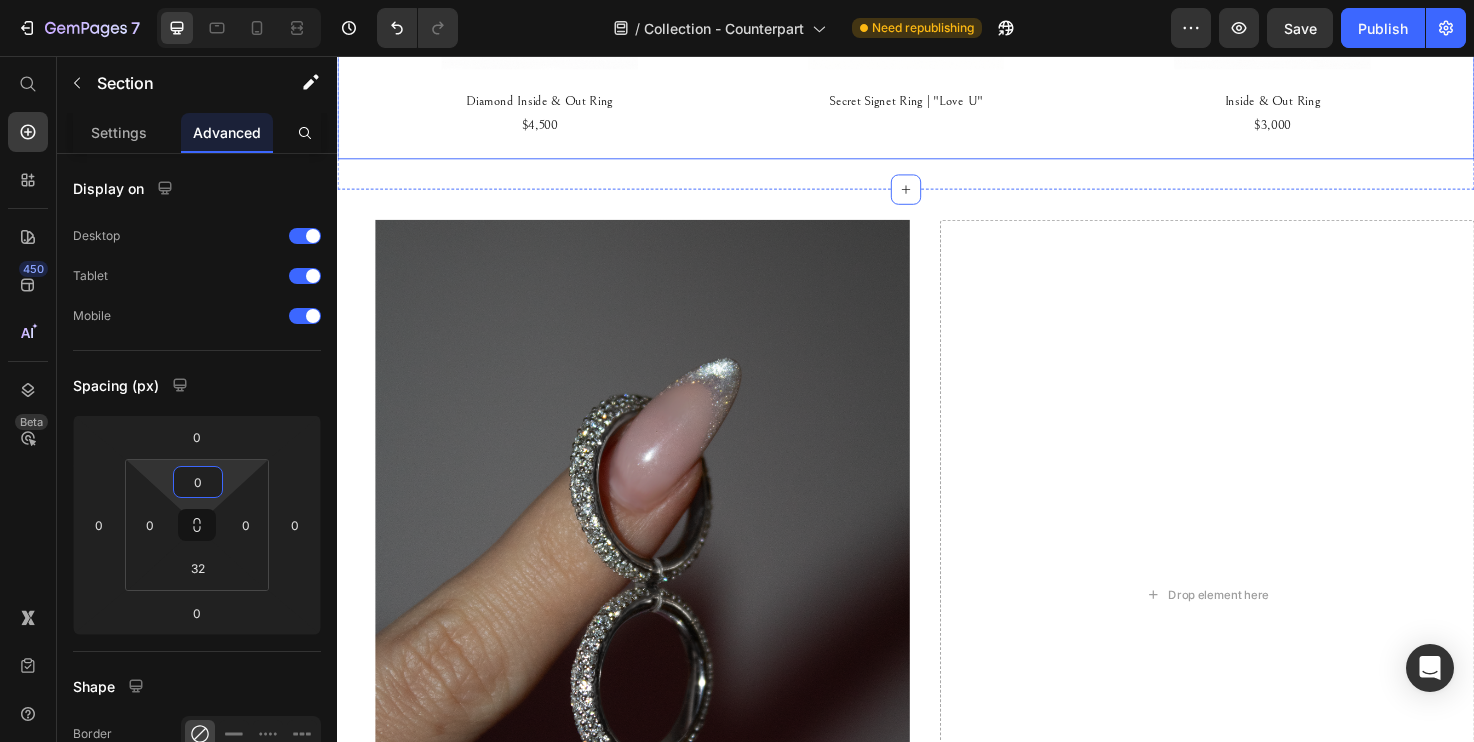 type on "0" 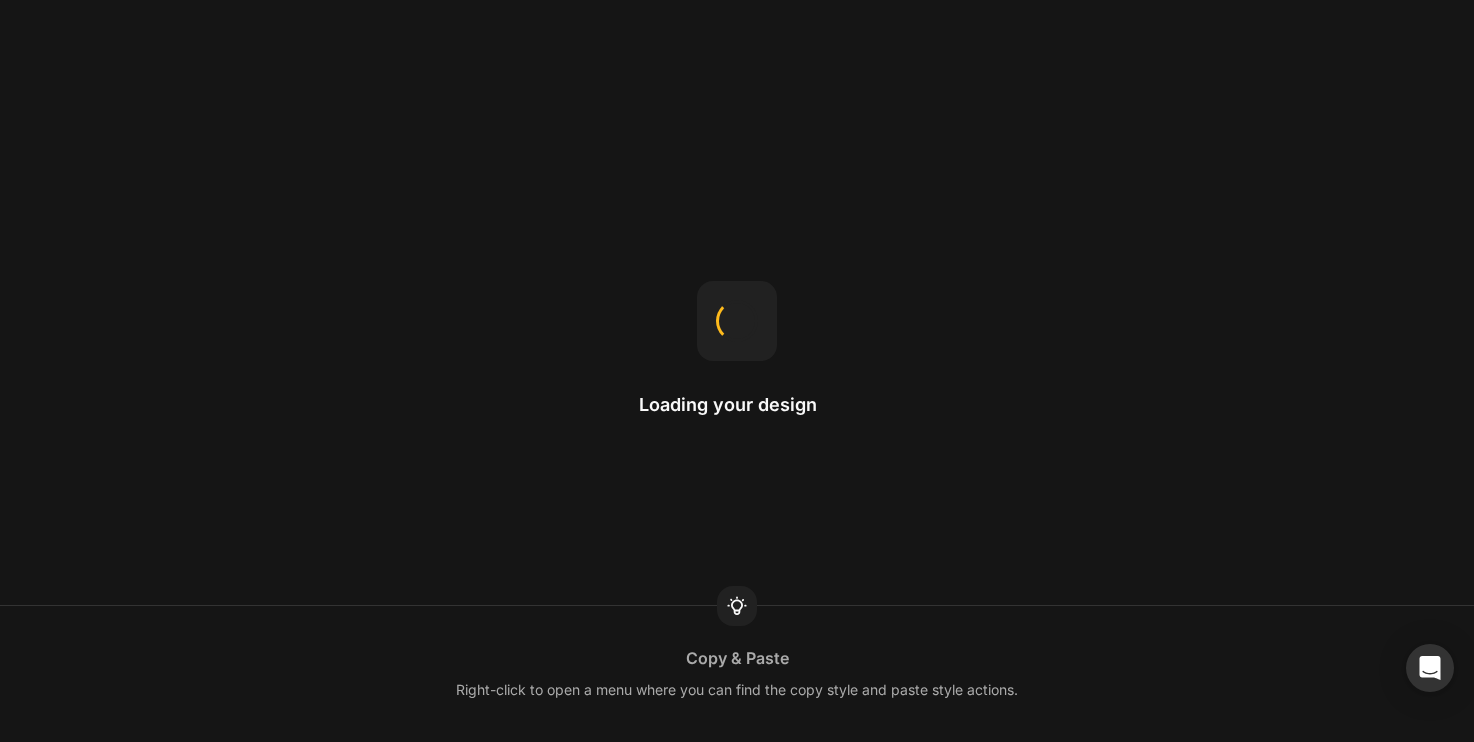 scroll, scrollTop: 0, scrollLeft: 0, axis: both 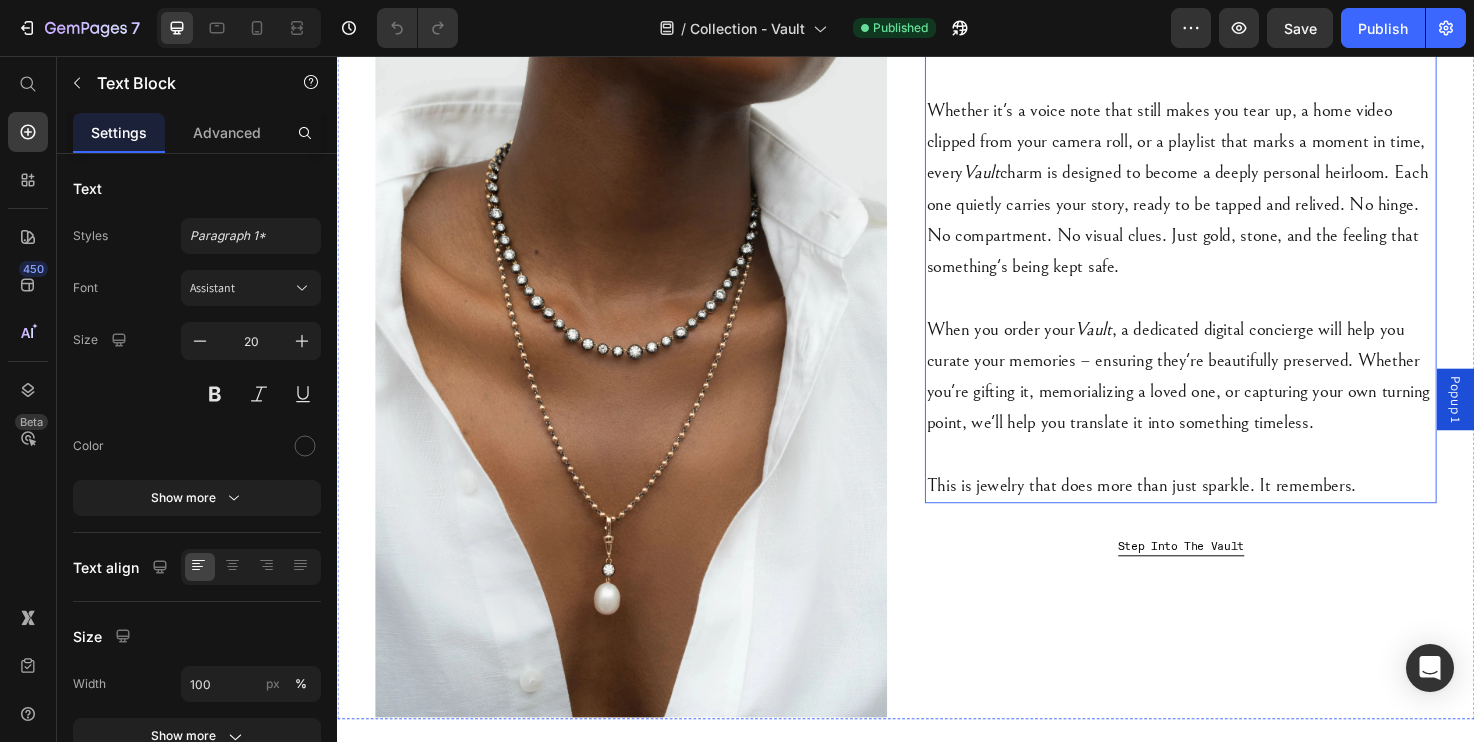 click on "When you order your  Vault , a dedicated digital concierge will help you curate your memories – ensuring they're beautifully preserved. Whether you're gifting it, memorializing a loved one, or capturing your own turning point, we'll help you translate it into something timeless." at bounding box center (1227, 394) 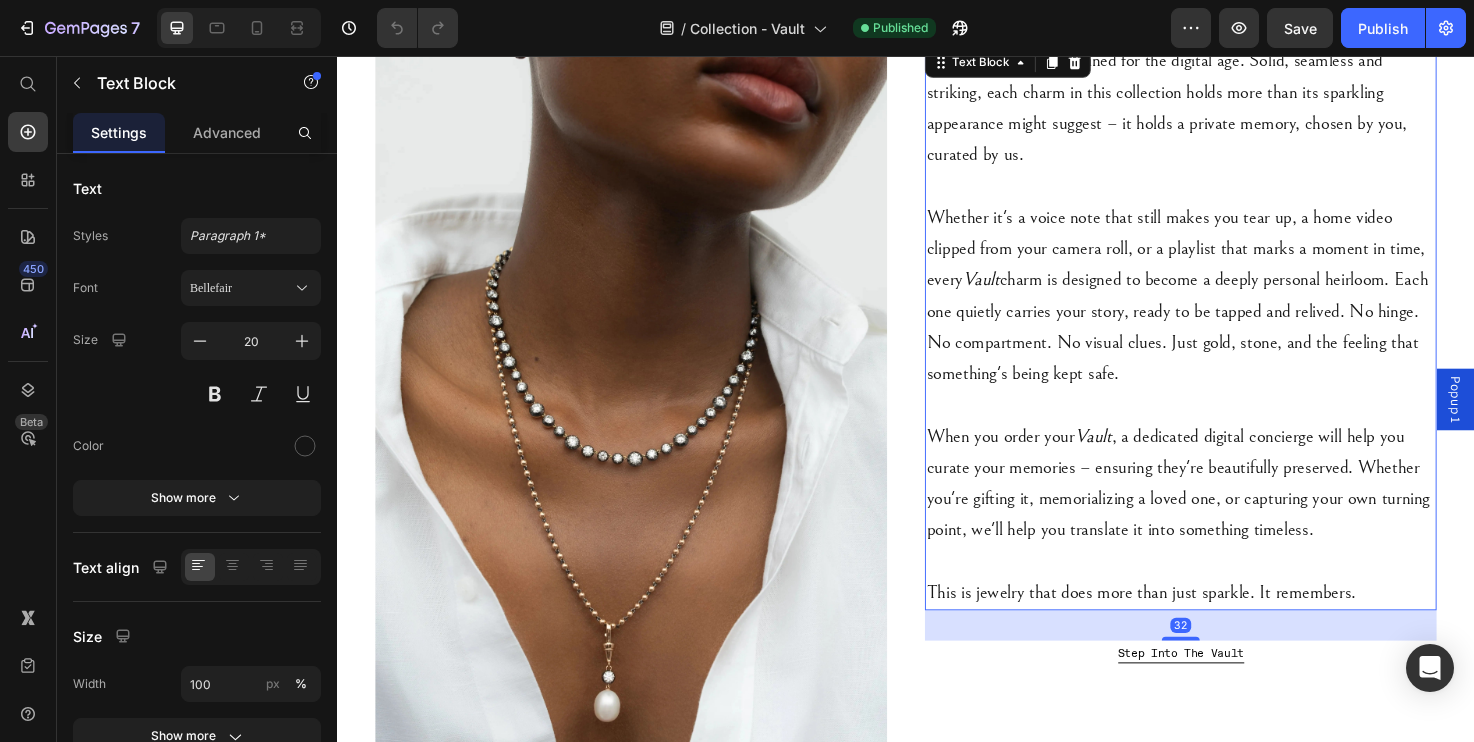 scroll, scrollTop: 664, scrollLeft: 0, axis: vertical 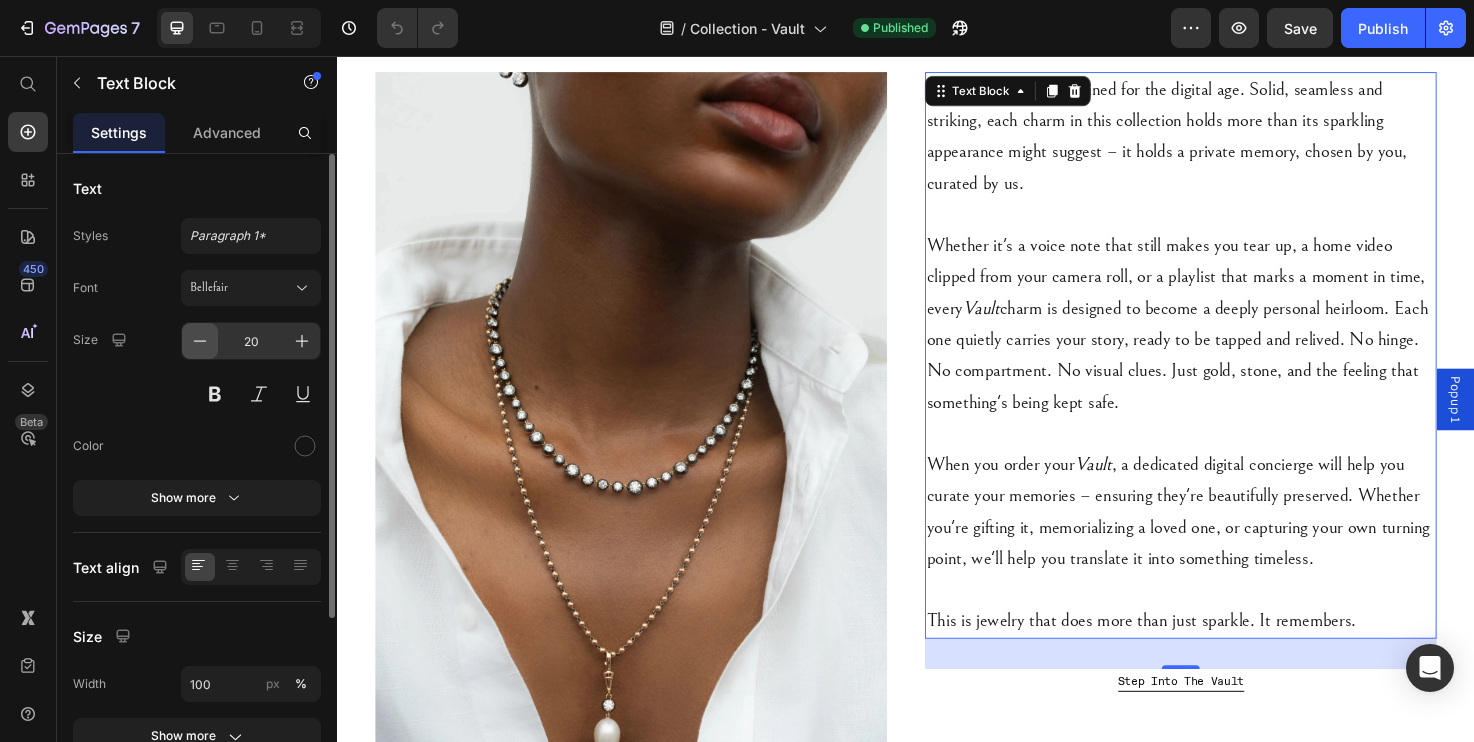 click 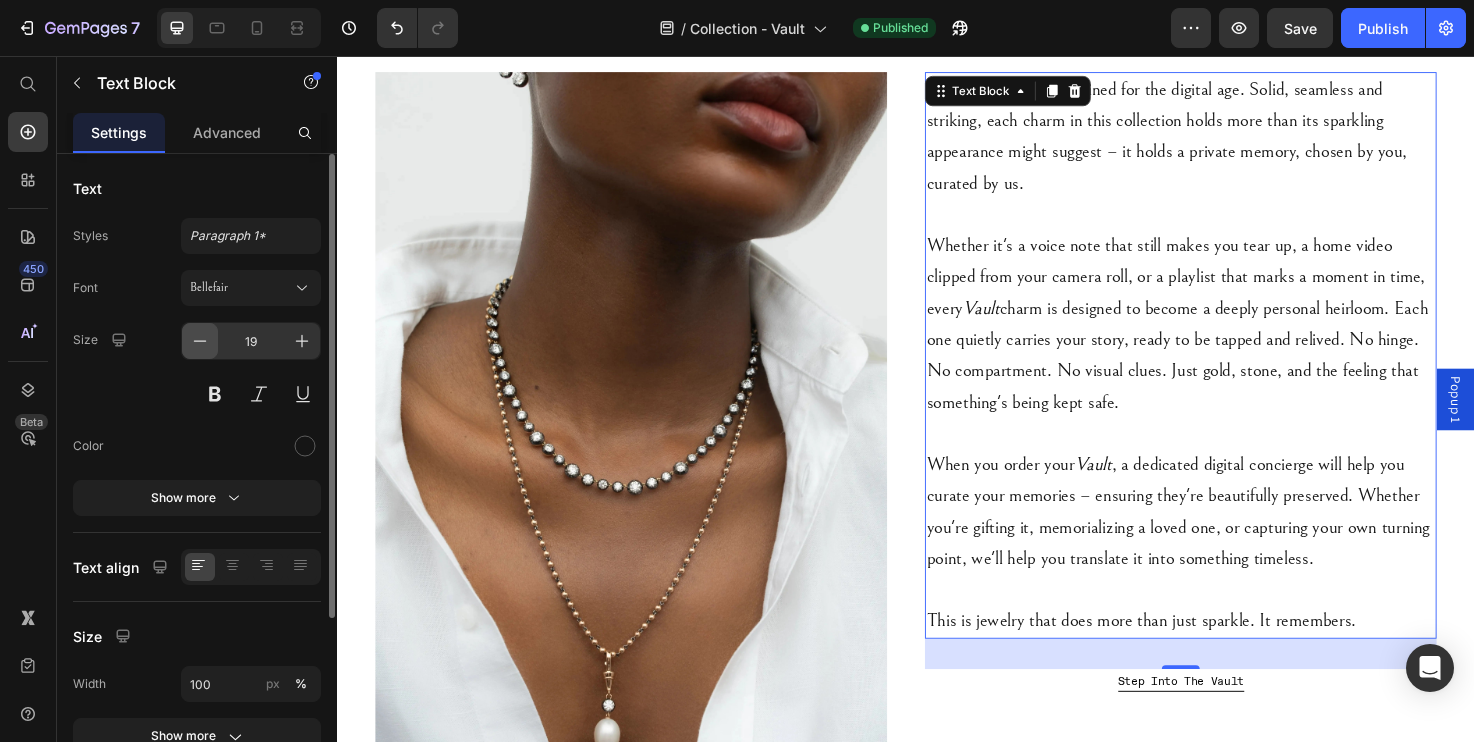 click 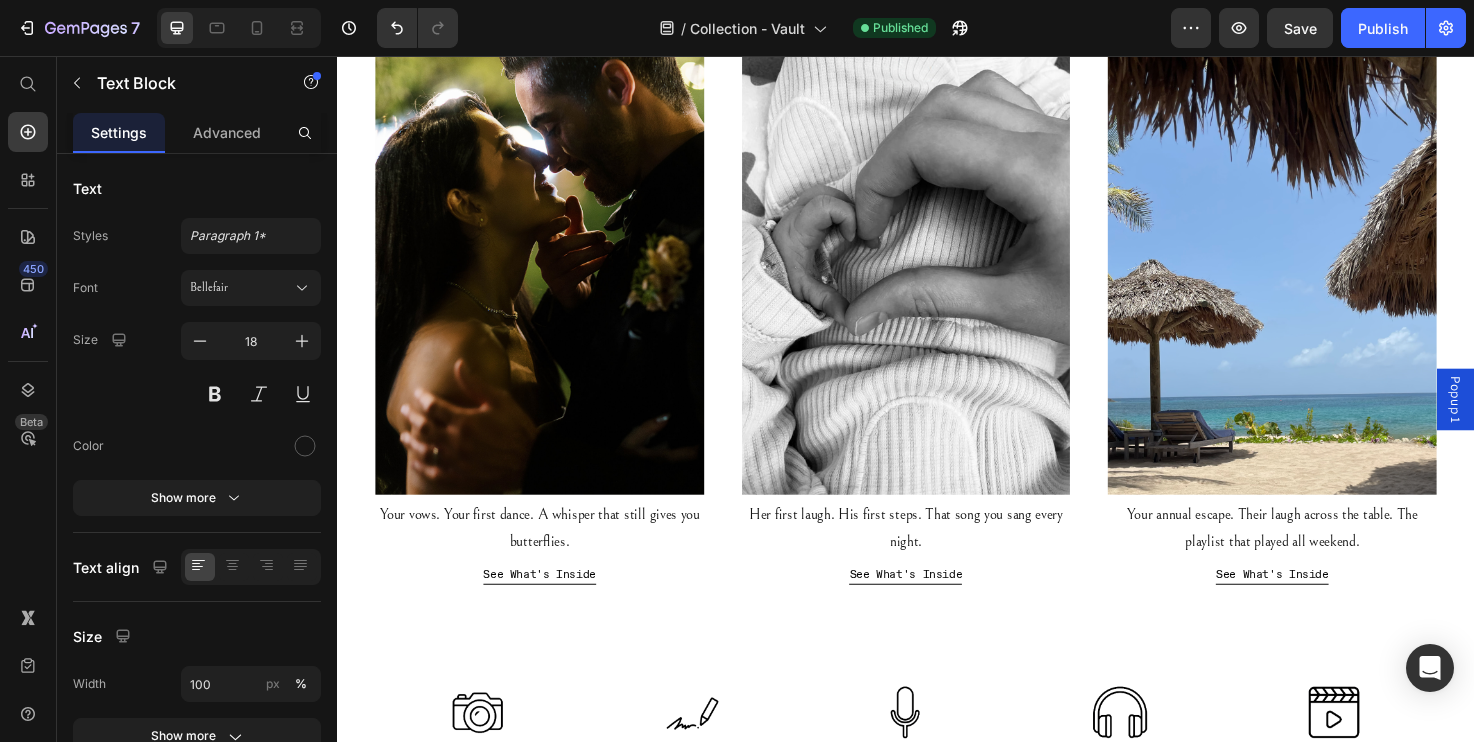 scroll, scrollTop: 2065, scrollLeft: 0, axis: vertical 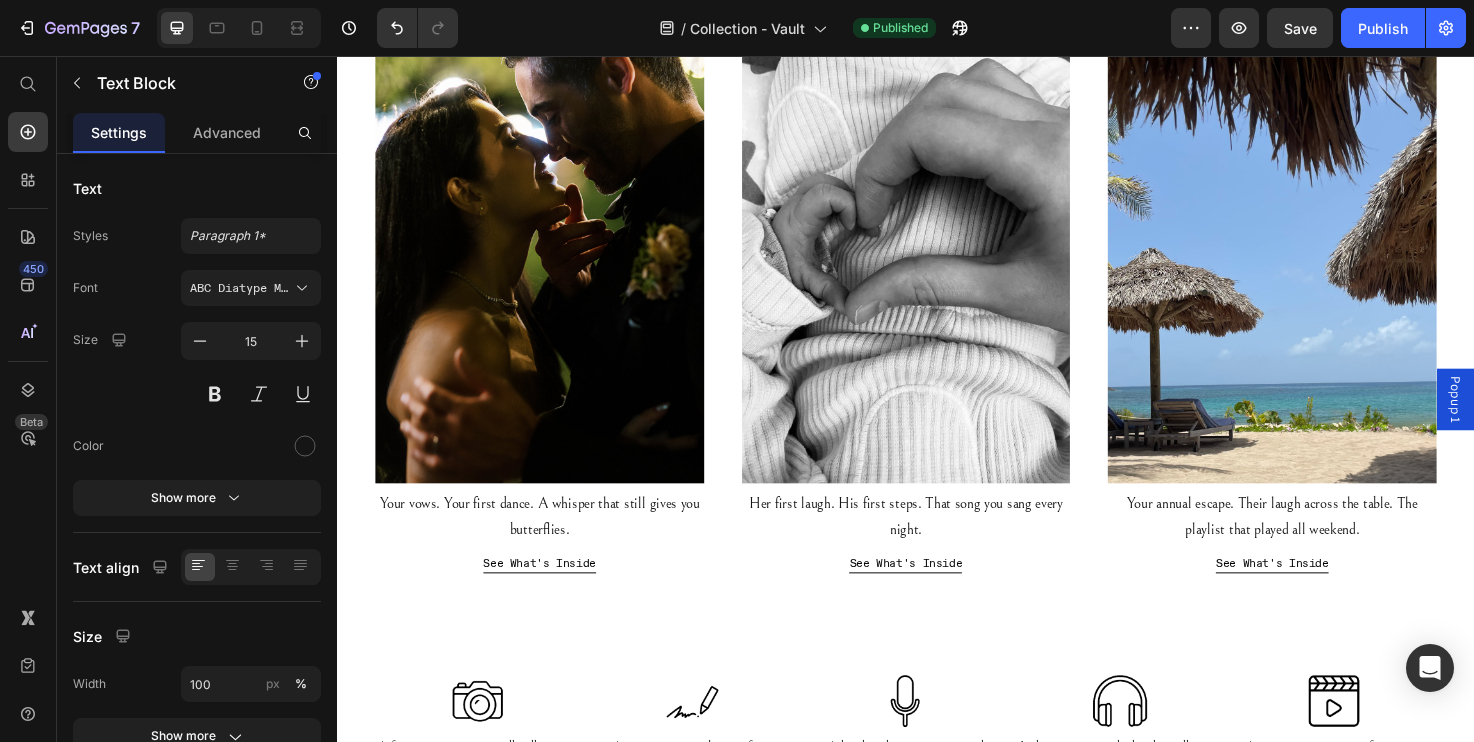 click on "Explore Example Vaults" at bounding box center [957, -33] 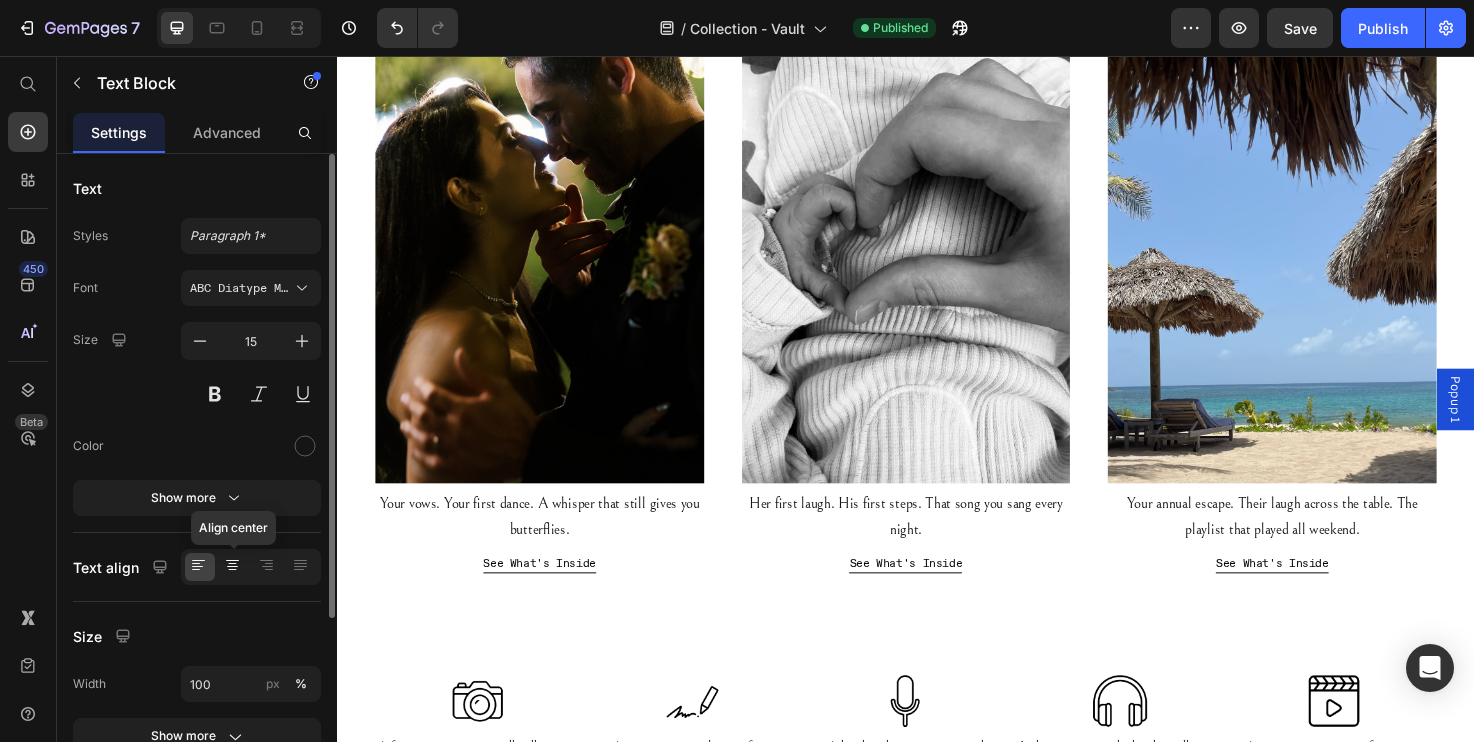click 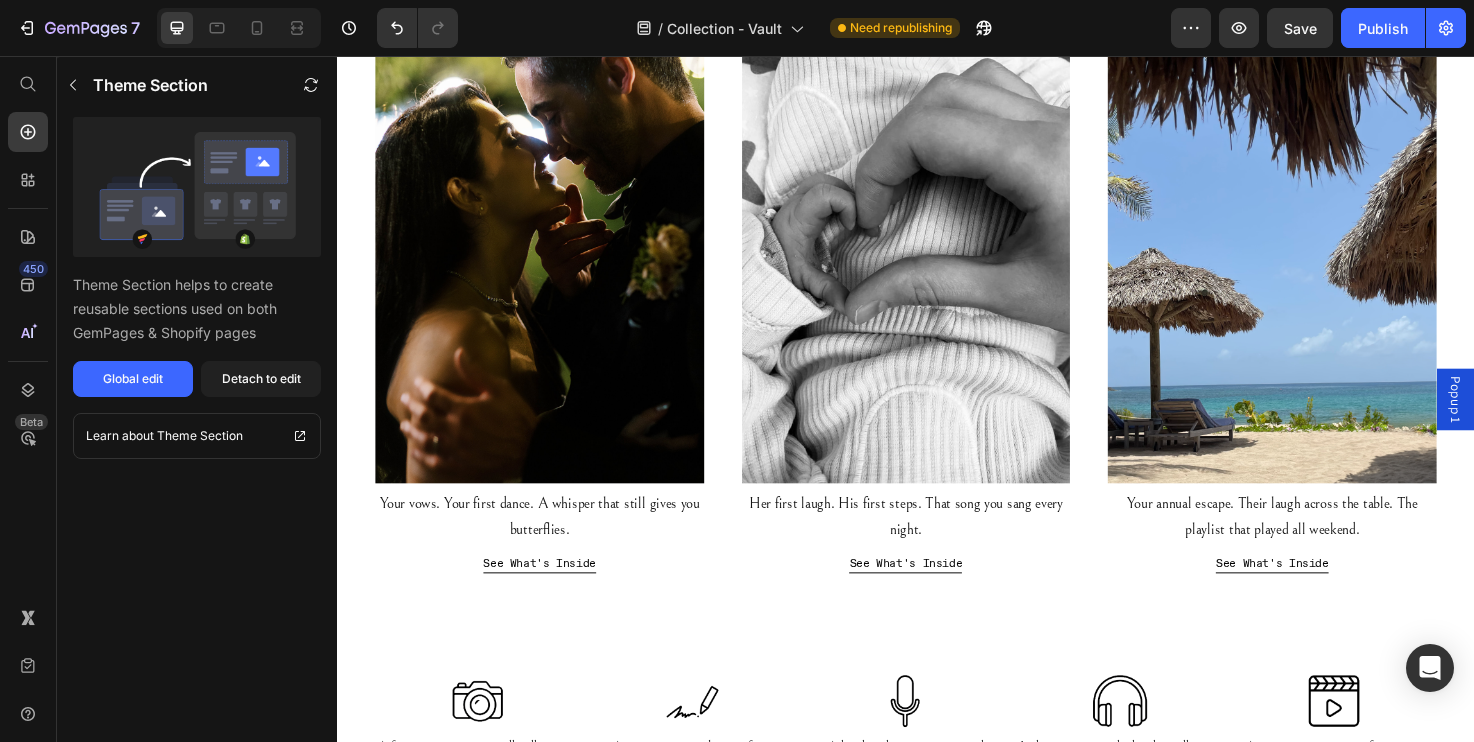 click on "Begin With A Vault-Worthy Gem Button" at bounding box center (937, -124) 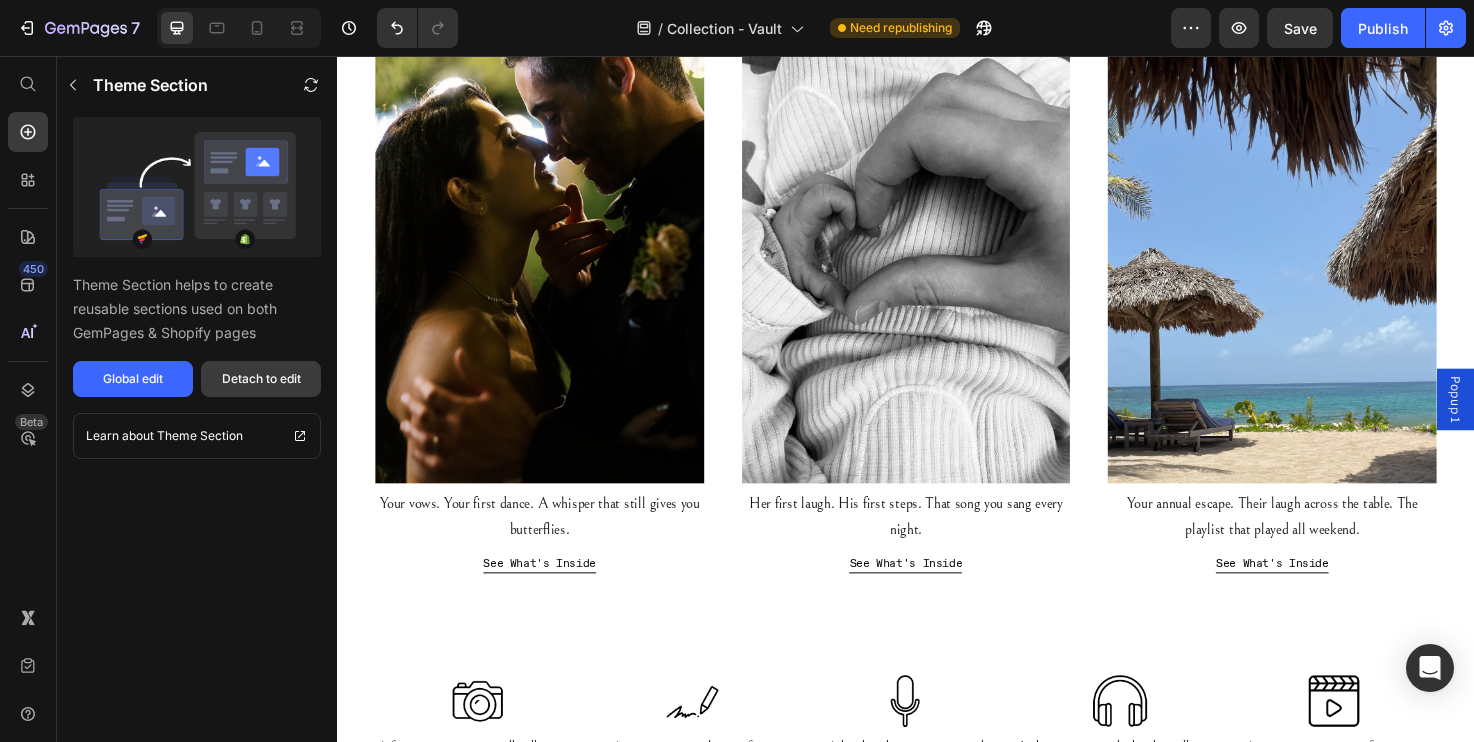 click on "Detach to edit" at bounding box center [261, 379] 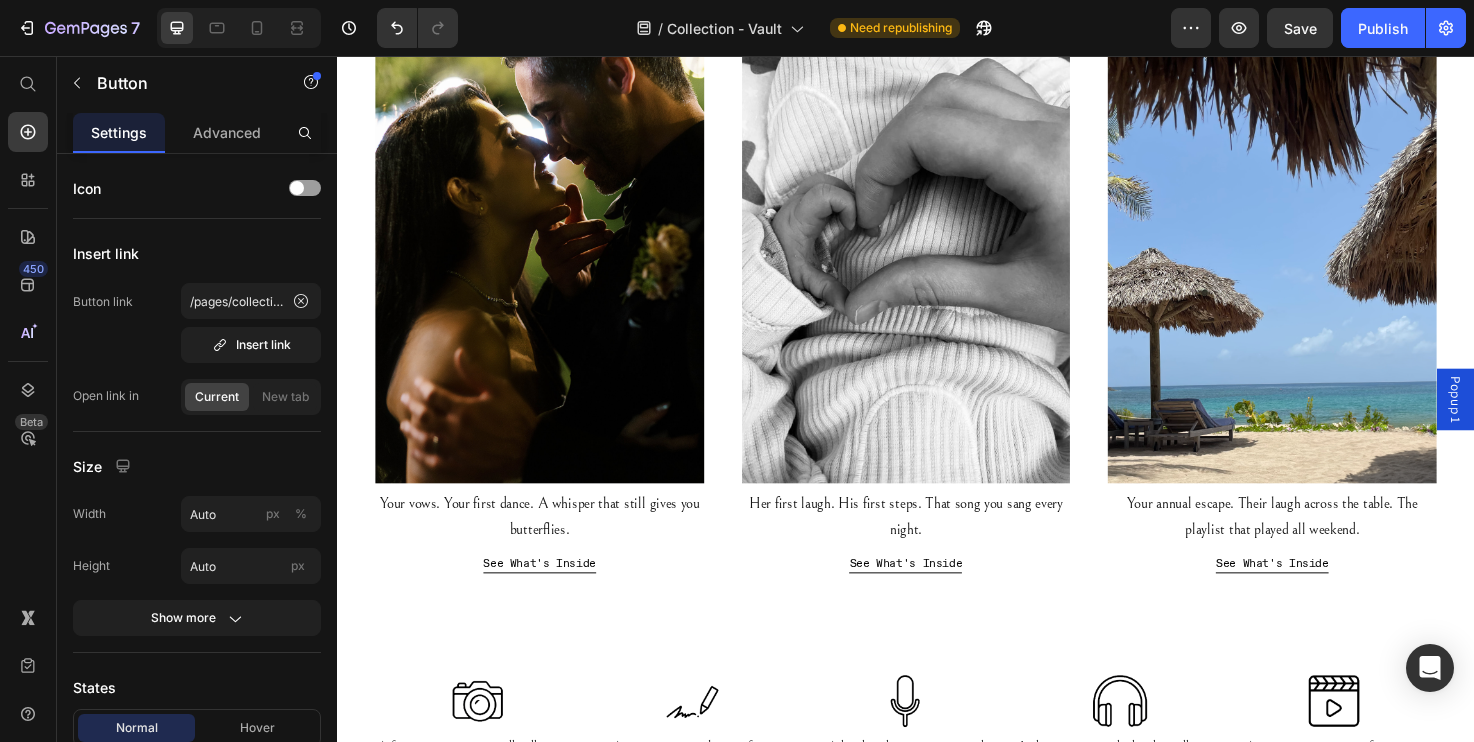 click on "Begin With A Vault-Worthy Gem Button" at bounding box center (937, -124) 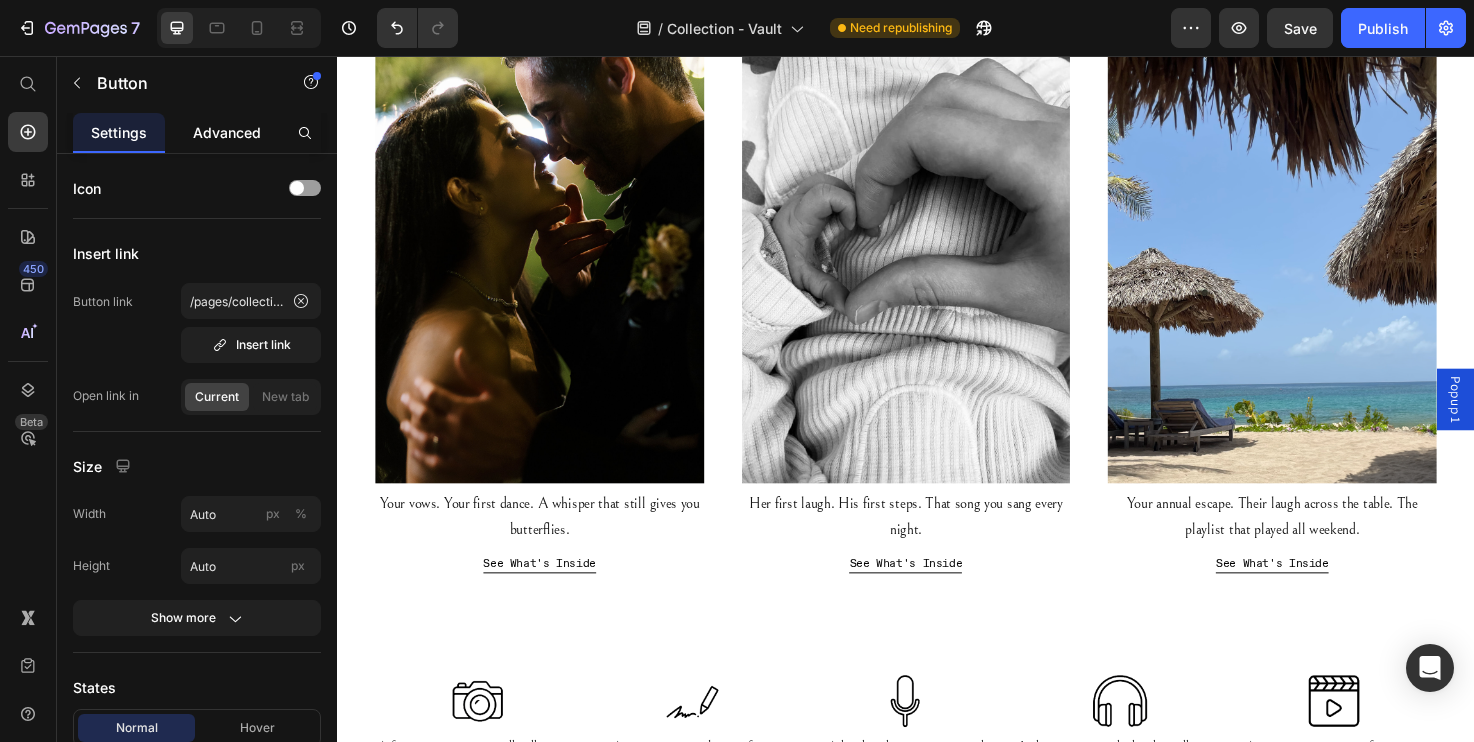 click on "Advanced" at bounding box center [227, 132] 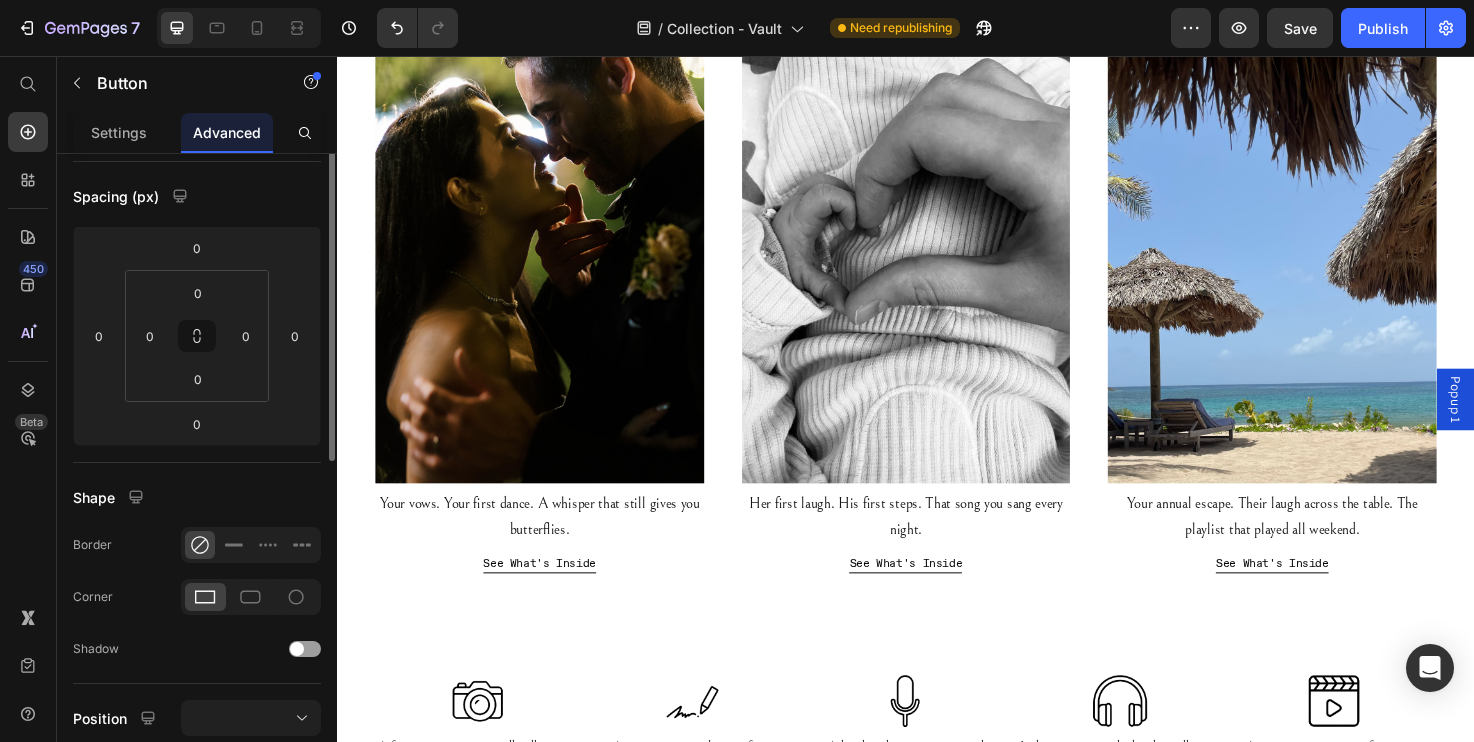 scroll, scrollTop: 193, scrollLeft: 0, axis: vertical 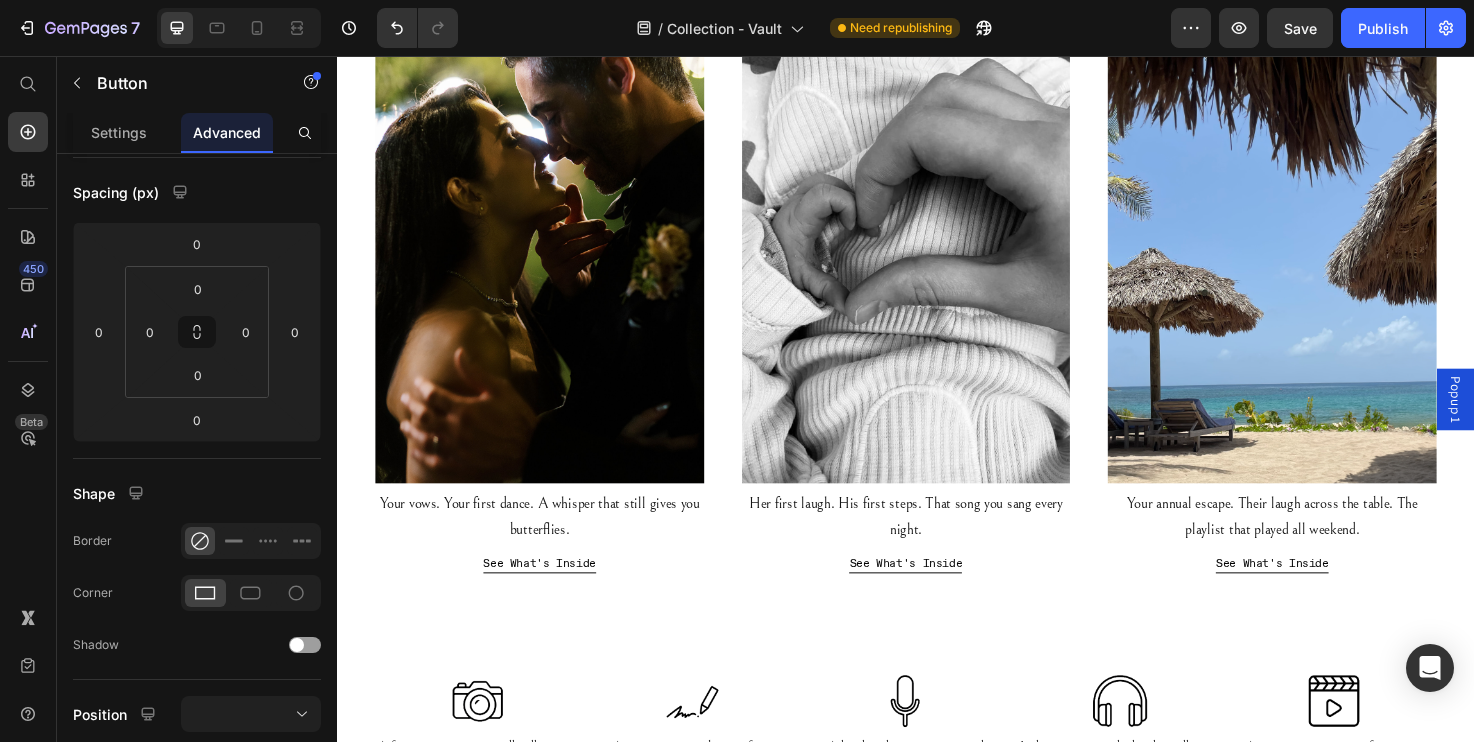 click on "Begin With A Vault-Worthy Gem" at bounding box center [937, -123] 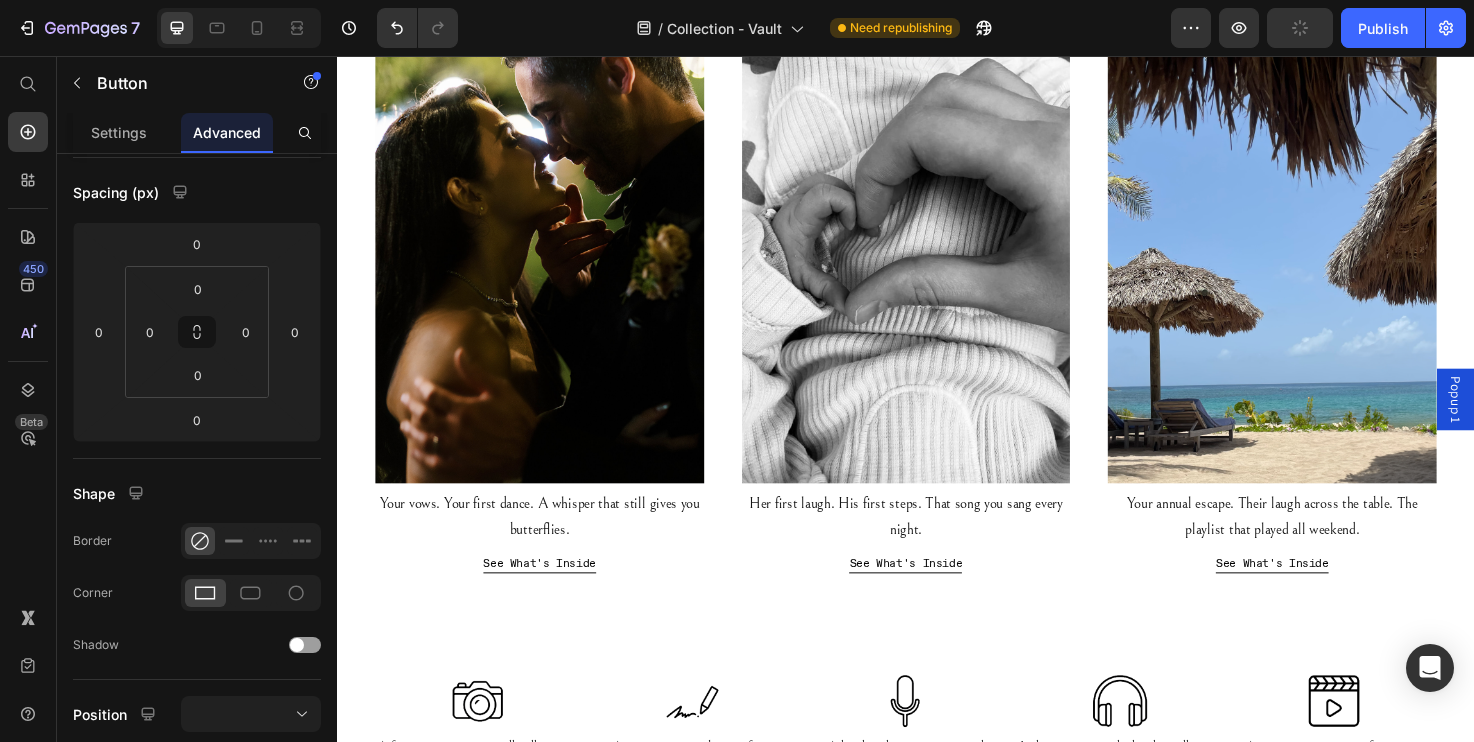 click on "Begin With A Vault-Worthy Gem Button   0" at bounding box center (937, -124) 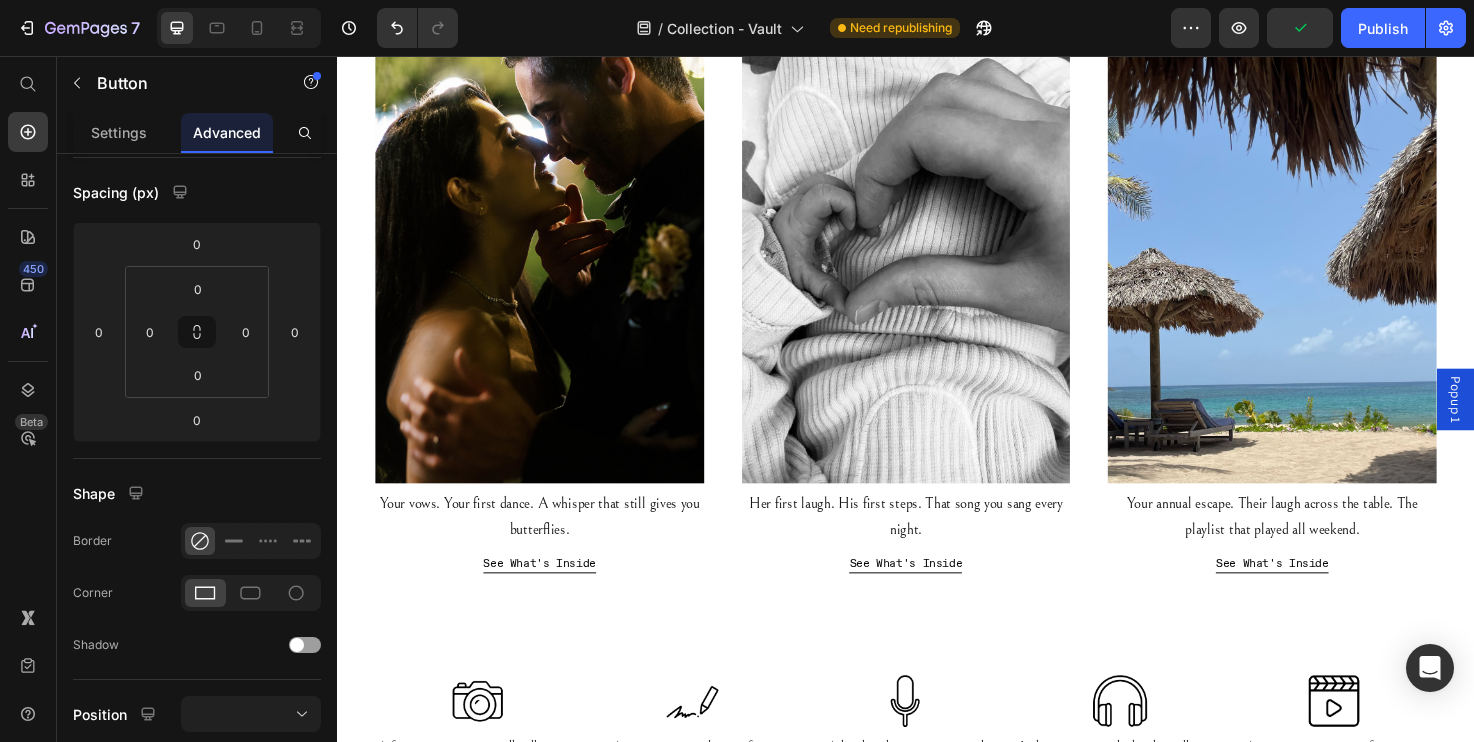 click on "Image Image Image Image Image Image Image Image Image Image Image Image Image Image Image Image Image Image Marquee" at bounding box center [937, -236] 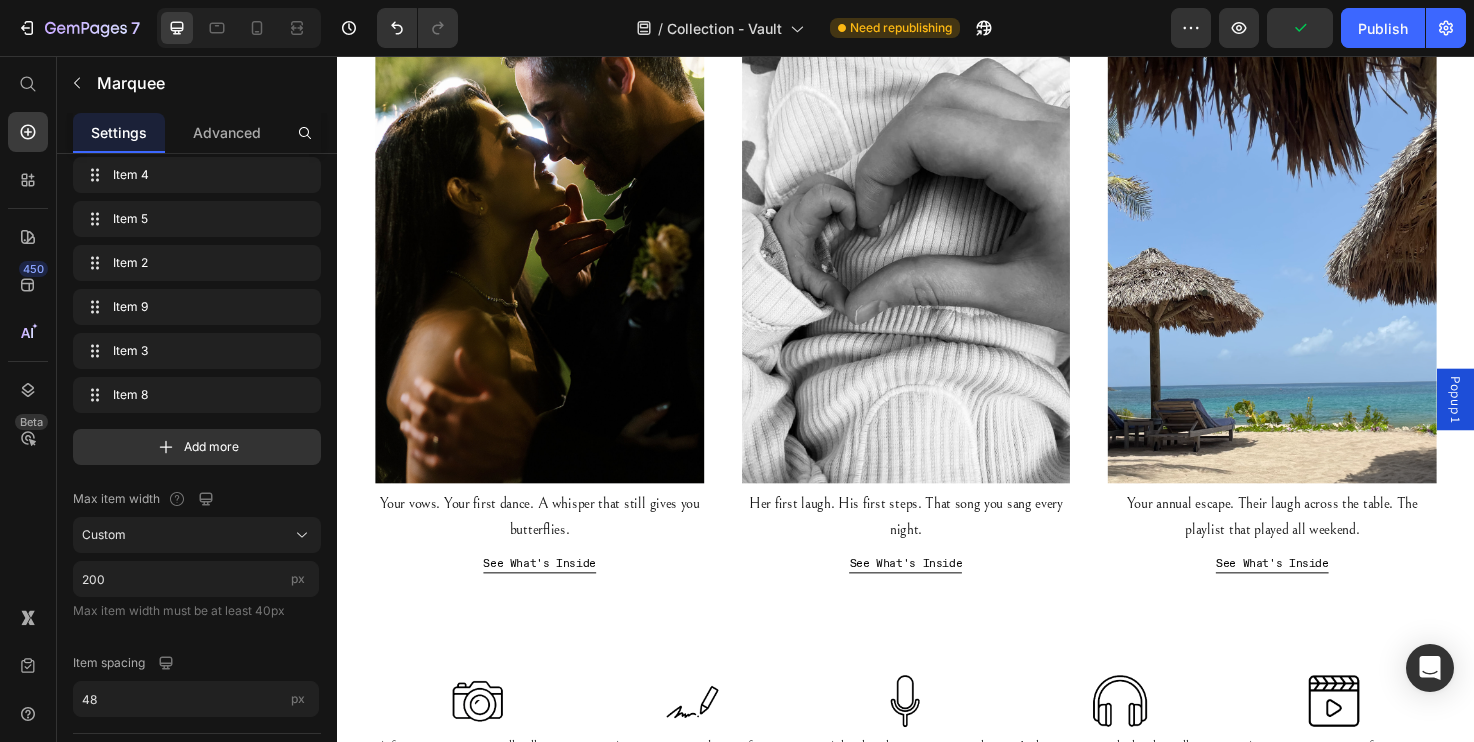 scroll, scrollTop: 0, scrollLeft: 0, axis: both 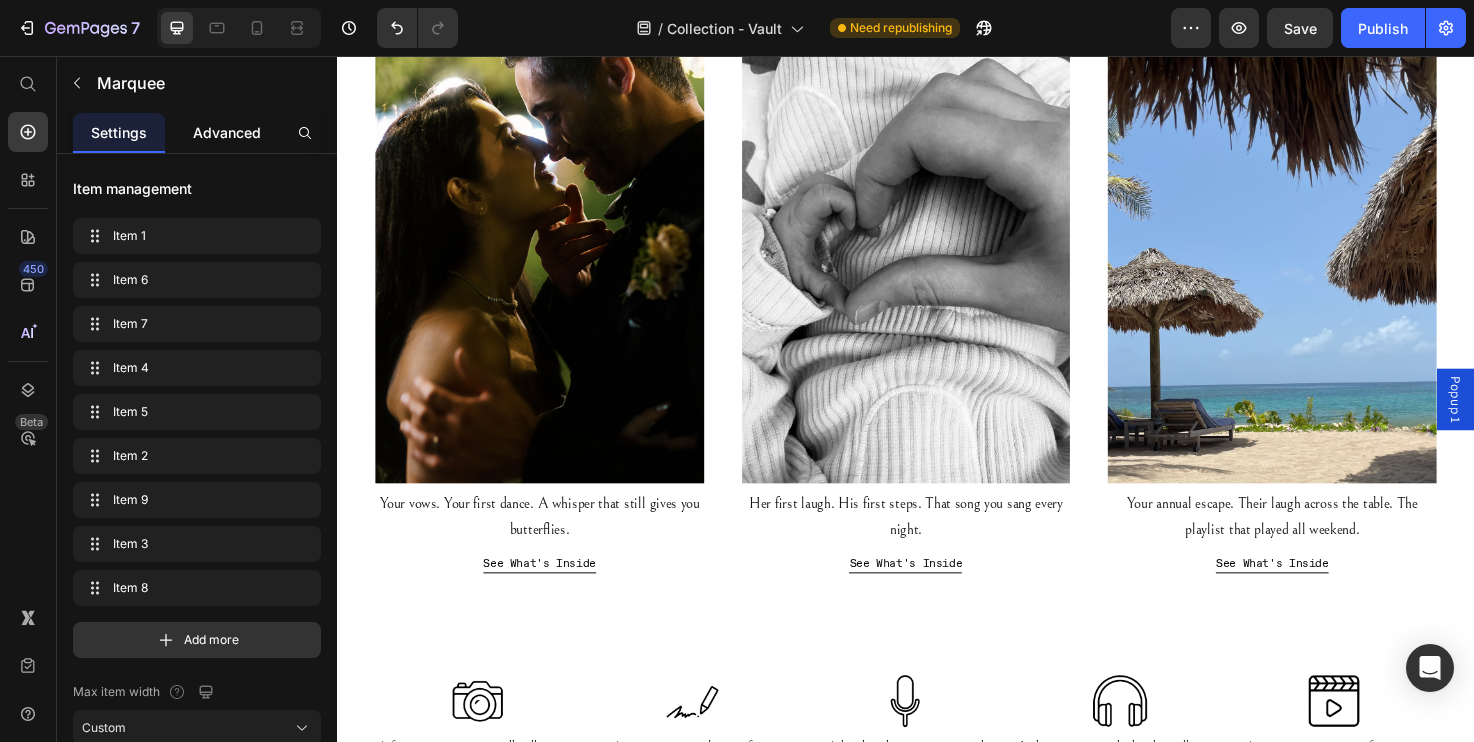 click on "Advanced" at bounding box center (227, 132) 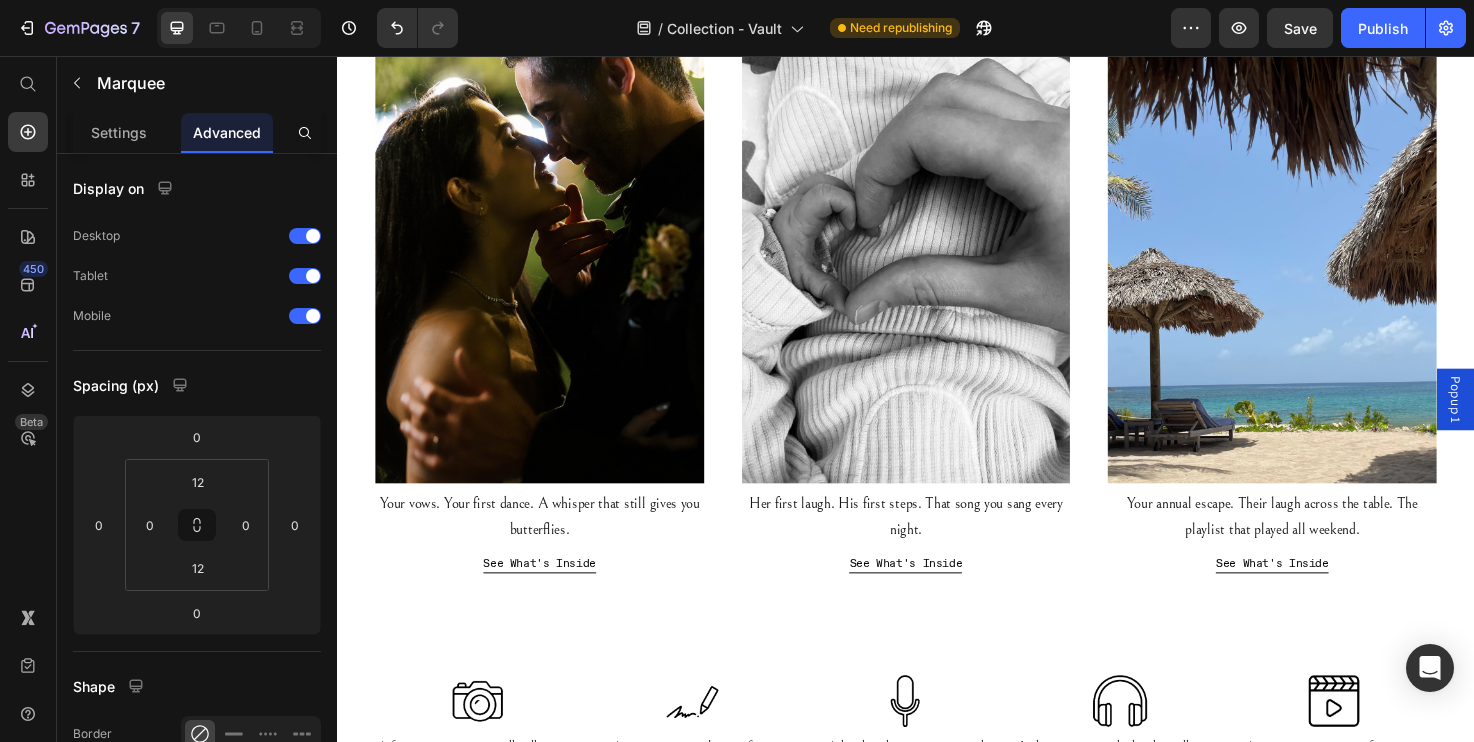 click on "Begin With A Vault-Worthy Gem Button" at bounding box center [937, -124] 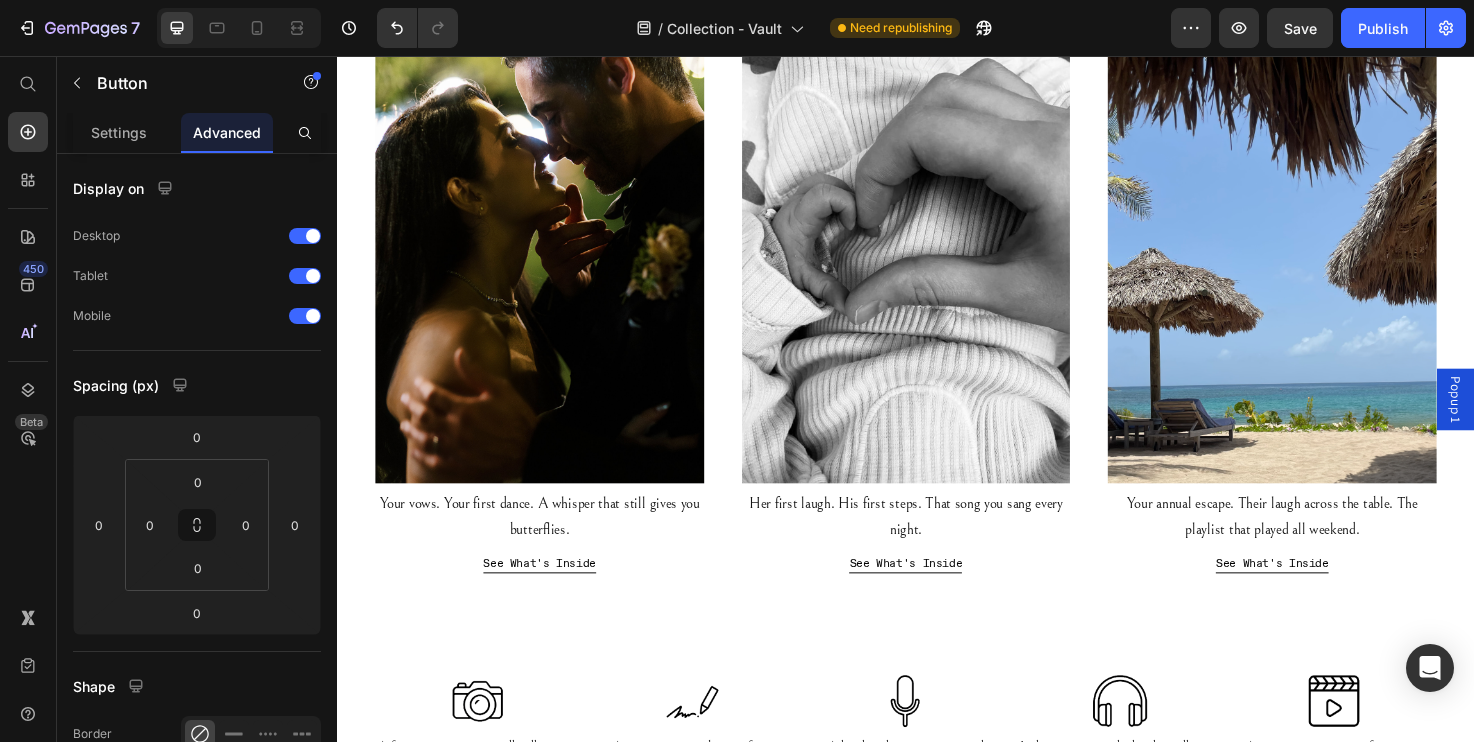 click on "Explore Example Vaults" at bounding box center (957, -33) 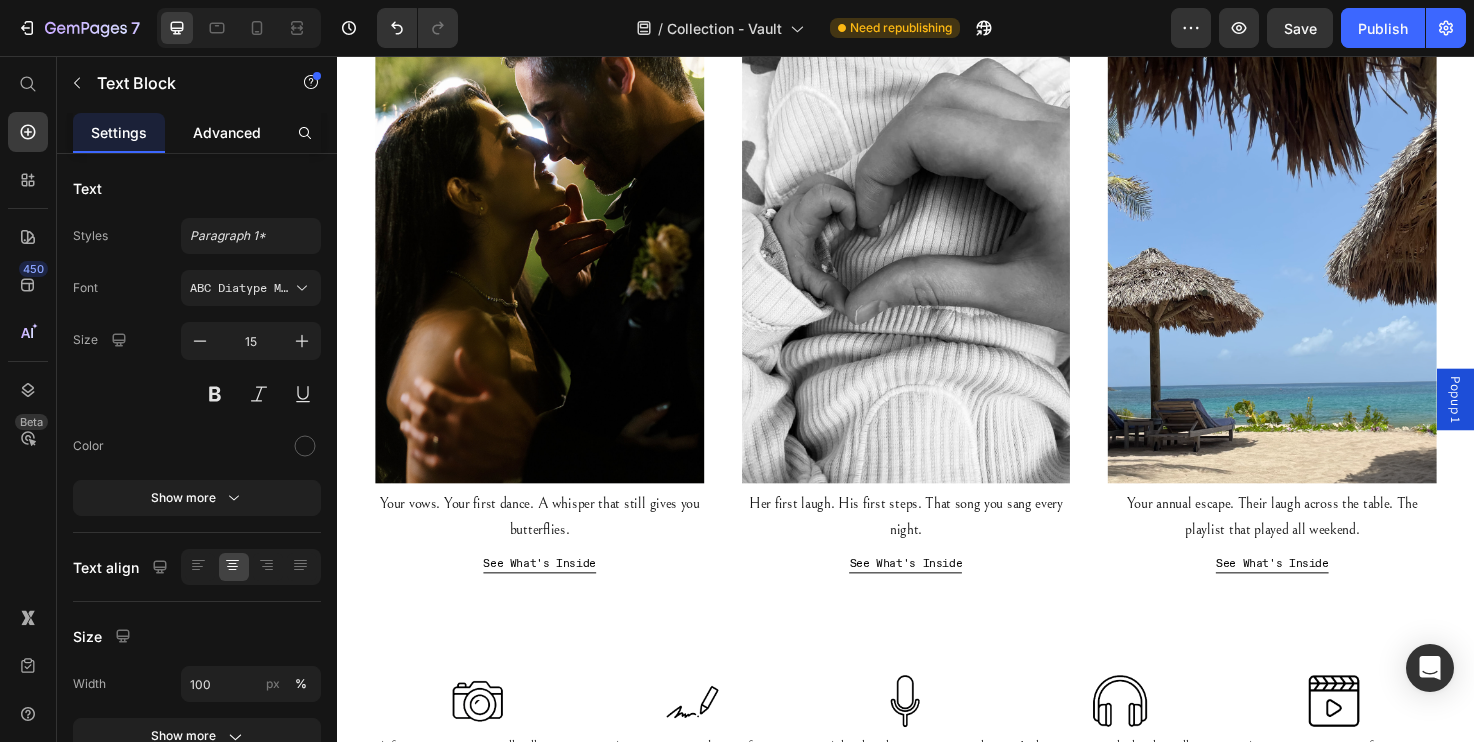 click on "Advanced" 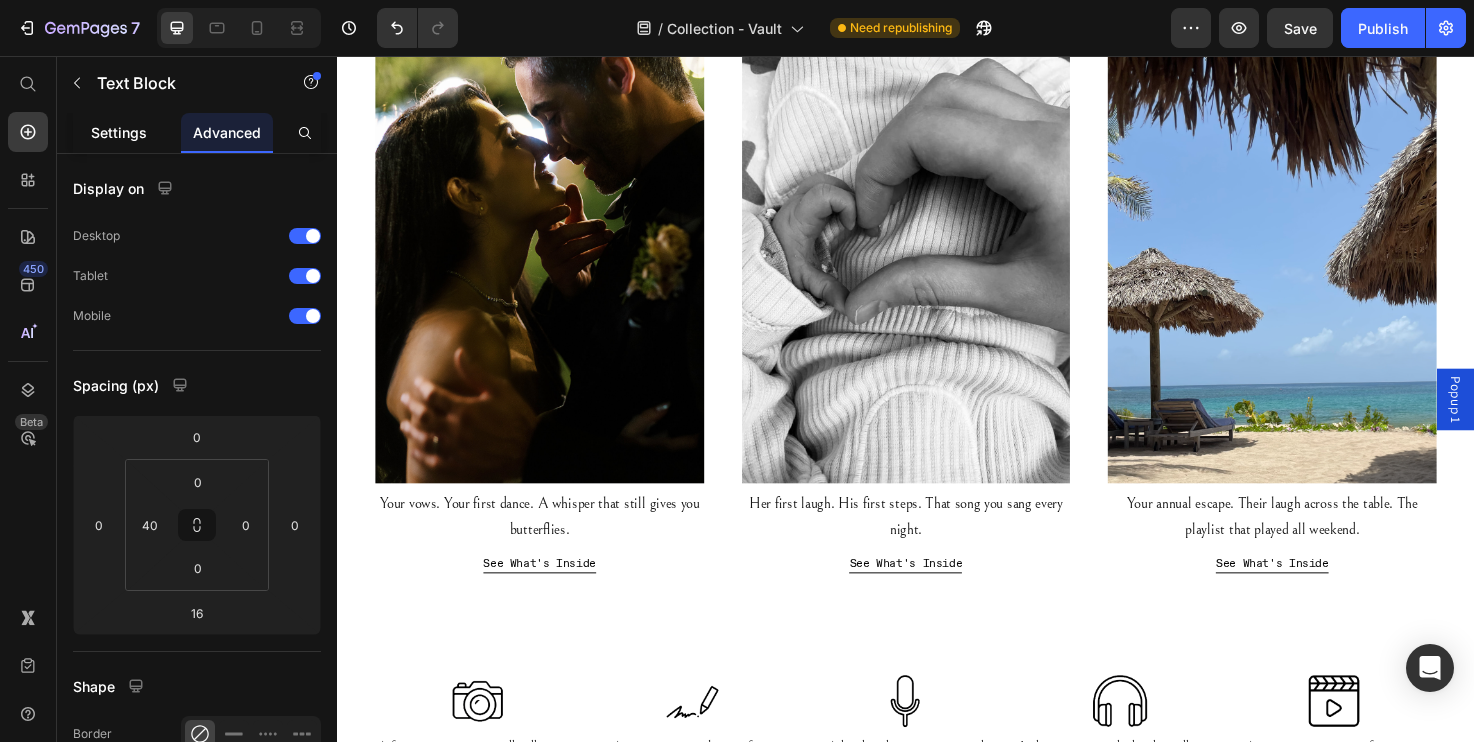 click on "Settings" 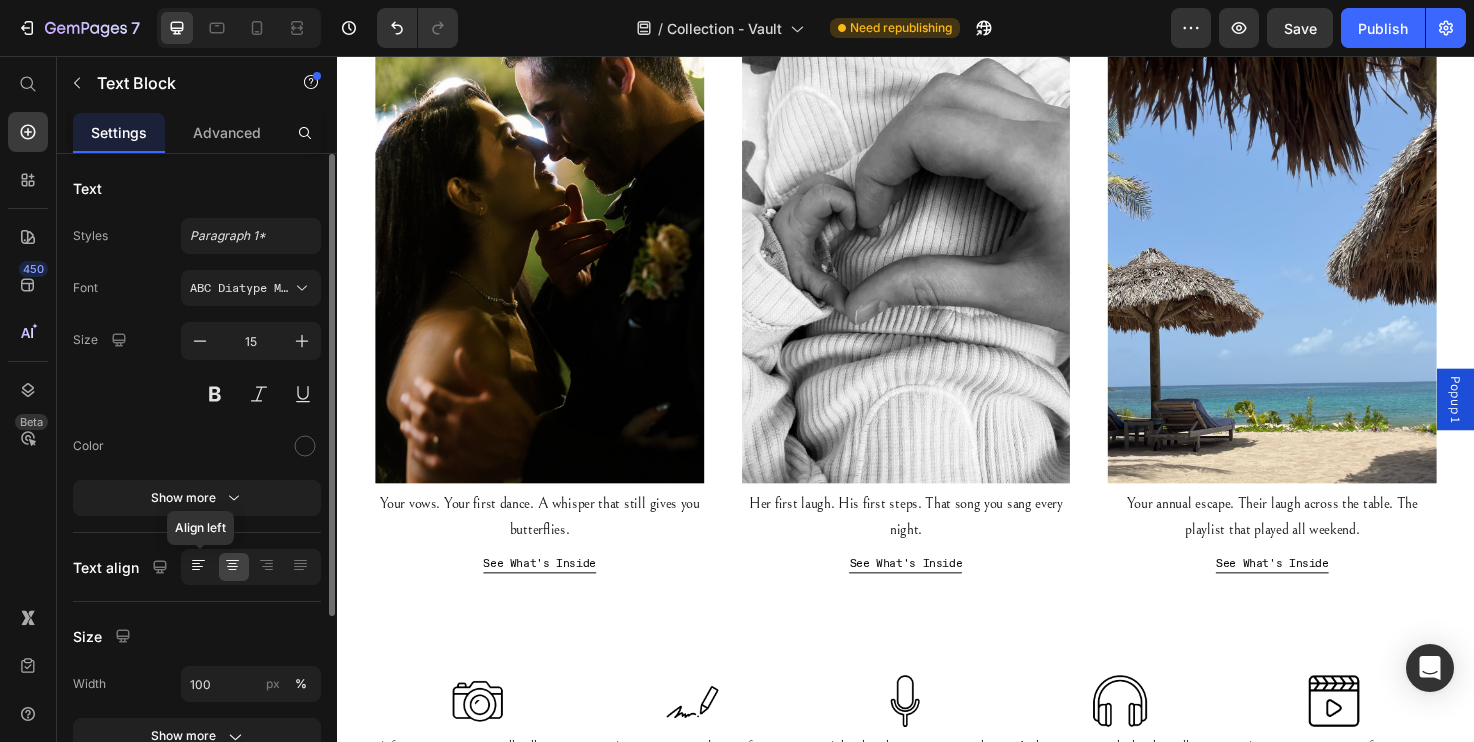 click 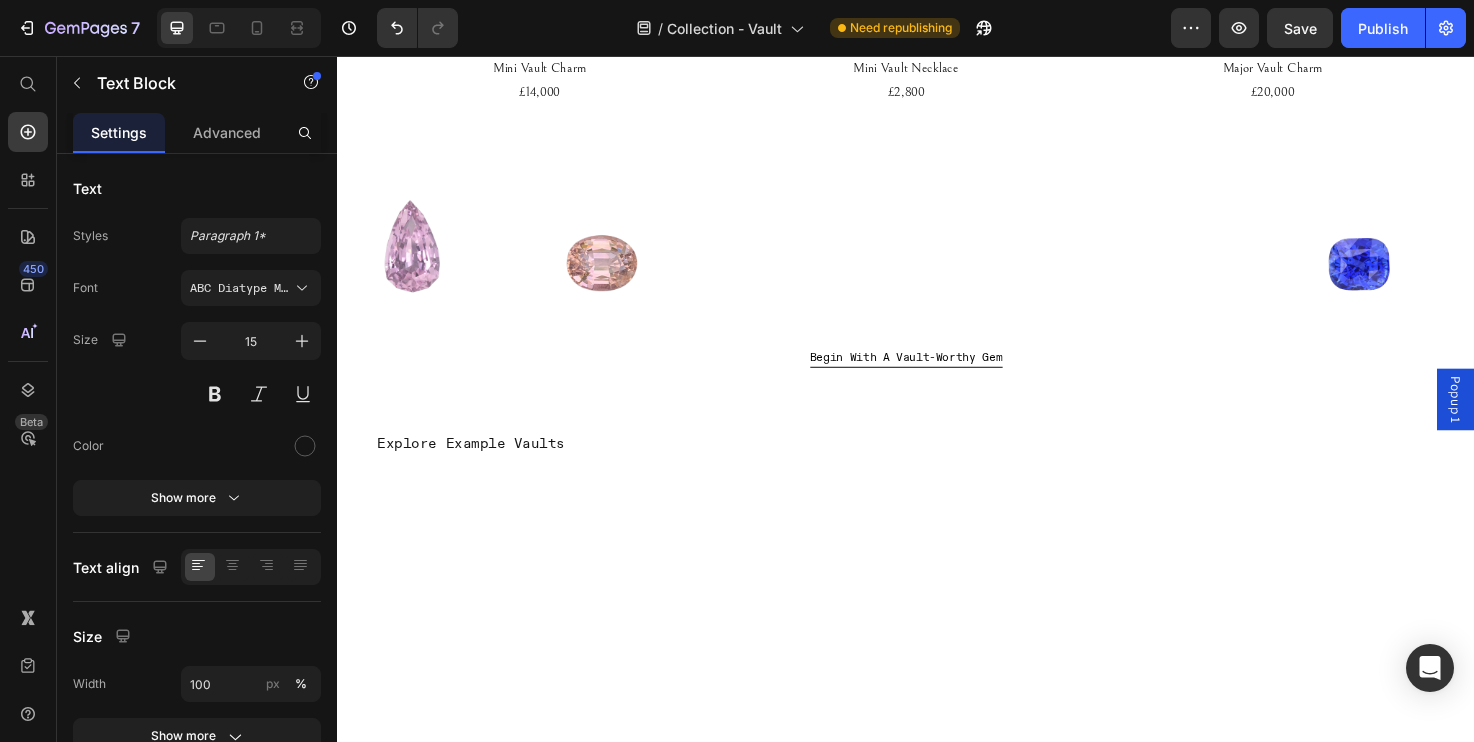 scroll, scrollTop: 796, scrollLeft: 0, axis: vertical 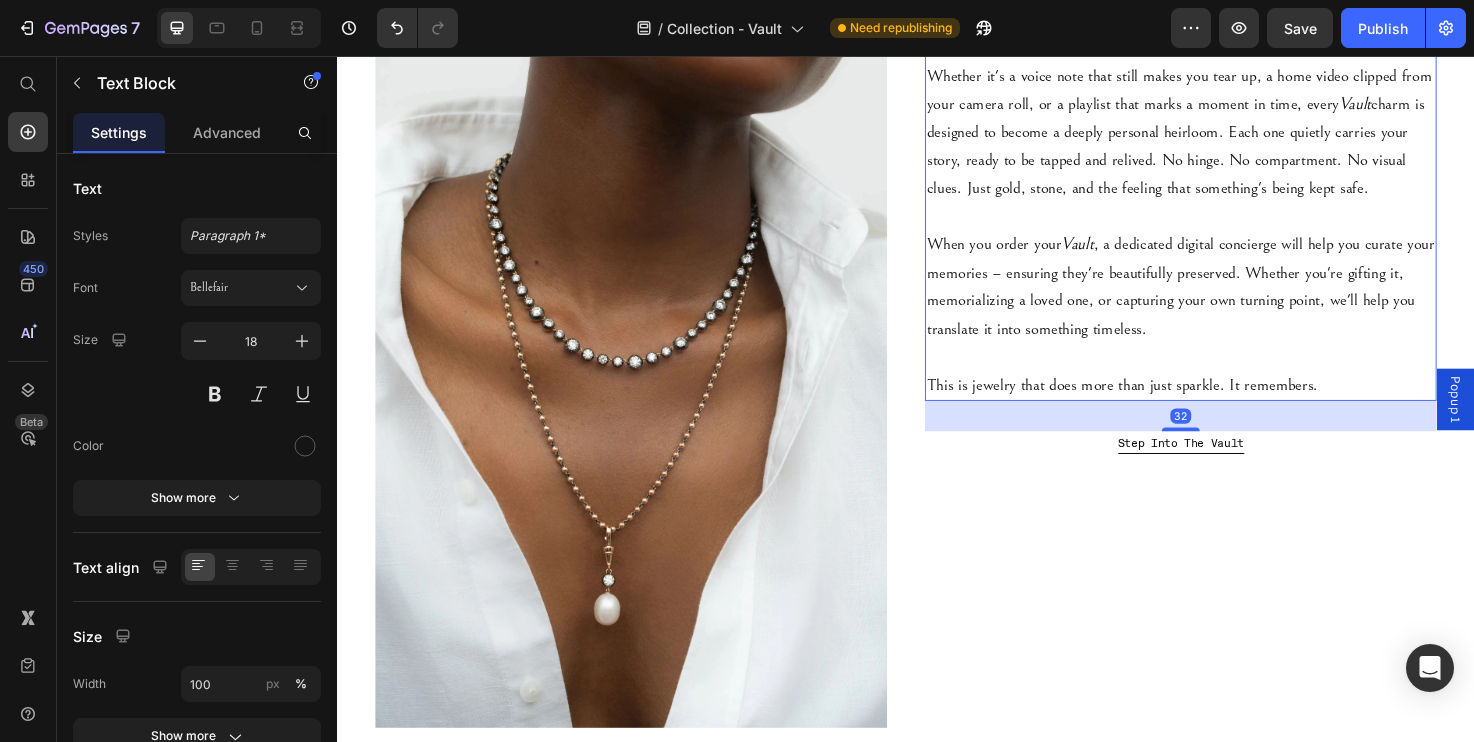 click on "When you order your  Vault , a dedicated digital concierge will help you curate your memories – ensuring they're beautifully preserved. Whether you're gifting it, memorializing a loved one, or capturing your own turning point, we'll help you translate it into something timeless." at bounding box center (1227, 299) 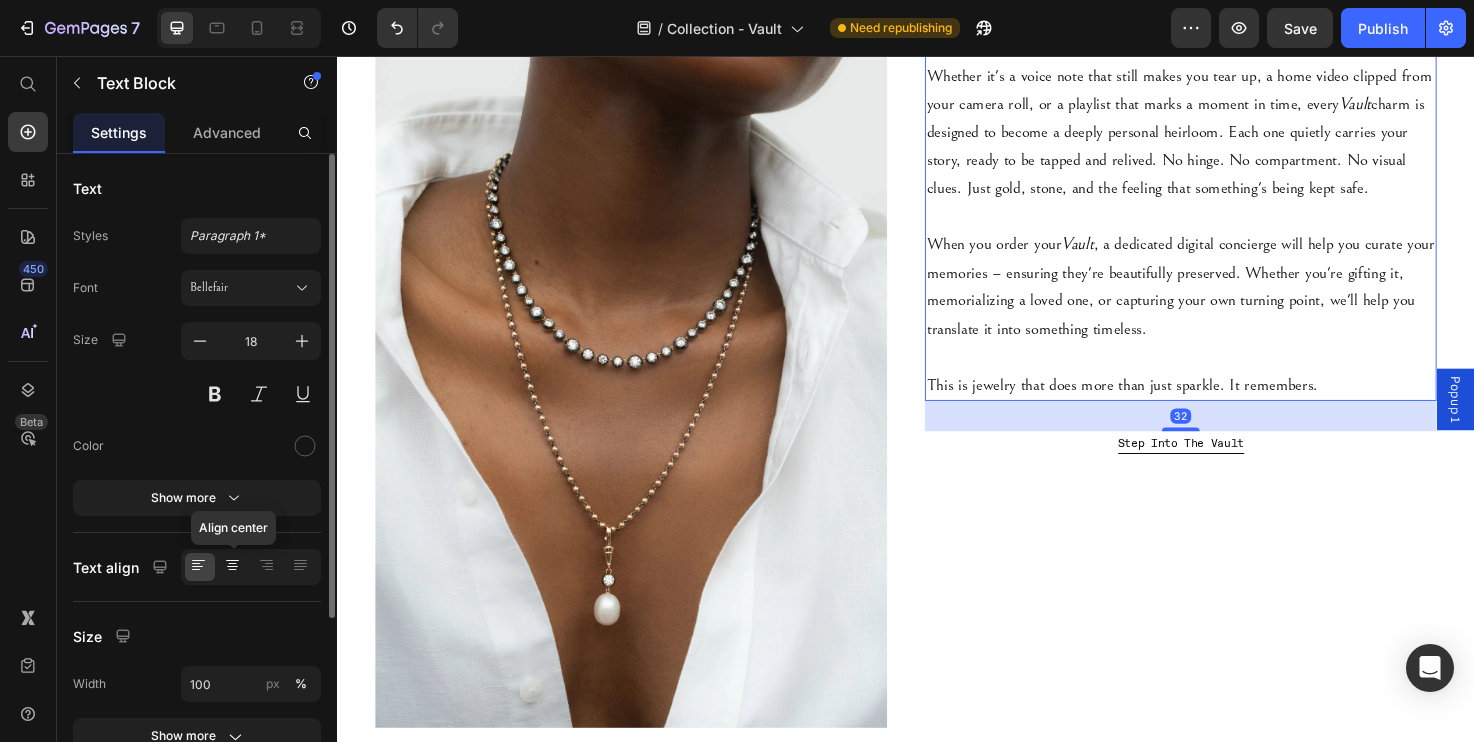 click 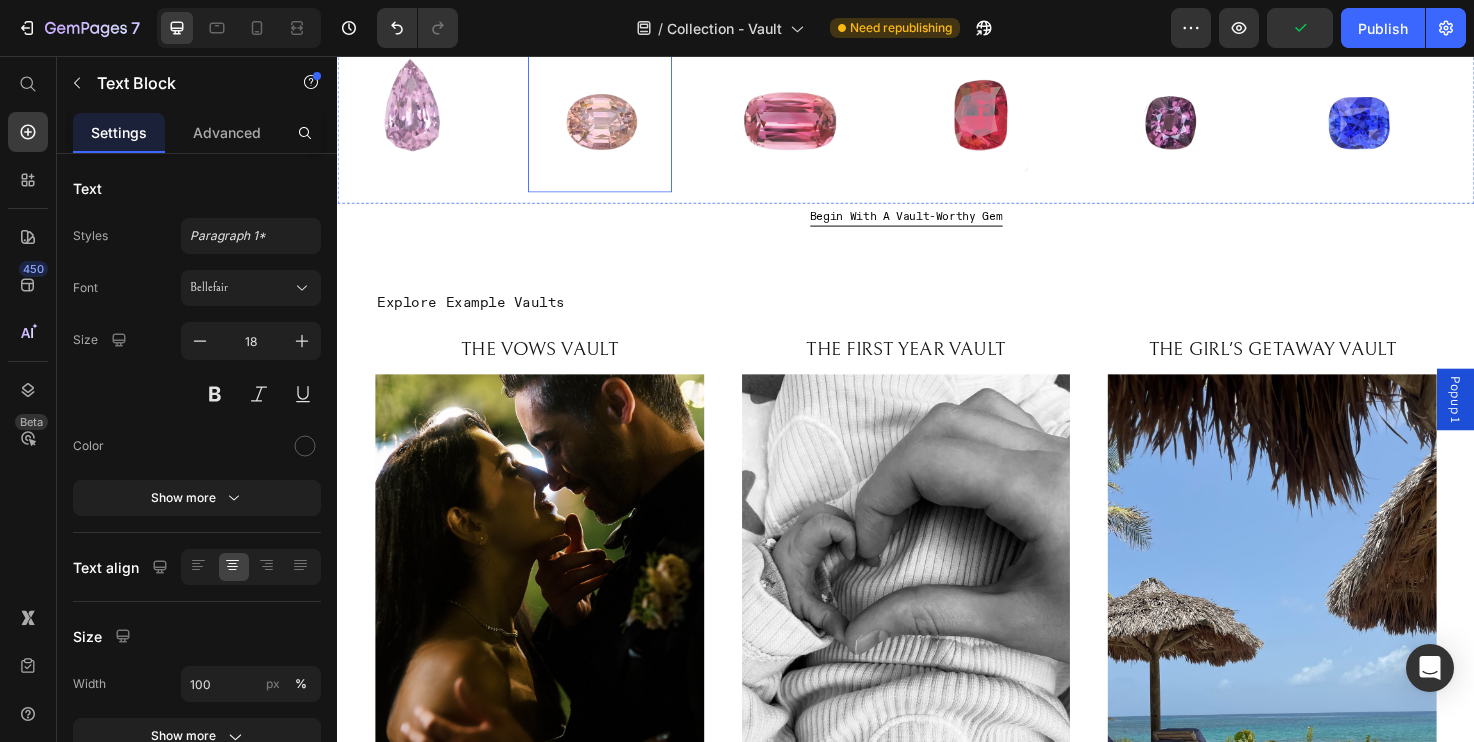 scroll, scrollTop: 1730, scrollLeft: 0, axis: vertical 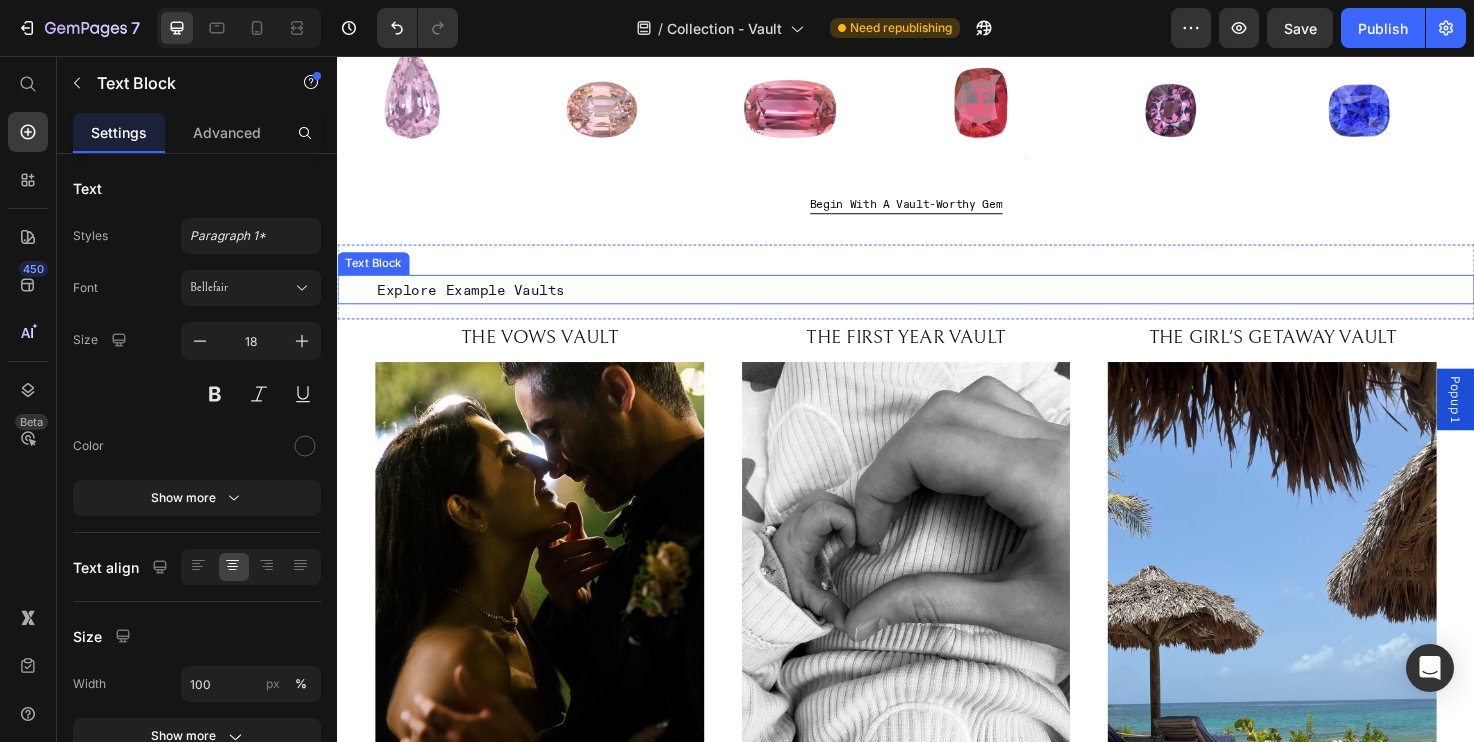 click on "Explore Example Vaults" at bounding box center [957, 302] 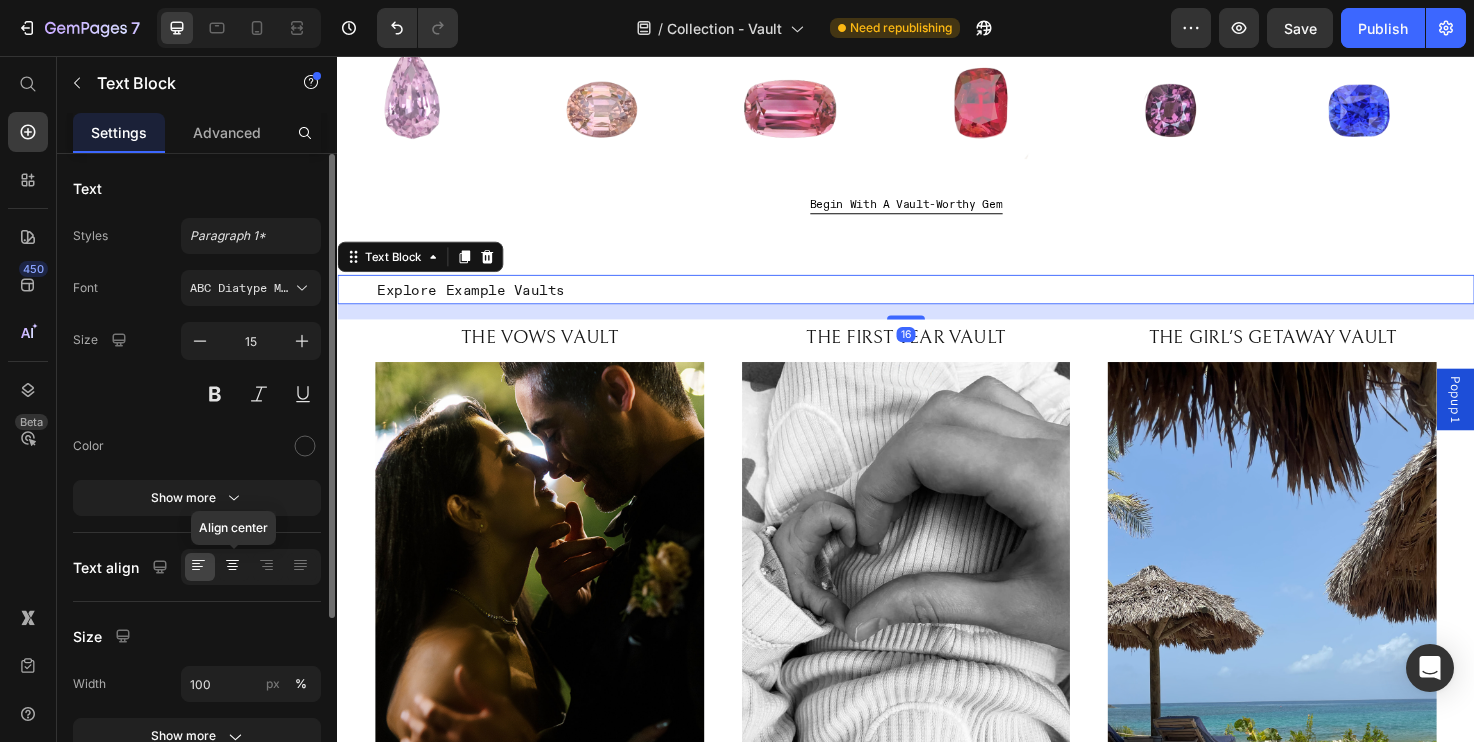 click 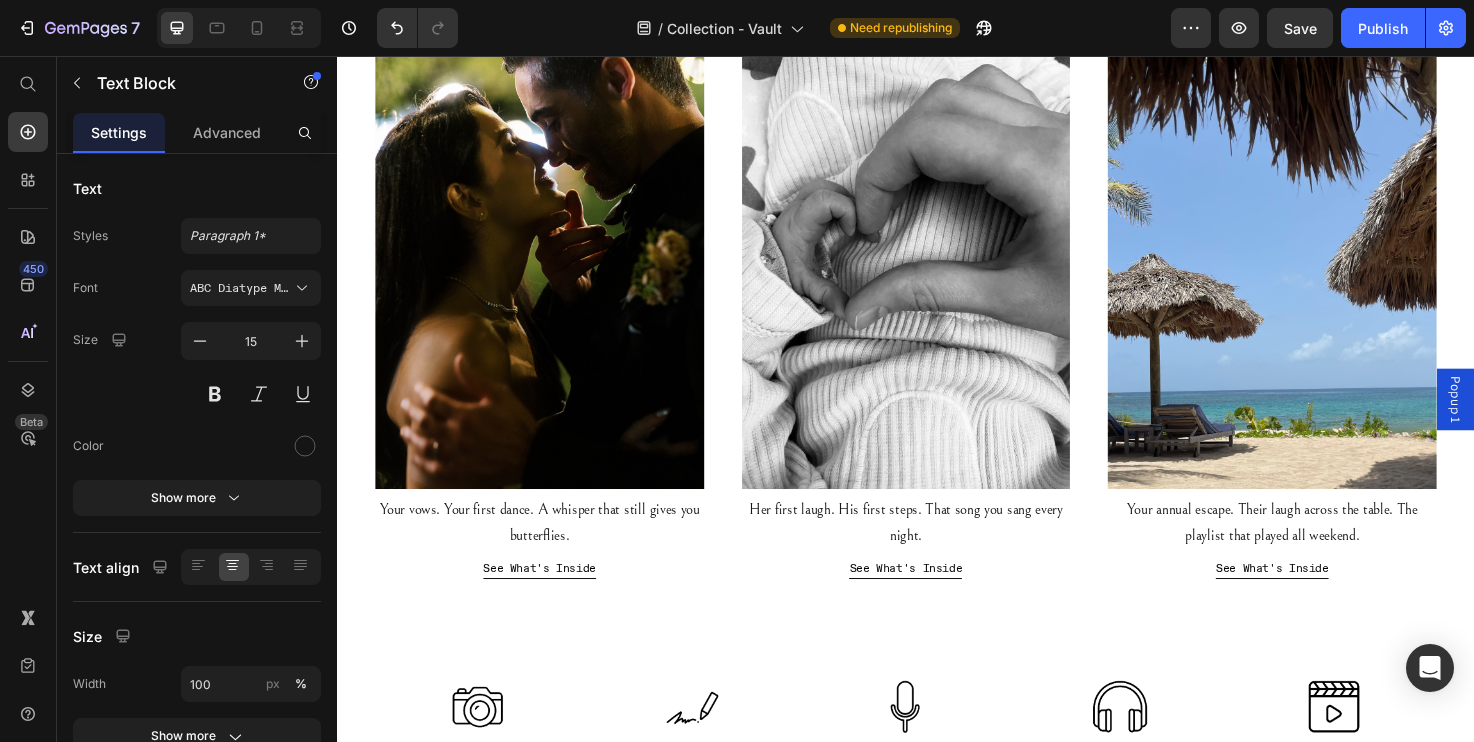 scroll, scrollTop: 2237, scrollLeft: 0, axis: vertical 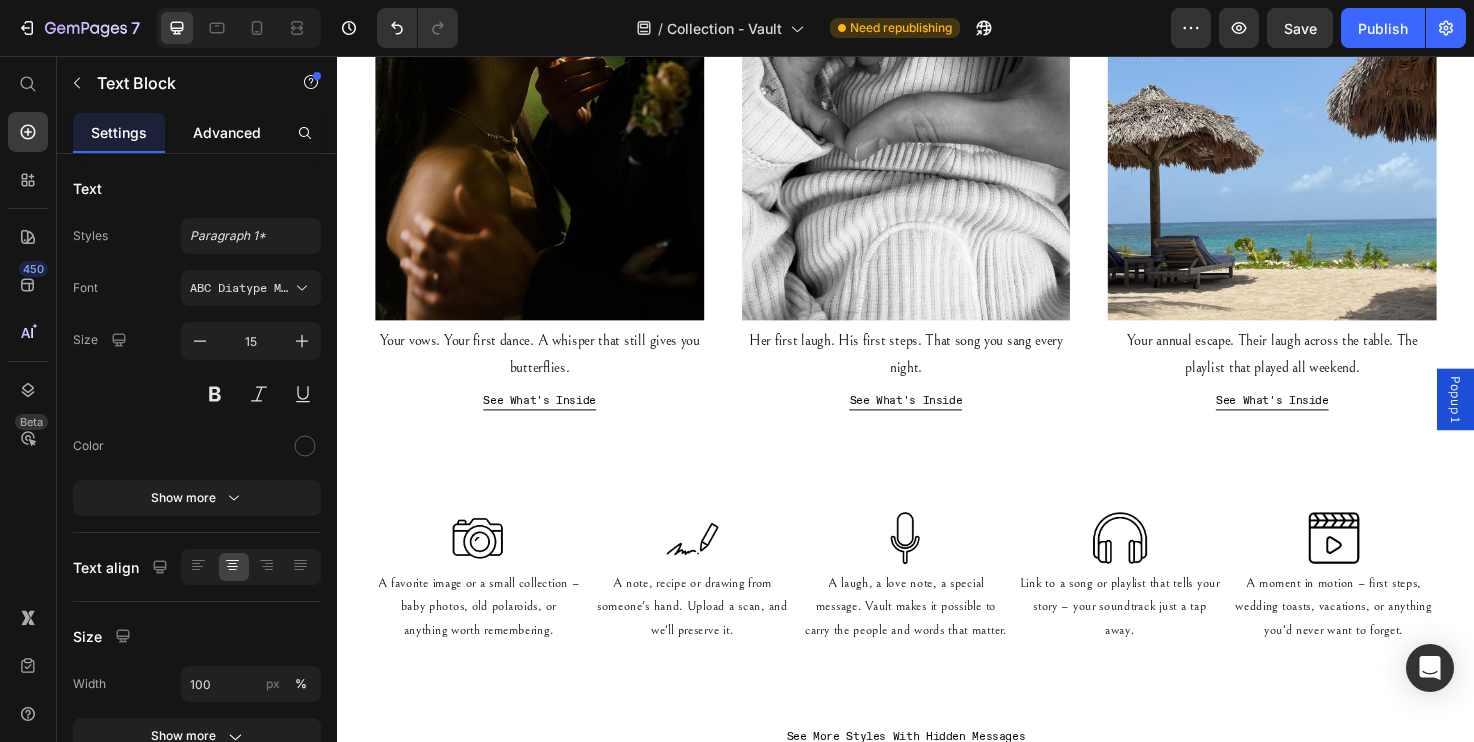 click on "Advanced" at bounding box center [227, 132] 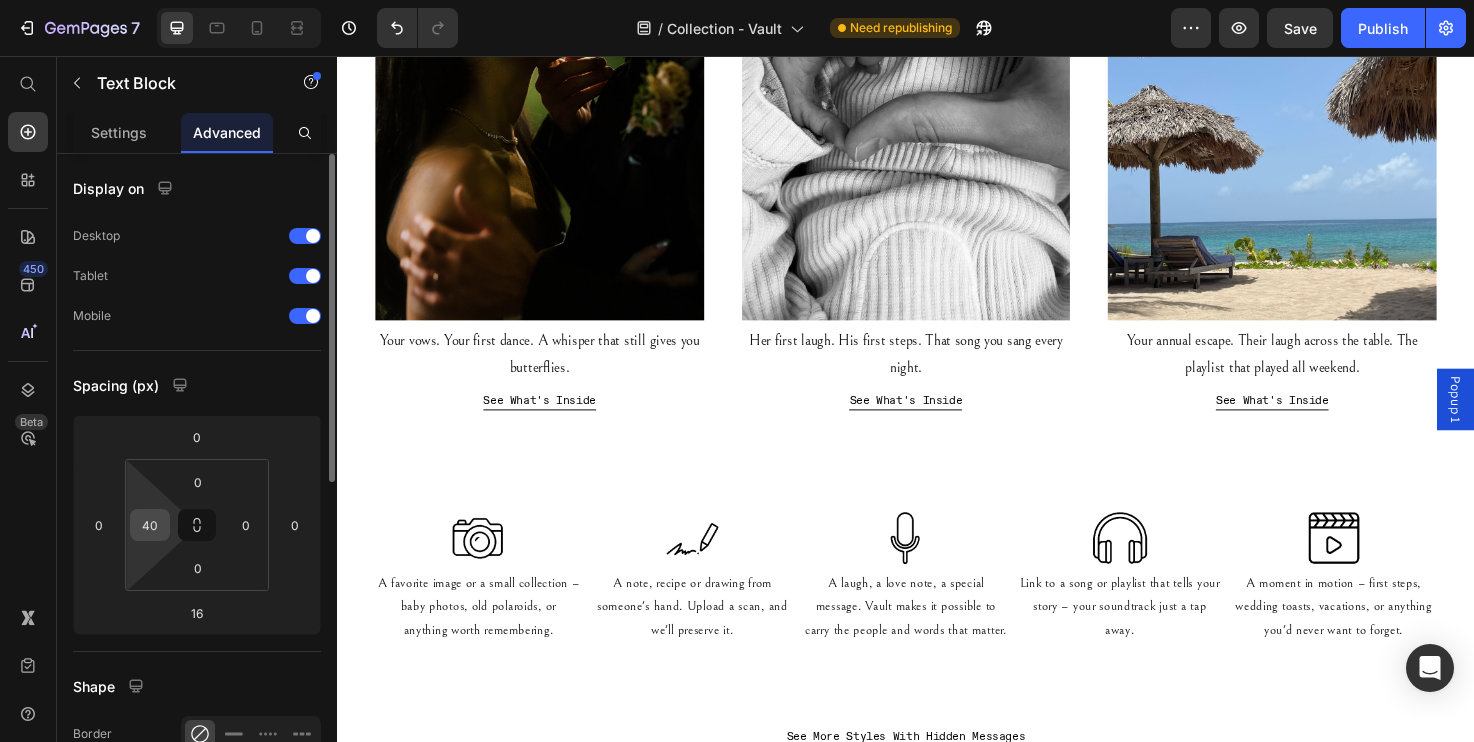 click on "40" at bounding box center [150, 525] 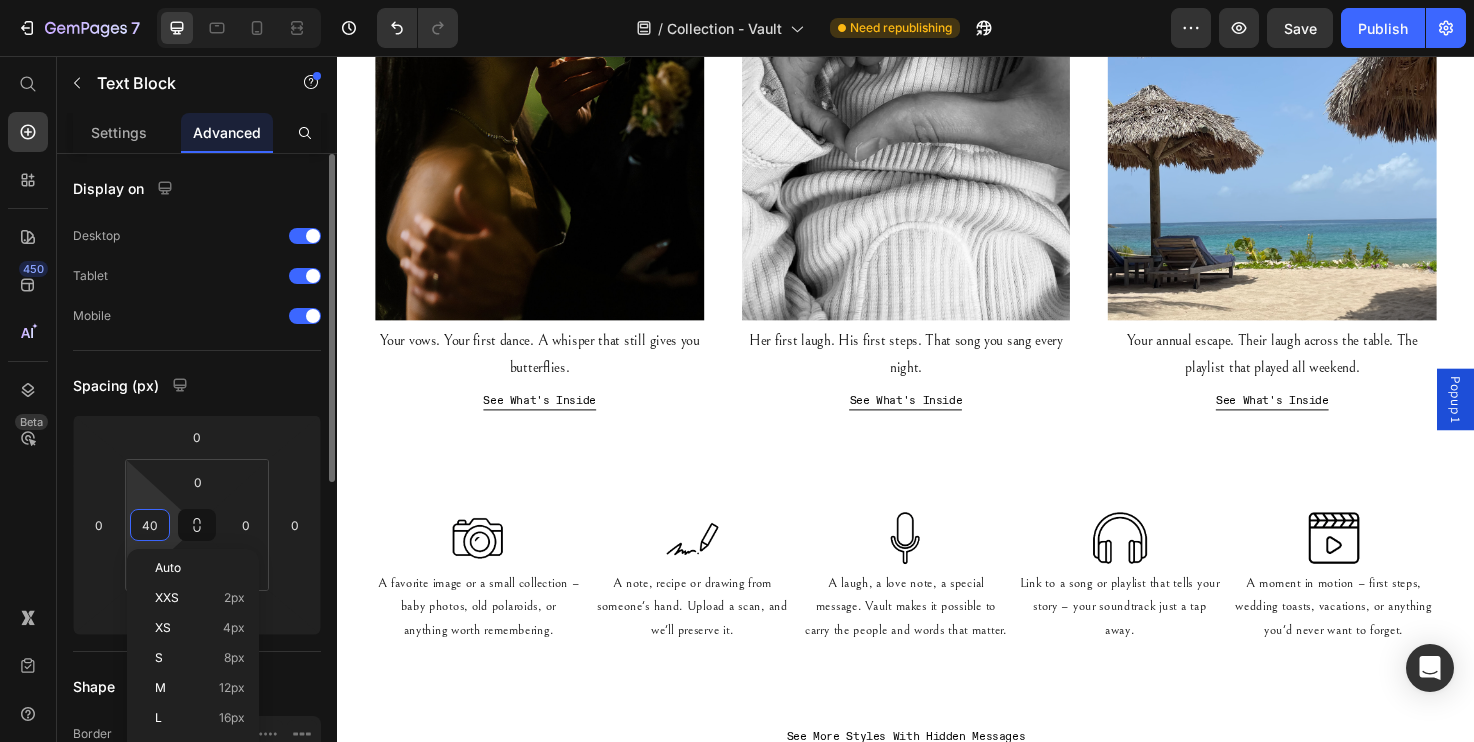 click on "40" at bounding box center (150, 525) 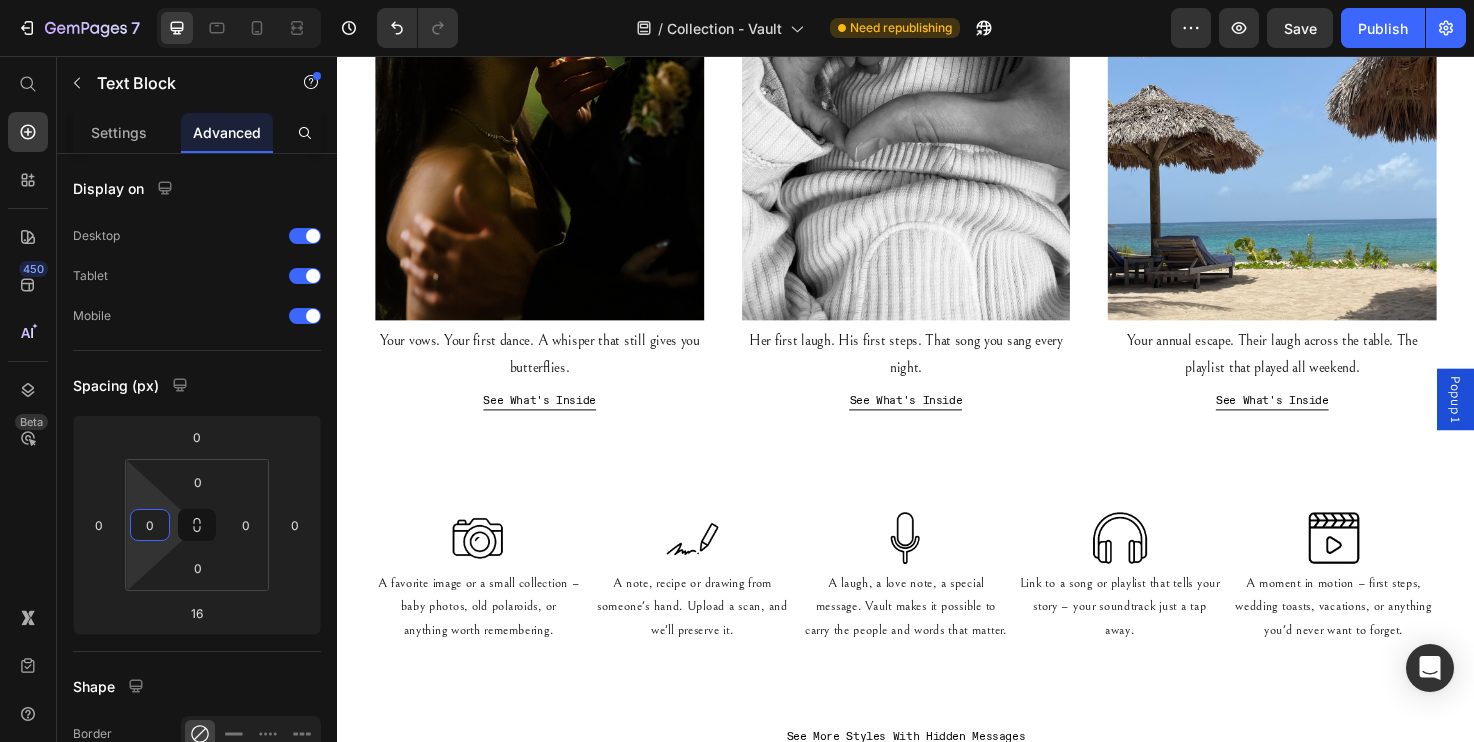 click on "16" at bounding box center [937, -181] 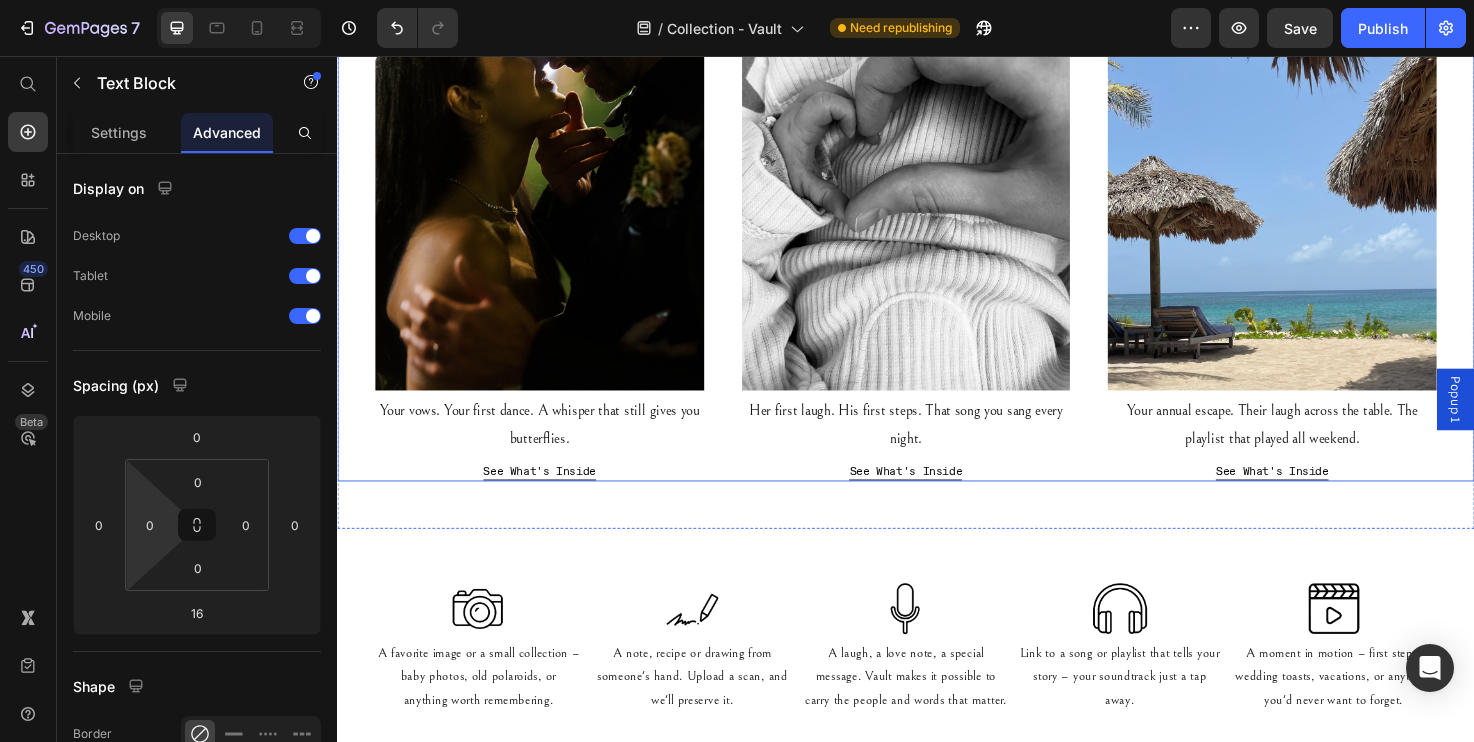 scroll, scrollTop: 2626, scrollLeft: 0, axis: vertical 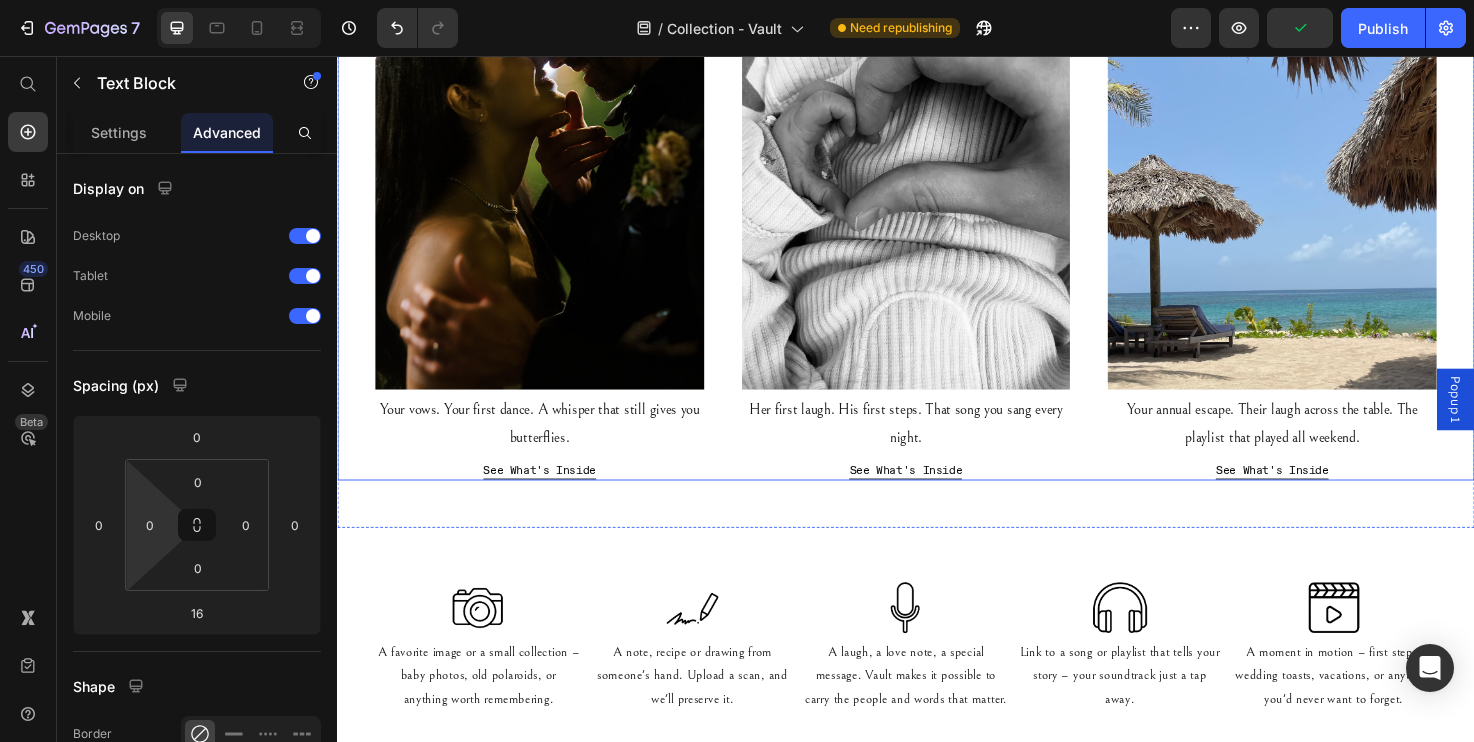 type on "40" 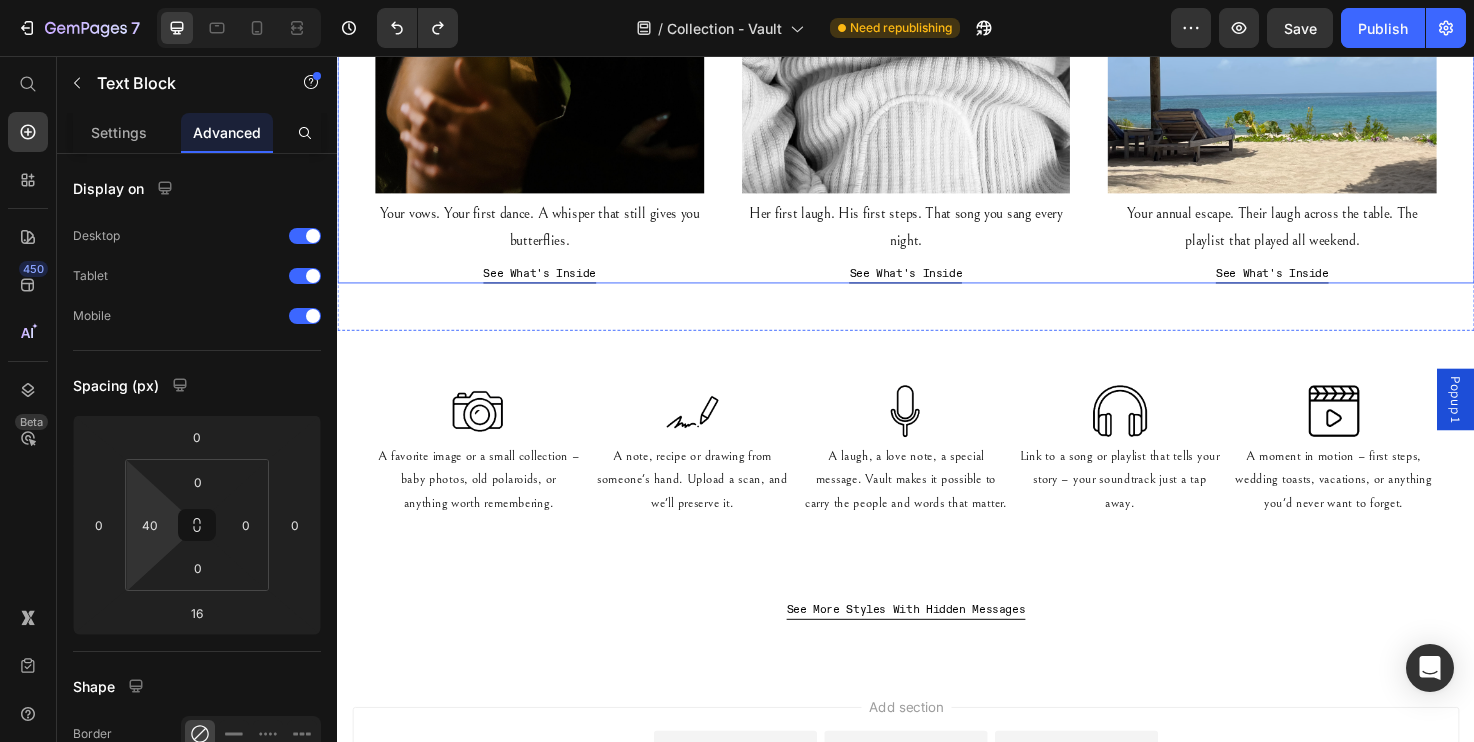 scroll, scrollTop: 2212, scrollLeft: 0, axis: vertical 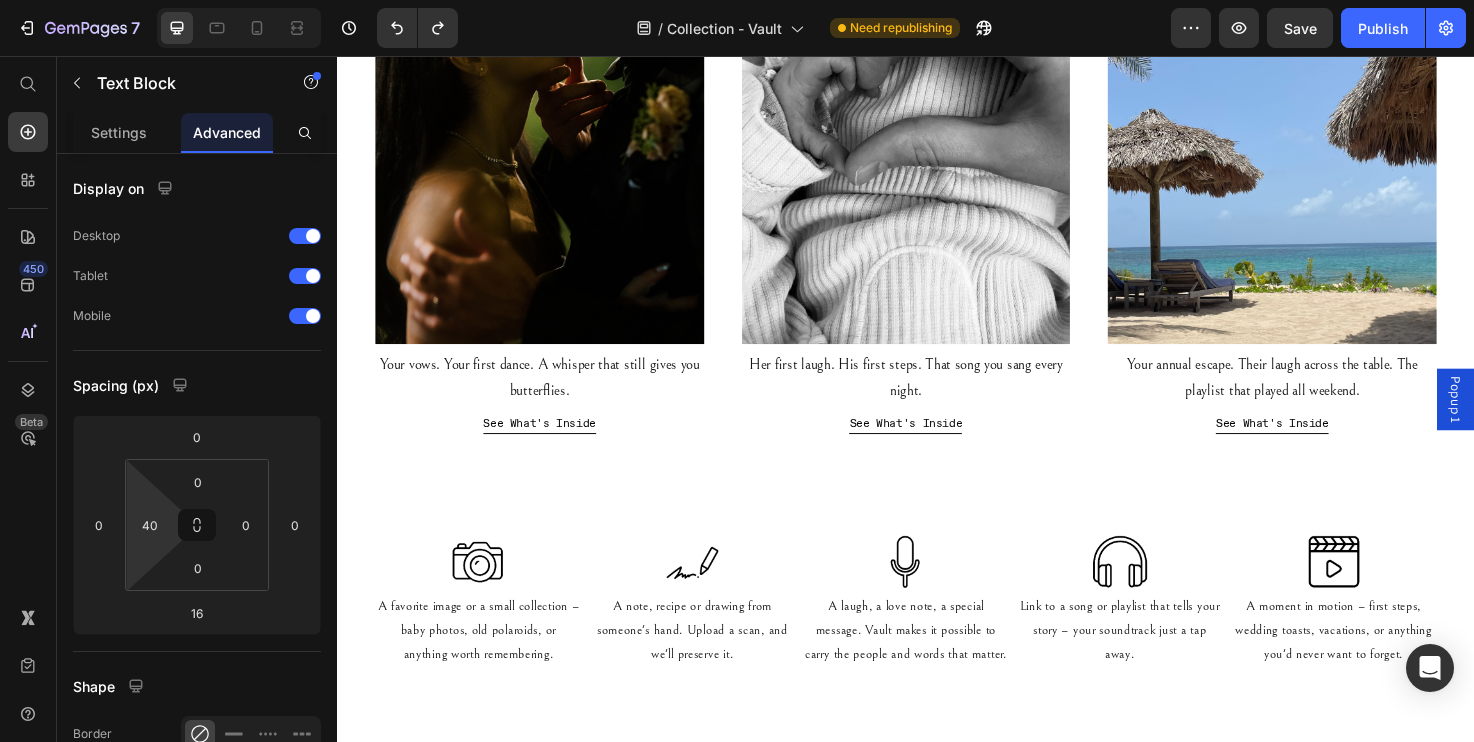 click on "Explore Example Vaults" at bounding box center [957, -180] 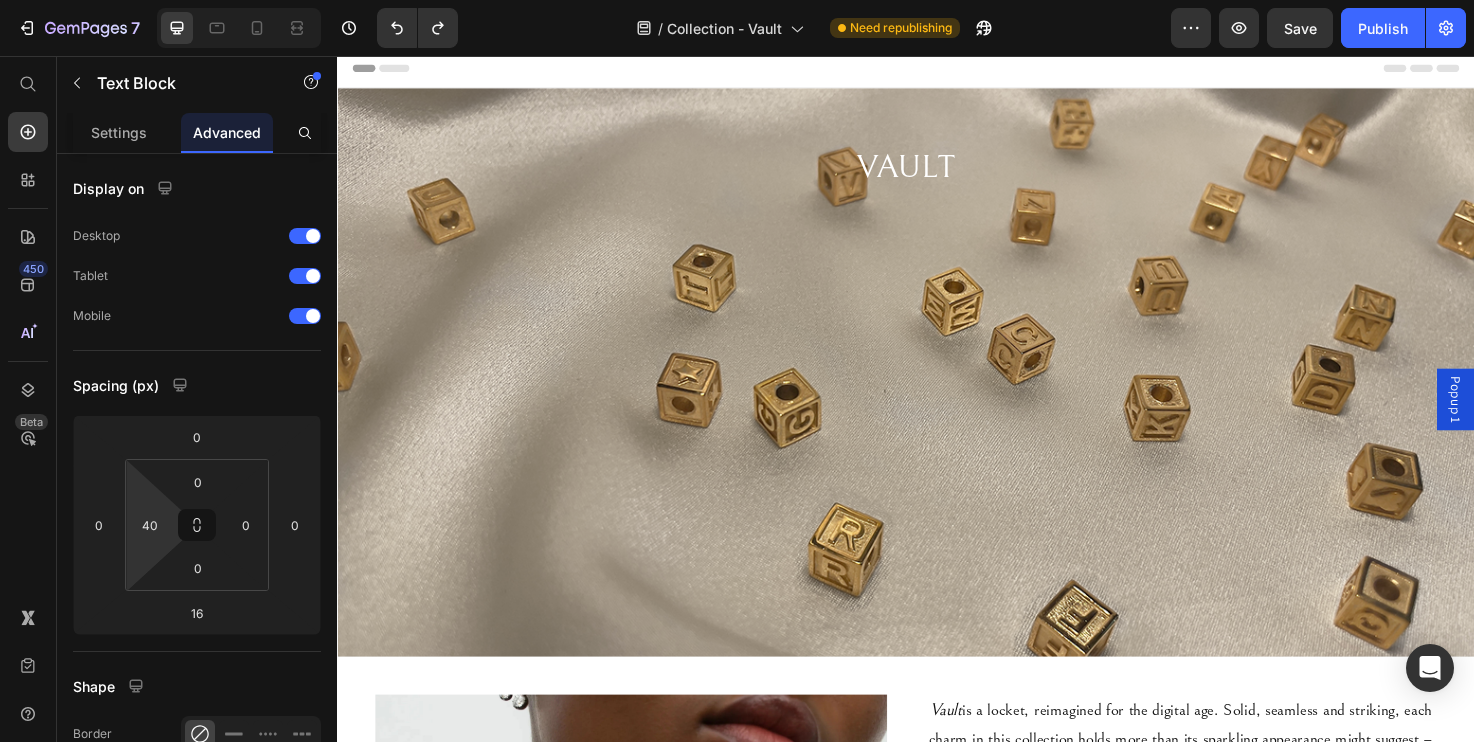 scroll, scrollTop: 0, scrollLeft: 0, axis: both 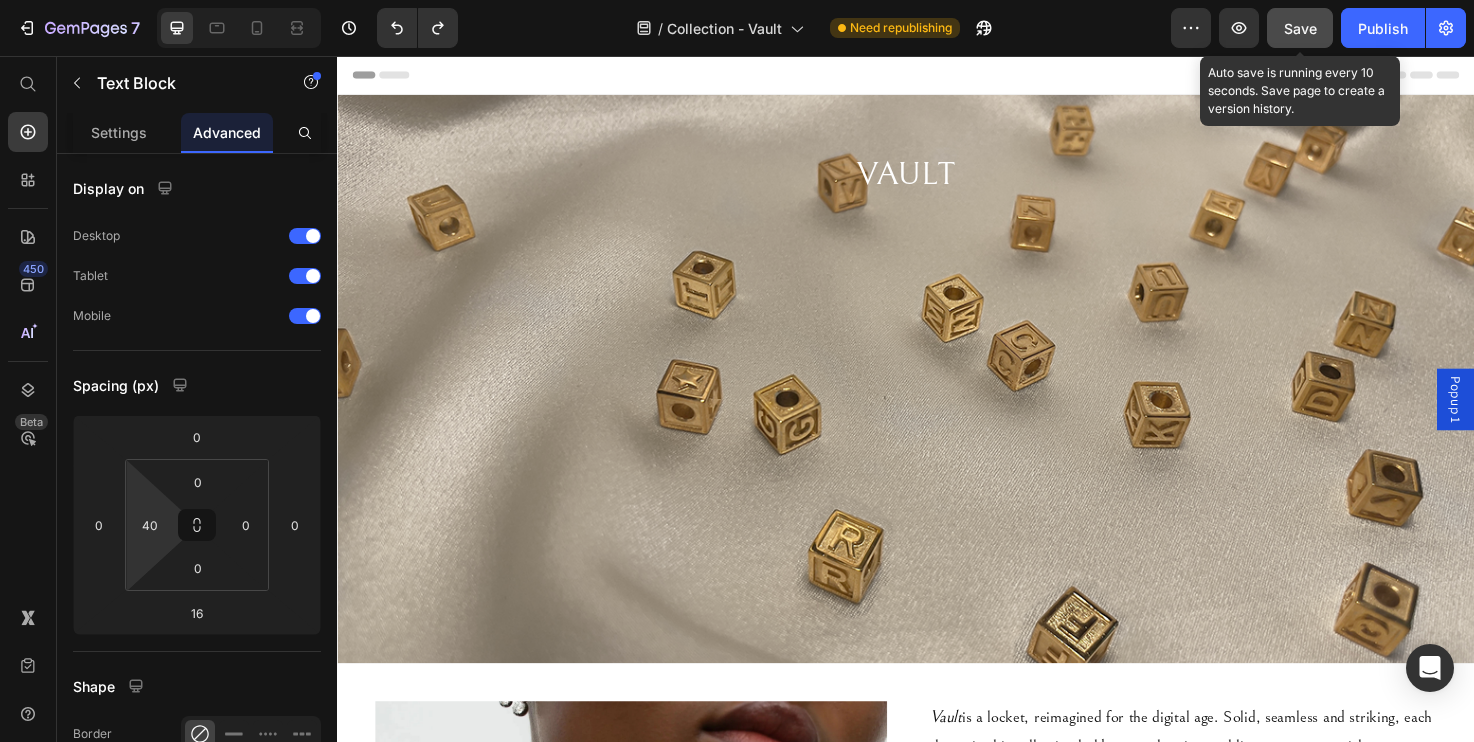 click on "Save" 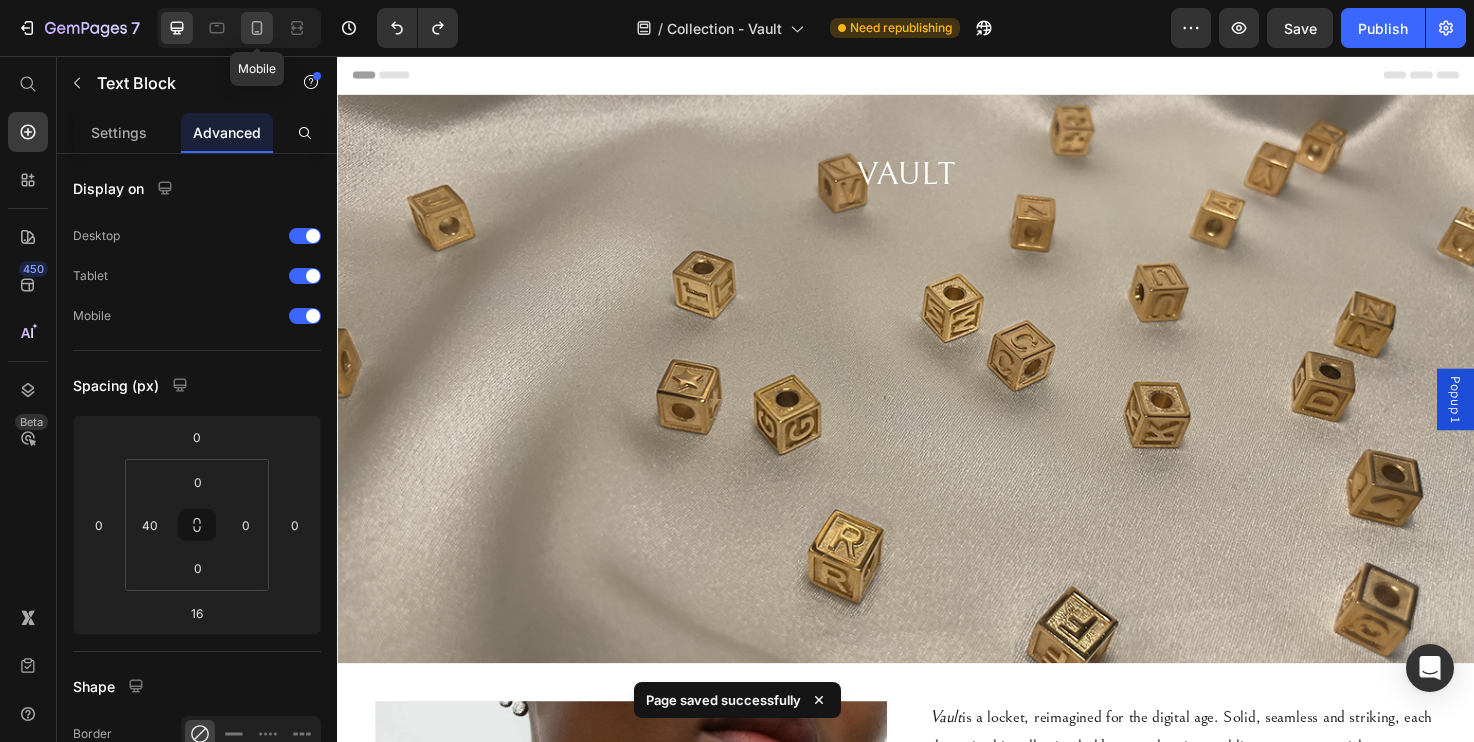 click 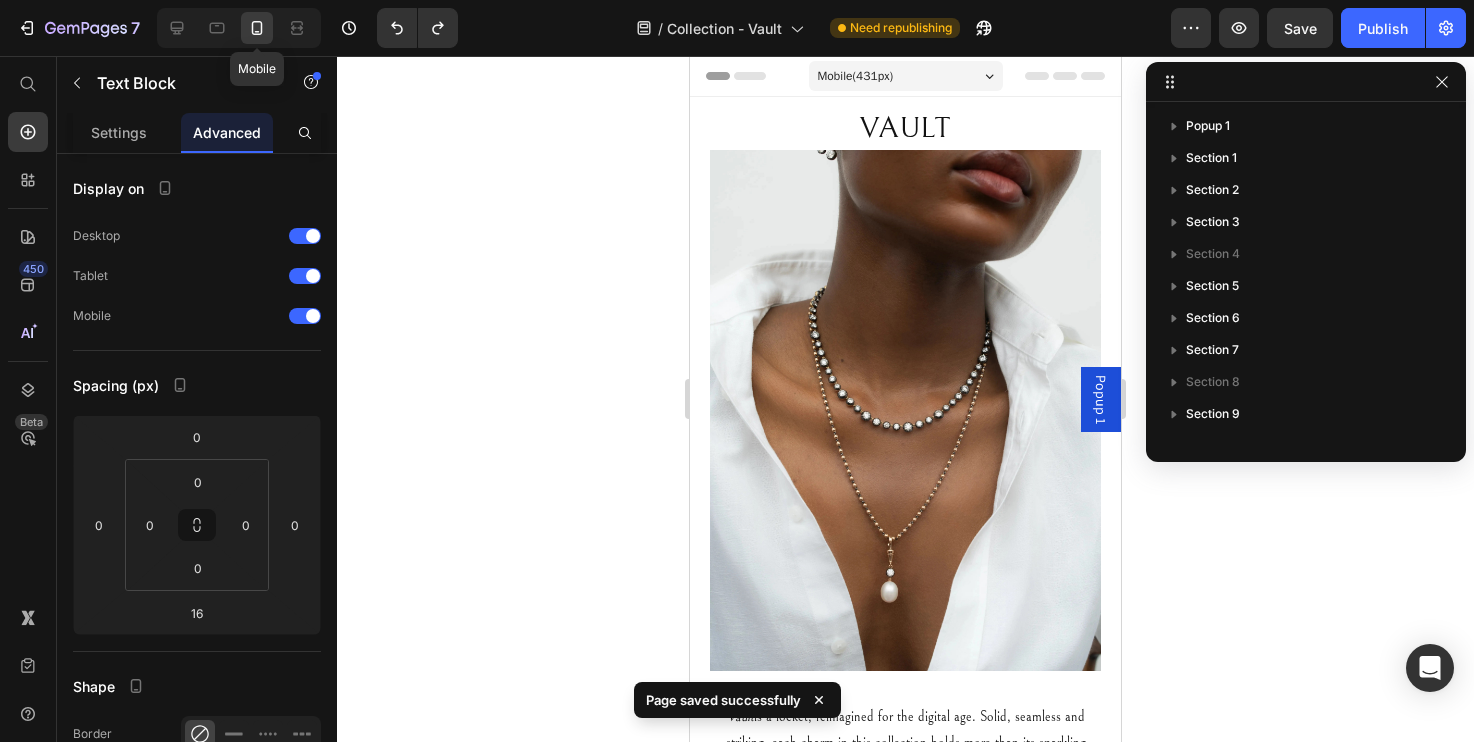 scroll, scrollTop: 246, scrollLeft: 0, axis: vertical 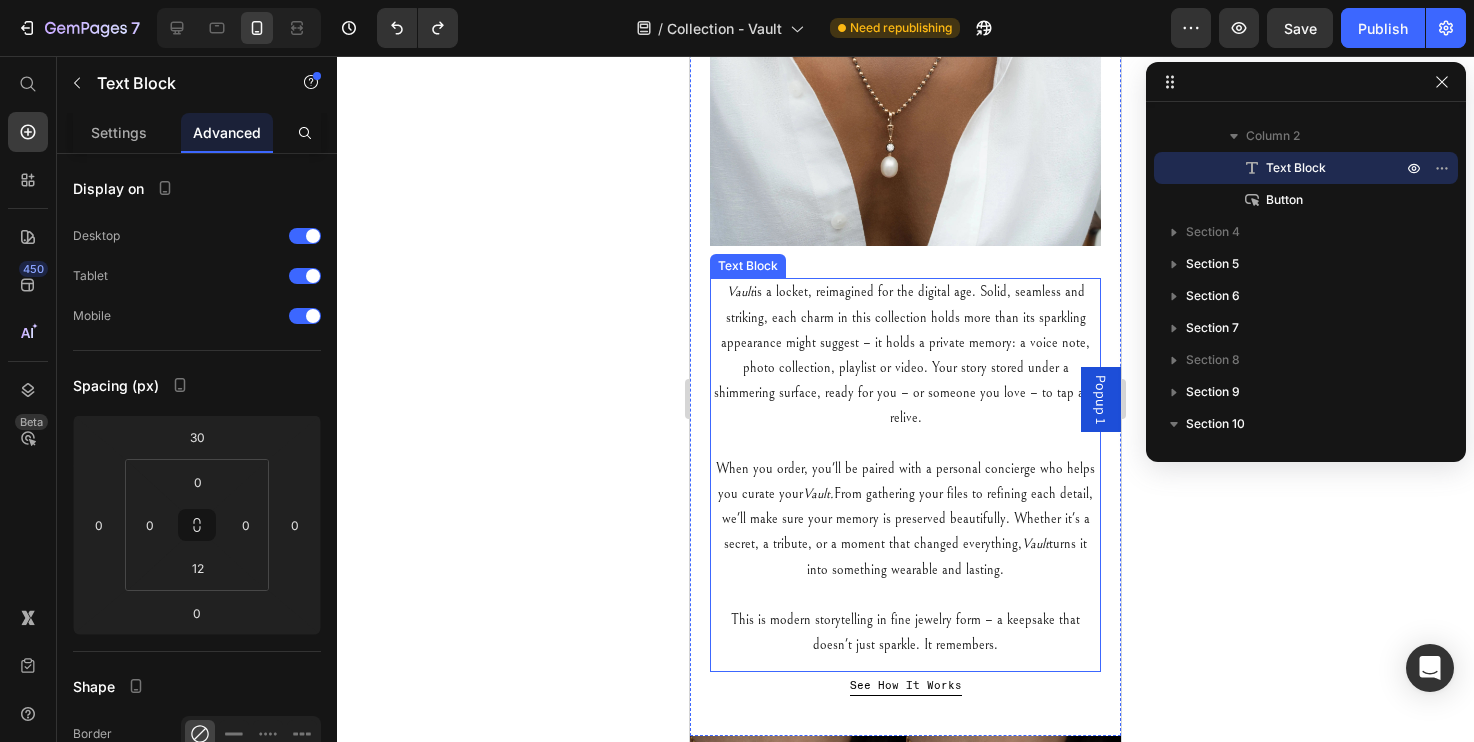 click on "Vault  is a locket, reimagined for the digital age. Solid, seamless and striking, each charm in this collection holds more than its sparkling appearance might suggest – it holds a private memory: a voice note, photo collection, playlist or video. Your story stored under a shimmering surface, ready for you – or someone you love – to tap and relive." at bounding box center [905, 355] 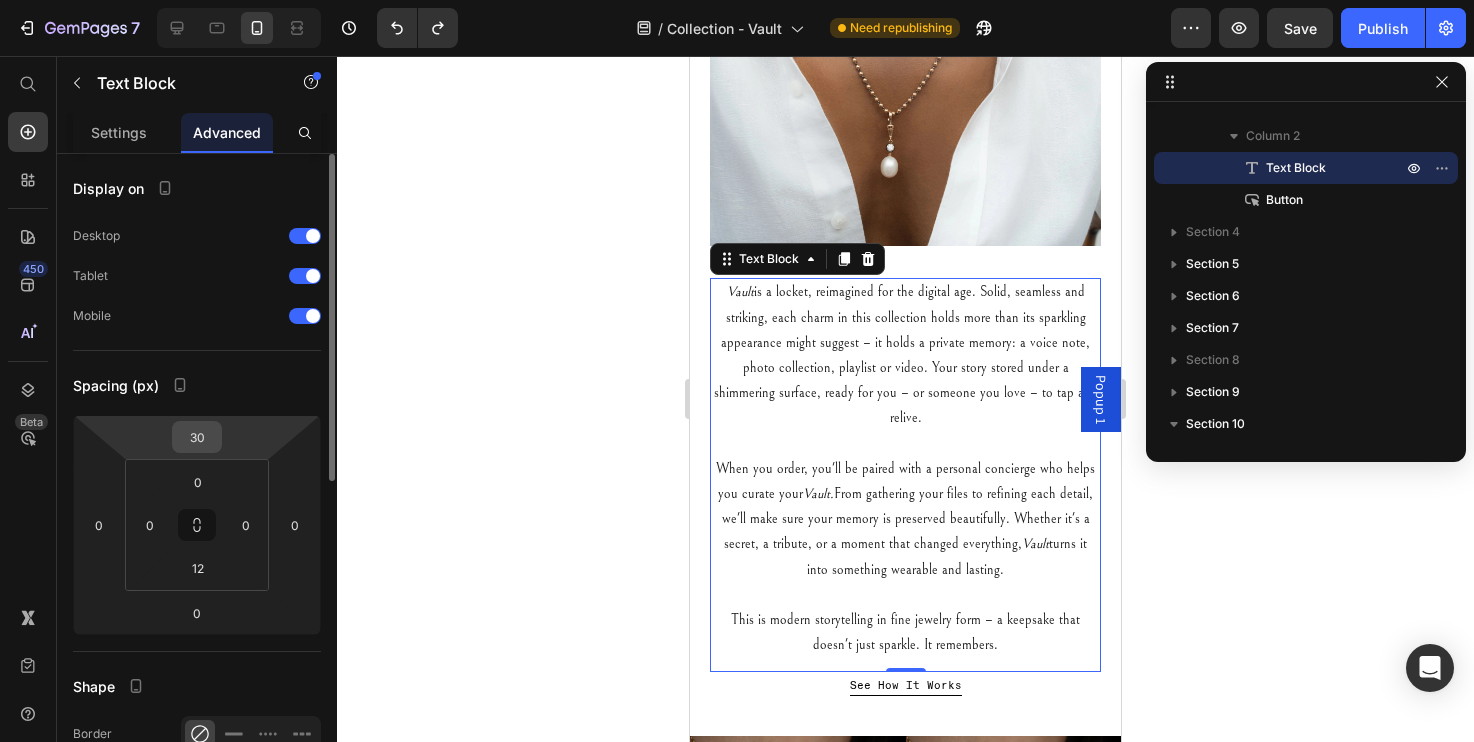 click on "30" at bounding box center [197, 437] 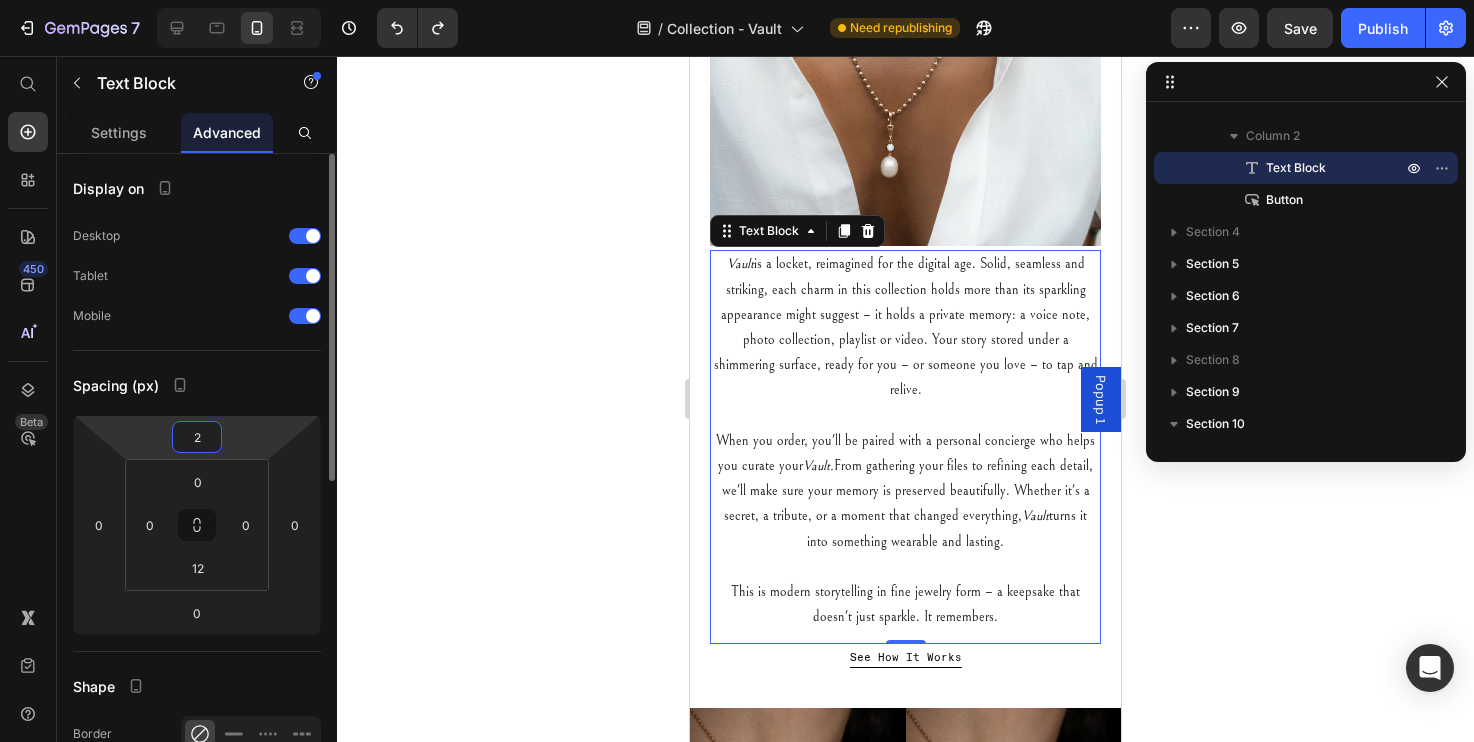 type on "20" 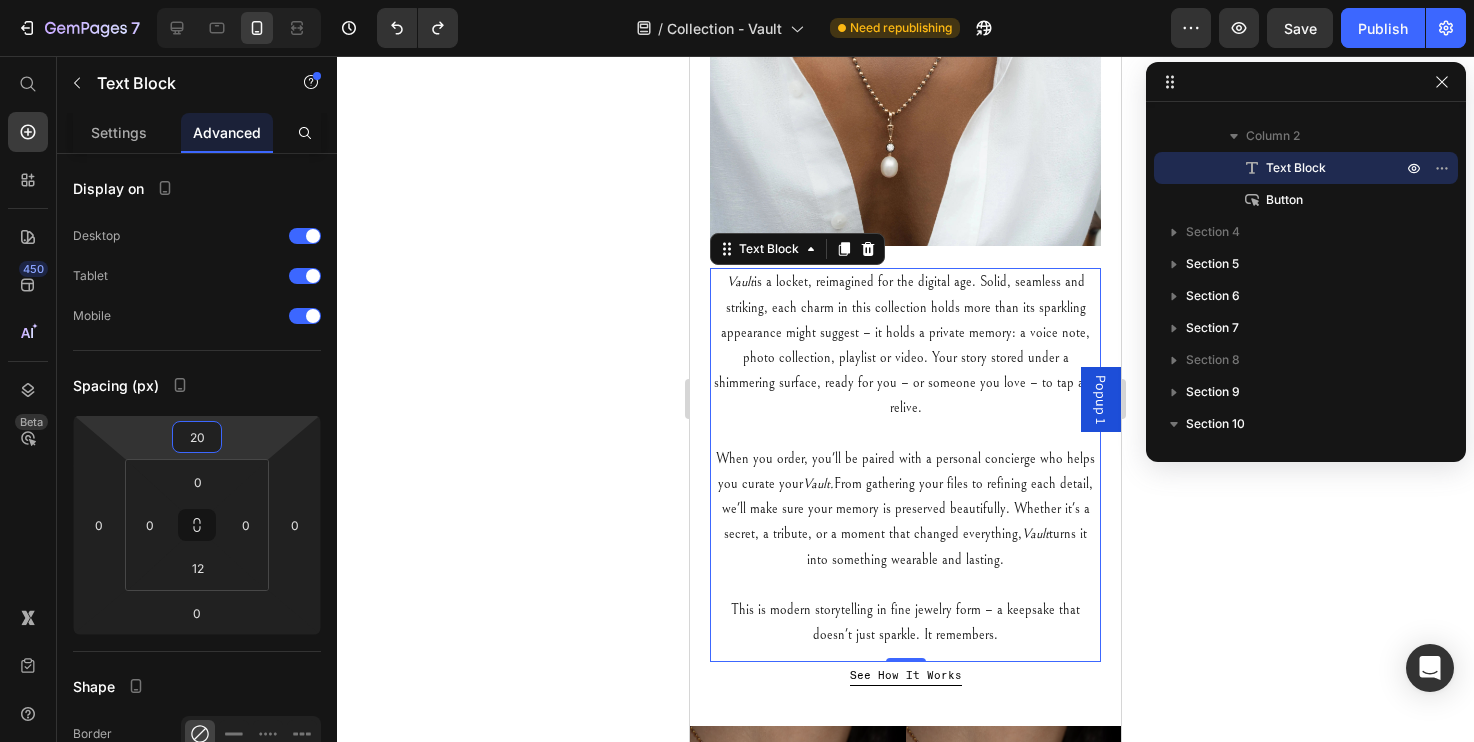 click 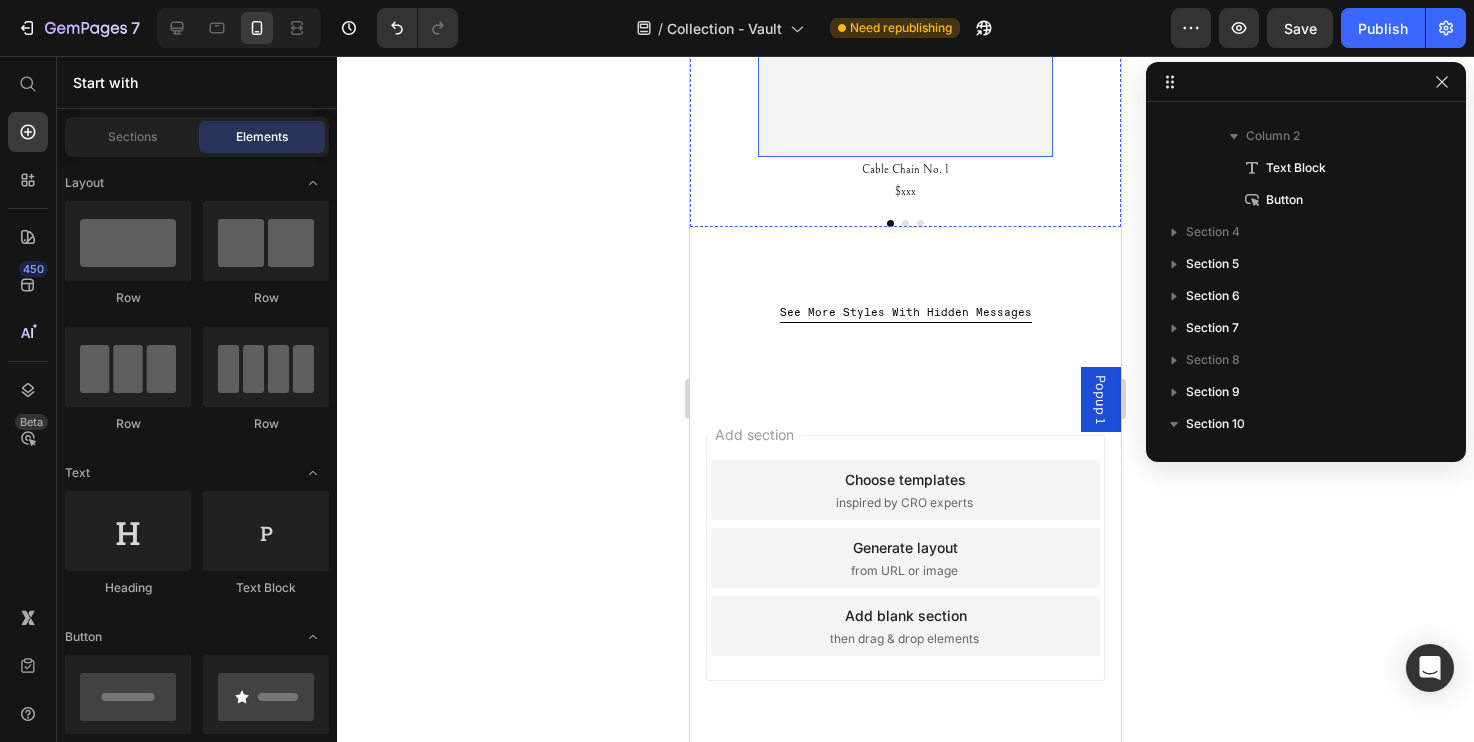 scroll, scrollTop: 3545, scrollLeft: 0, axis: vertical 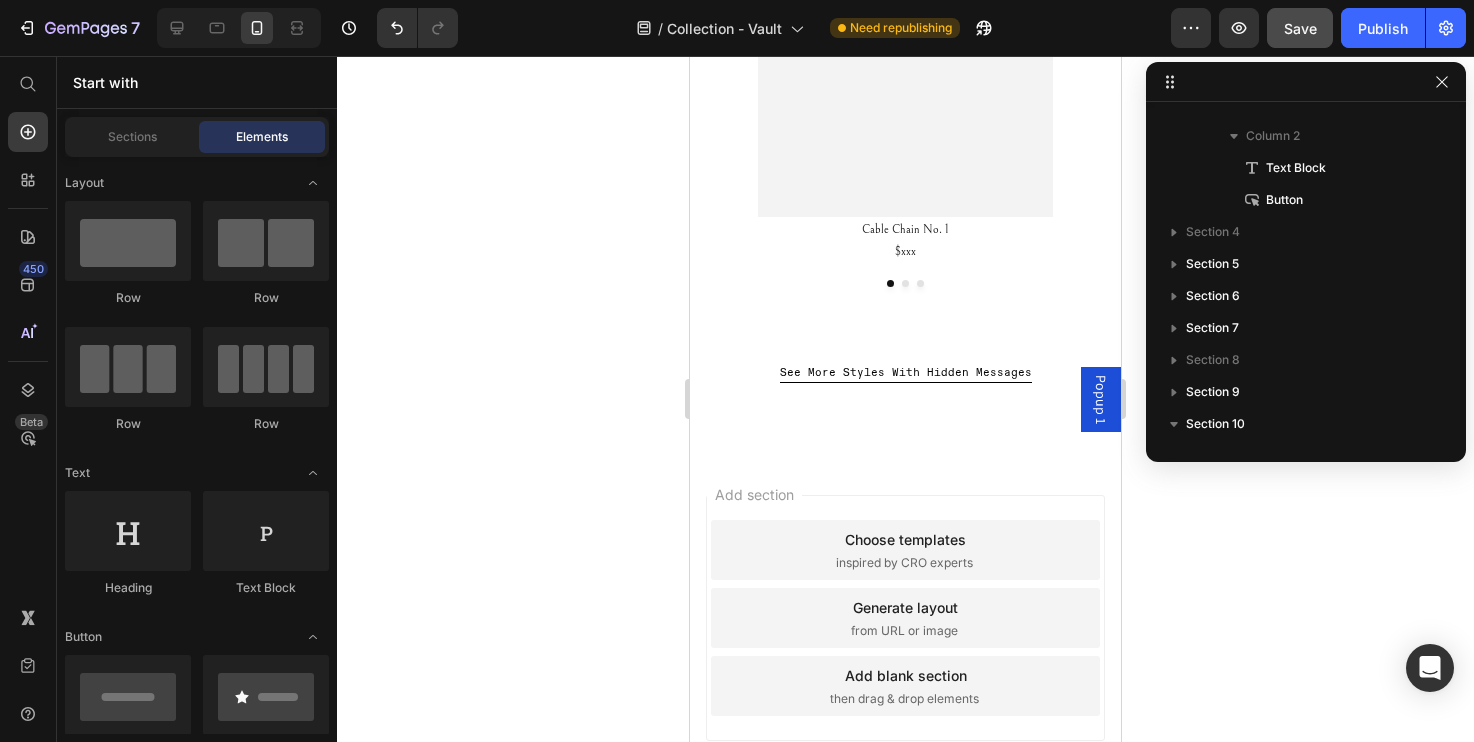 click on "Save" 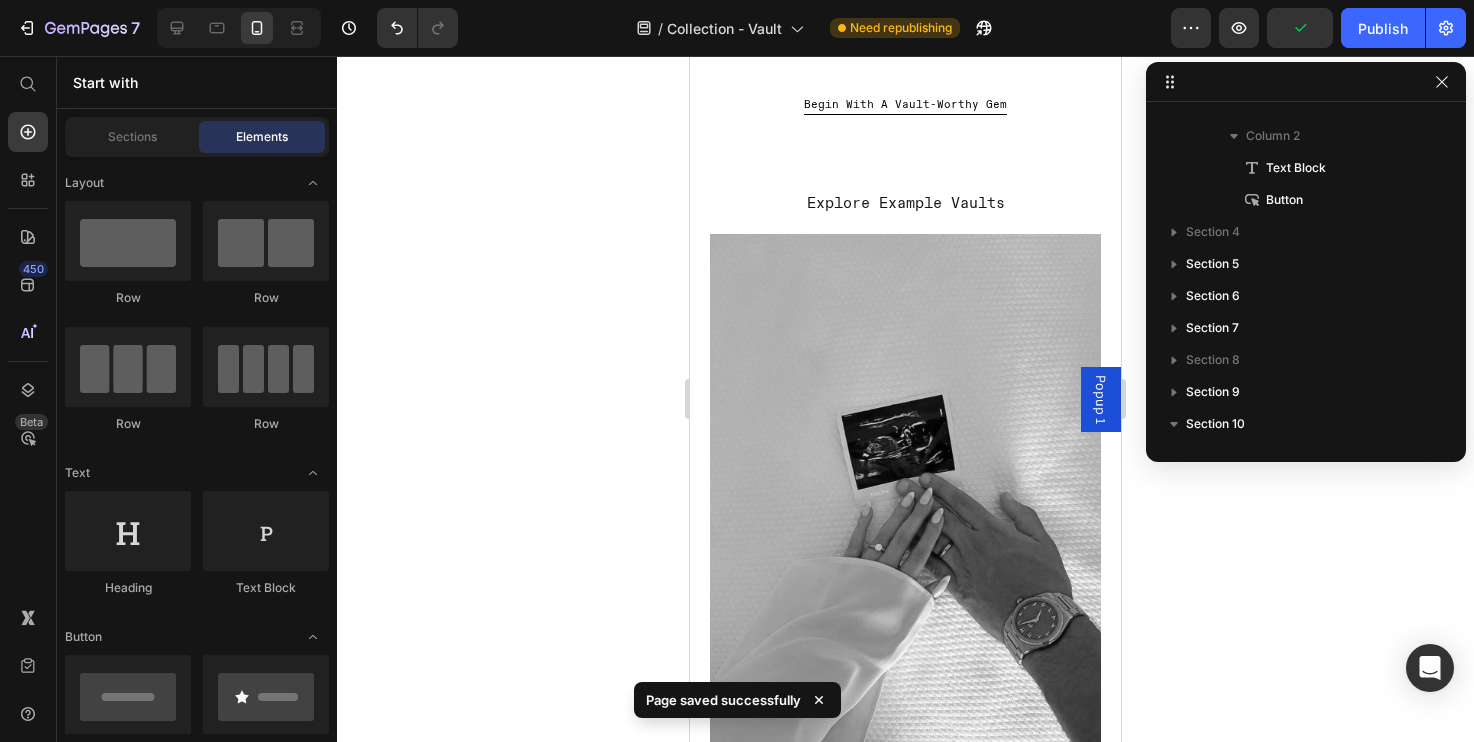 scroll, scrollTop: 2252, scrollLeft: 0, axis: vertical 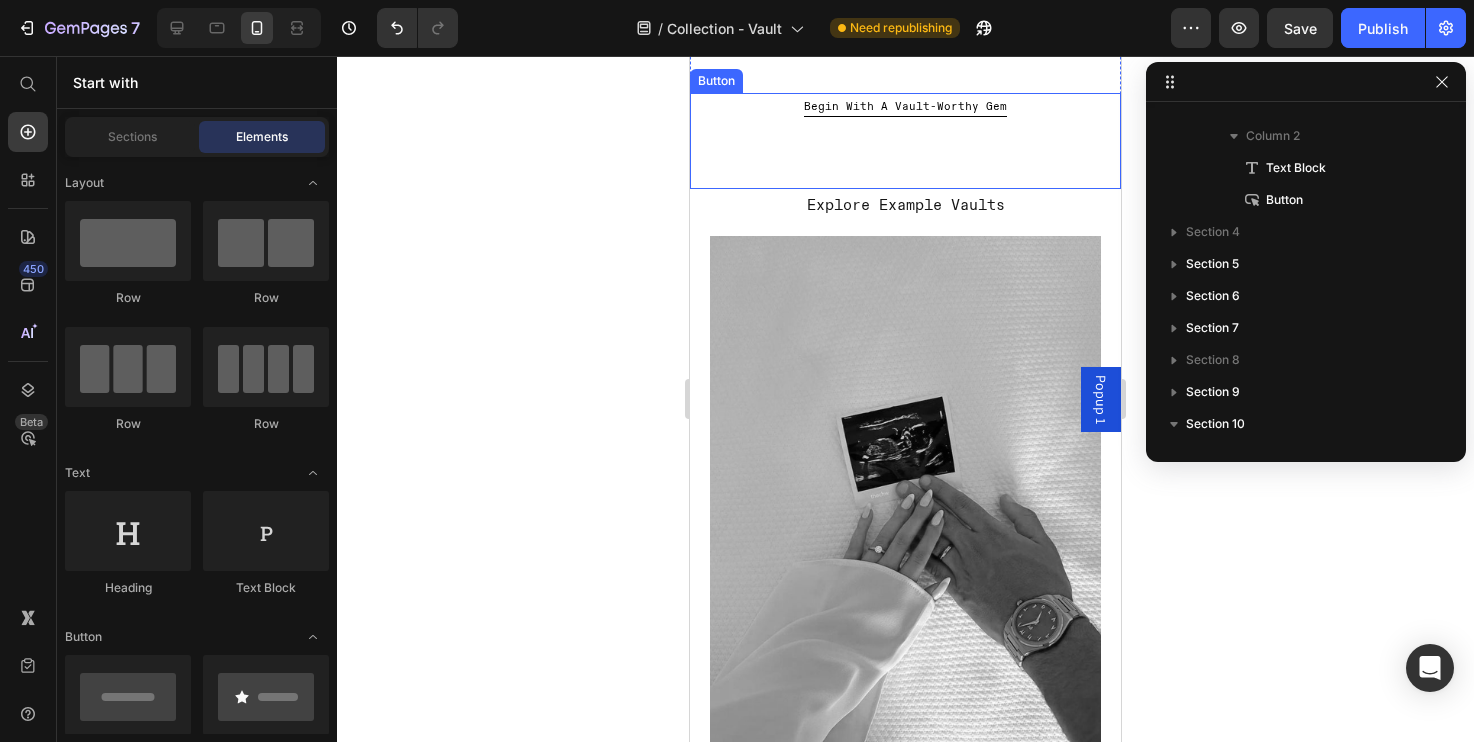 click on "Begin With A Vault-Worthy Gem Button" at bounding box center [905, 141] 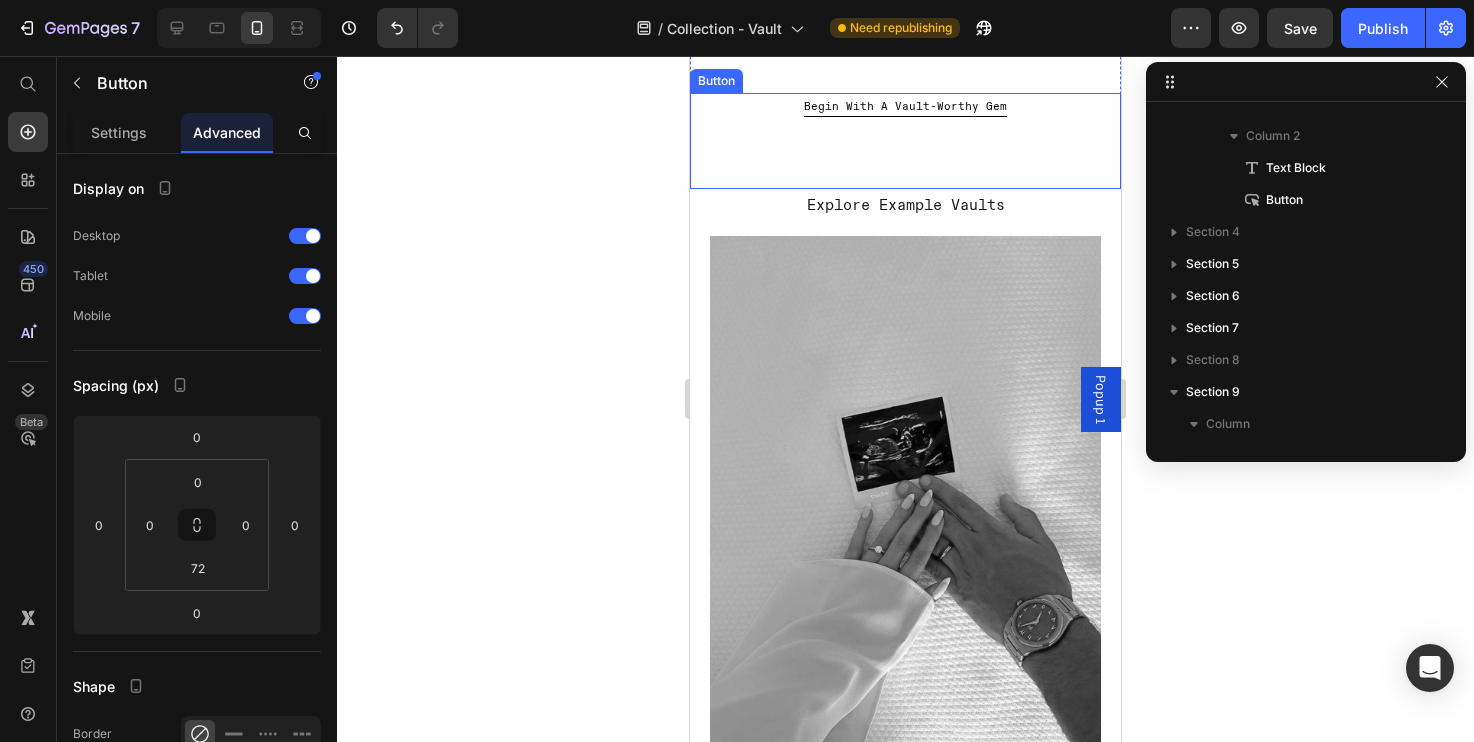 scroll, scrollTop: 474, scrollLeft: 0, axis: vertical 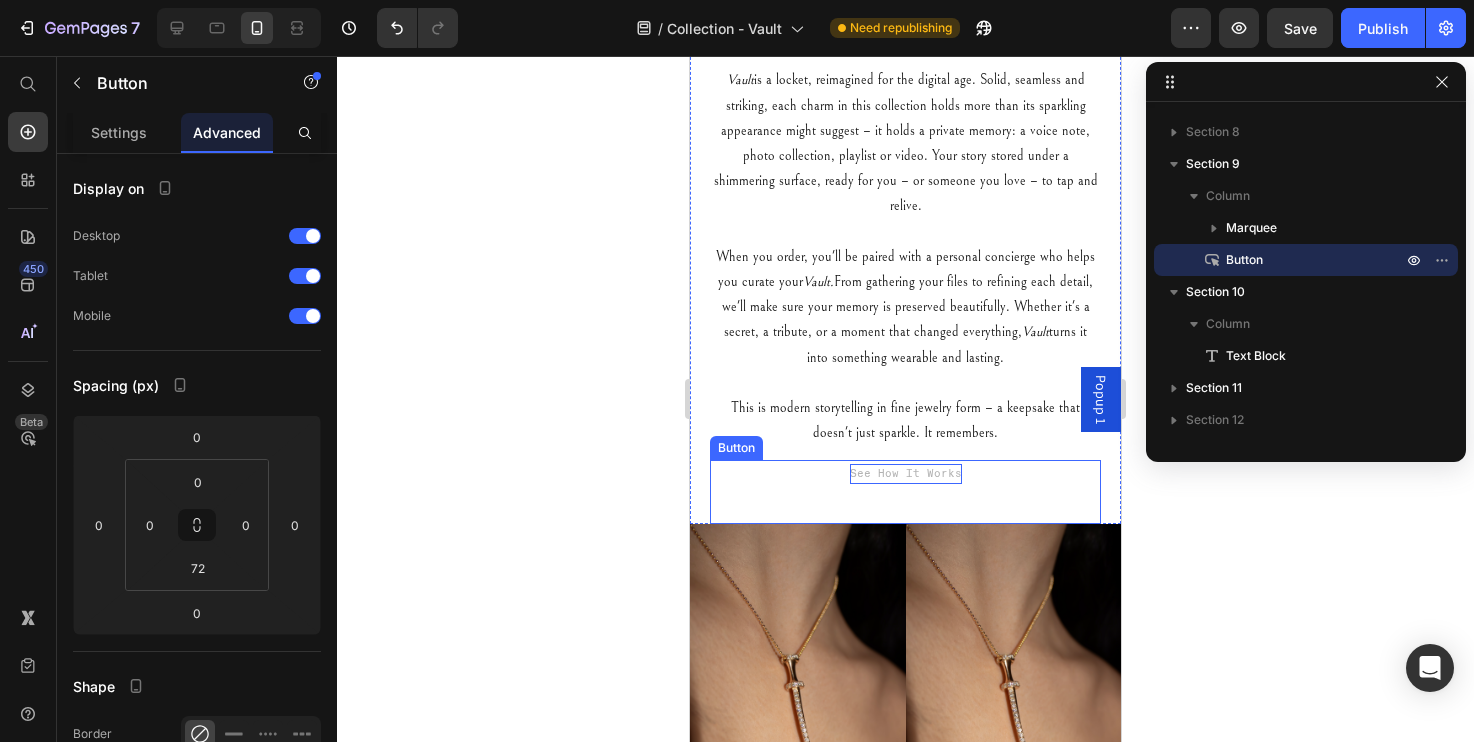 click on "See How It Works" at bounding box center [906, 474] 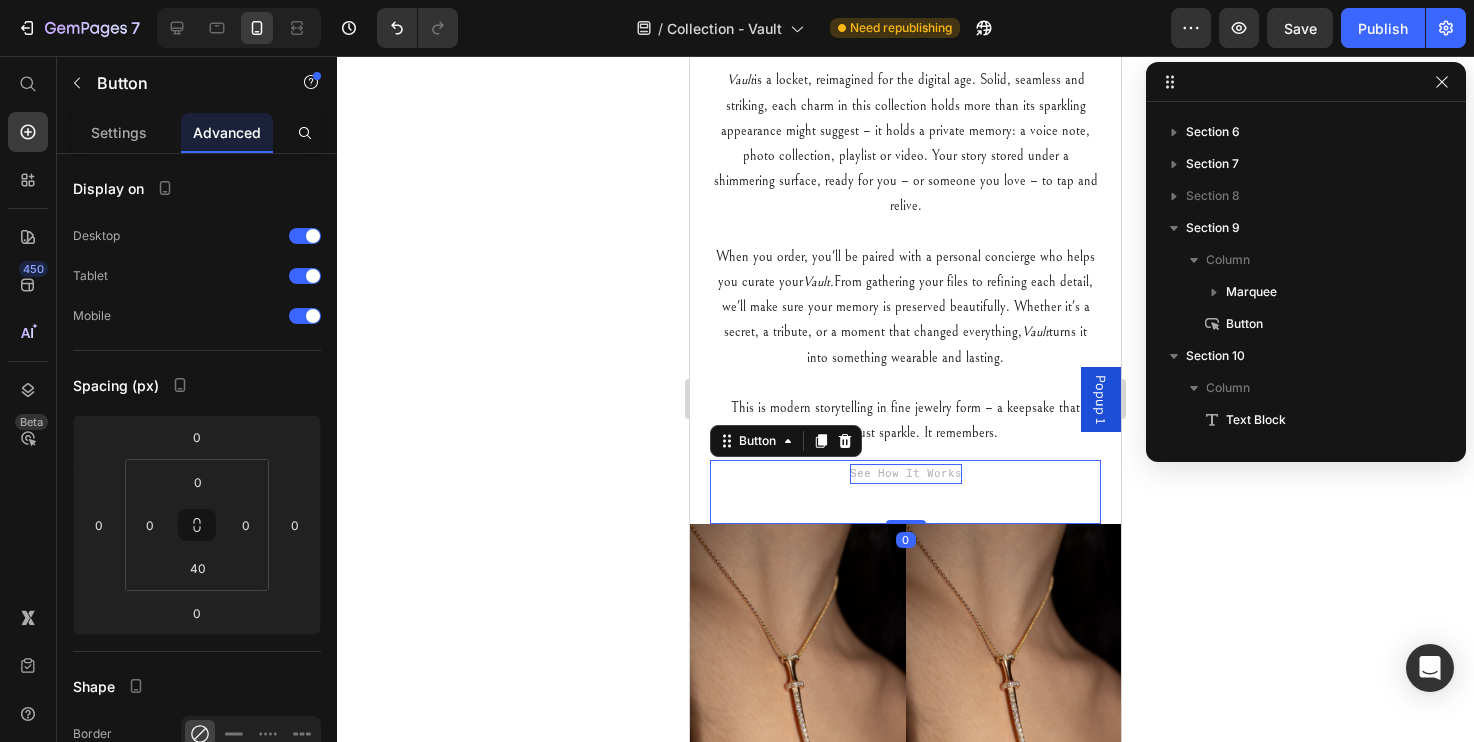 scroll, scrollTop: 250, scrollLeft: 0, axis: vertical 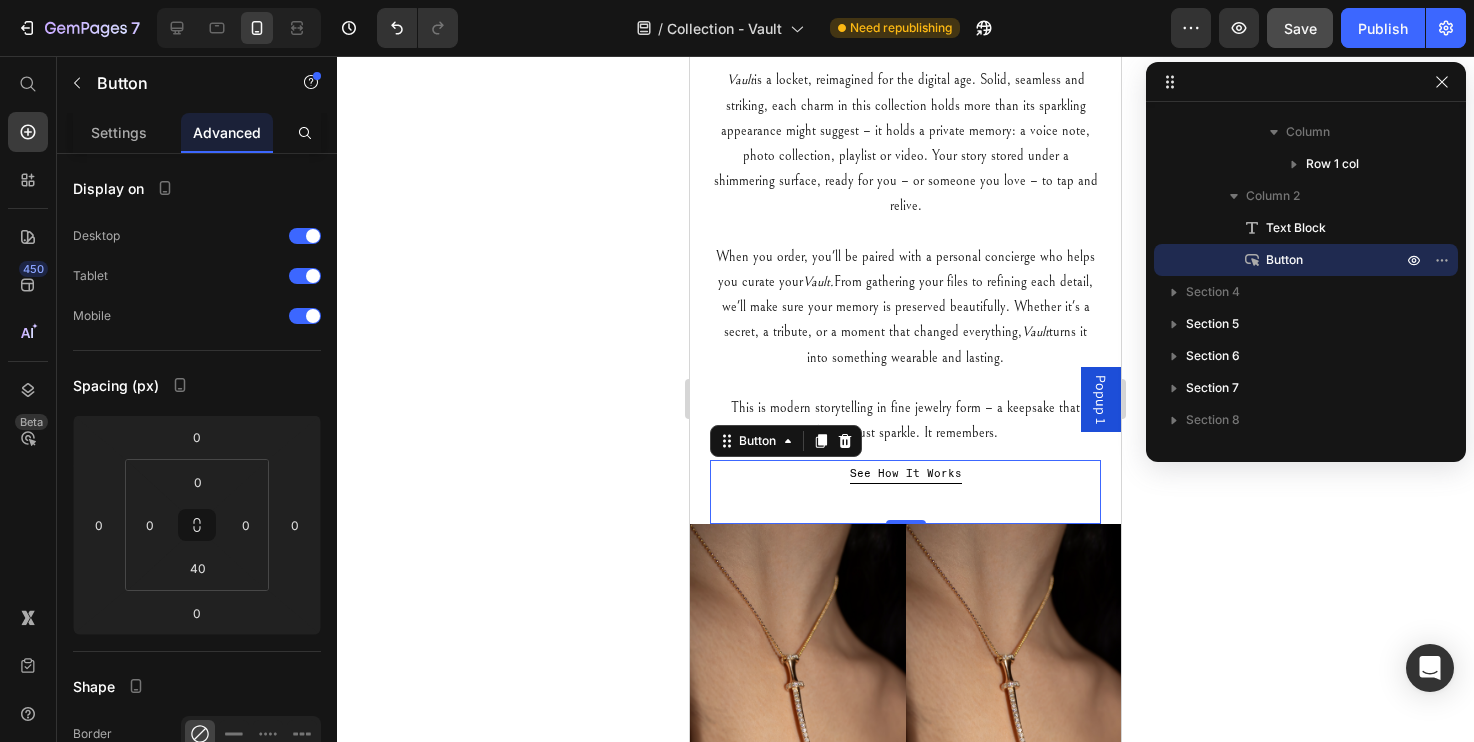 click on "Save" 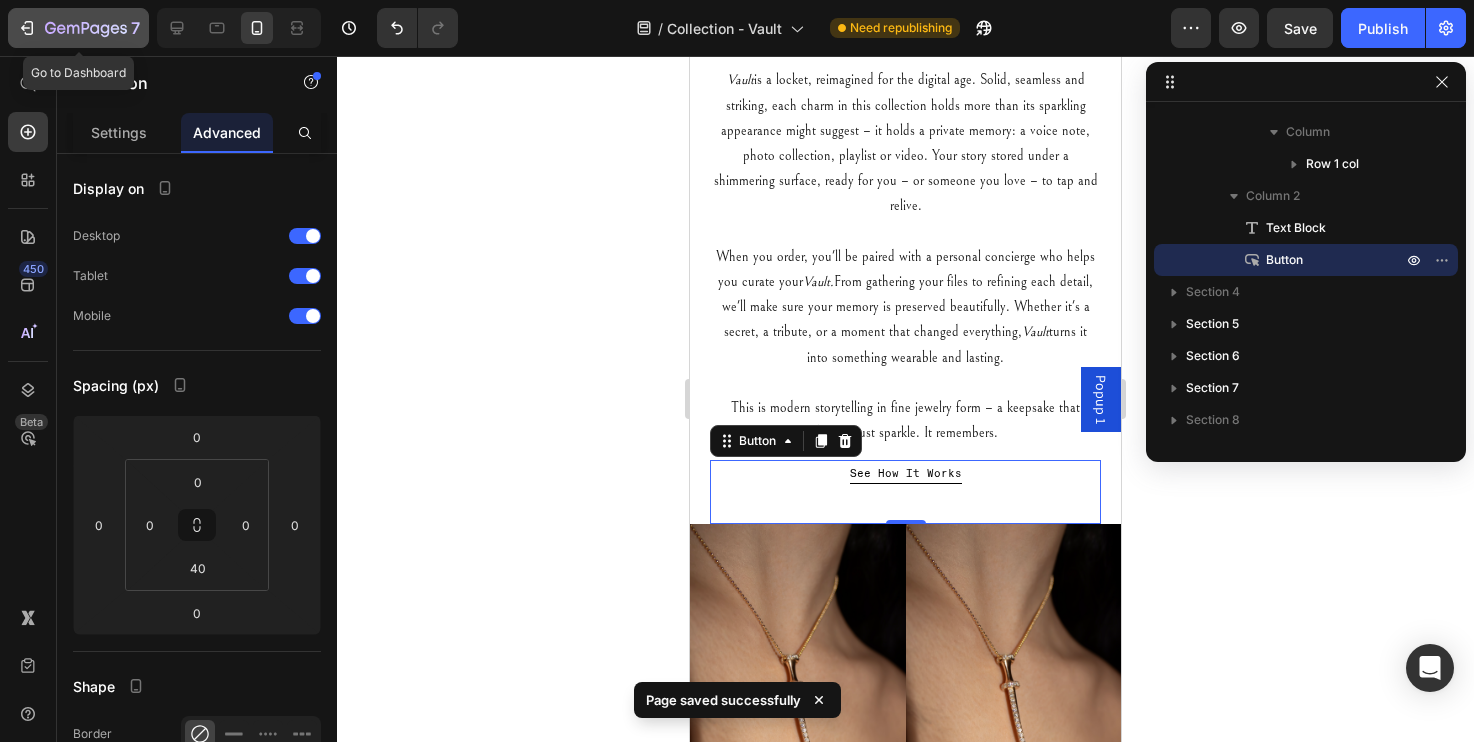 click 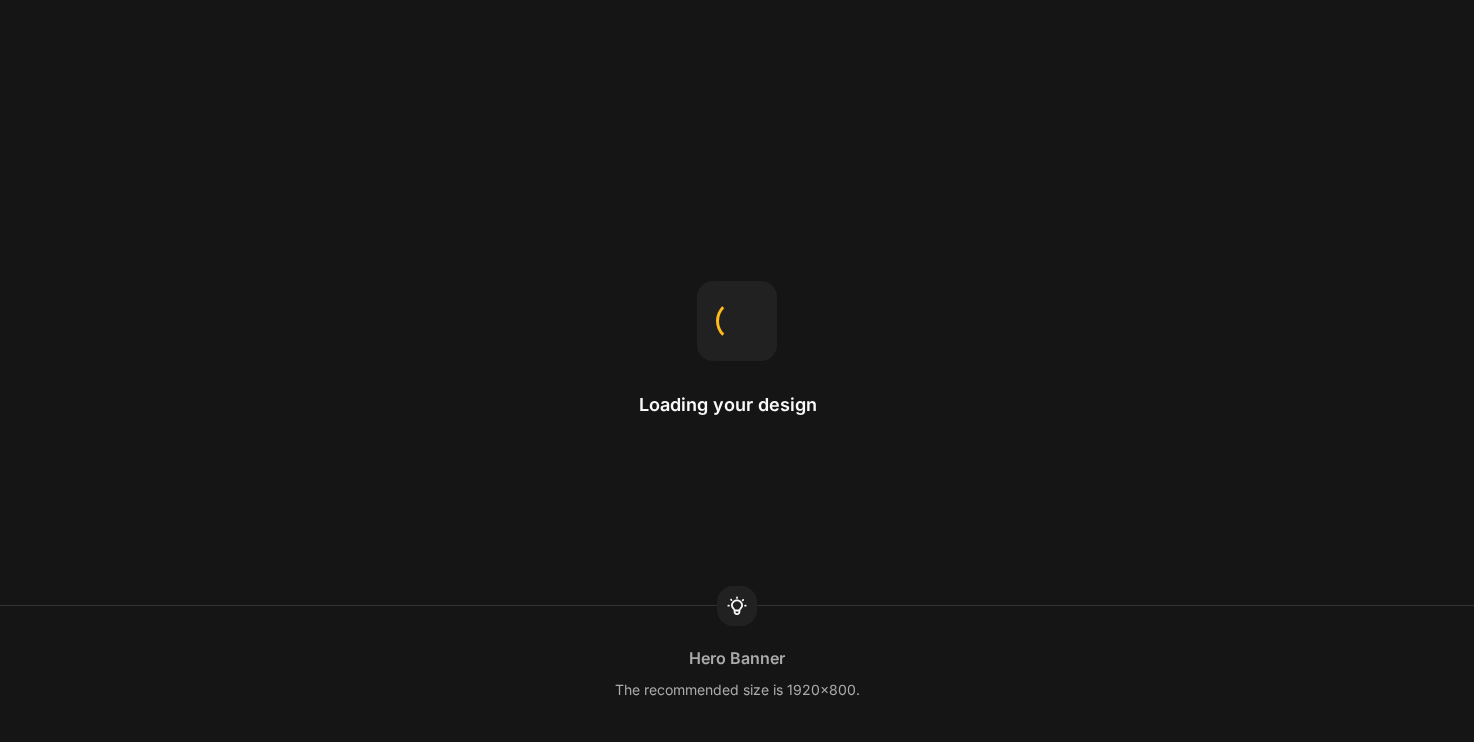 scroll, scrollTop: 0, scrollLeft: 0, axis: both 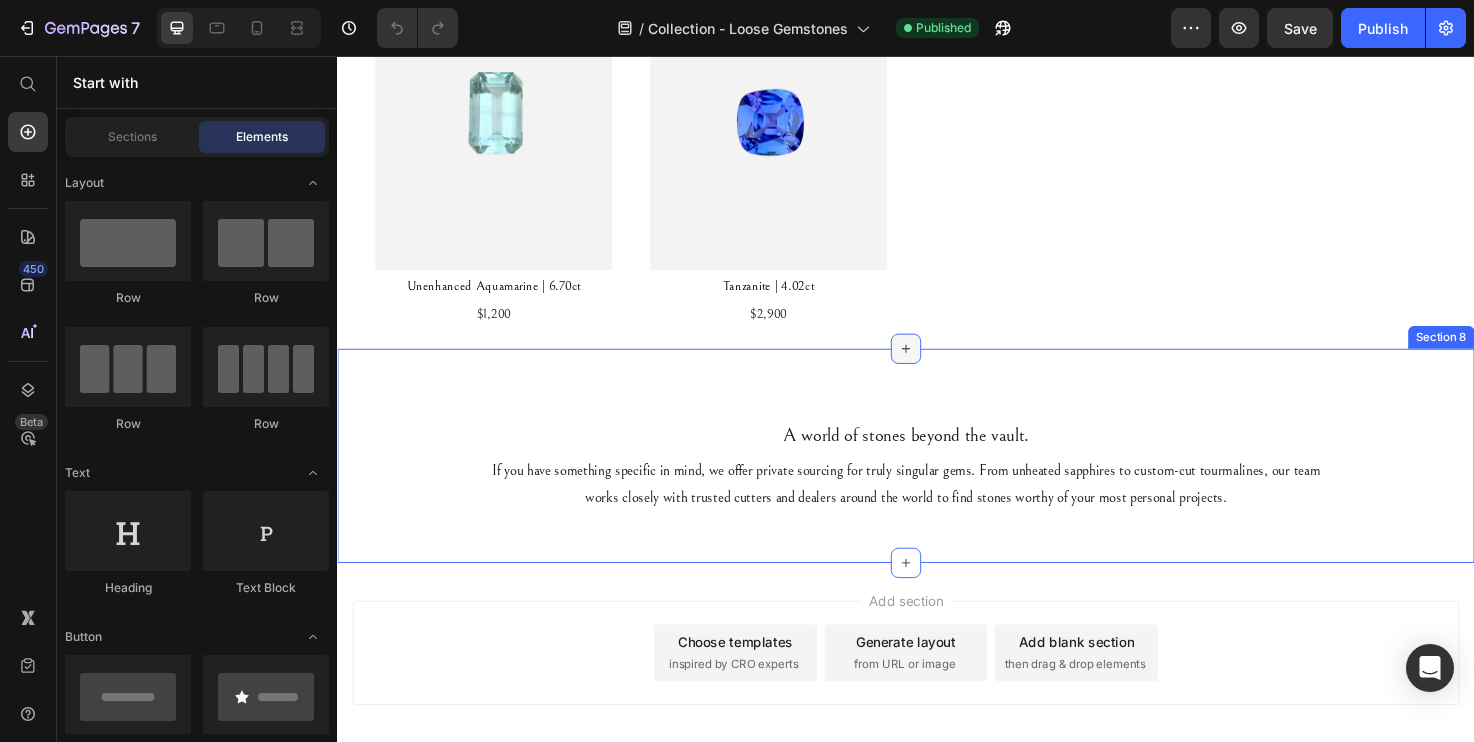 click at bounding box center (937, 365) 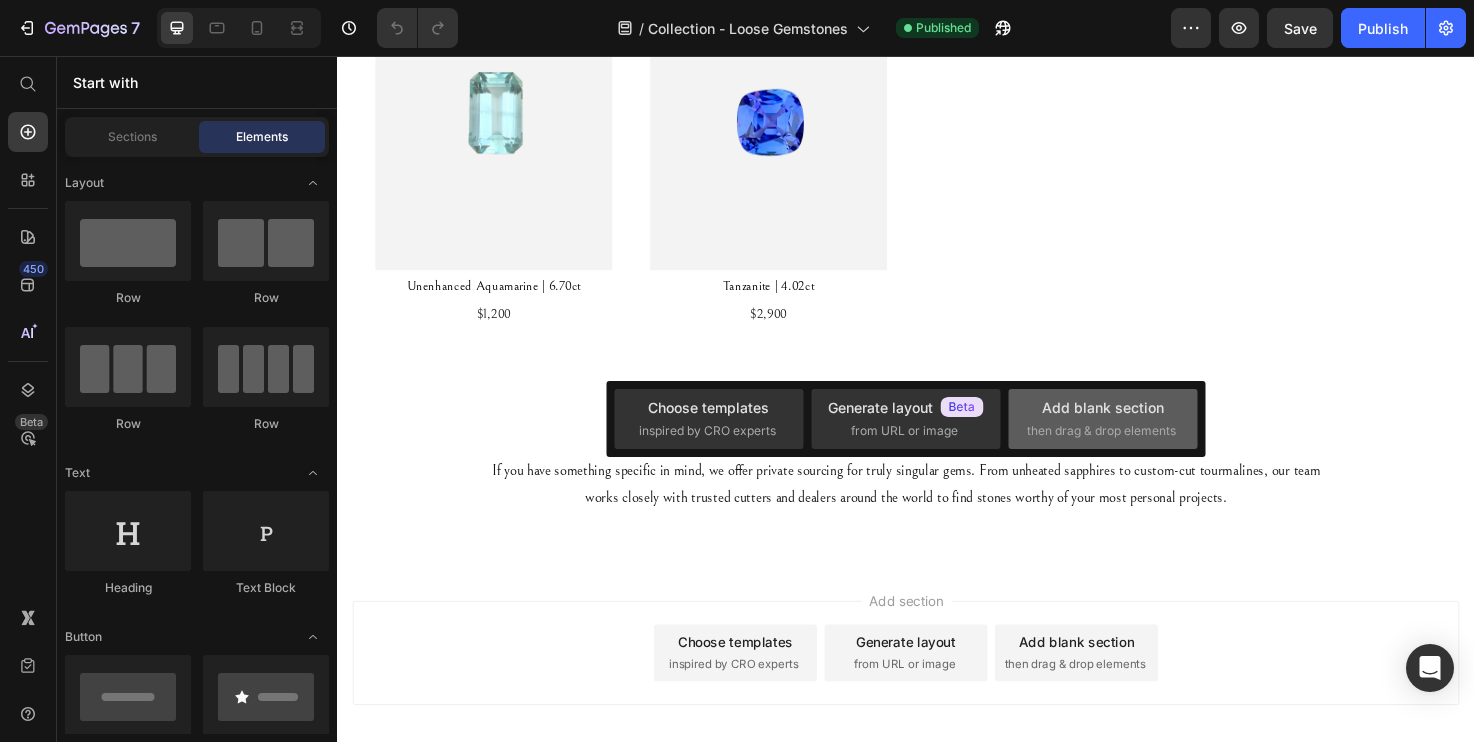 click on "then drag & drop elements" at bounding box center [1101, 431] 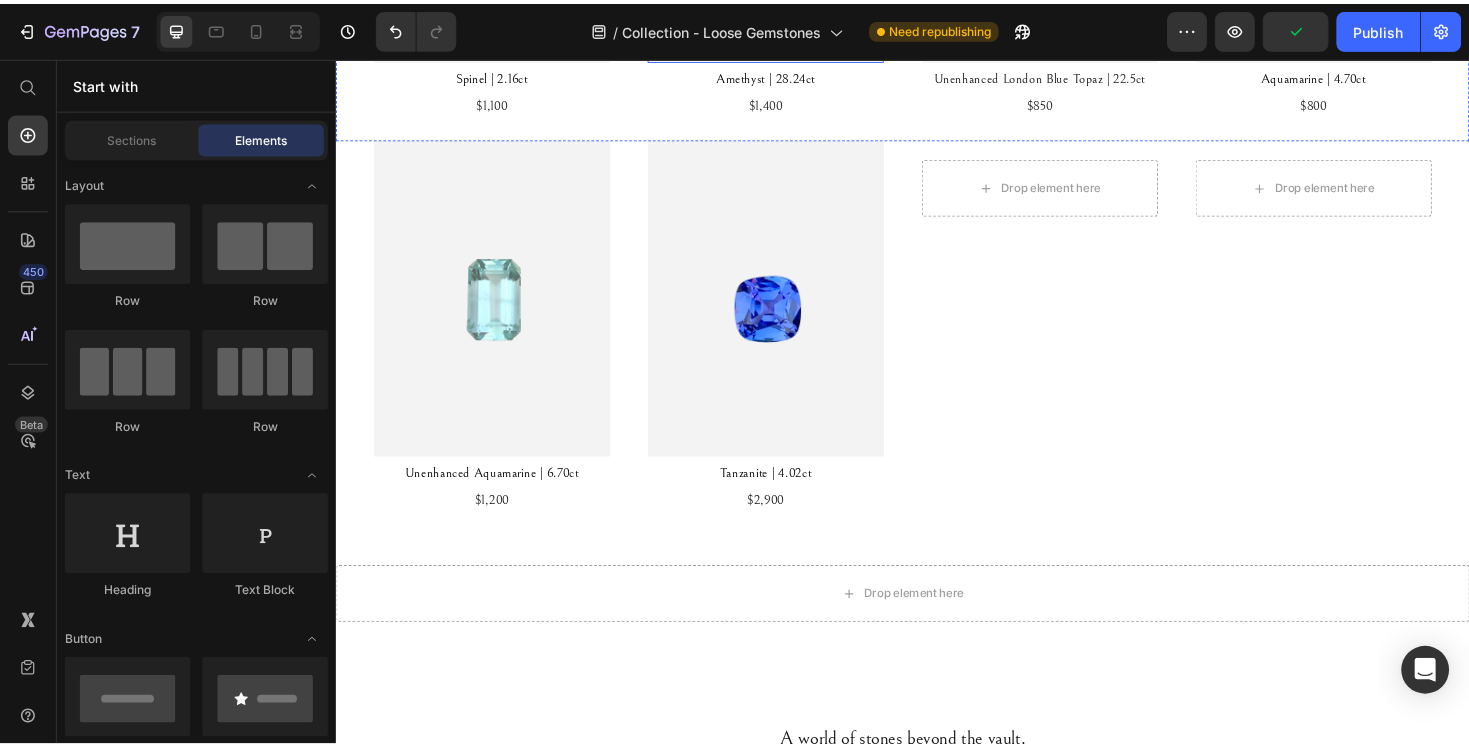 scroll, scrollTop: 2137, scrollLeft: 0, axis: vertical 